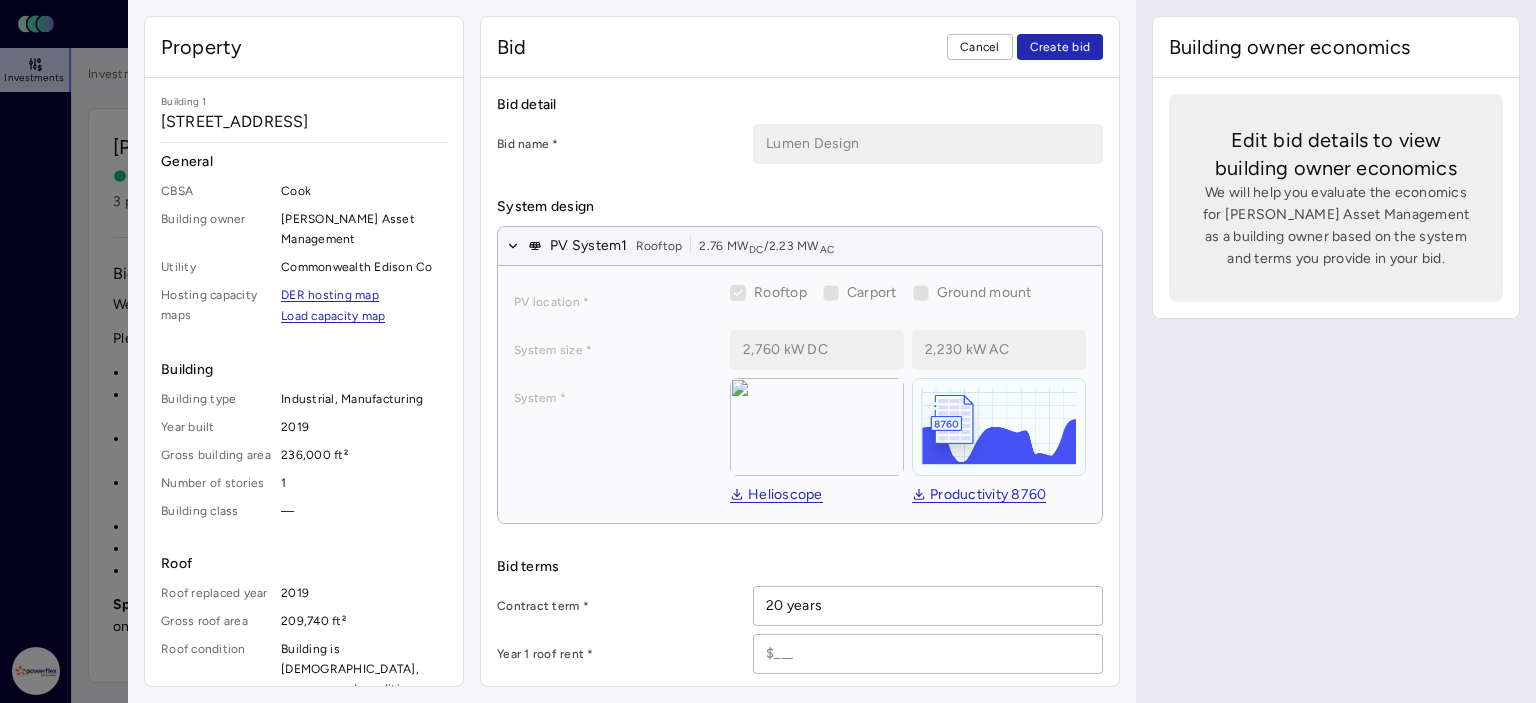 scroll, scrollTop: 600, scrollLeft: 0, axis: vertical 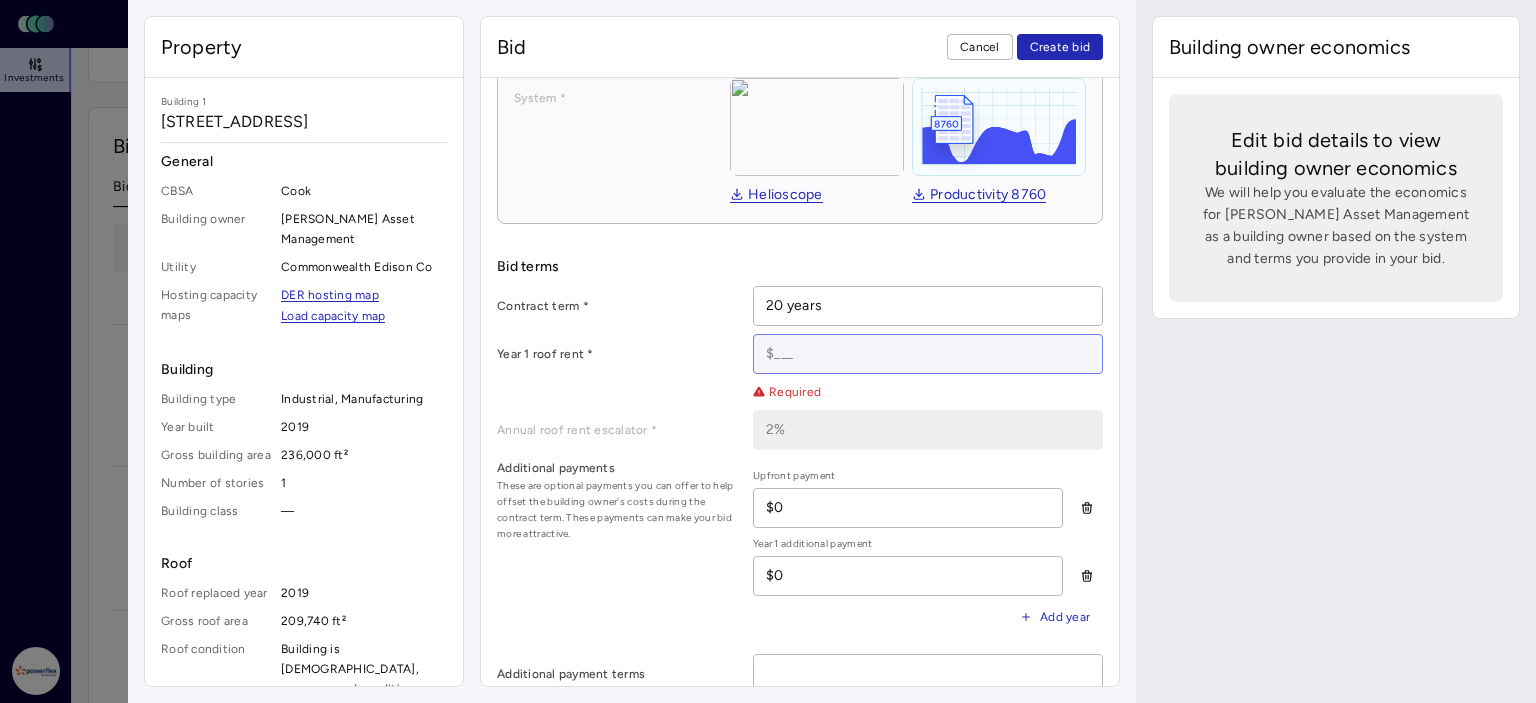 click at bounding box center (928, 354) 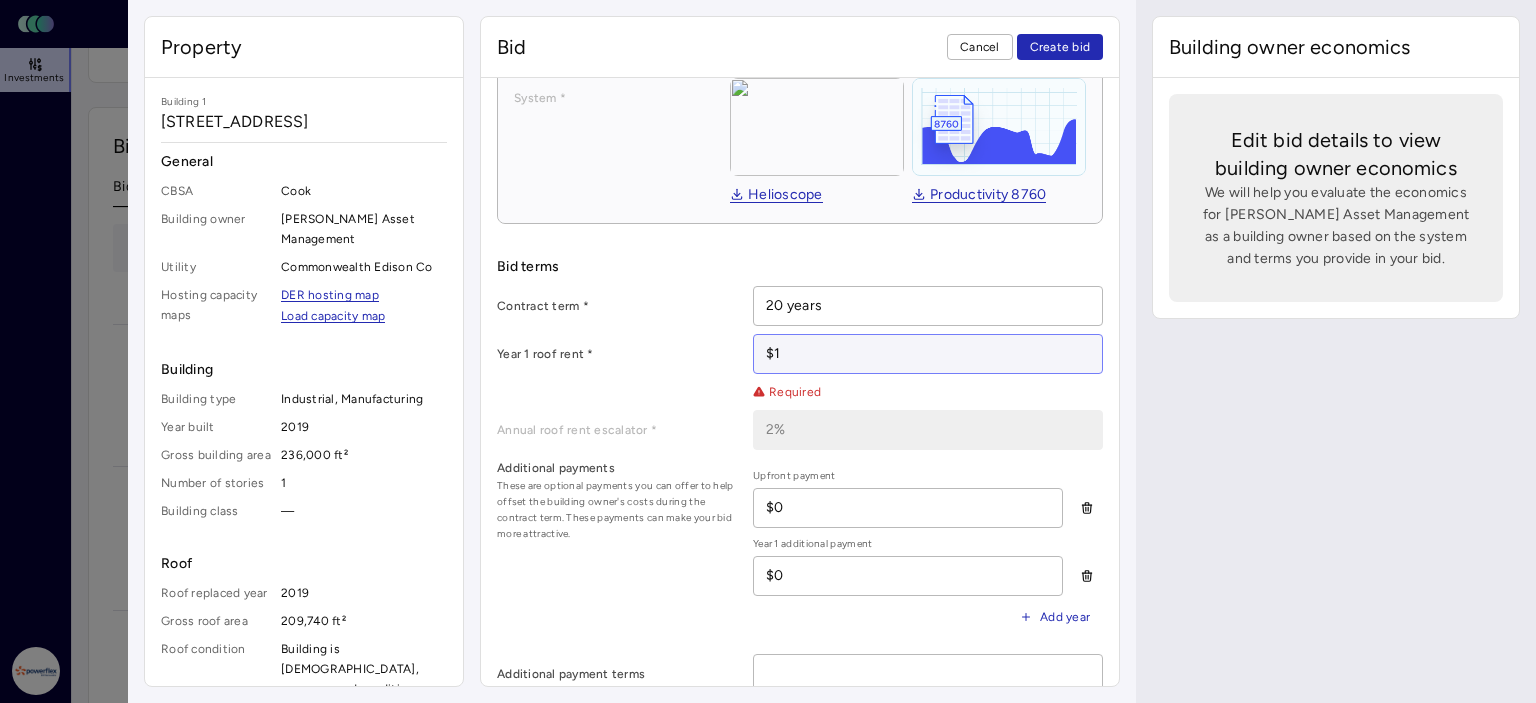 type on "x" 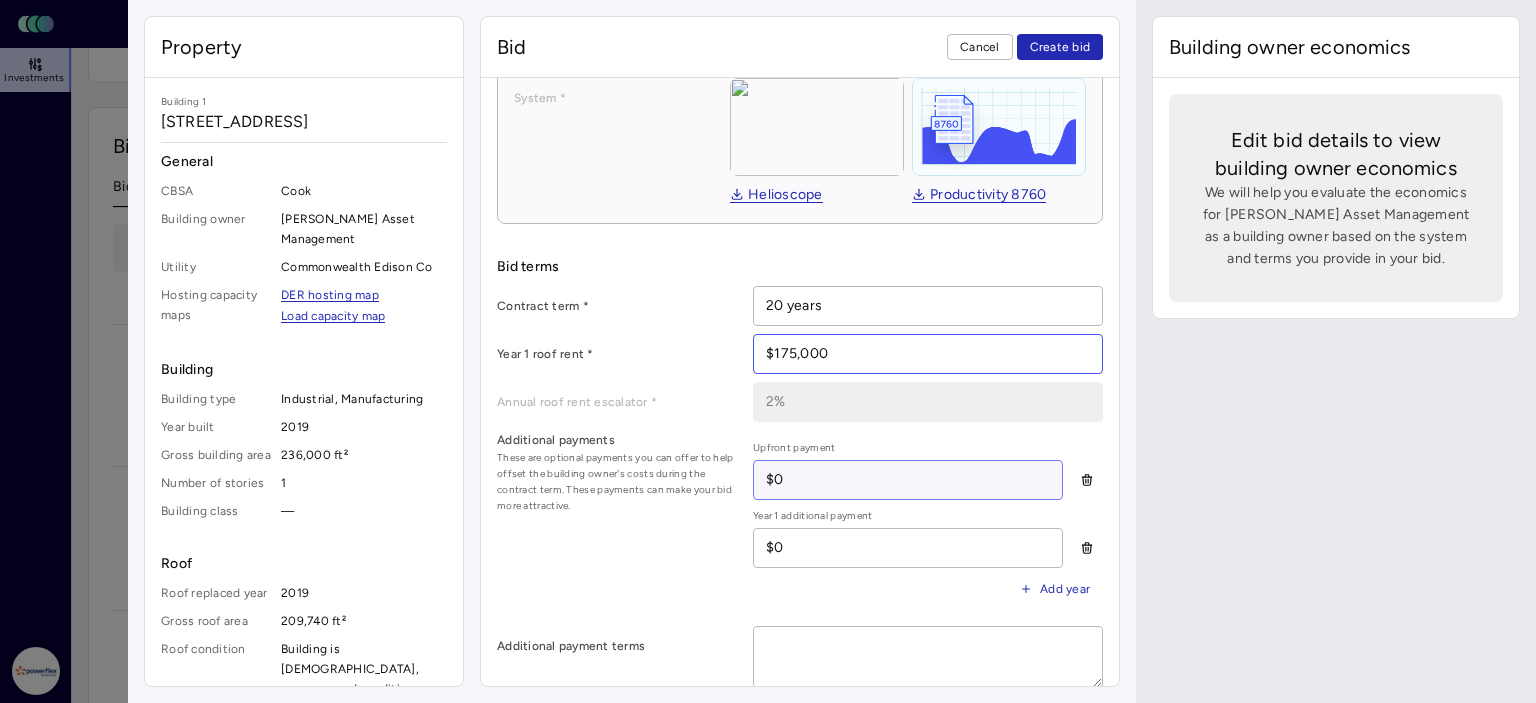 type on "$175,000" 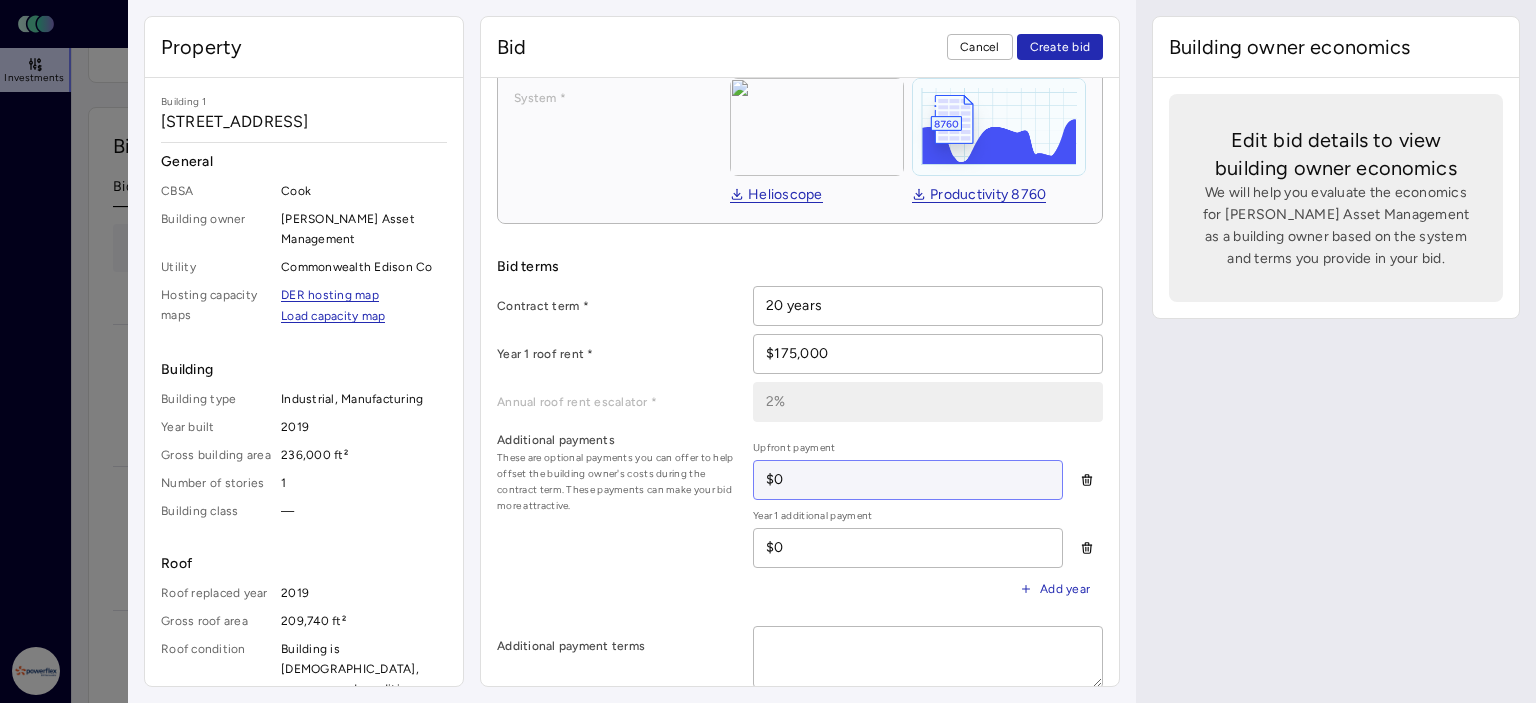 click on "$0" at bounding box center (908, 480) 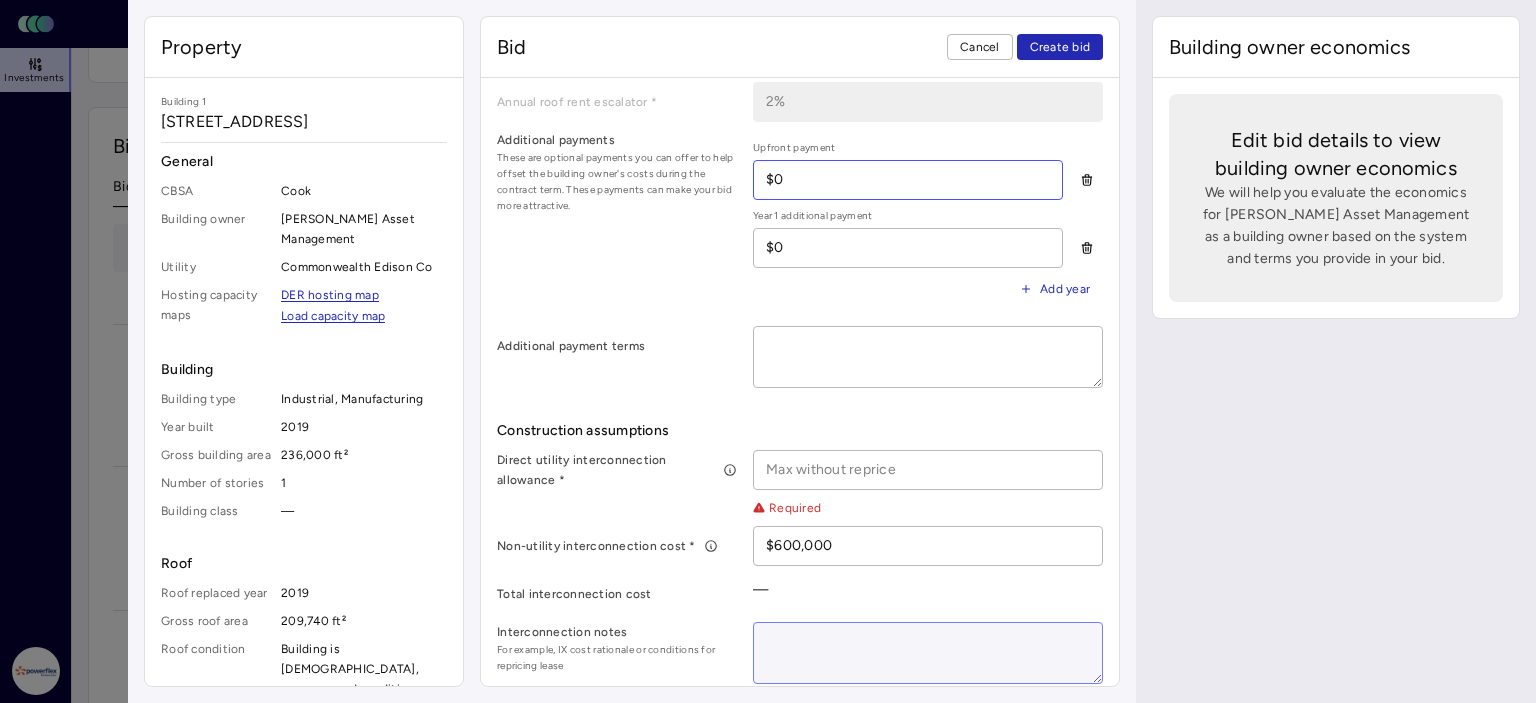 scroll, scrollTop: 700, scrollLeft: 0, axis: vertical 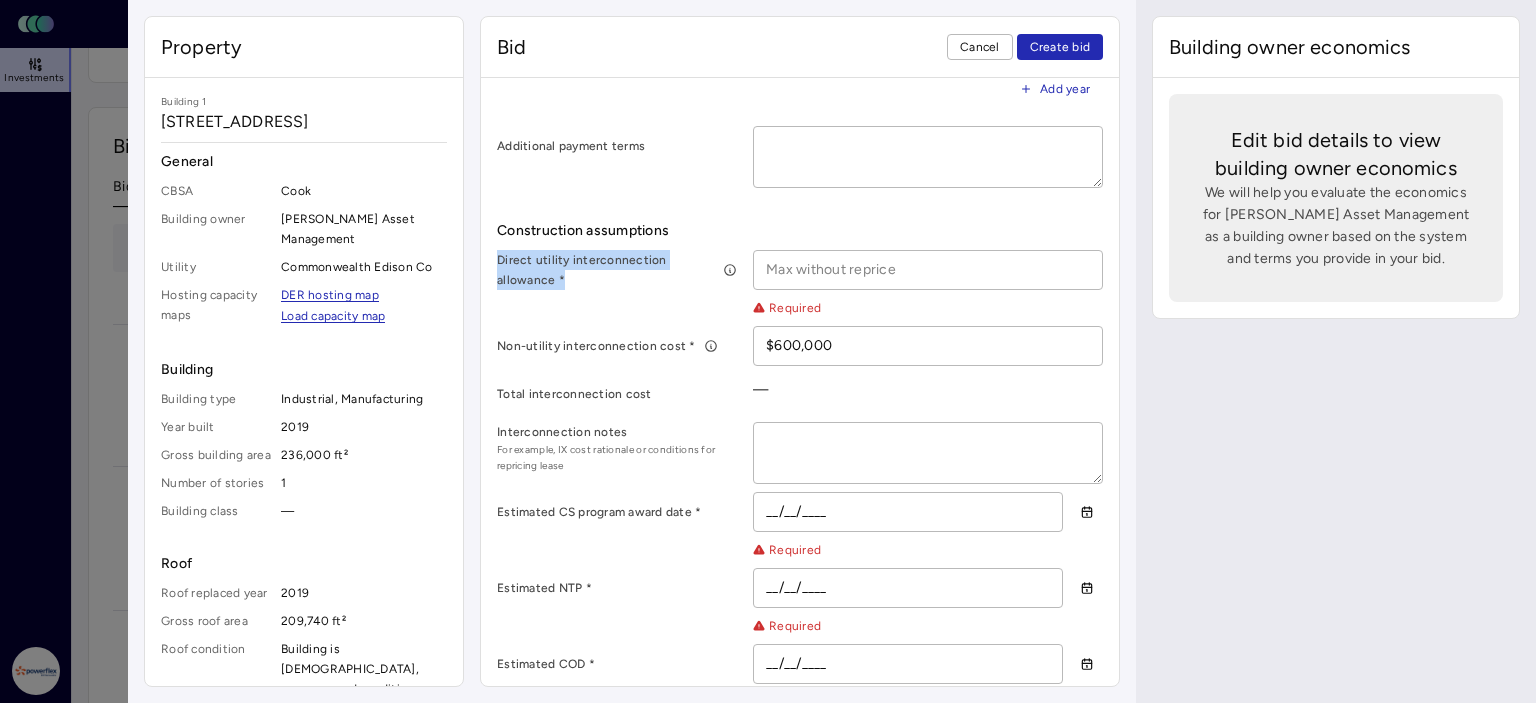 drag, startPoint x: 495, startPoint y: 244, endPoint x: 581, endPoint y: 268, distance: 89.28606 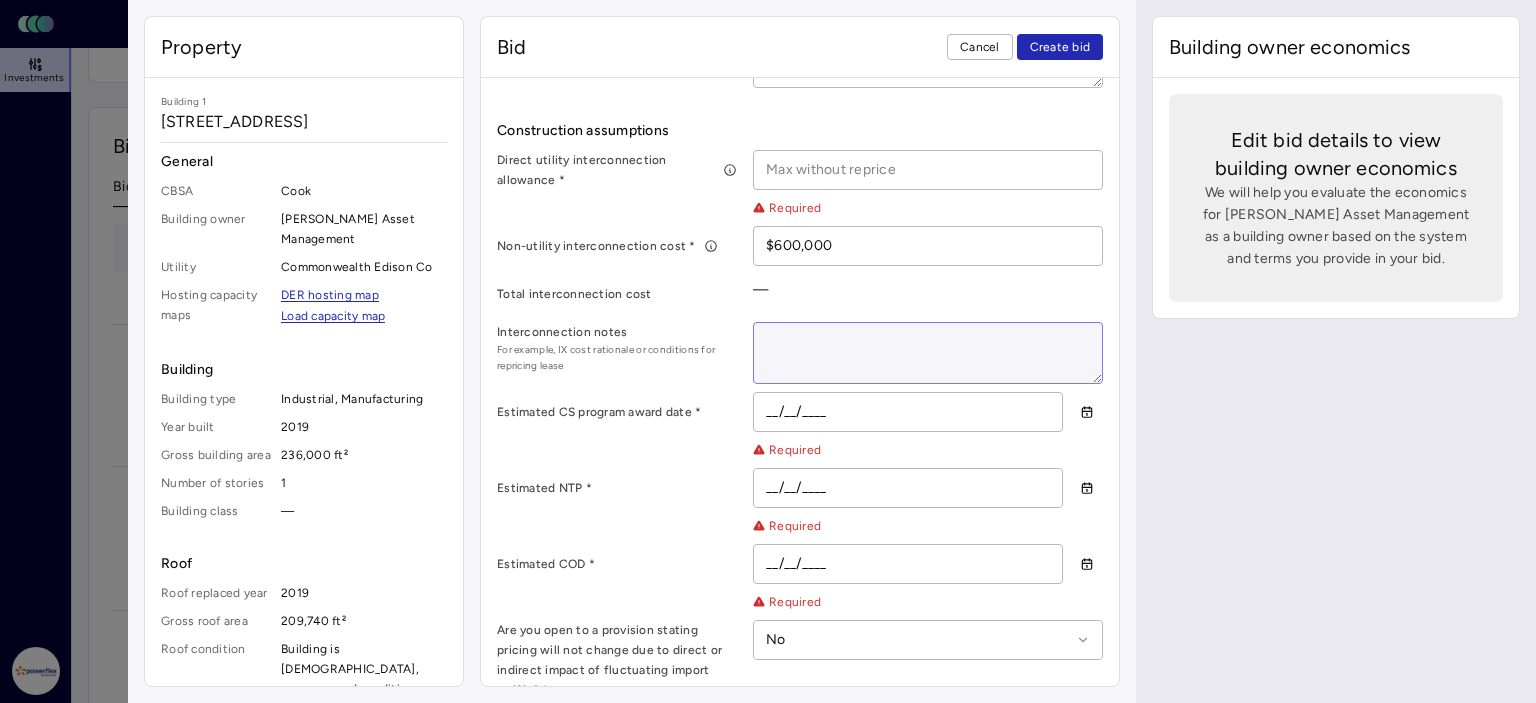 click at bounding box center [928, 353] 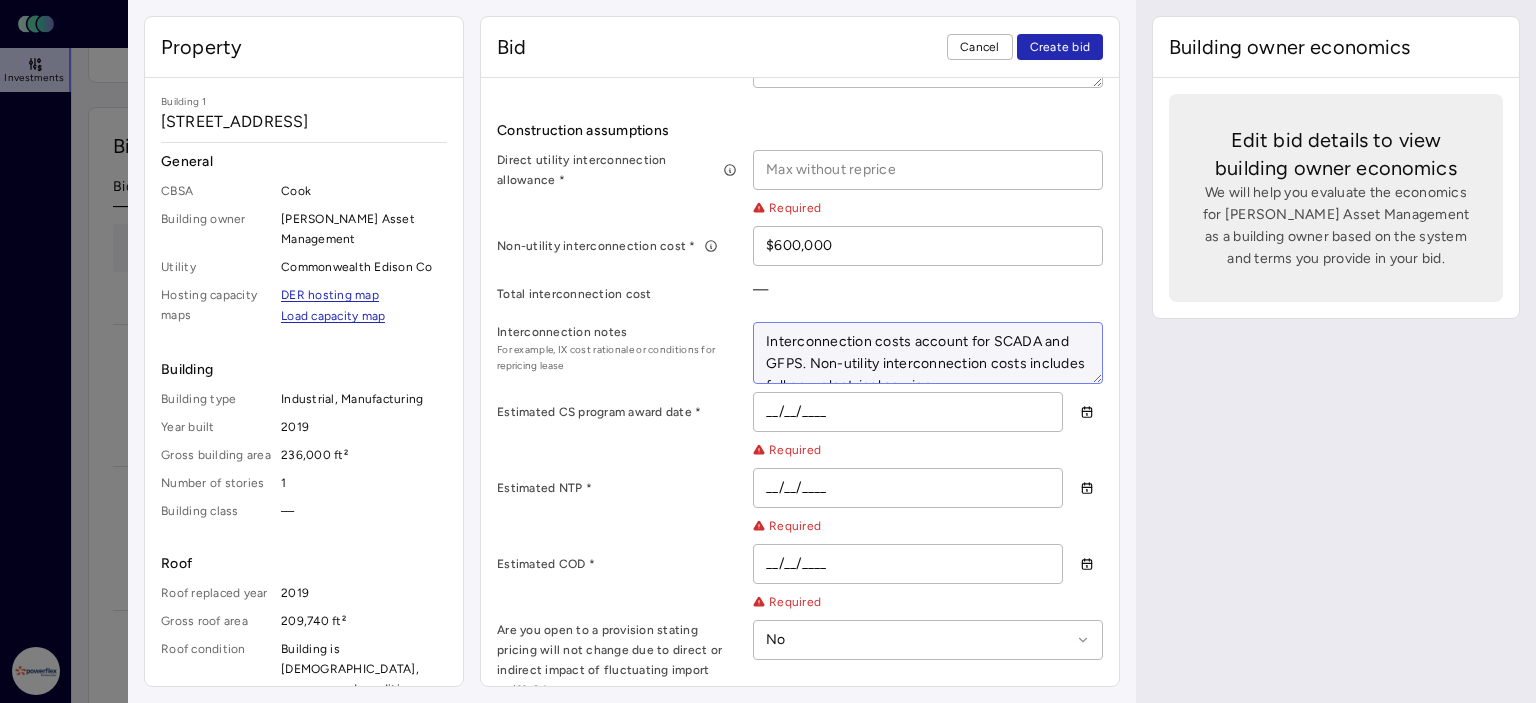 type on "x" 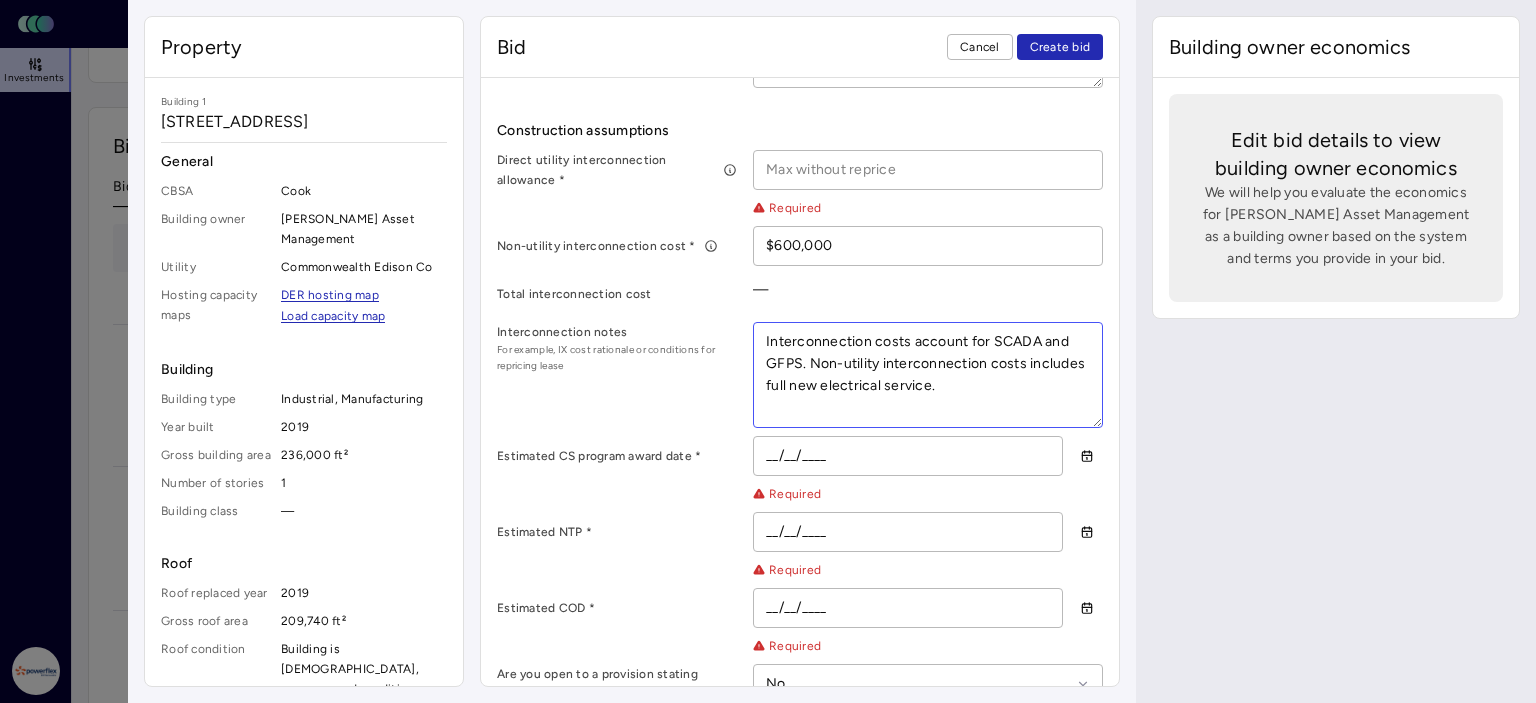 type on "Interconnection costs account for SCADA and GFPS. Non-utility interconnection costs includes full new electrical service." 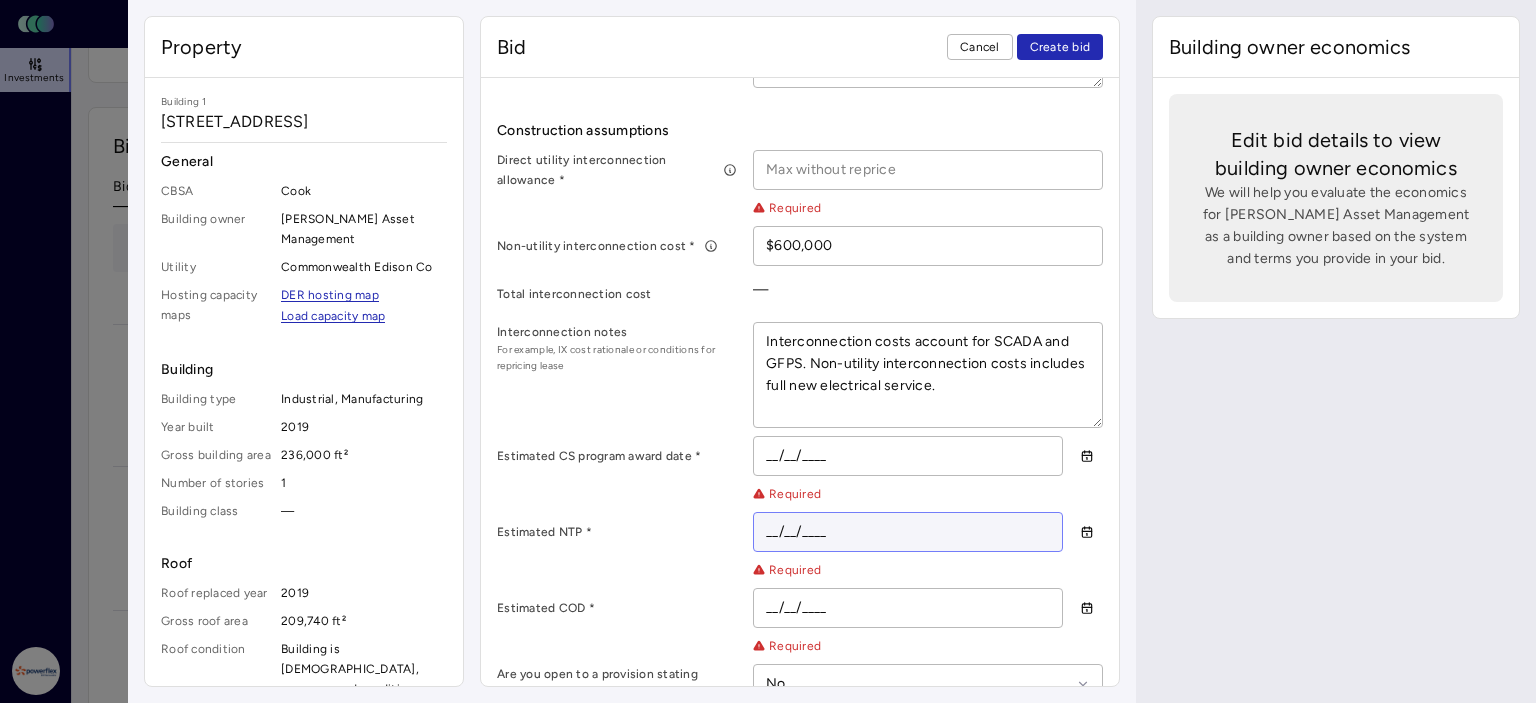 click on "__/__/____" at bounding box center [908, 532] 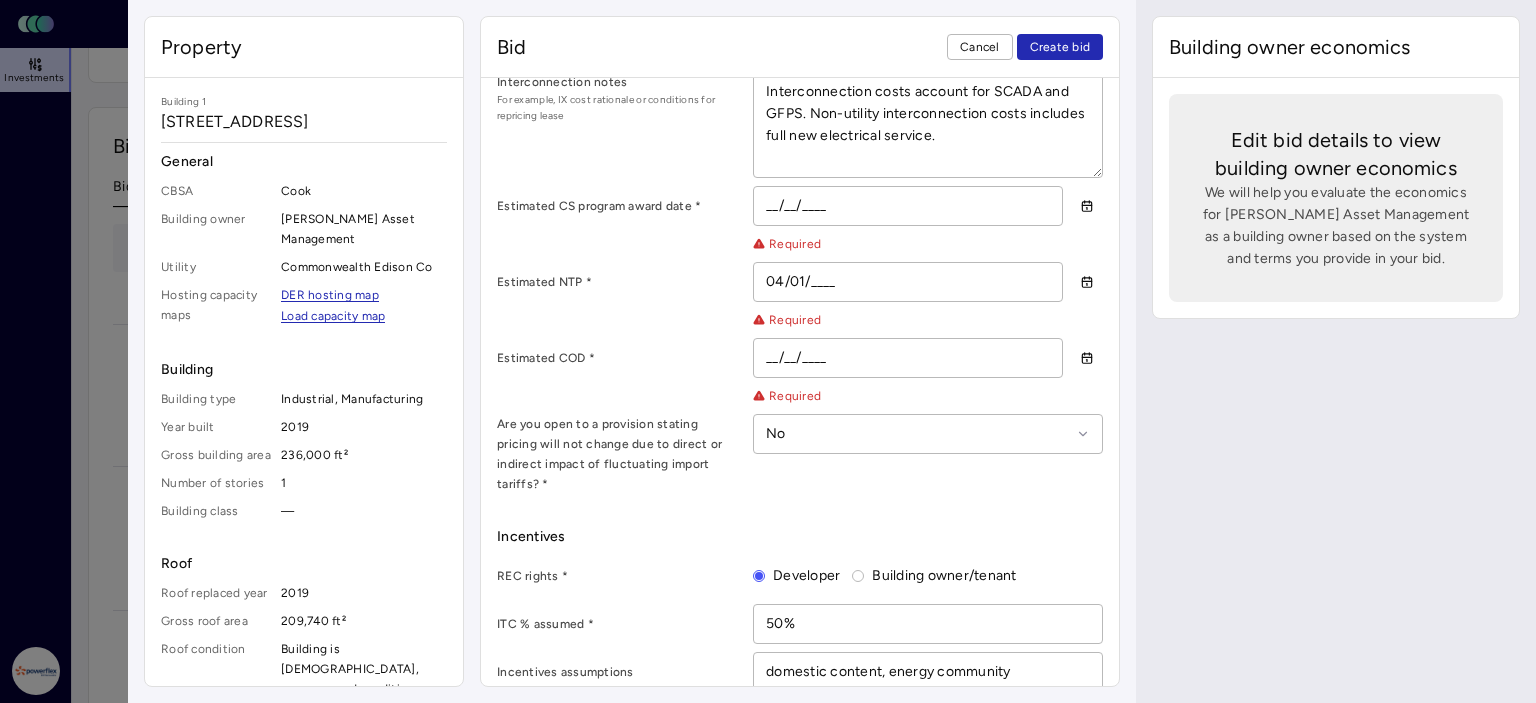 scroll, scrollTop: 1154, scrollLeft: 0, axis: vertical 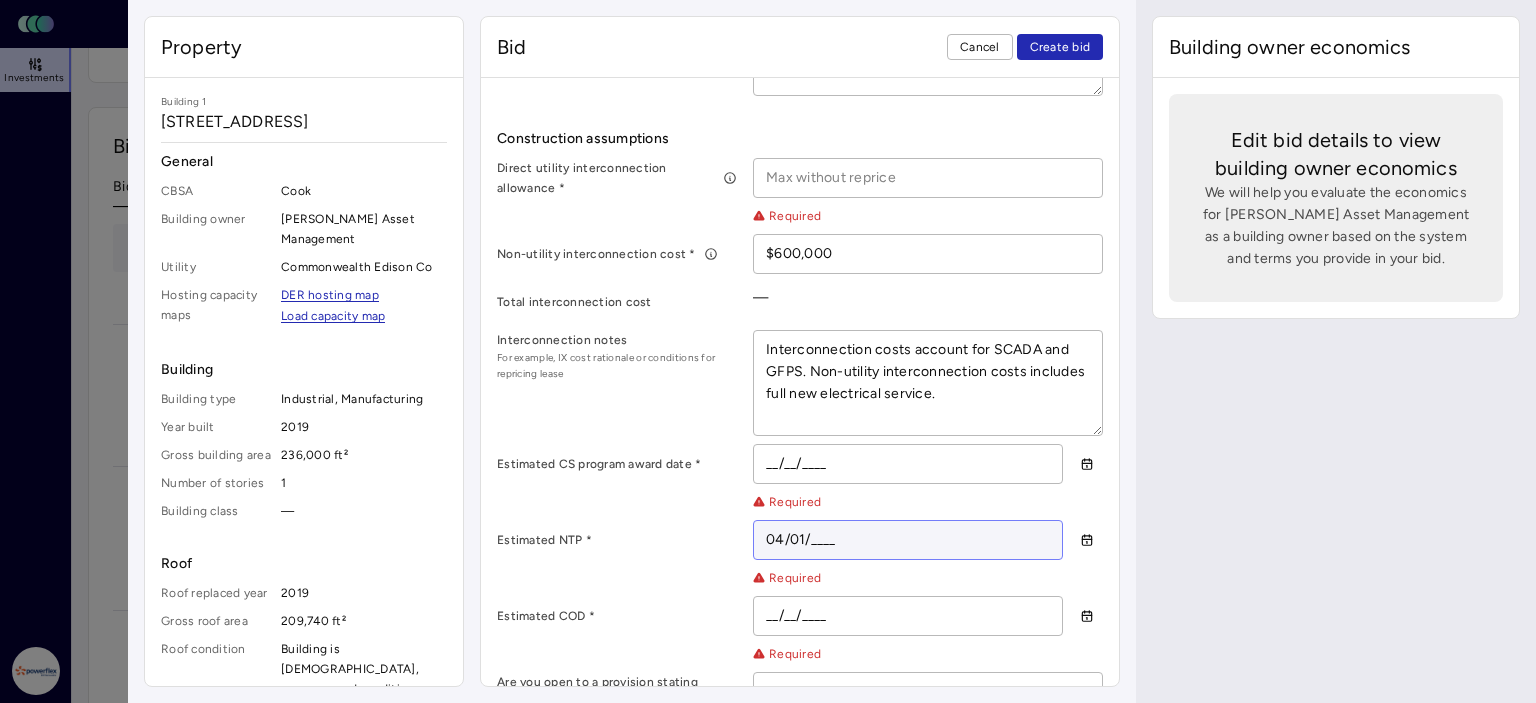 click on "04/01/____" at bounding box center [908, 540] 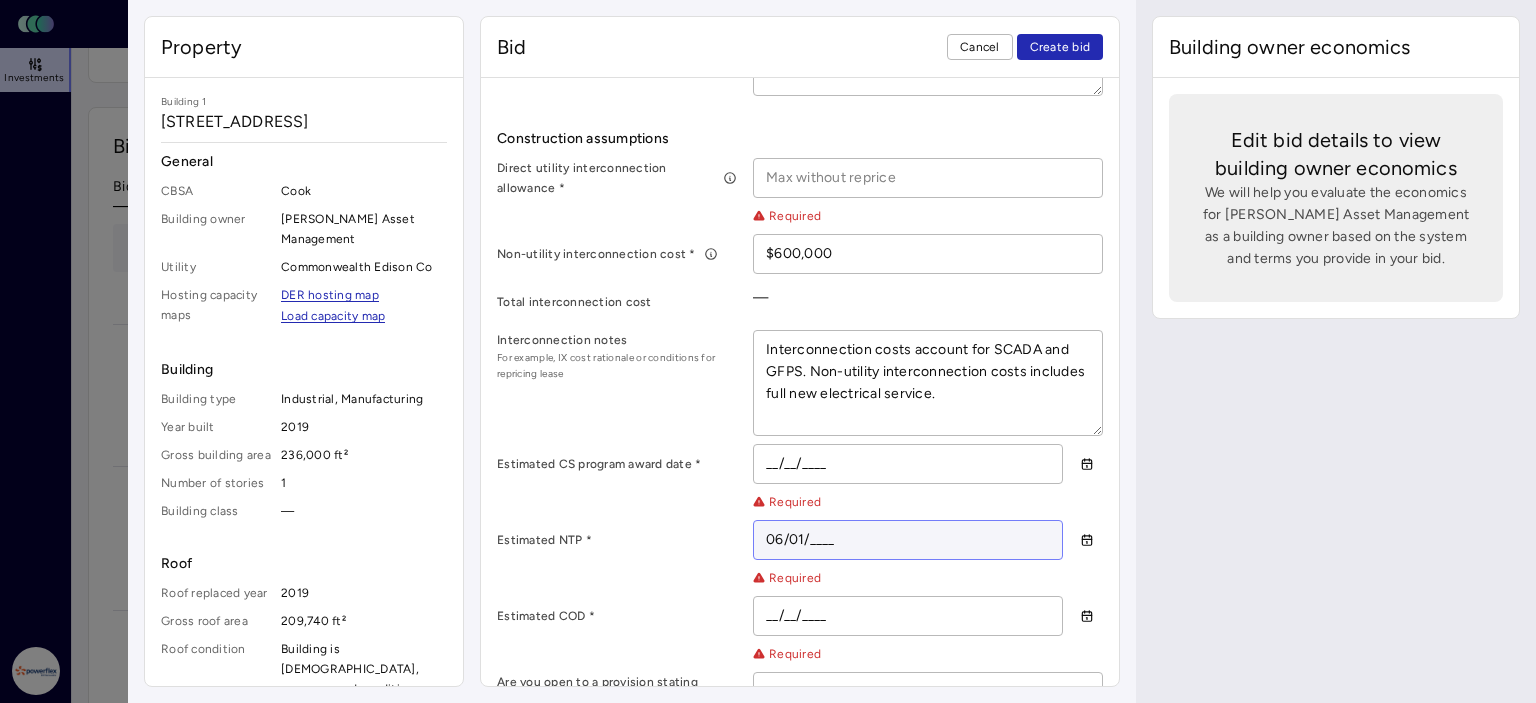 click on "06/01/____" at bounding box center [908, 540] 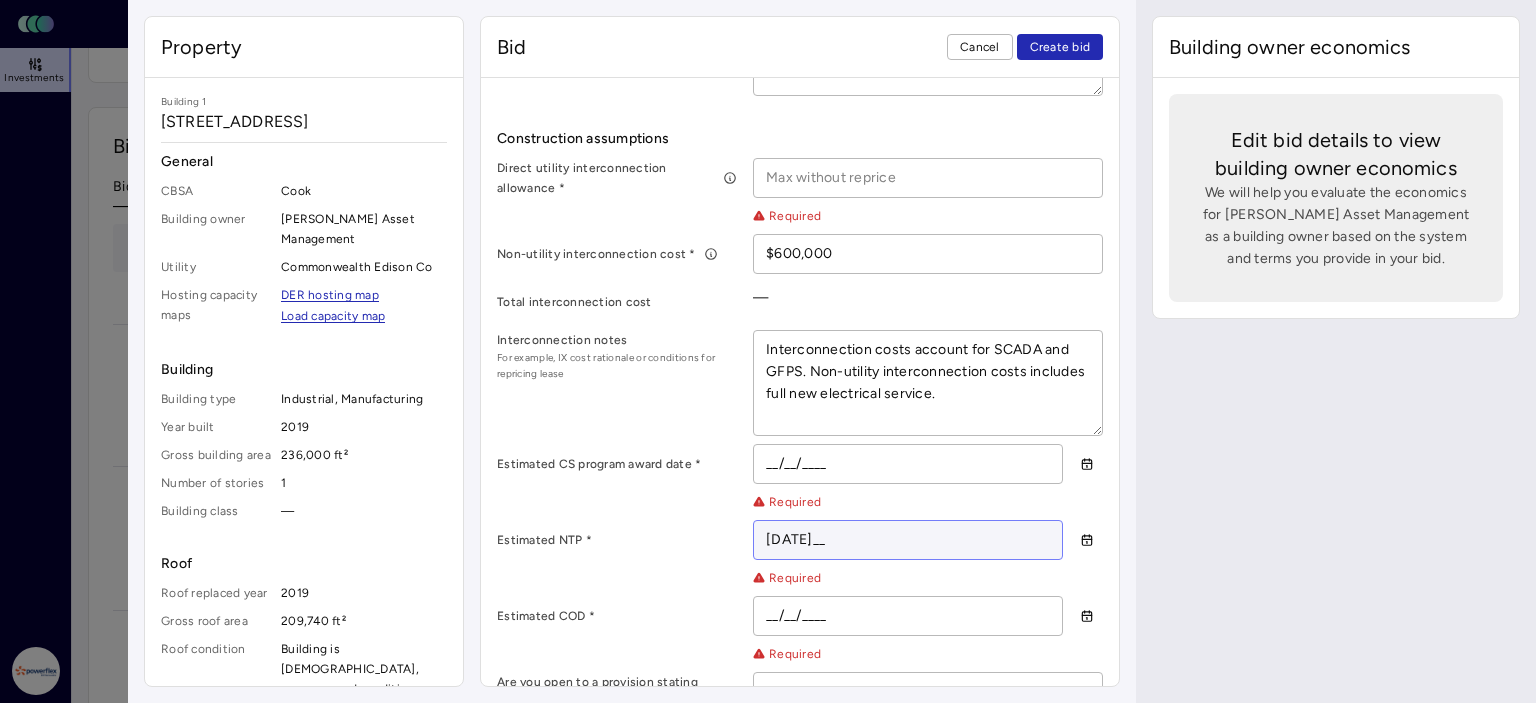 type on "06/01/202_" 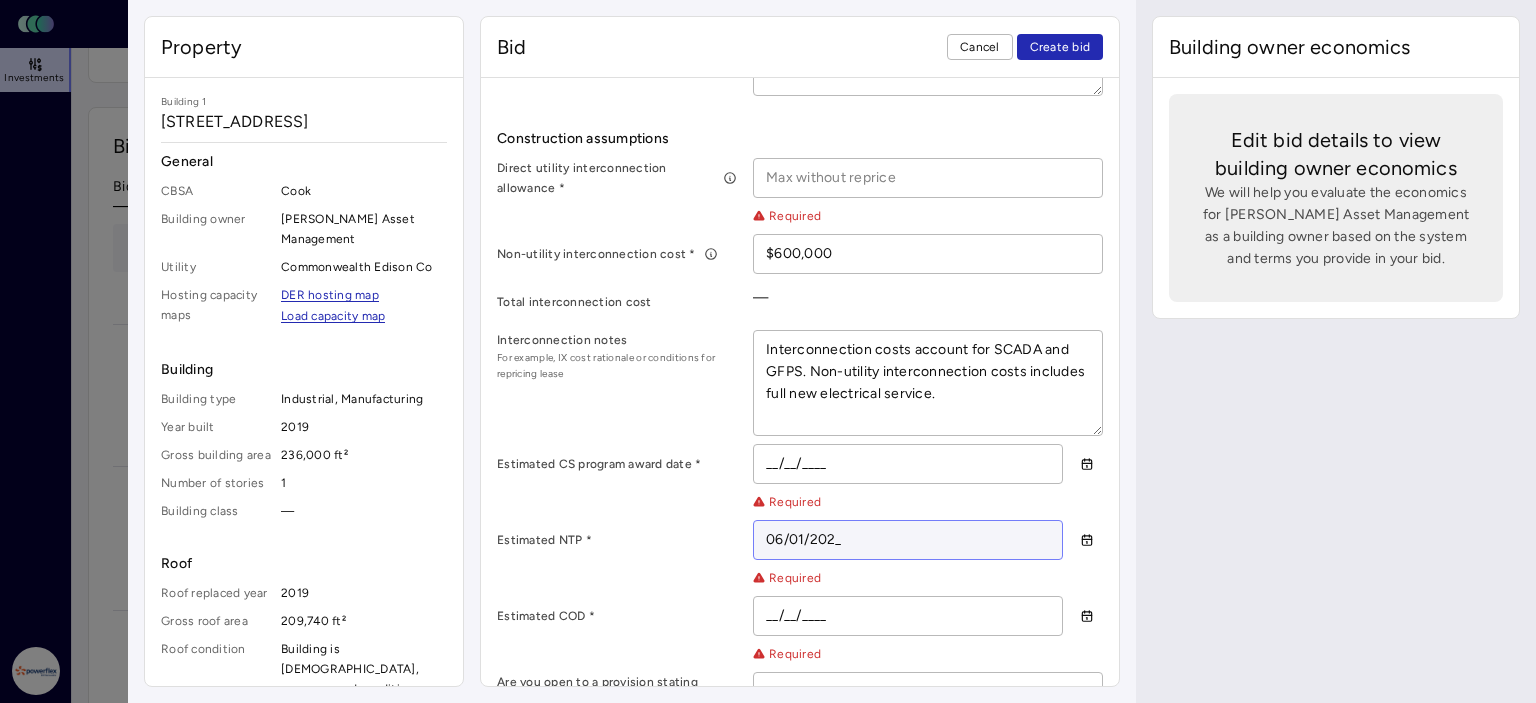 type on "x" 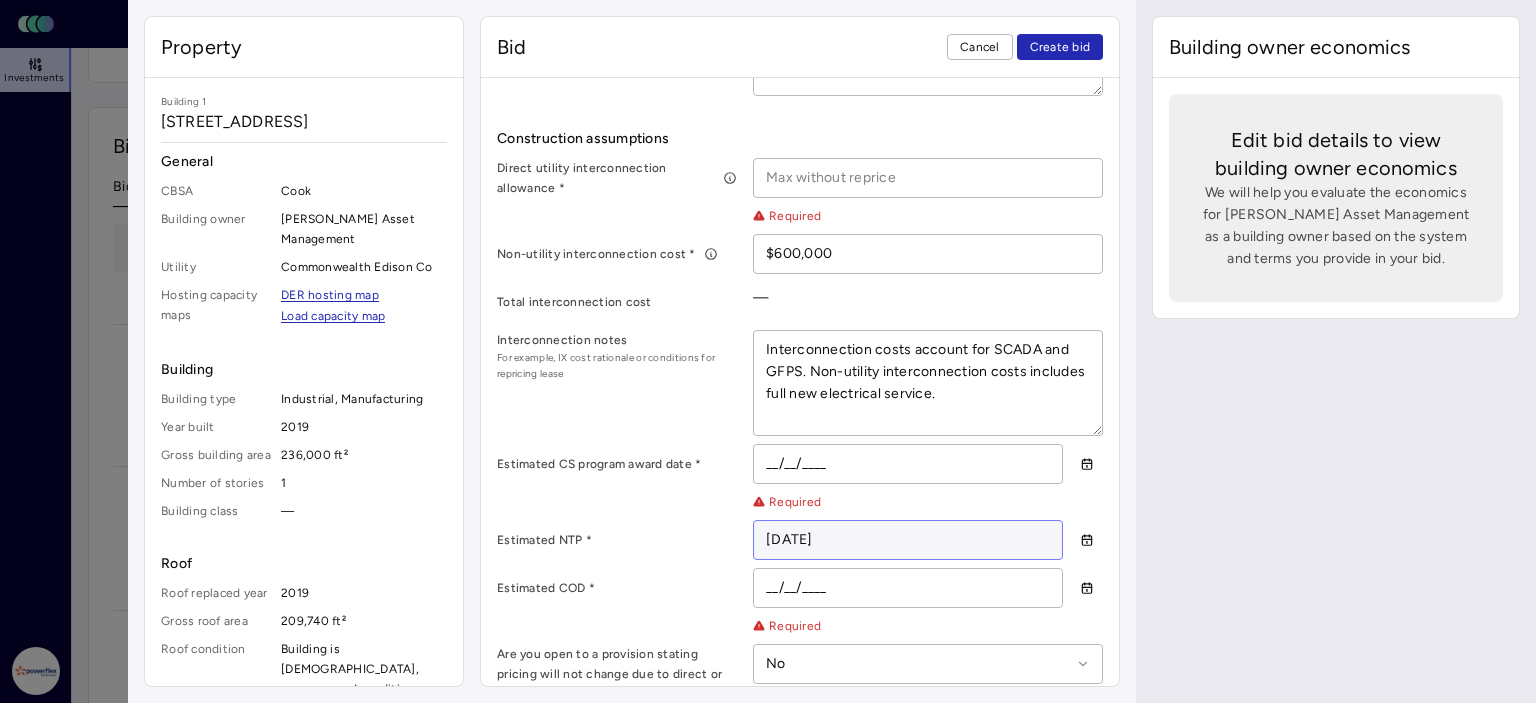 type on "x" 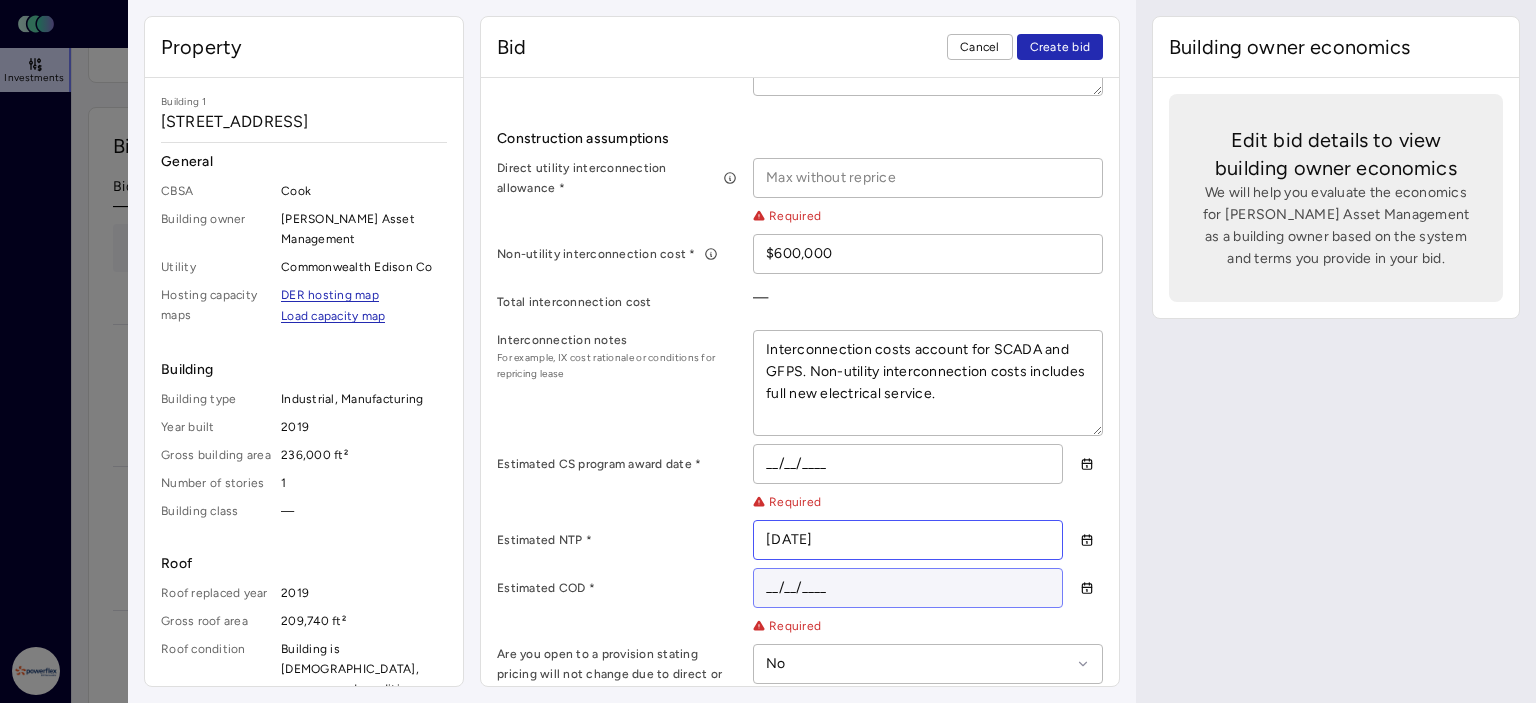 type on "[DATE]" 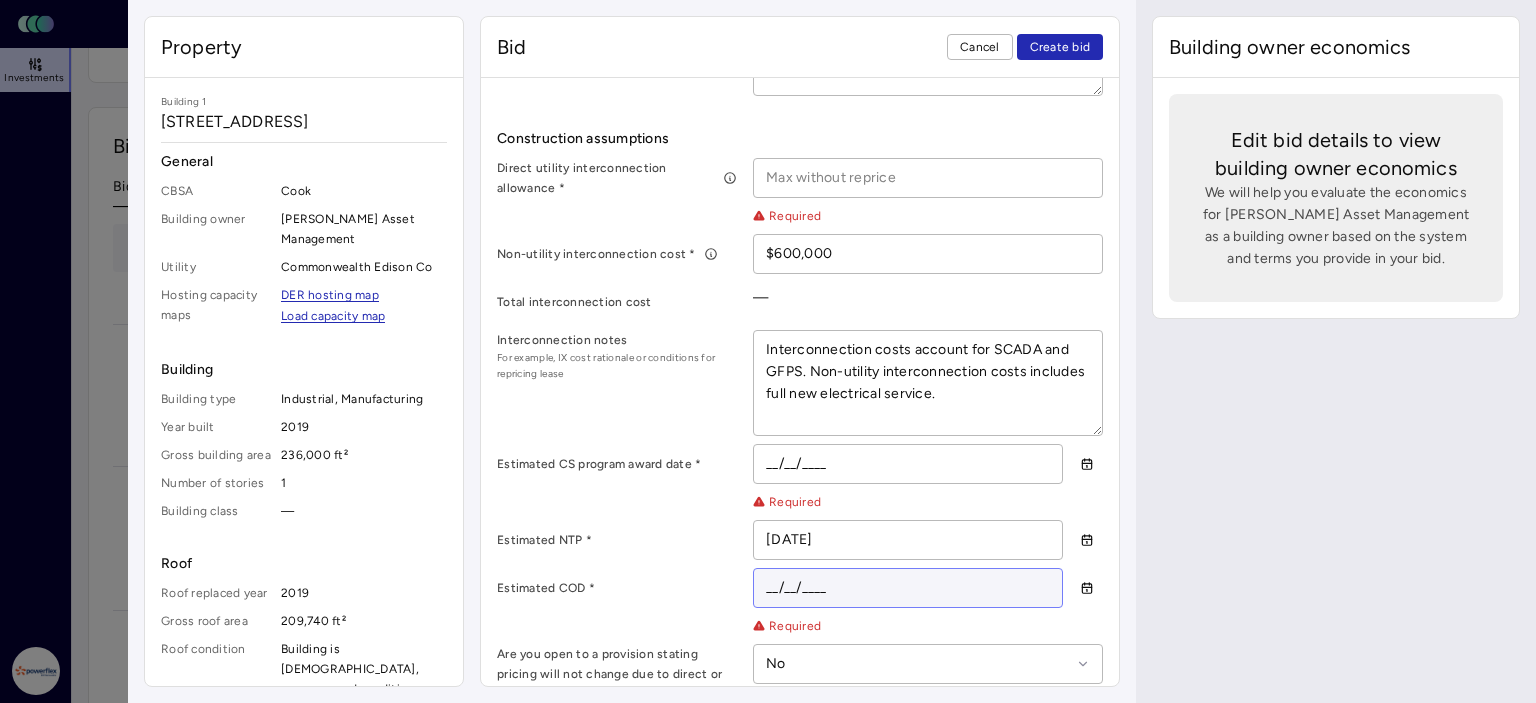 click on "__/__/____" at bounding box center [908, 588] 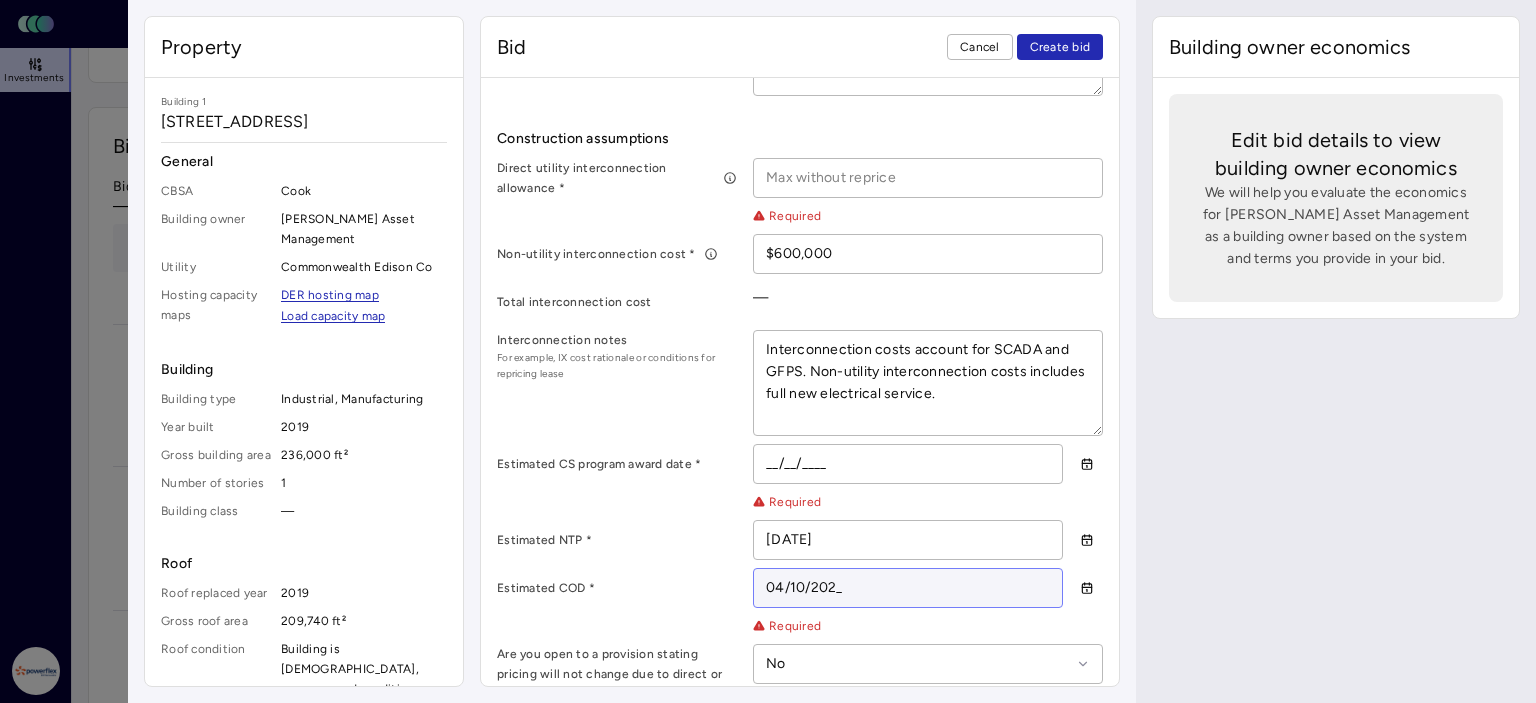 type on "[DATE]" 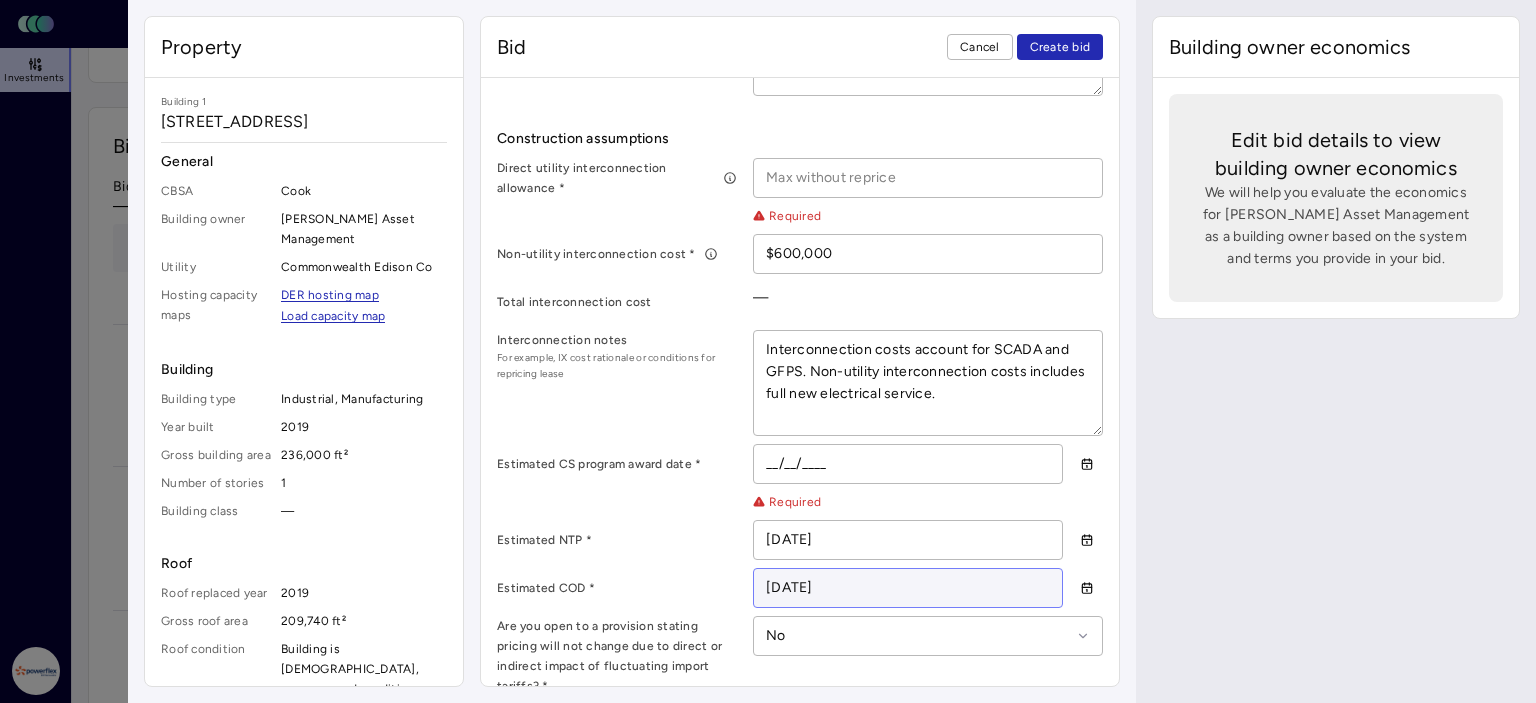 type on "x" 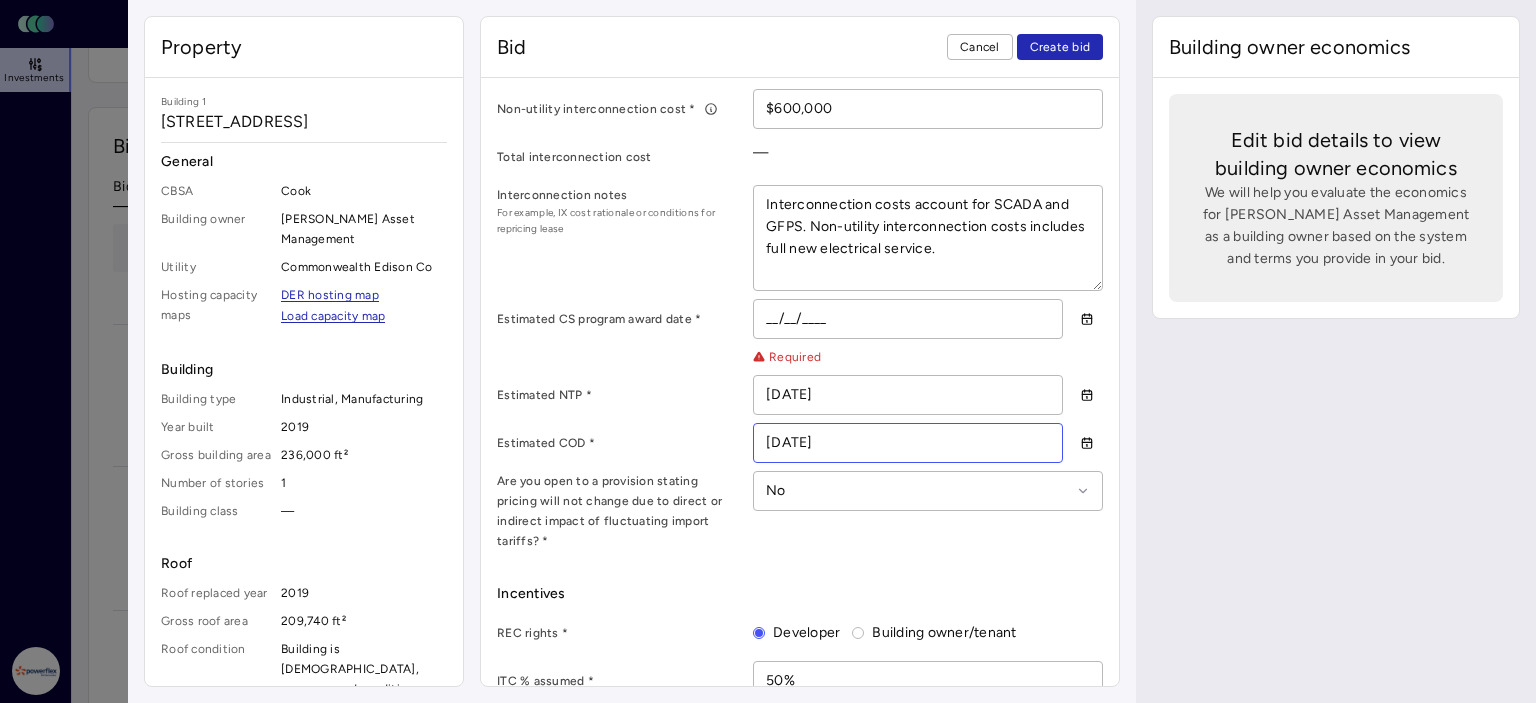 scroll, scrollTop: 937, scrollLeft: 0, axis: vertical 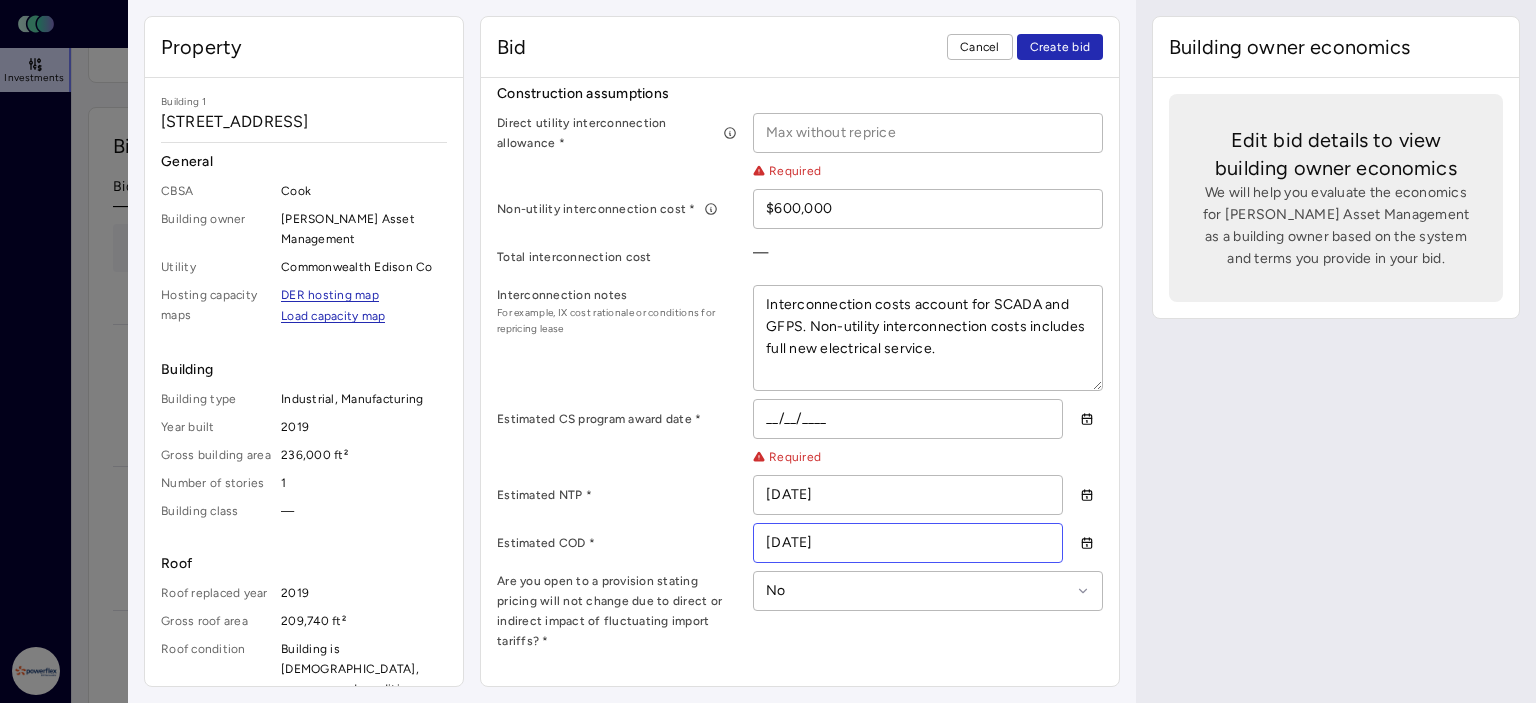 type on "[DATE]" 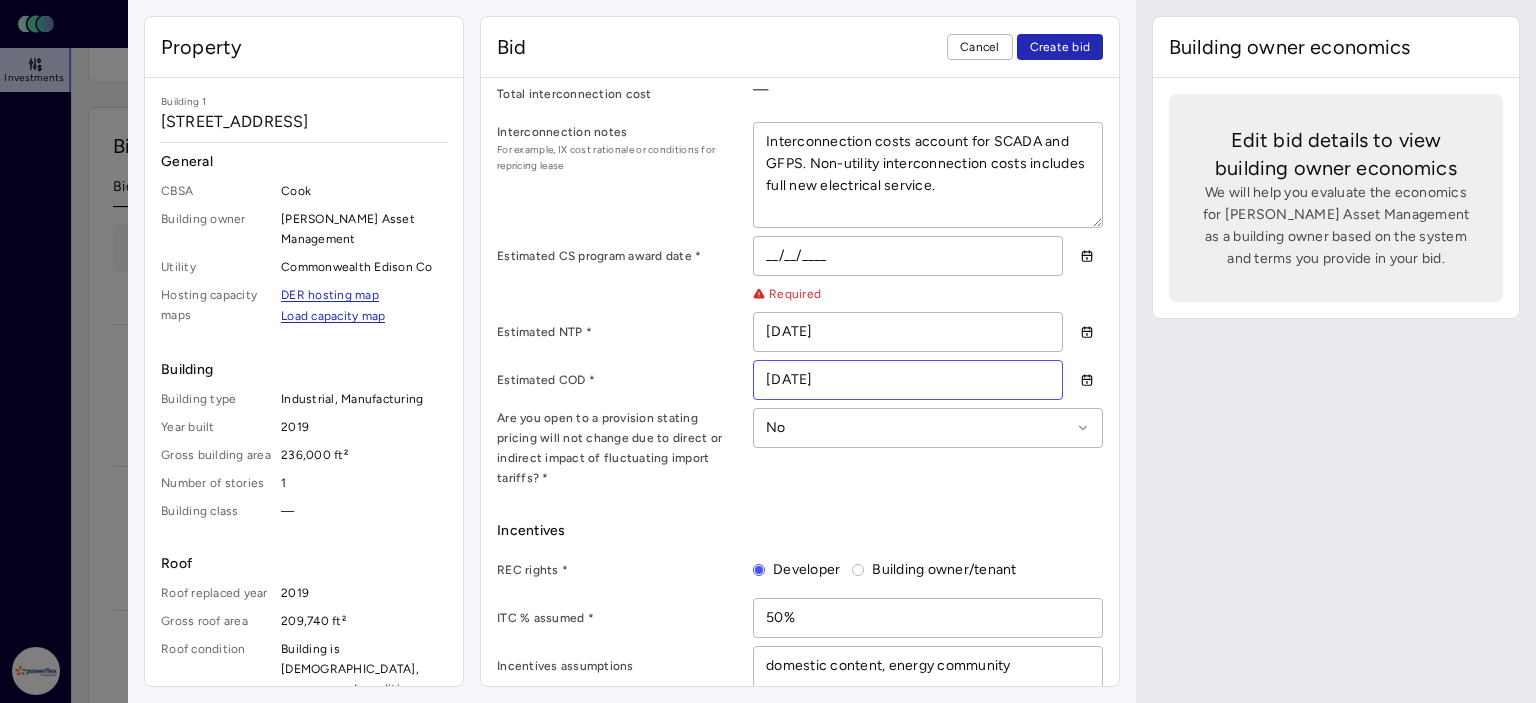 scroll, scrollTop: 1237, scrollLeft: 0, axis: vertical 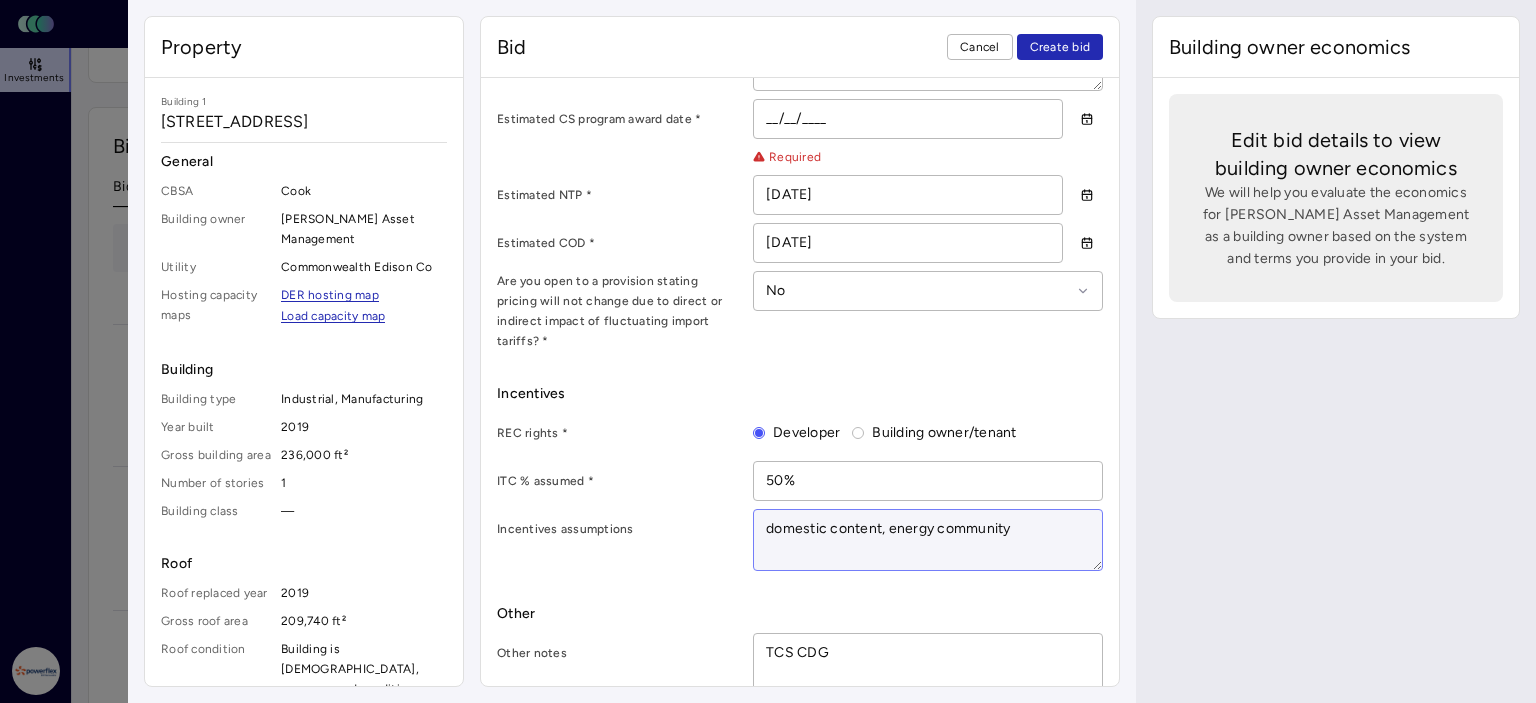 click on "domestic content, energy community" at bounding box center [928, 540] 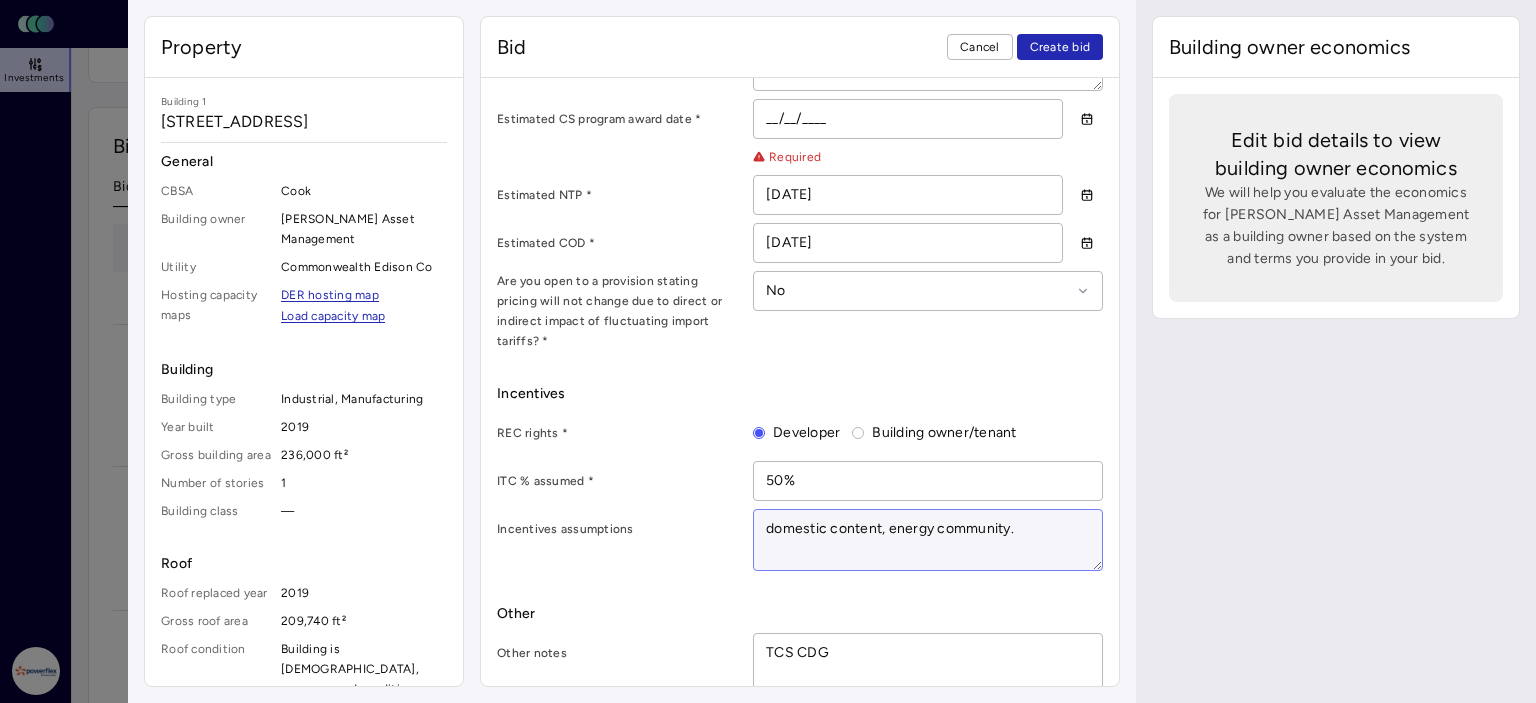 type on "x" 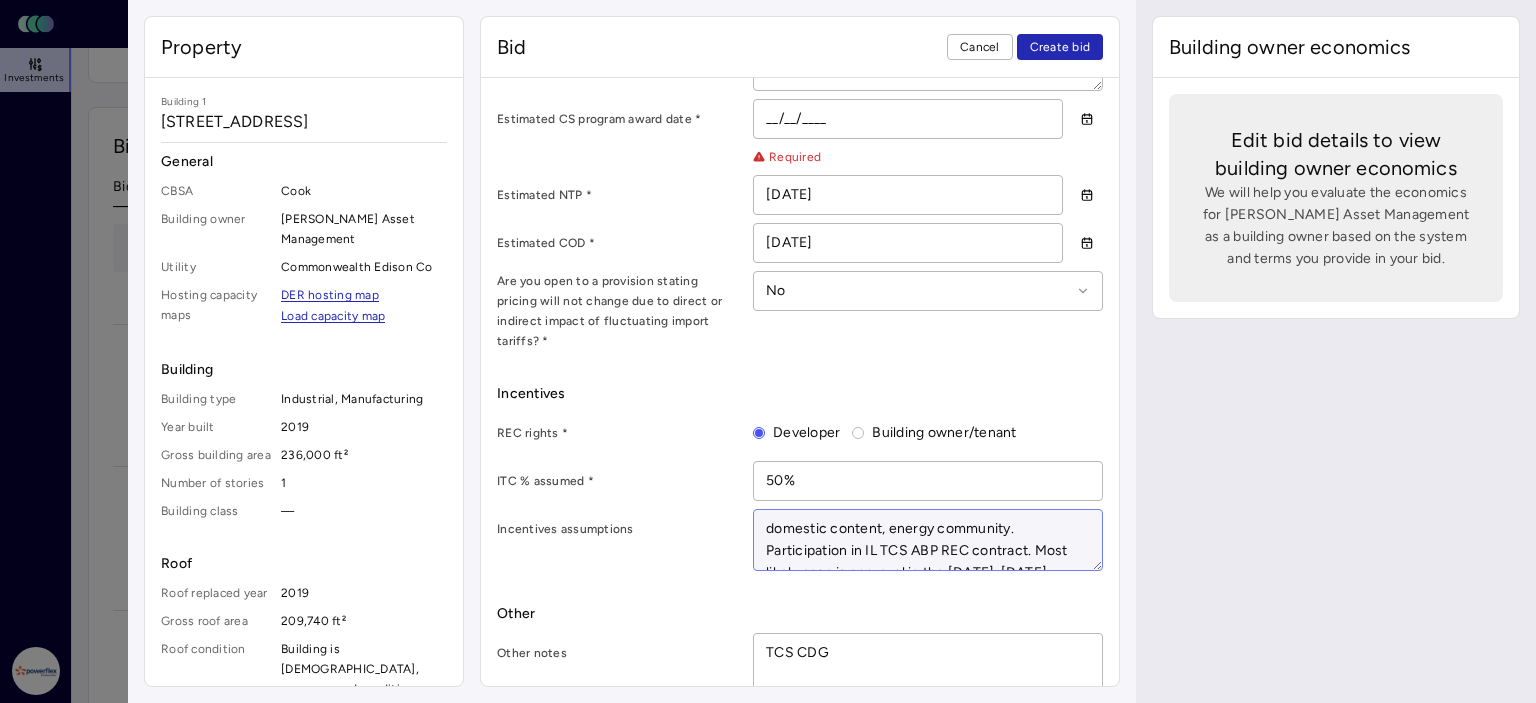 type on "x" 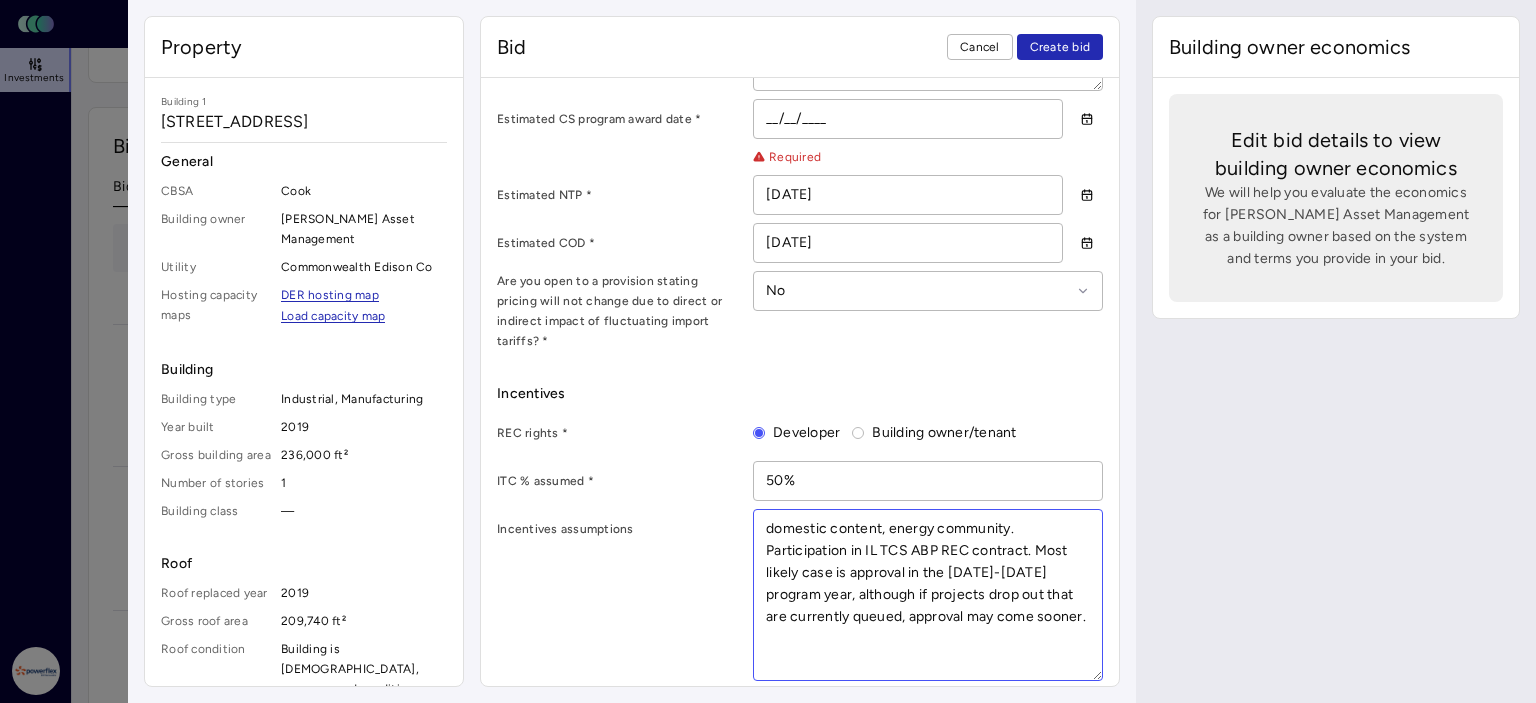 type on "domestic content, energy community.  Participation in IL TCS ABP REC contract. Most likely case is approval in the [DATE]-[DATE] program year, although if projects drop out that are currently queued, approval may come sooner." 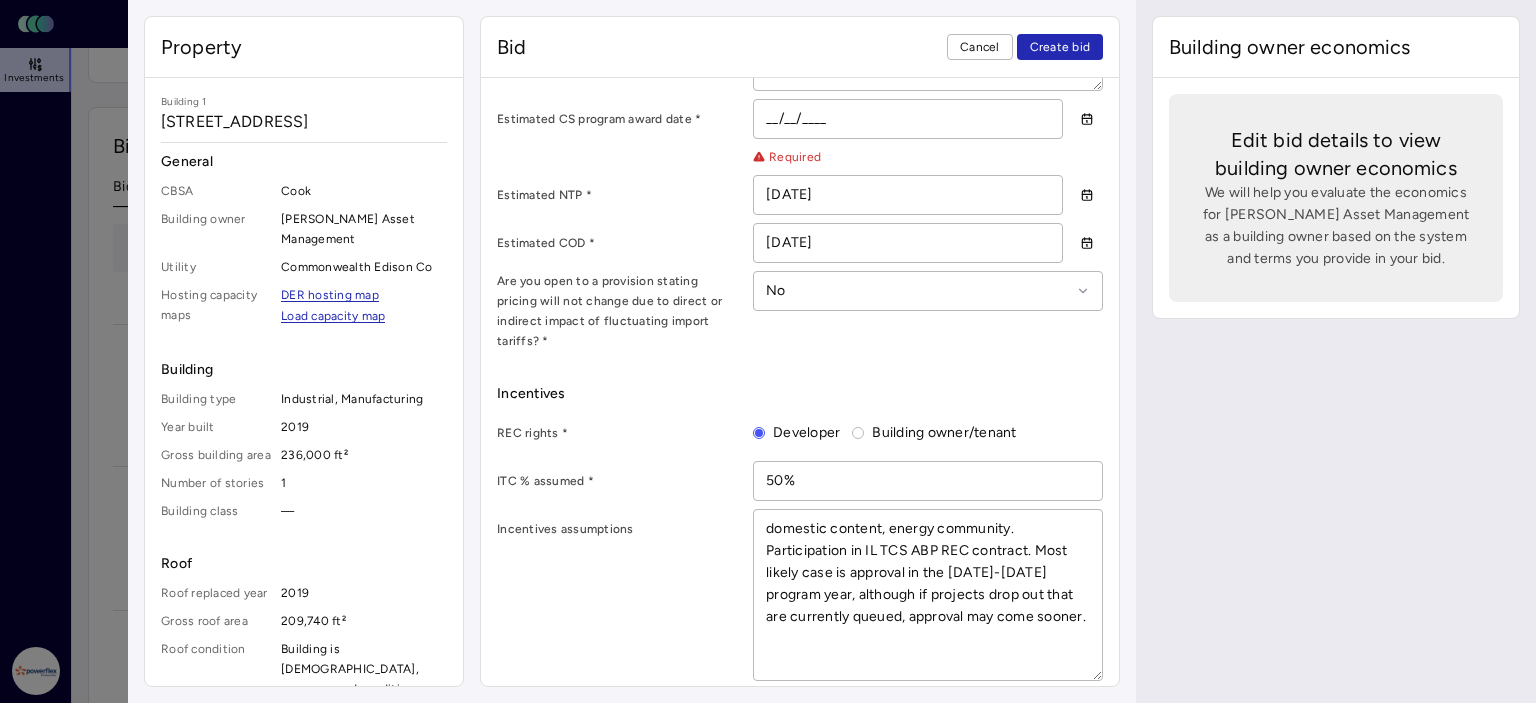 click on "Incentives assumptions   domestic content, energy community.  Participation in IL TCS ABP REC contract. Most likely case is approval in the [DATE]-[DATE] program year, although if projects drop out that are currently queued, approval may come sooner." at bounding box center [800, 595] 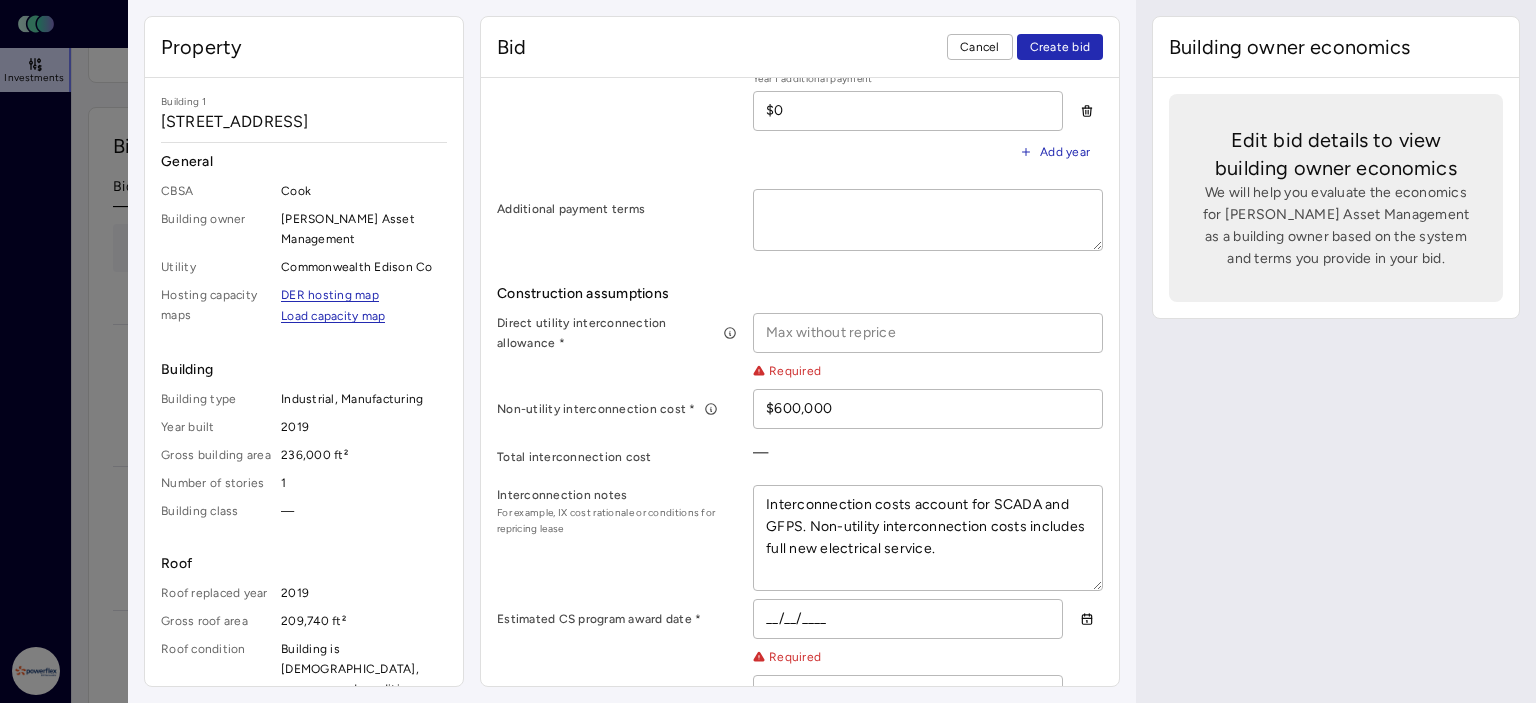 scroll, scrollTop: 837, scrollLeft: 0, axis: vertical 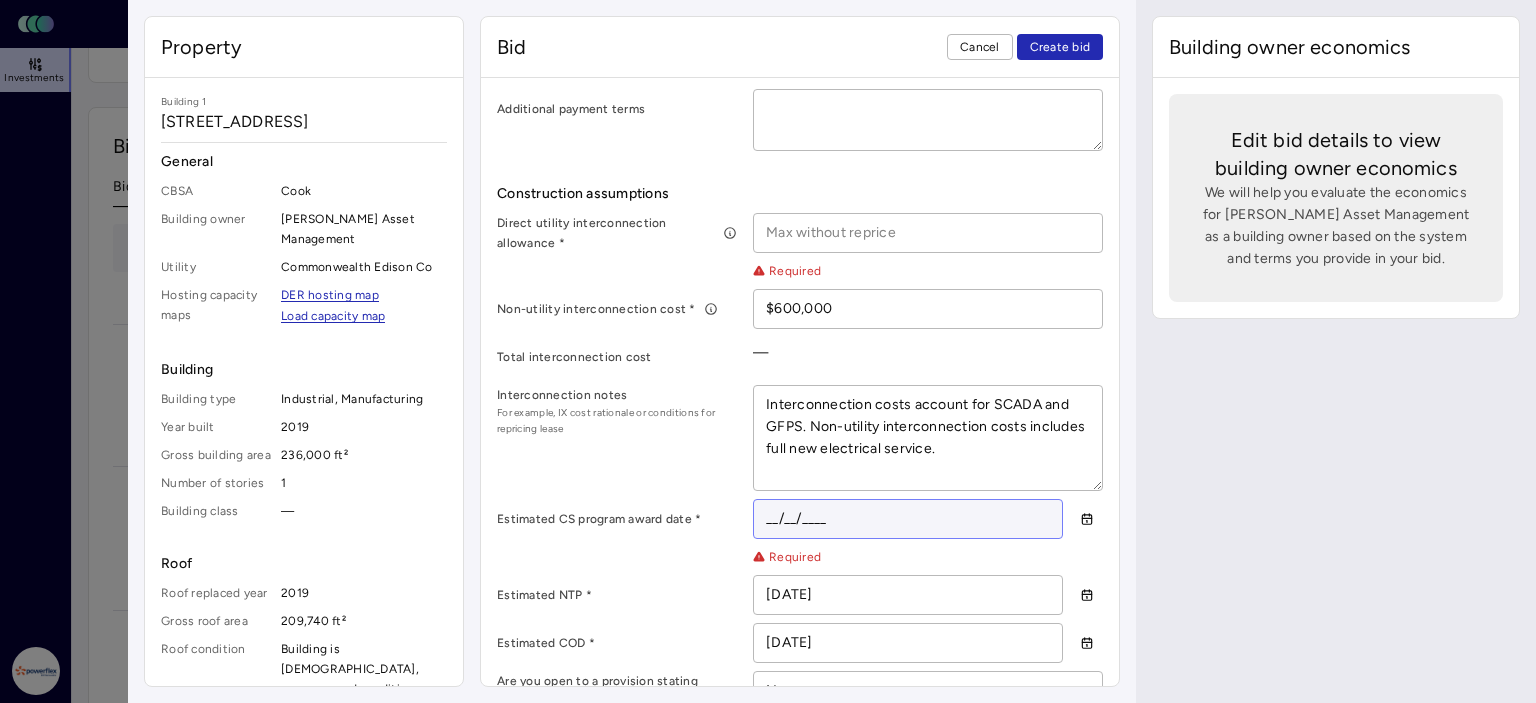 click on "__/__/____" at bounding box center [908, 519] 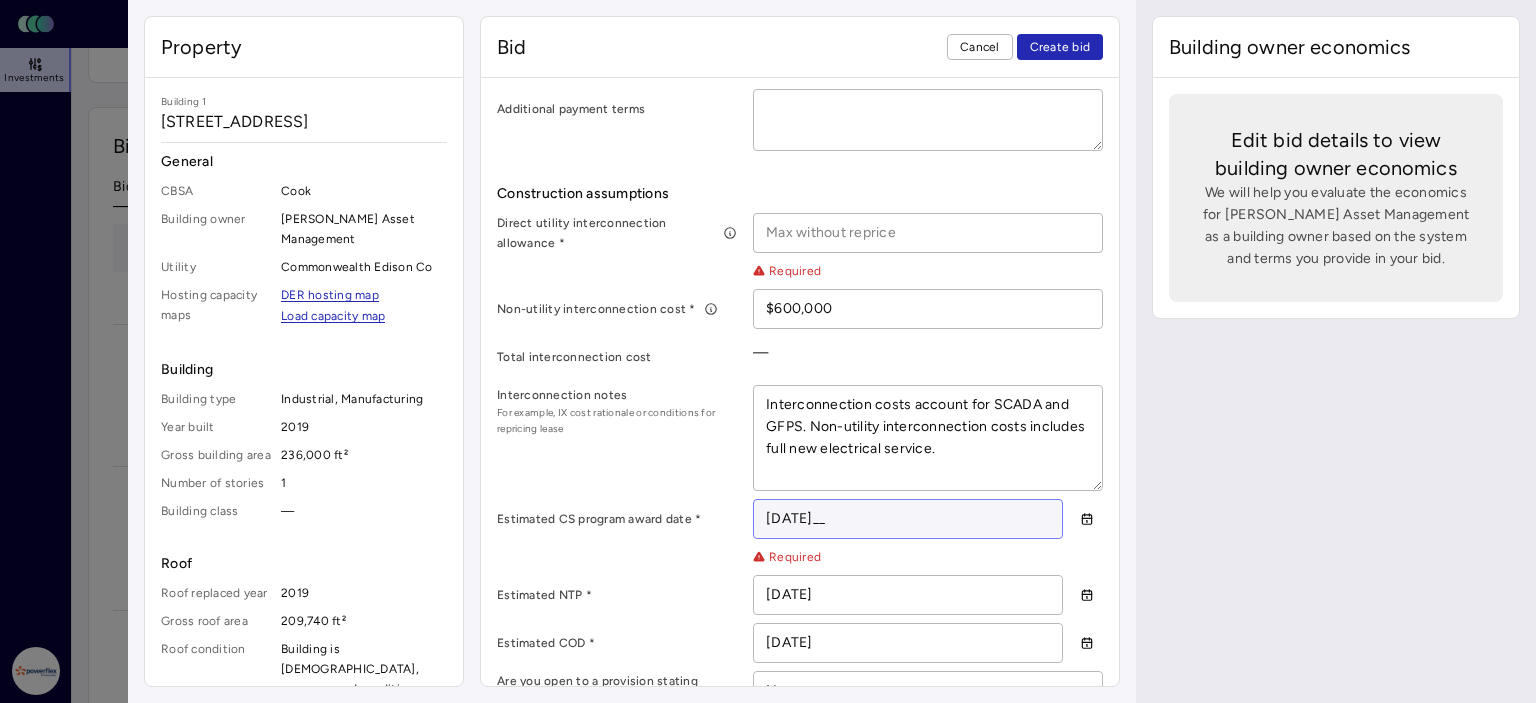 type on "06/01/202_" 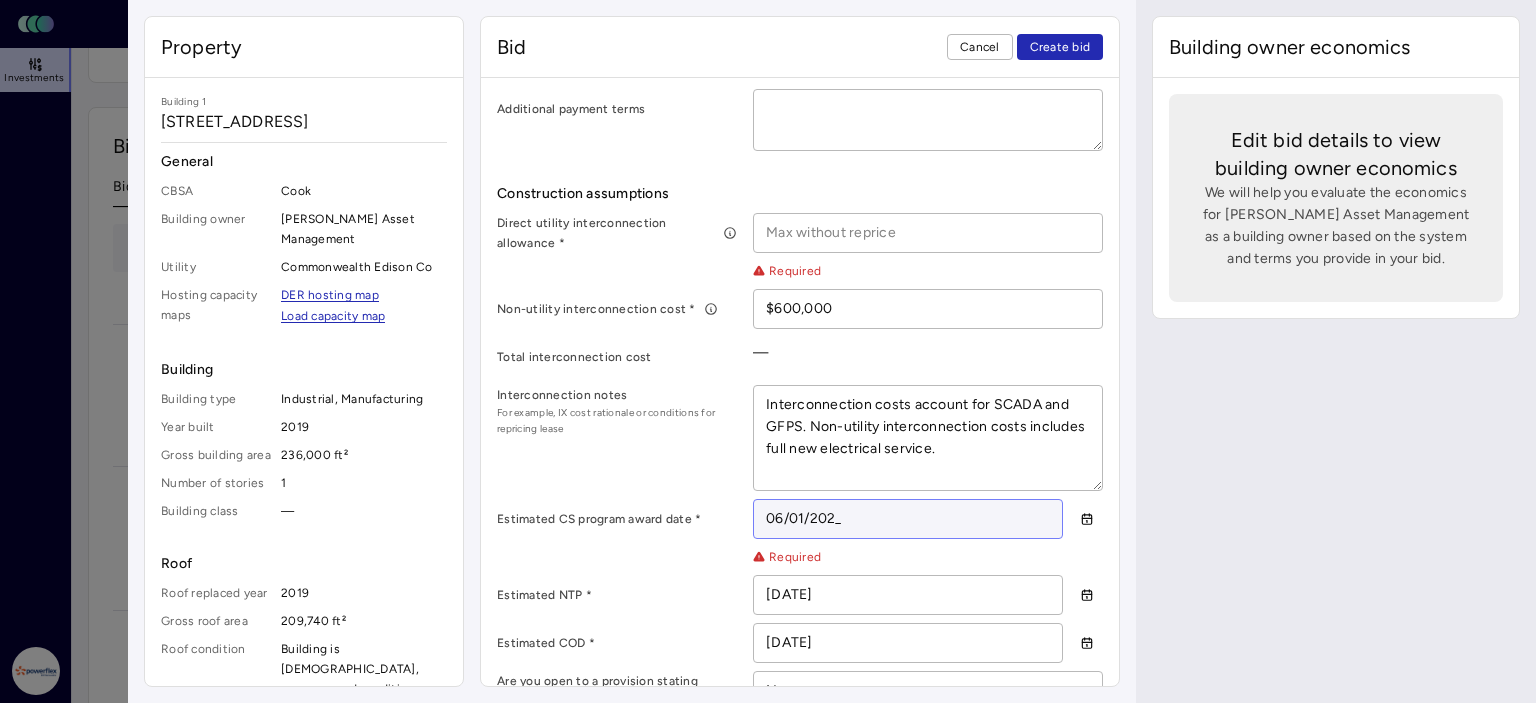type on "x" 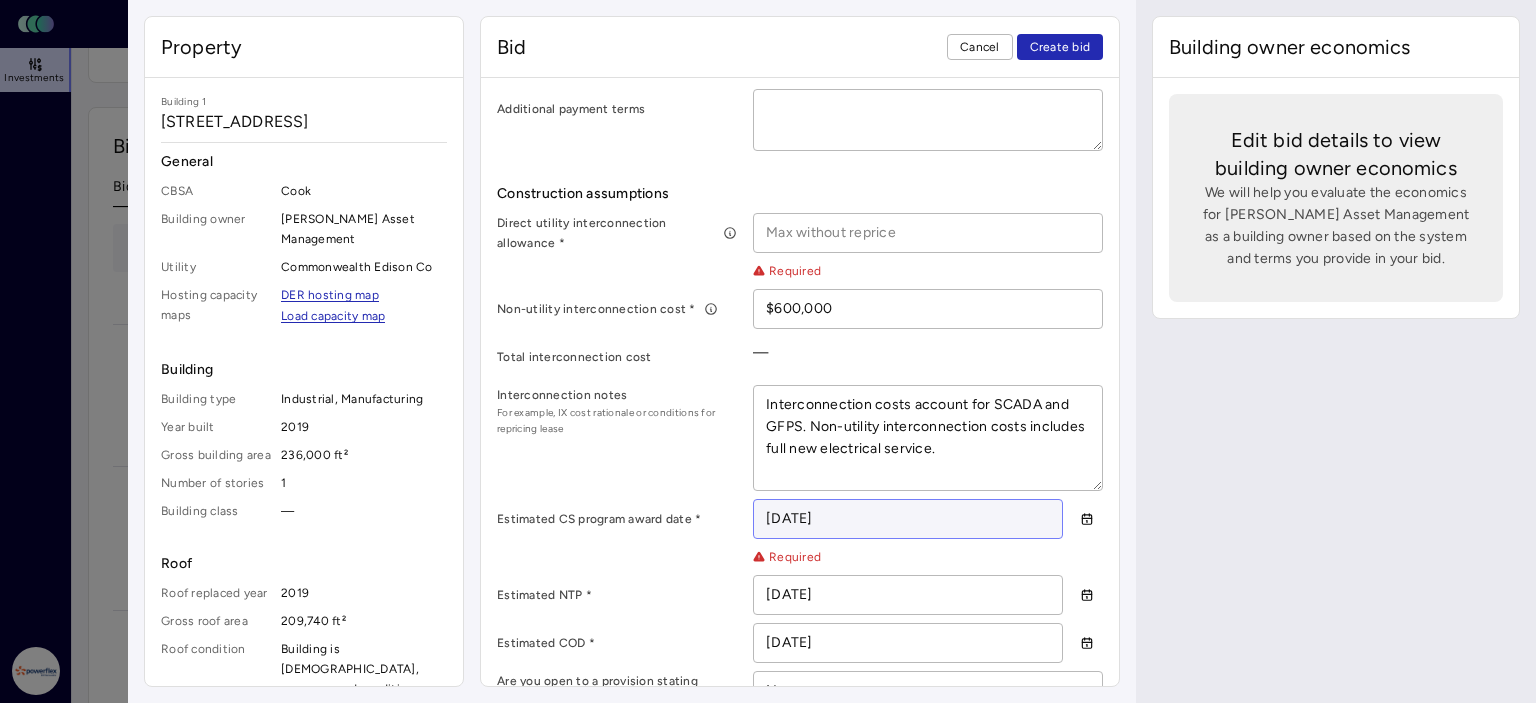 type on "x" 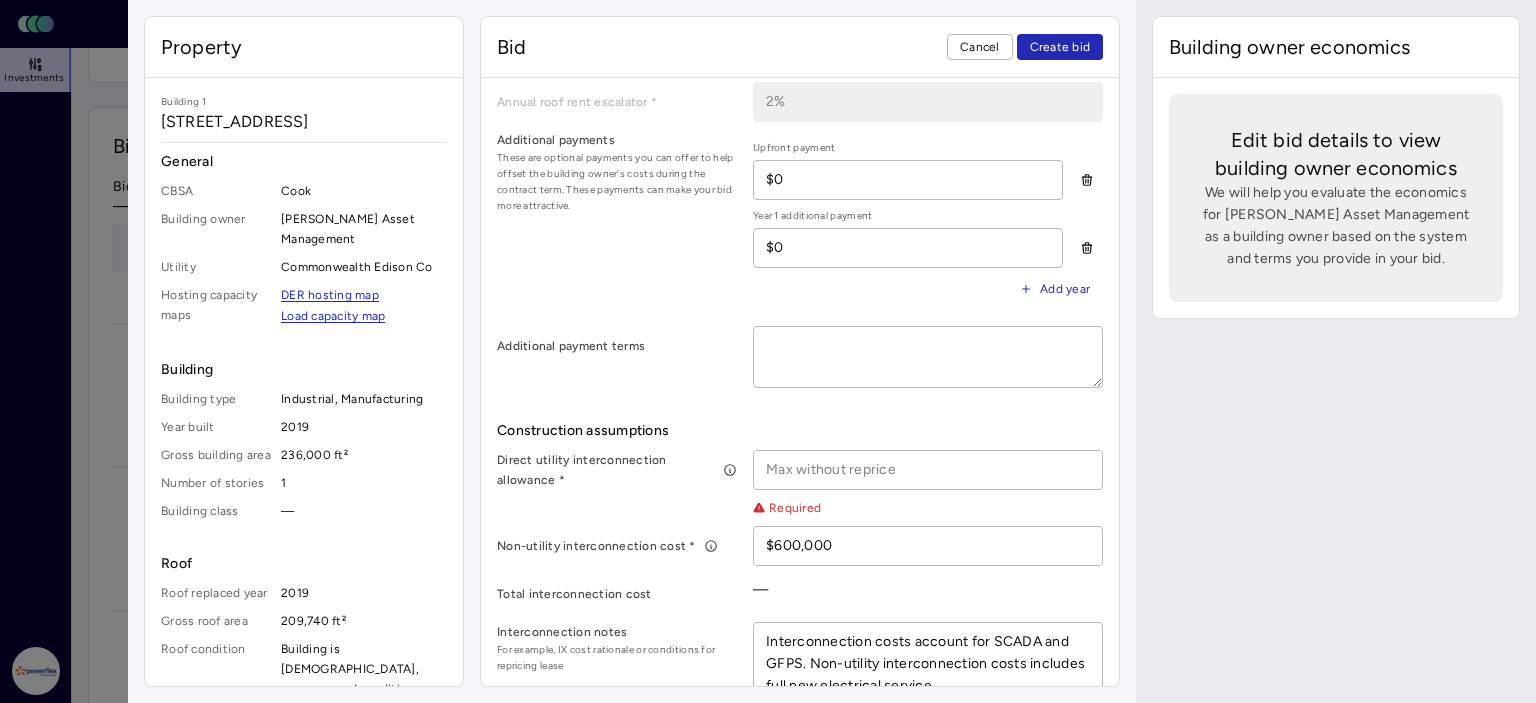 scroll, scrollTop: 700, scrollLeft: 0, axis: vertical 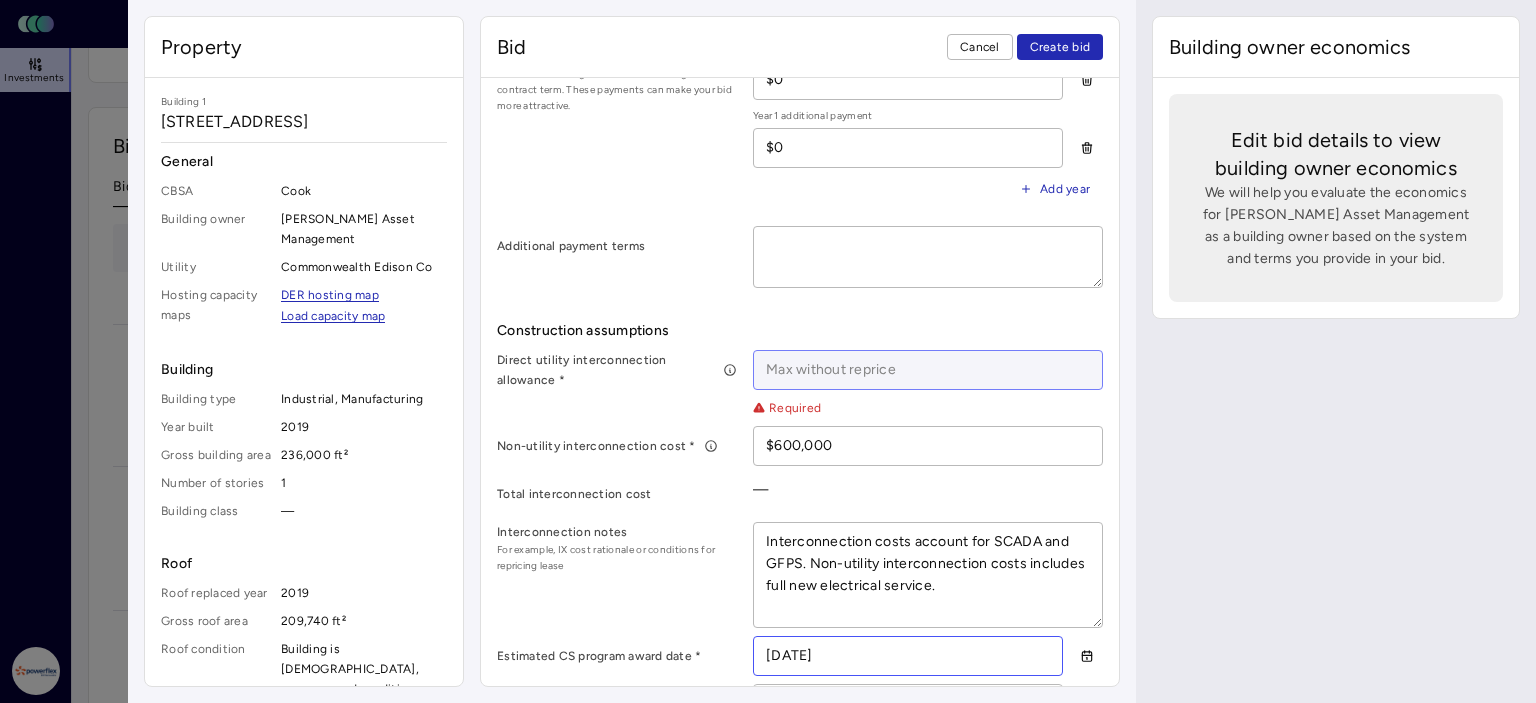 type on "[DATE]" 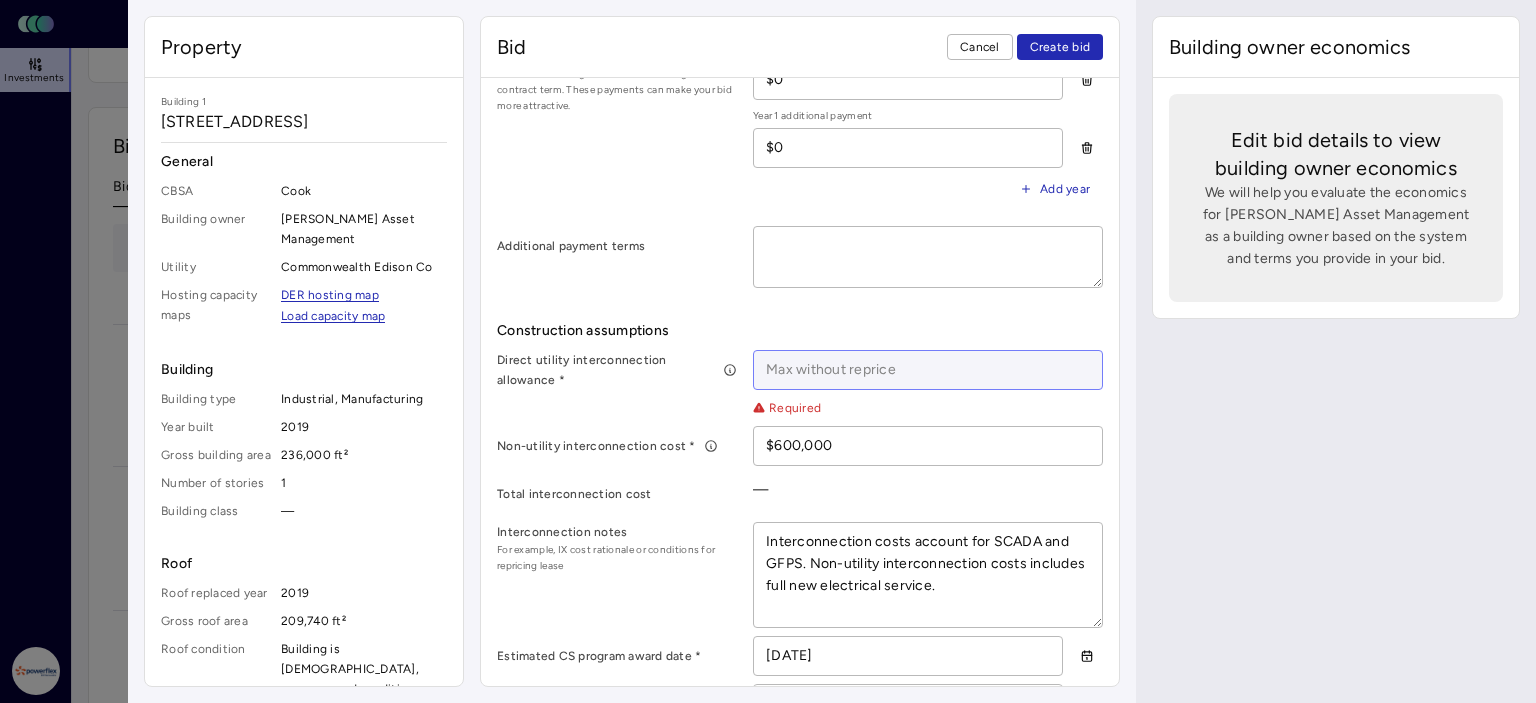click at bounding box center [928, 370] 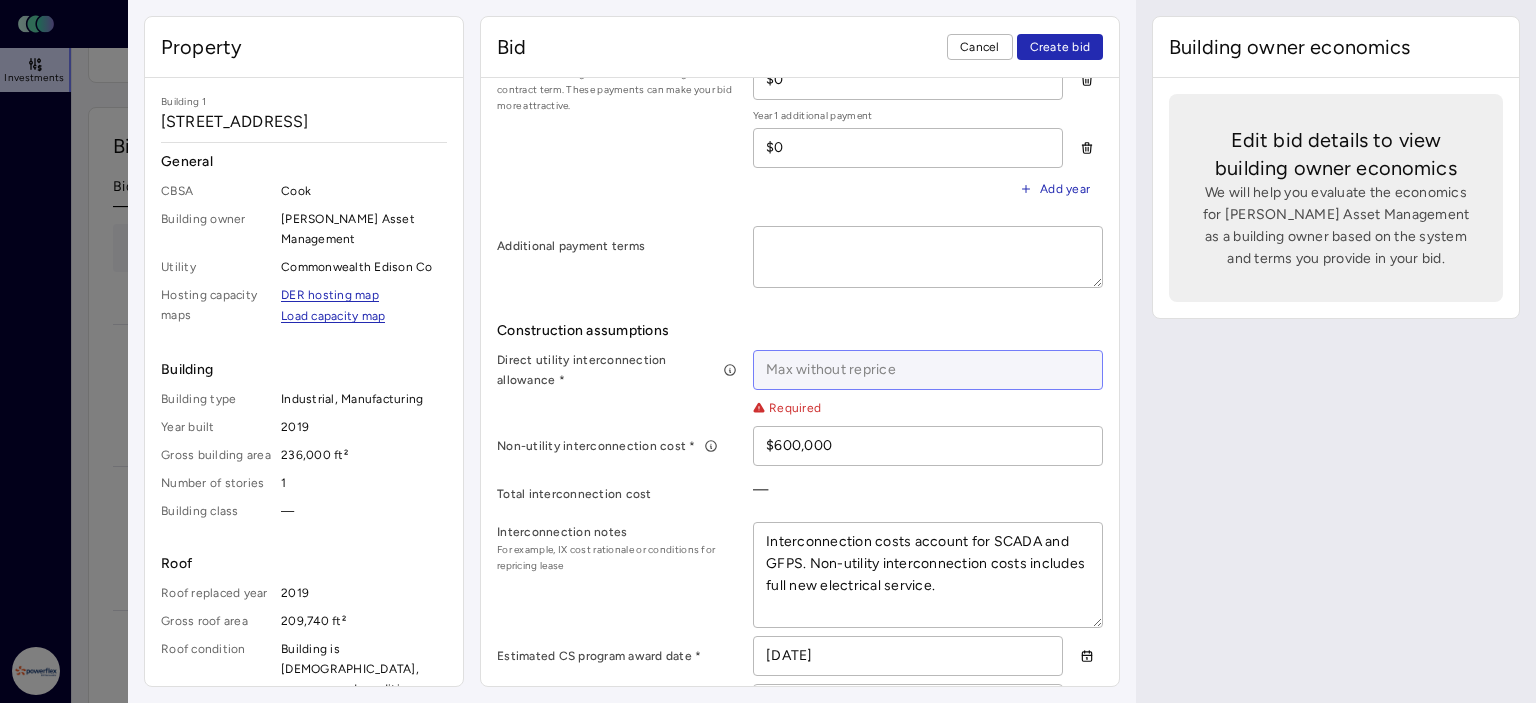 type on "x" 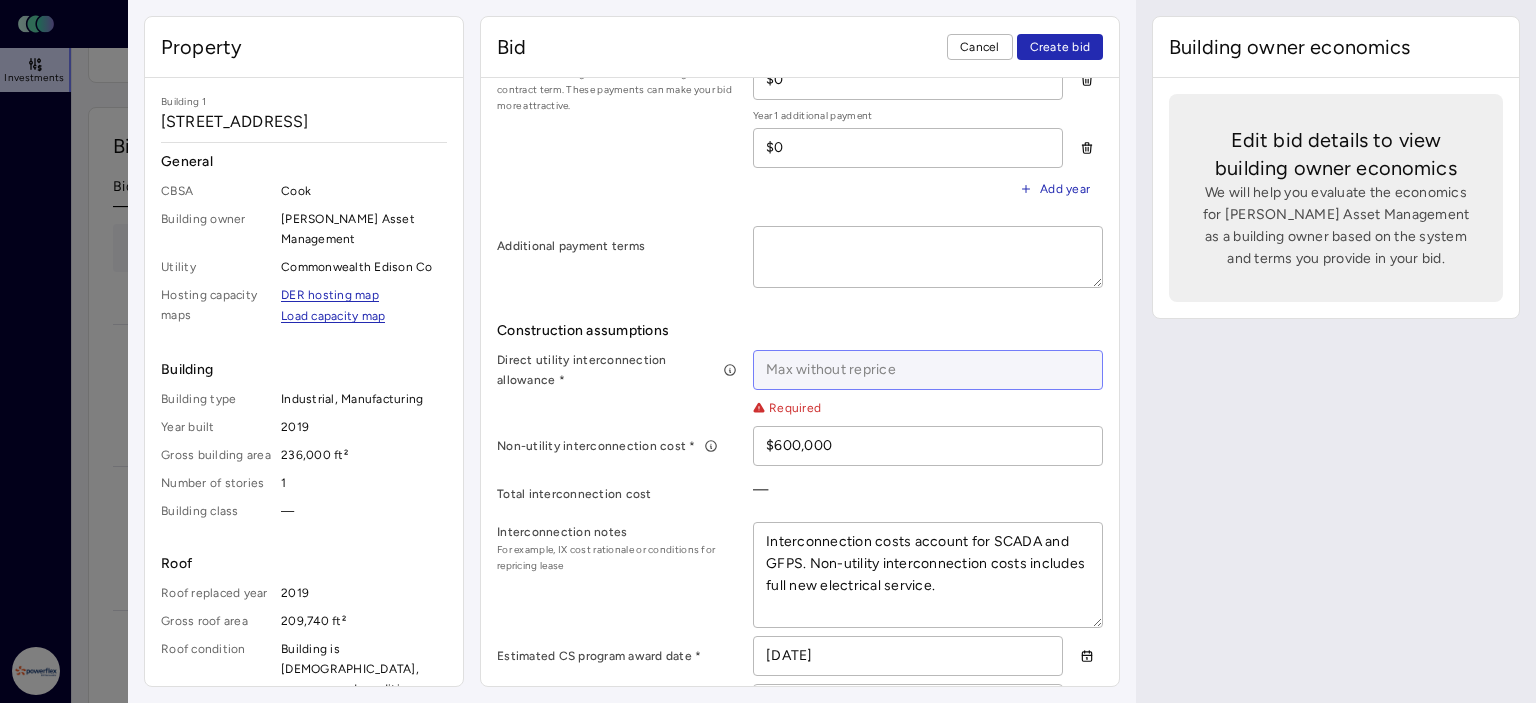 type on "$4" 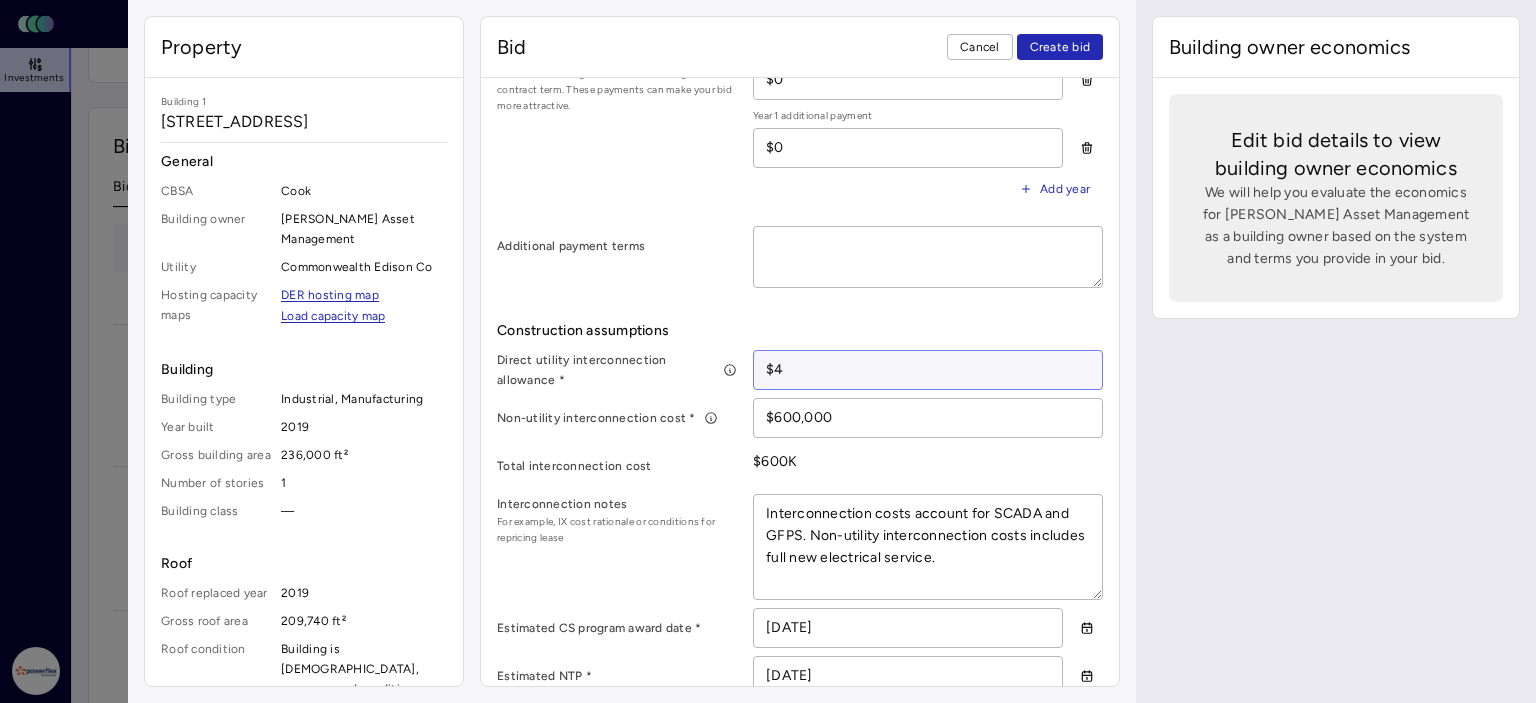 type on "x" 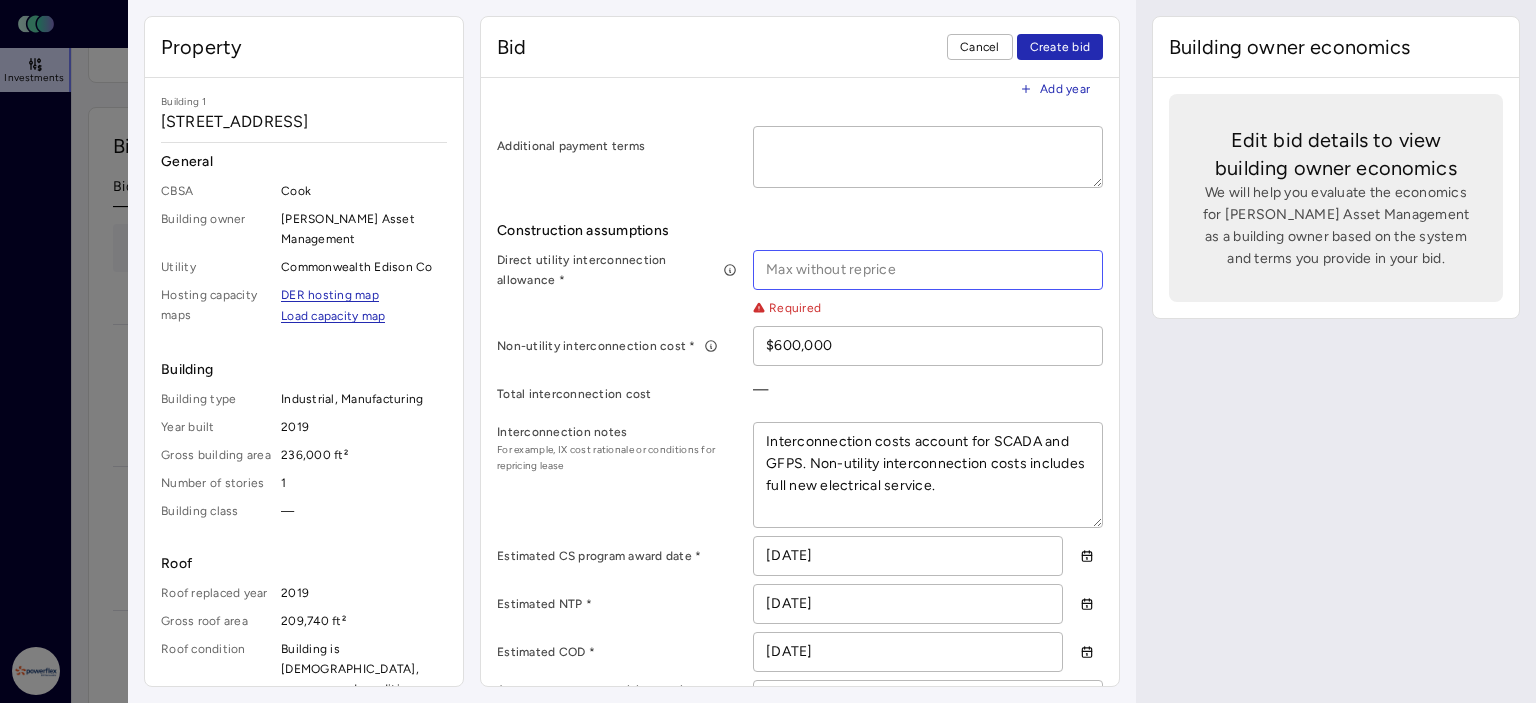 scroll, scrollTop: 700, scrollLeft: 0, axis: vertical 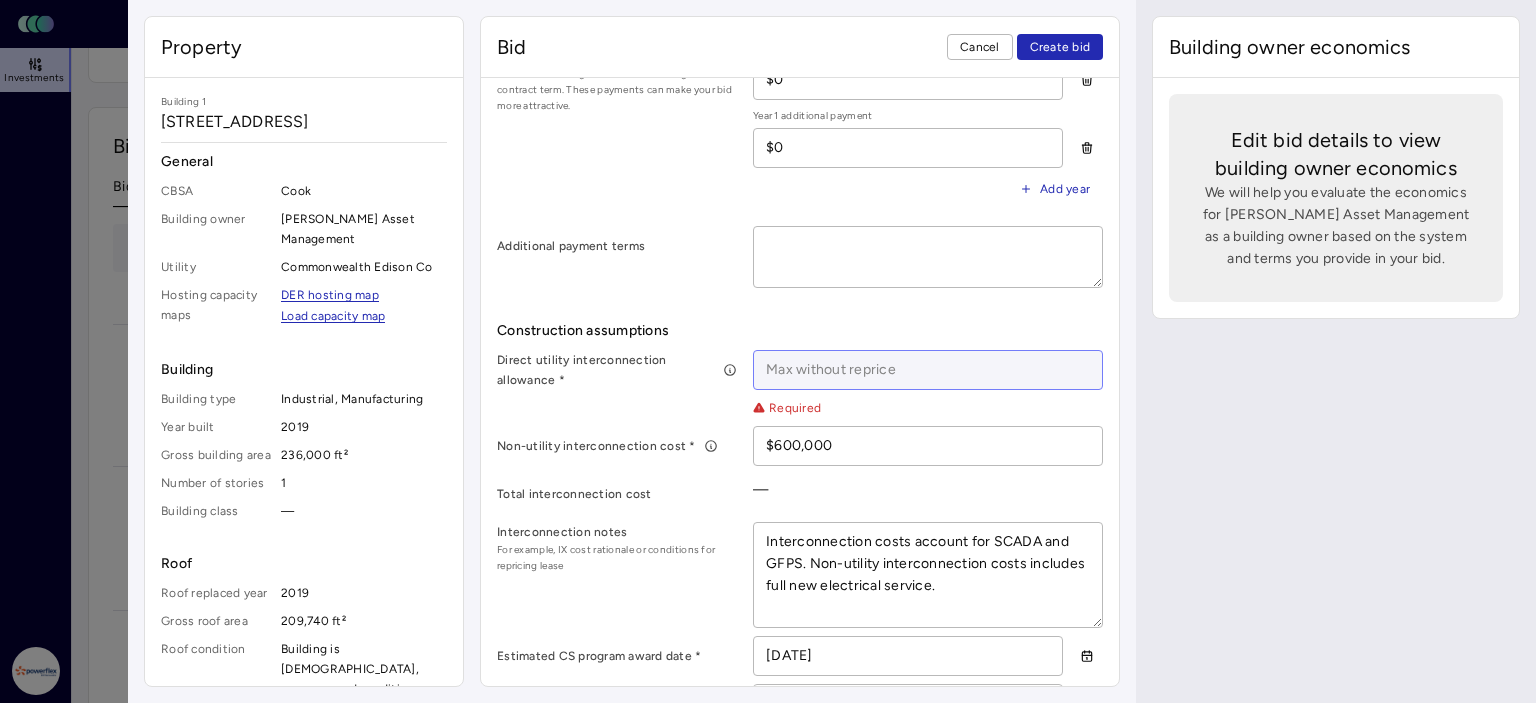 click at bounding box center [928, 370] 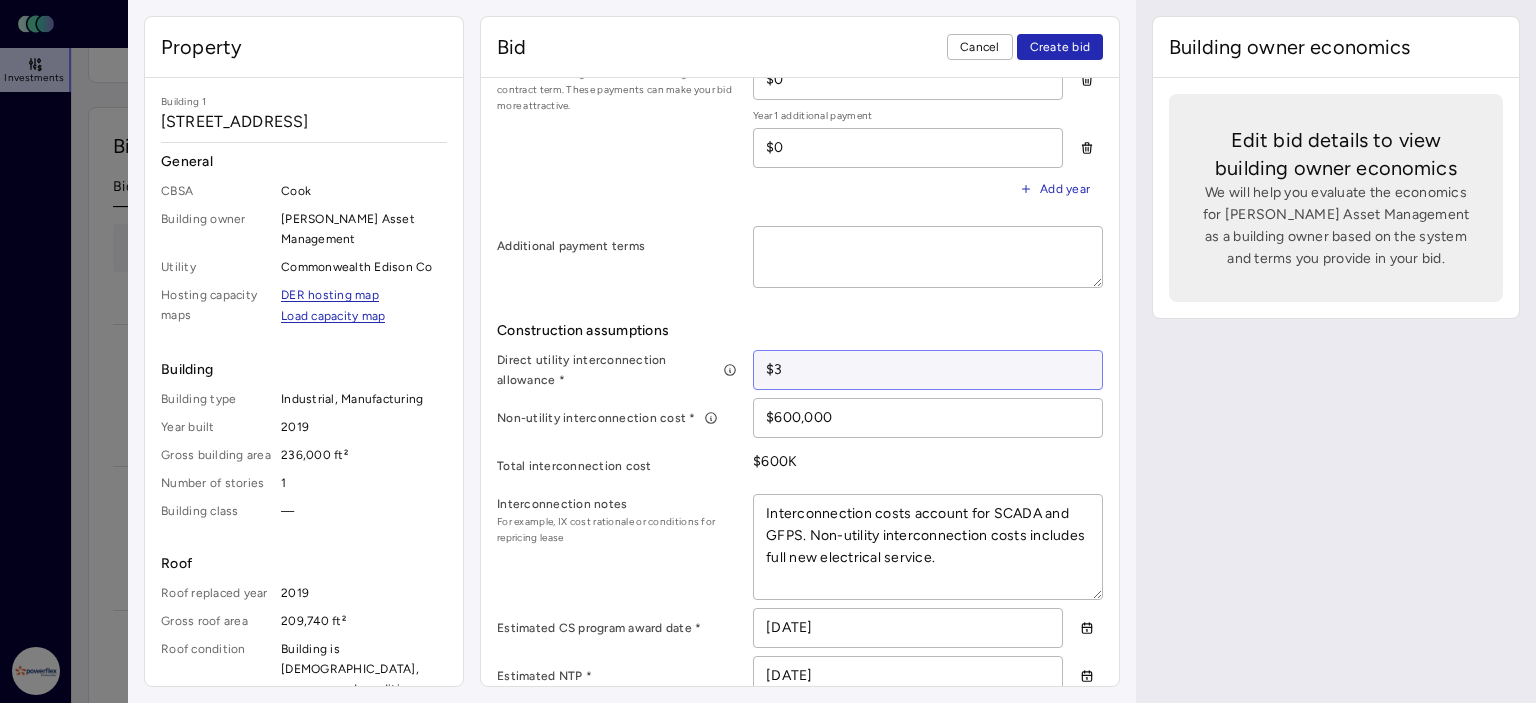 type on "x" 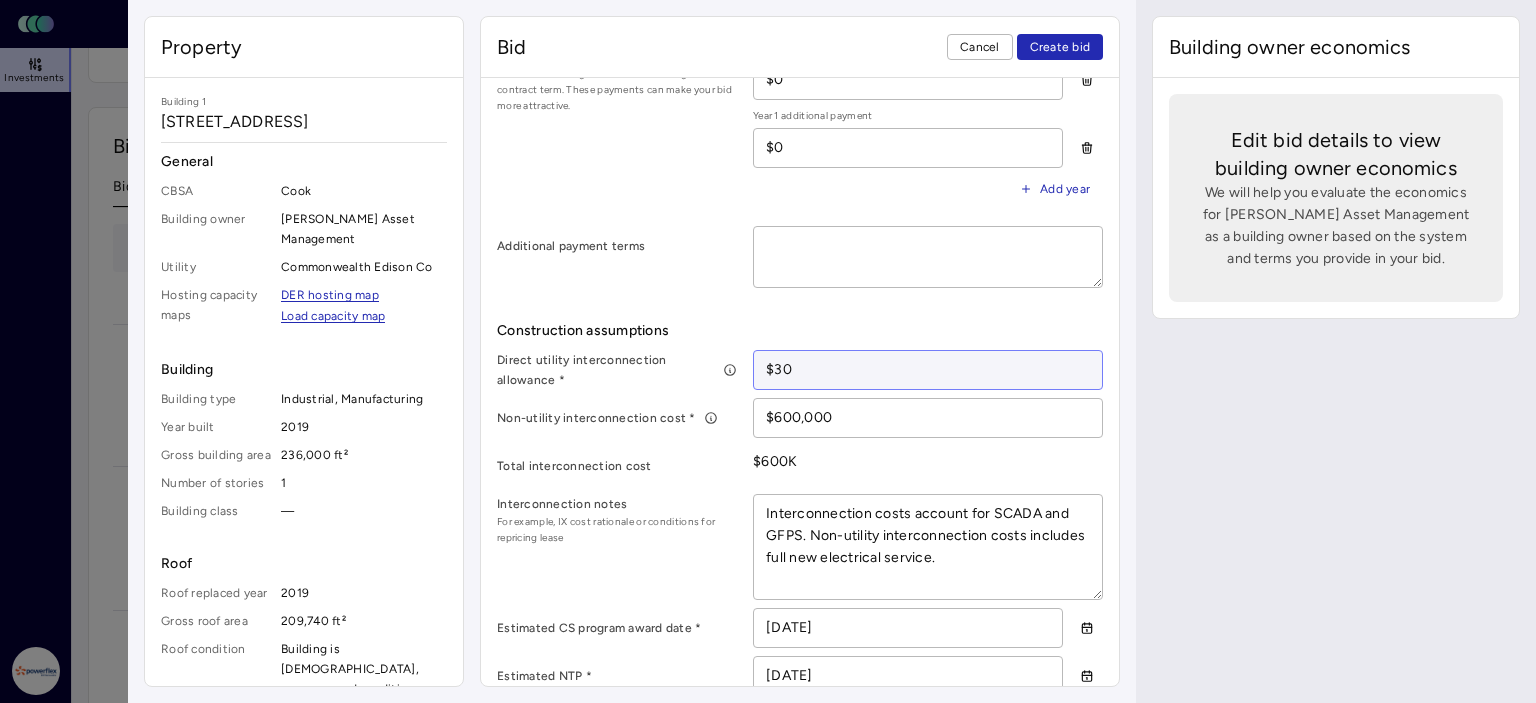 type on "x" 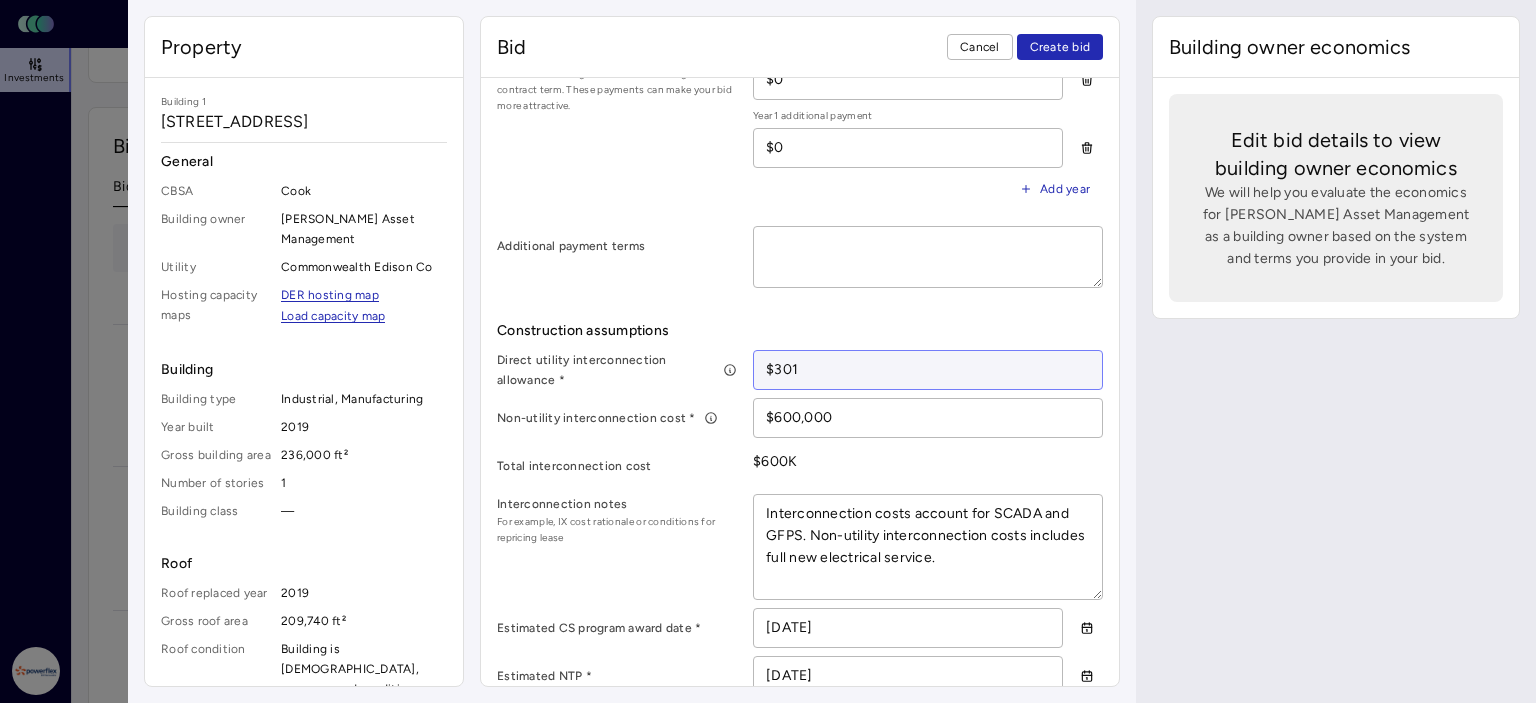type on "x" 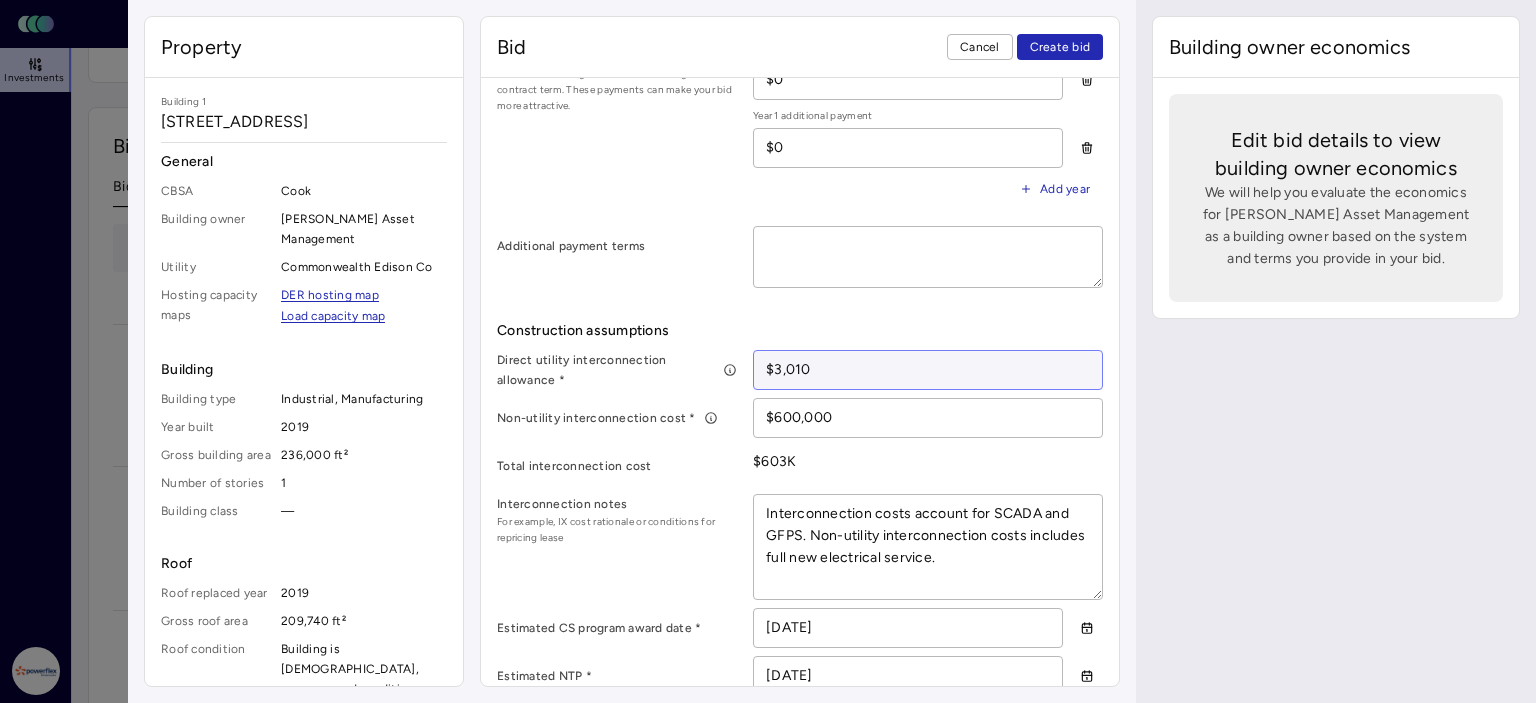 type on "x" 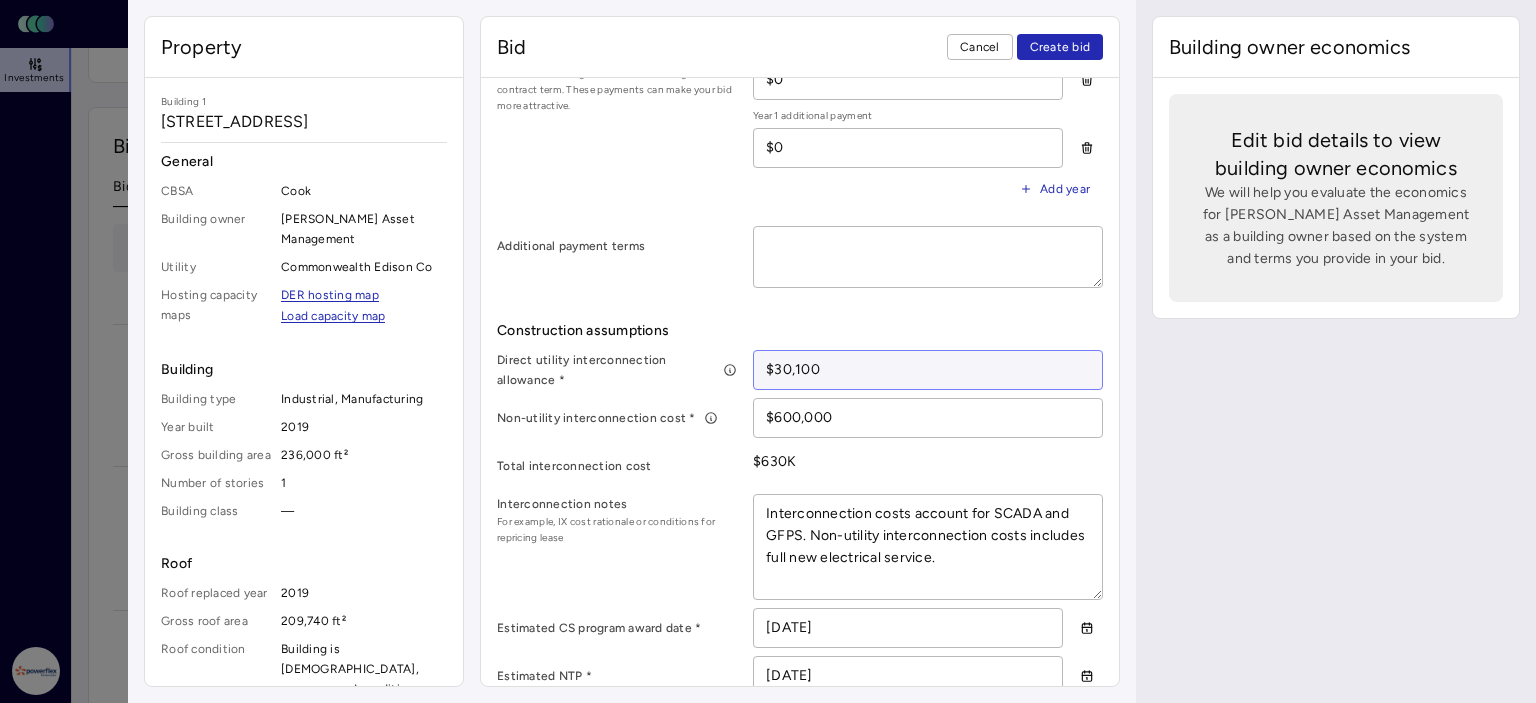 type on "x" 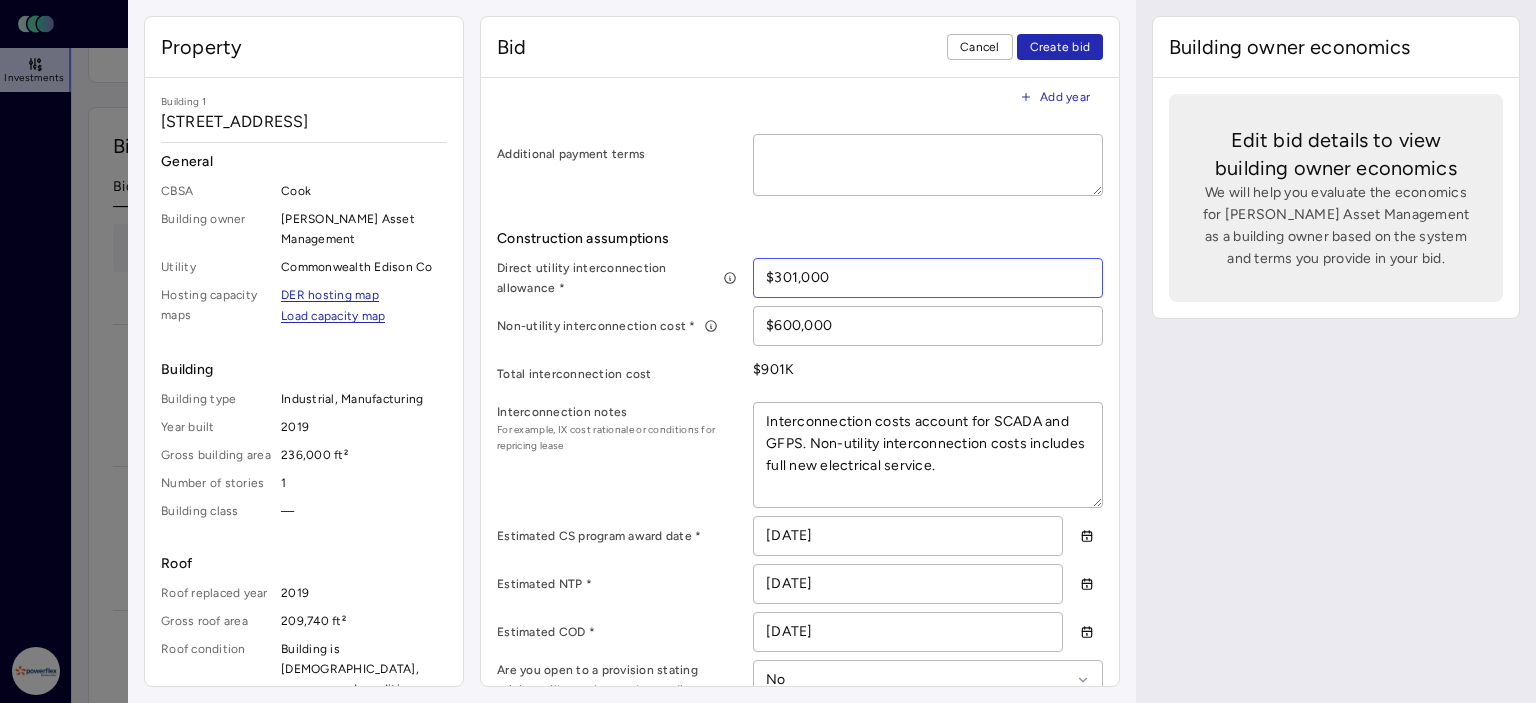 scroll, scrollTop: 692, scrollLeft: 0, axis: vertical 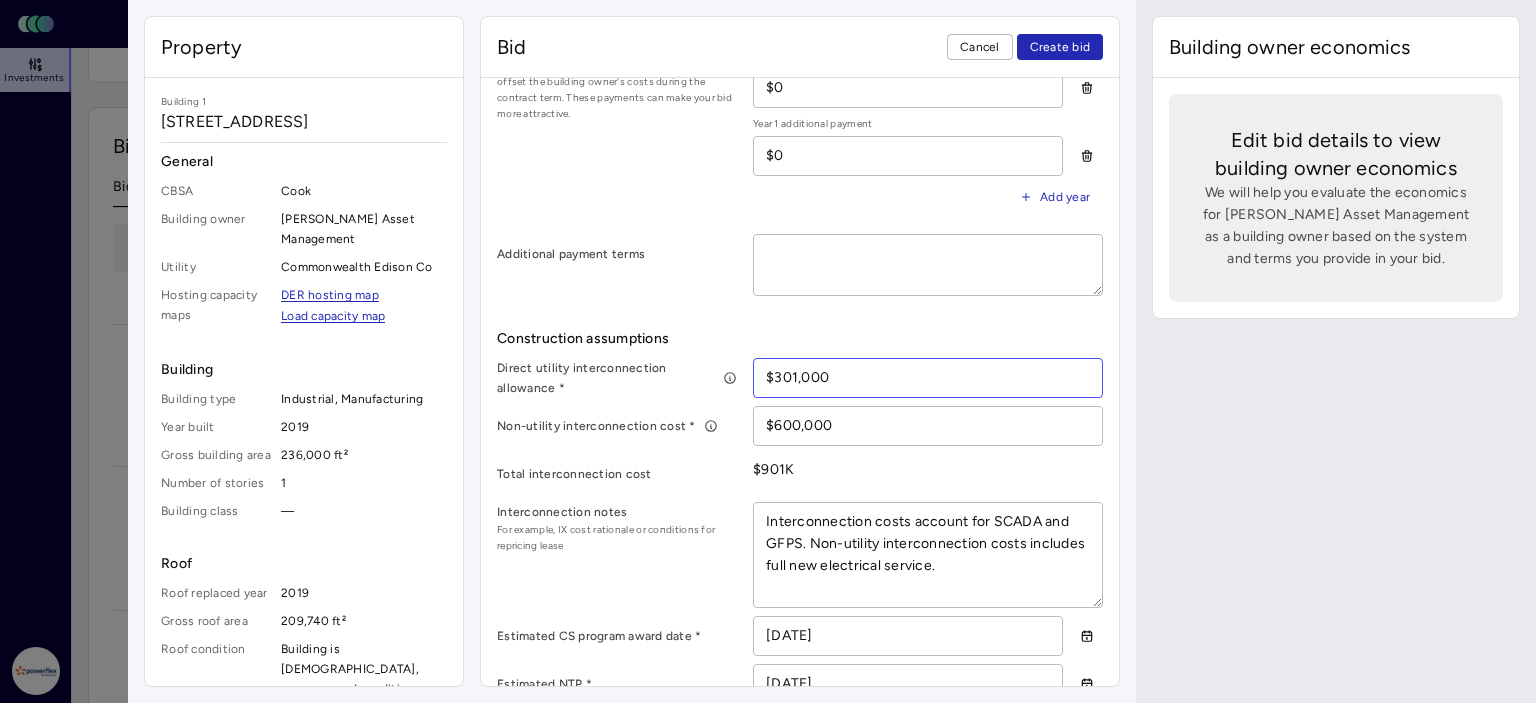 type on "$301,000" 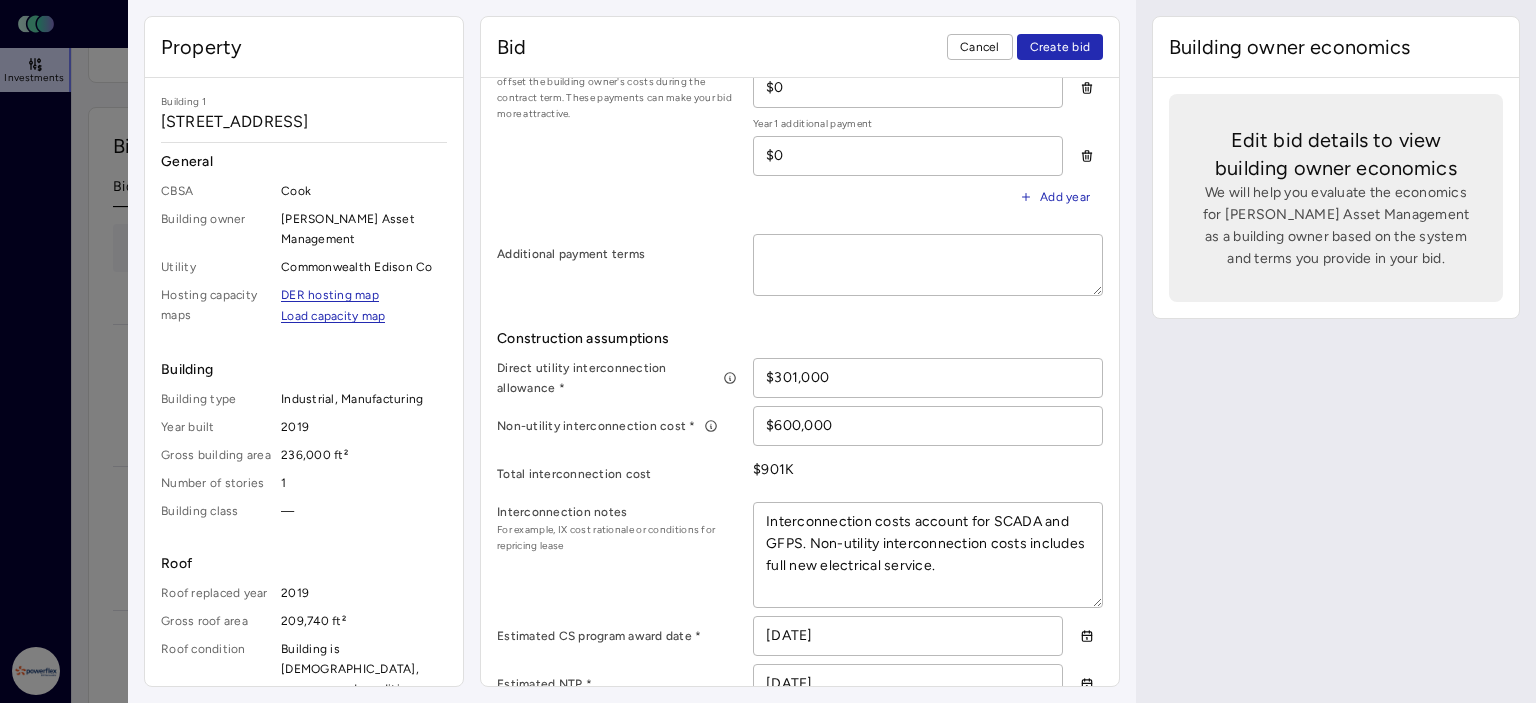 click on "Direct utility interconnection allowance   *" at bounding box center (617, 378) 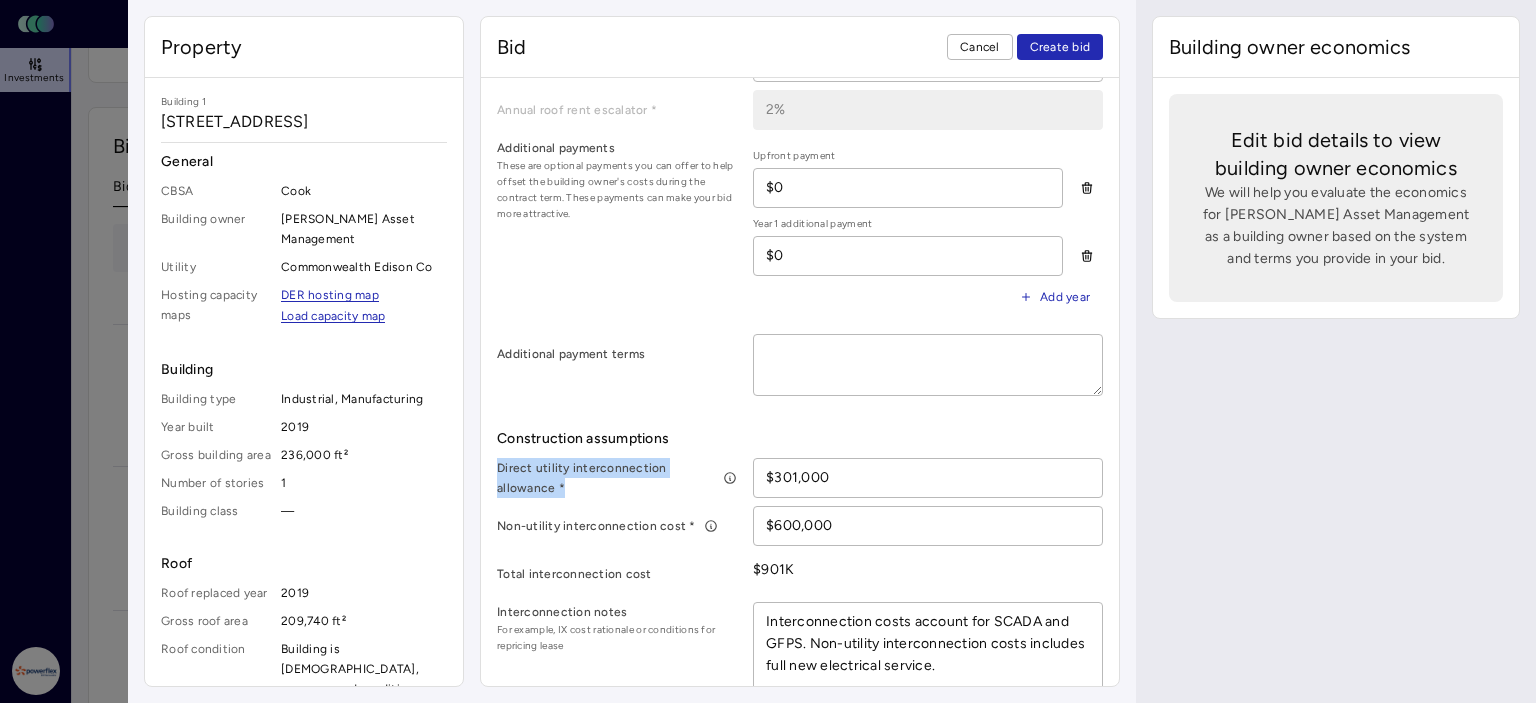 drag, startPoint x: 493, startPoint y: 460, endPoint x: 583, endPoint y: 485, distance: 93.40771 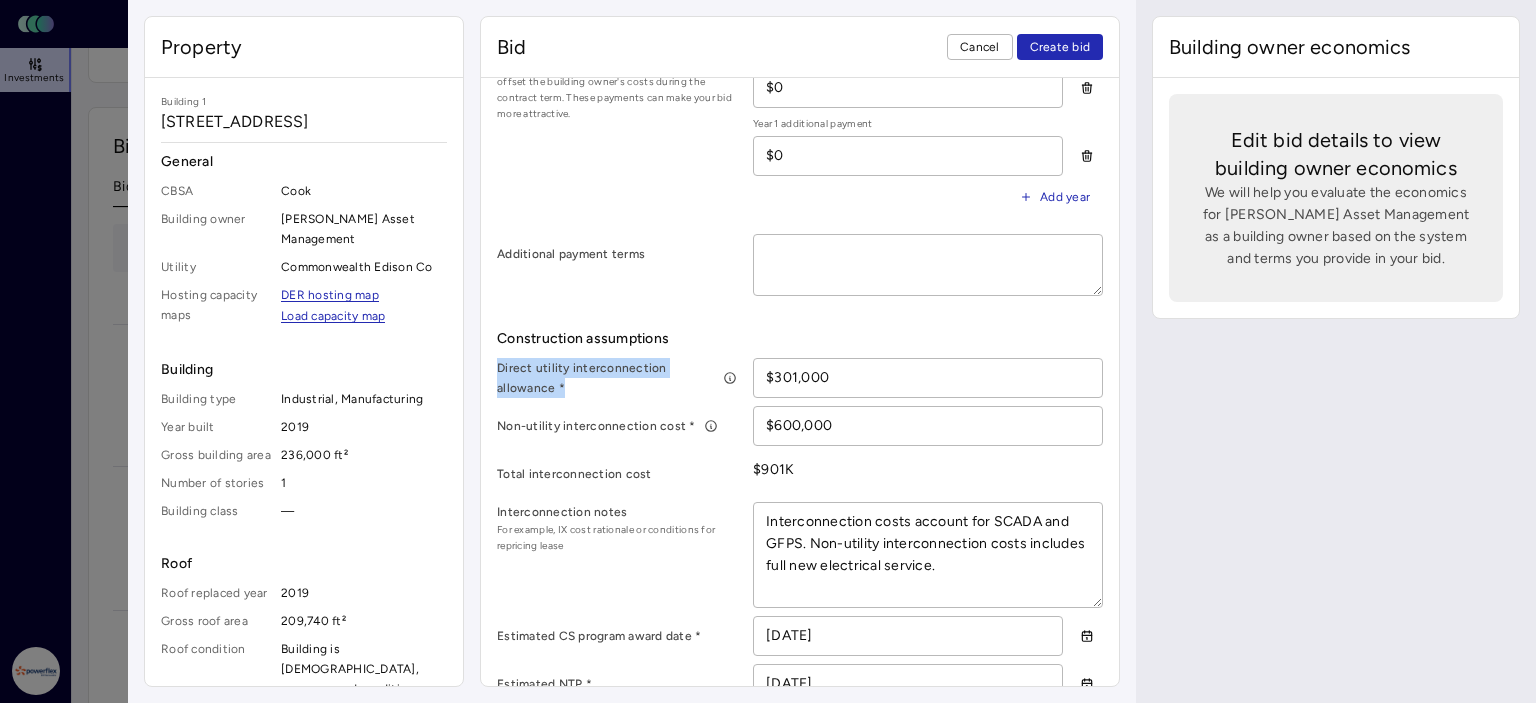 scroll, scrollTop: 792, scrollLeft: 0, axis: vertical 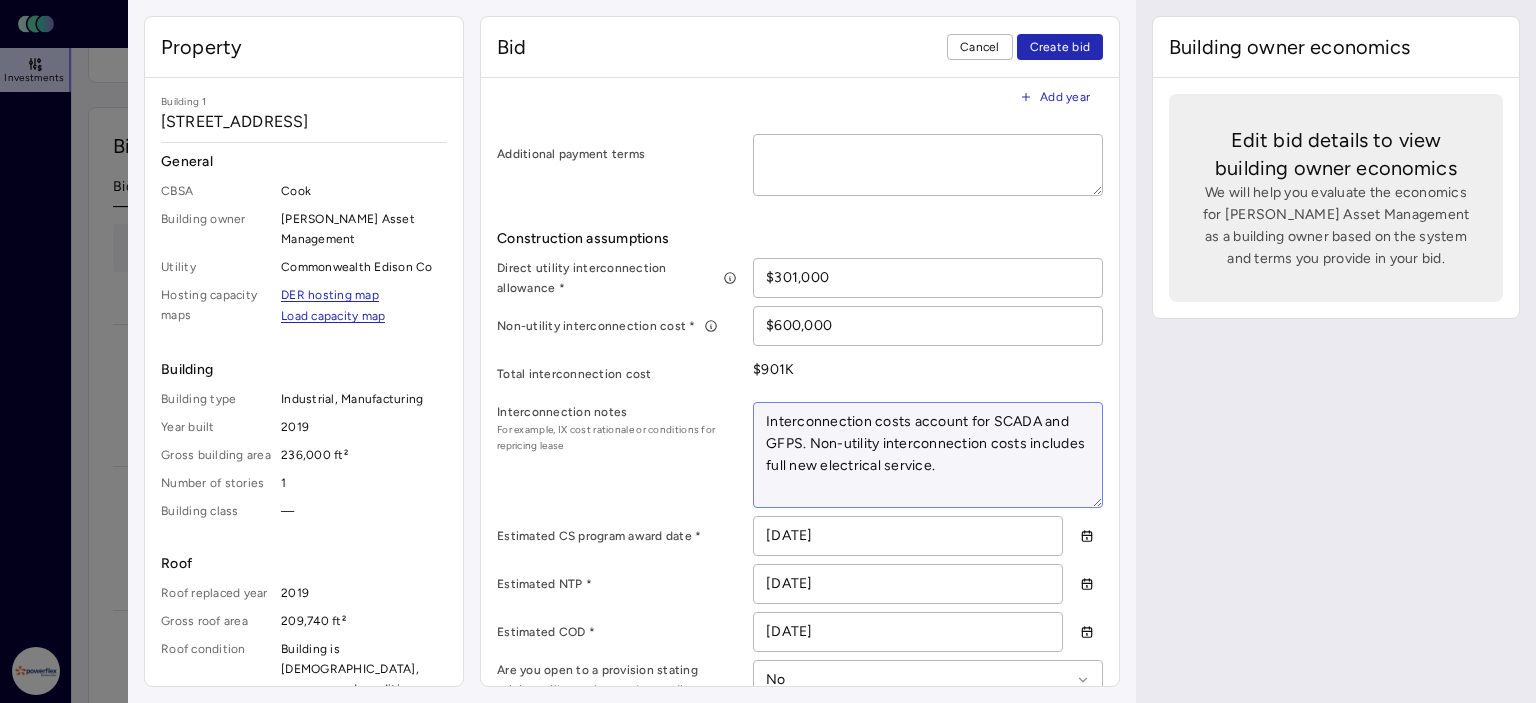 drag, startPoint x: 761, startPoint y: 411, endPoint x: 979, endPoint y: 475, distance: 227.20035 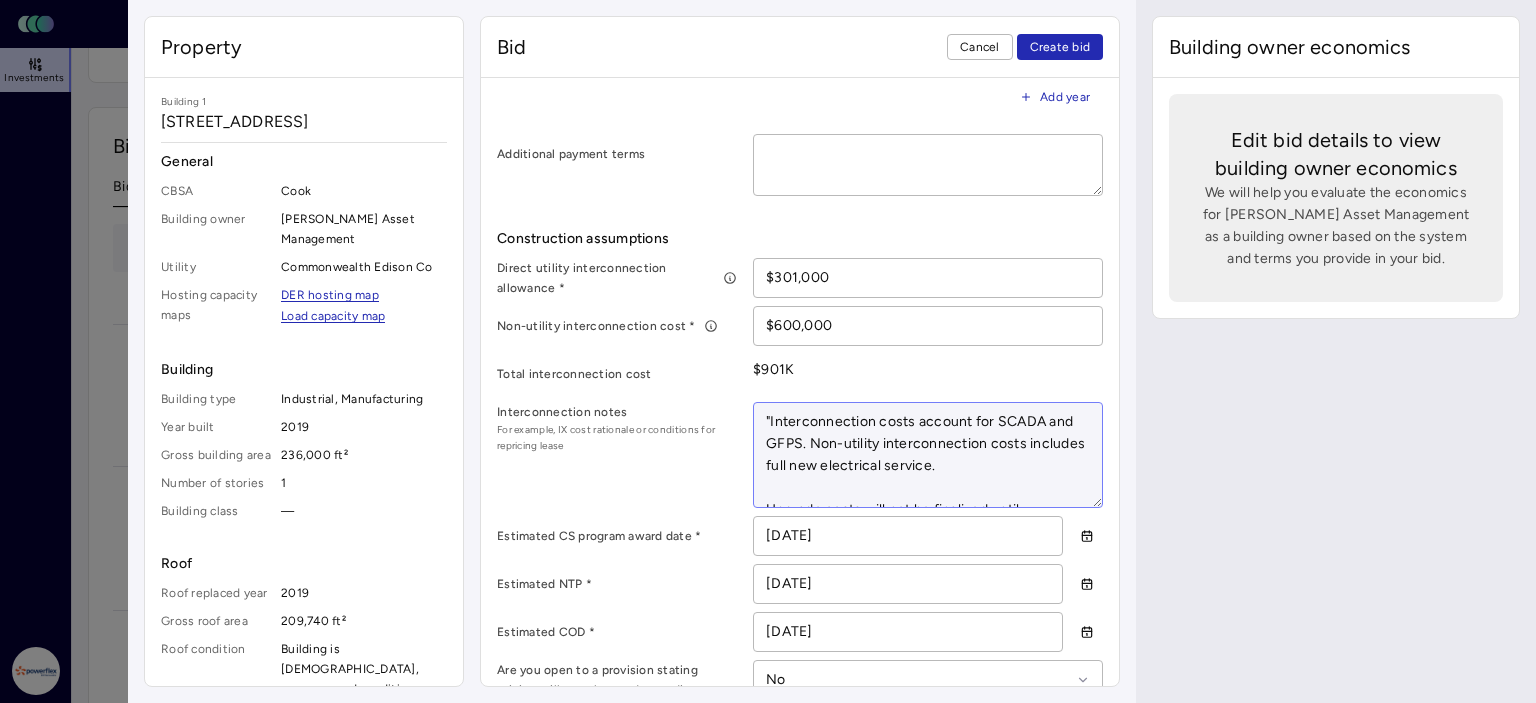 type on "x" 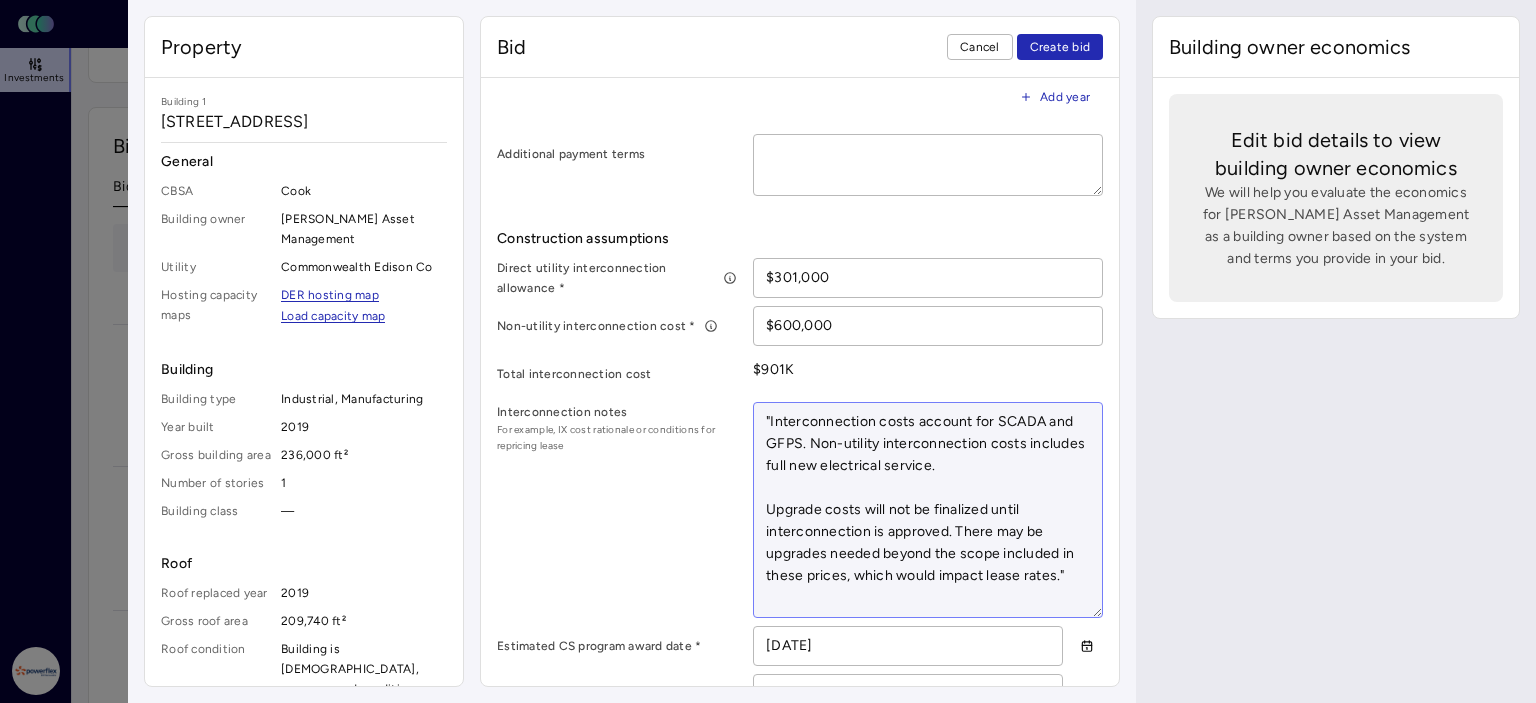 scroll, scrollTop: 11, scrollLeft: 0, axis: vertical 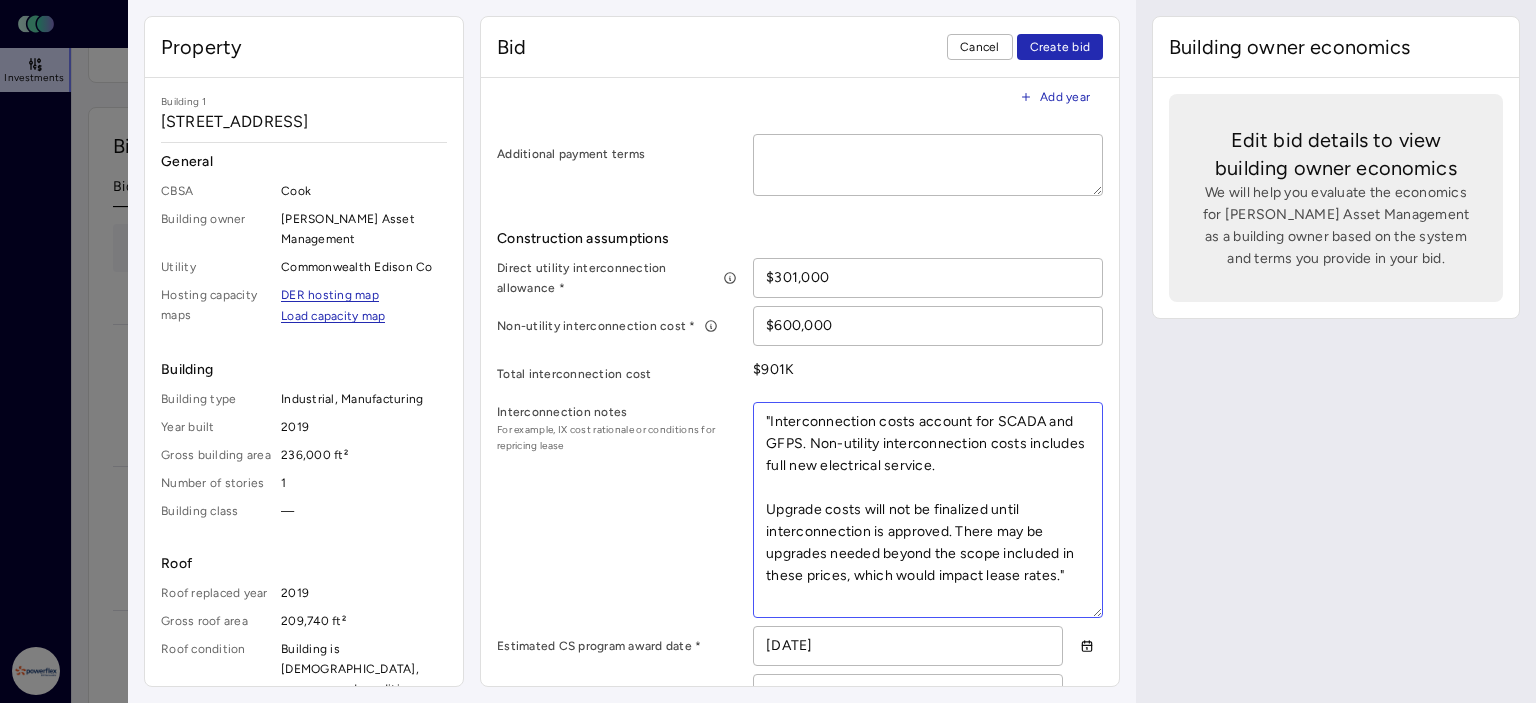 type on ""Interconnection costs account for SCADA and GFPS. Non-utility interconnection costs includes full new electrical service.
Upgrade costs will not be finalized until interconnection is approved. There may be upgrades needed beyond the scope included in these prices, which would impact lease rates."" 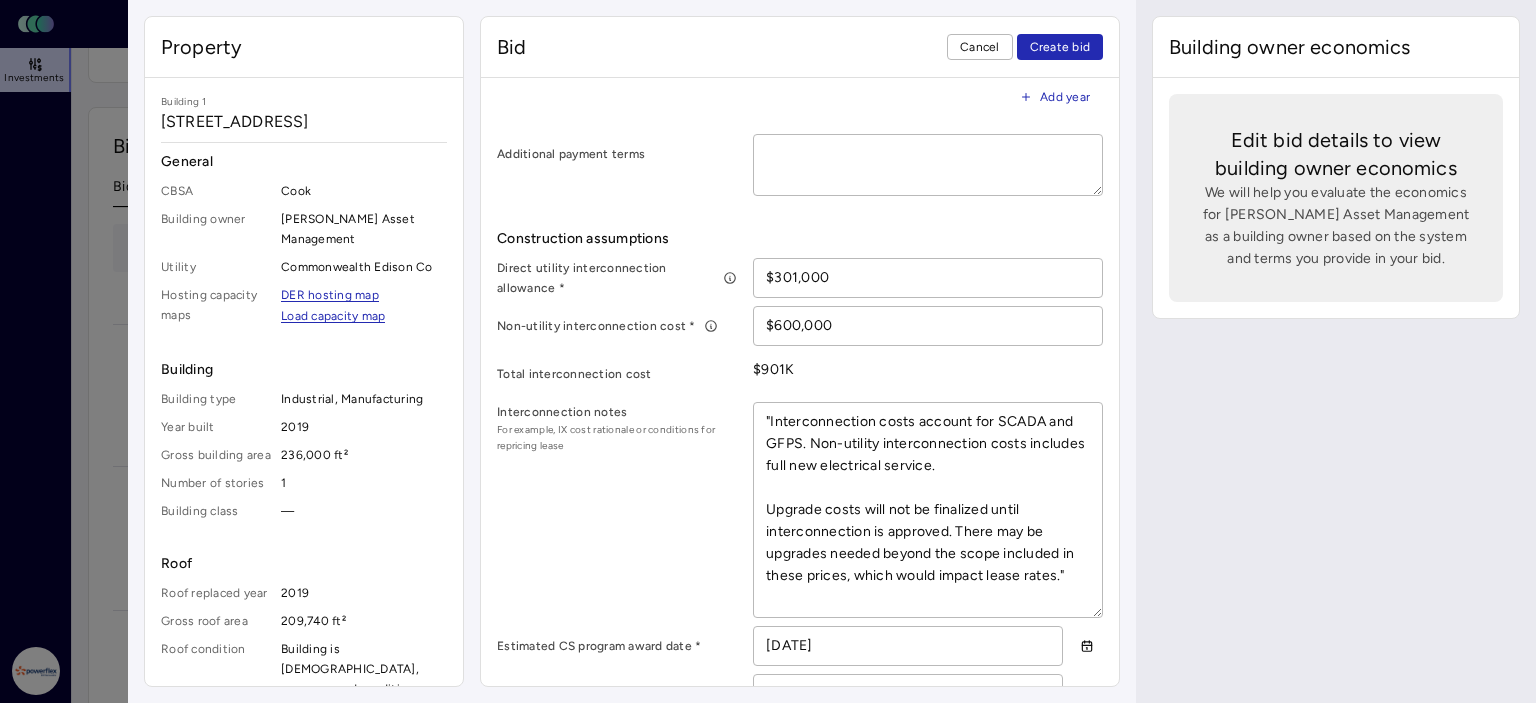 click on "Interconnection notes   For example, IX cost rationale or conditions for repricing lease "Interconnection costs account for SCADA and GFPS. Non-utility interconnection costs includes full new electrical service.
Upgrade costs will not be finalized until interconnection is approved. There may be upgrades needed beyond the scope included in these prices, which would impact lease rates."" at bounding box center [800, 510] 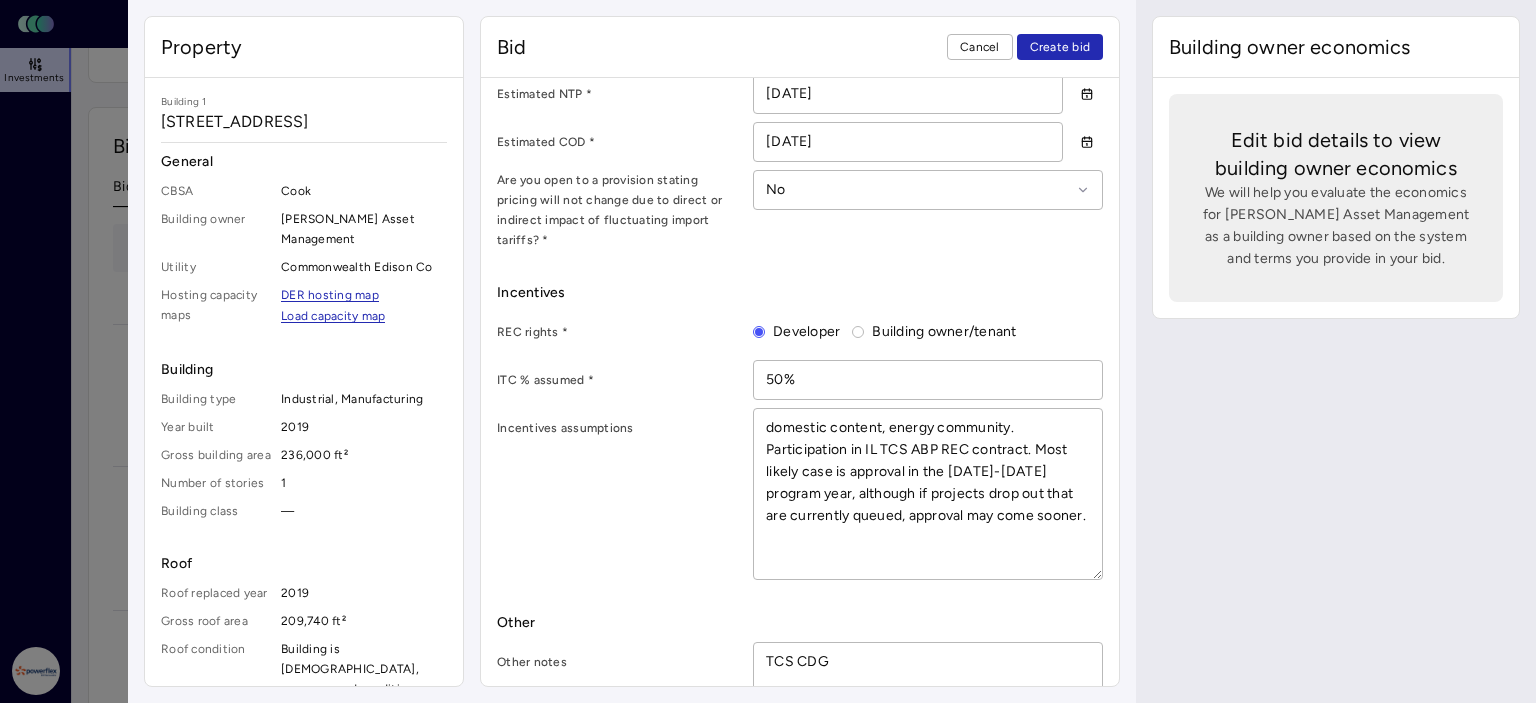scroll, scrollTop: 1402, scrollLeft: 0, axis: vertical 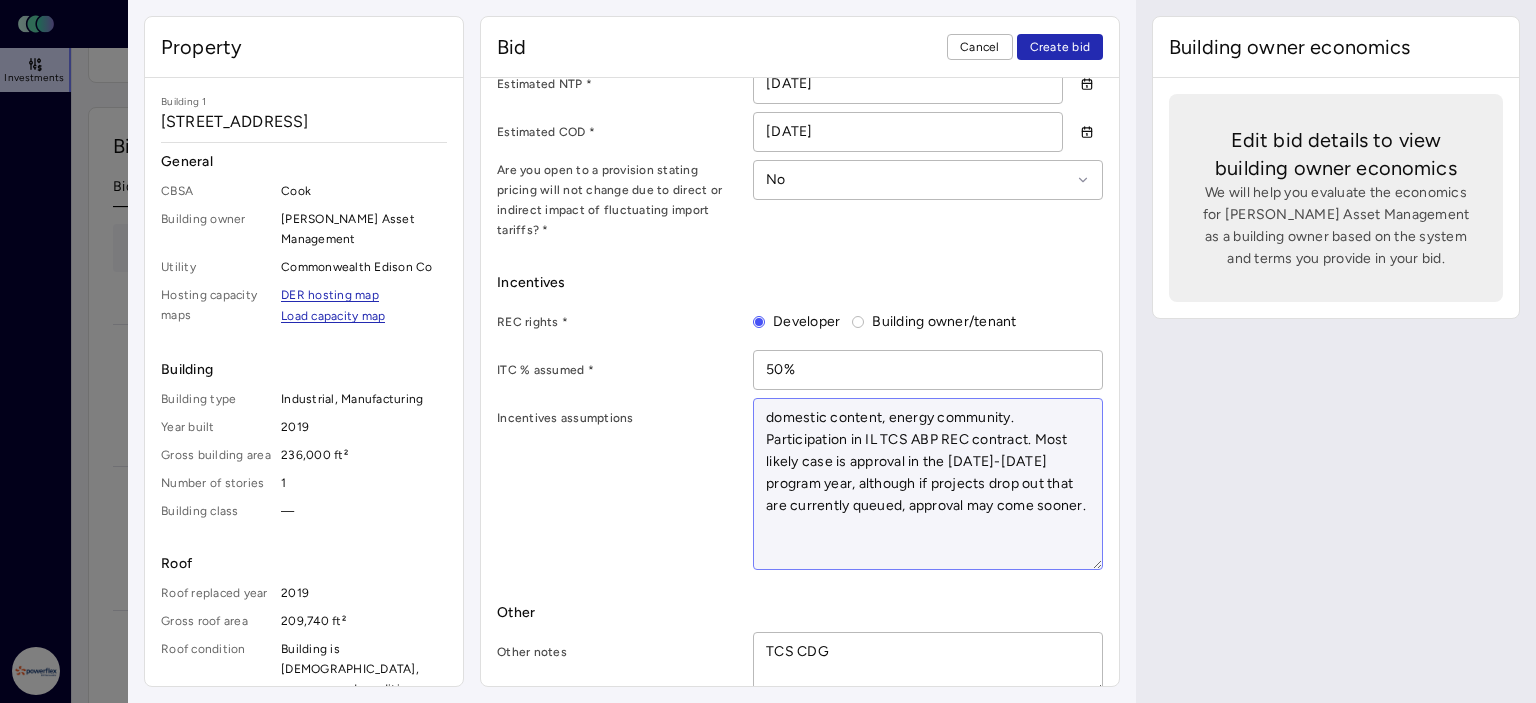 drag, startPoint x: 762, startPoint y: 393, endPoint x: 919, endPoint y: 505, distance: 192.85487 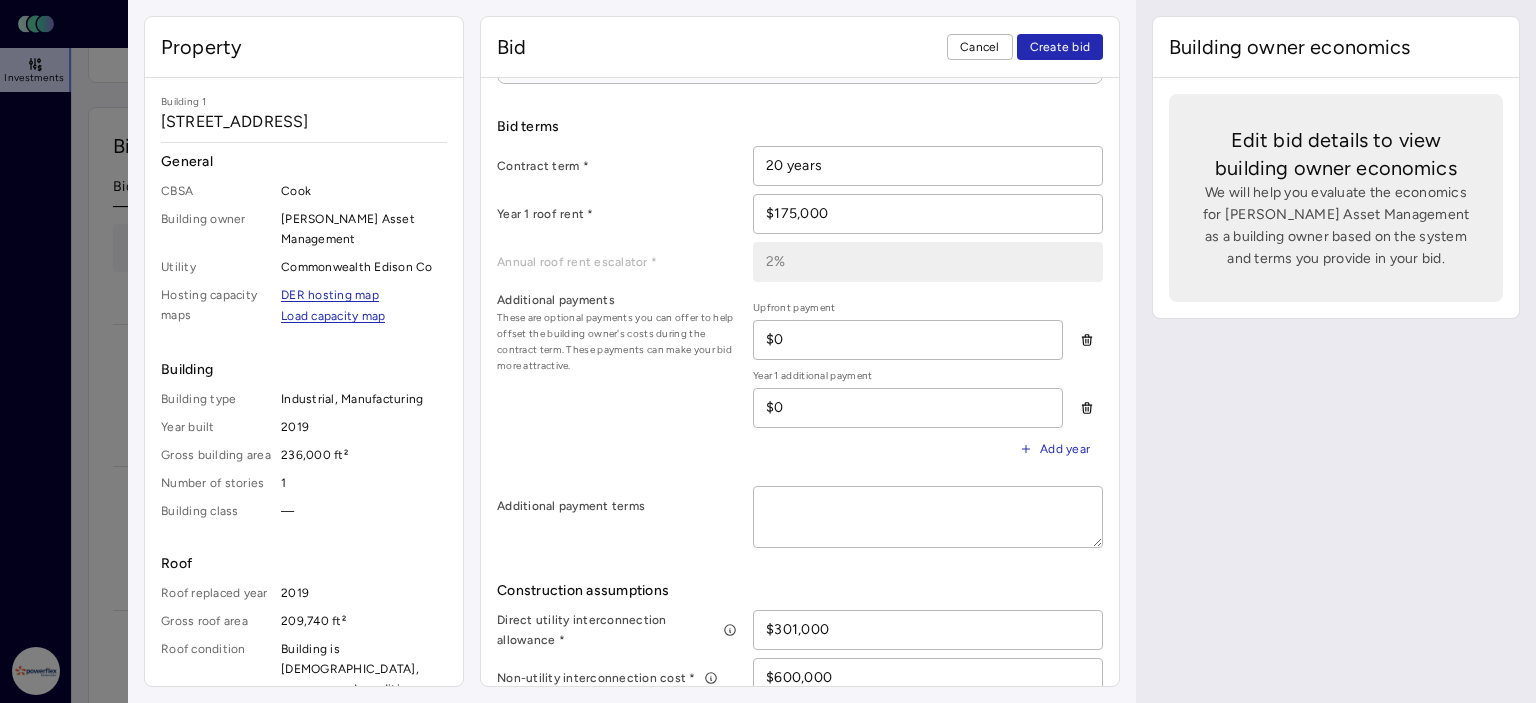 scroll, scrollTop: 0, scrollLeft: 0, axis: both 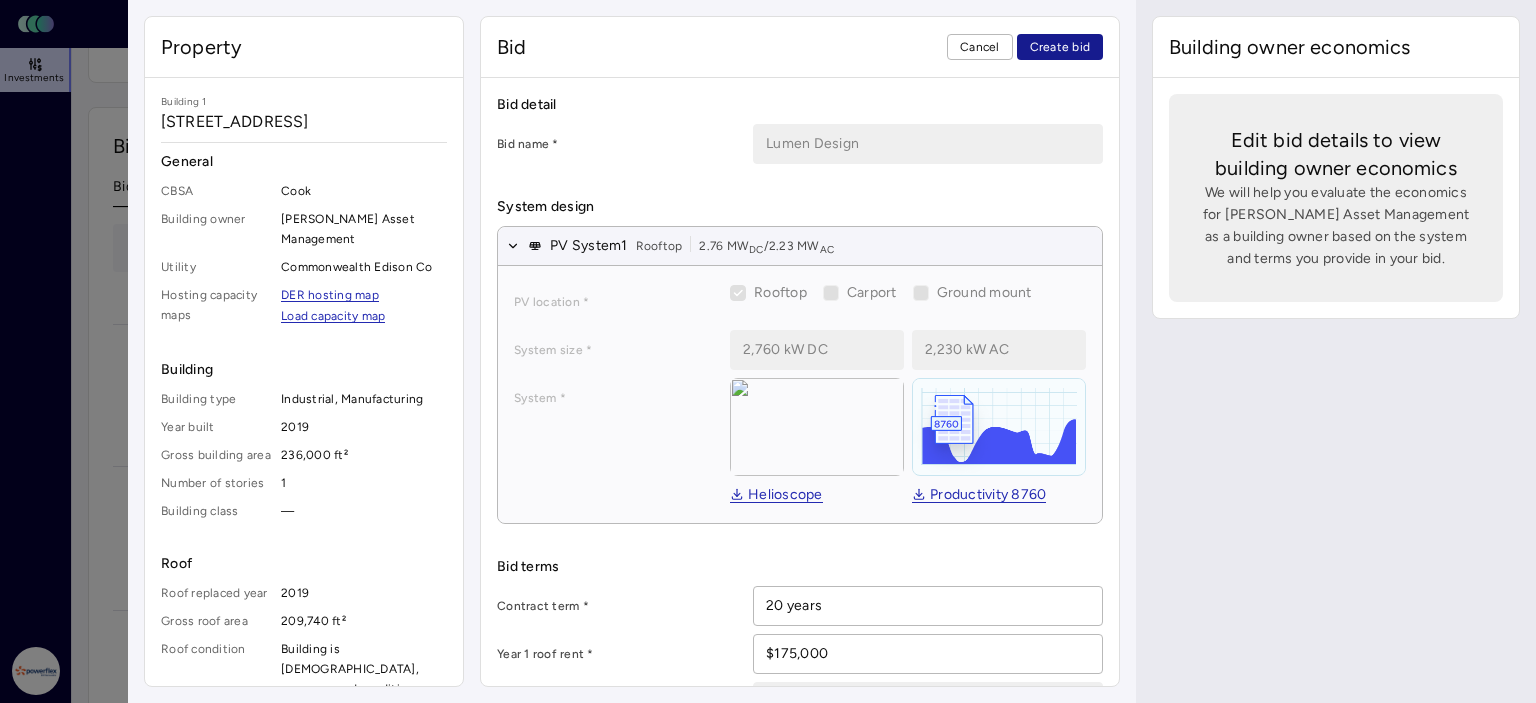 click on "Create bid" at bounding box center [1060, 47] 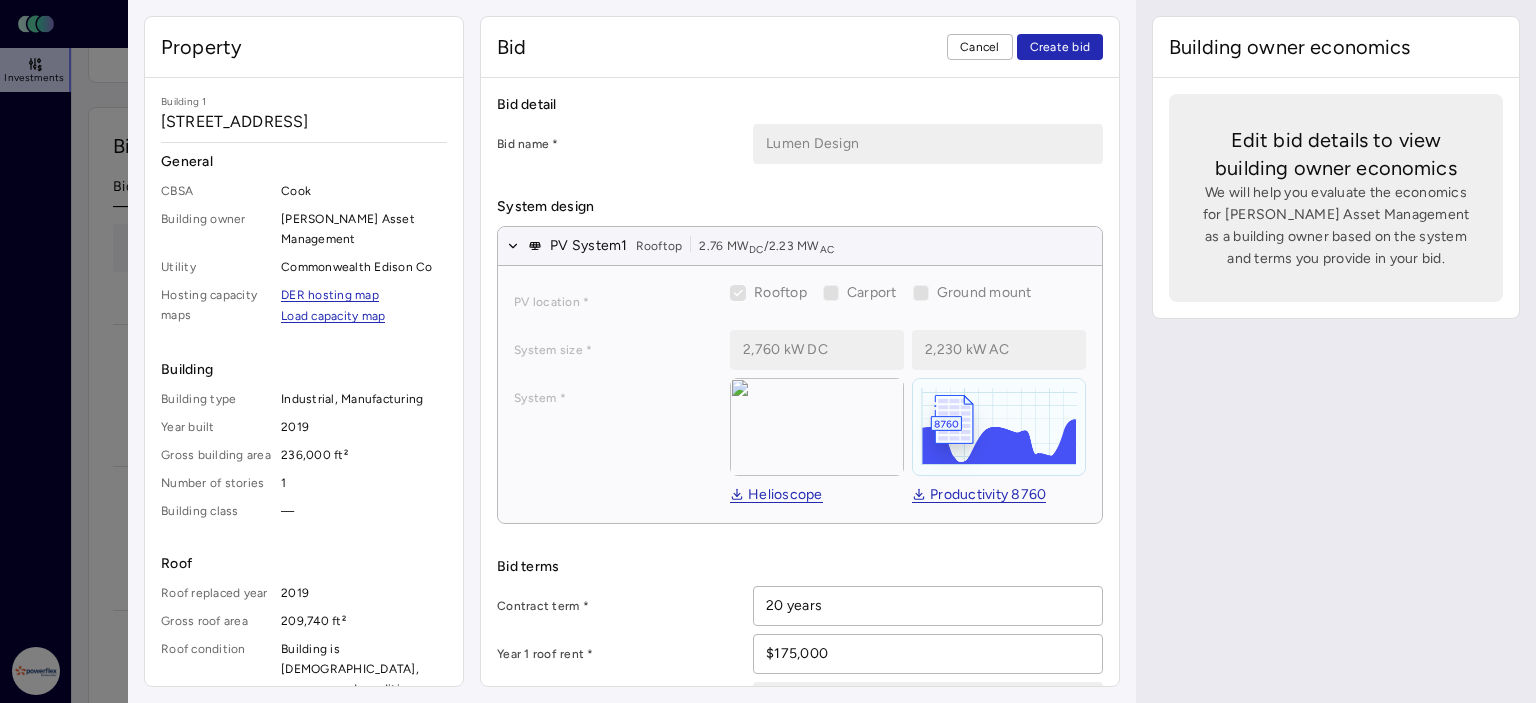 click on "Bid Cancel Create bid" at bounding box center (800, 47) 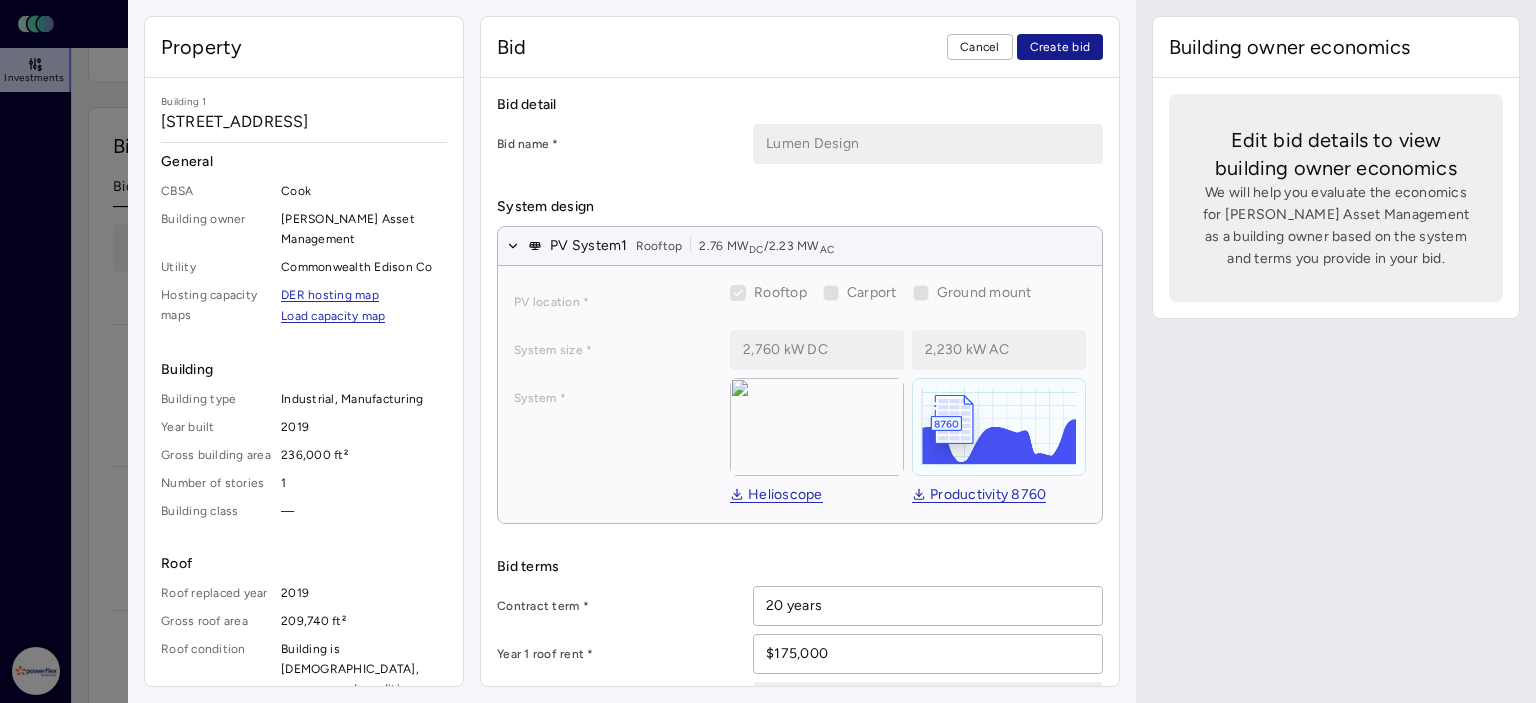 click on "Create bid" at bounding box center (1060, 47) 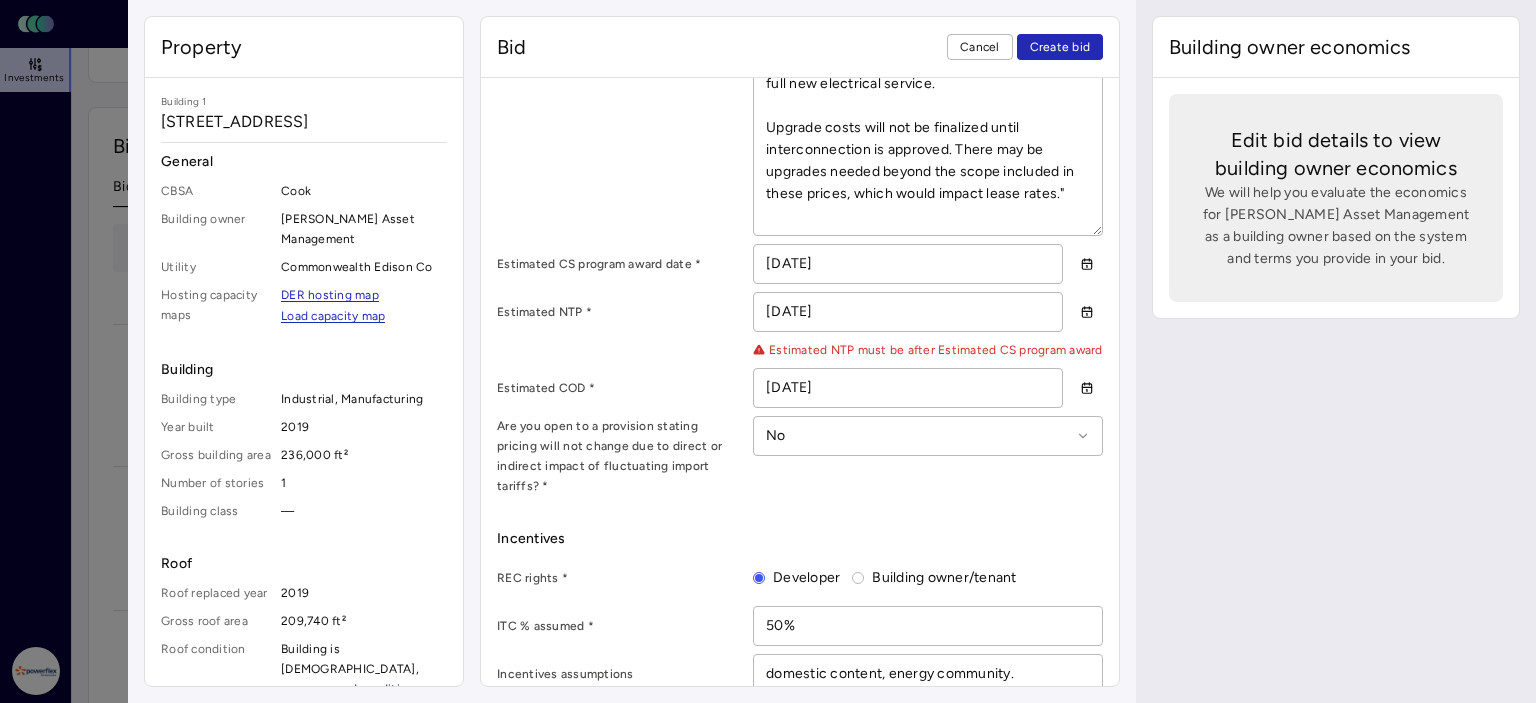 scroll, scrollTop: 1177, scrollLeft: 0, axis: vertical 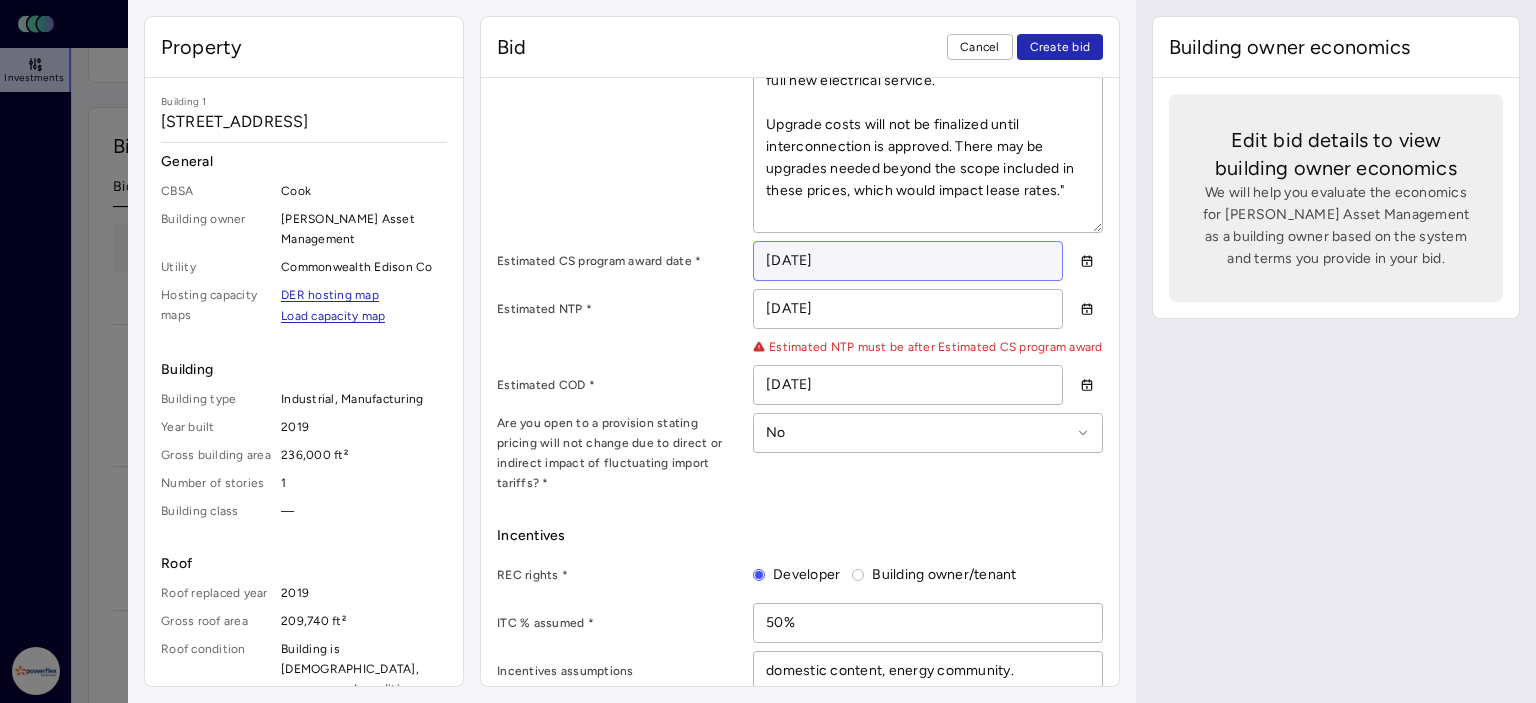 click on "[DATE]" at bounding box center (908, 261) 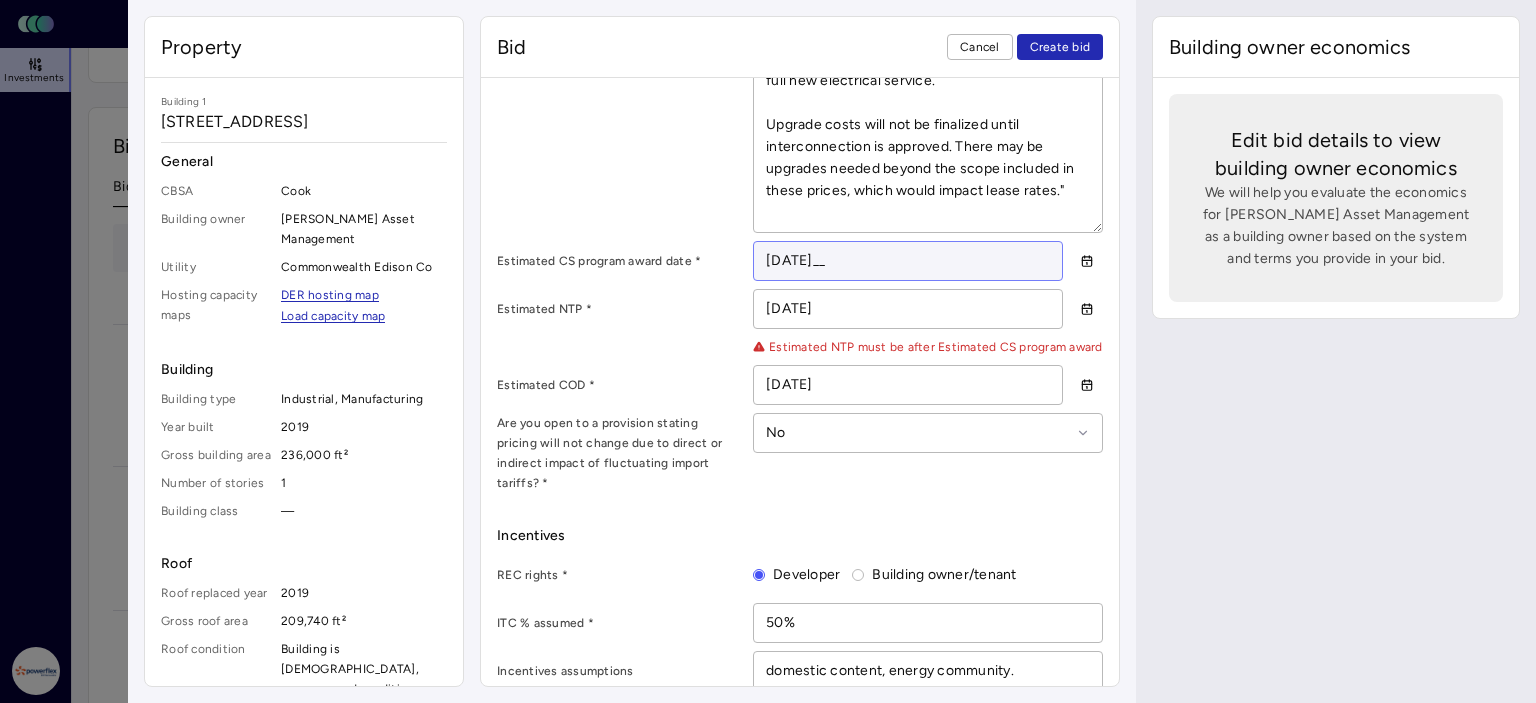 type on "05/3_/2027" 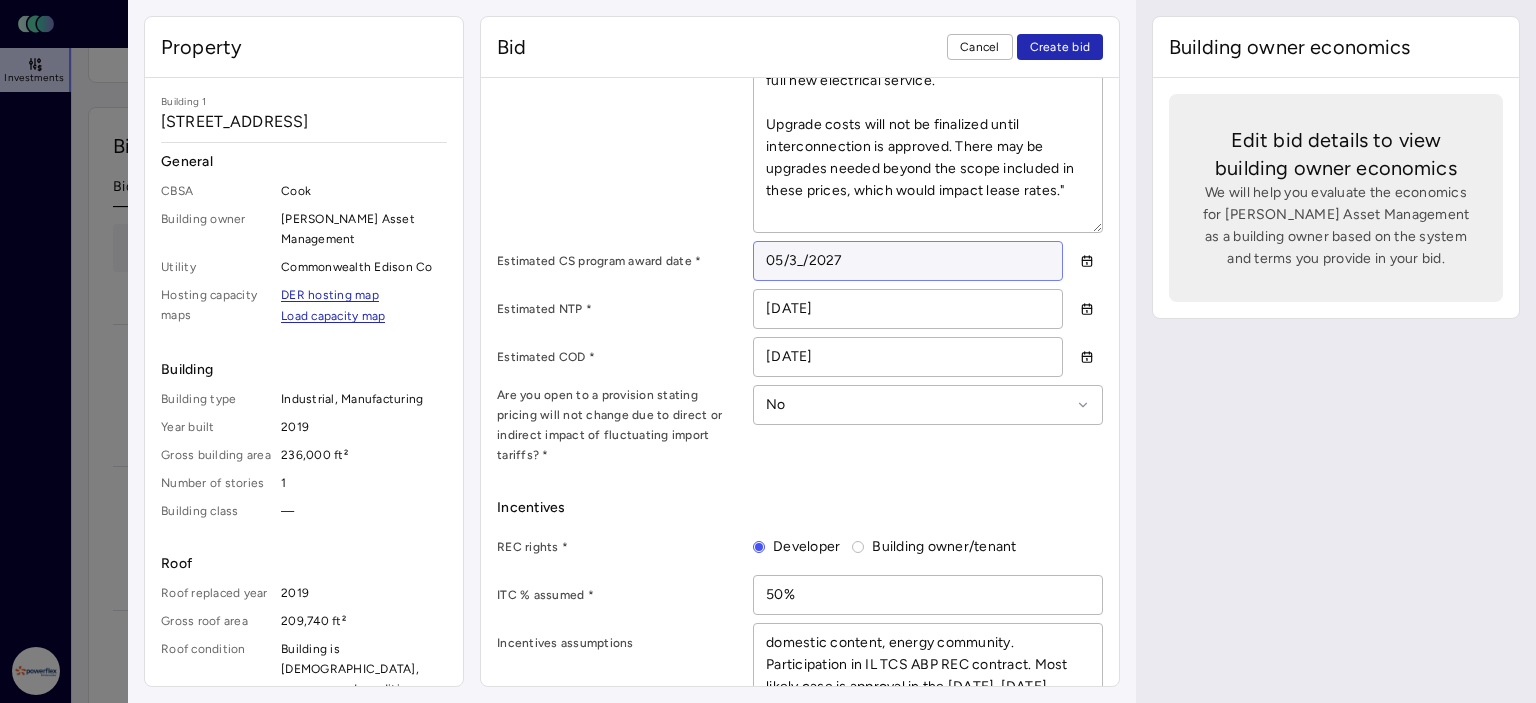 type on "x" 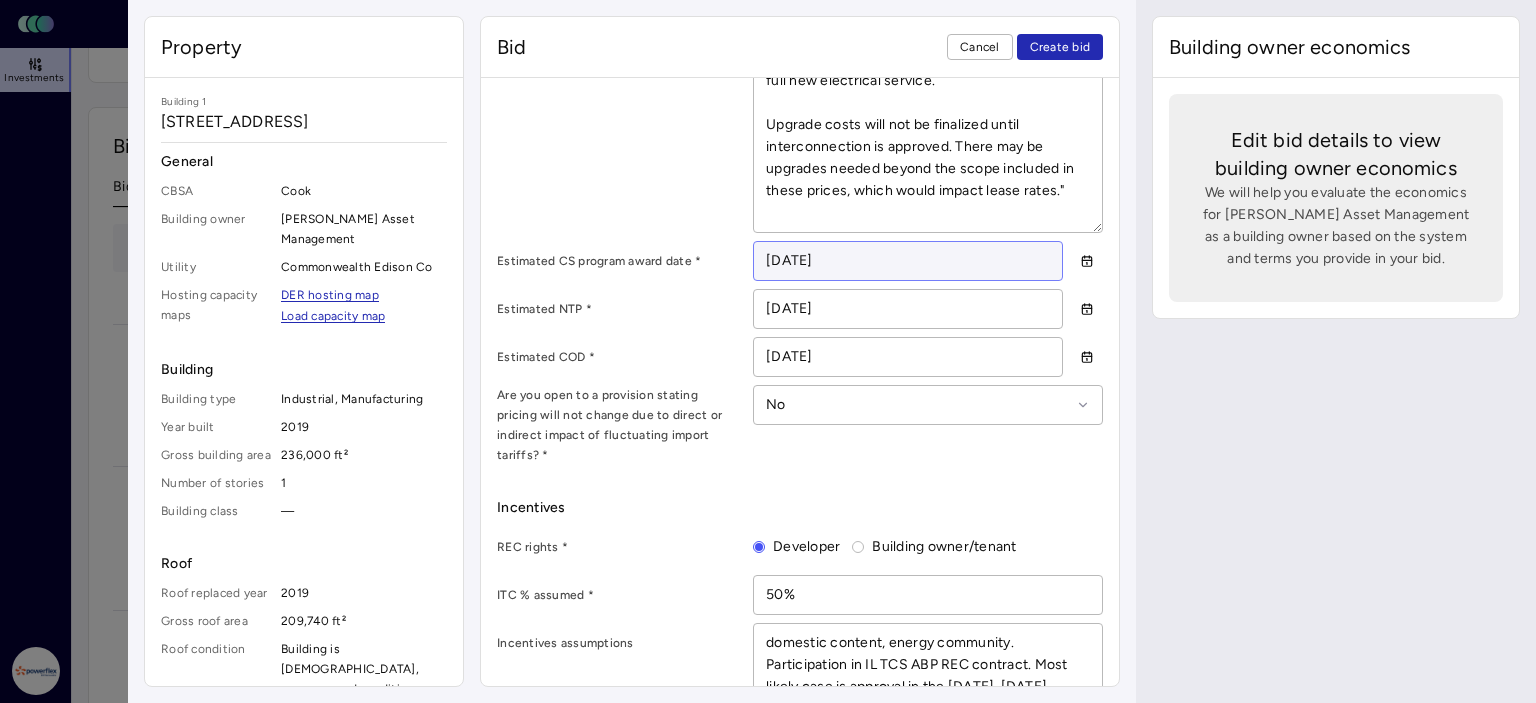 type on "x" 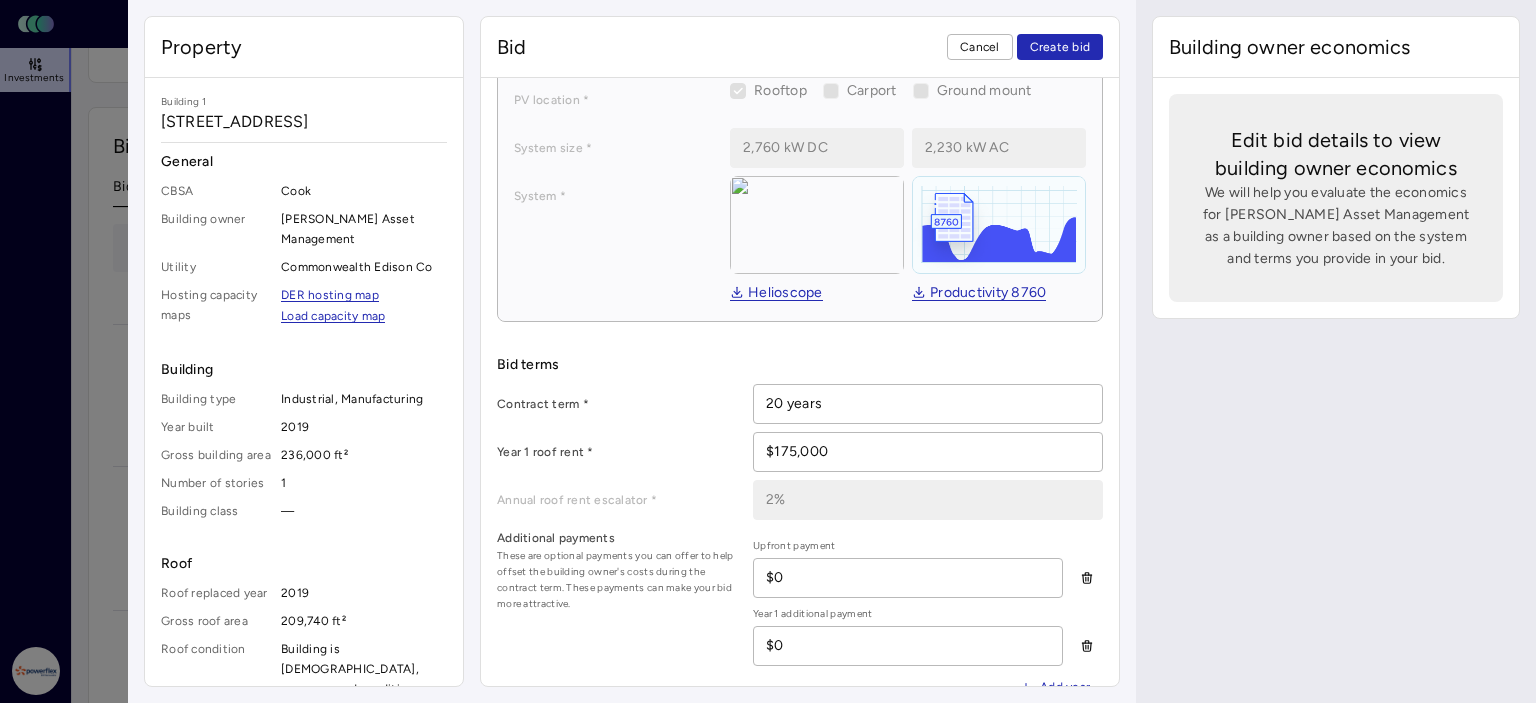 scroll, scrollTop: 0, scrollLeft: 0, axis: both 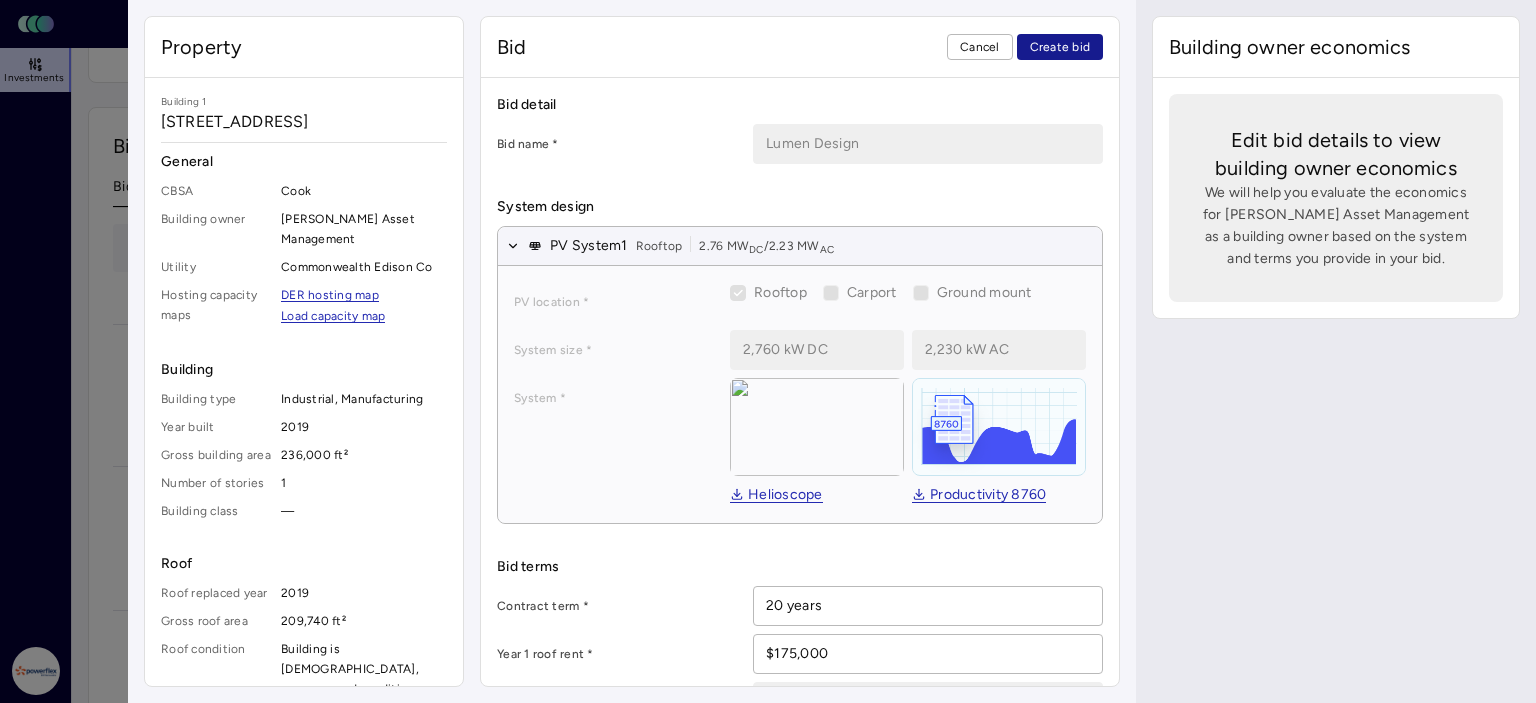 type on "[DATE]" 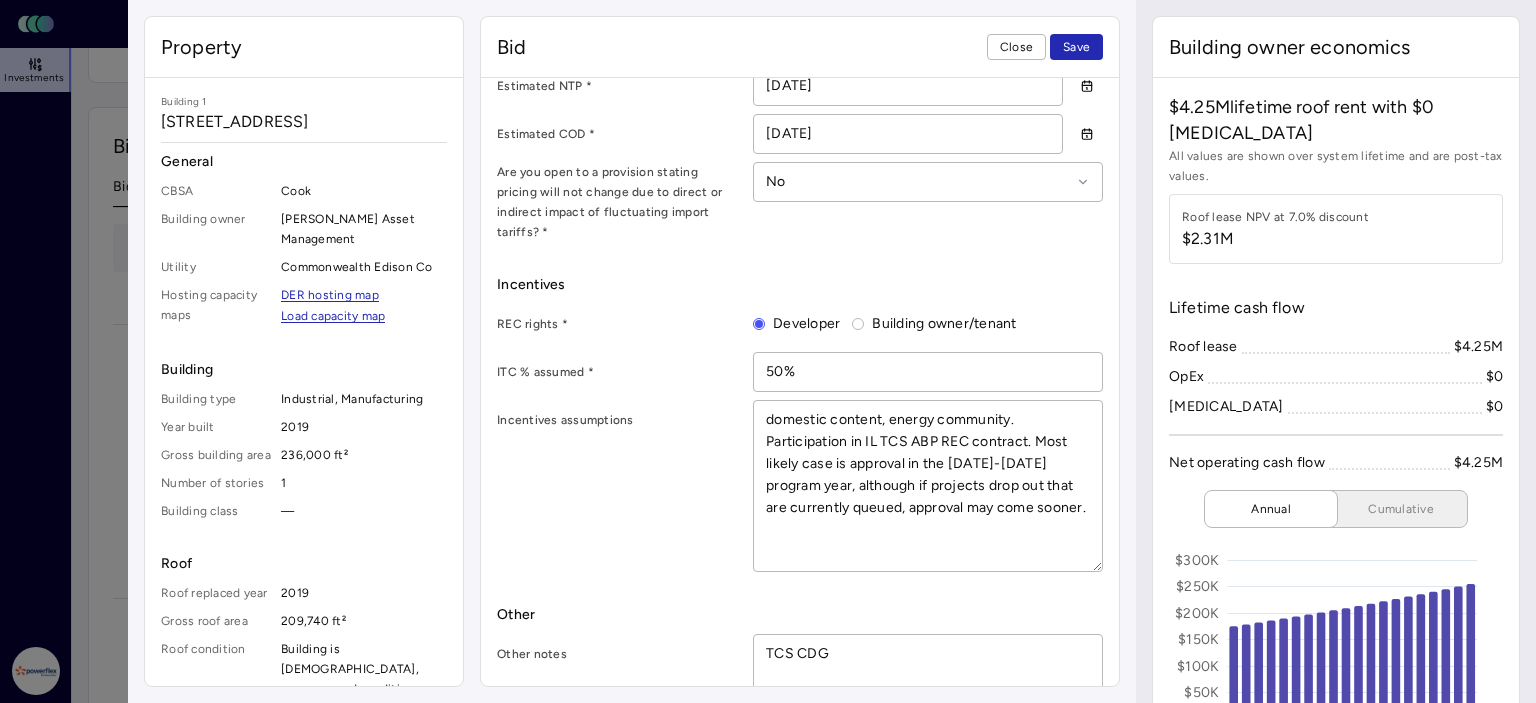 scroll, scrollTop: 1402, scrollLeft: 0, axis: vertical 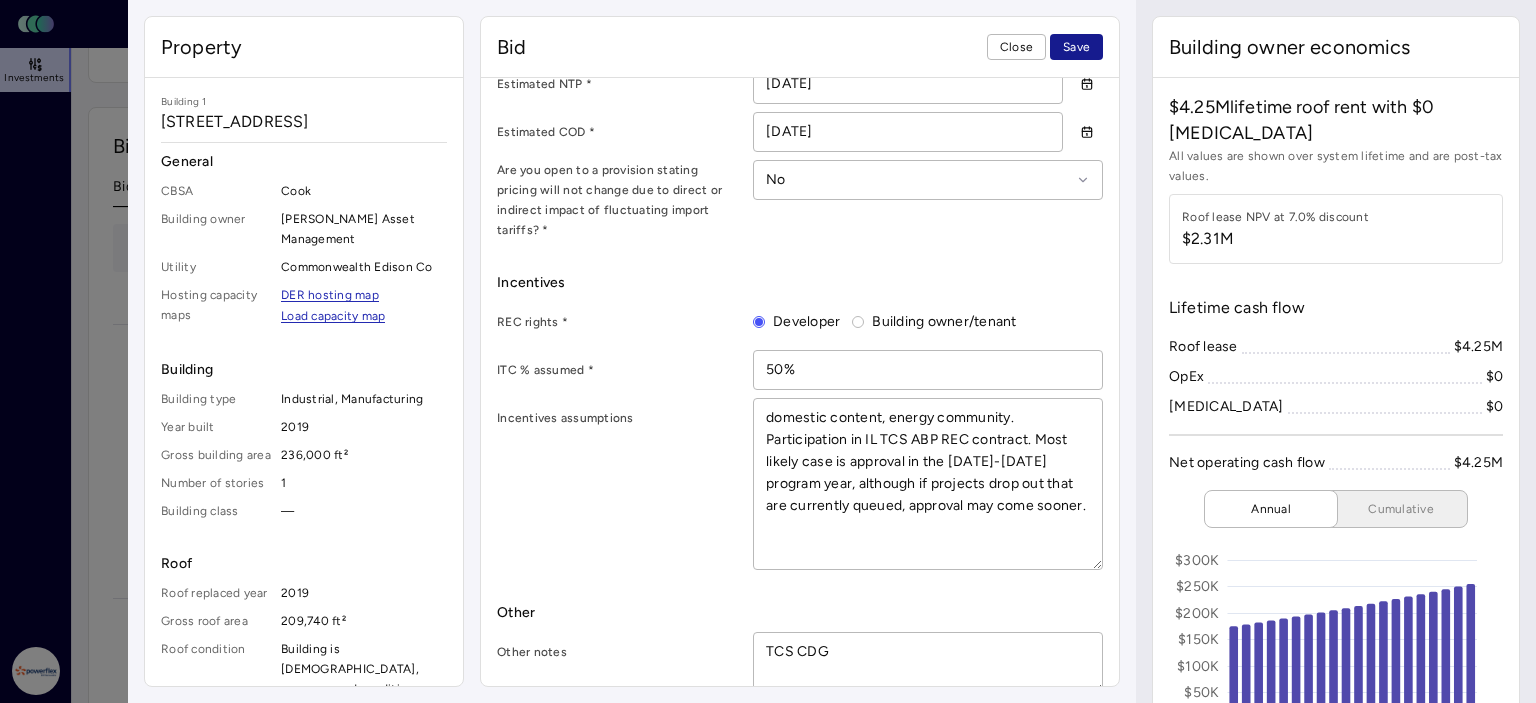 click on "Save" at bounding box center (1076, 47) 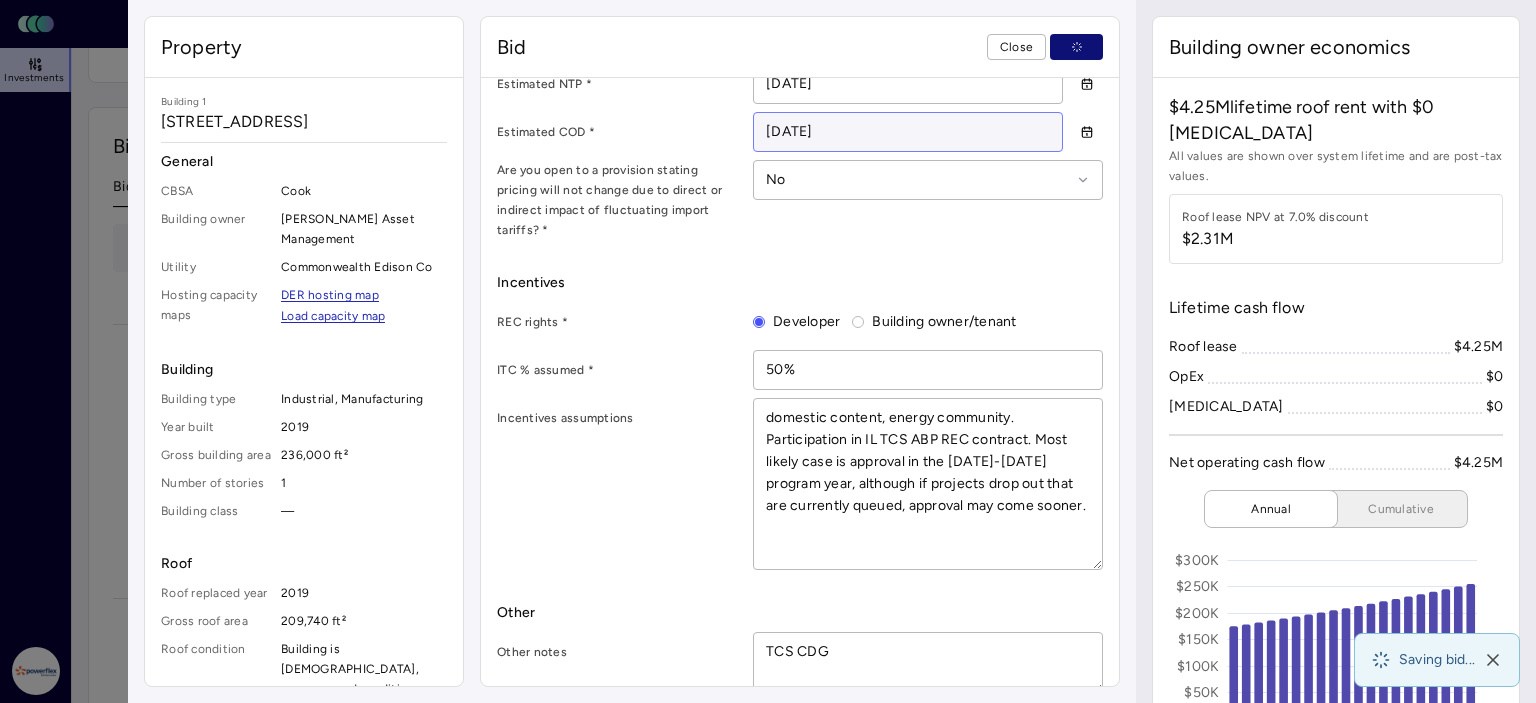 type on "x" 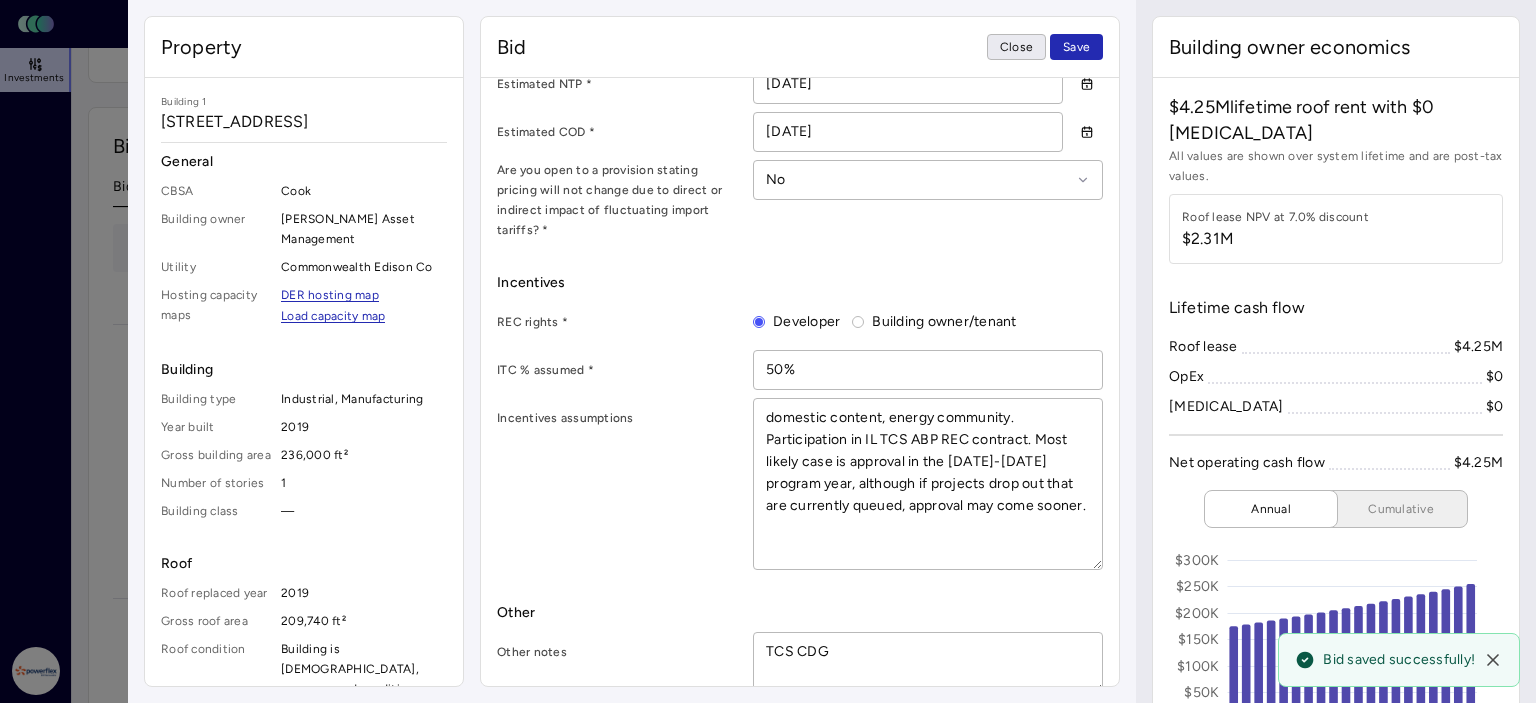click on "Close" at bounding box center [1016, 47] 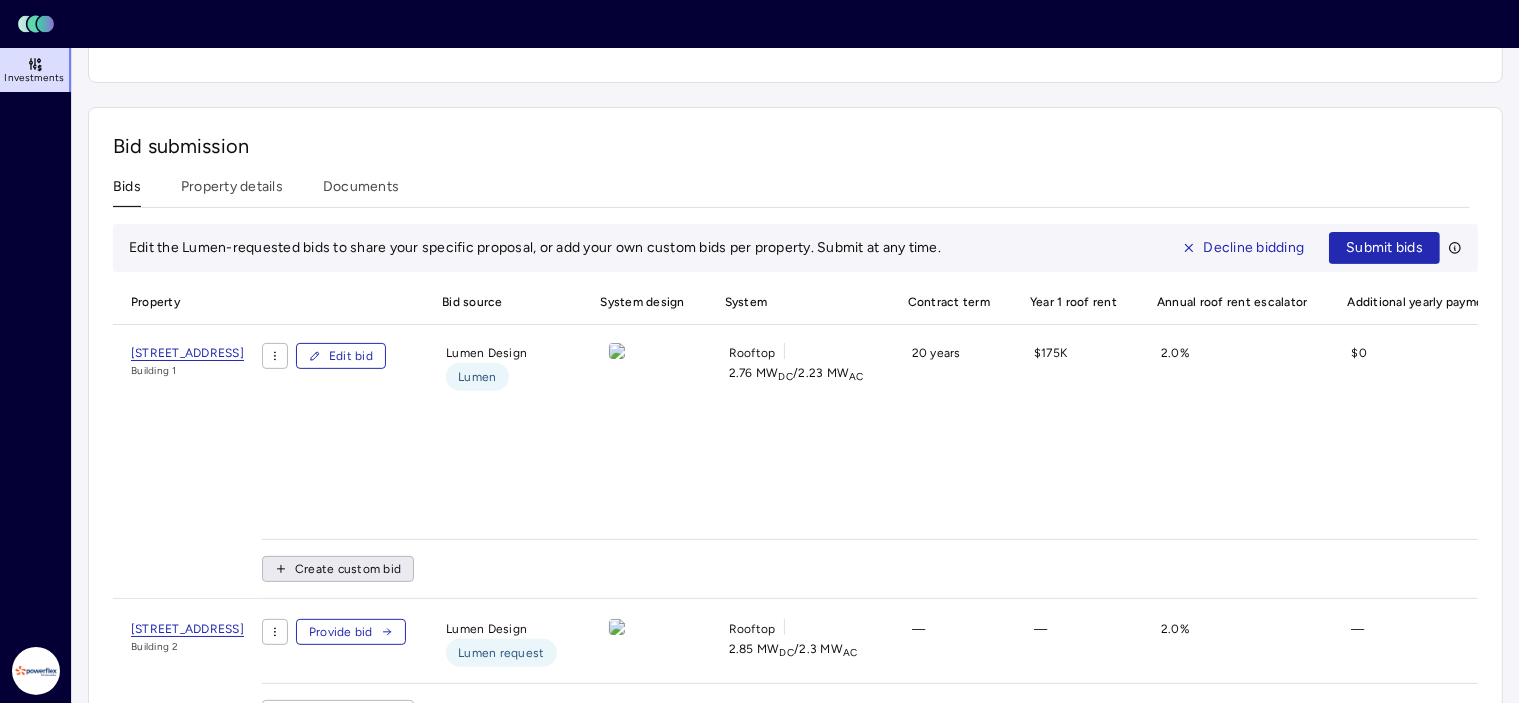 click on "Create custom bid" at bounding box center [348, 569] 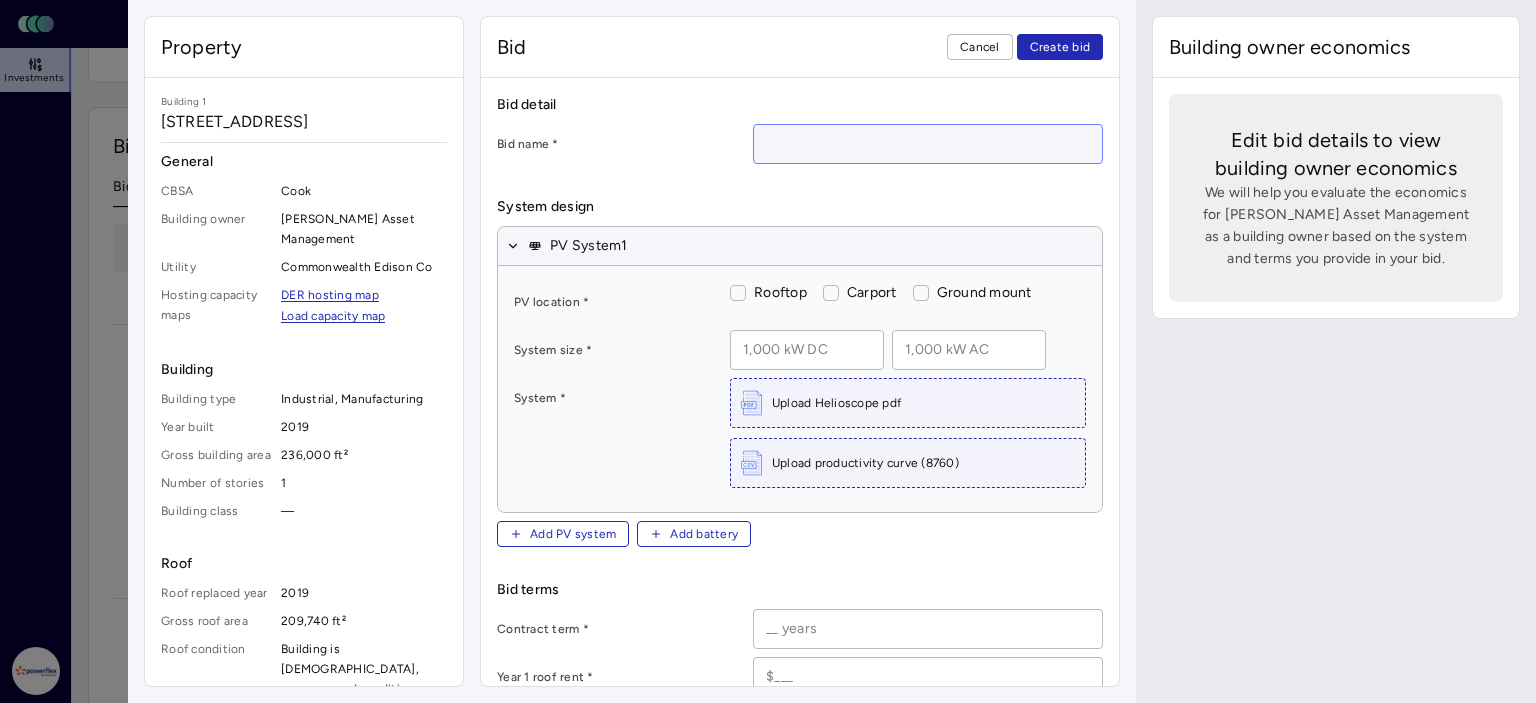 click at bounding box center (928, 144) 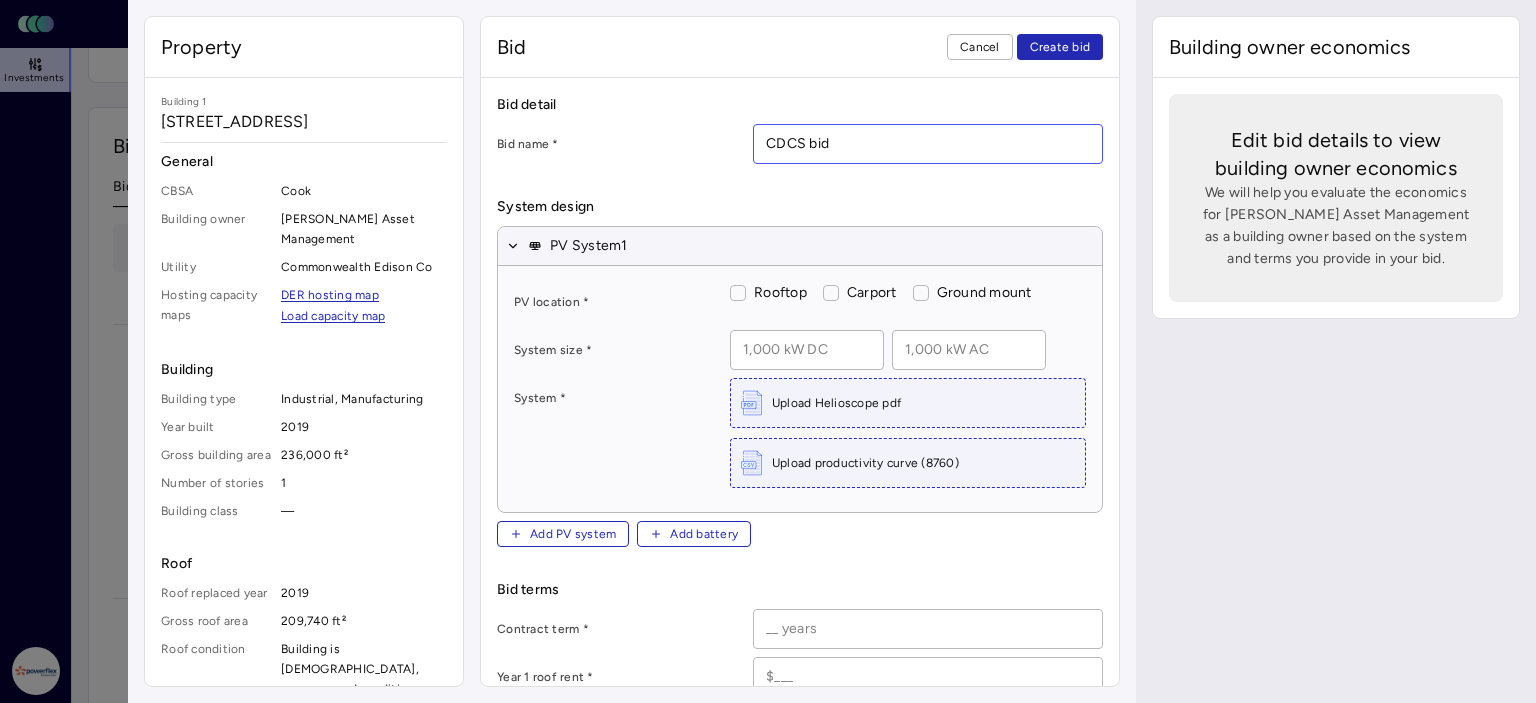 type on "CDCS bid" 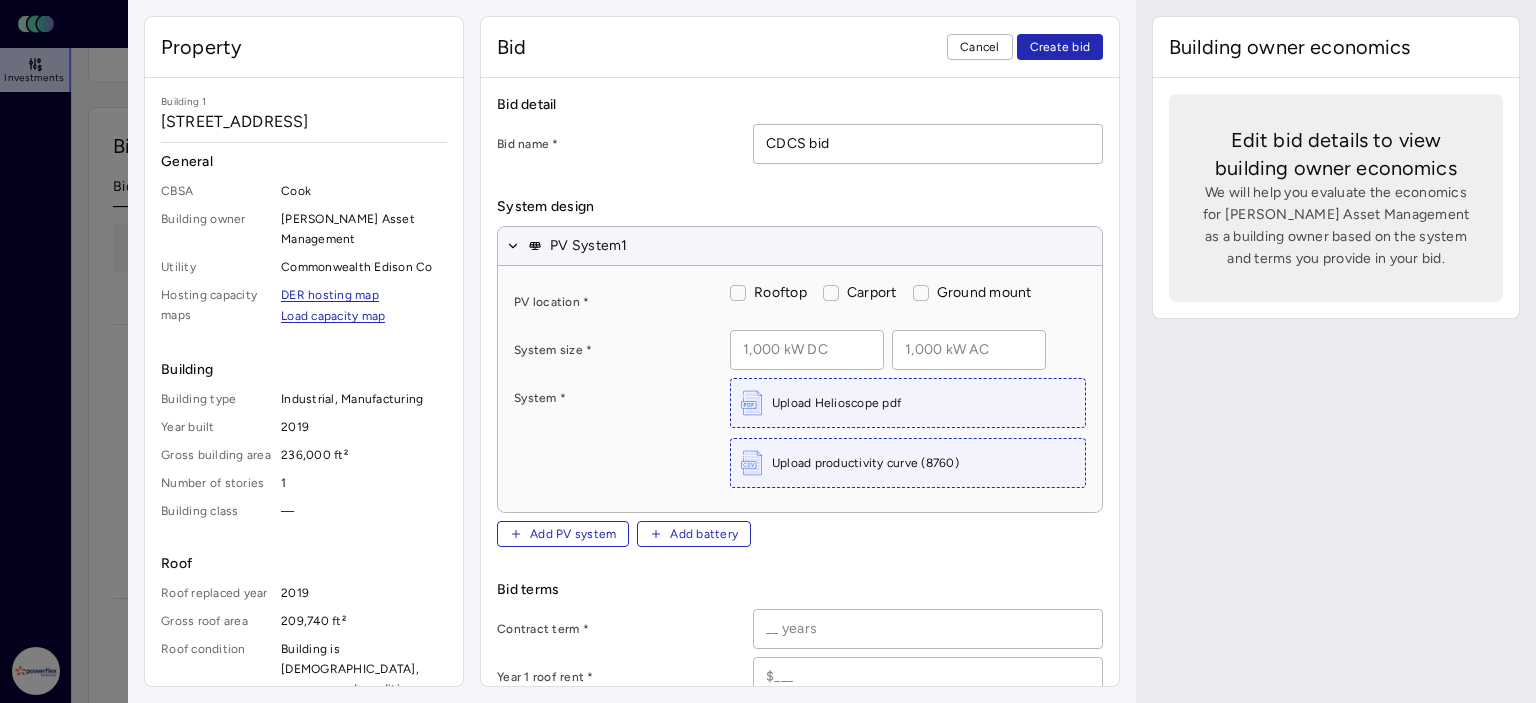 click on "Rooftop" at bounding box center (738, 293) 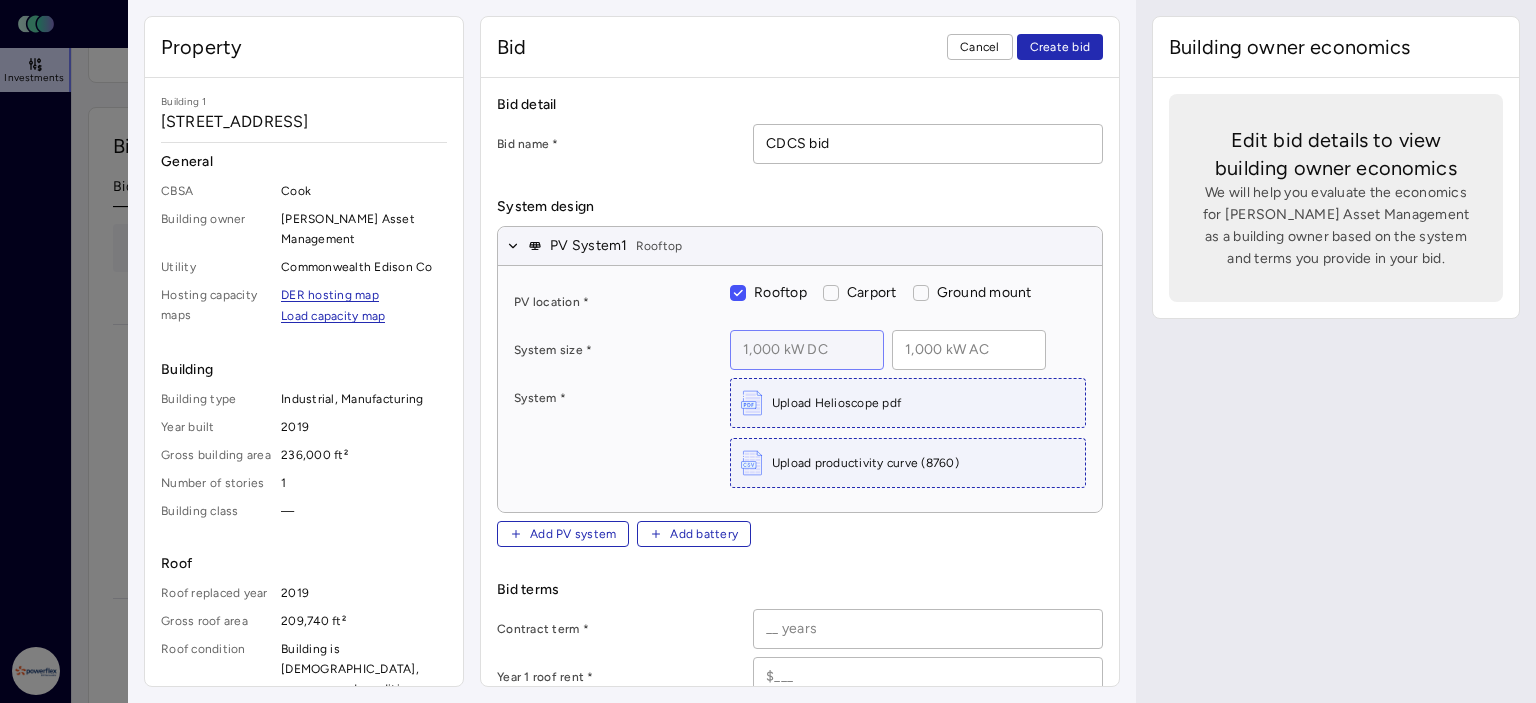 click at bounding box center [807, 350] 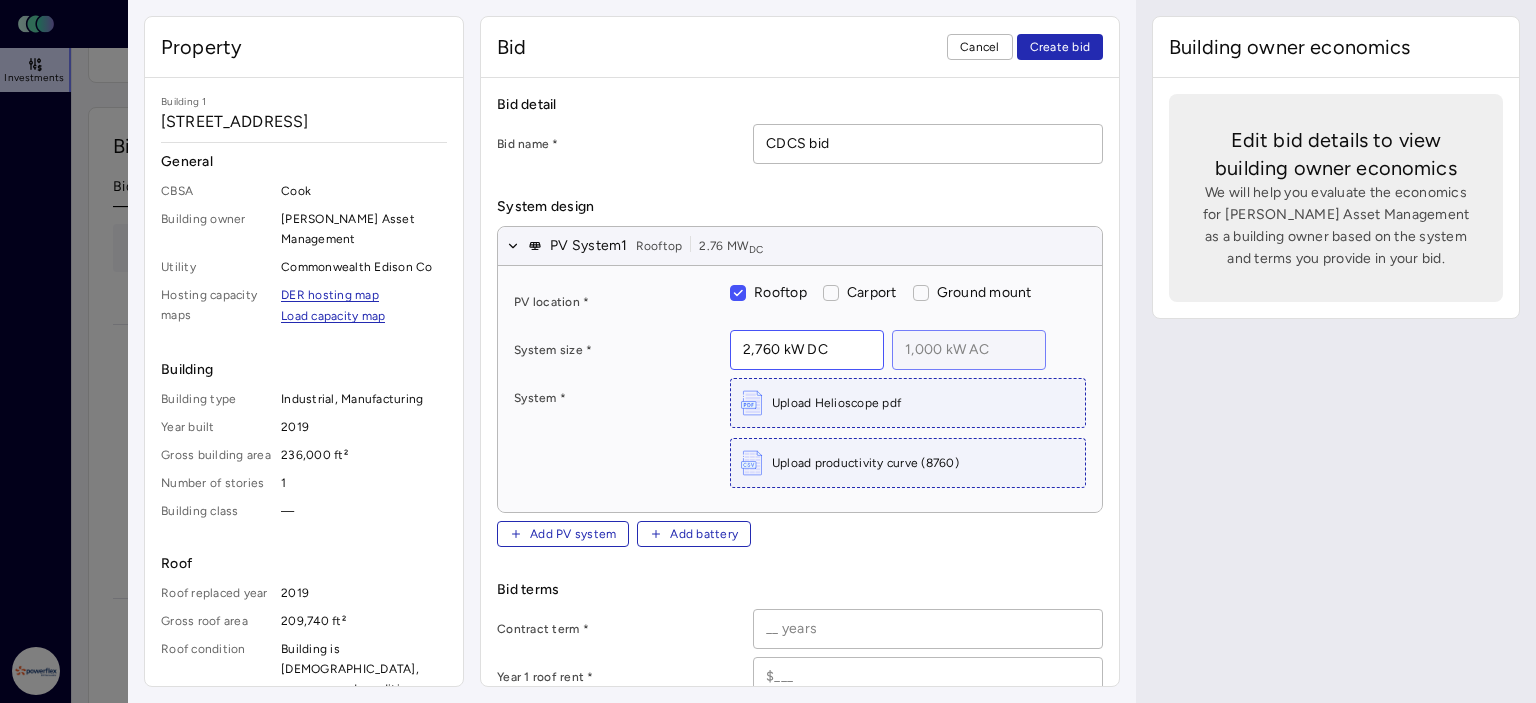 type on "2,760 kW DC" 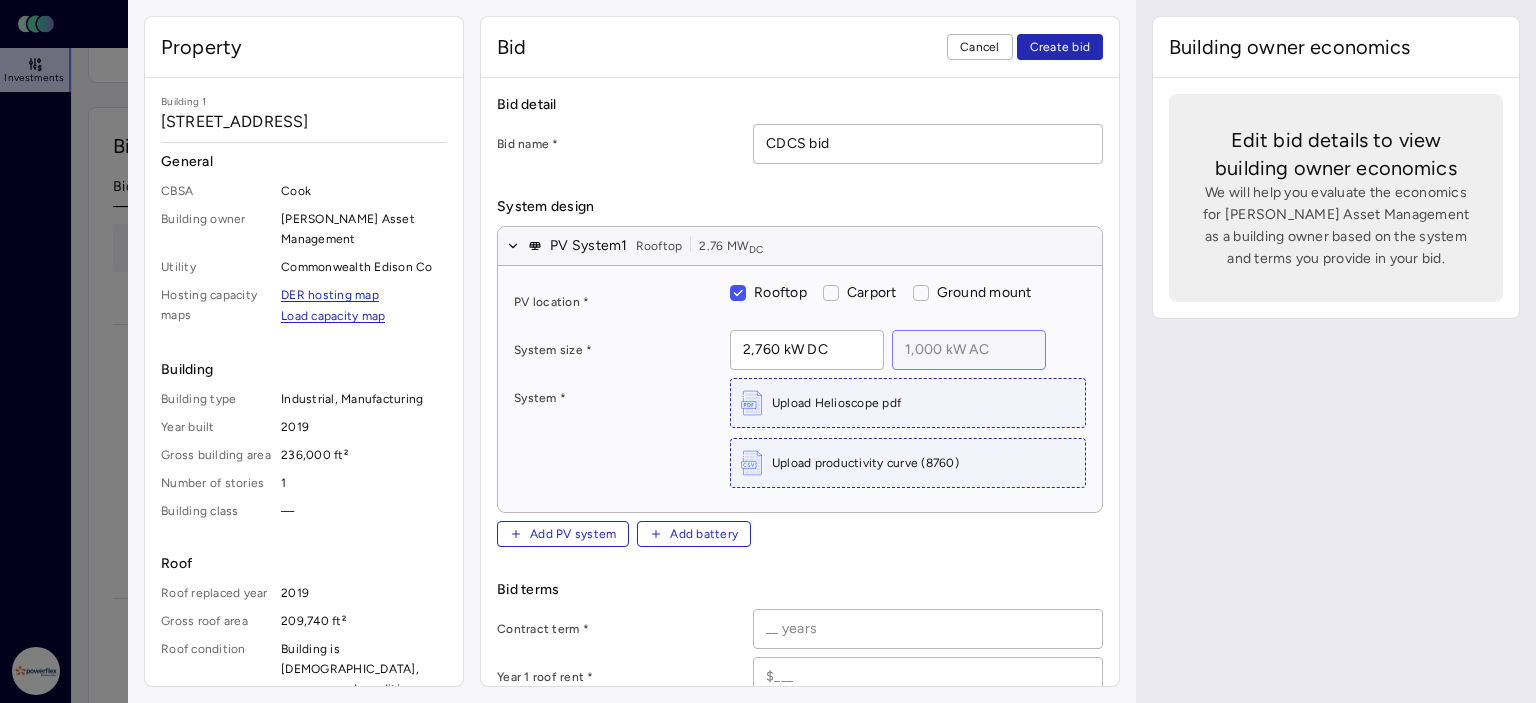 click at bounding box center (969, 350) 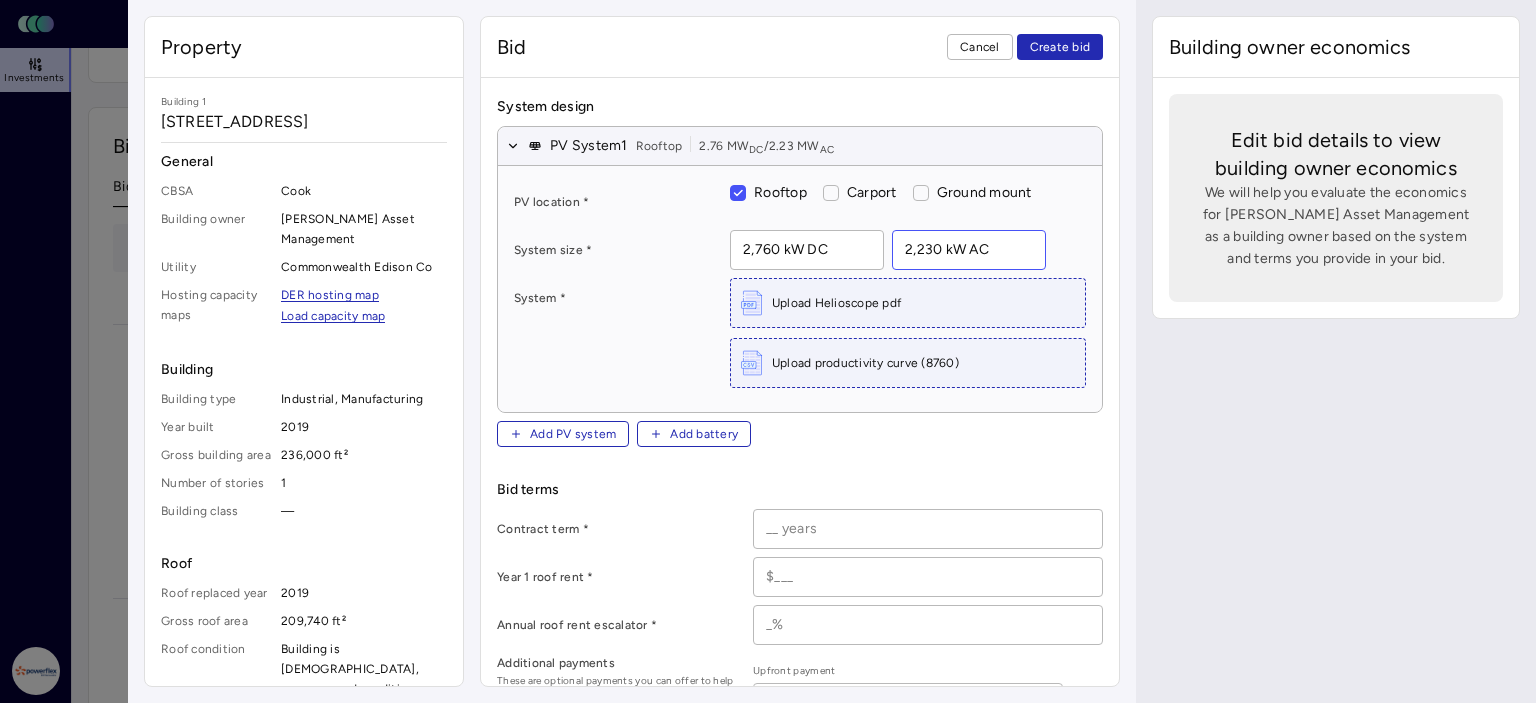 scroll, scrollTop: 200, scrollLeft: 0, axis: vertical 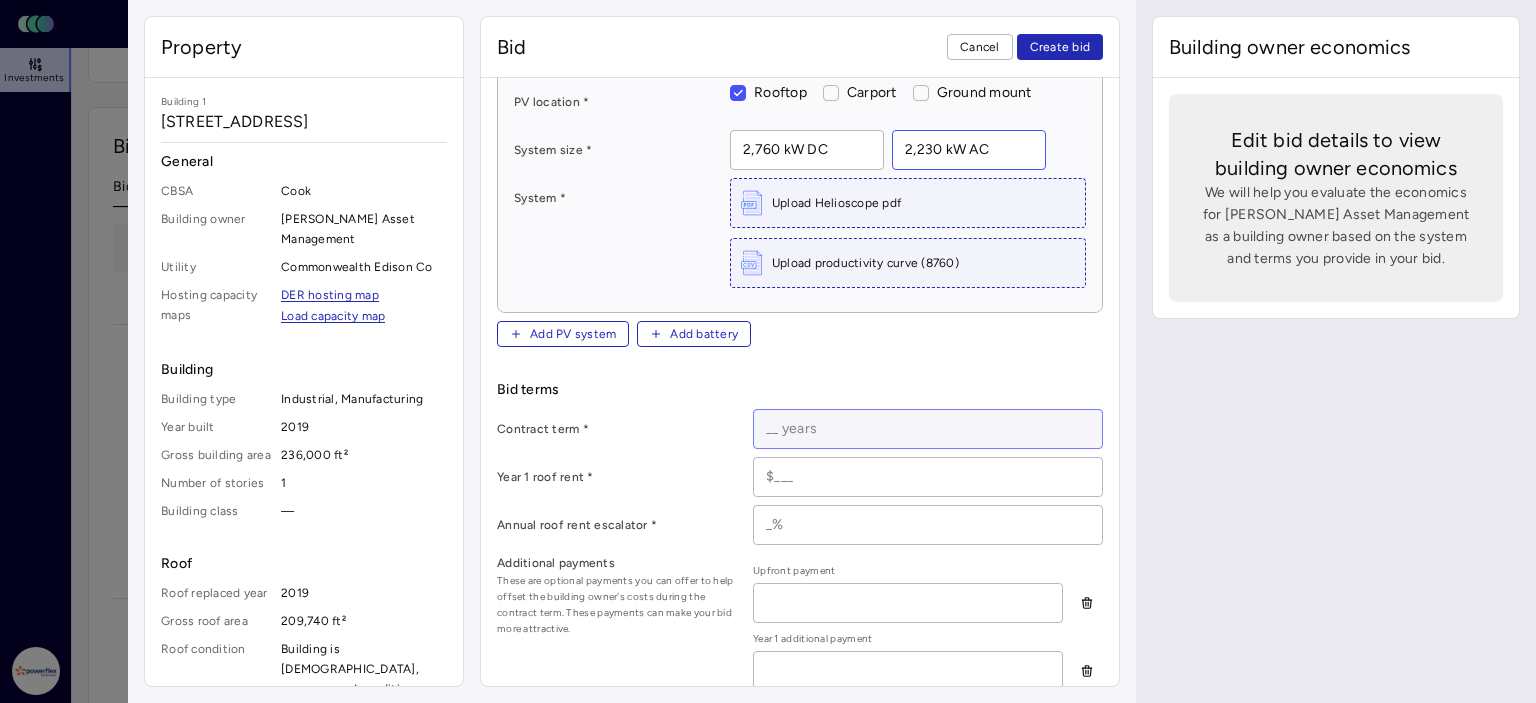type on "2,230 kW AC" 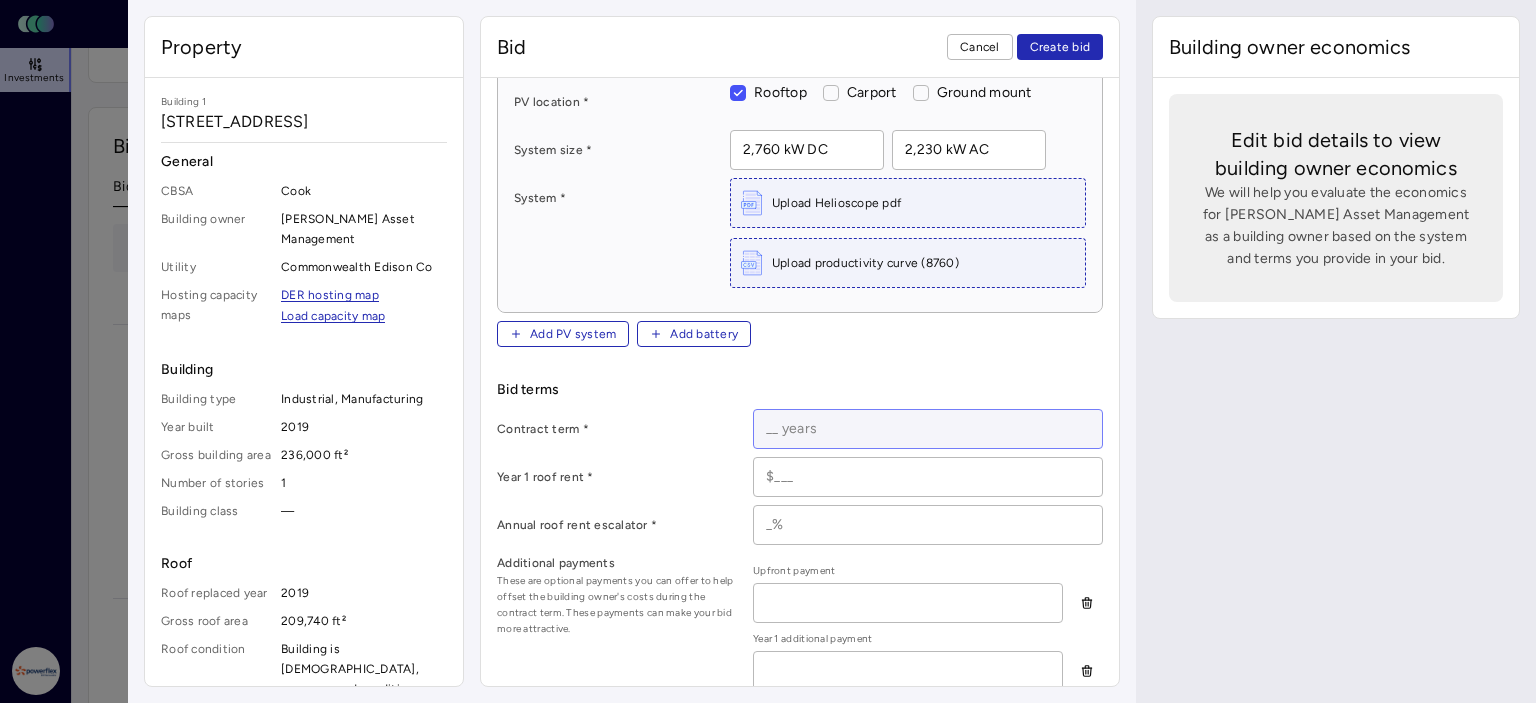 click at bounding box center (928, 429) 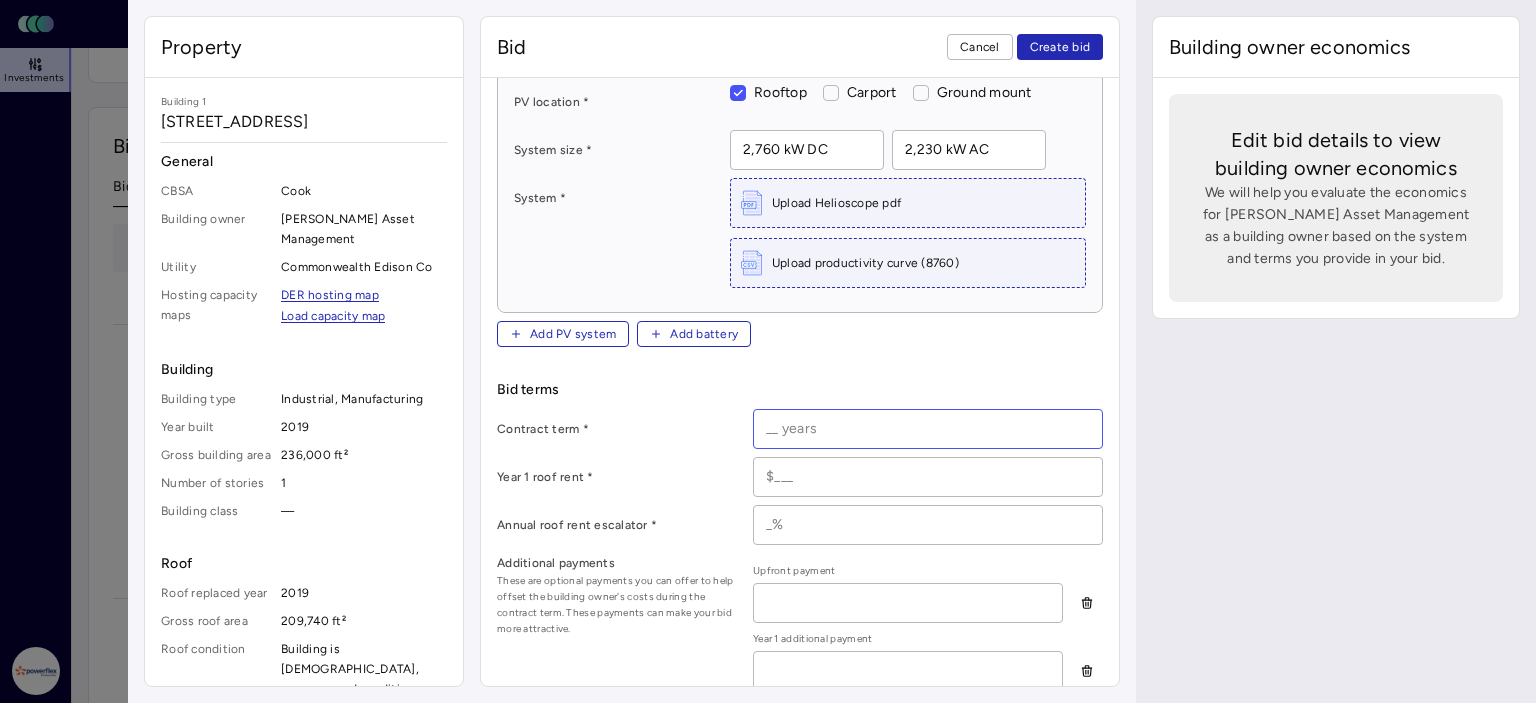 type on "20 years" 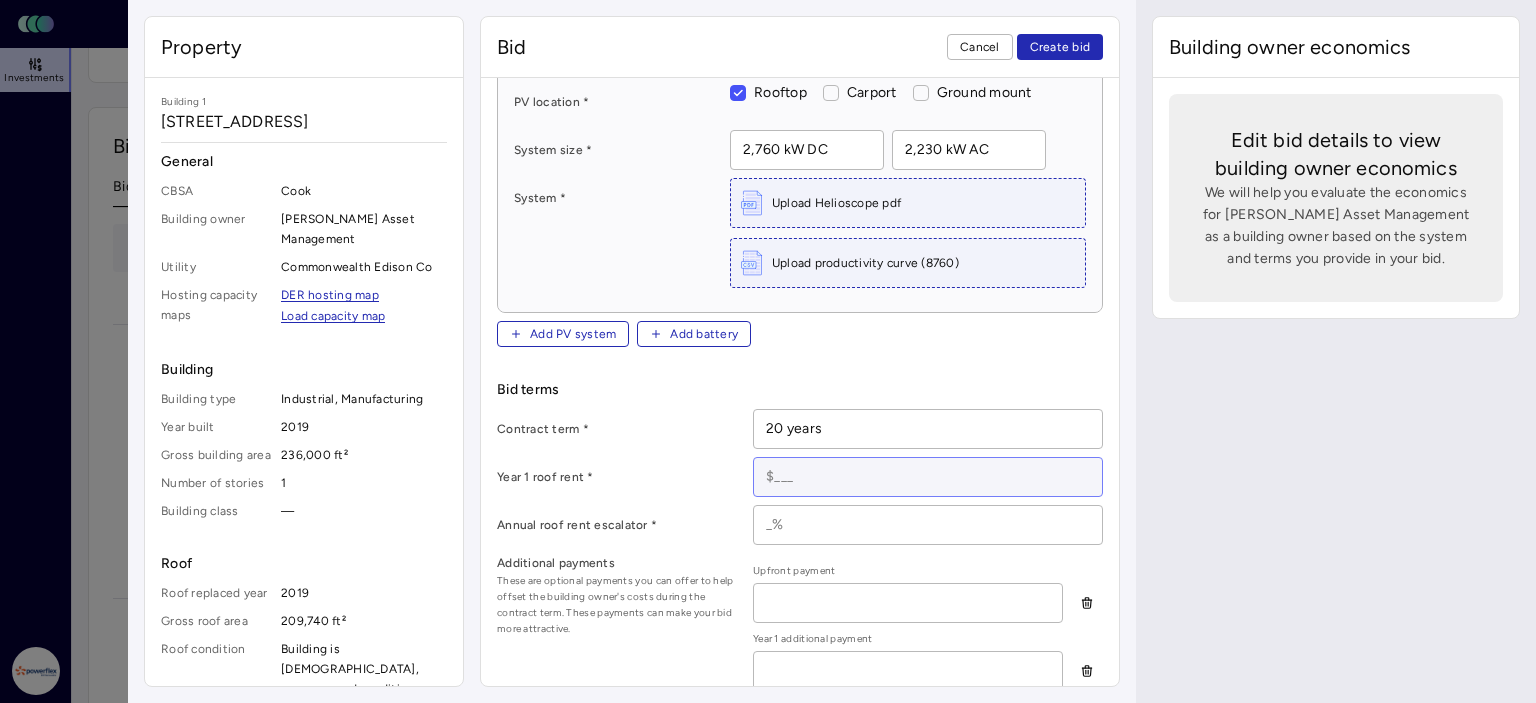 click at bounding box center (928, 477) 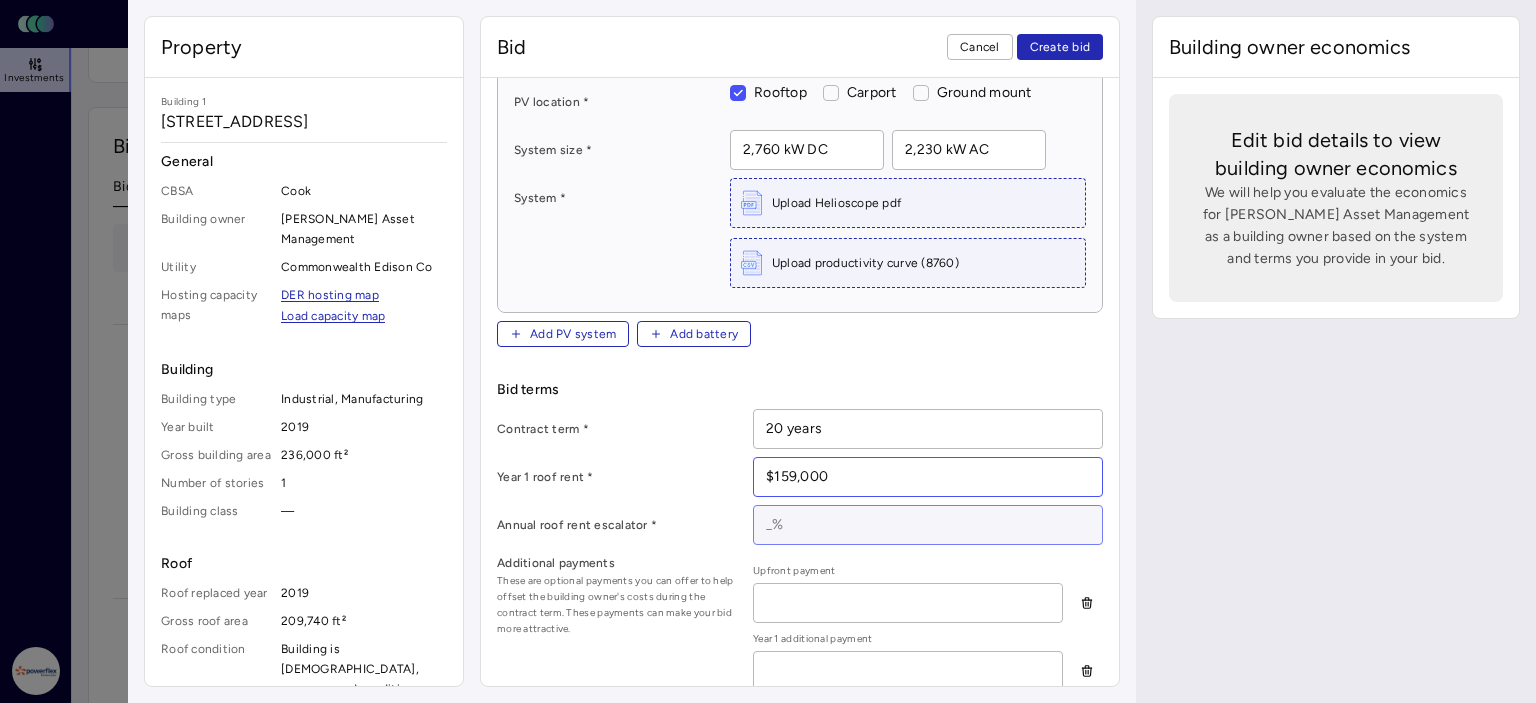 type on "$159,000" 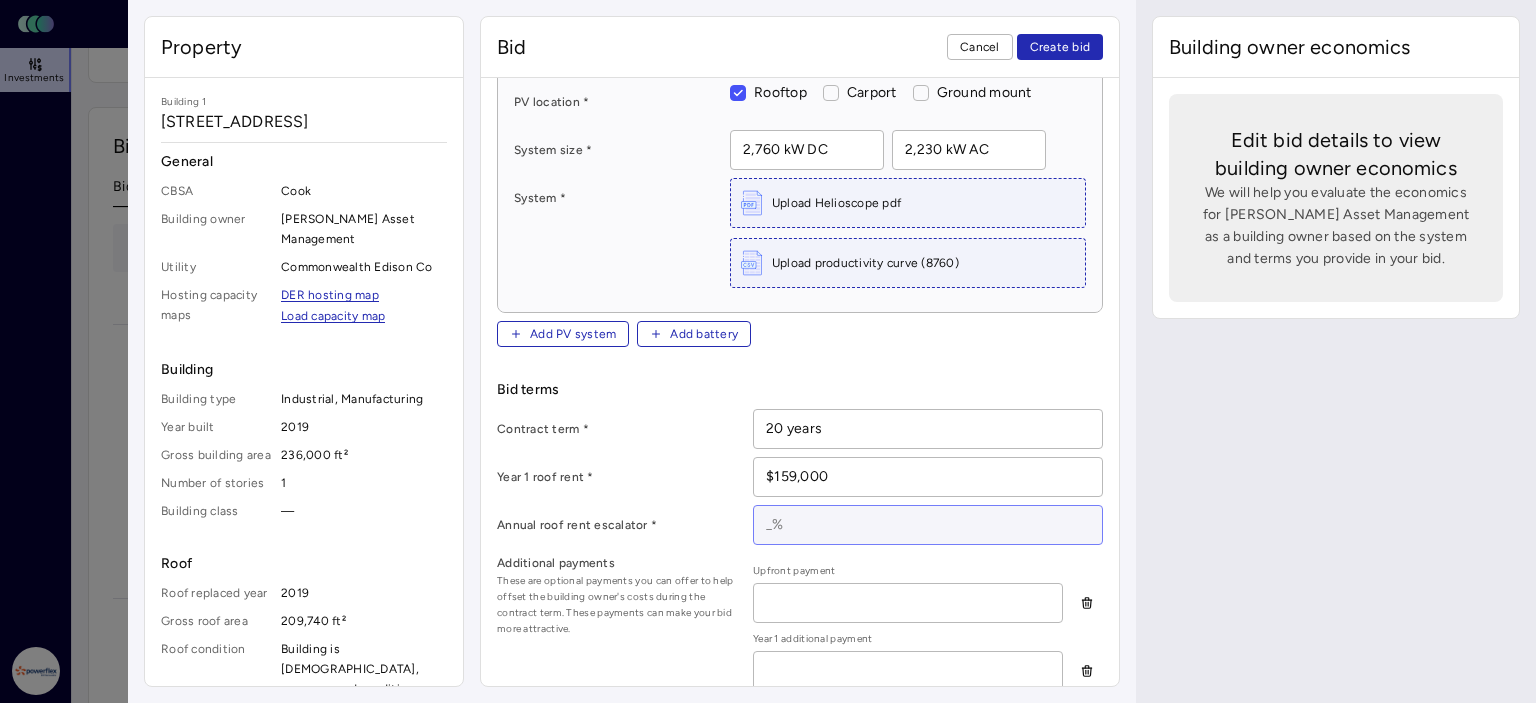 click at bounding box center (928, 525) 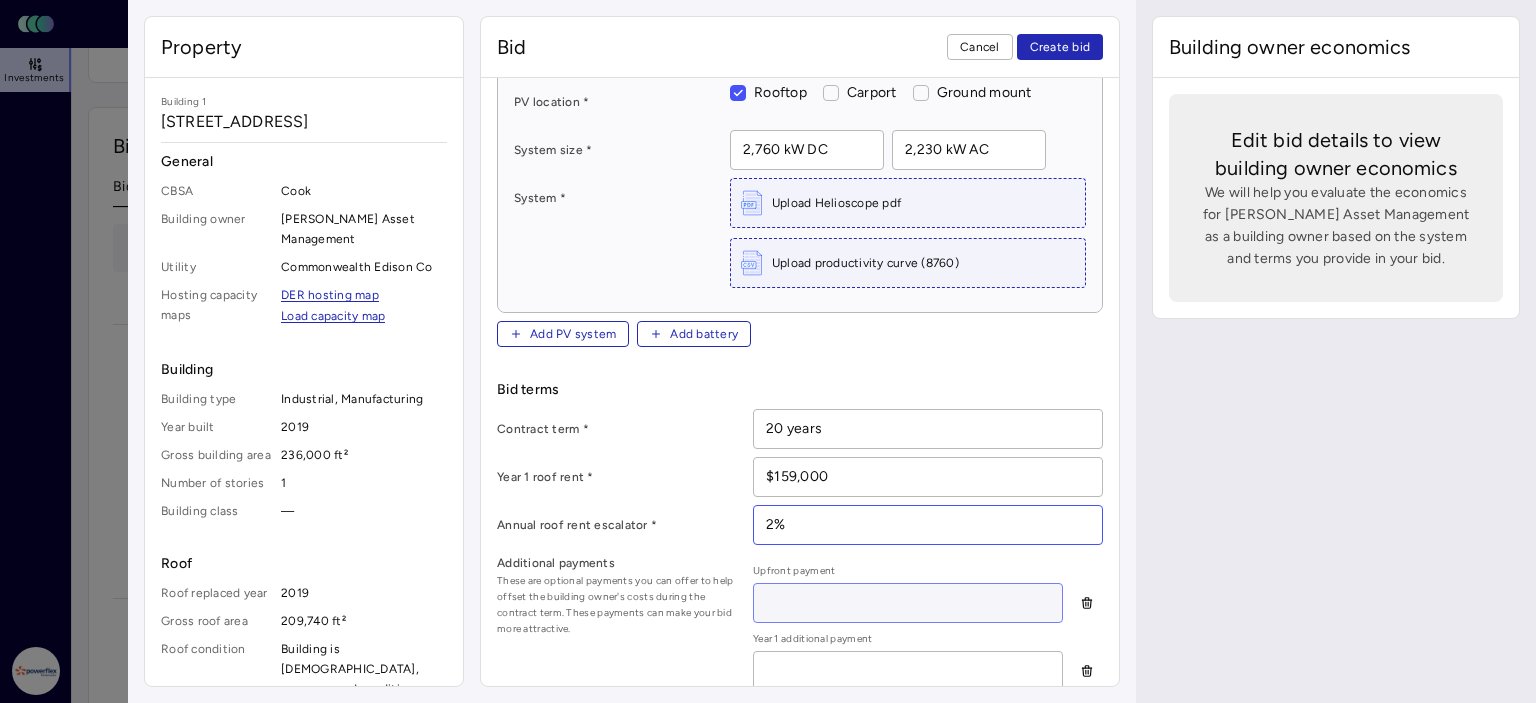 type on "2%" 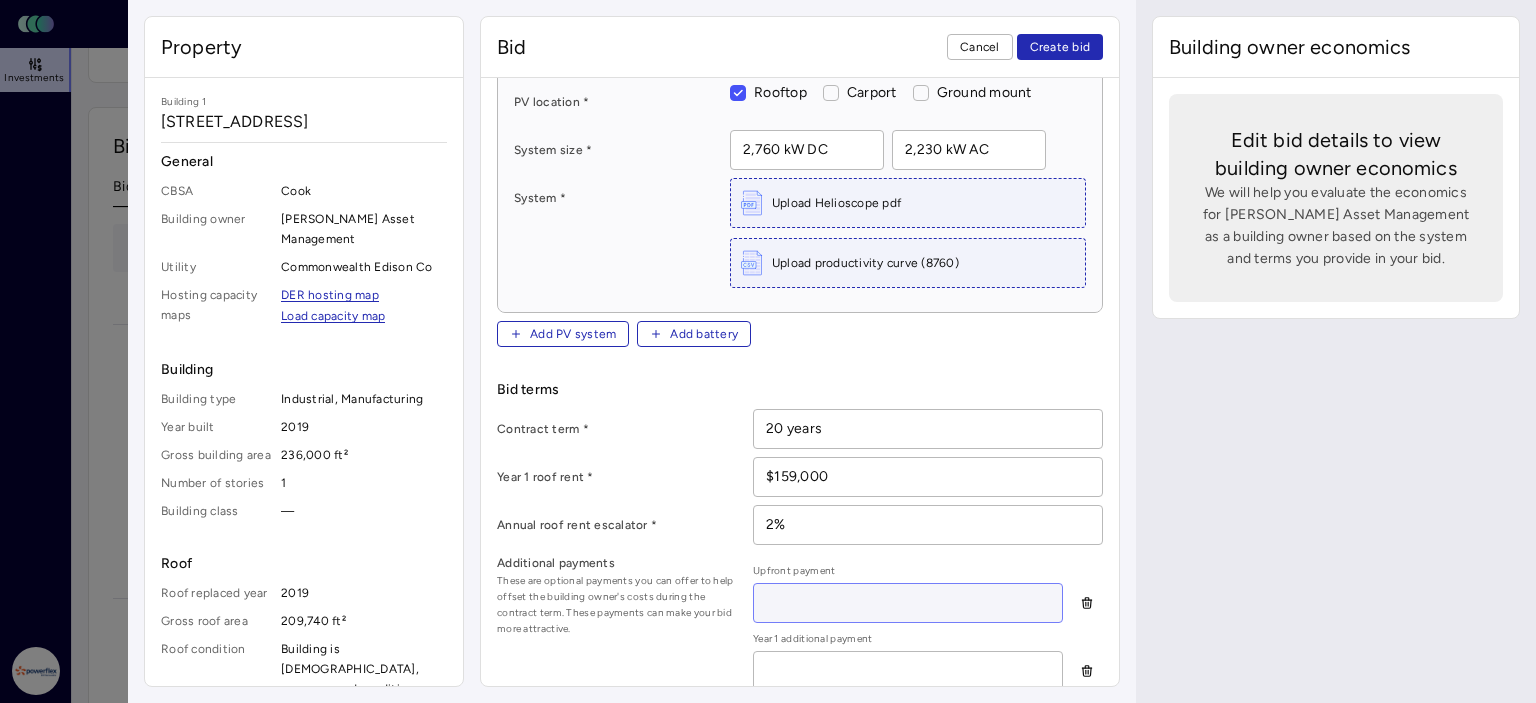 click at bounding box center [908, 603] 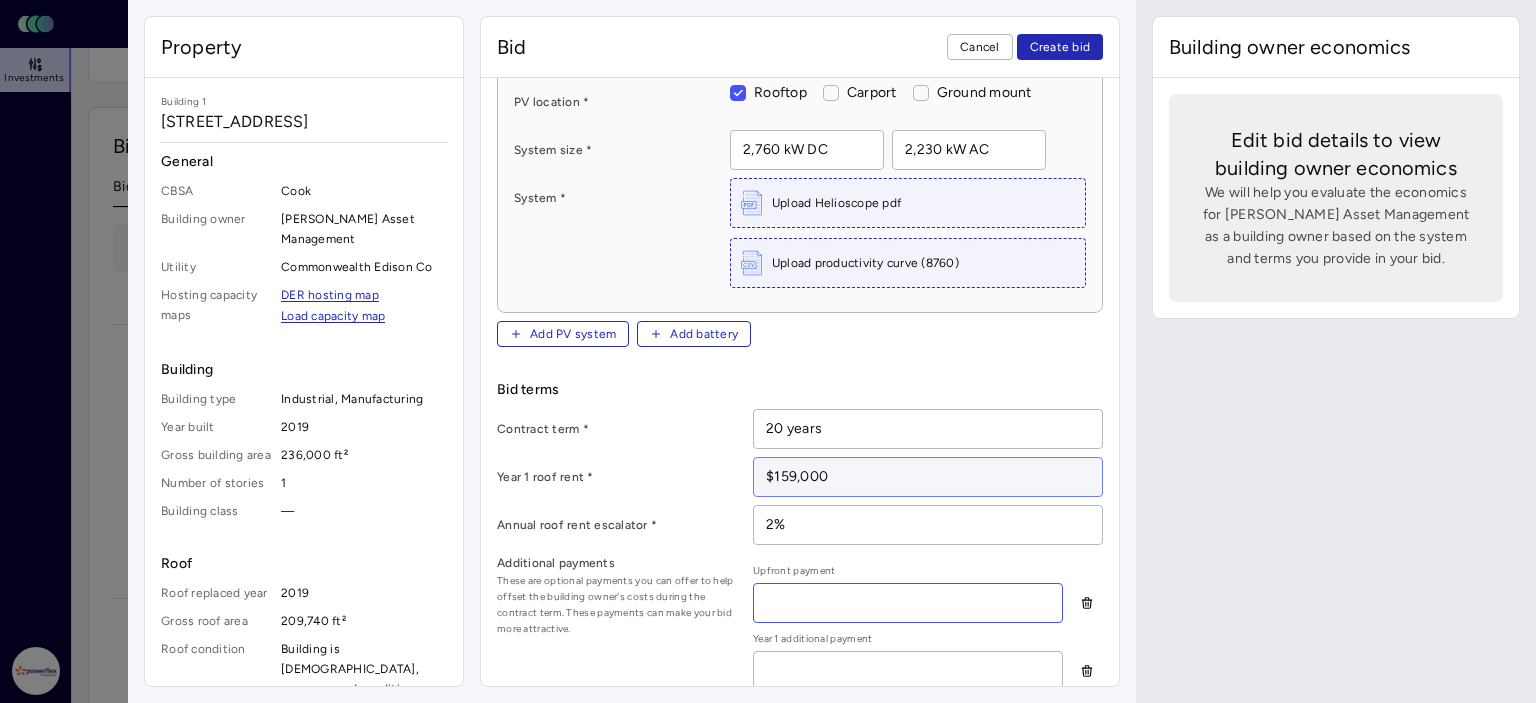 type on "$0" 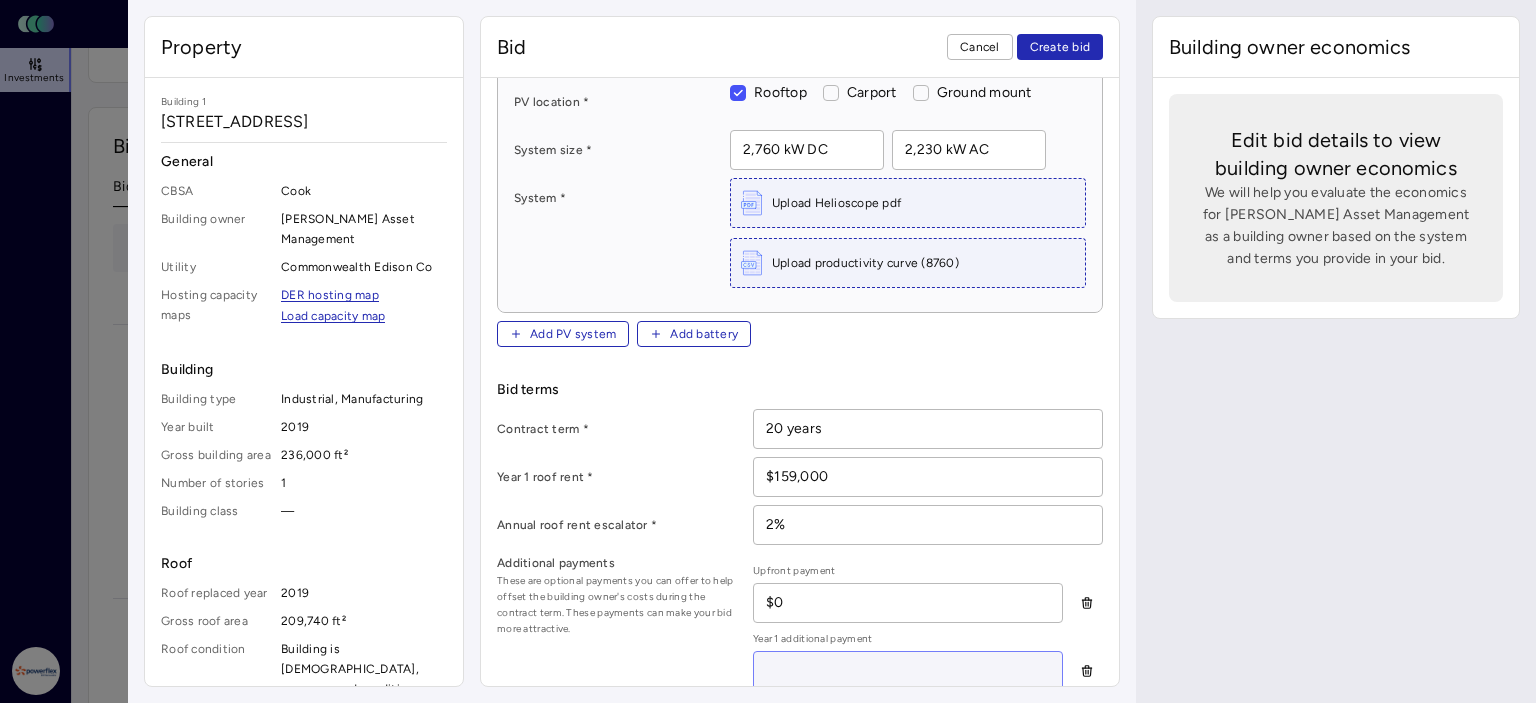 click at bounding box center (908, 671) 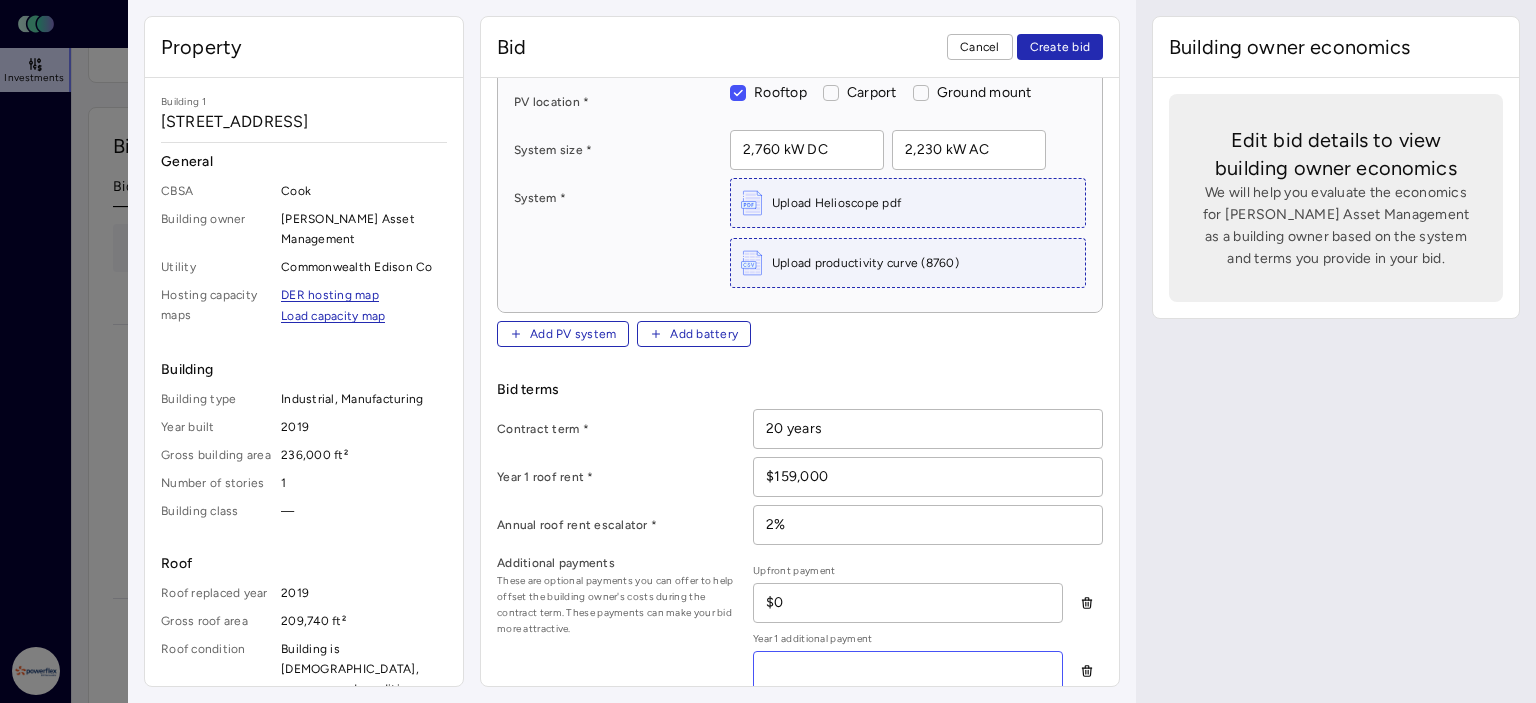 type on "$0" 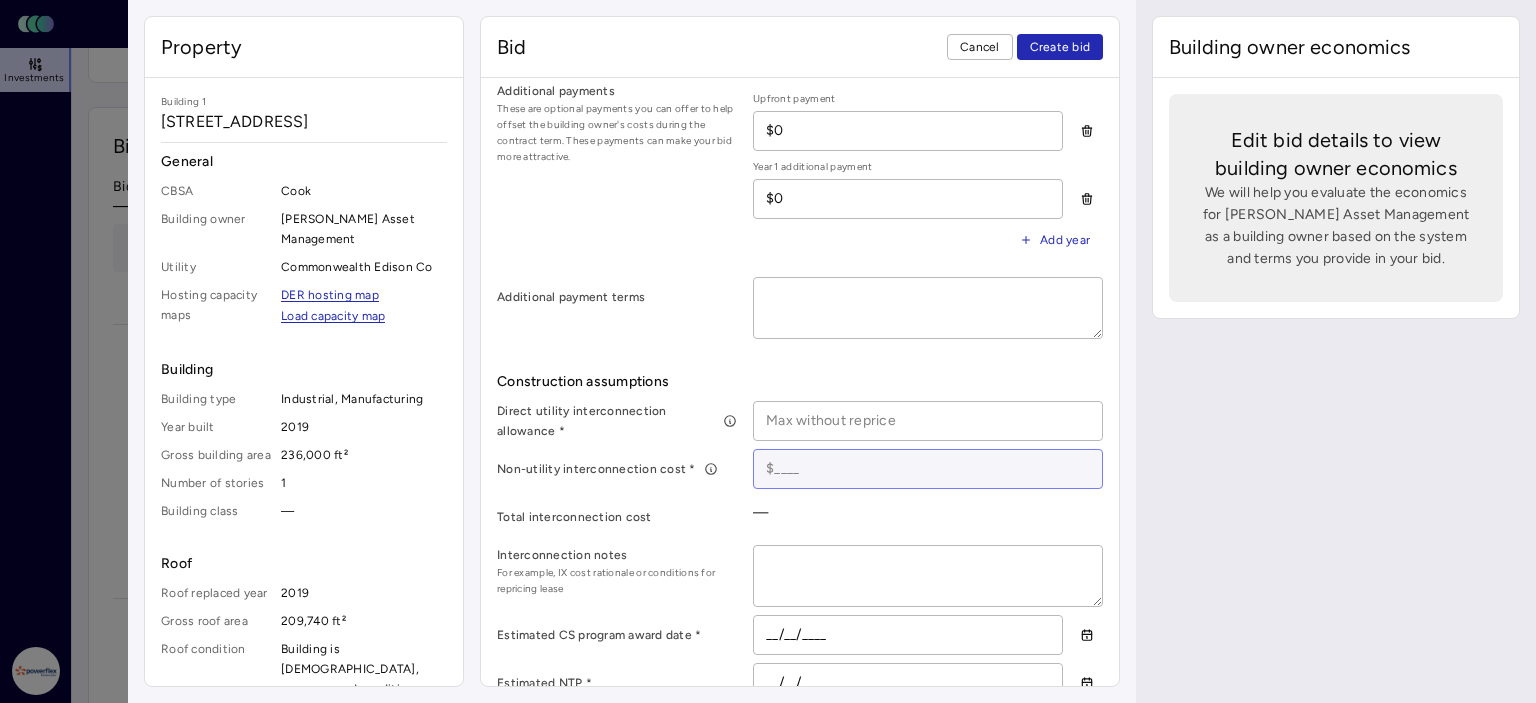 scroll, scrollTop: 675, scrollLeft: 0, axis: vertical 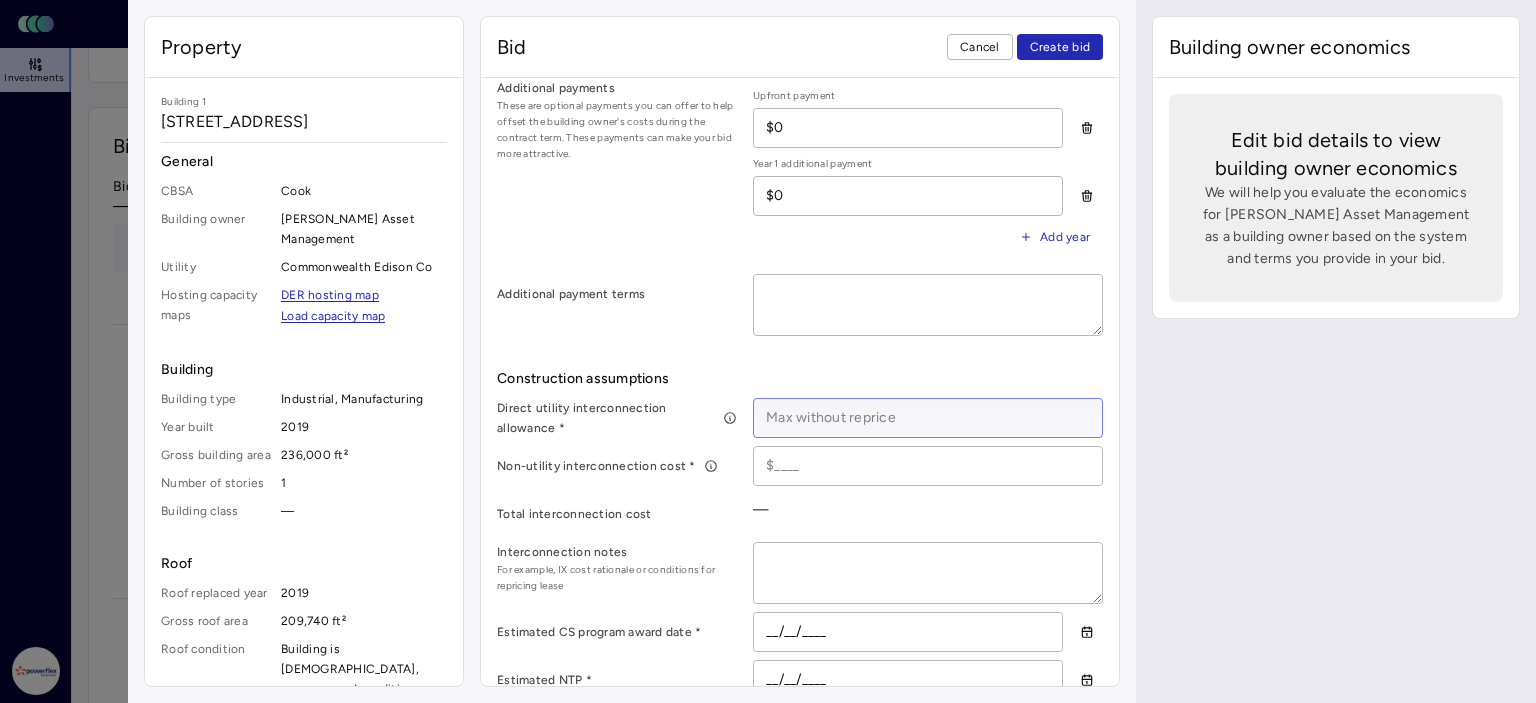click at bounding box center [928, 418] 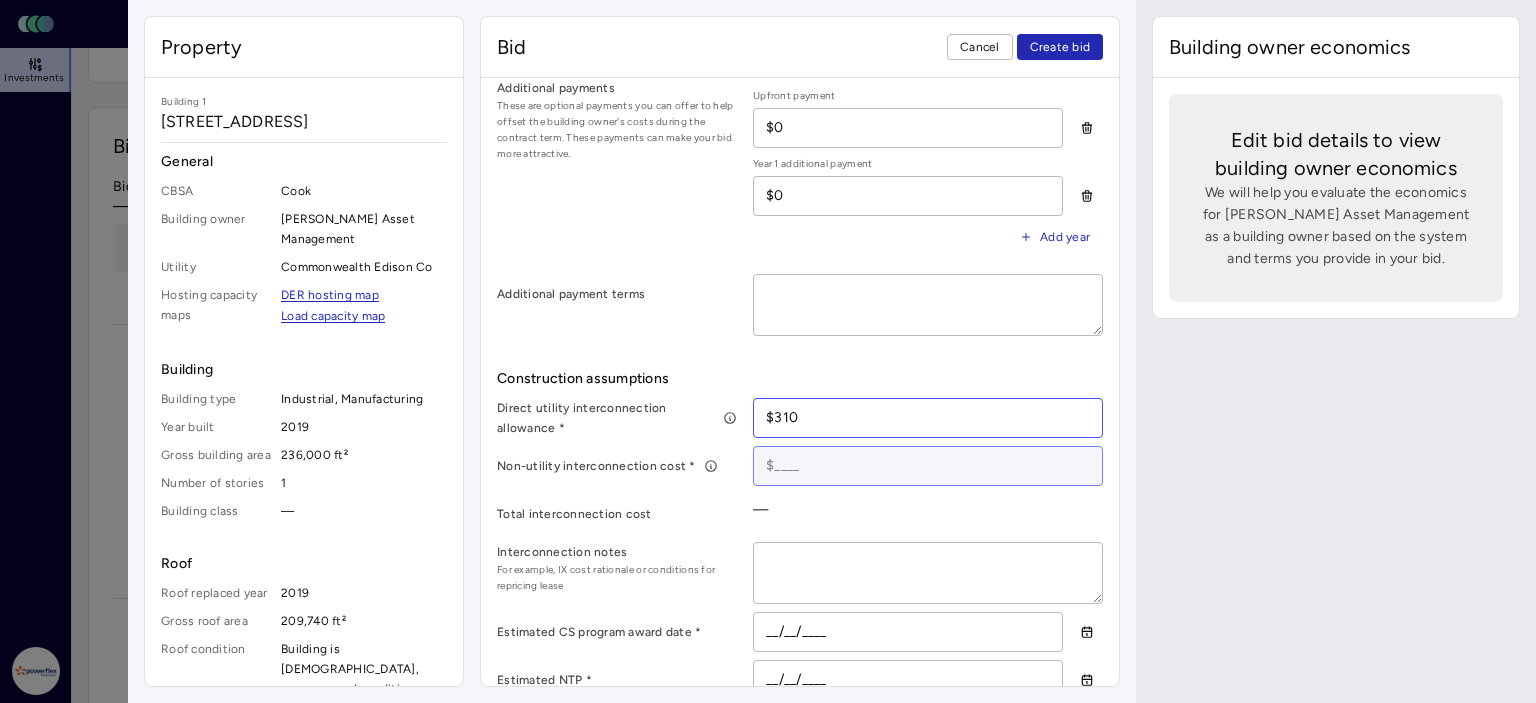 type on "$310" 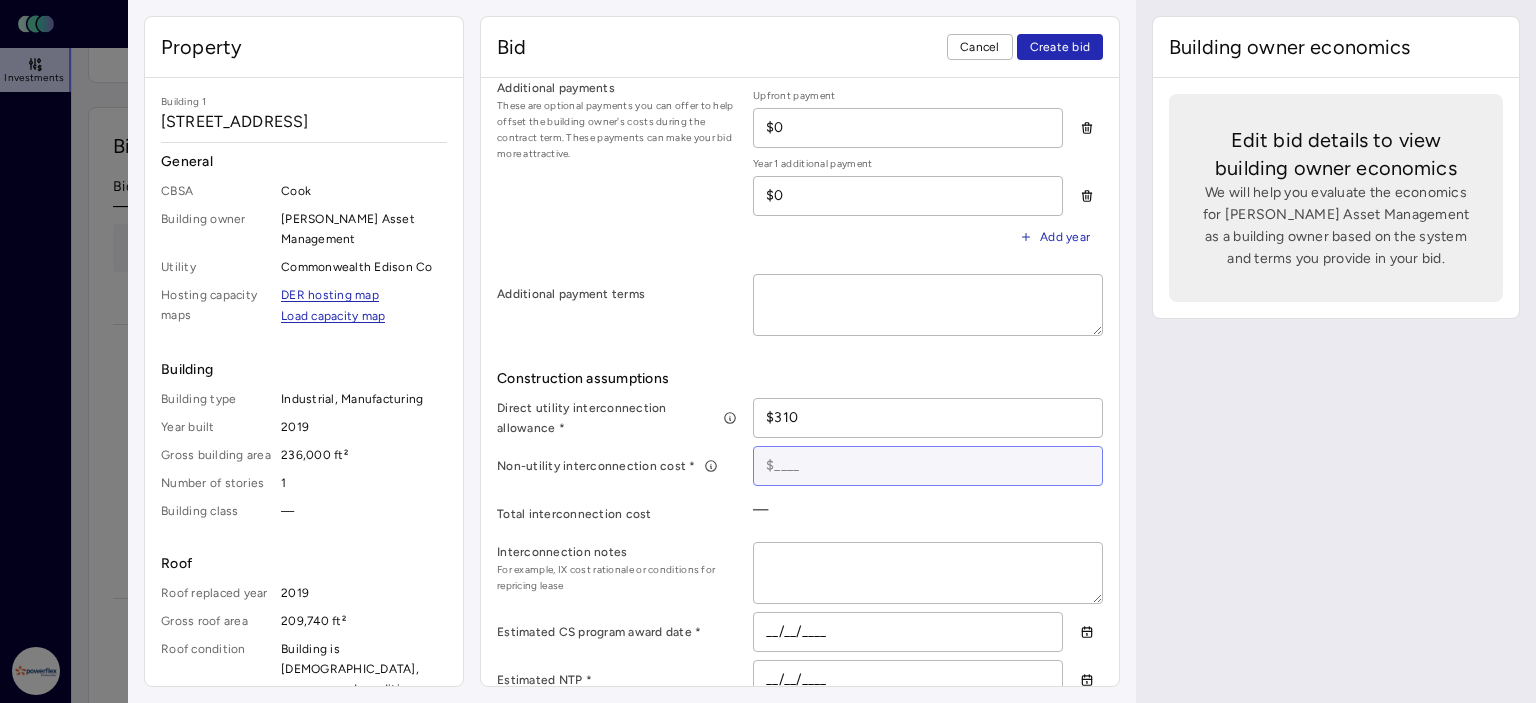 click at bounding box center [928, 466] 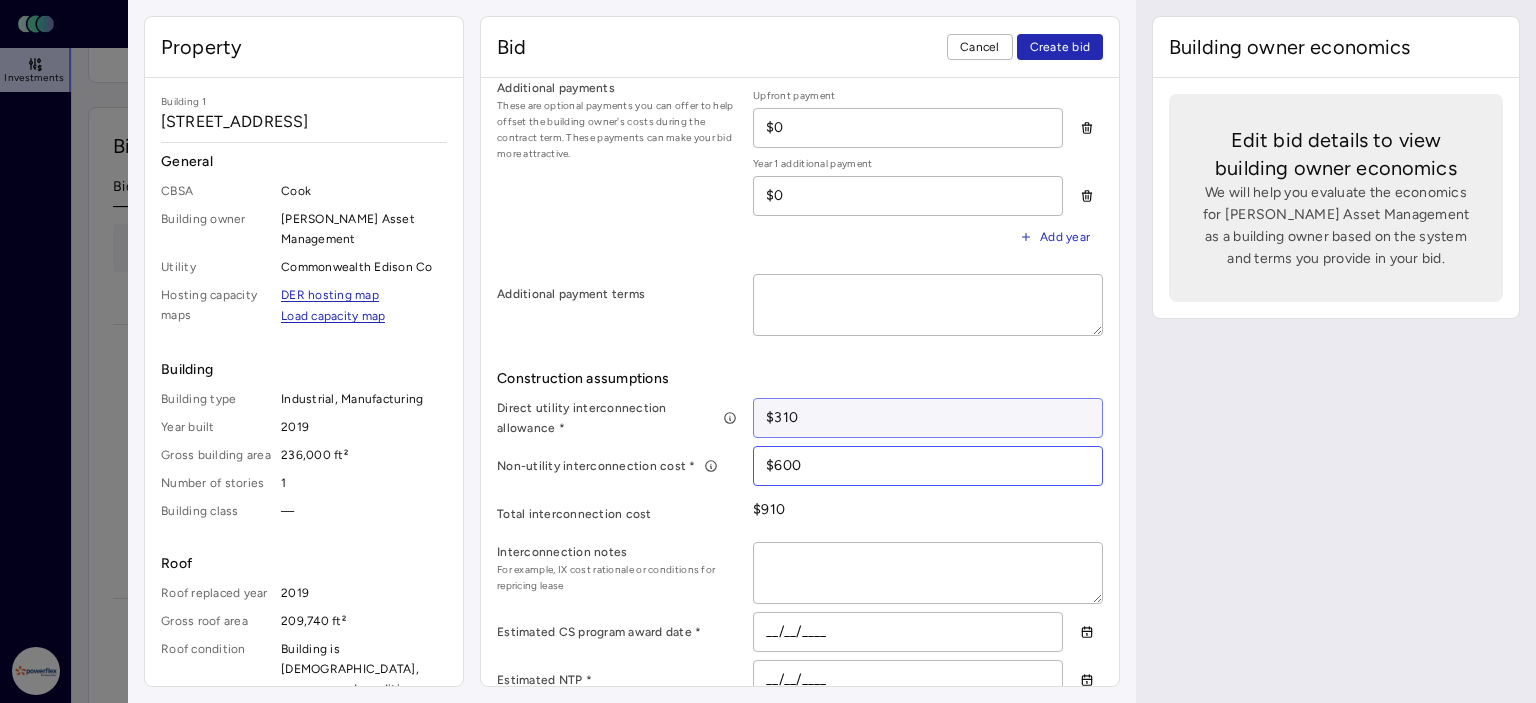 type on "$600" 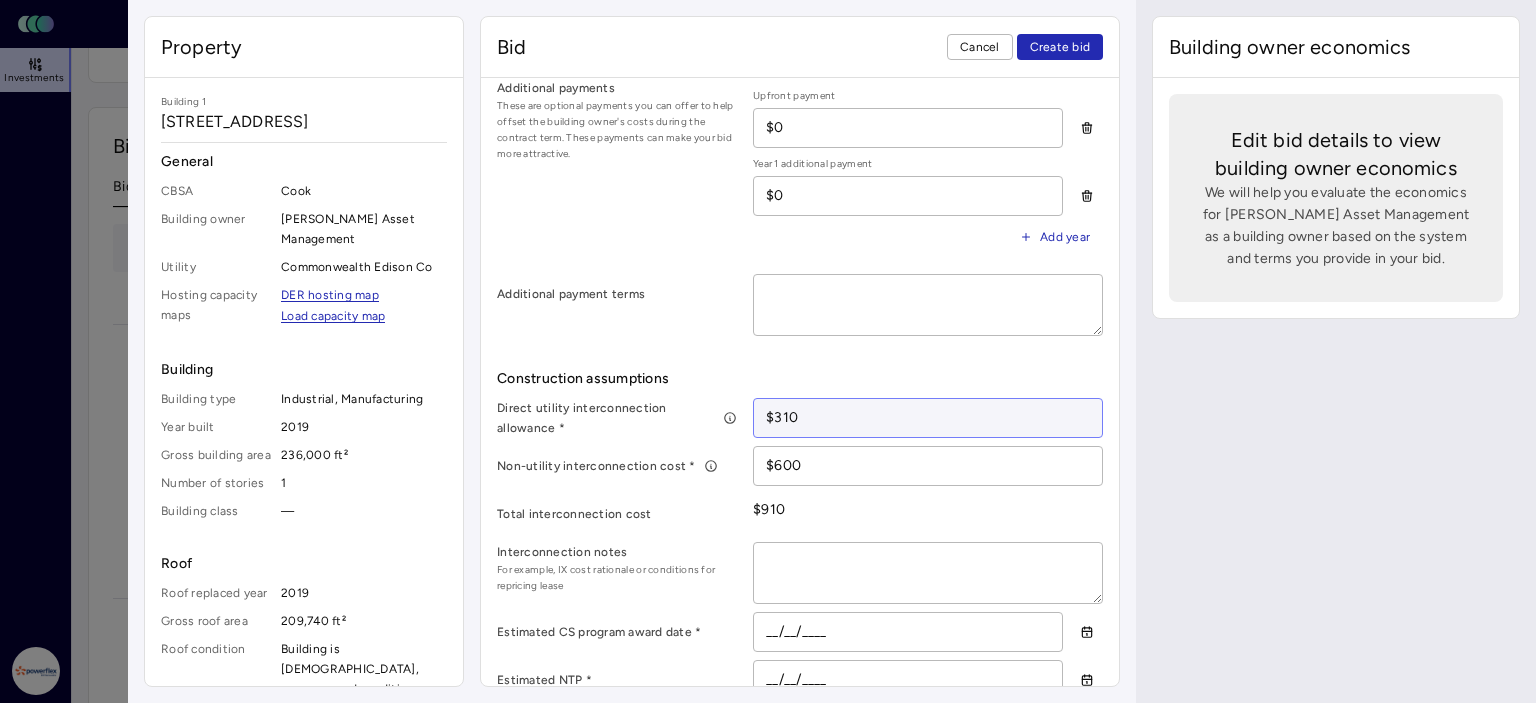 click on "$310" at bounding box center [928, 418] 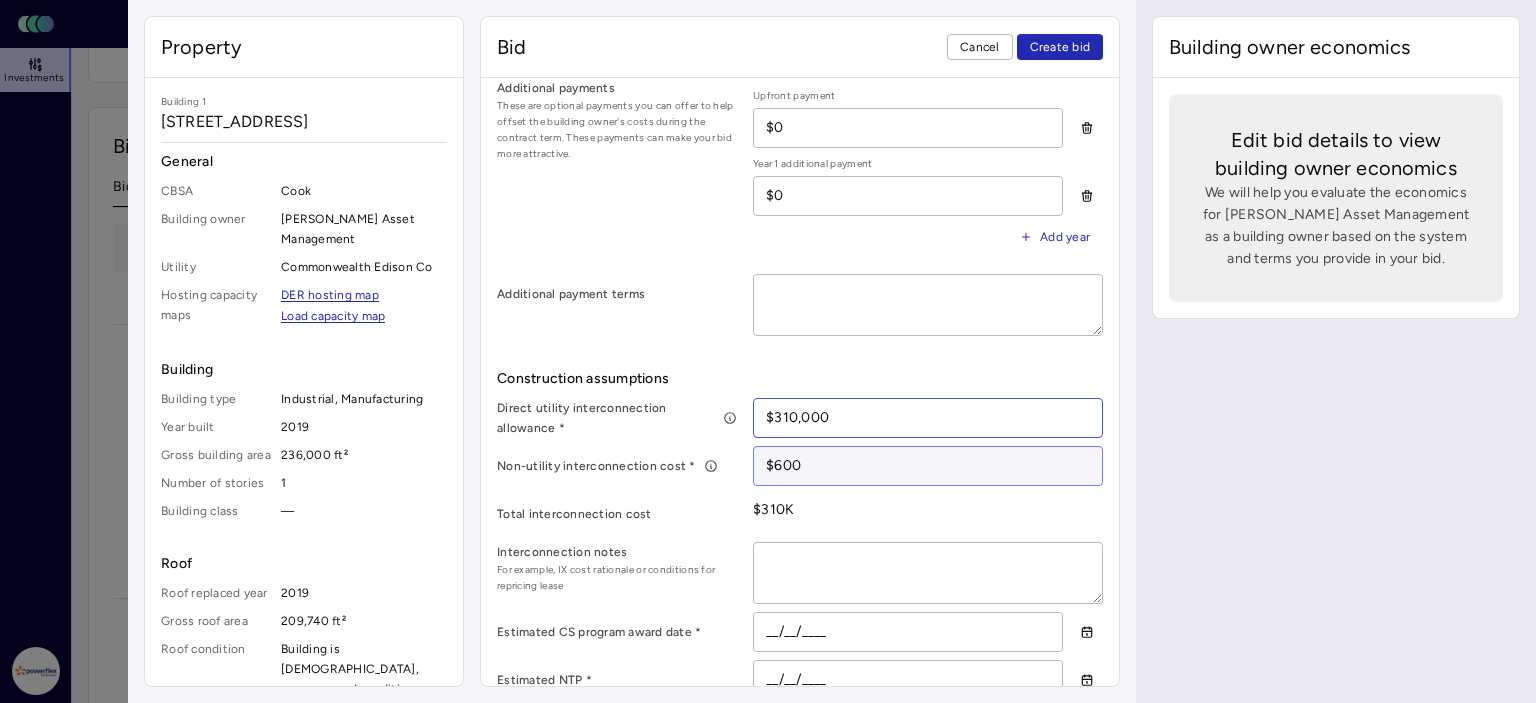 type on "$310,000" 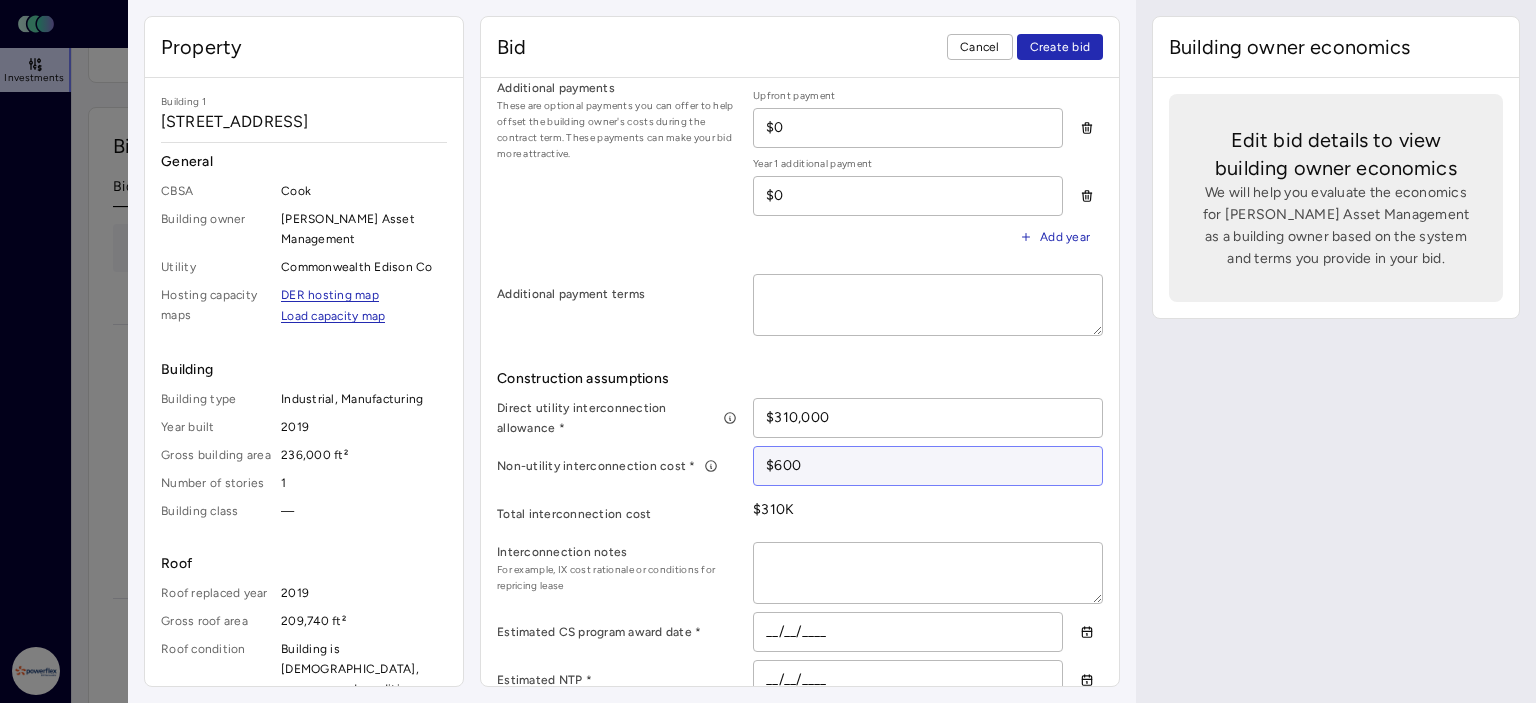 click on "$600" at bounding box center (928, 466) 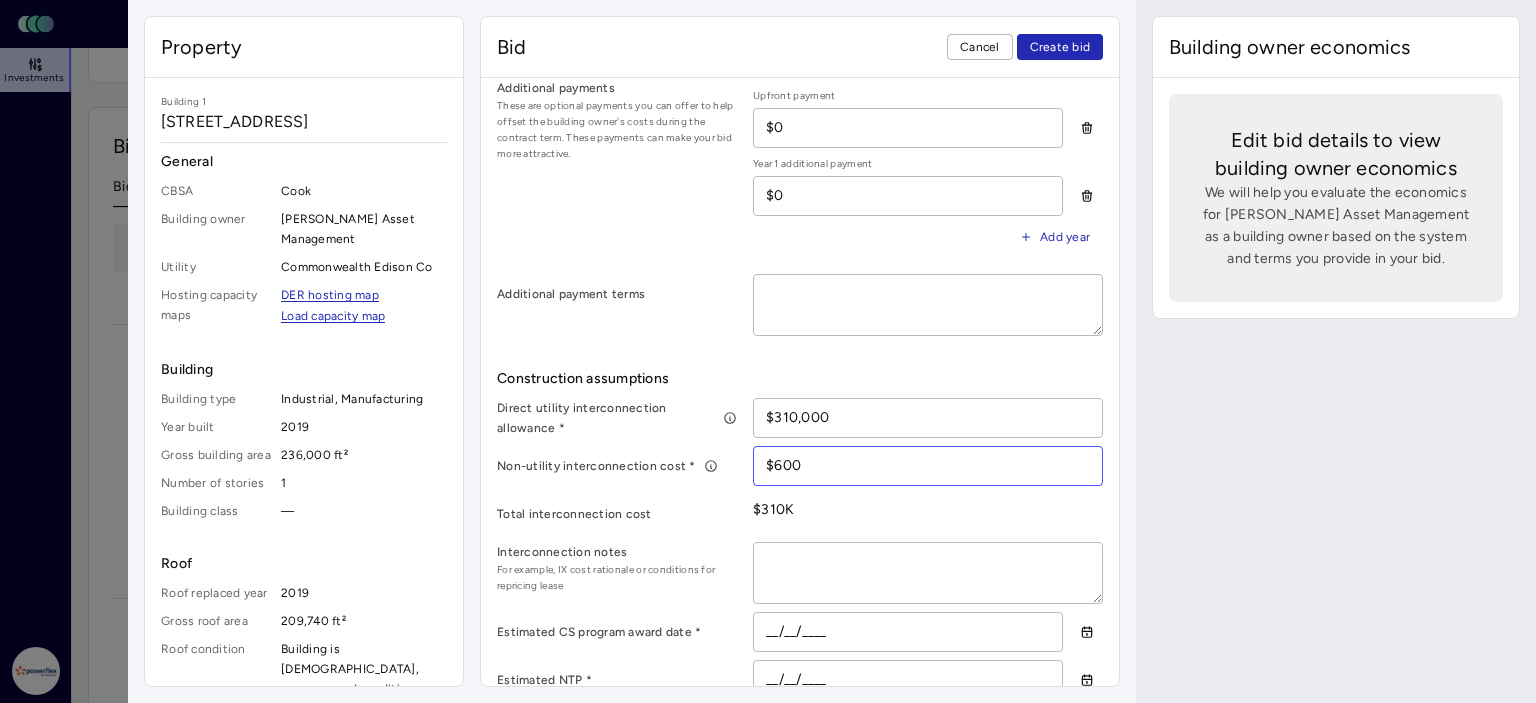 type on "$600,000" 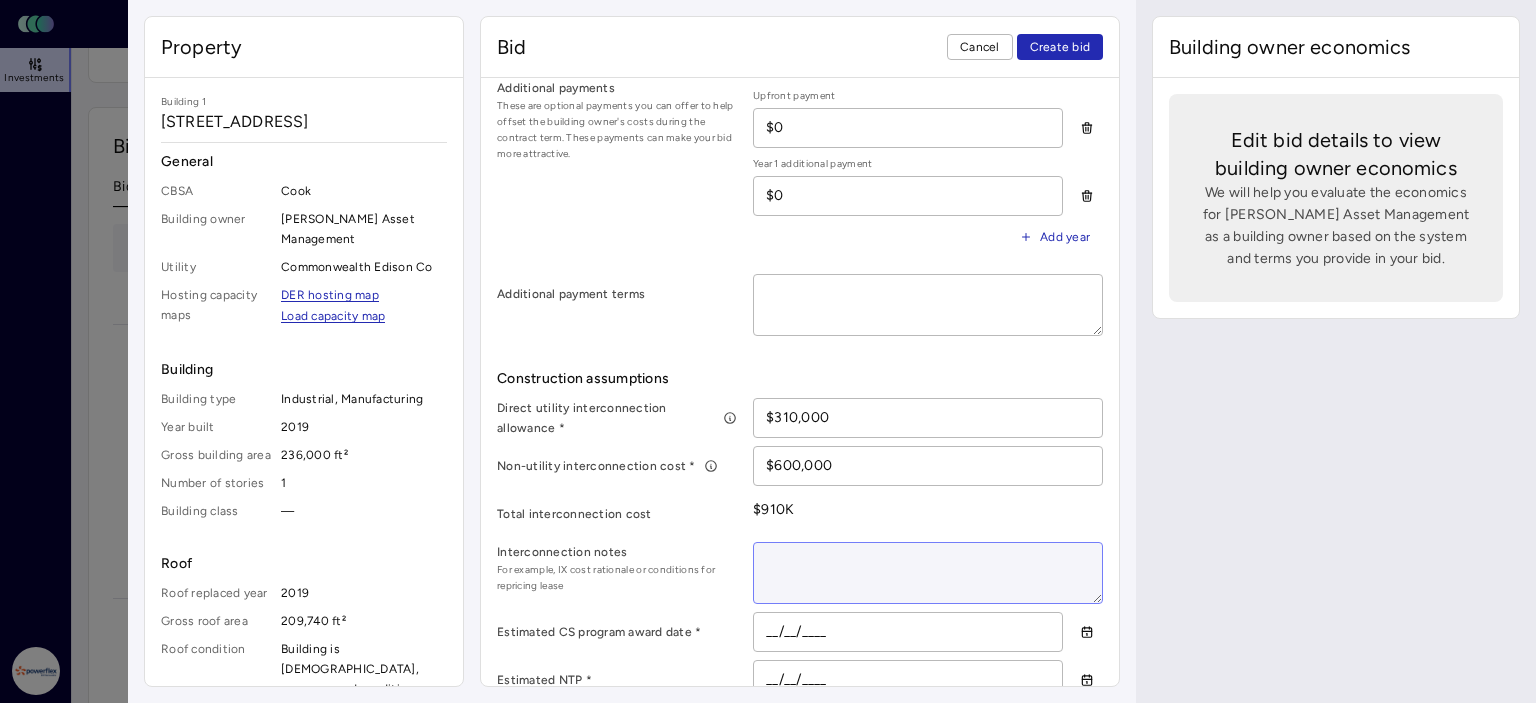 click at bounding box center (928, 573) 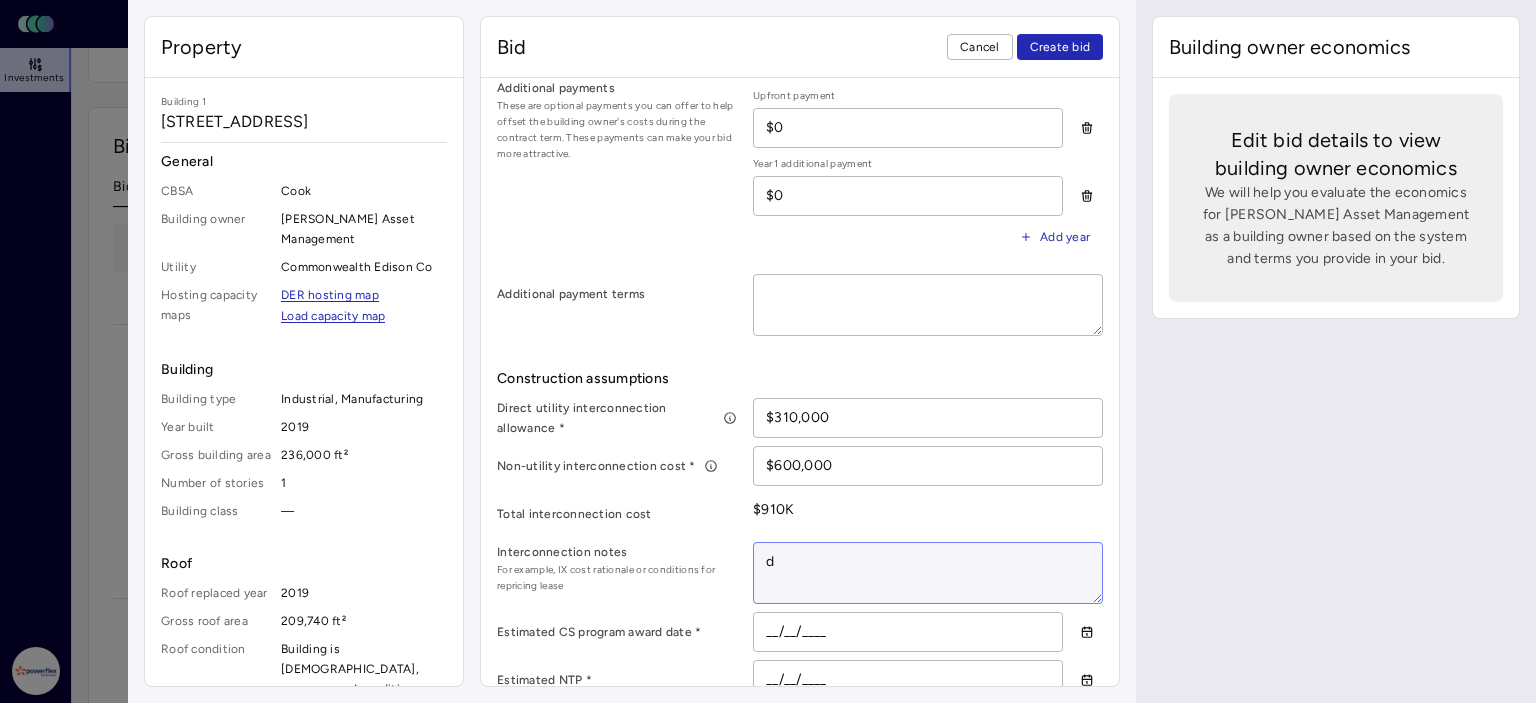 type 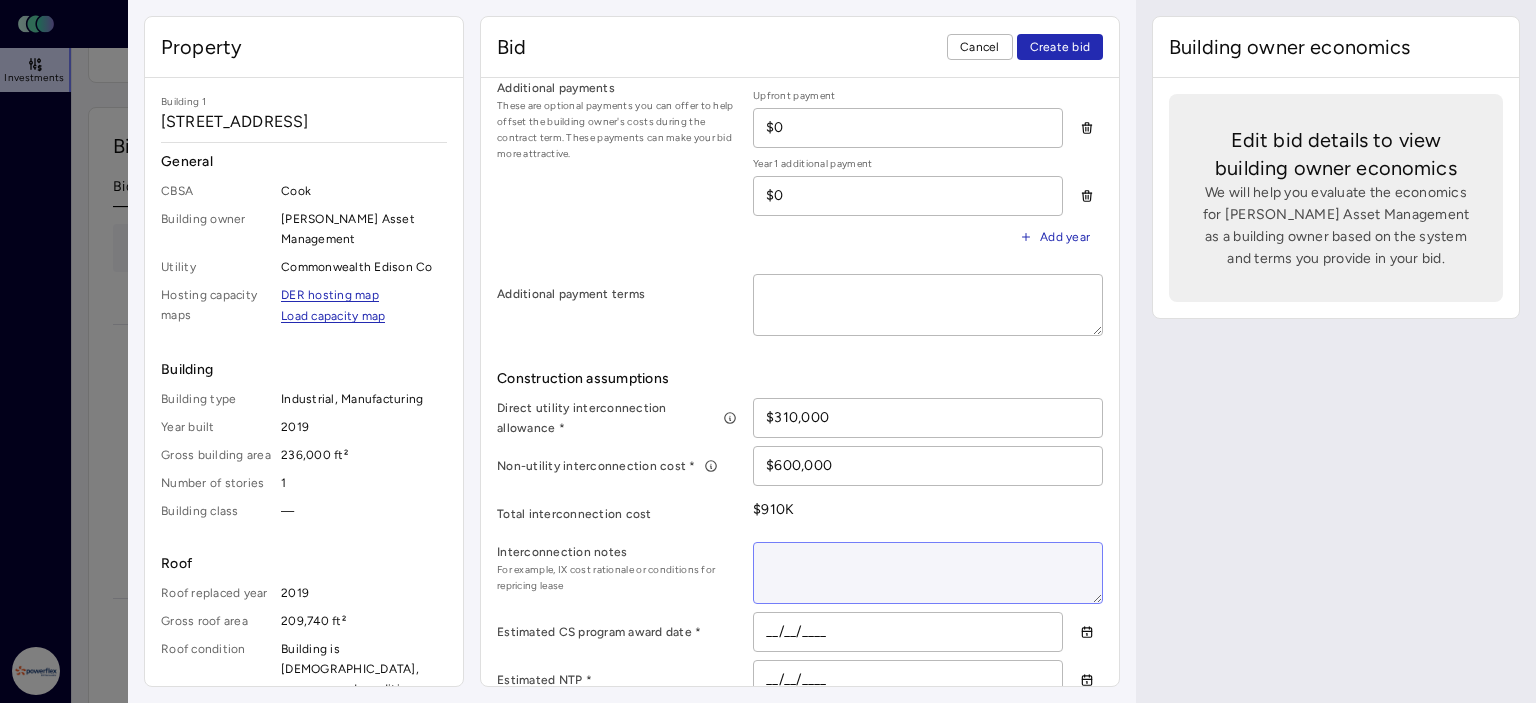 click at bounding box center [928, 573] 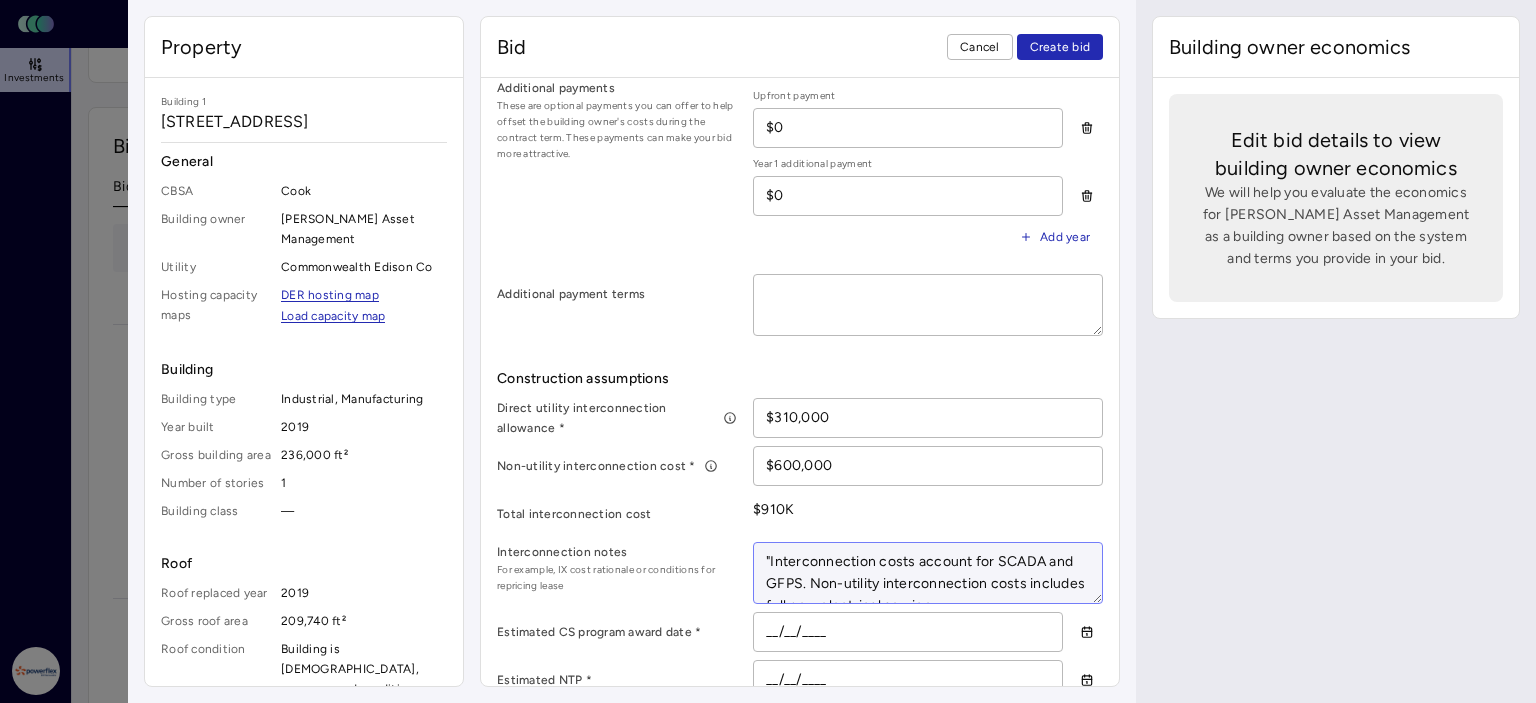 type on "x" 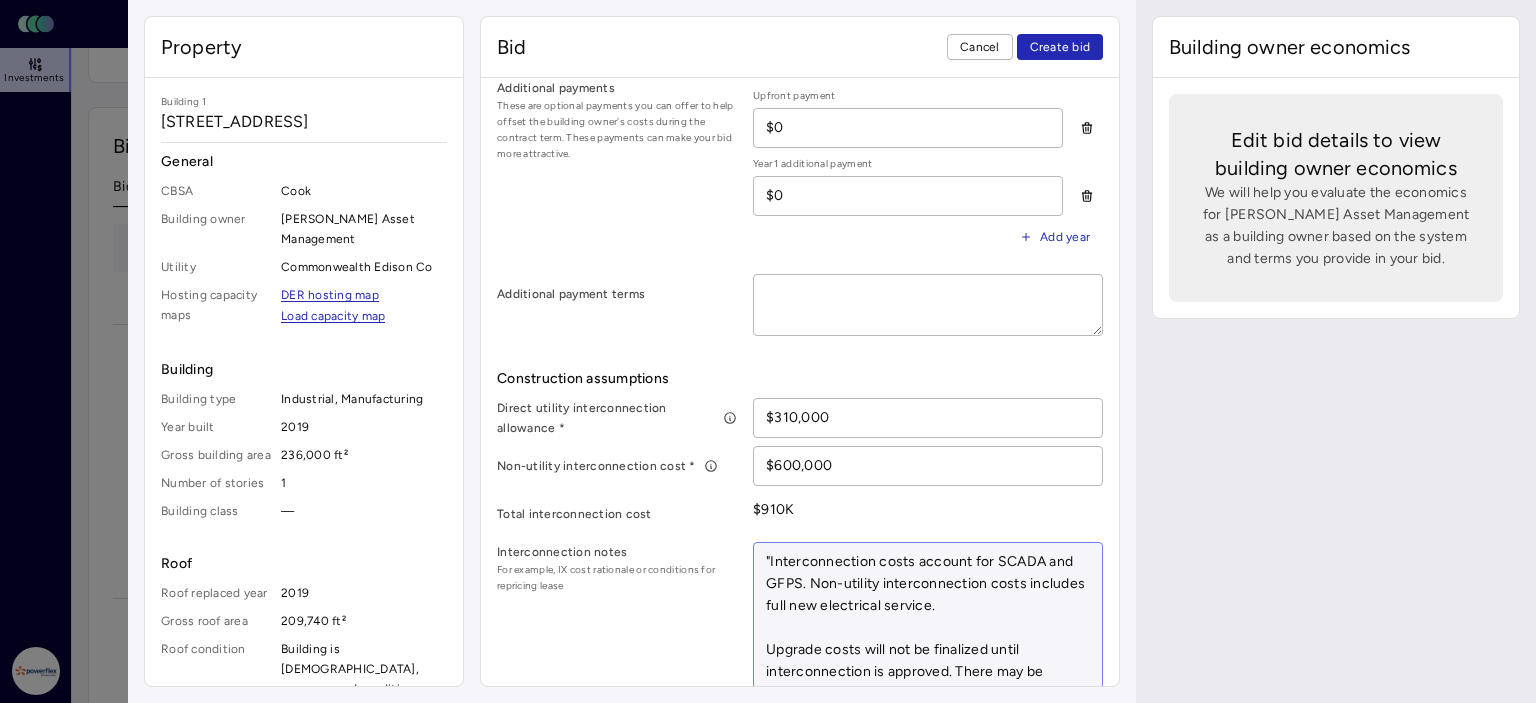 scroll, scrollTop: 741, scrollLeft: 0, axis: vertical 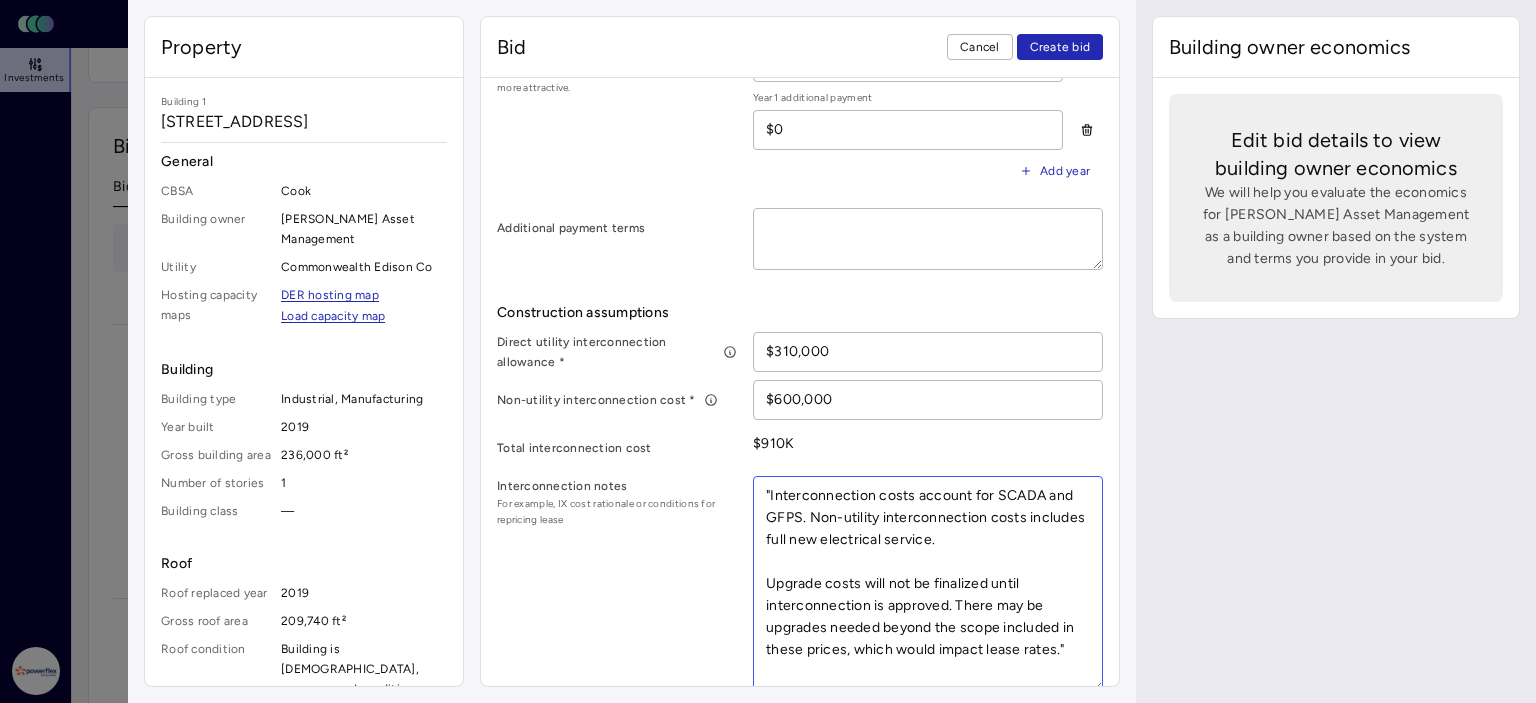 type on ""Interconnection costs account for SCADA and GFPS. Non-utility interconnection costs includes full new electrical service.
Upgrade costs will not be finalized until interconnection is approved. There may be upgrades needed beyond the scope included in these prices, which would impact lease rates."" 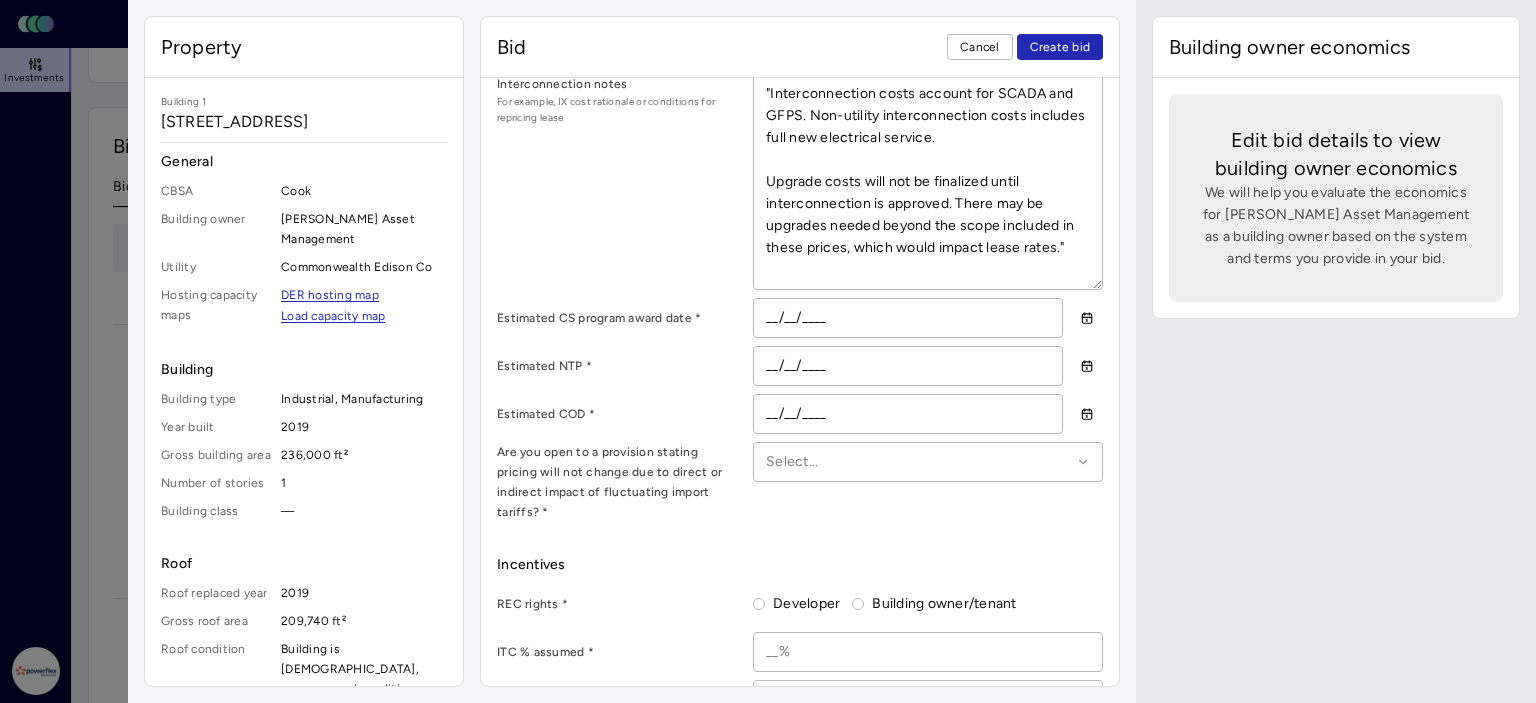 scroll, scrollTop: 1150, scrollLeft: 0, axis: vertical 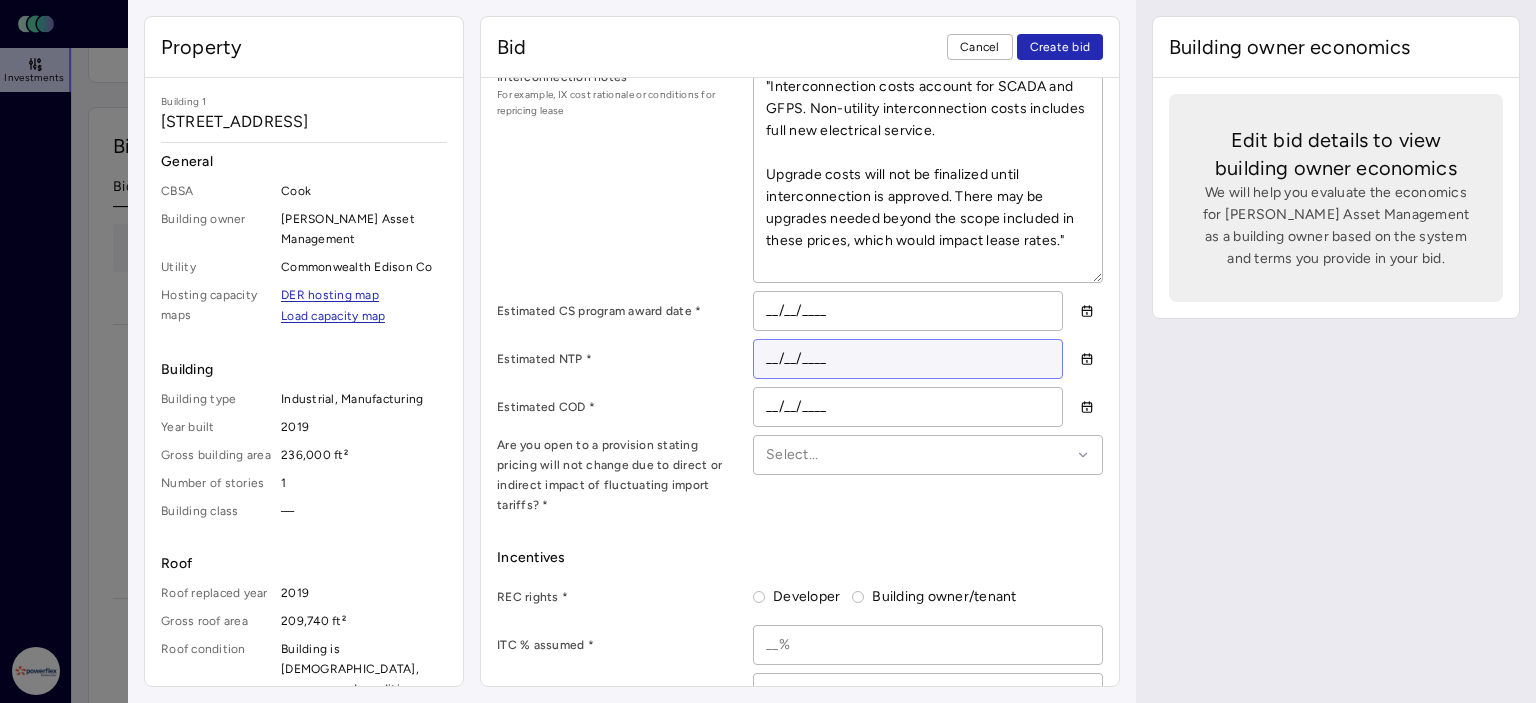 click on "__/__/____" at bounding box center (908, 359) 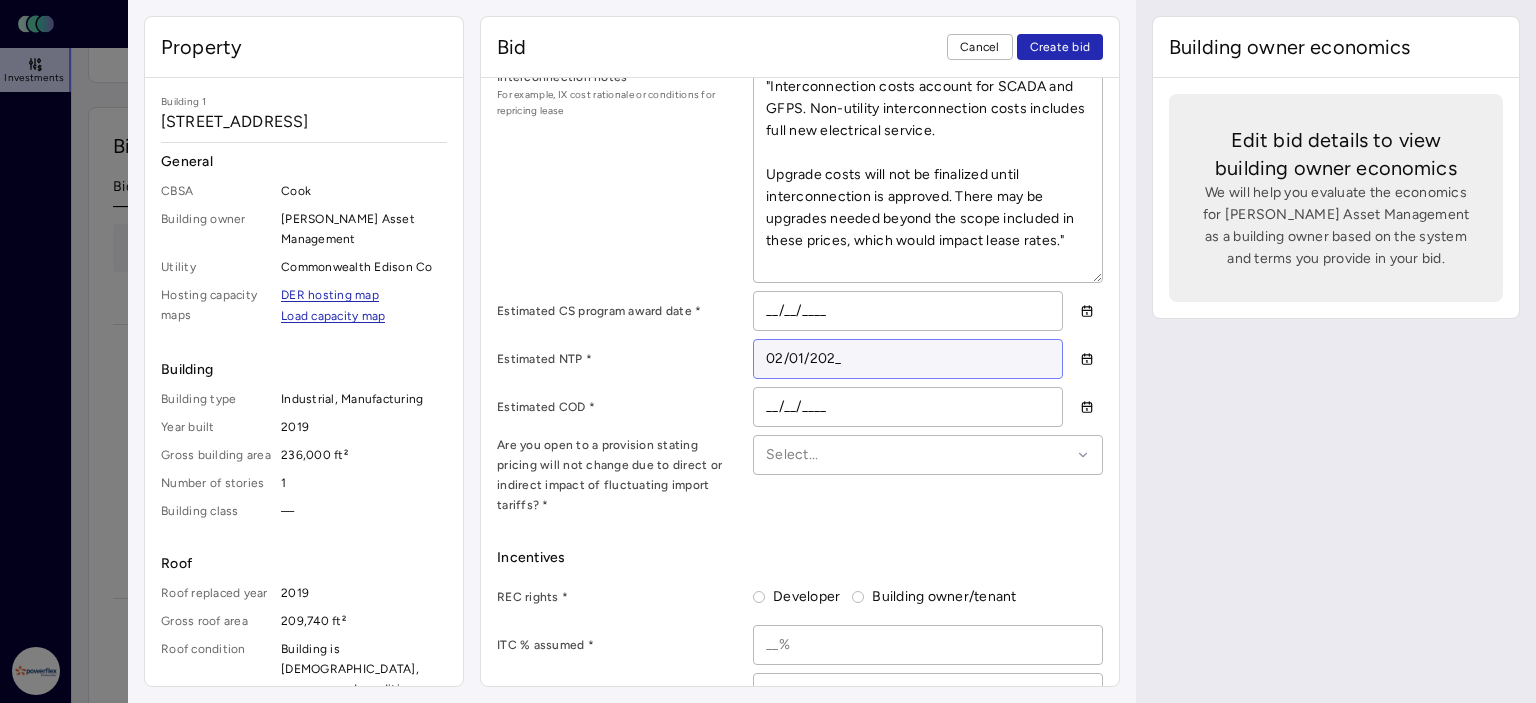 type on "[DATE]" 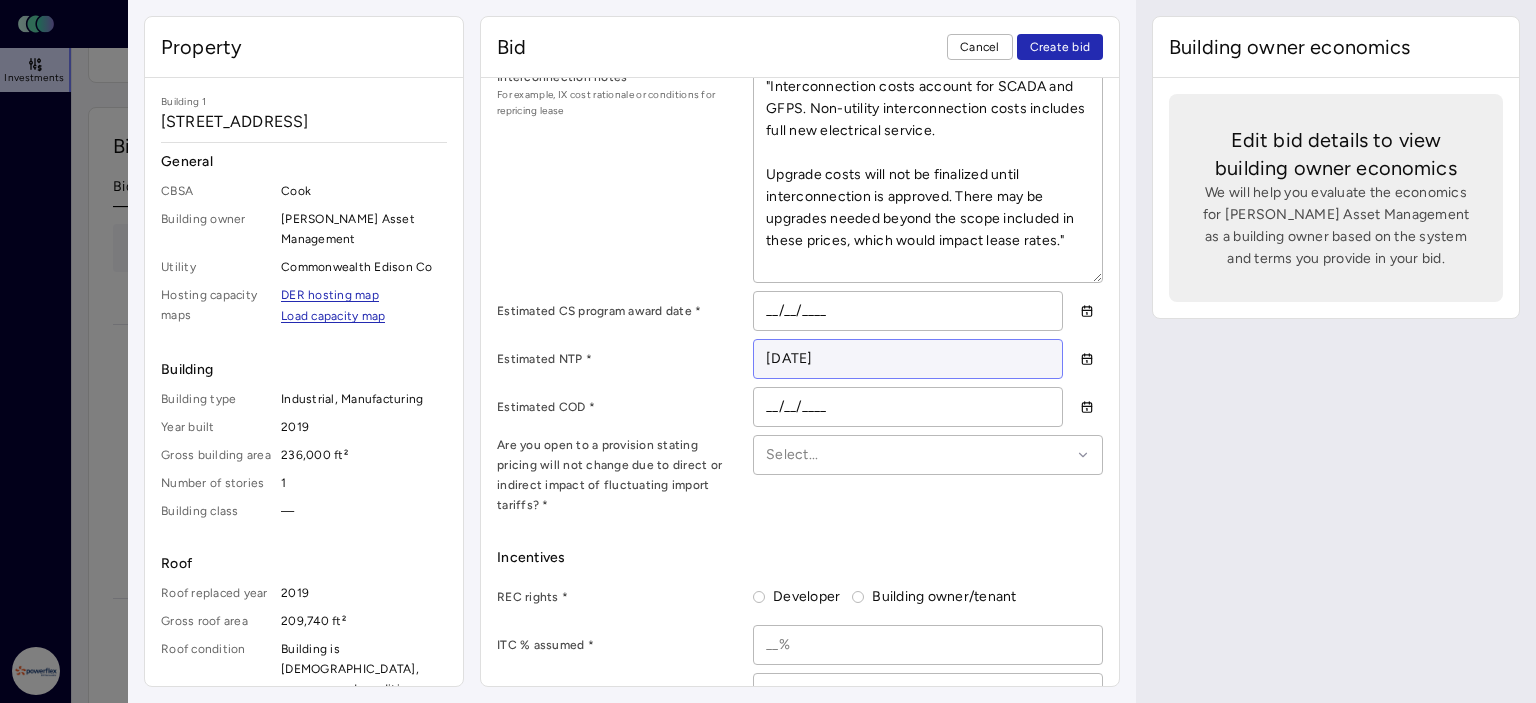 type on "x" 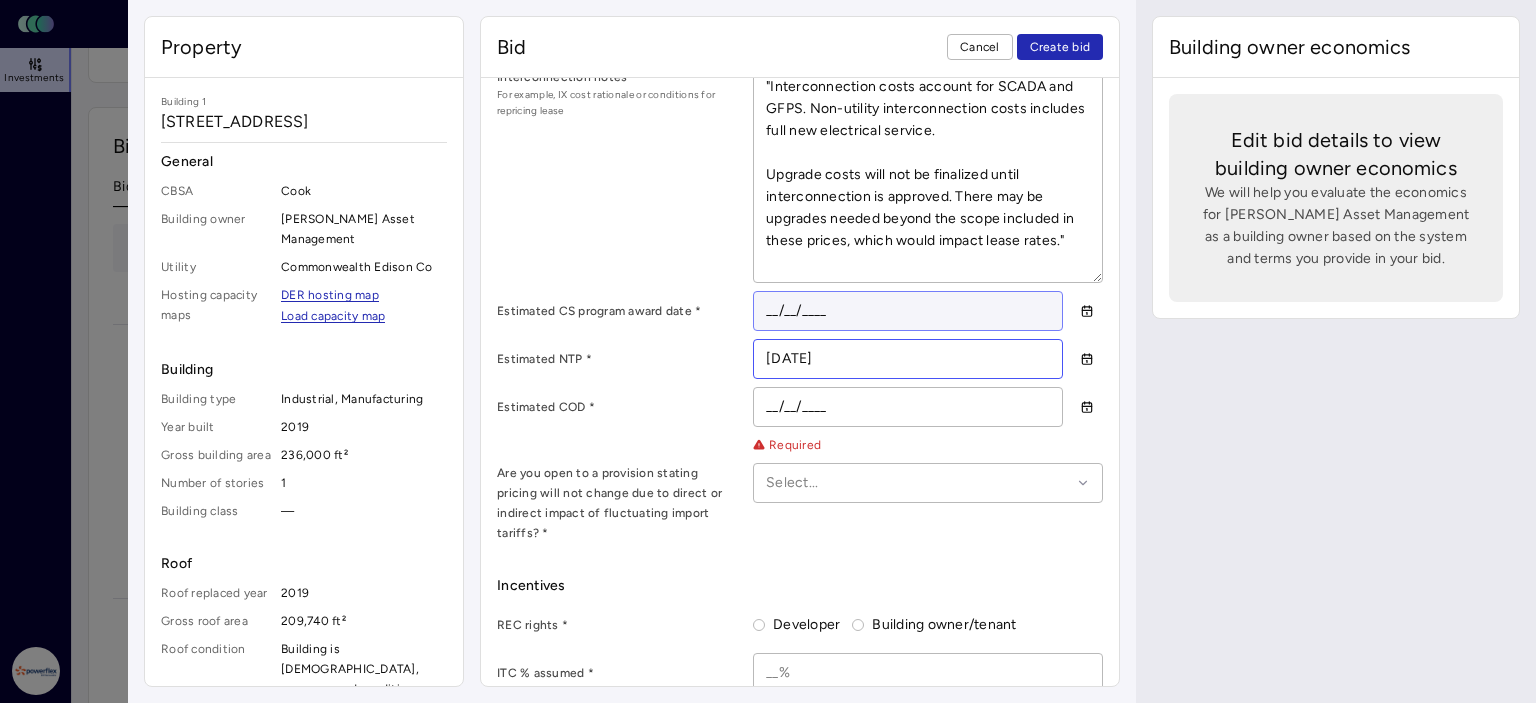 type on "[DATE]" 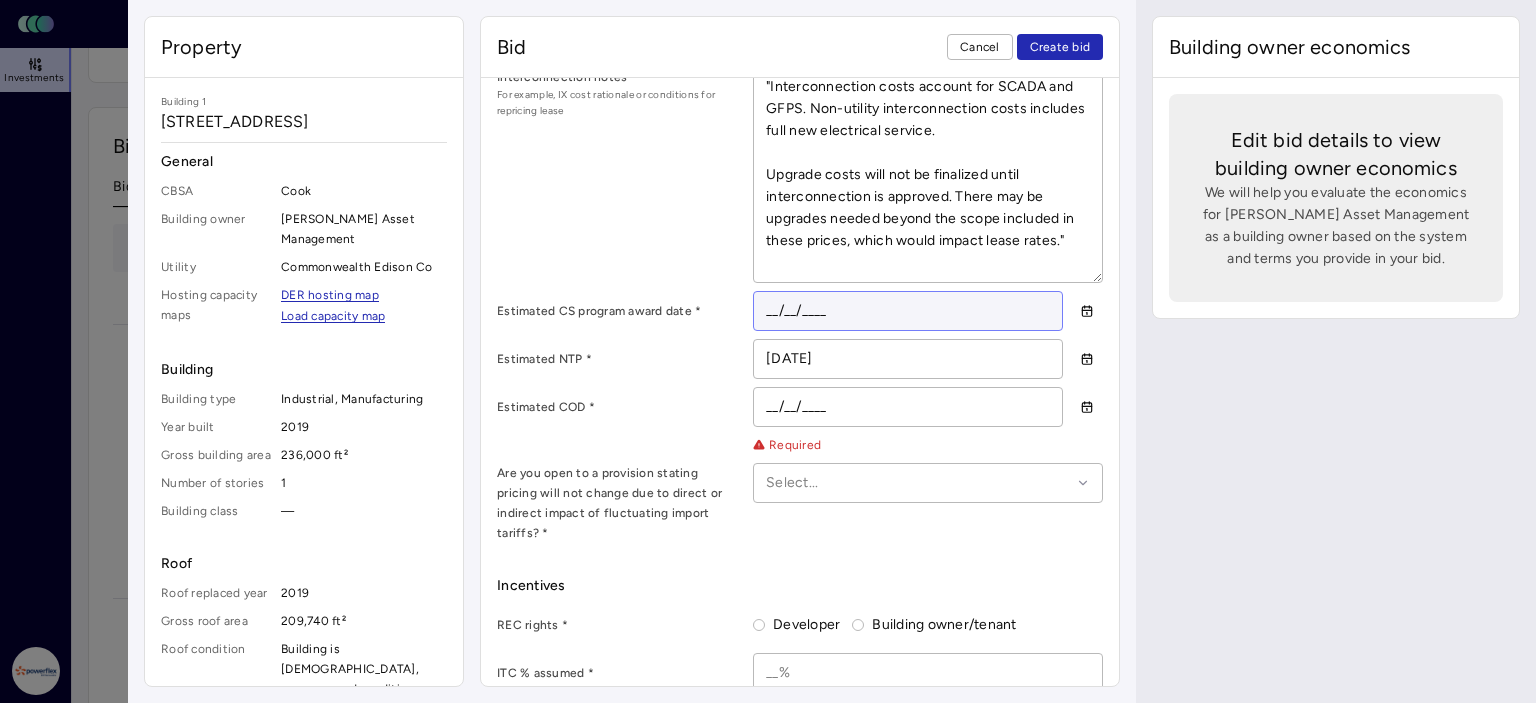 click on "__/__/____" at bounding box center (908, 311) 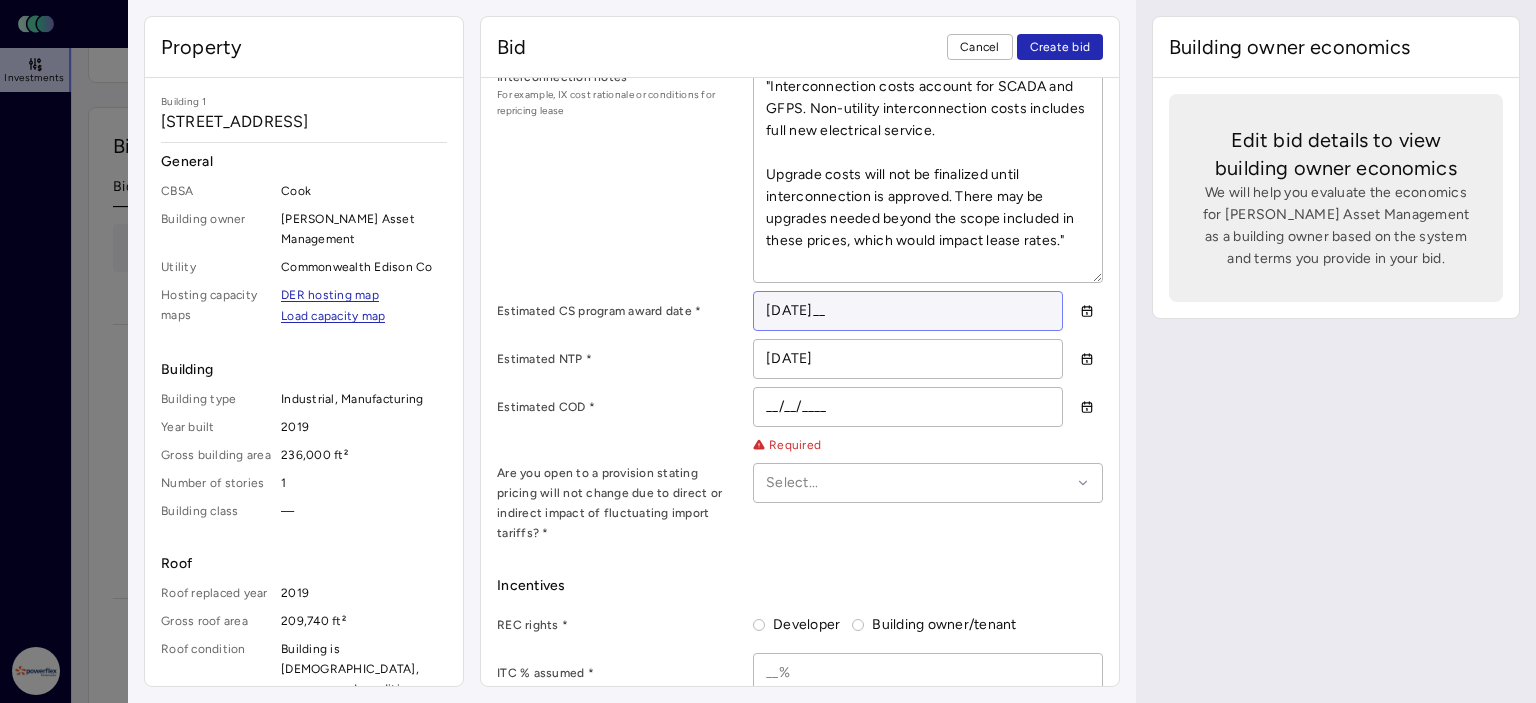 type on "01/01/202_" 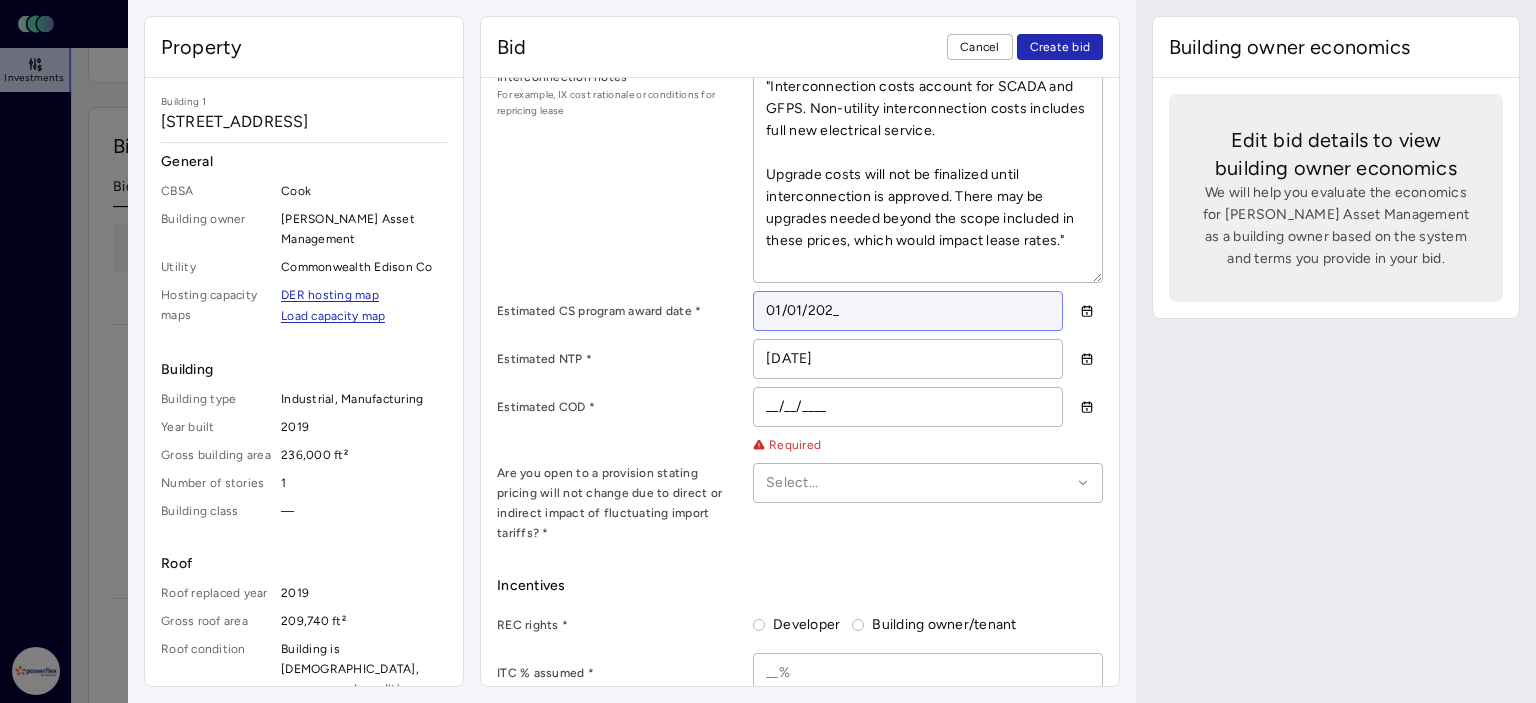 type on "x" 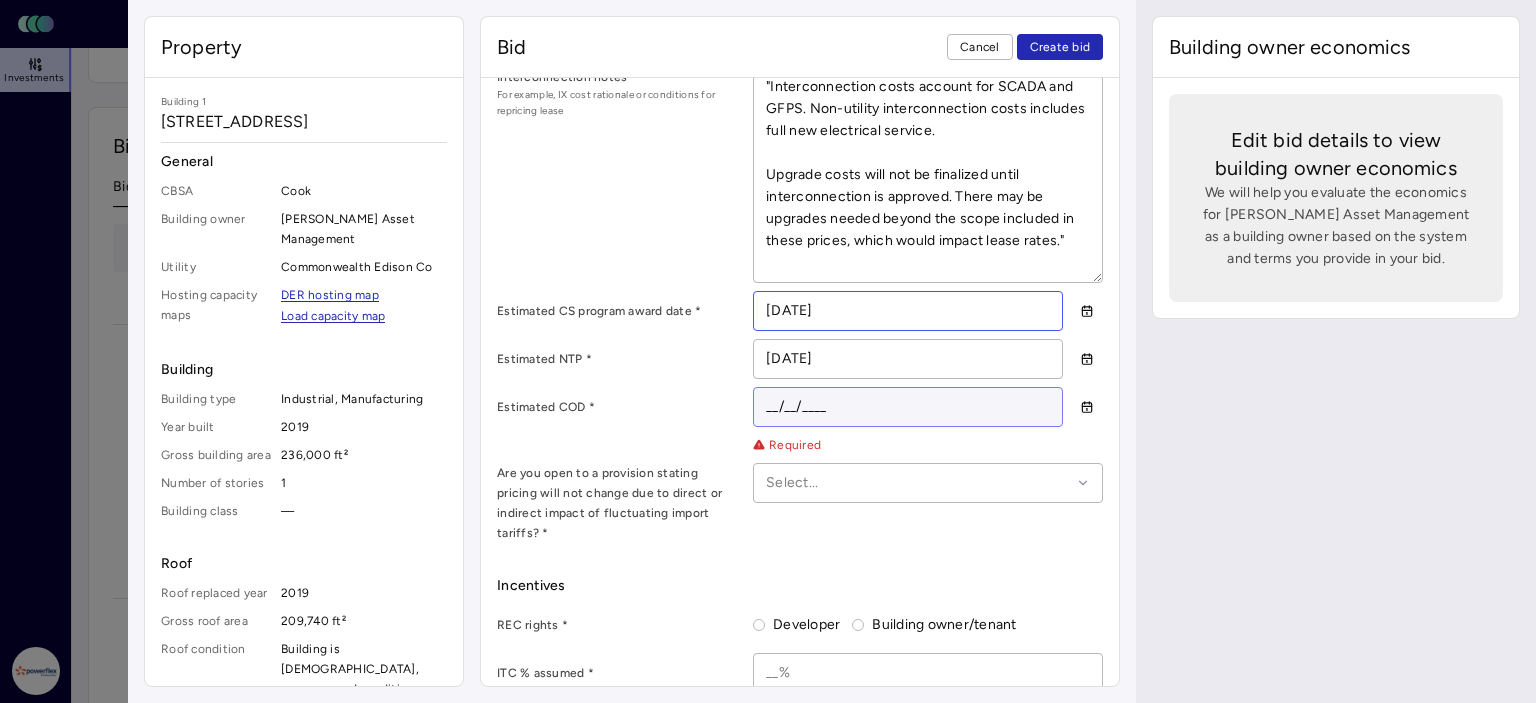 type on "[DATE]" 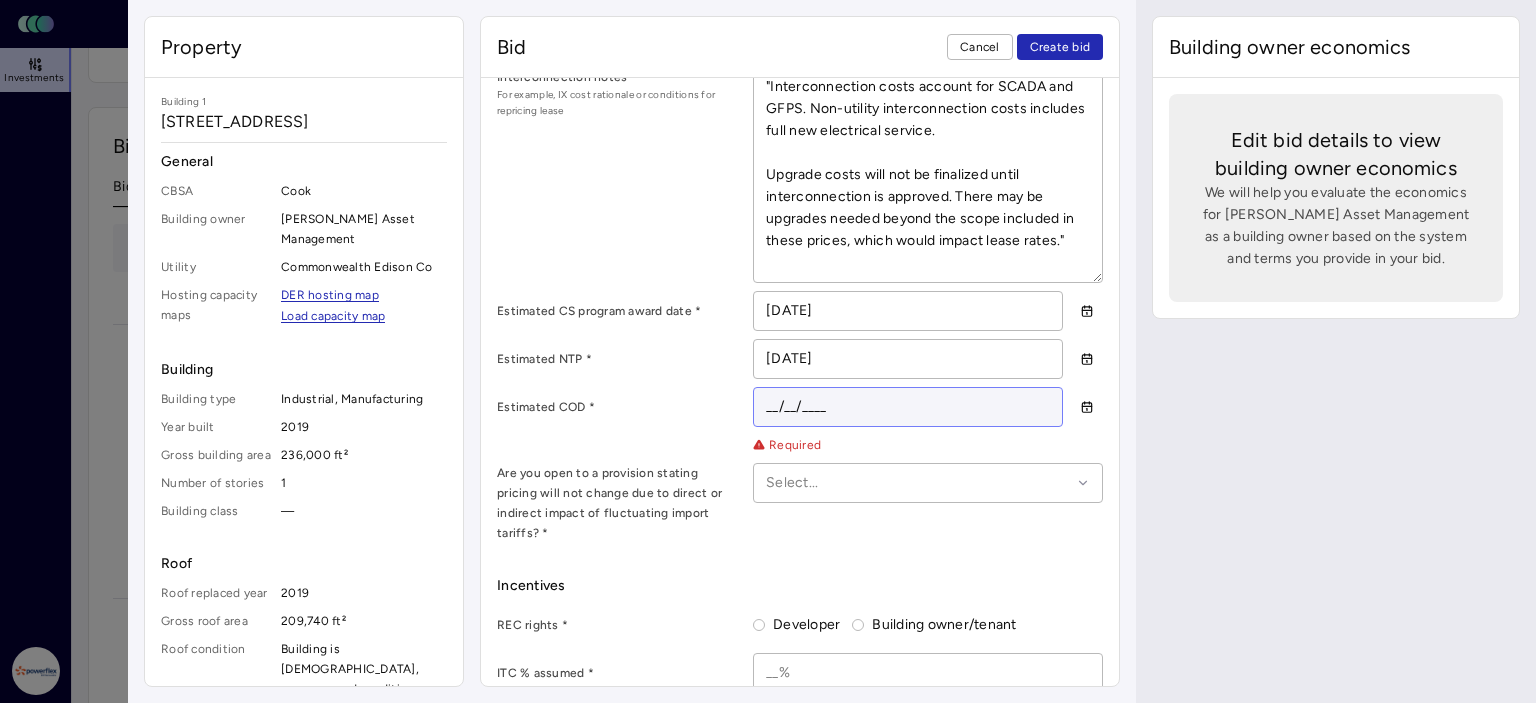 click on "__/__/____" at bounding box center (908, 407) 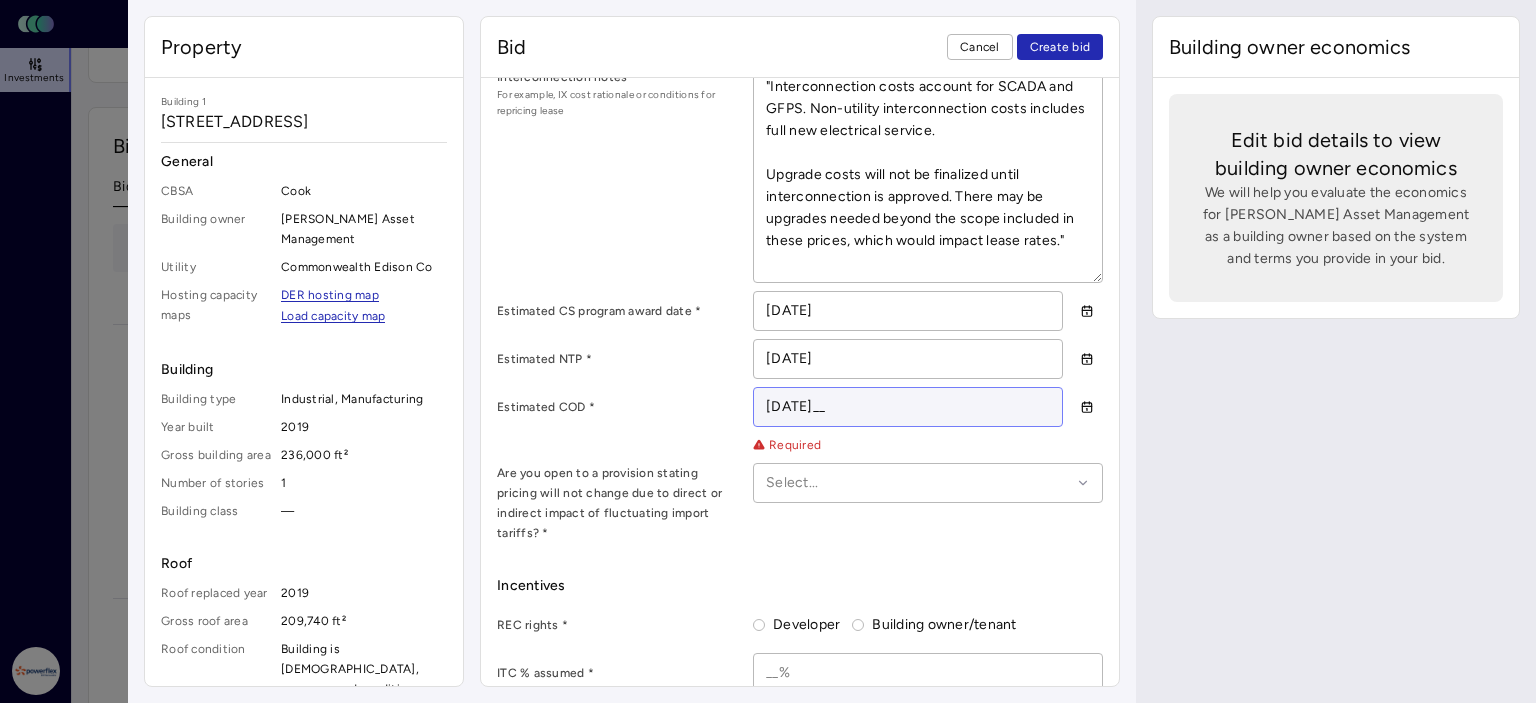 type on "09/01/202_" 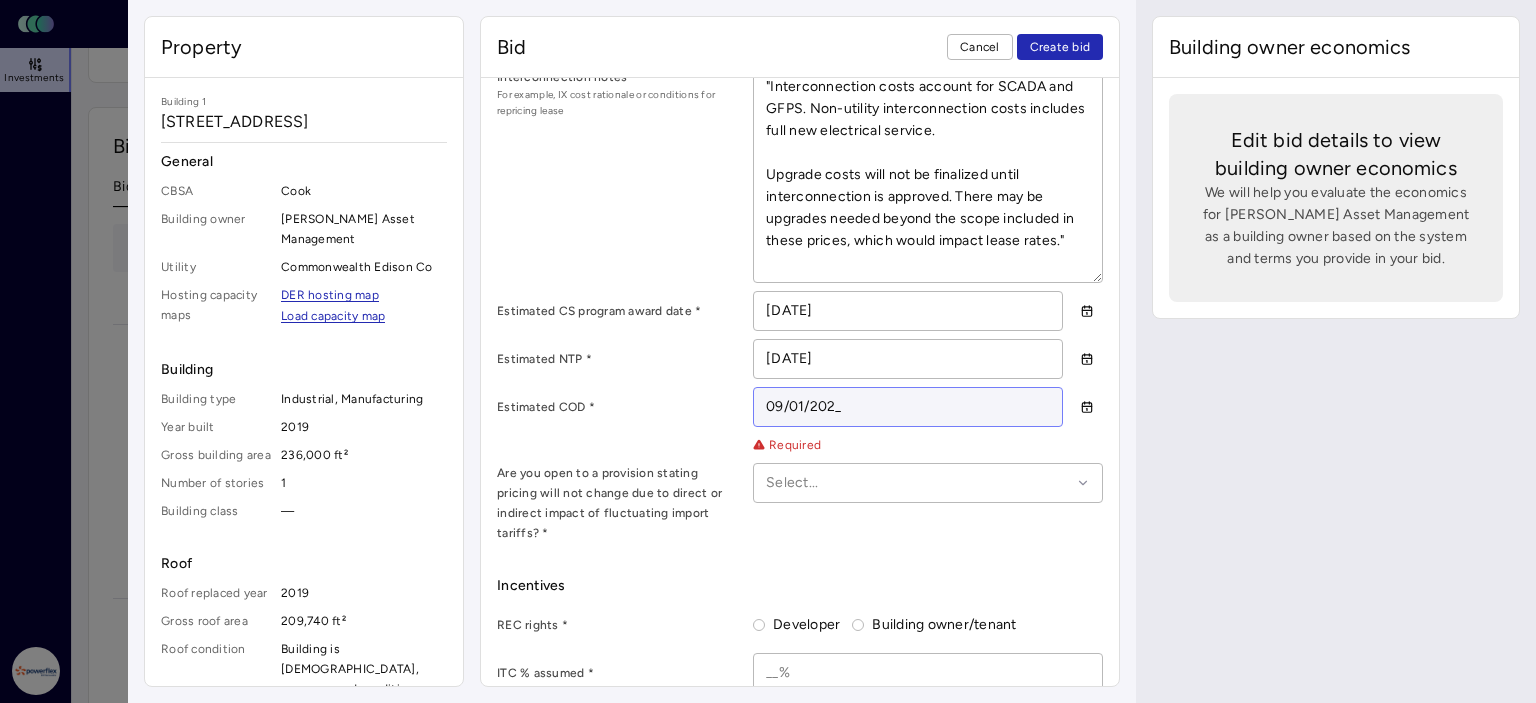 type on "x" 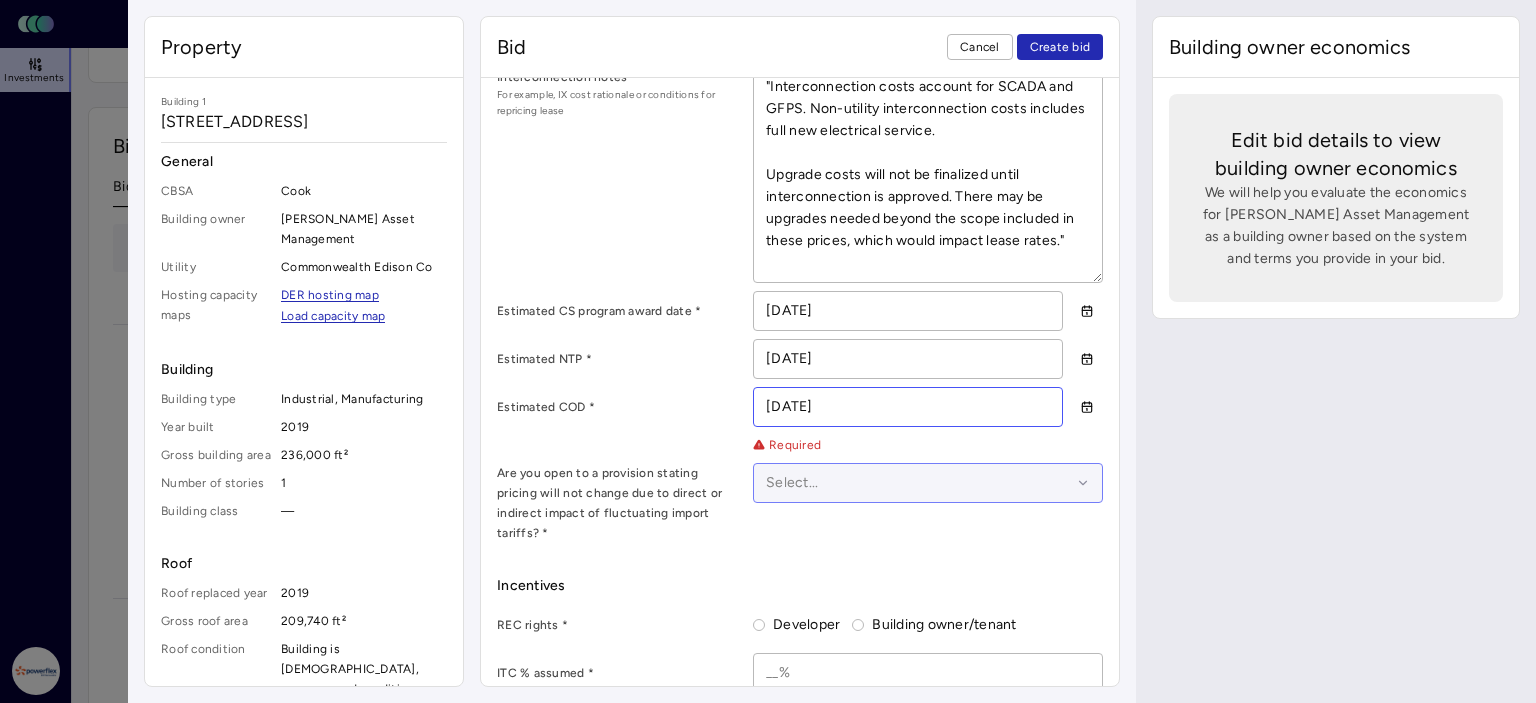 type on "[DATE]" 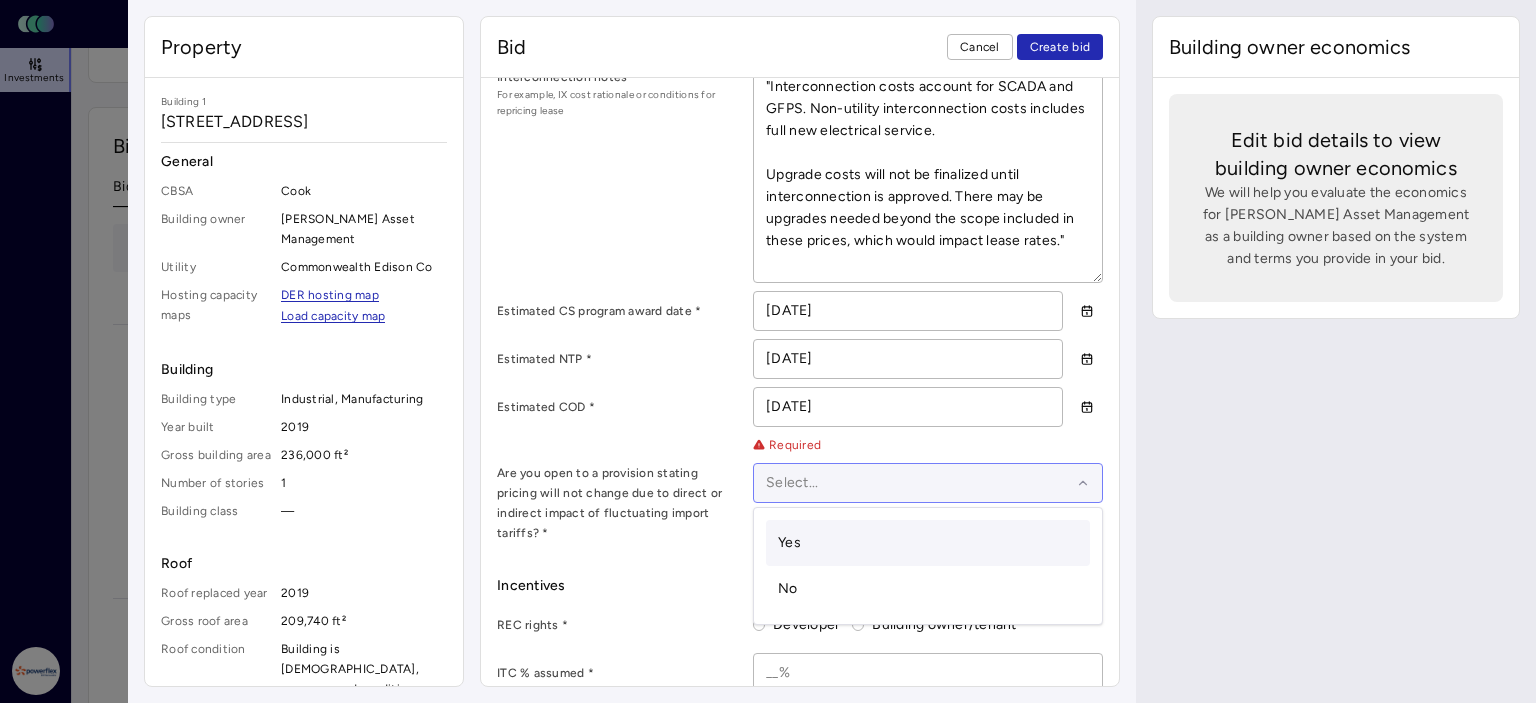 click at bounding box center (918, 483) 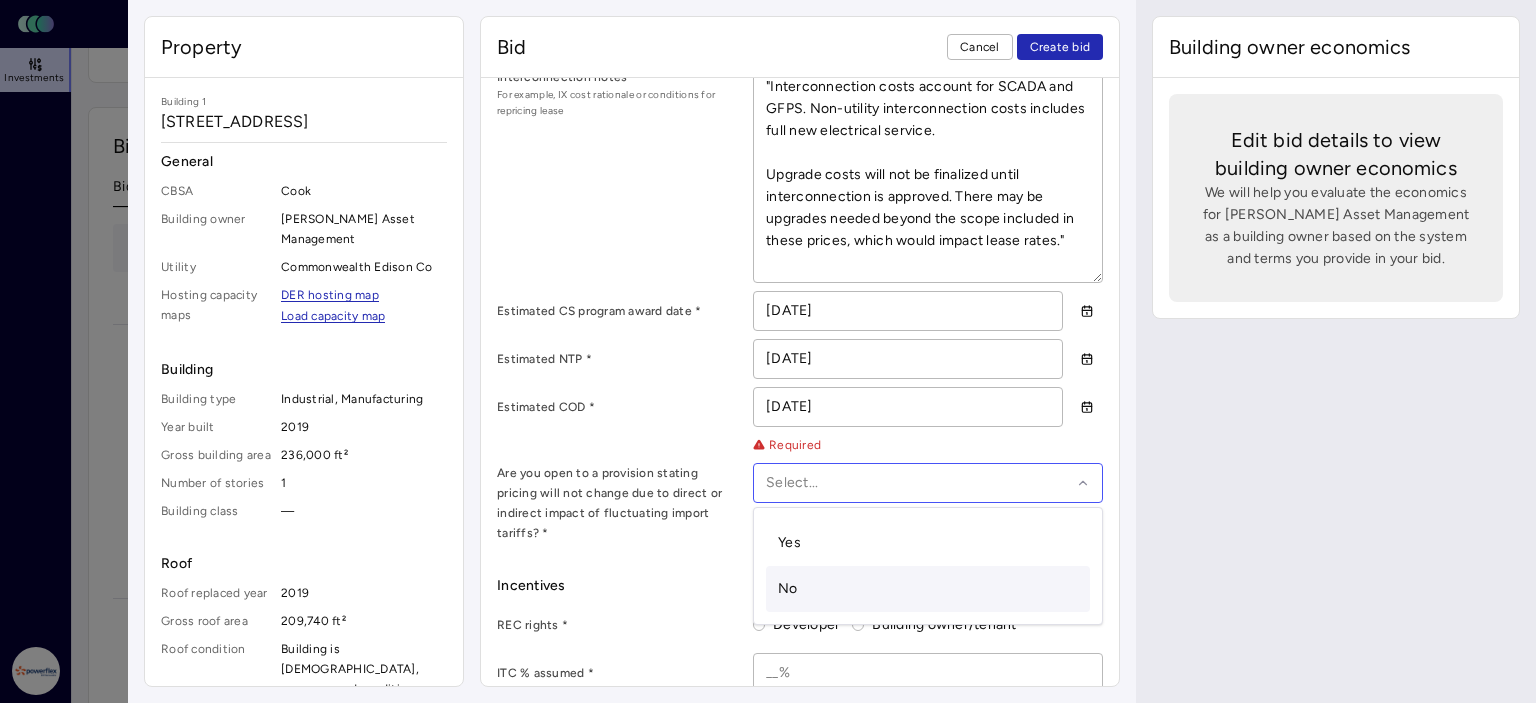click on "No" at bounding box center (788, 588) 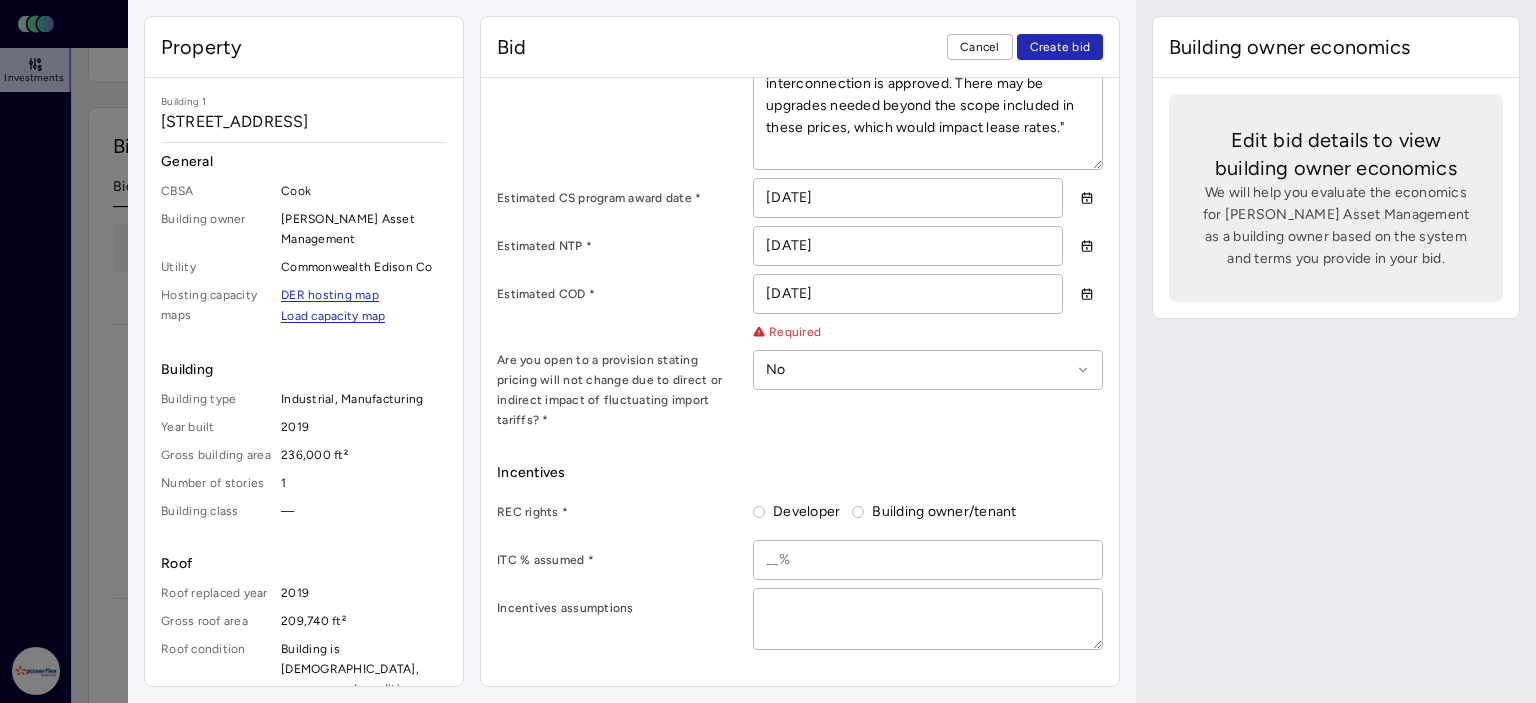 scroll, scrollTop: 1345, scrollLeft: 0, axis: vertical 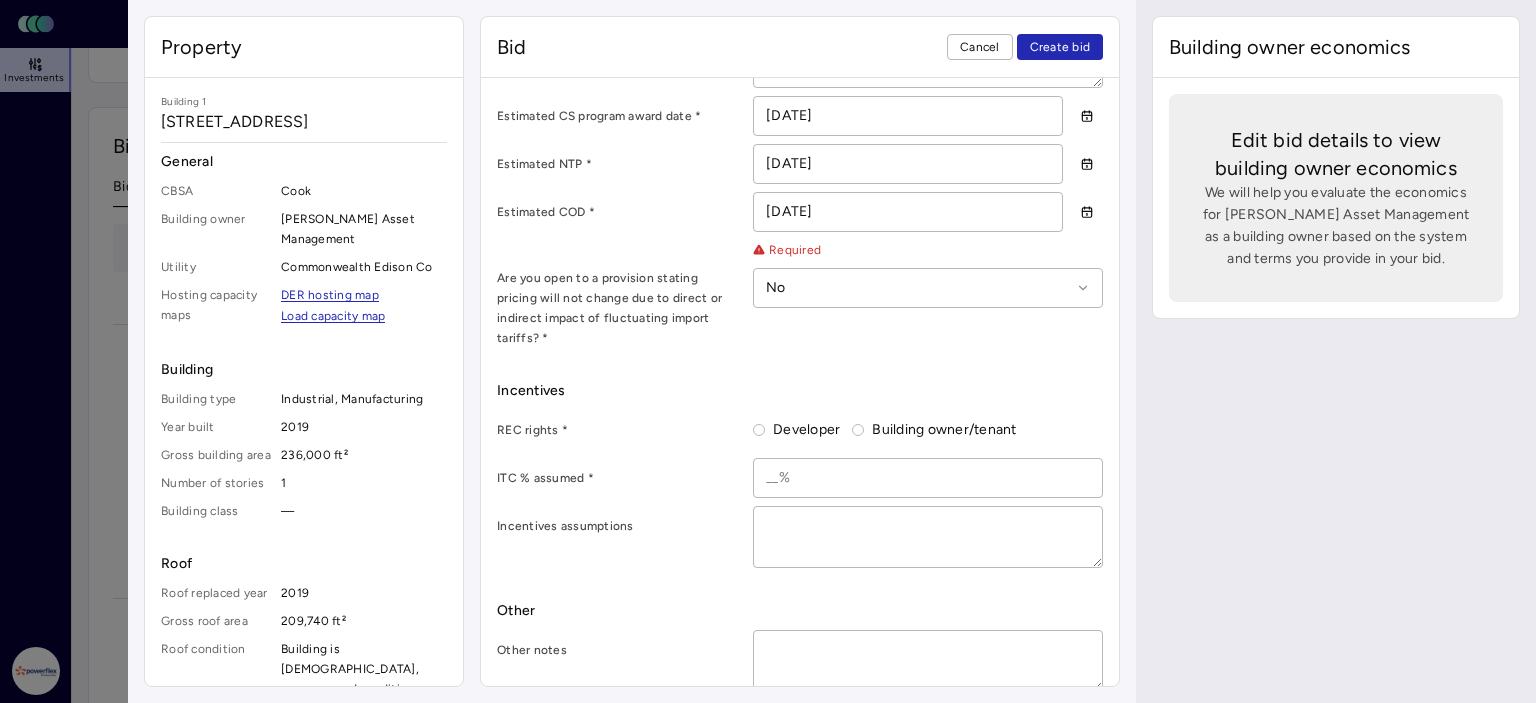 click on "Developer" at bounding box center (759, 430) 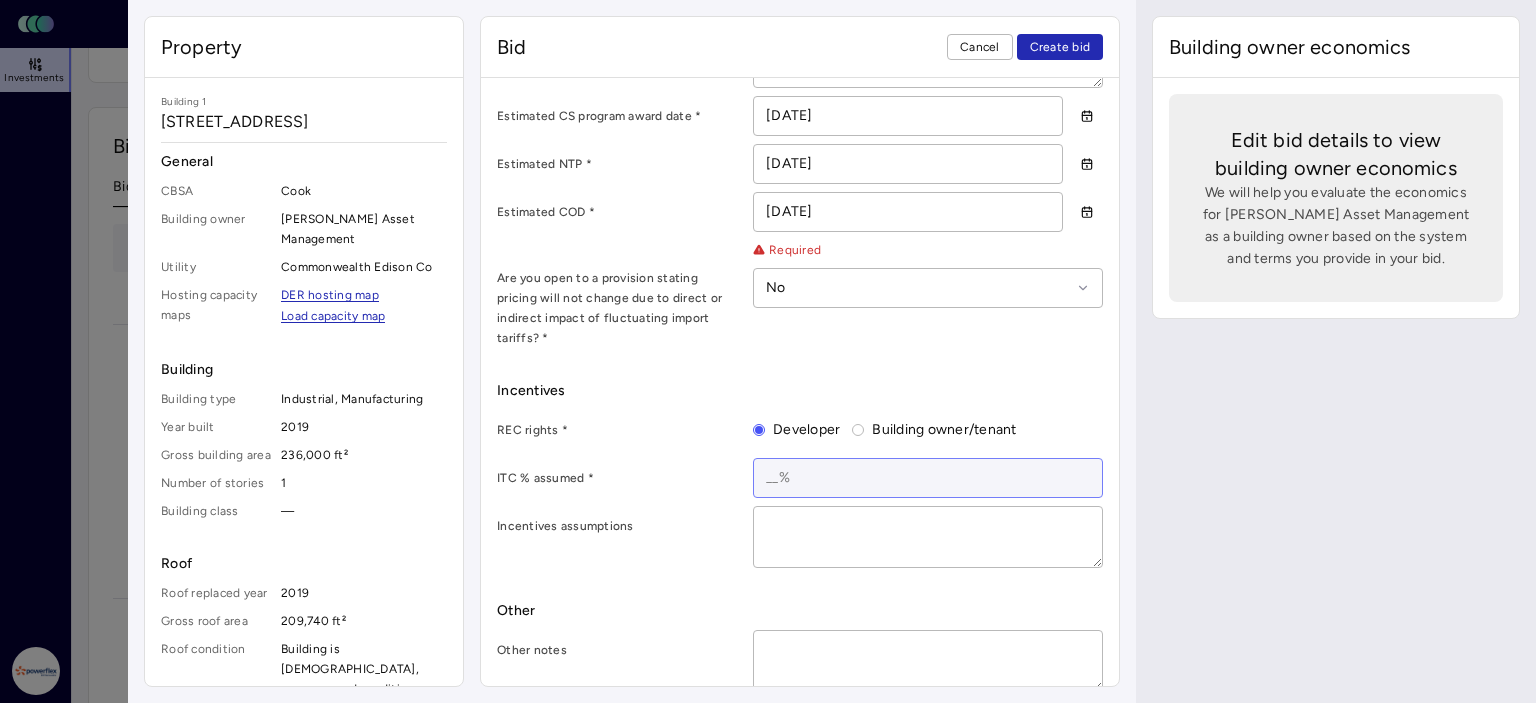 click at bounding box center (928, 478) 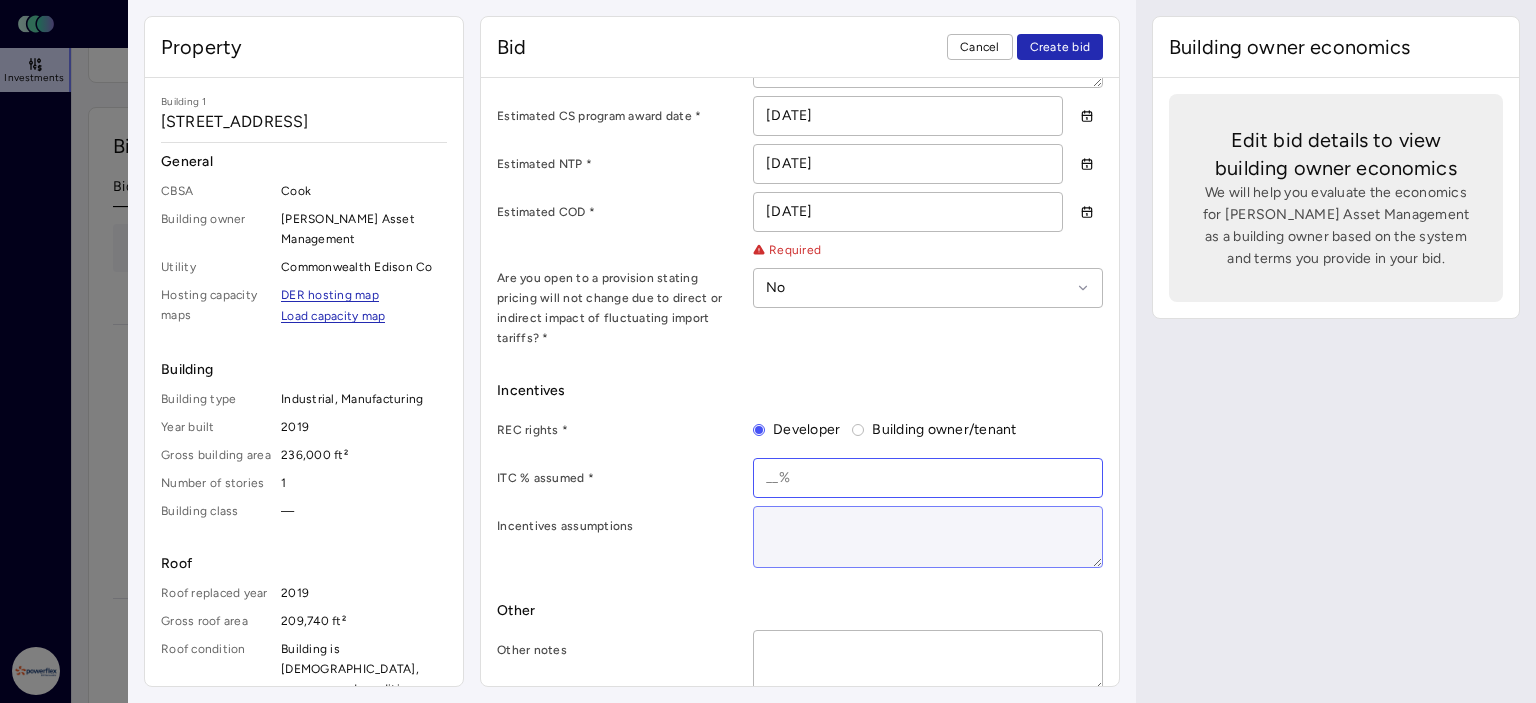 type on "50%" 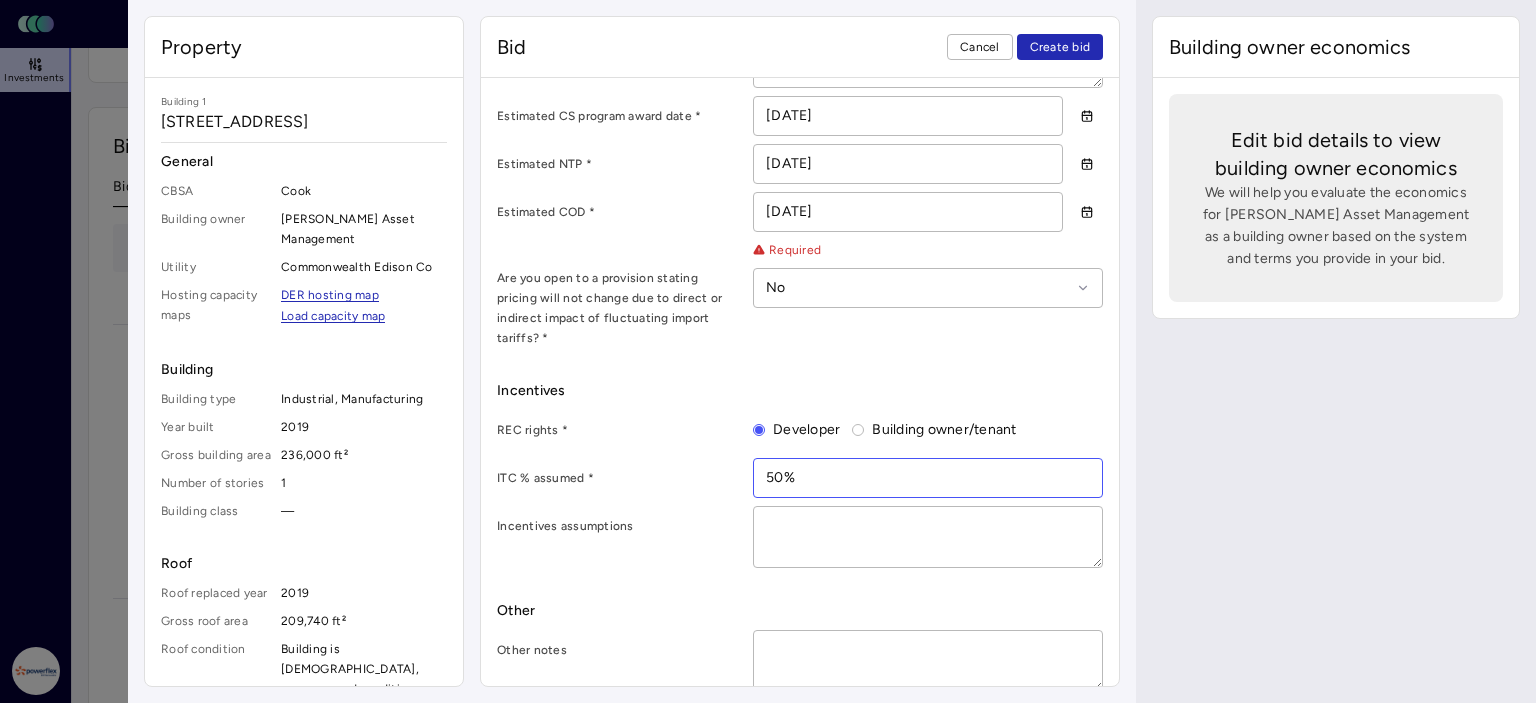 scroll, scrollTop: 1245, scrollLeft: 0, axis: vertical 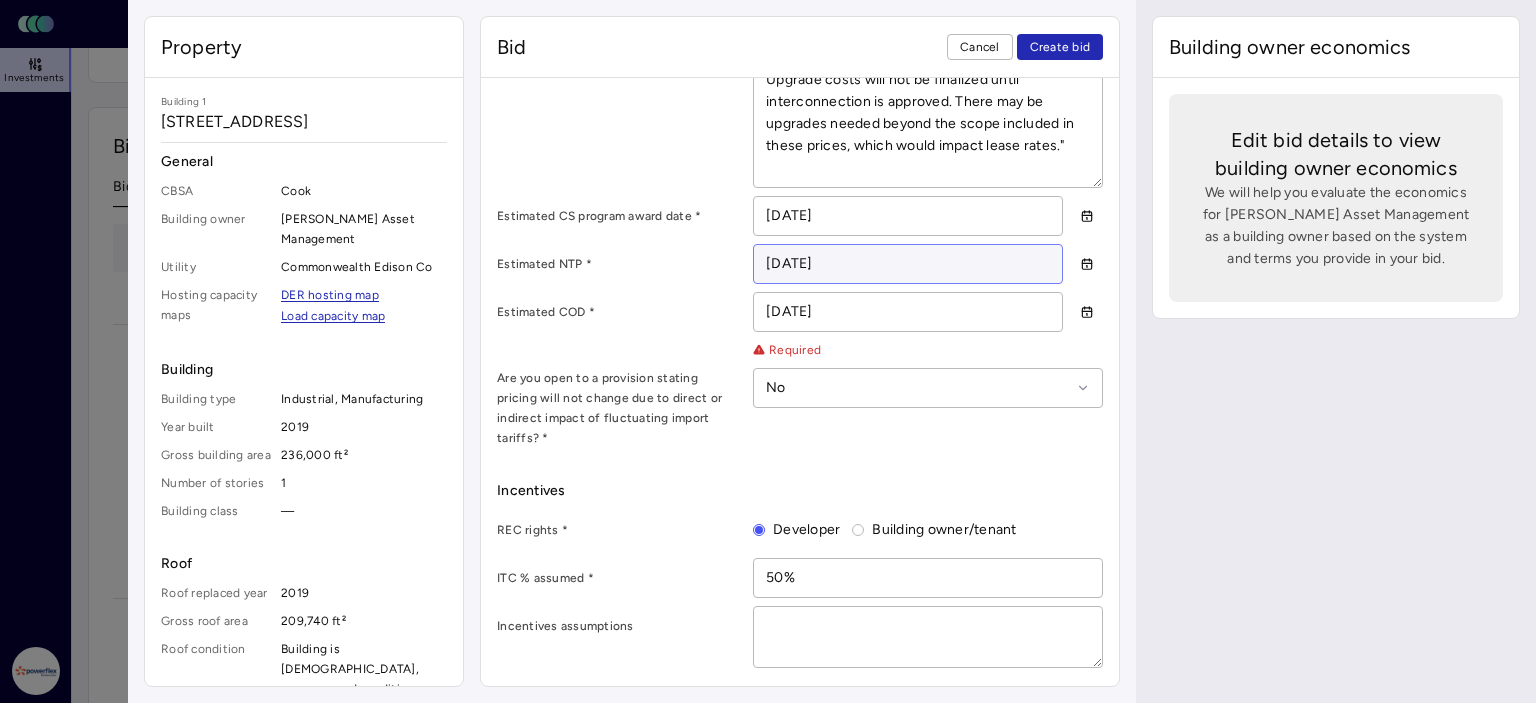click on "[DATE]" at bounding box center (908, 264) 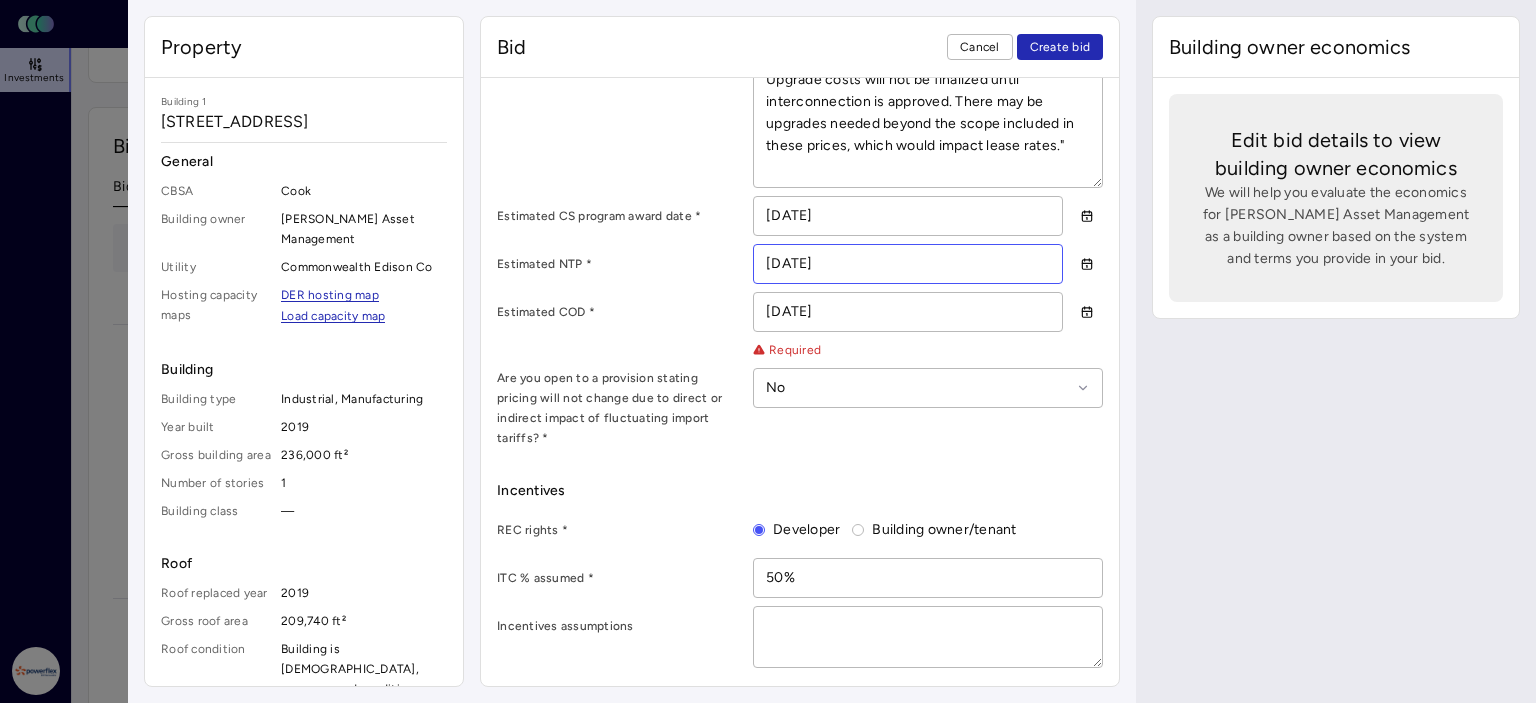 type on "0_/01/2026" 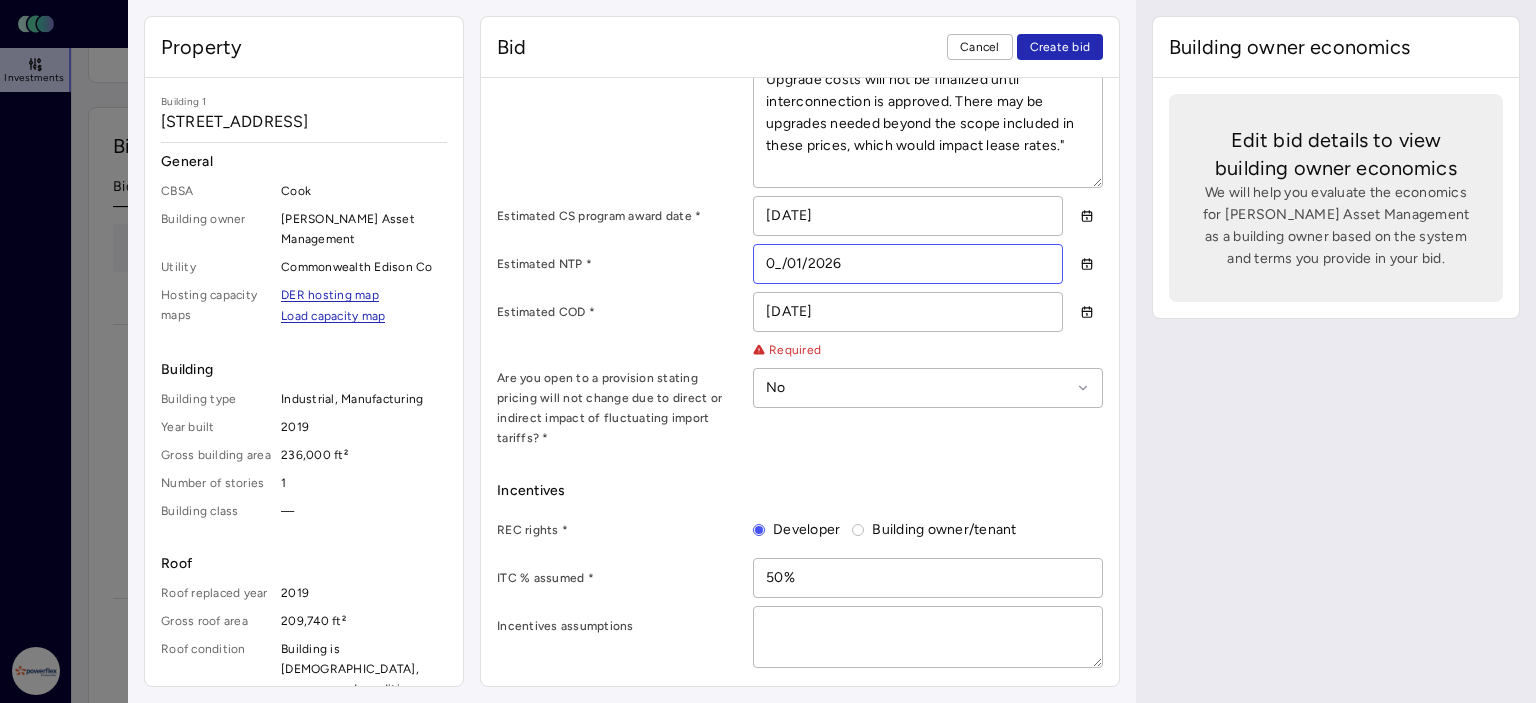 type on "x" 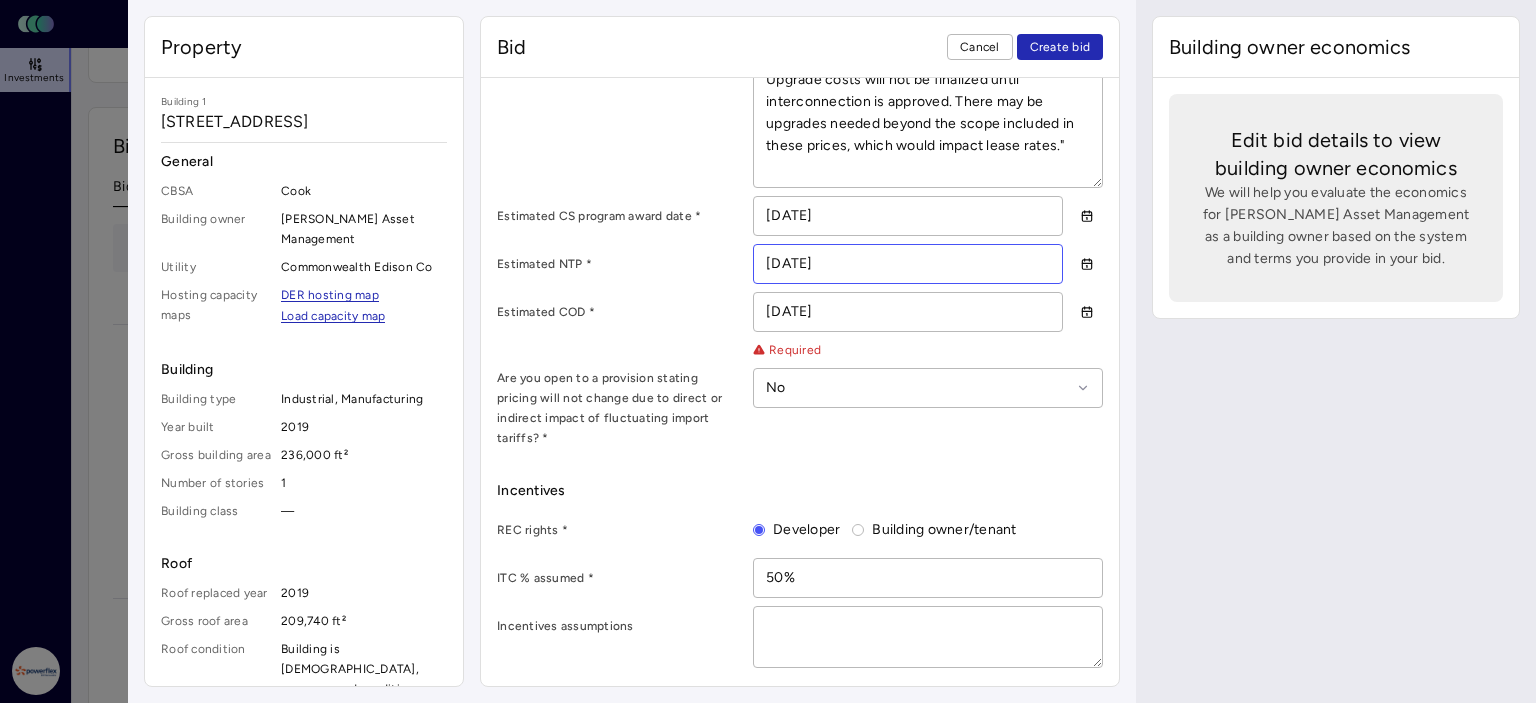type on "x" 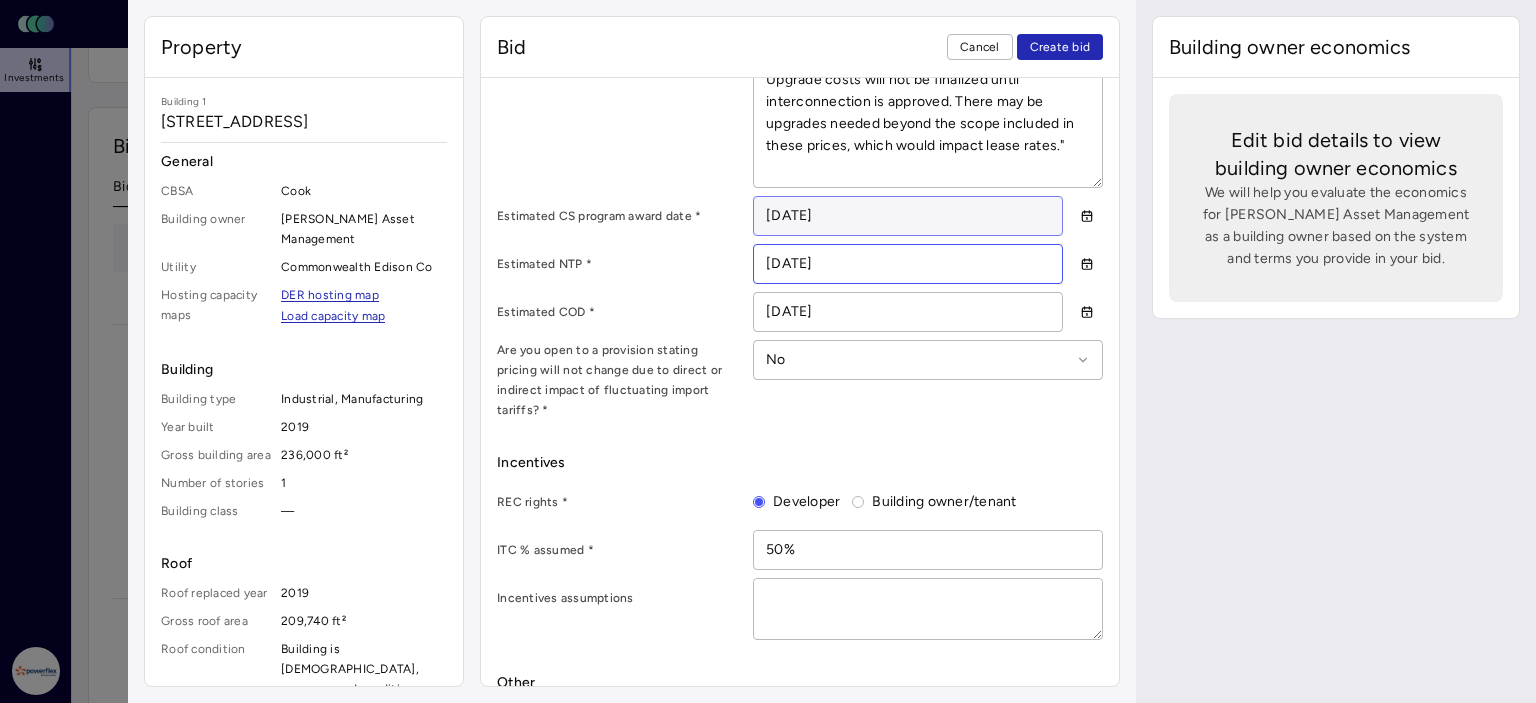 type on "[DATE]" 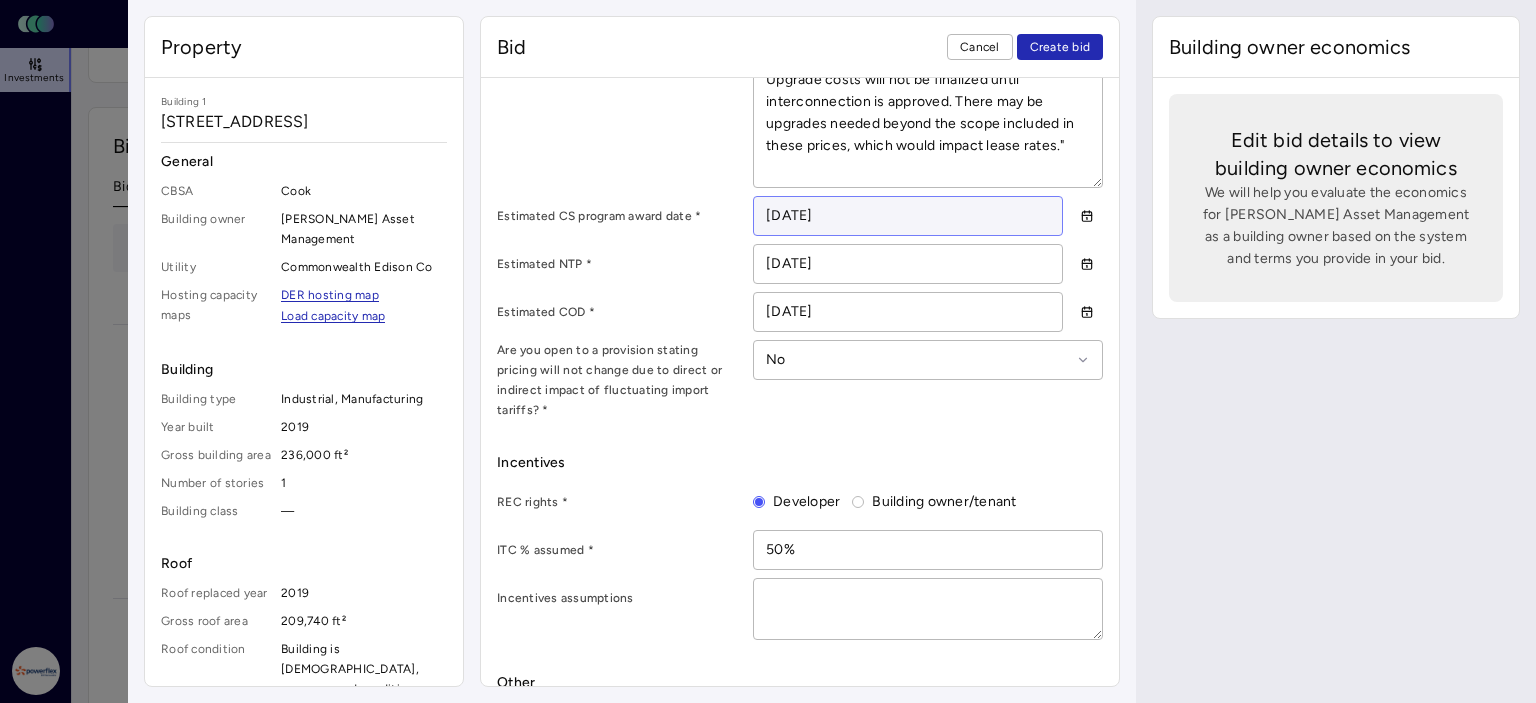 drag, startPoint x: 804, startPoint y: 211, endPoint x: 762, endPoint y: 209, distance: 42.047592 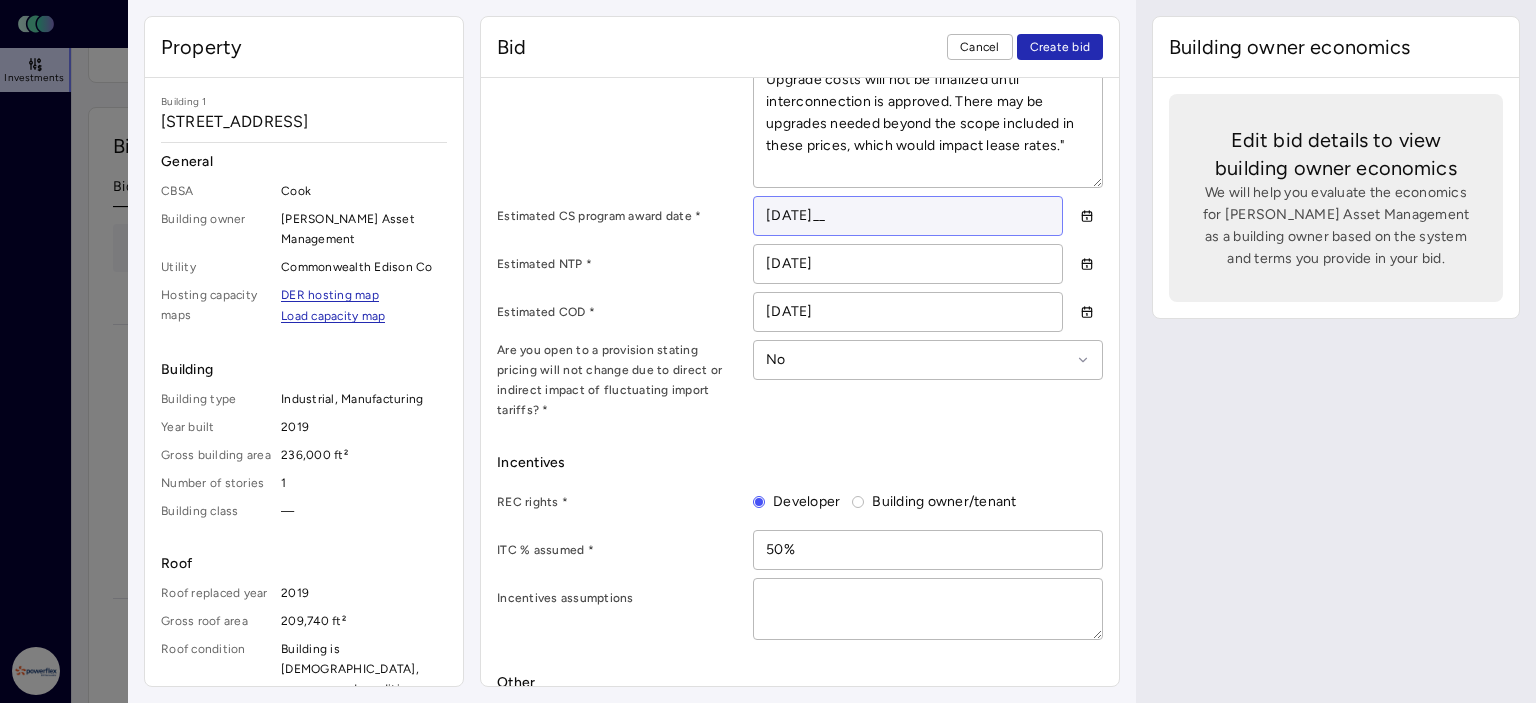 type on "12/02/_026" 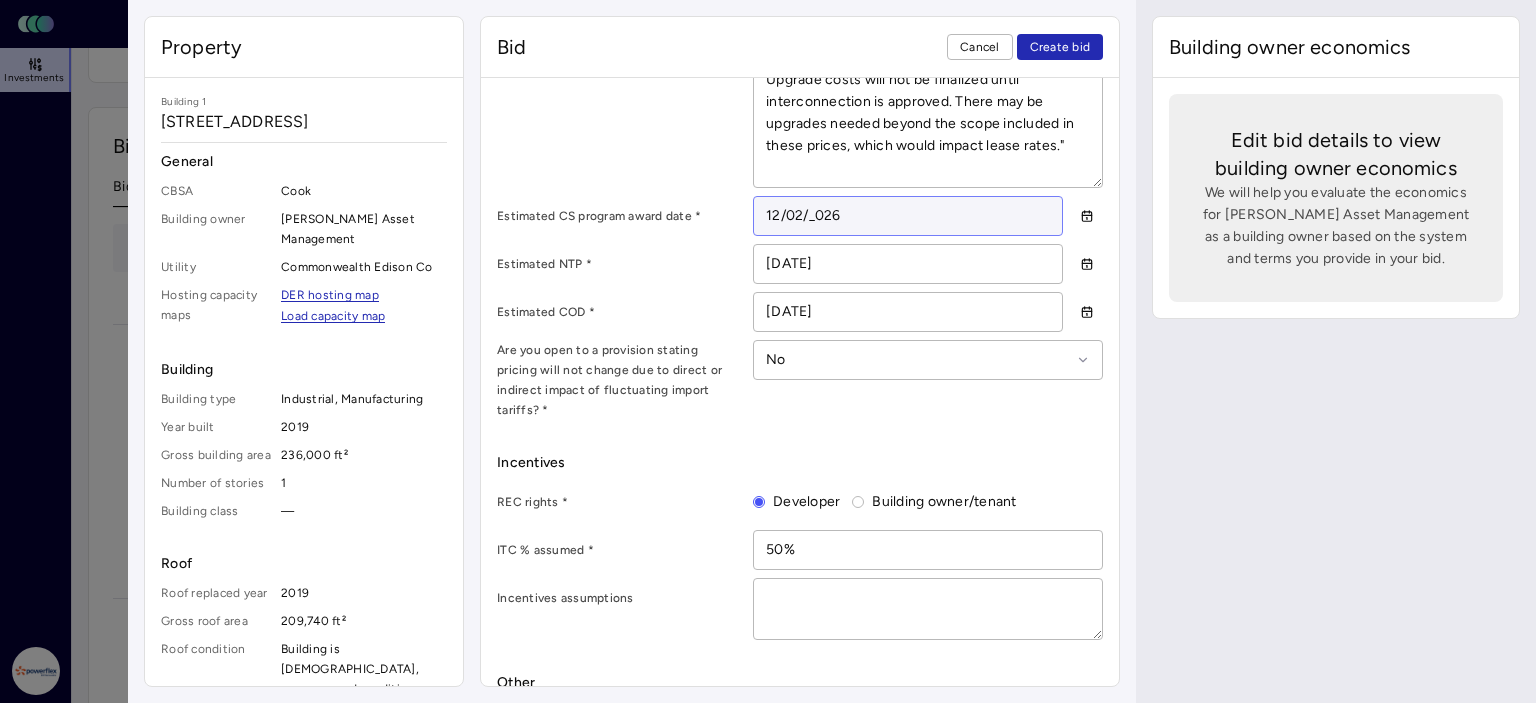 type on "x" 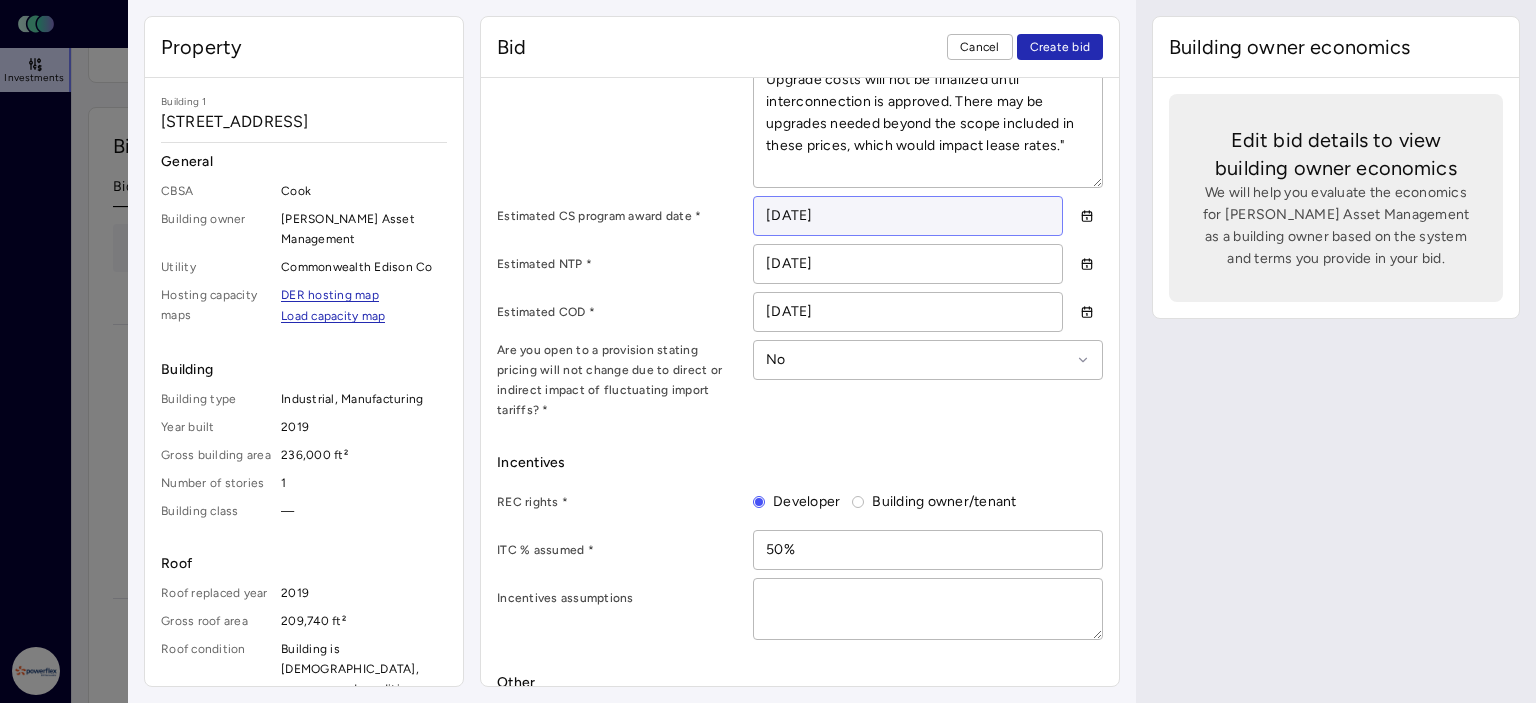 type on "x" 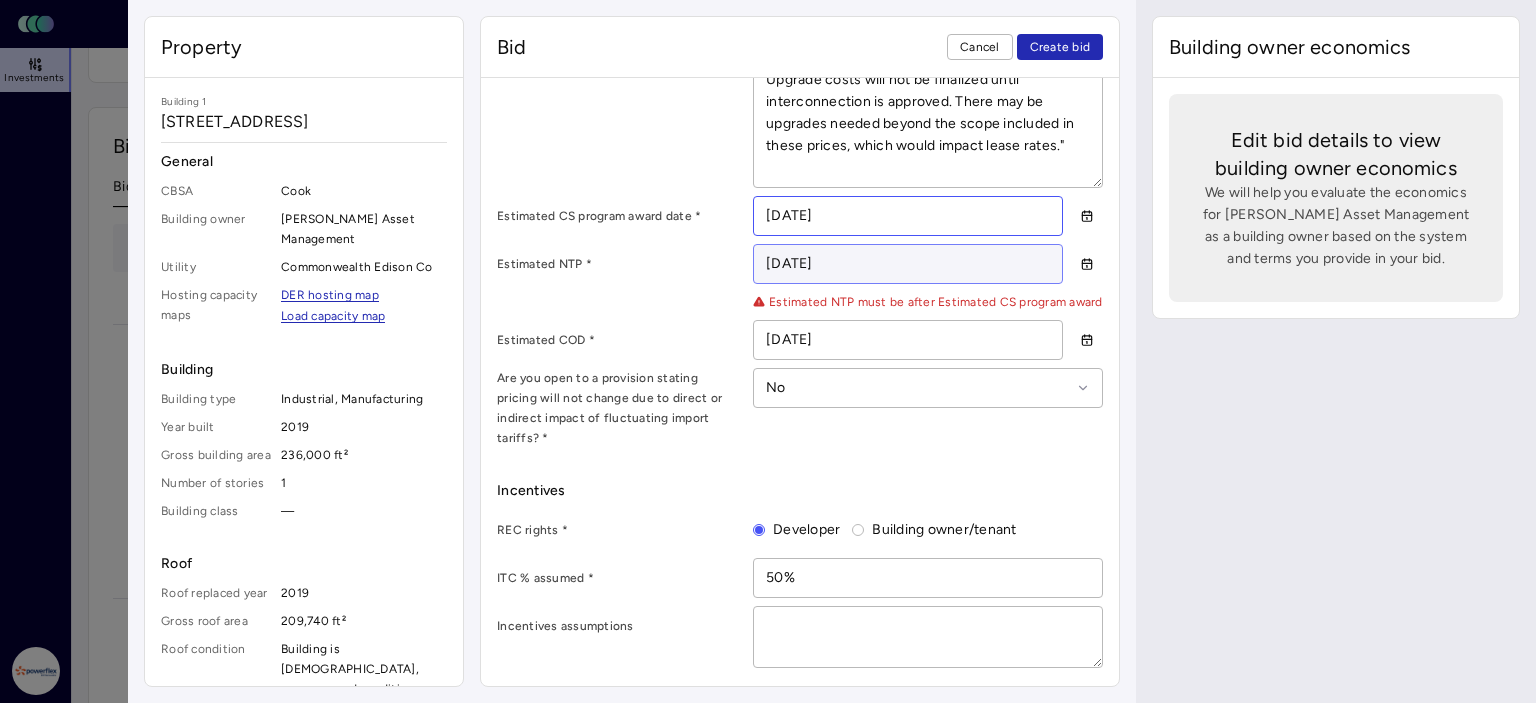 drag, startPoint x: 843, startPoint y: 211, endPoint x: 918, endPoint y: 254, distance: 86.4523 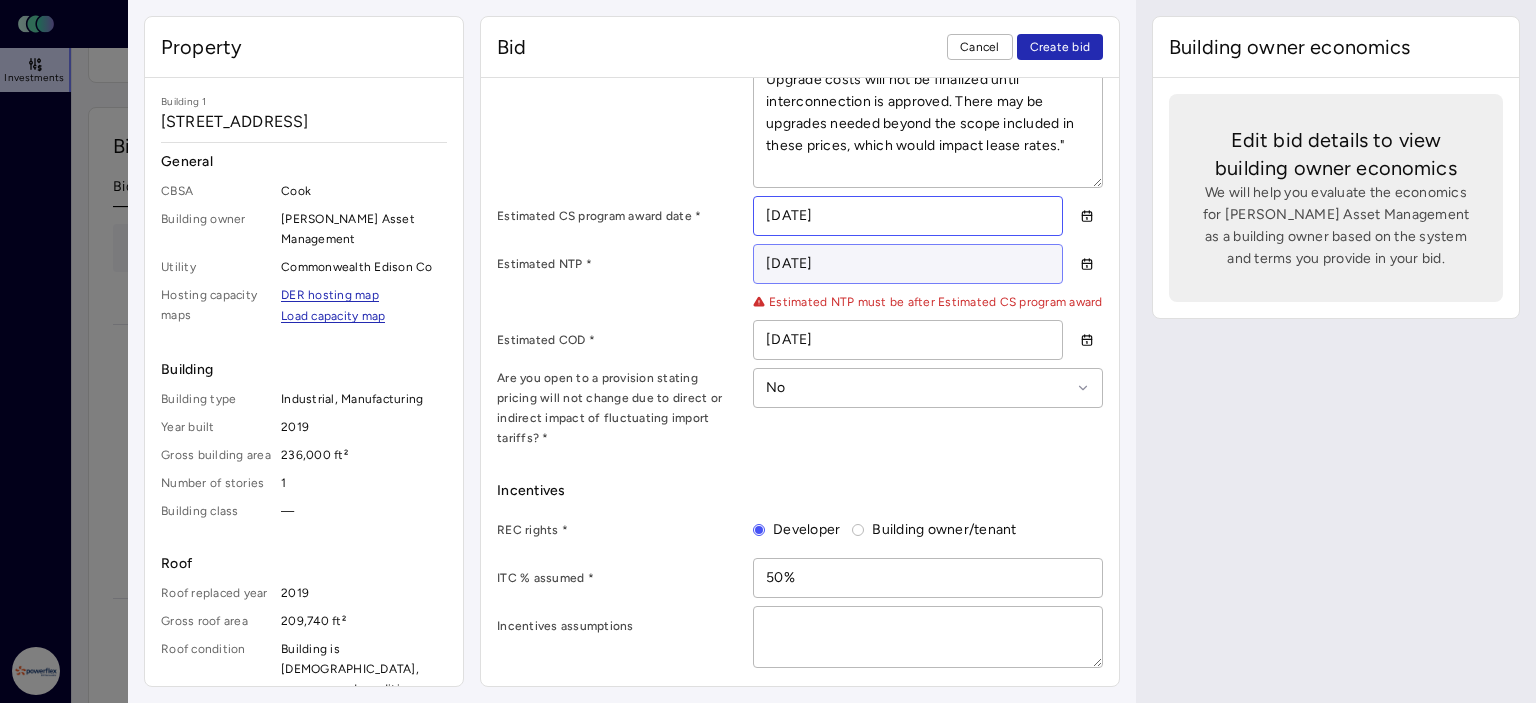 type on "12/01/202_" 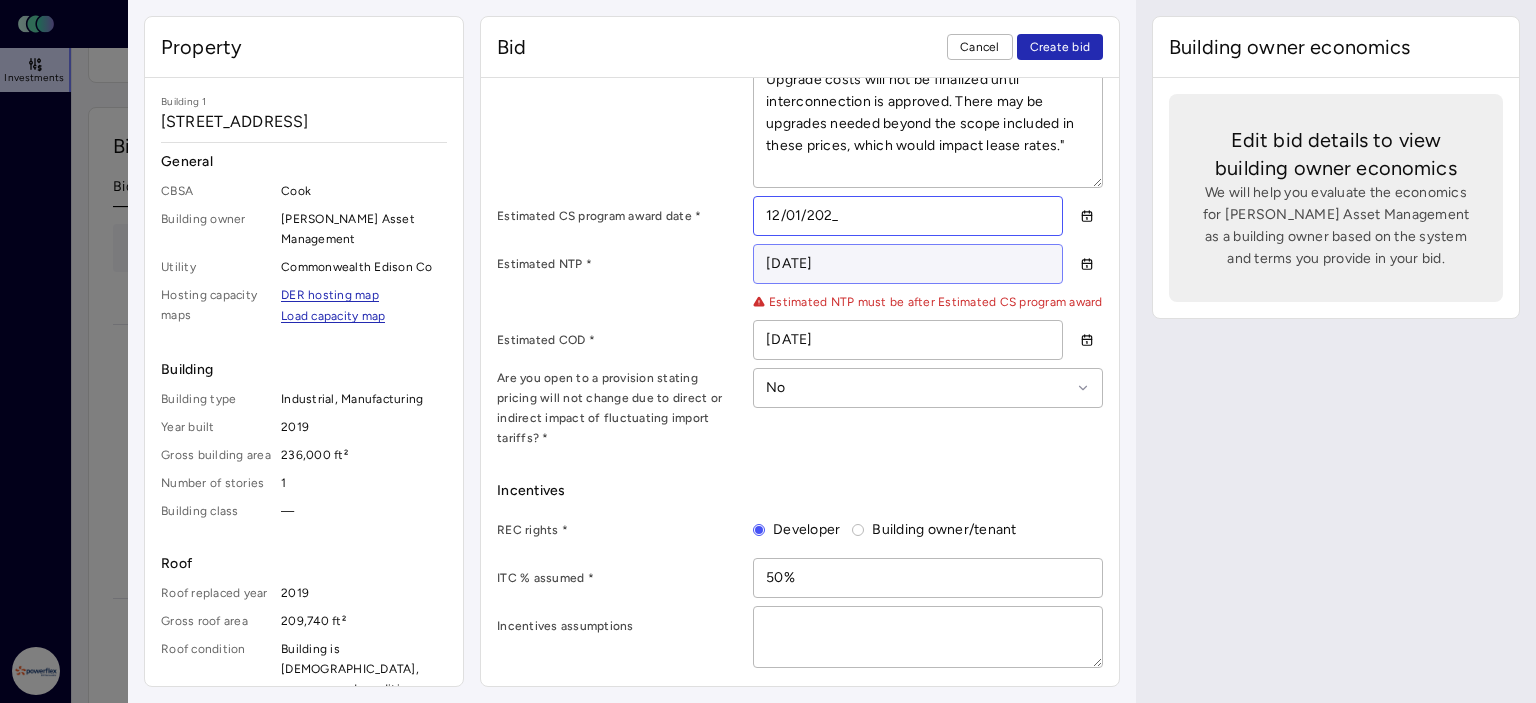 type on "x" 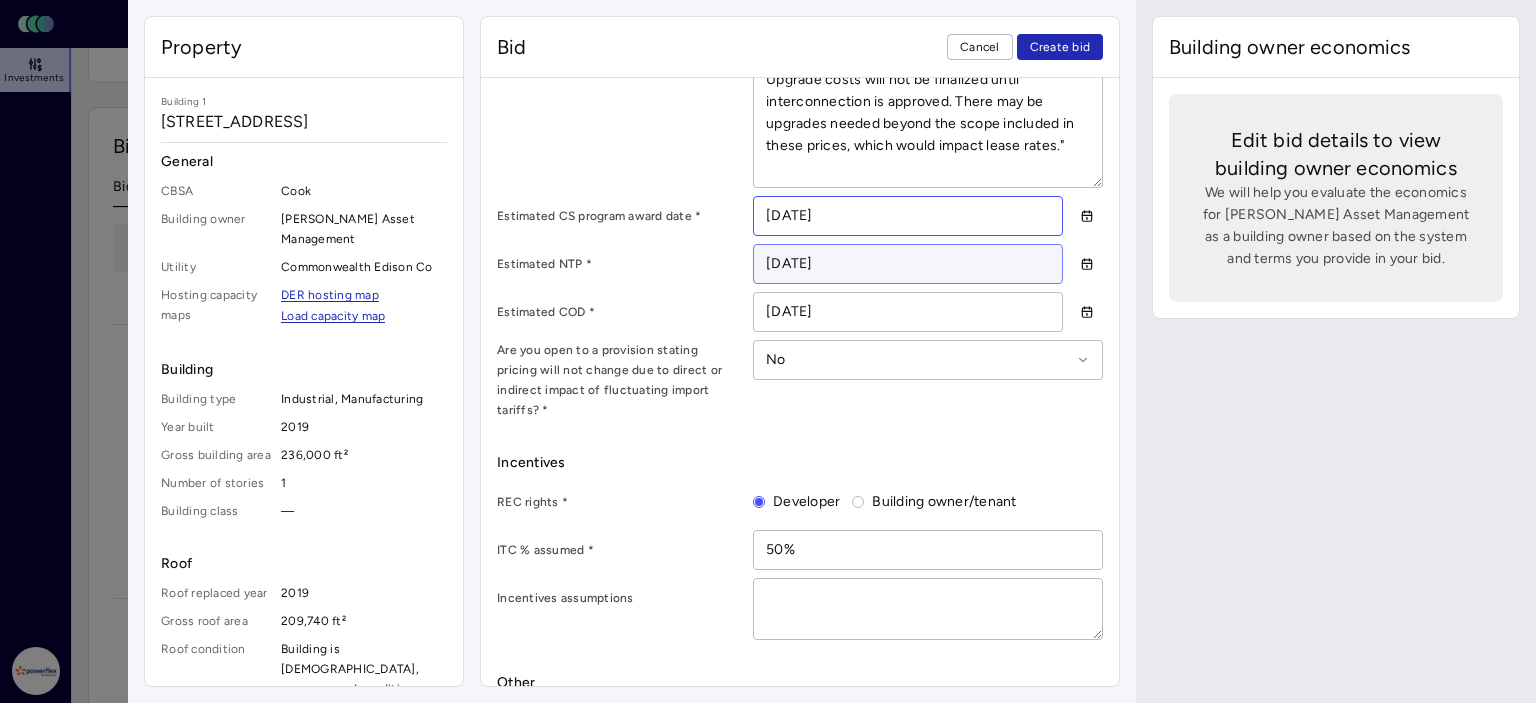 type on "x" 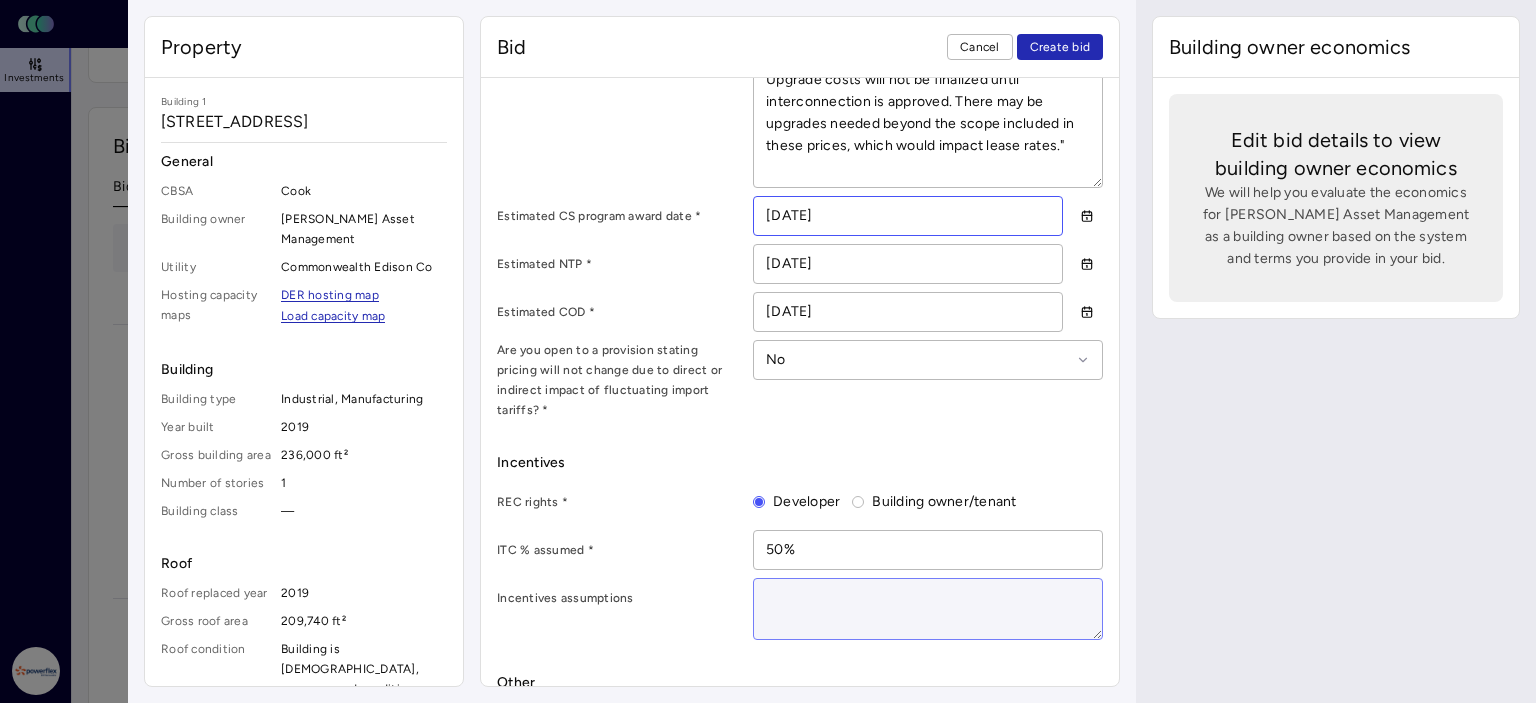 type on "[DATE]" 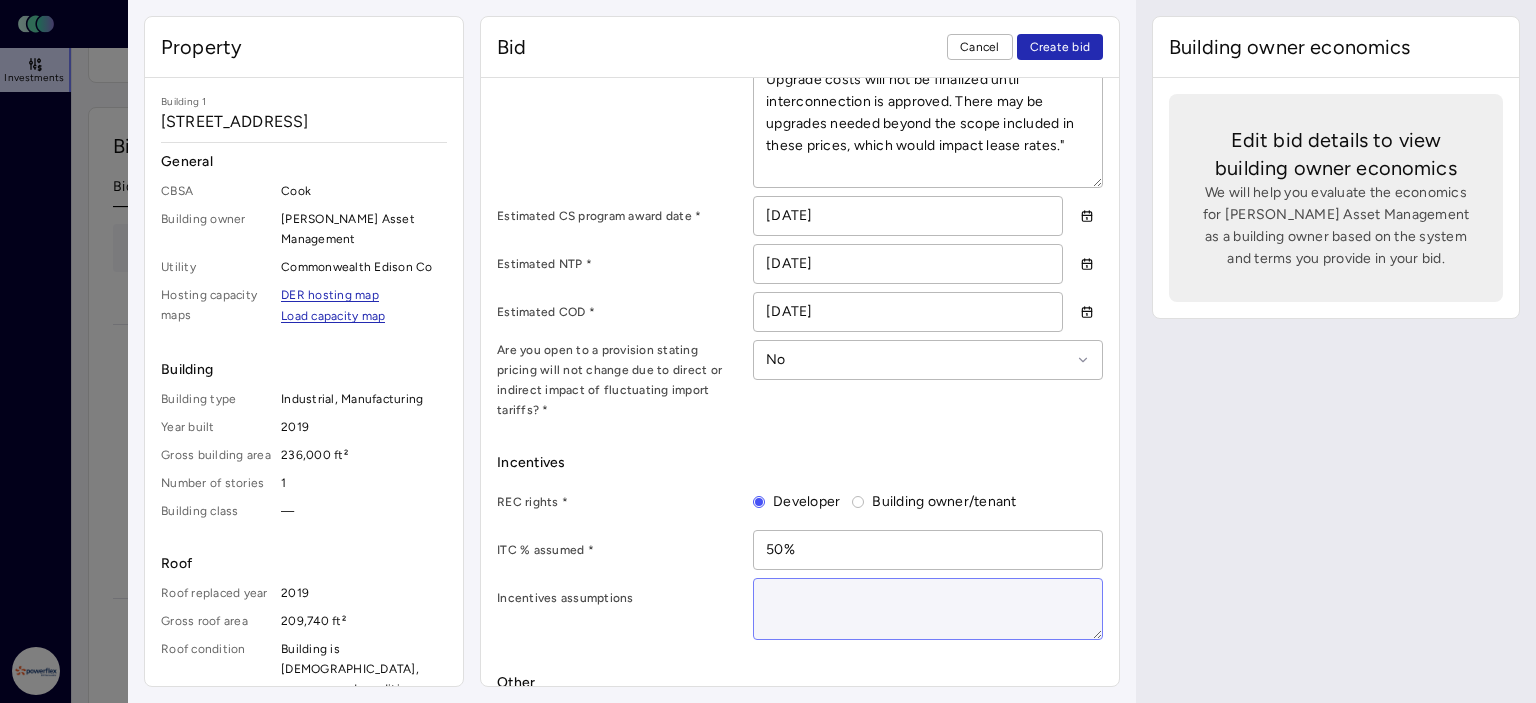 click at bounding box center [928, 609] 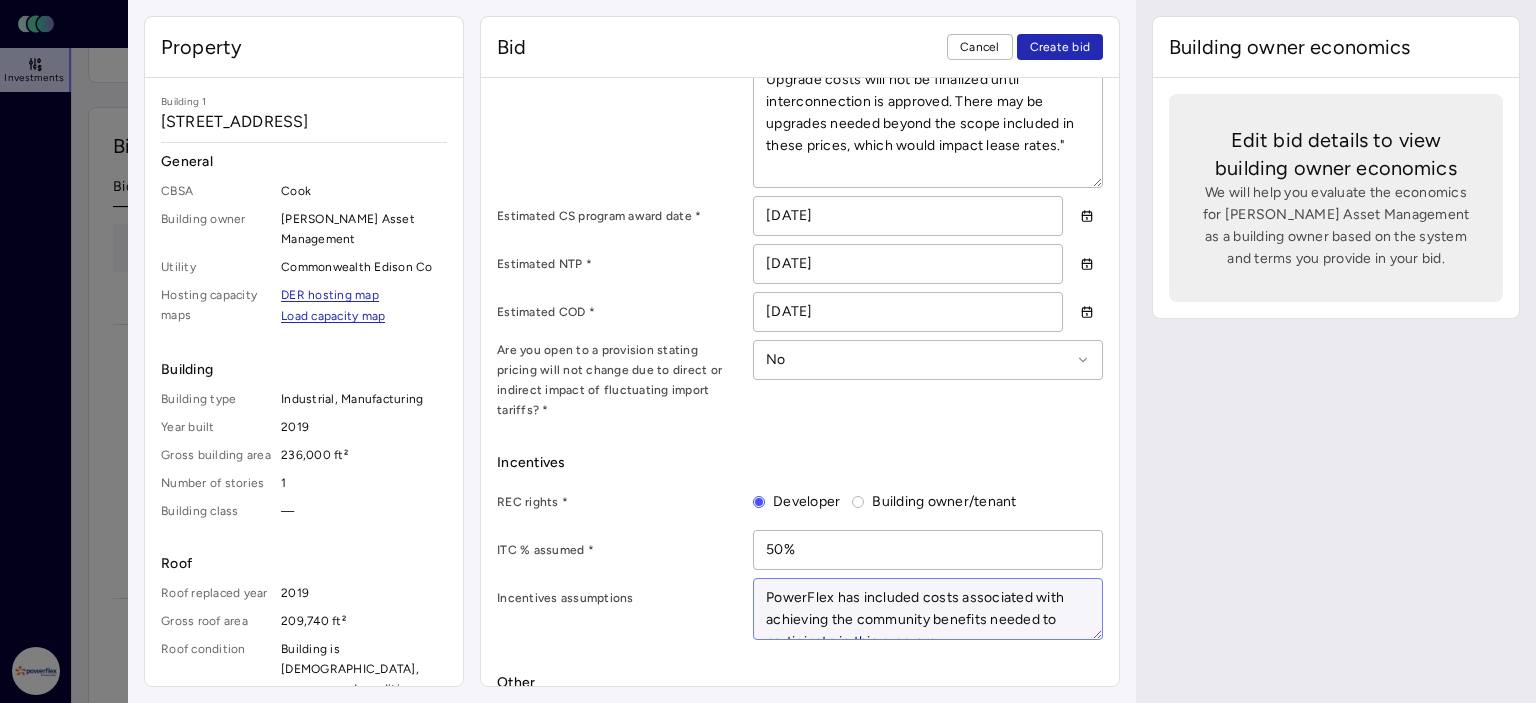 type on "x" 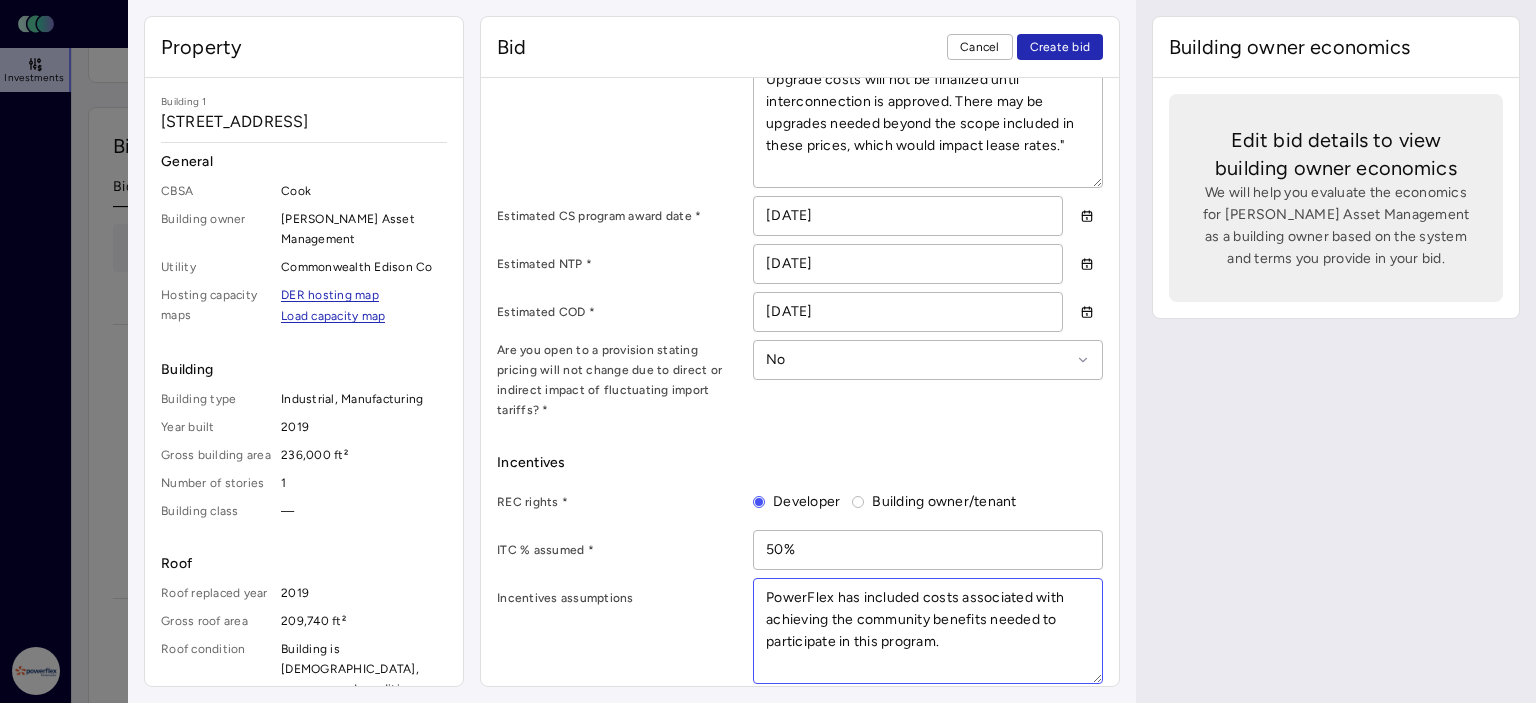 type on "PowerFlex has included costs associated with achieving the community benefits needed to participate in this program." 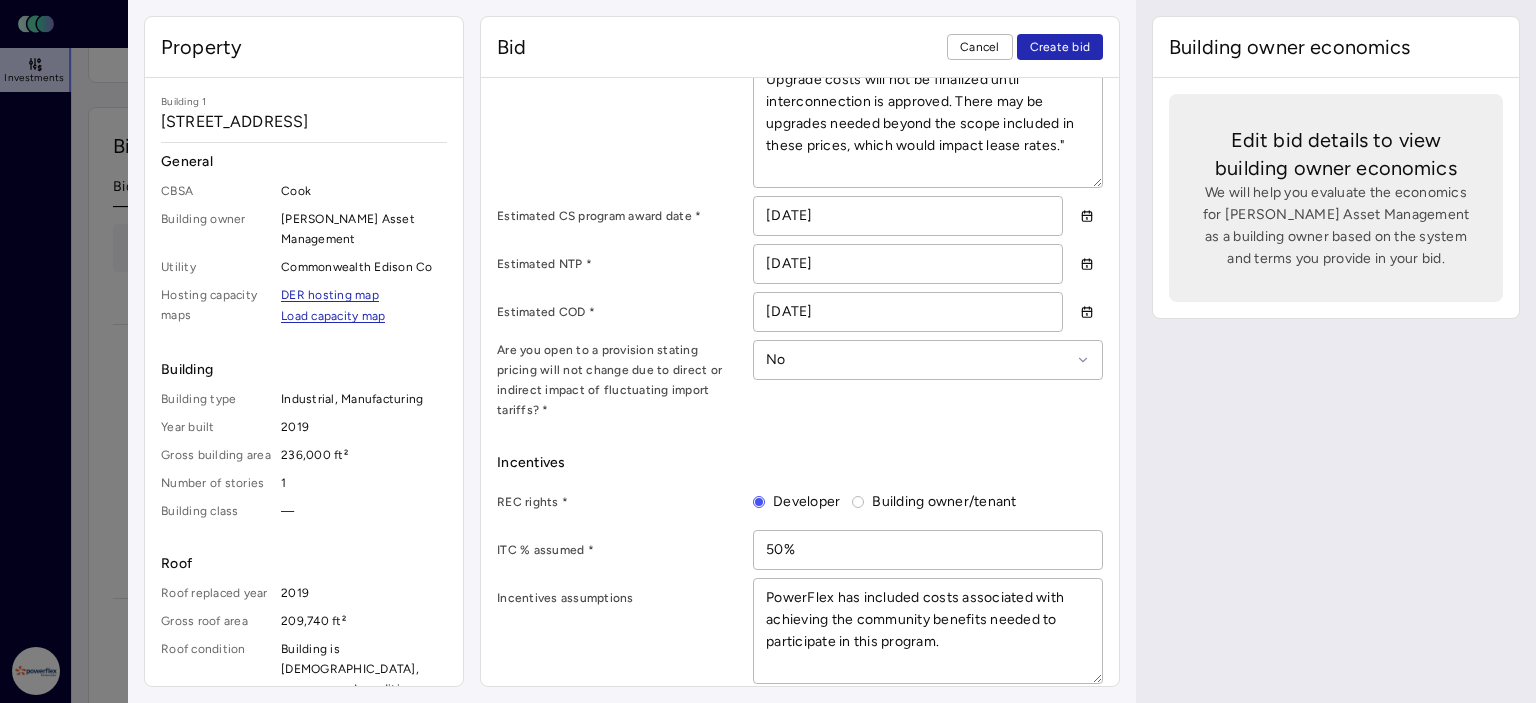 scroll, scrollTop: 1361, scrollLeft: 0, axis: vertical 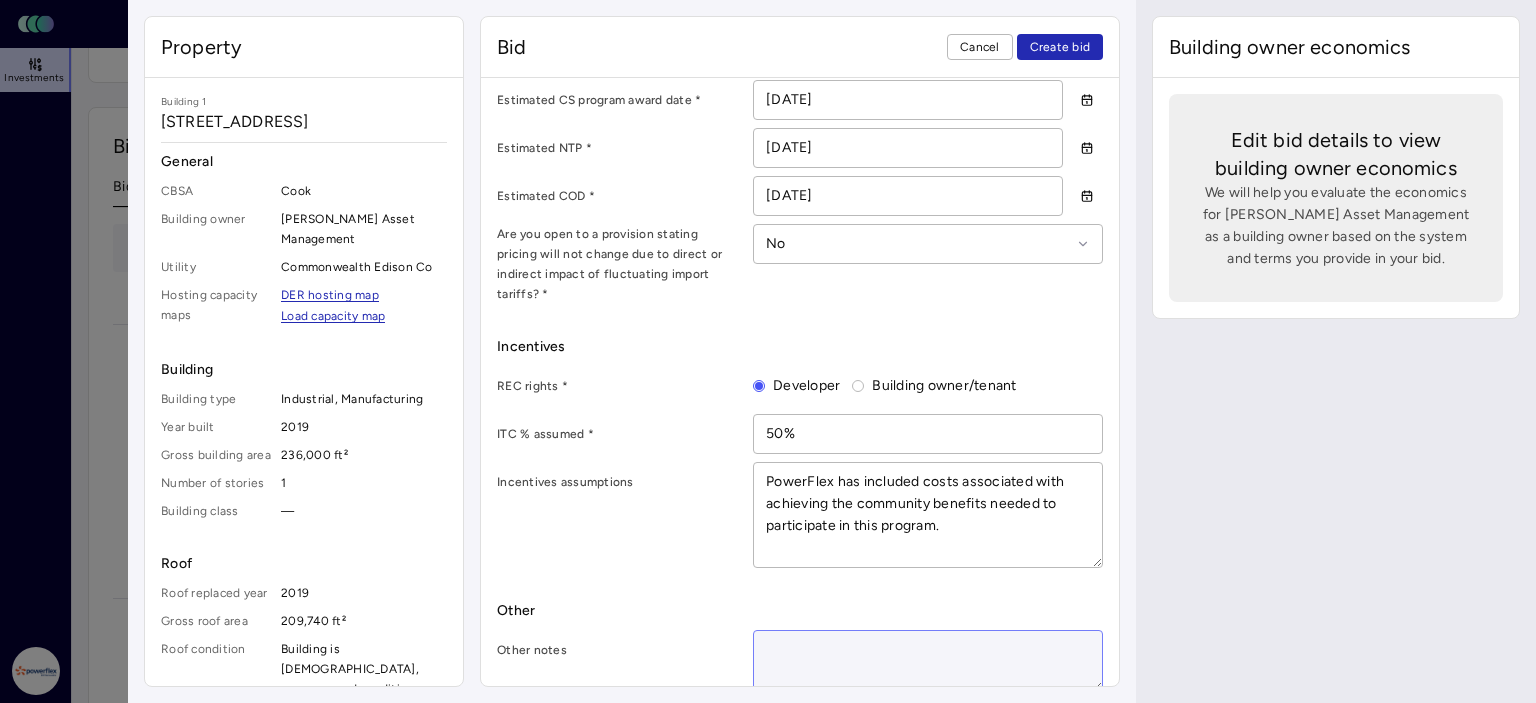 click at bounding box center [928, 661] 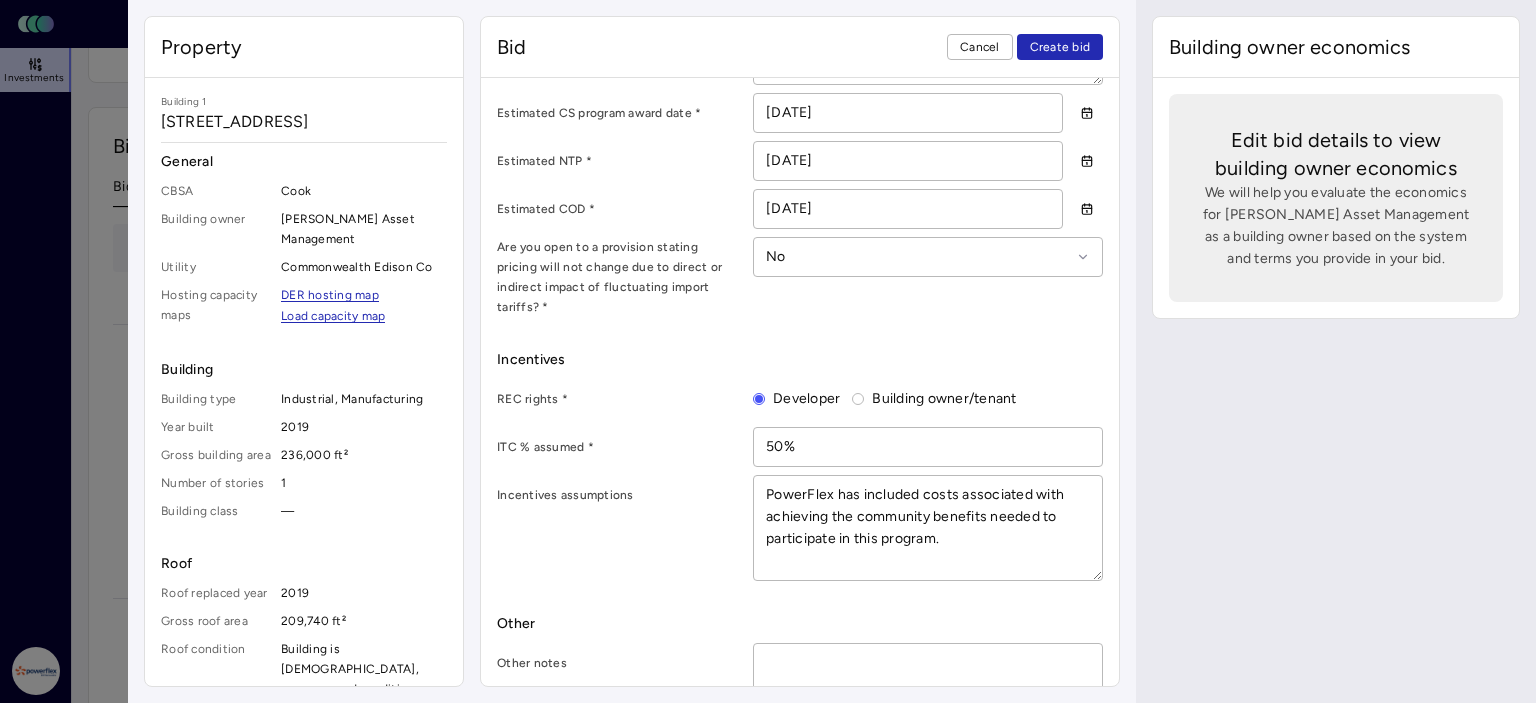 scroll, scrollTop: 1361, scrollLeft: 0, axis: vertical 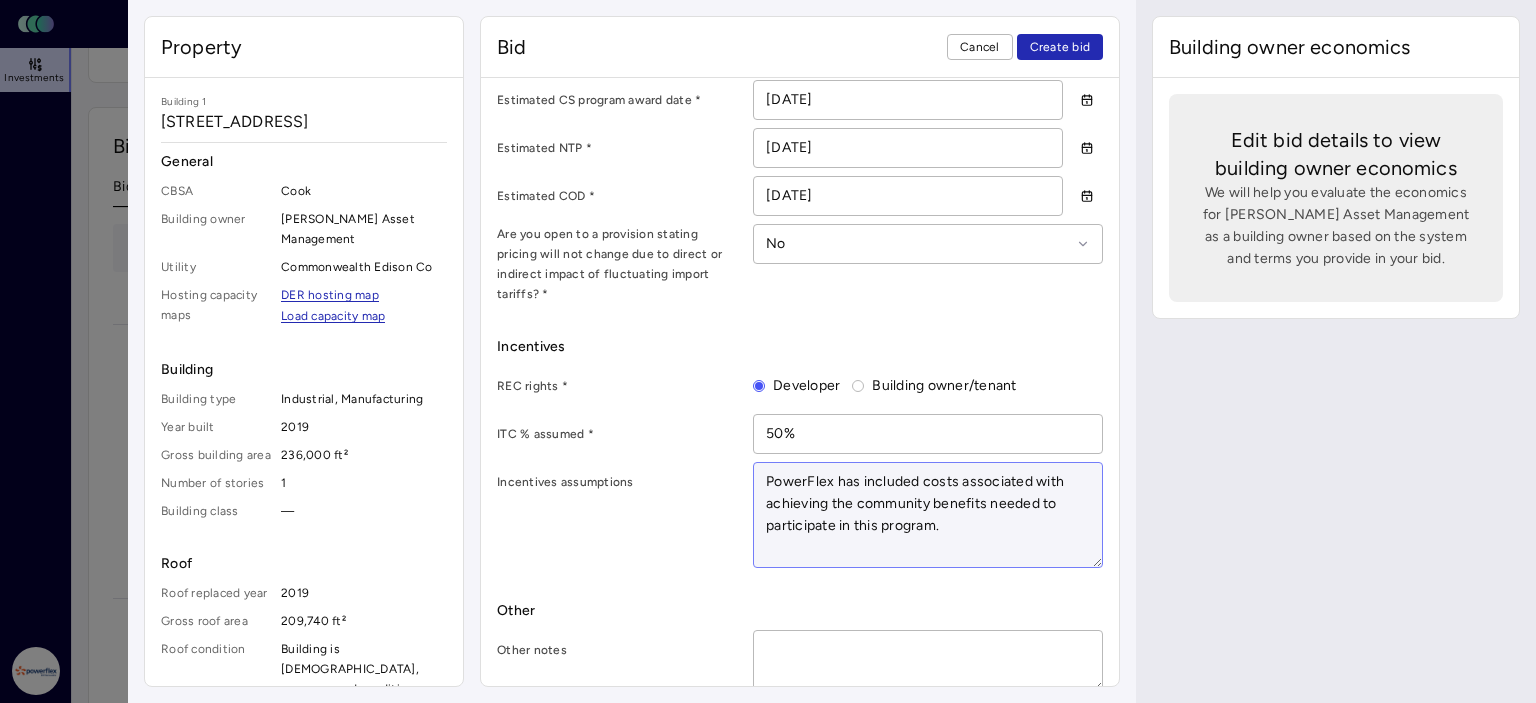 drag, startPoint x: 768, startPoint y: 460, endPoint x: 933, endPoint y: 514, distance: 173.61163 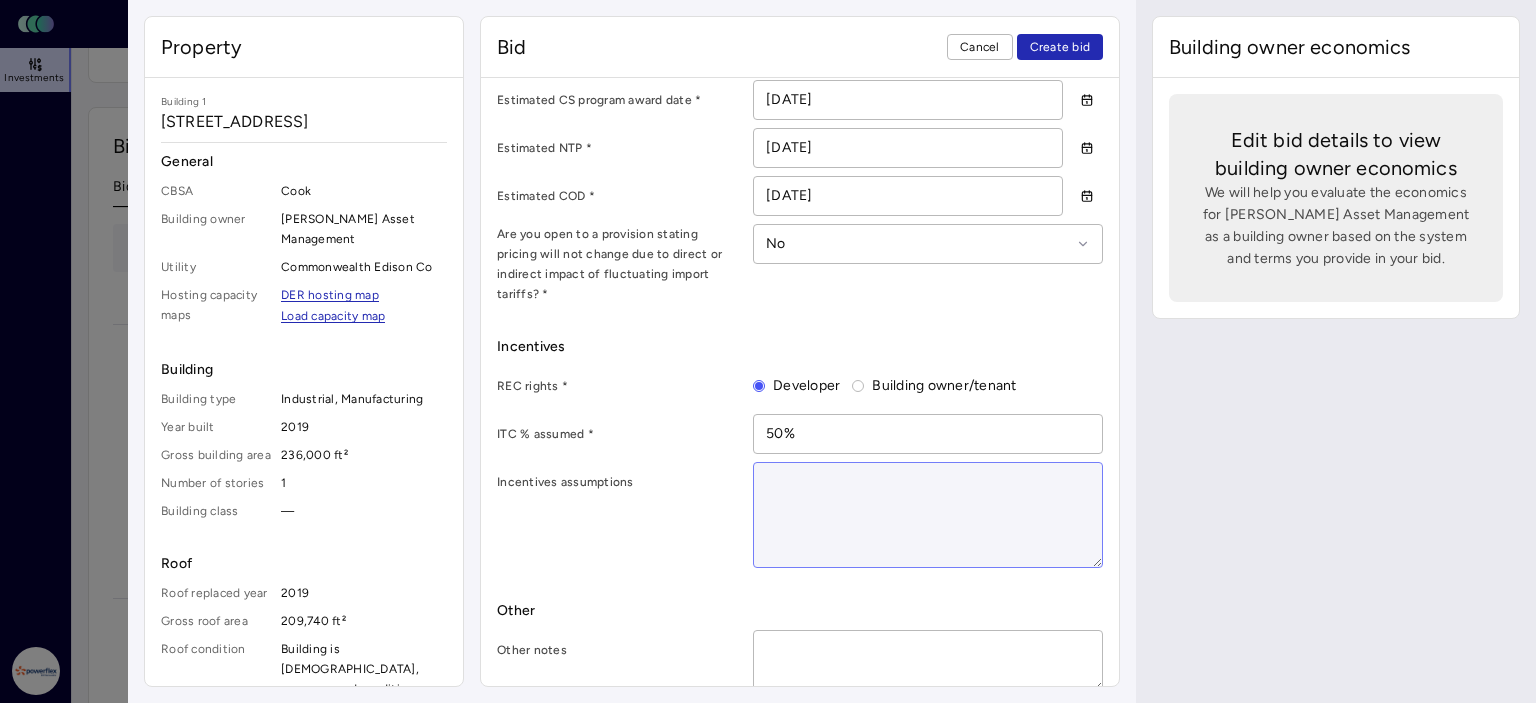 type on "x" 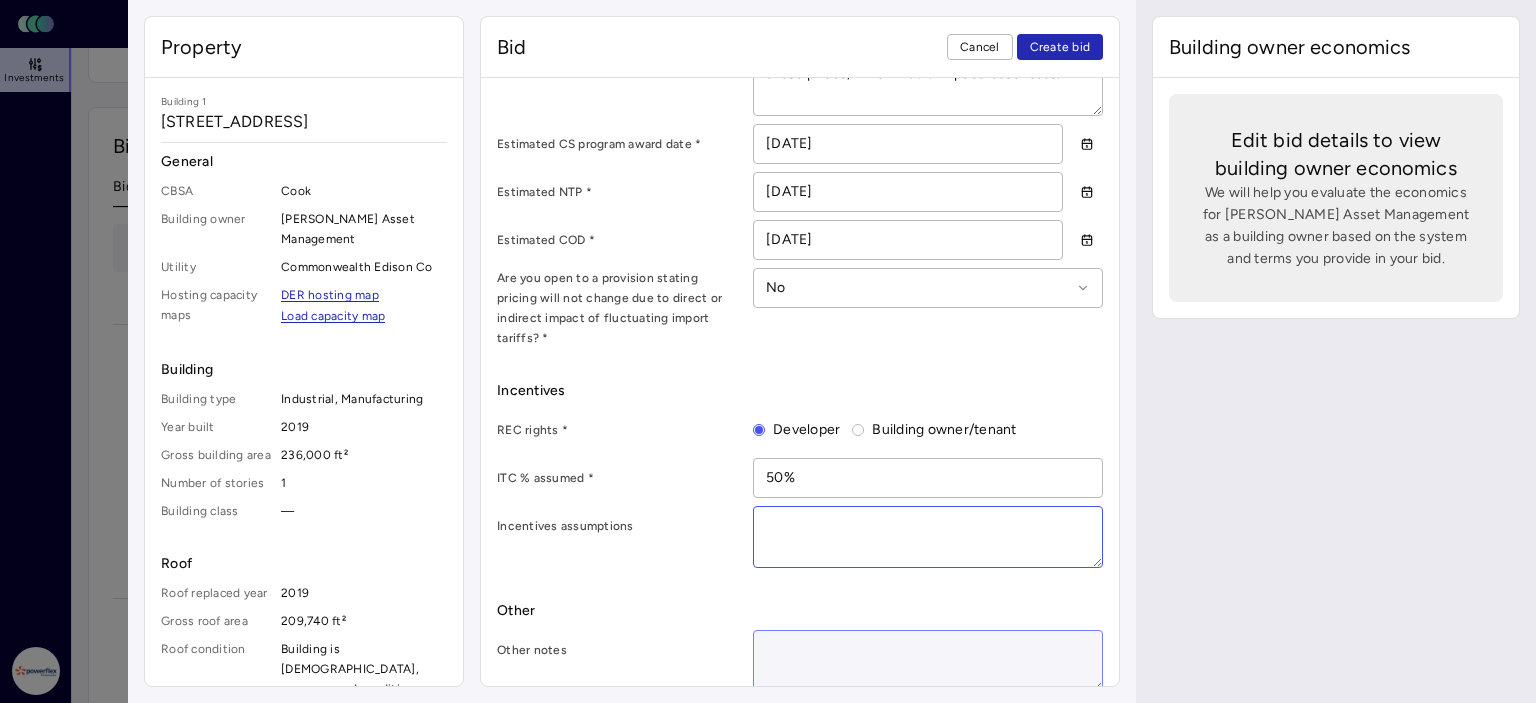 type 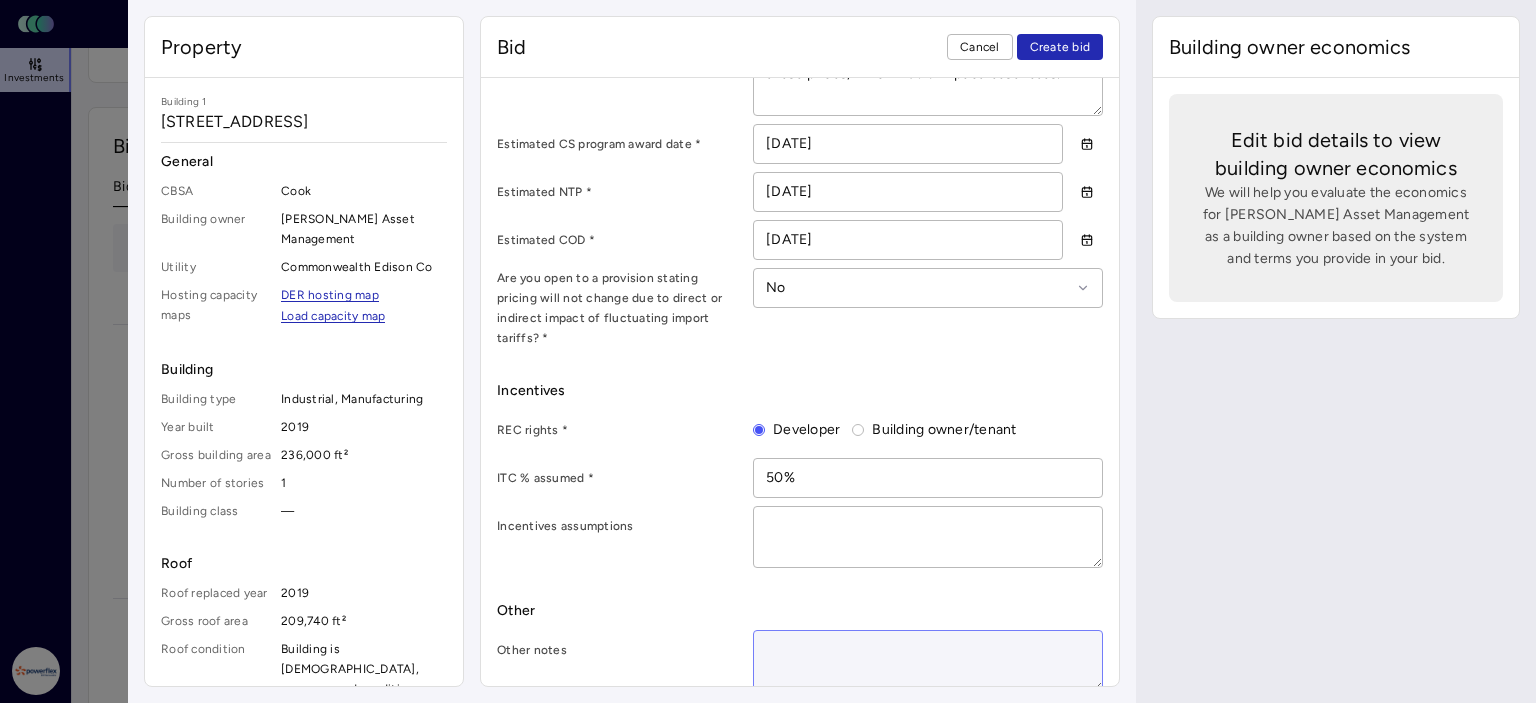 click at bounding box center [928, 661] 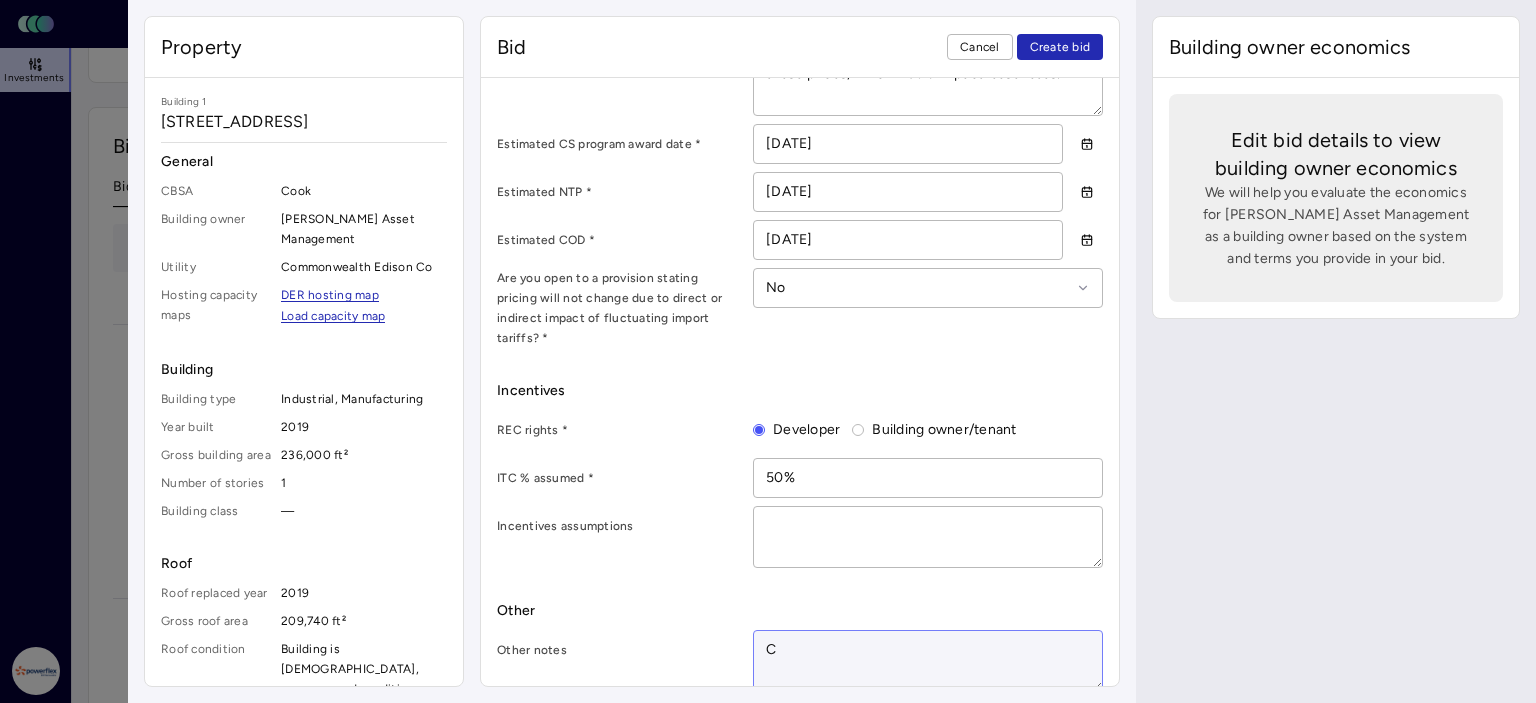type on "x" 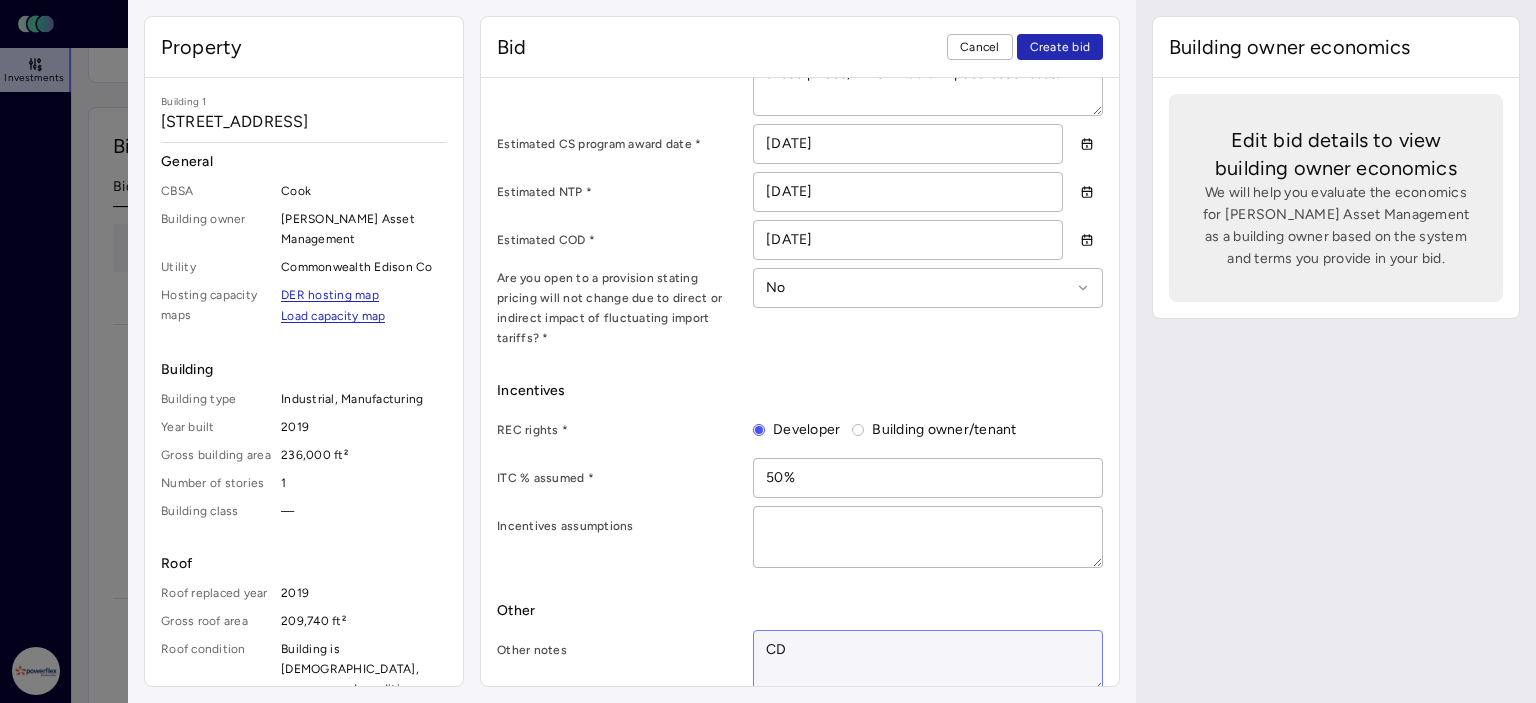 type on "x" 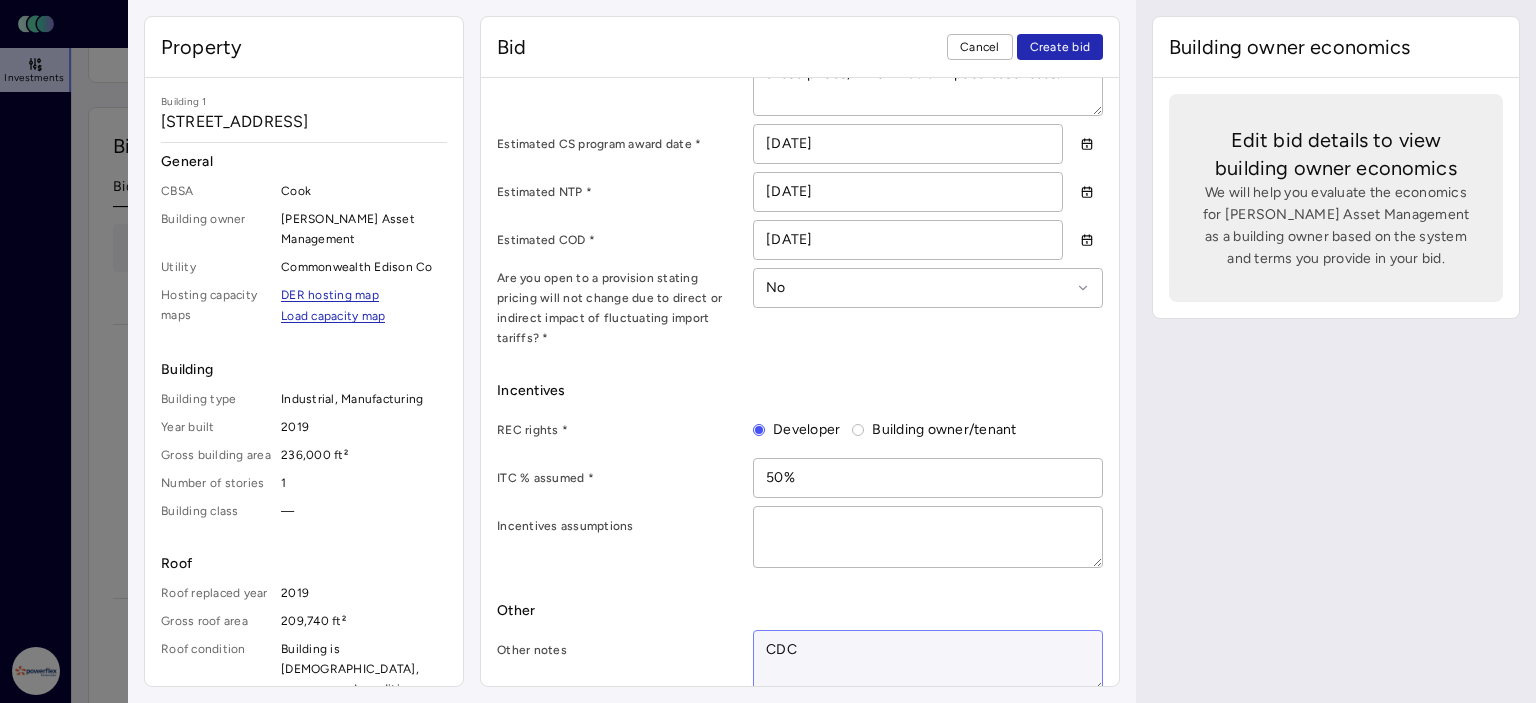 type on "x" 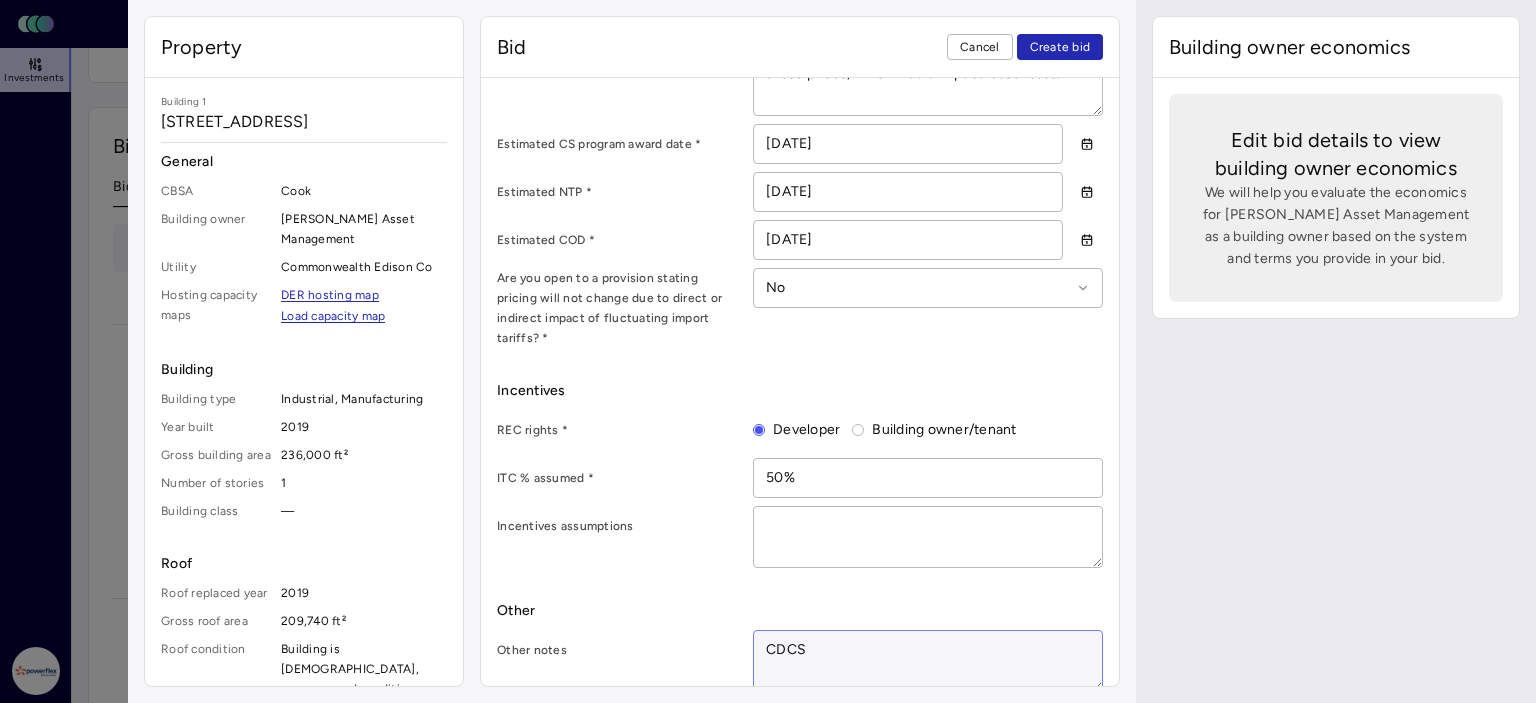 type on "x" 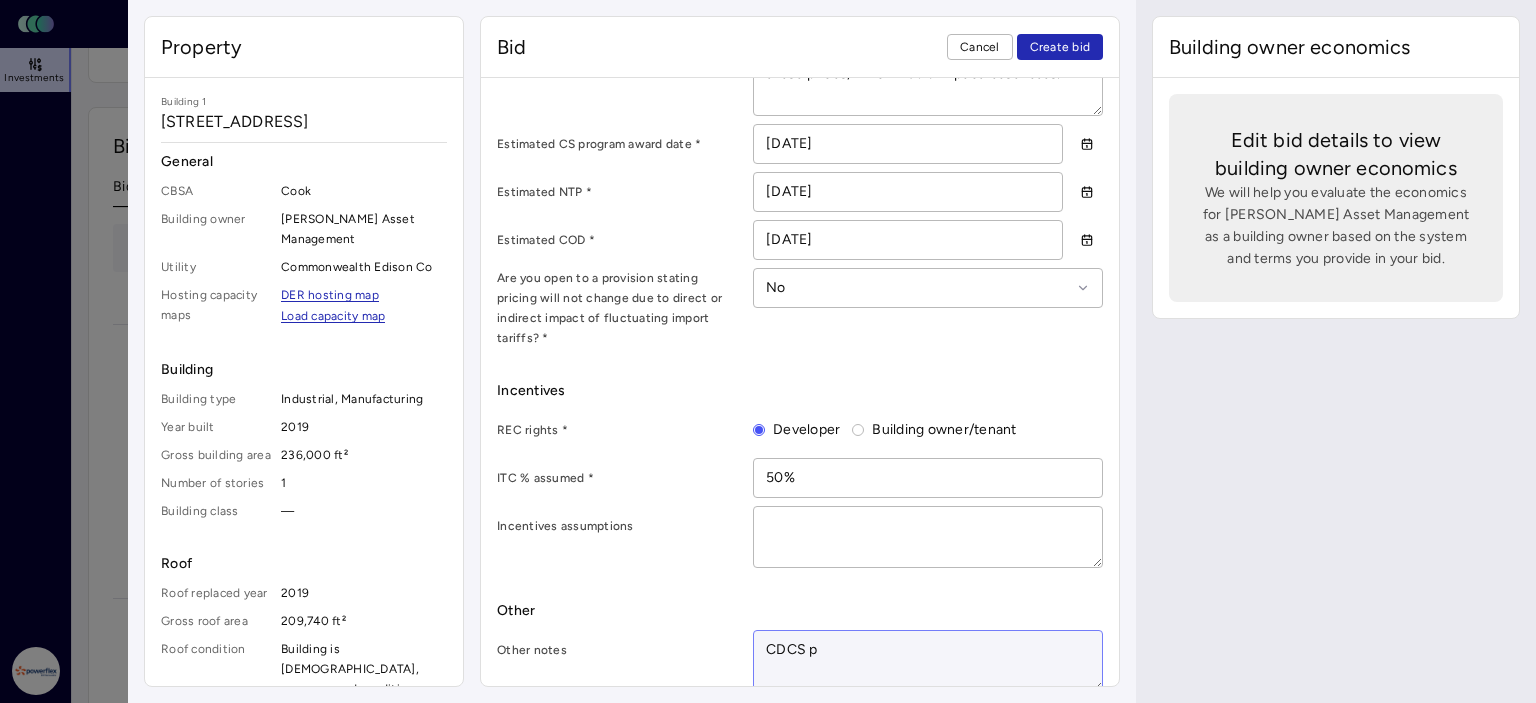 type on "x" 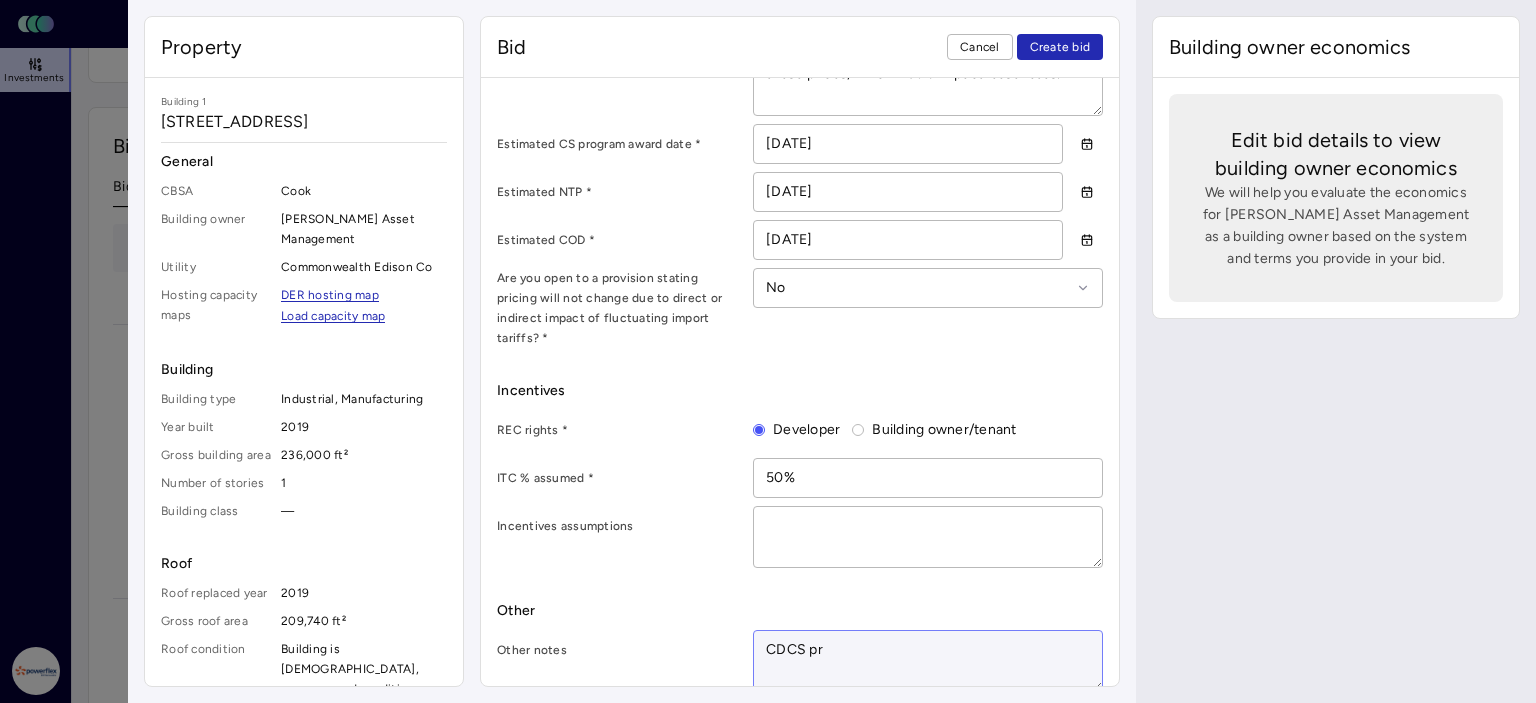 type on "x" 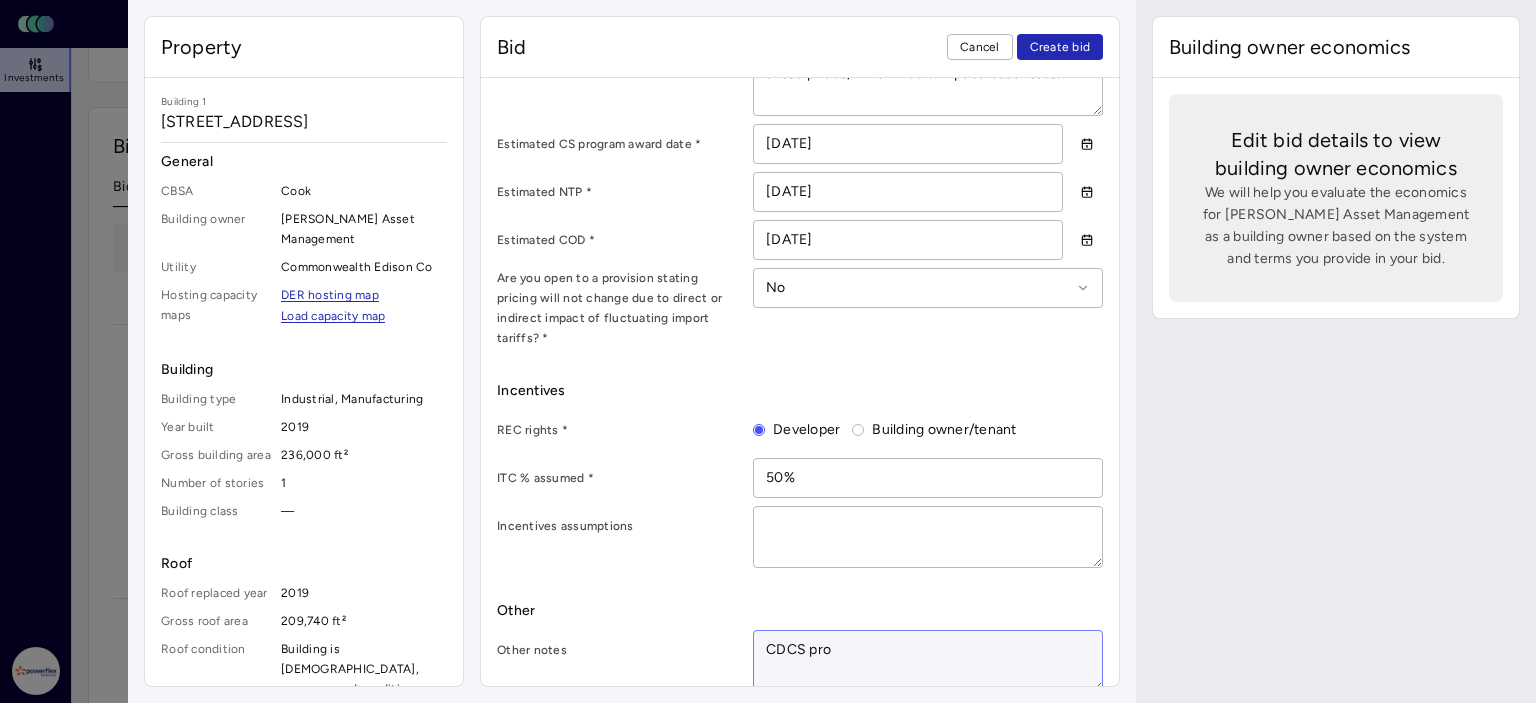 type on "x" 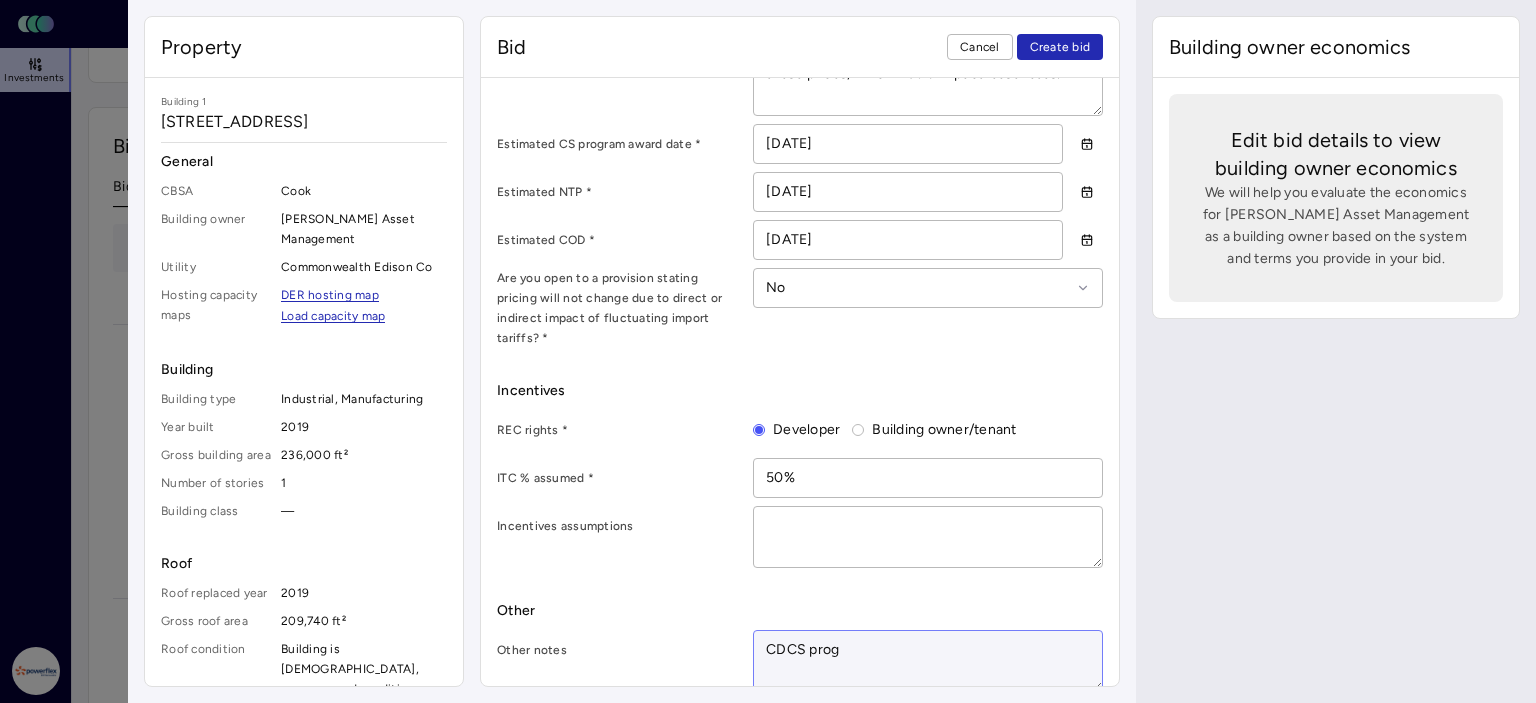 type on "x" 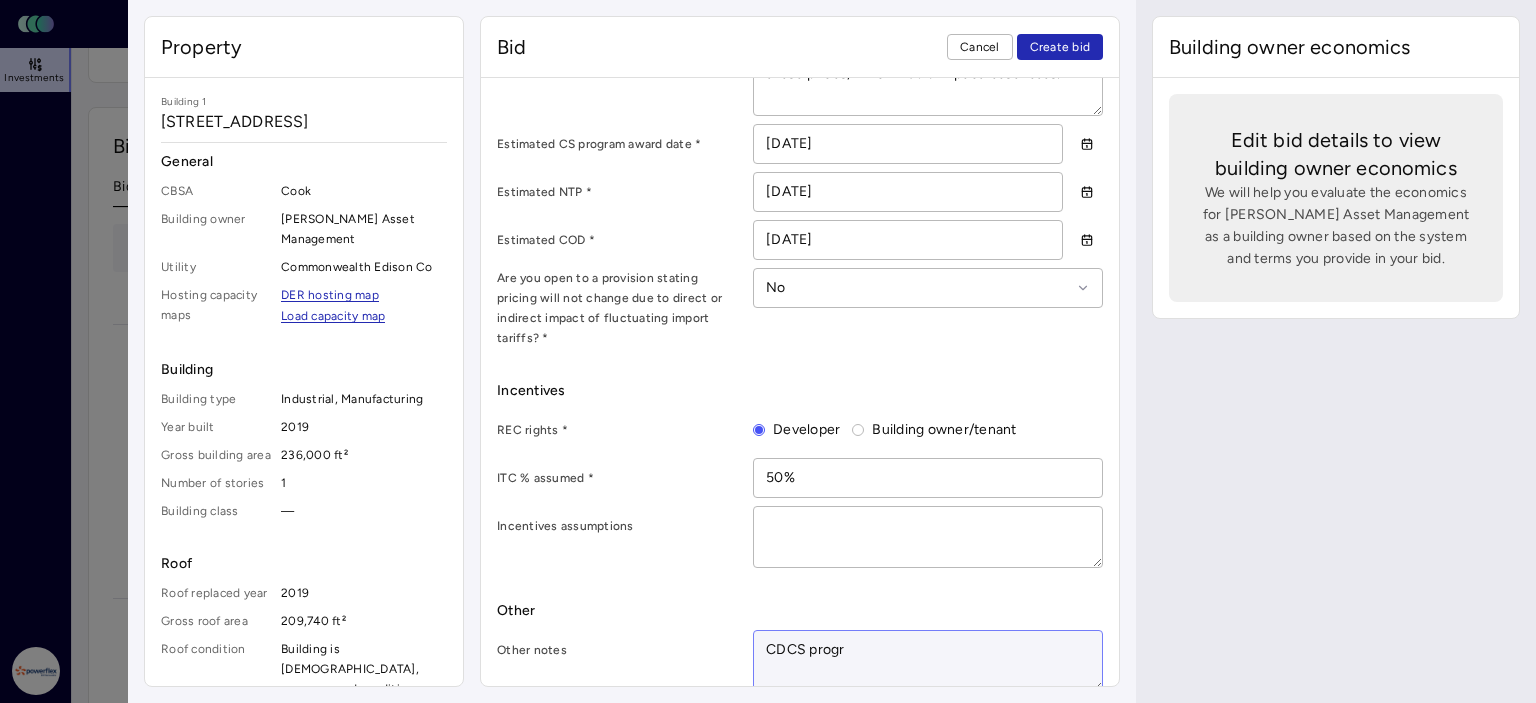 type on "x" 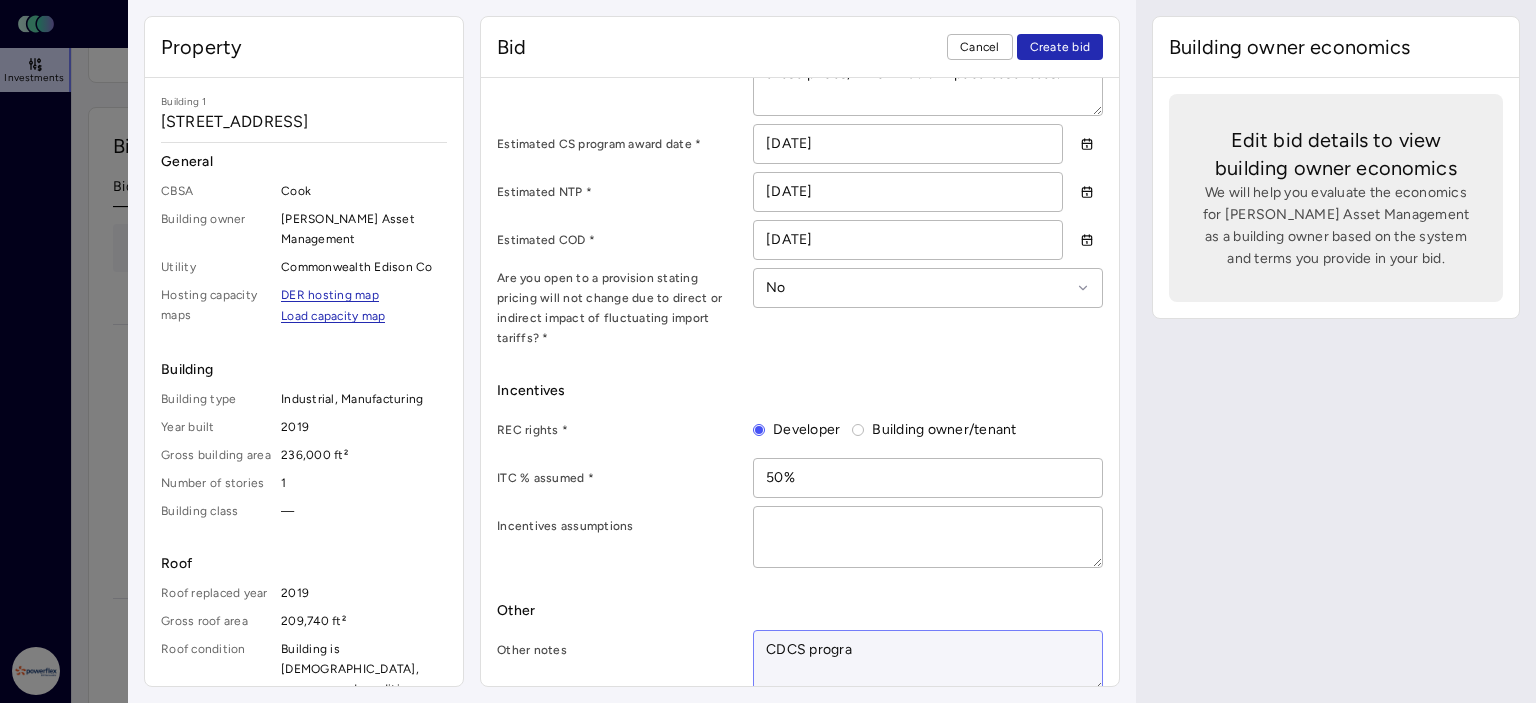 type on "x" 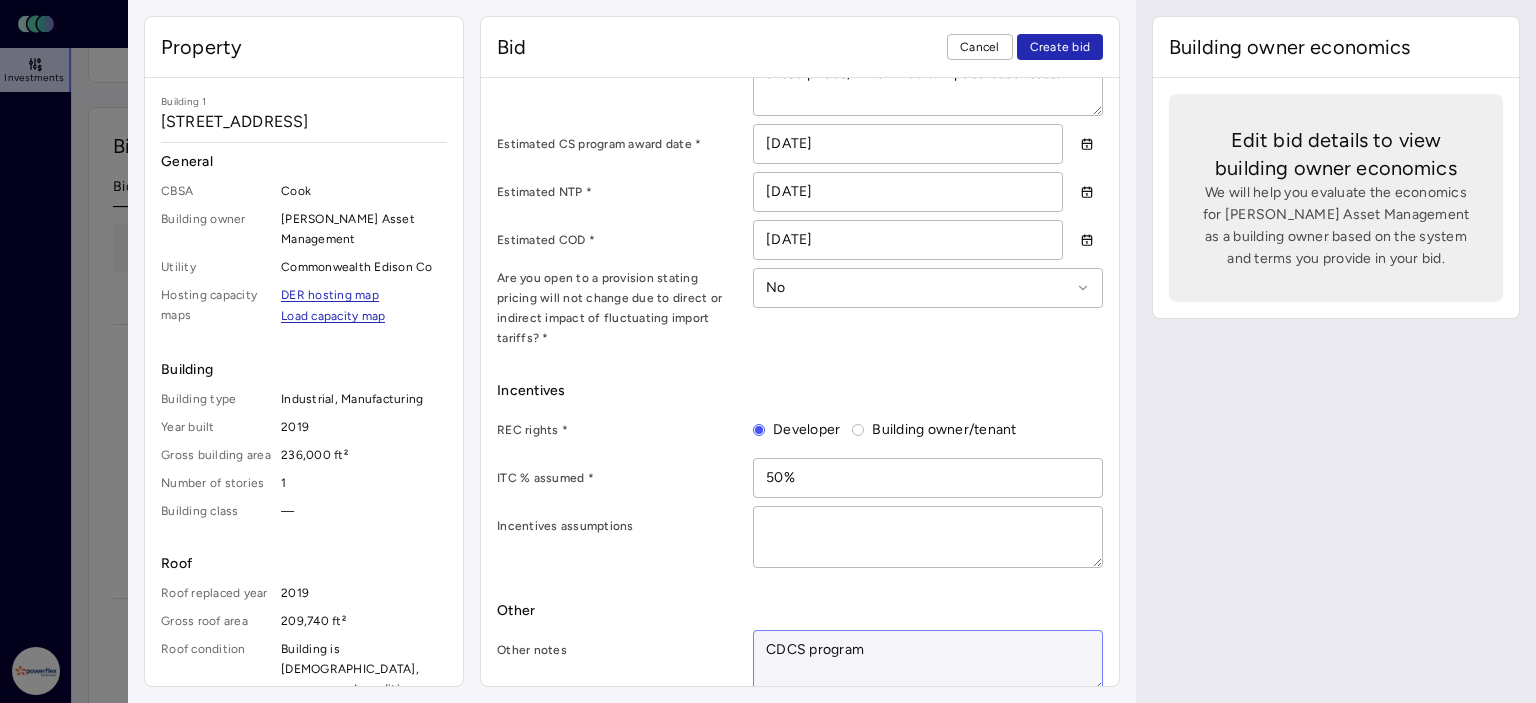 type on "x" 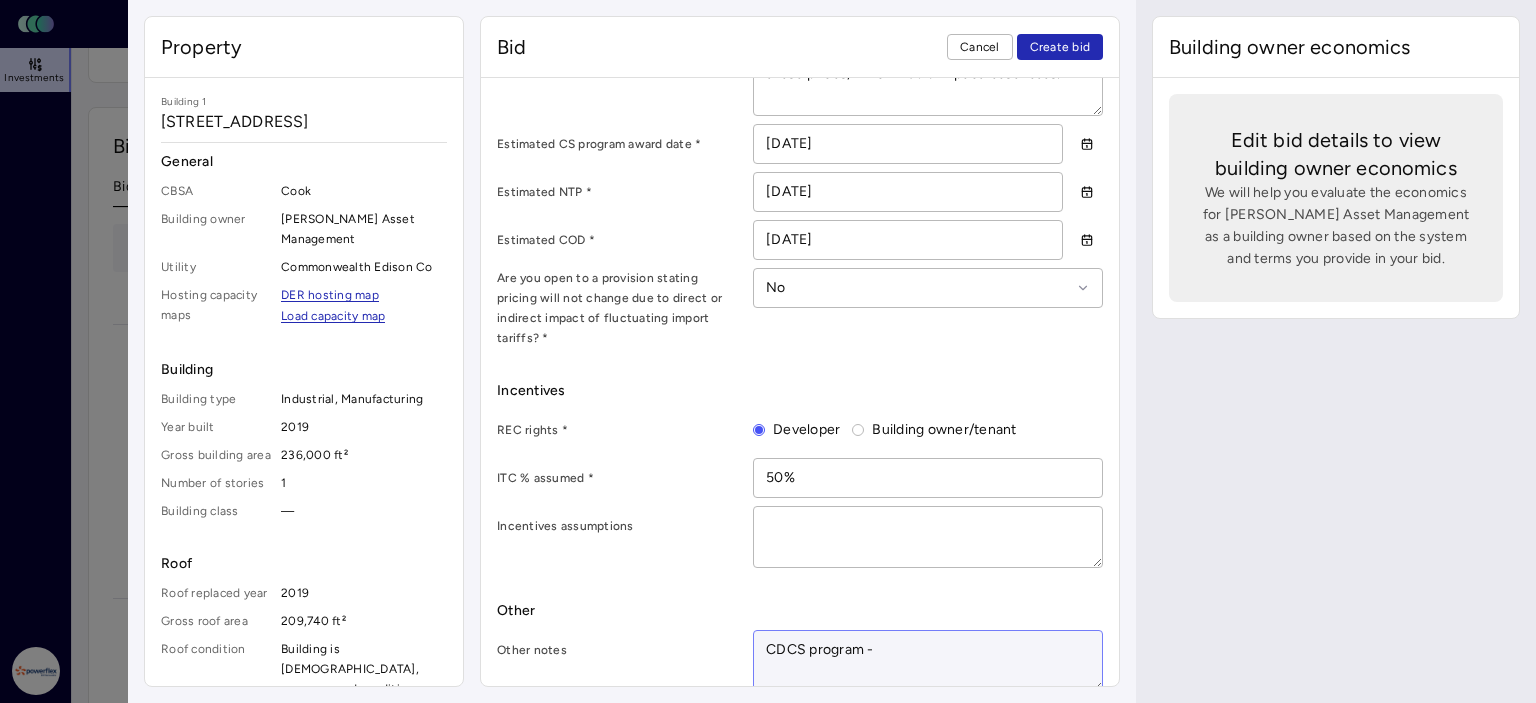 type on "CDCS program -" 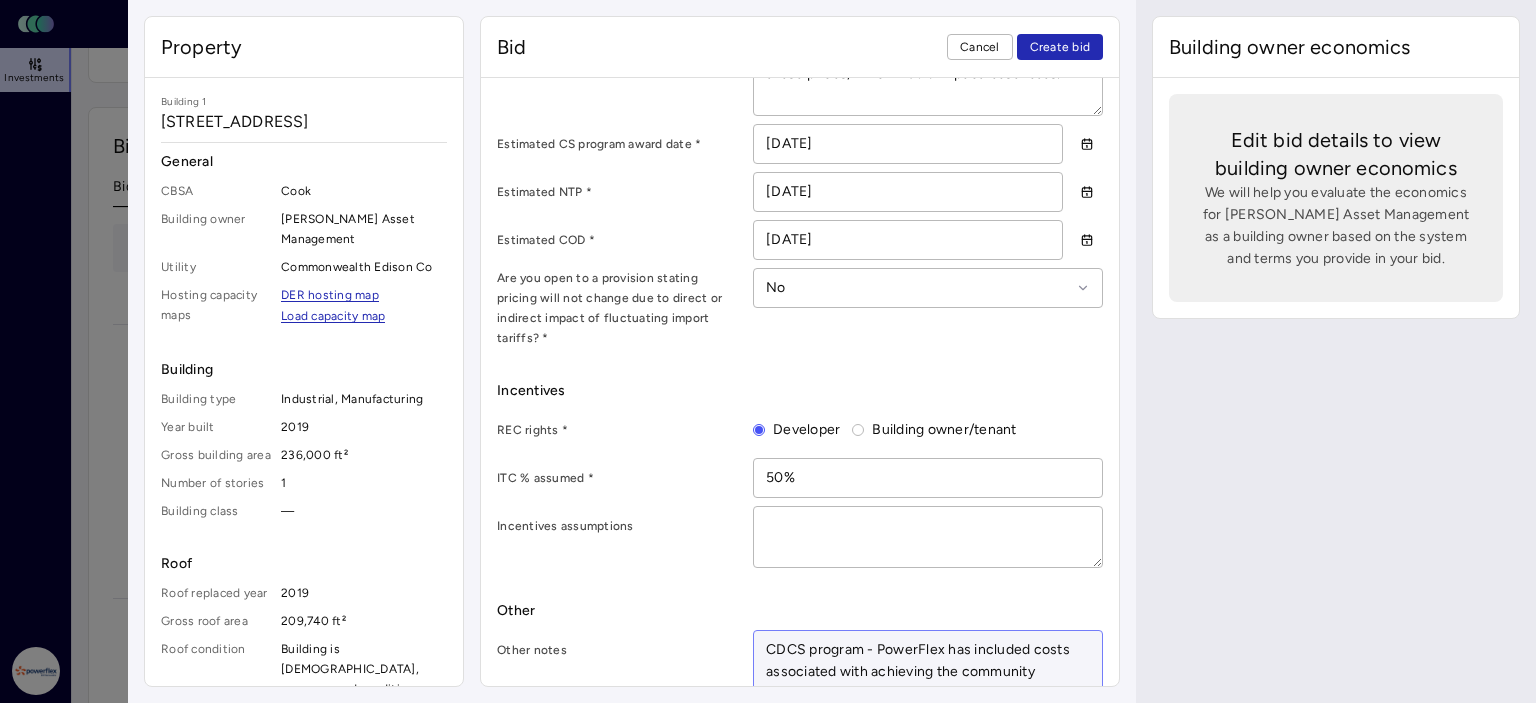type on "x" 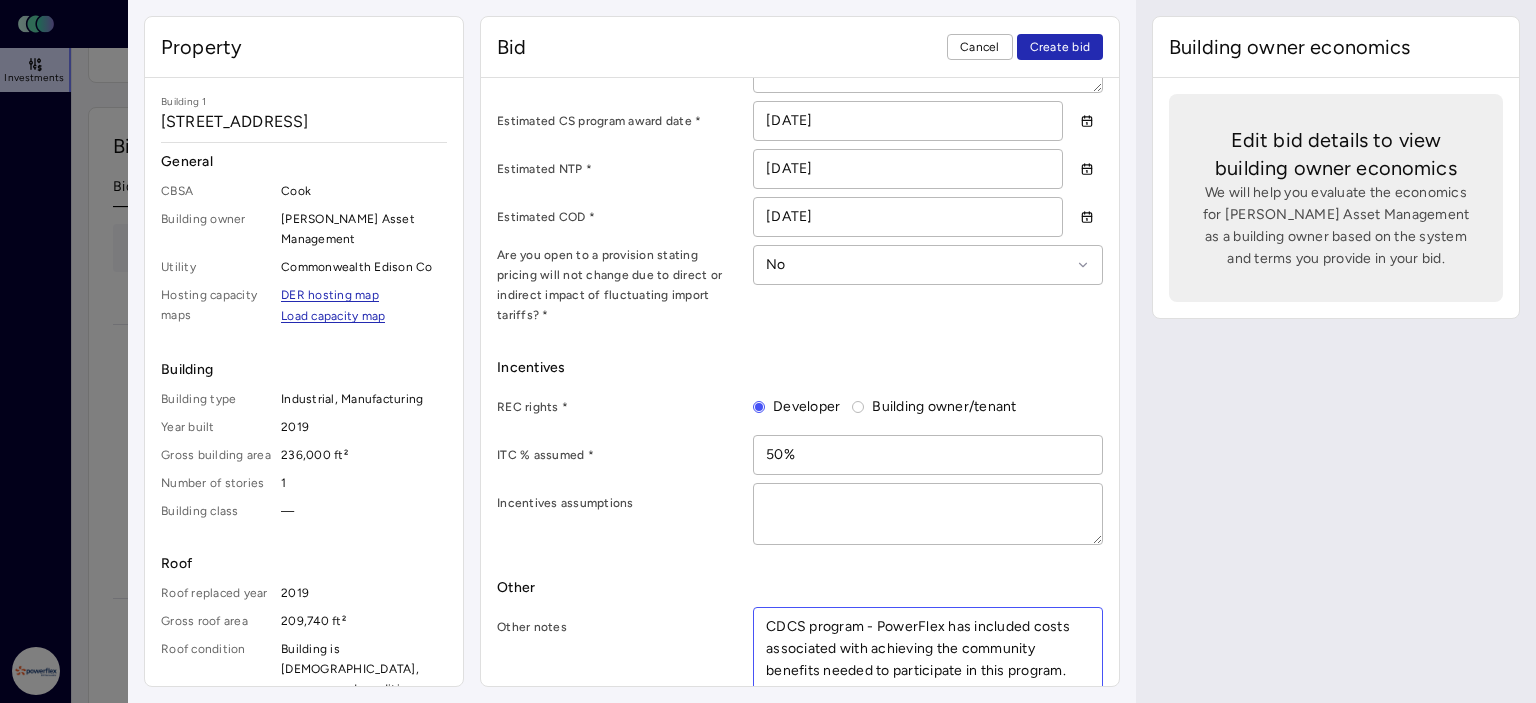 type on "CDCS program - PowerFlex has included costs associated with achieving the community benefits needed to participate in this program." 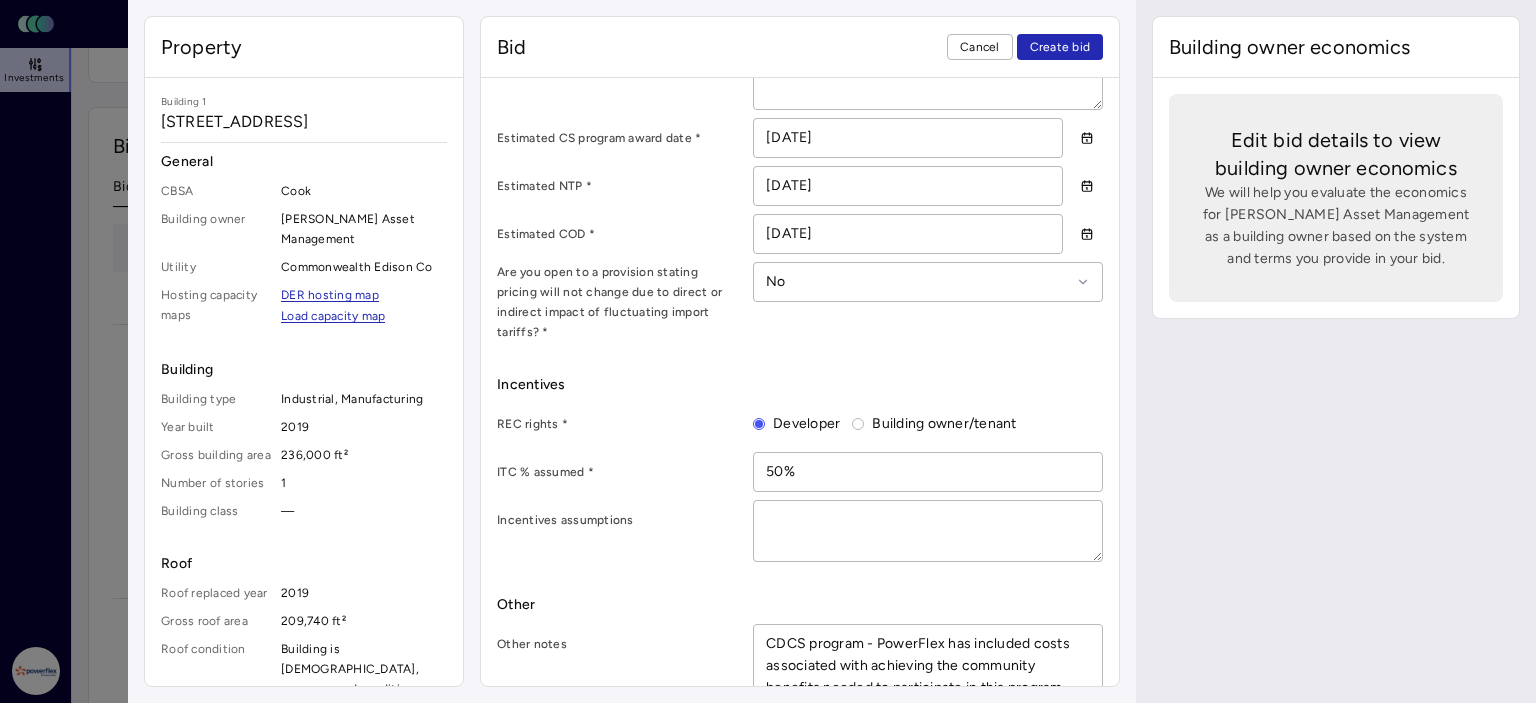 scroll, scrollTop: 1318, scrollLeft: 0, axis: vertical 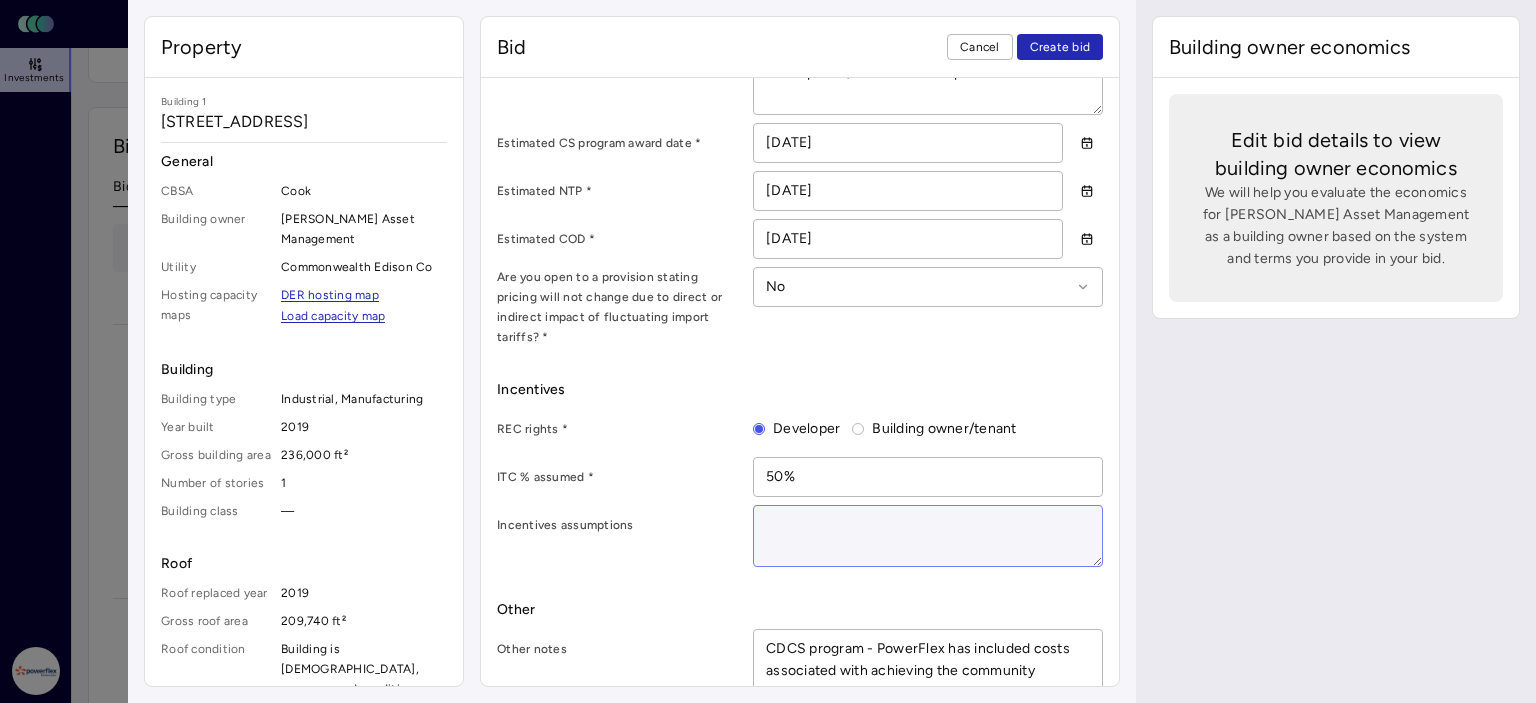 click at bounding box center [928, 536] 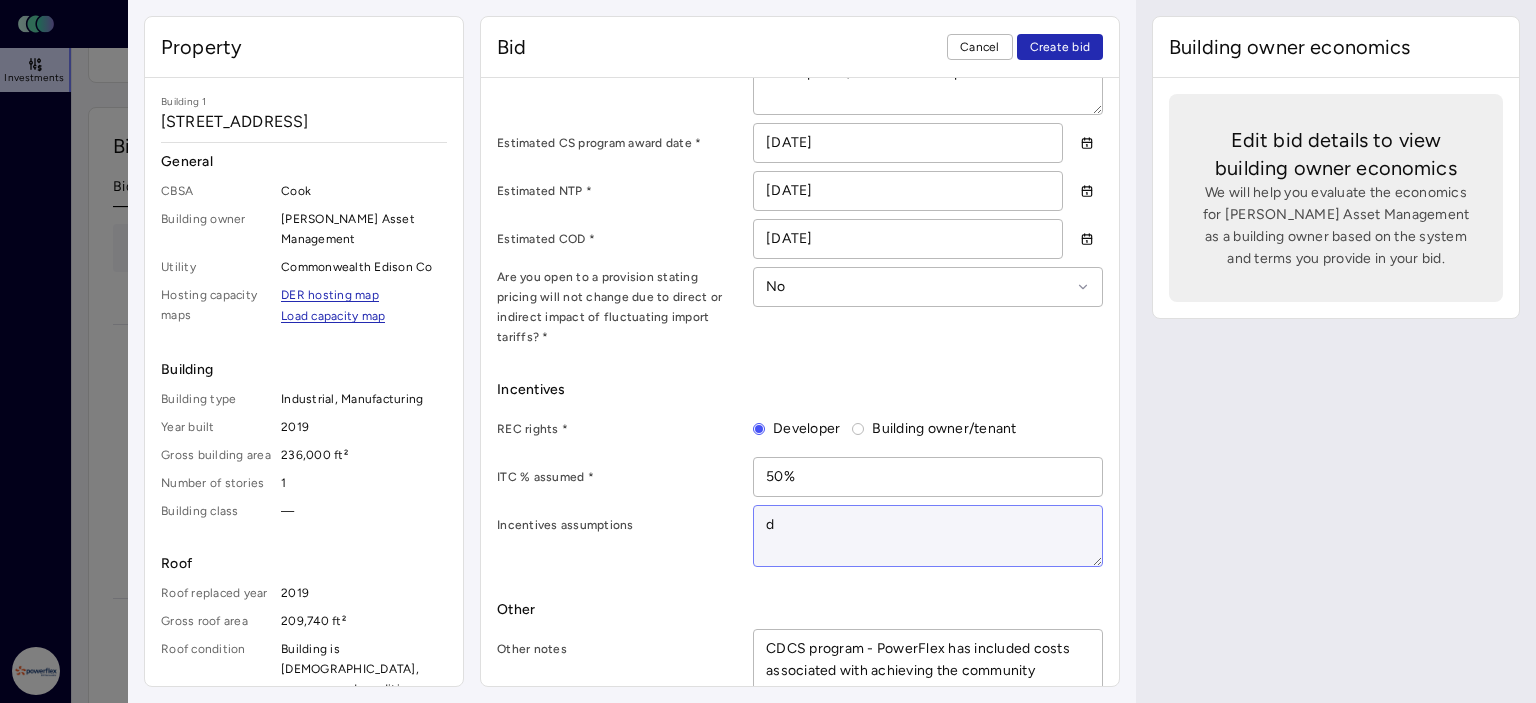 click on "d" at bounding box center (928, 536) 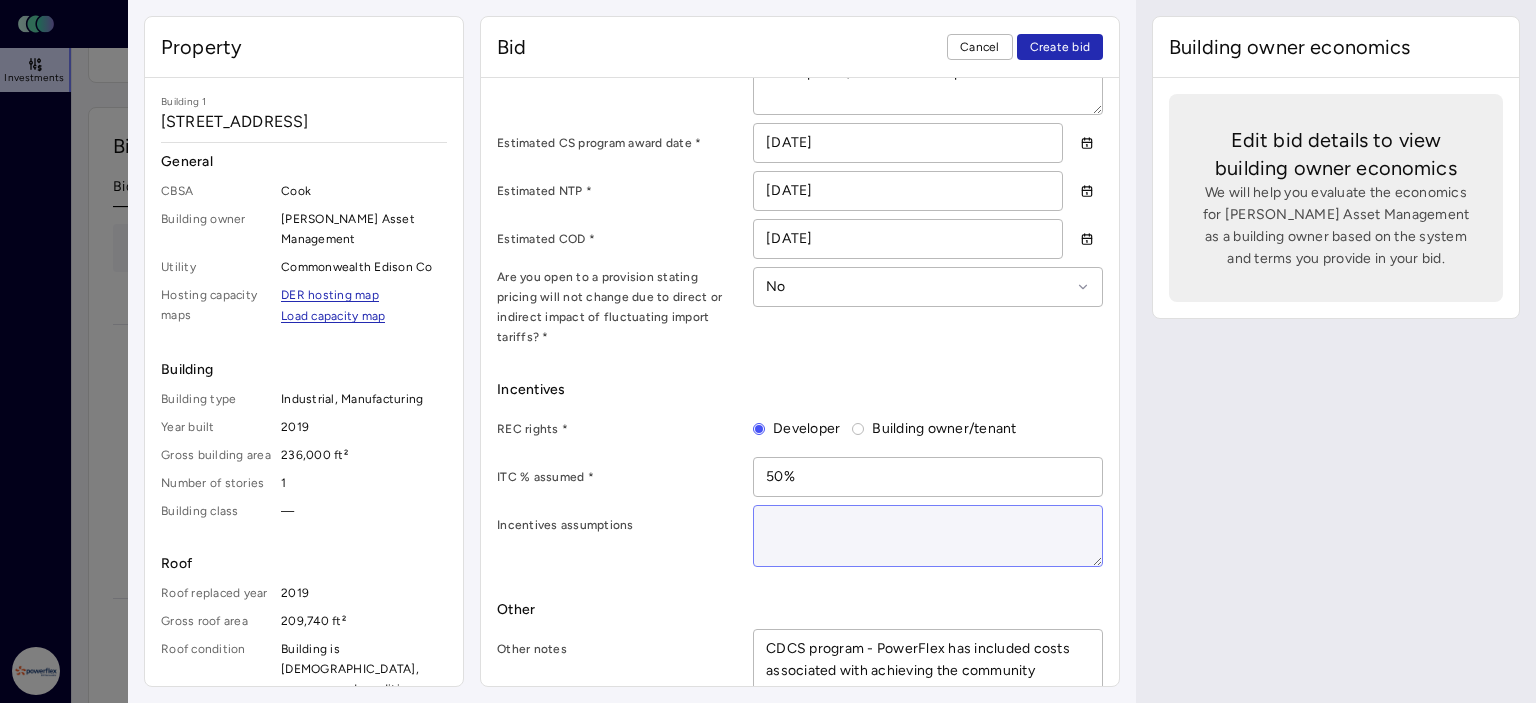 type on "x" 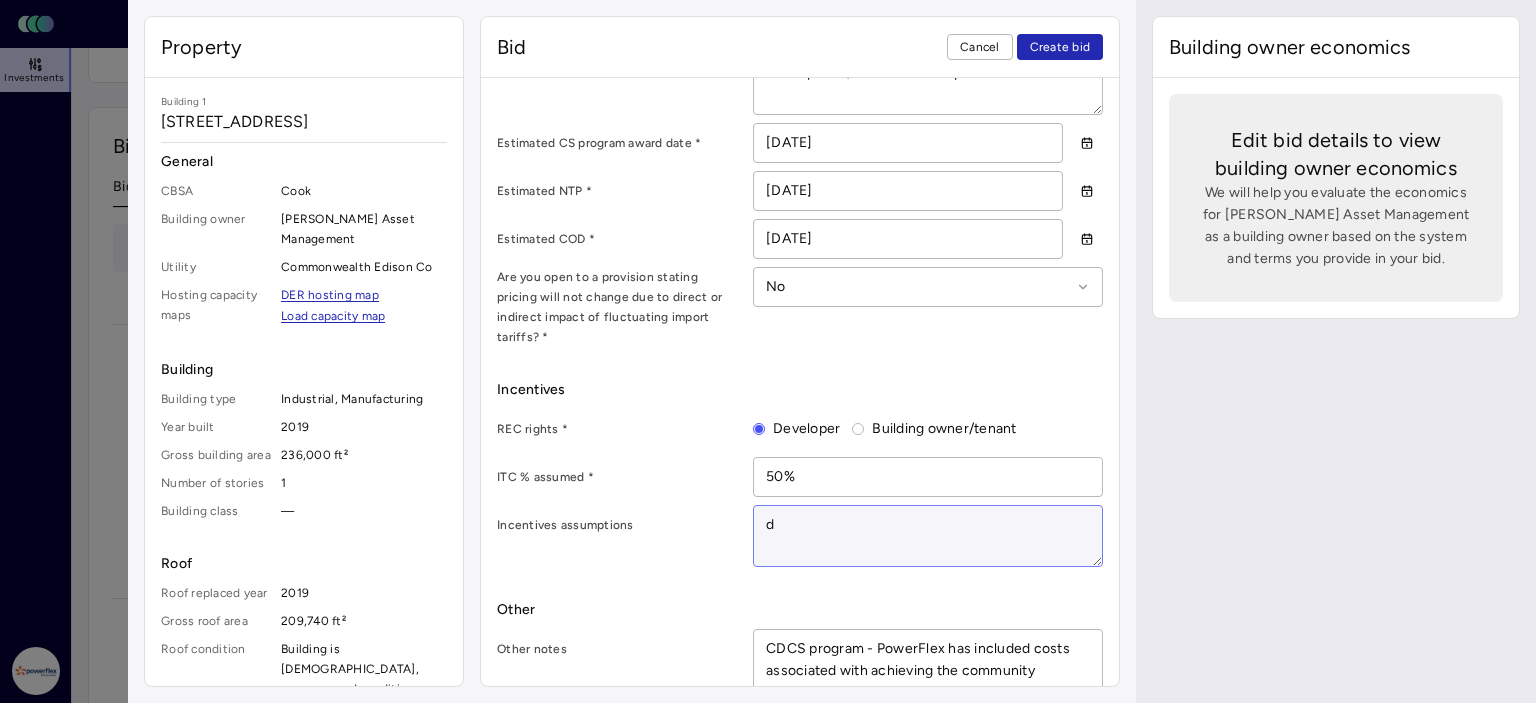 type on "x" 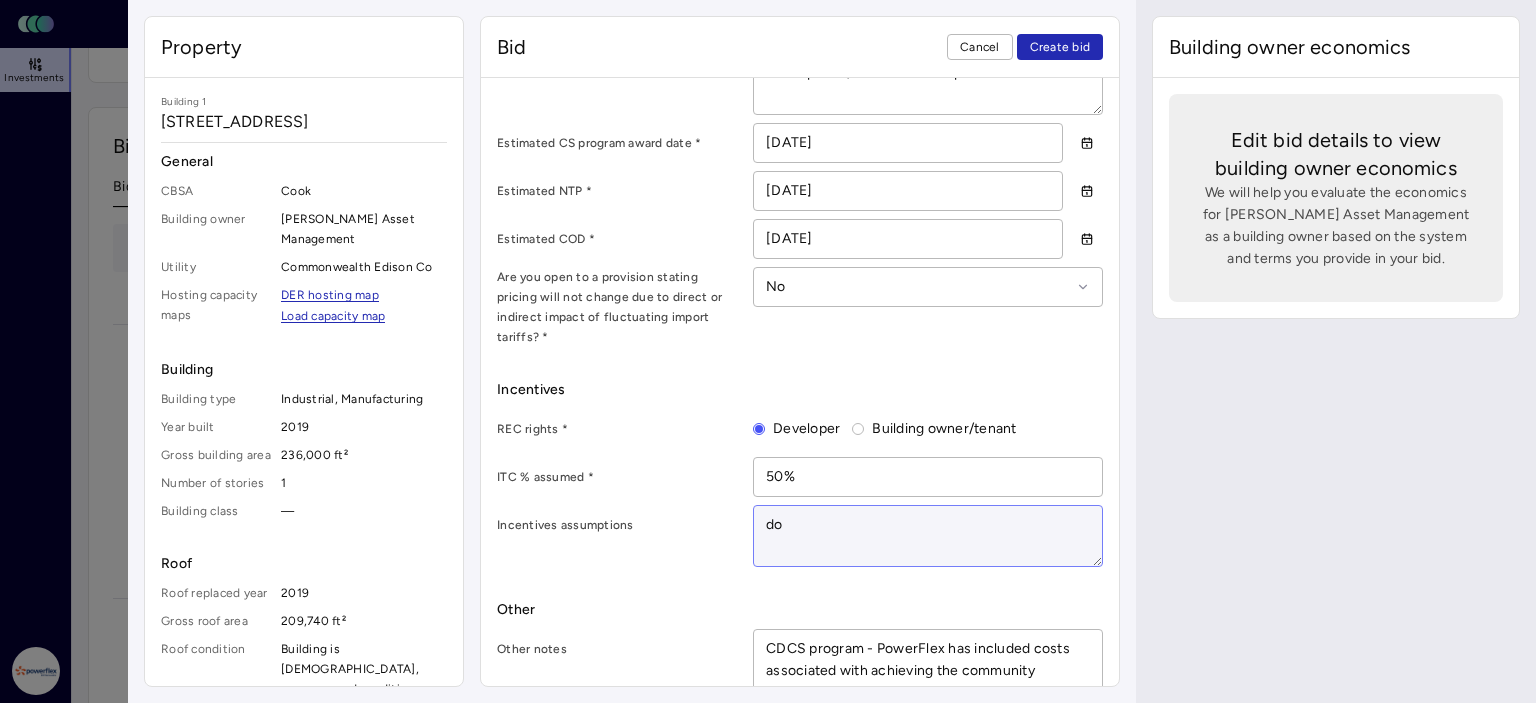 type on "x" 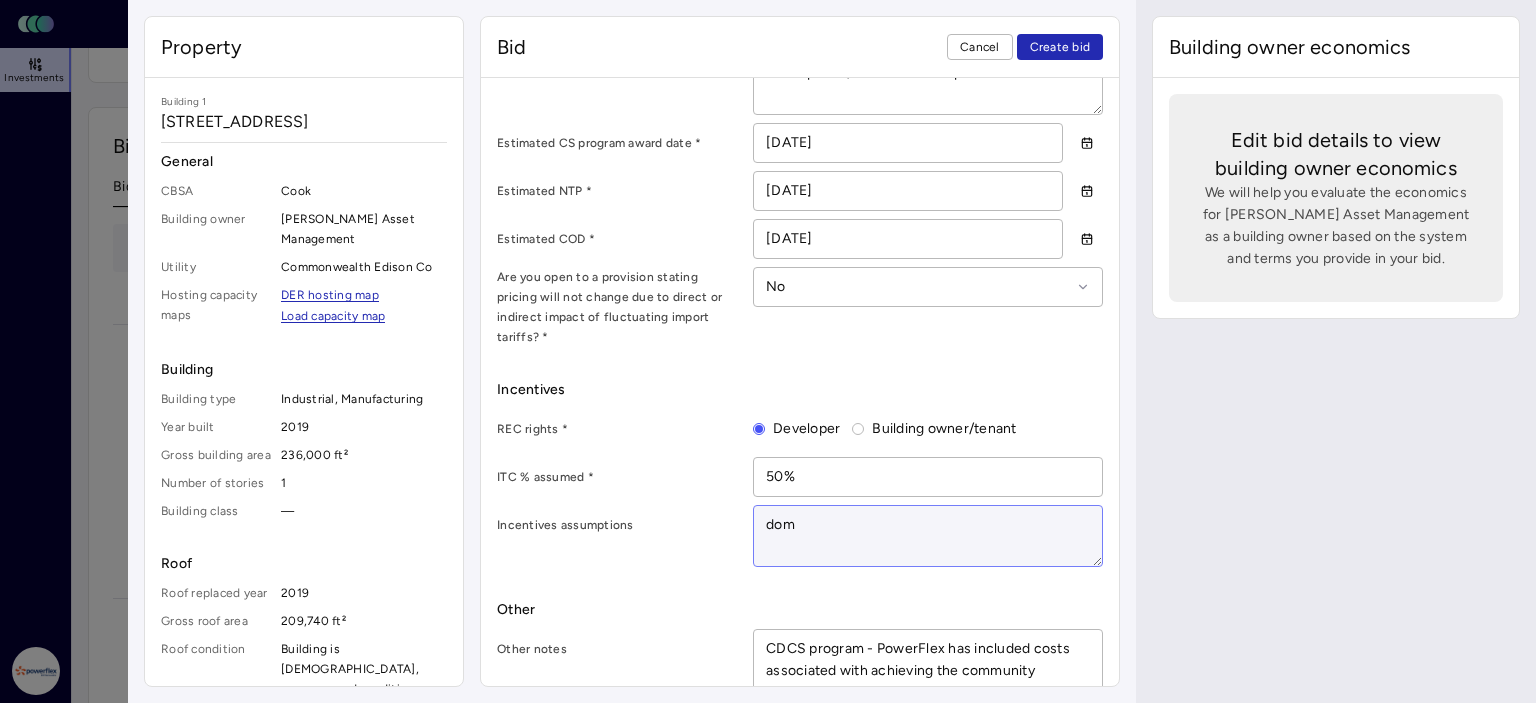 type on "x" 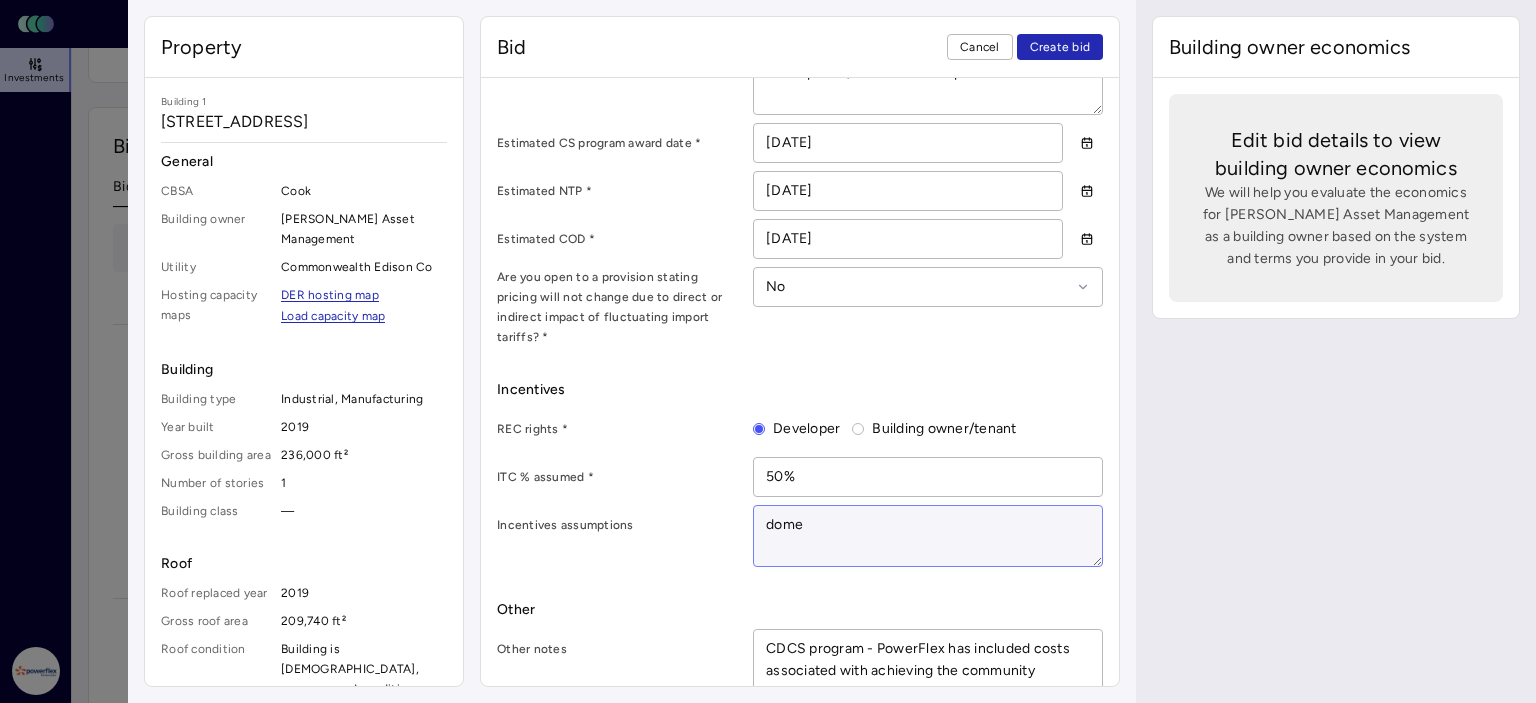 type on "x" 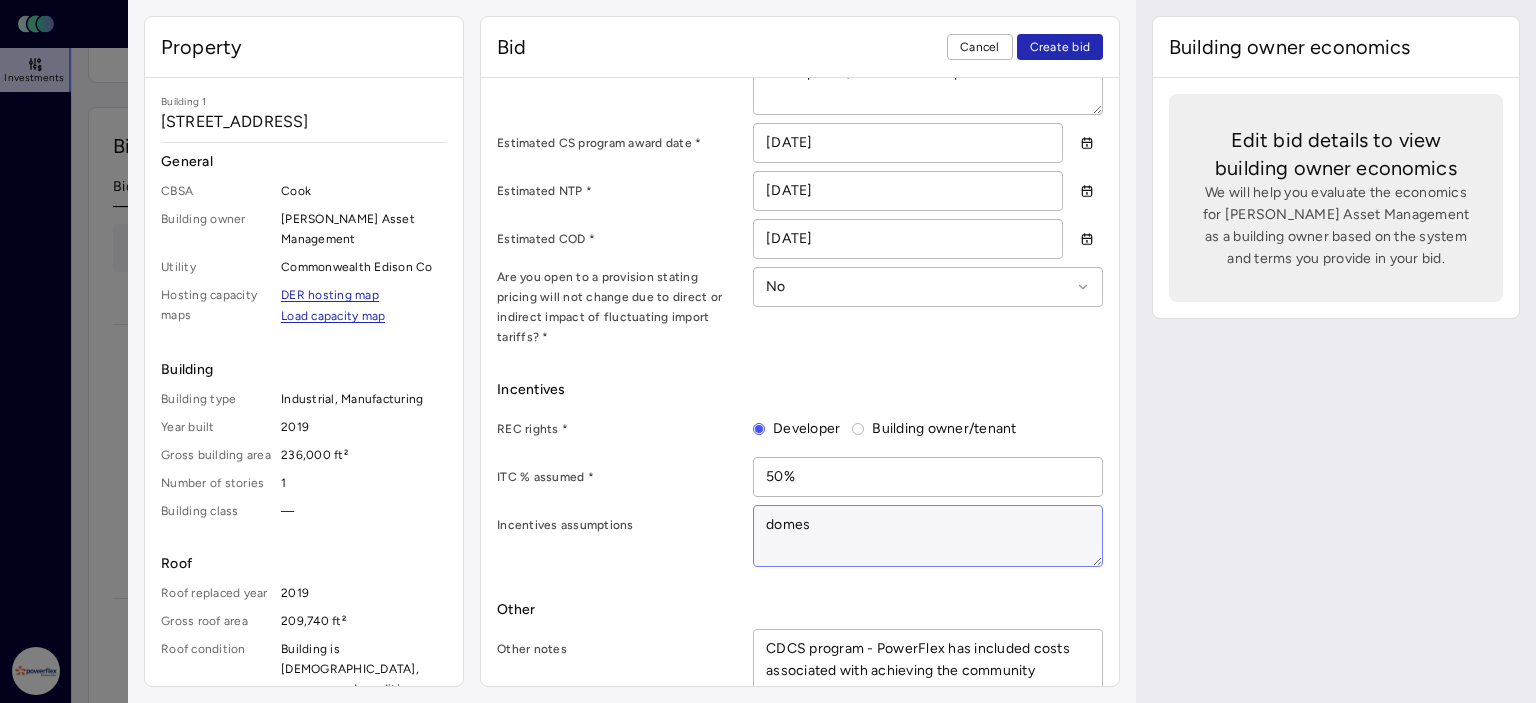 type on "x" 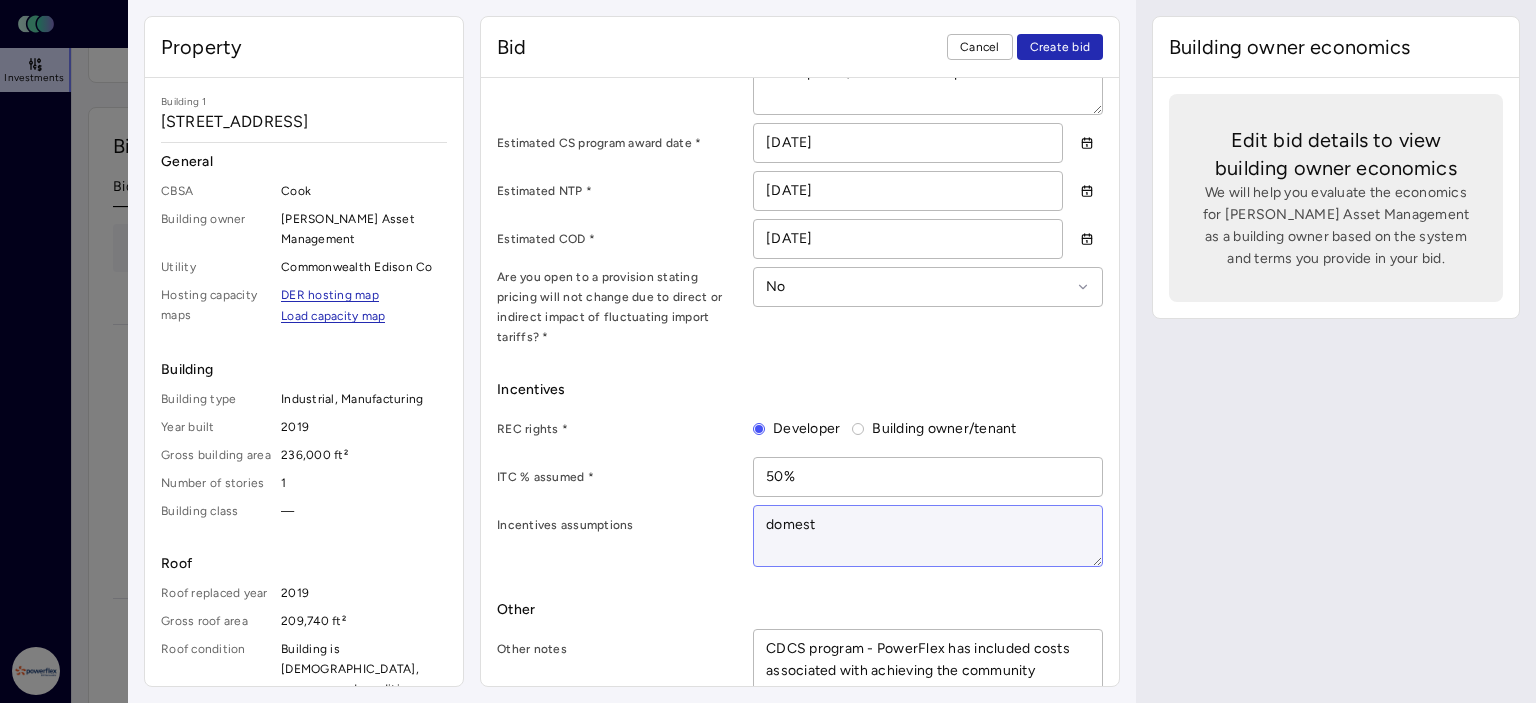 type on "x" 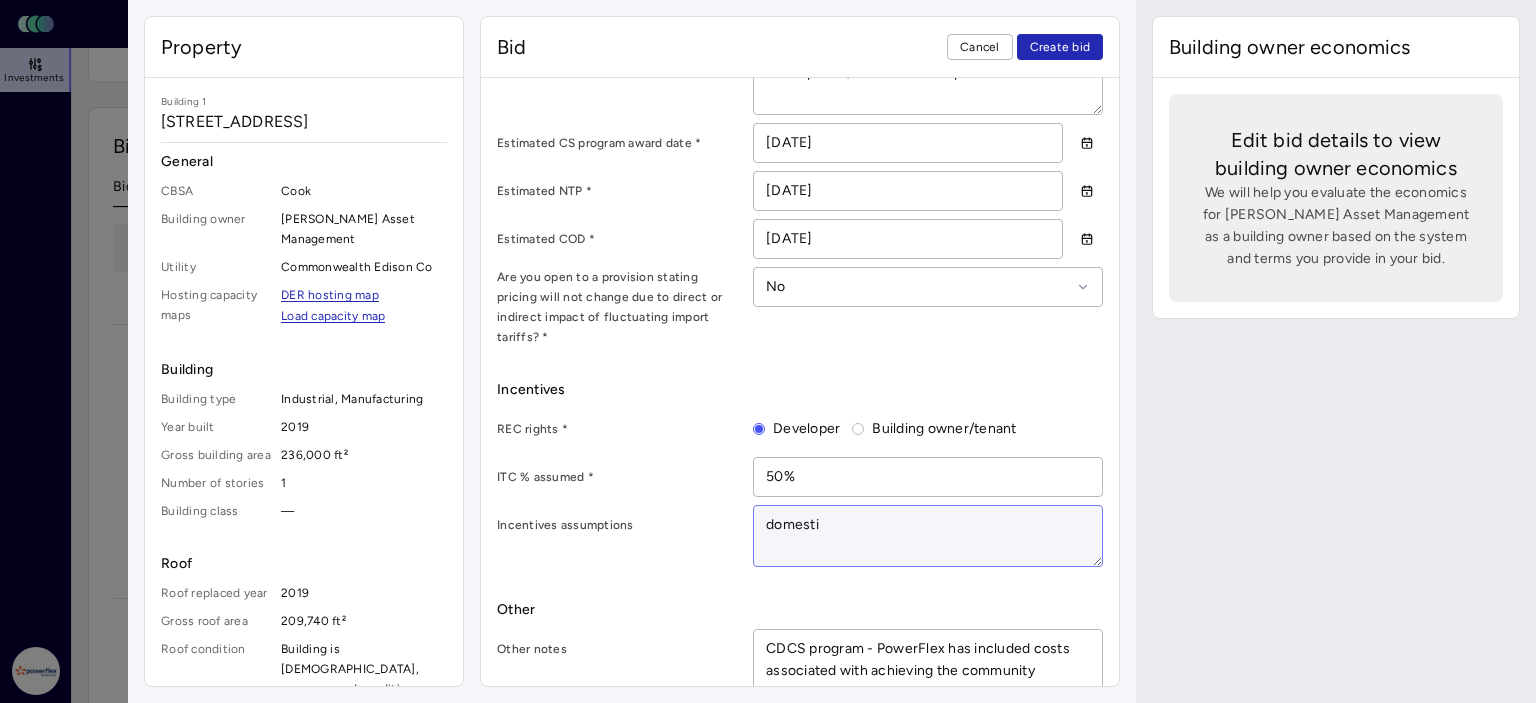 type on "x" 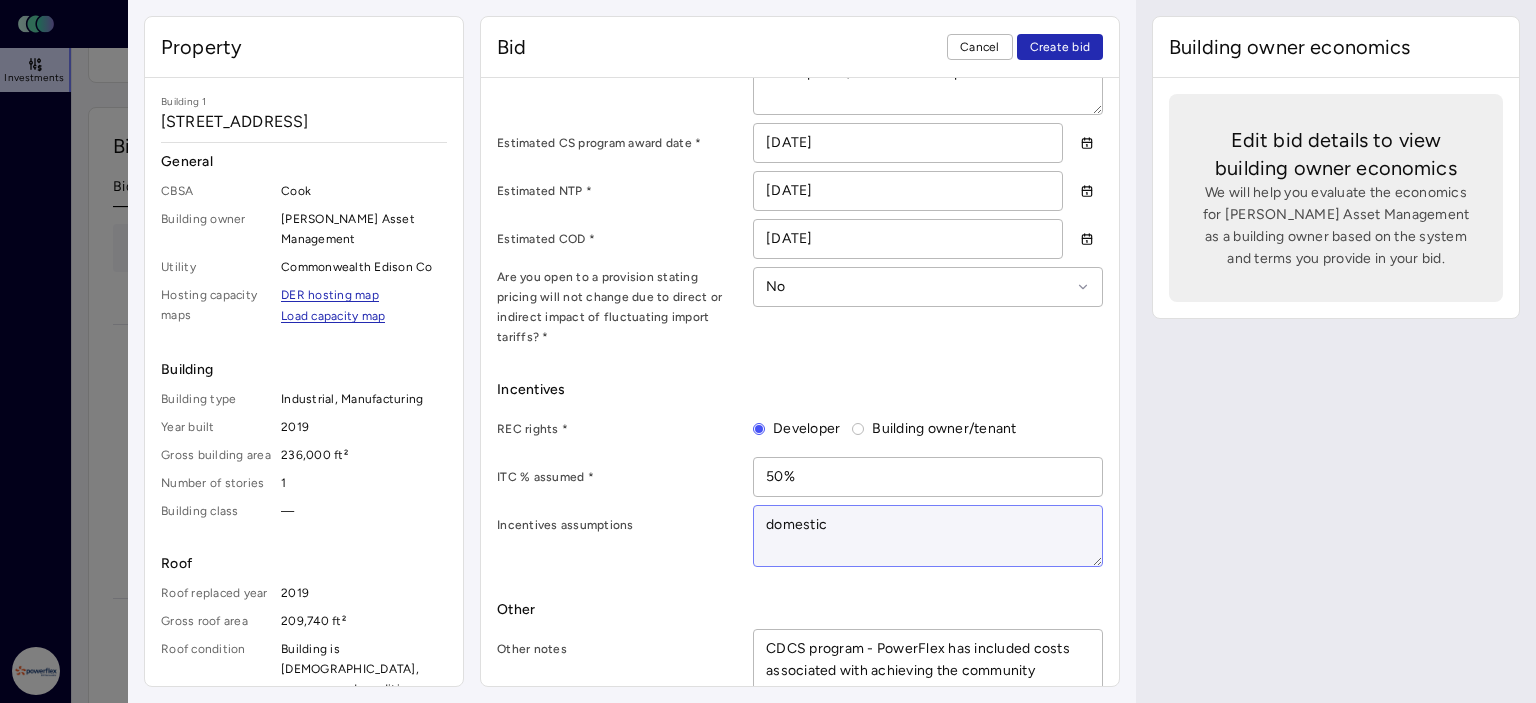type on "x" 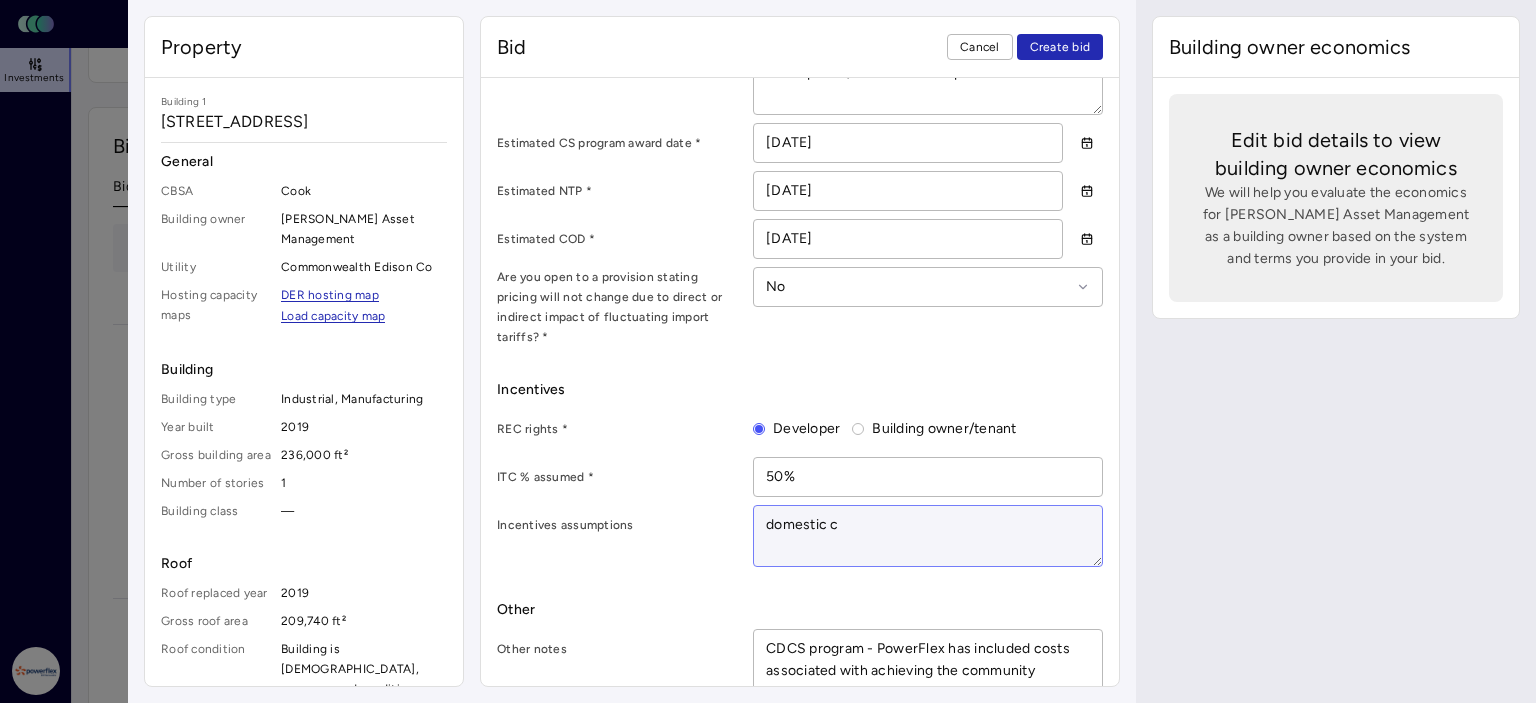 type on "x" 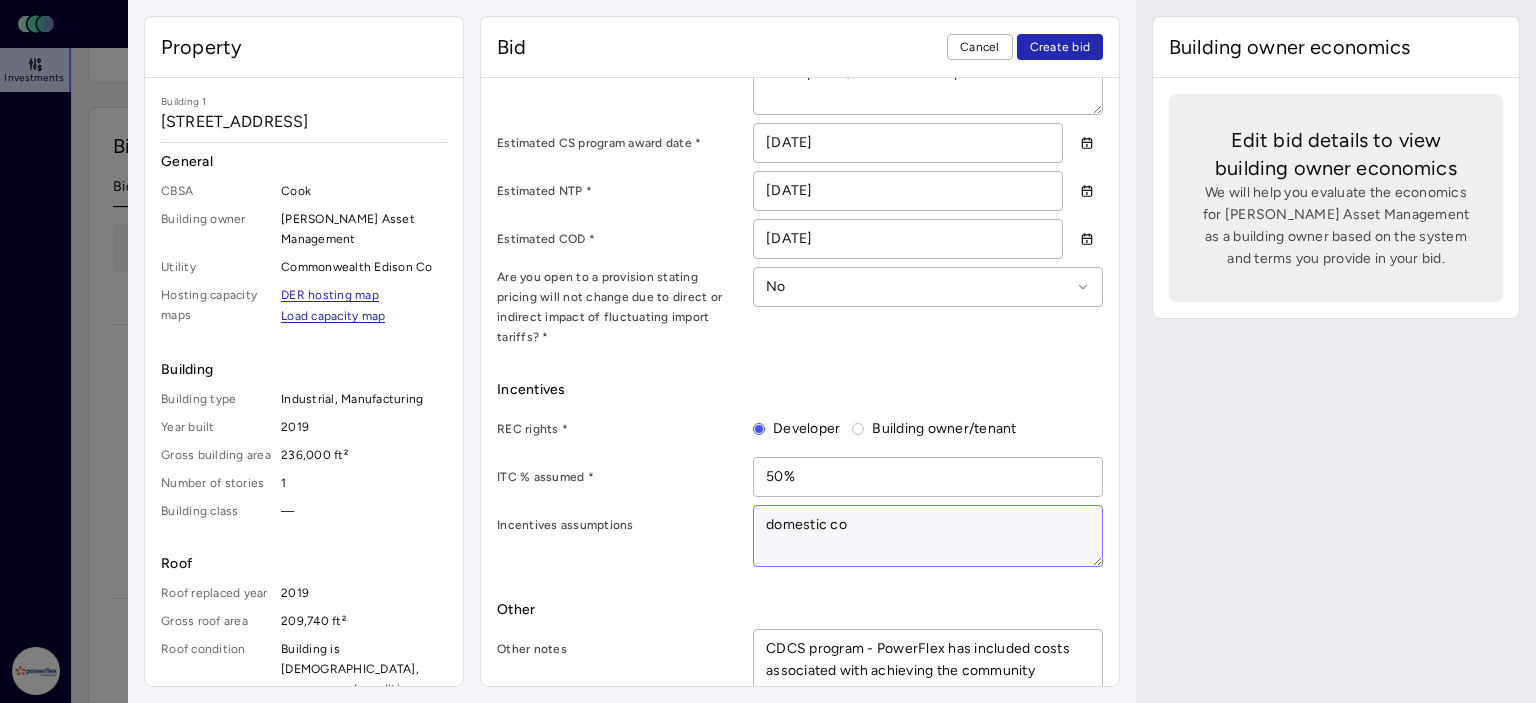 type on "x" 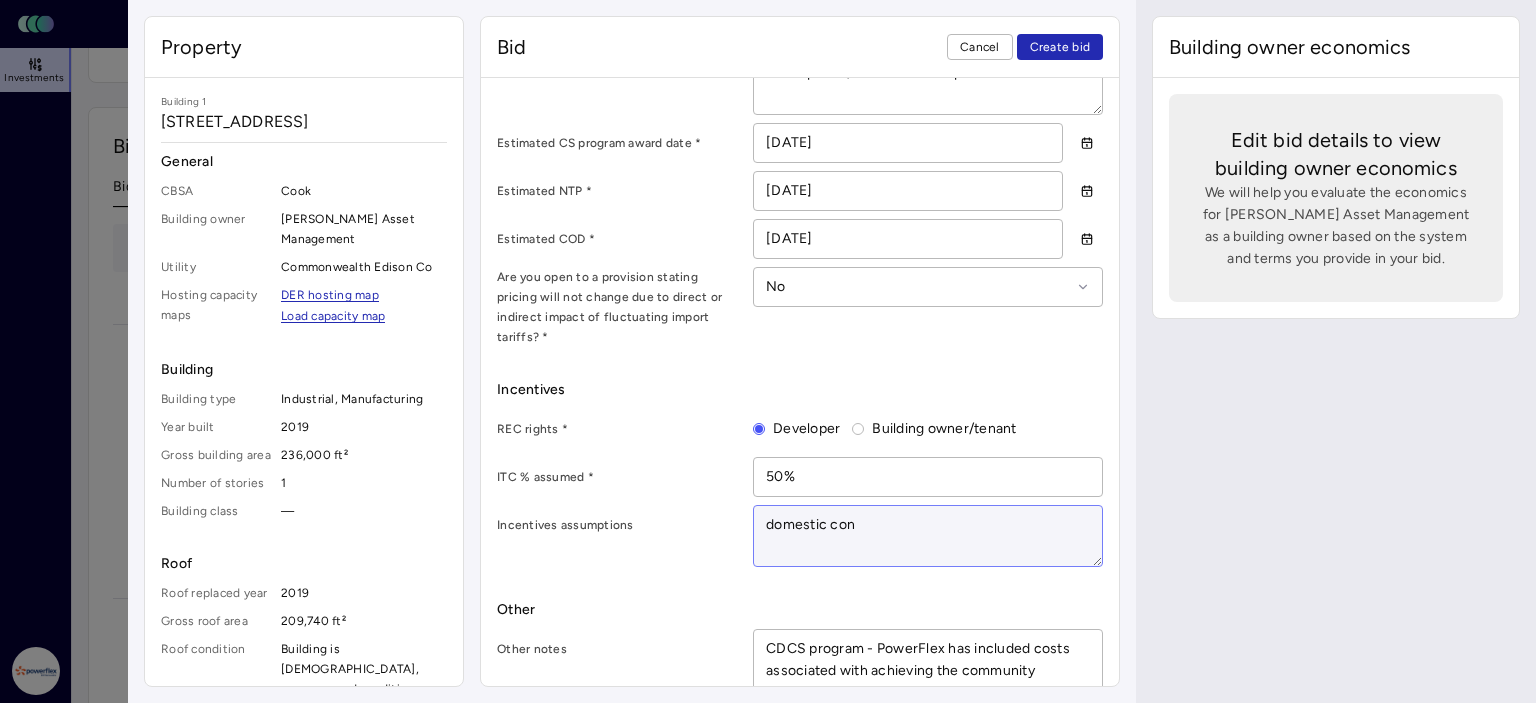 type on "x" 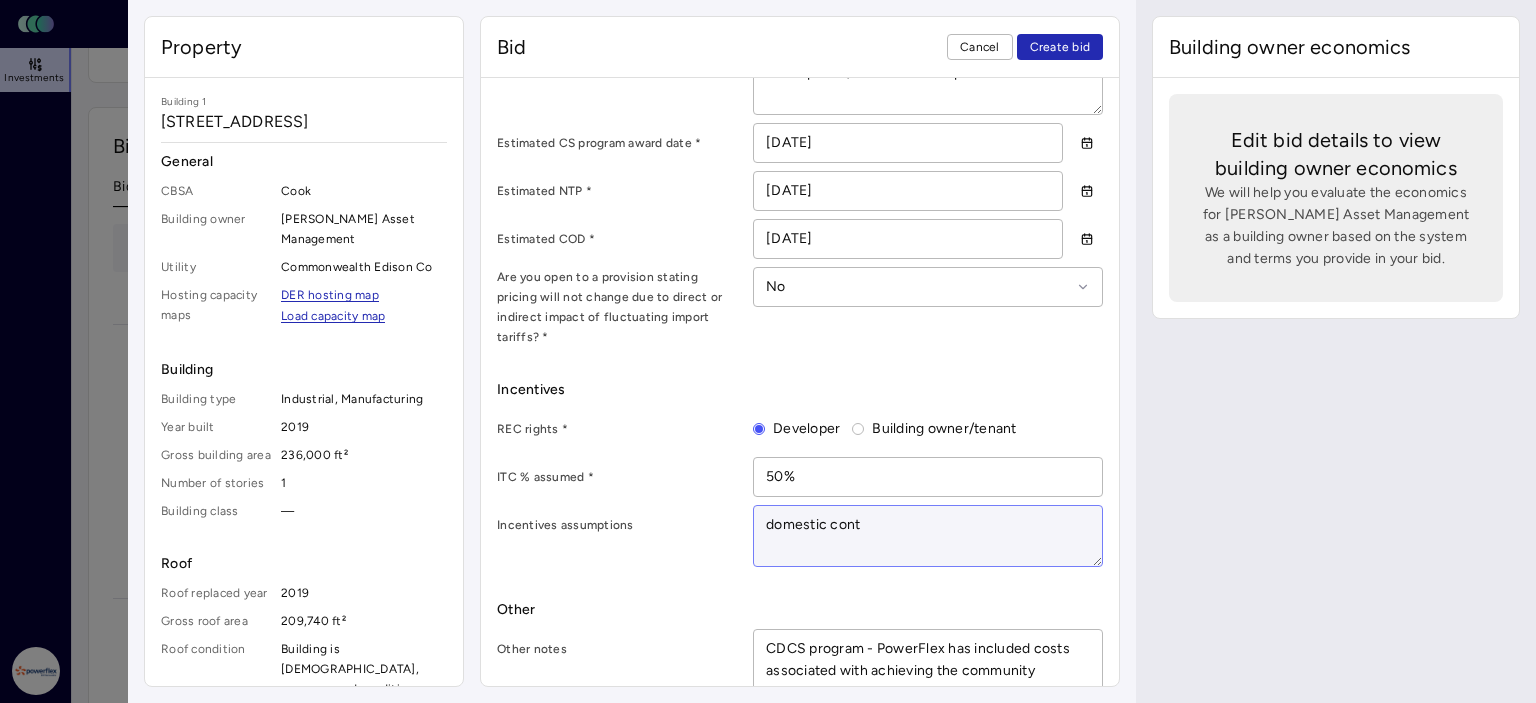 type on "x" 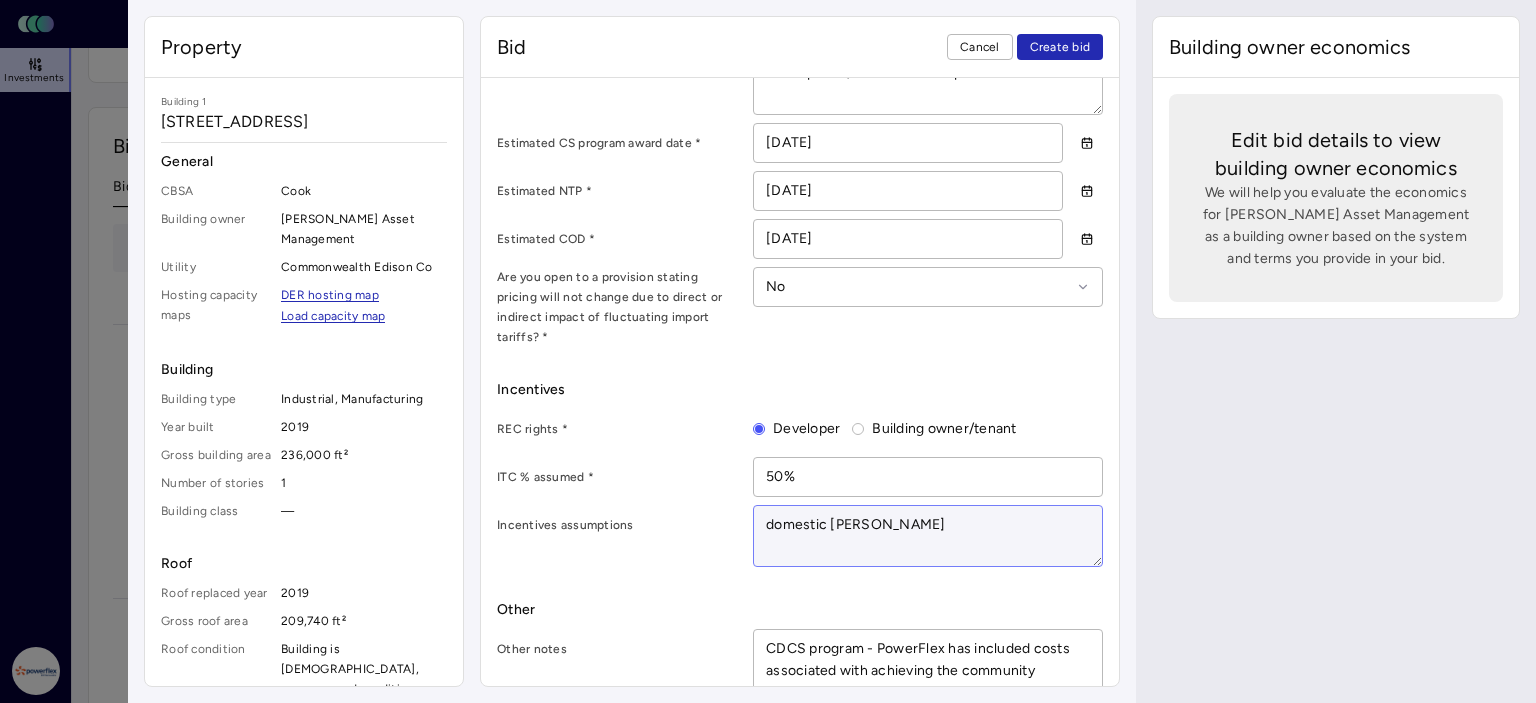 type on "x" 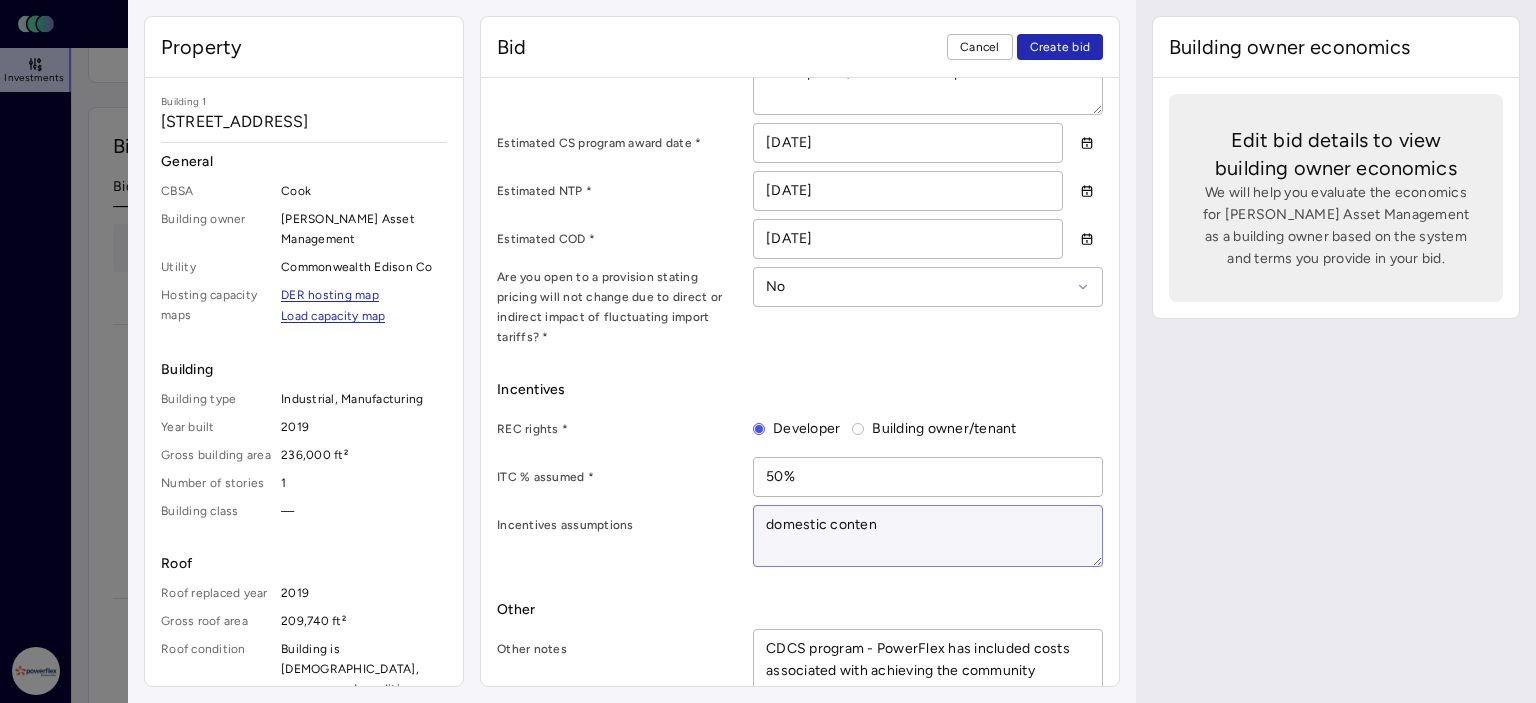 type on "x" 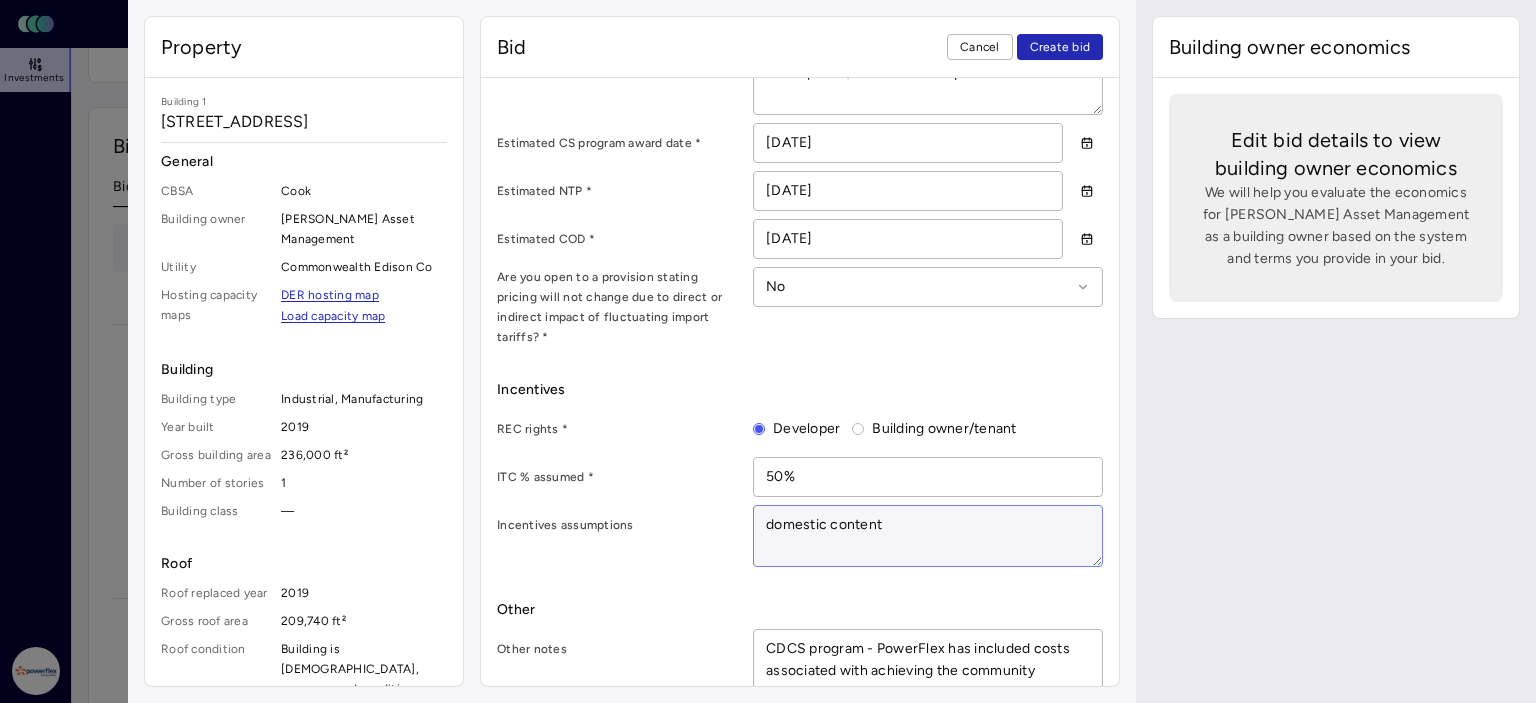 type on "x" 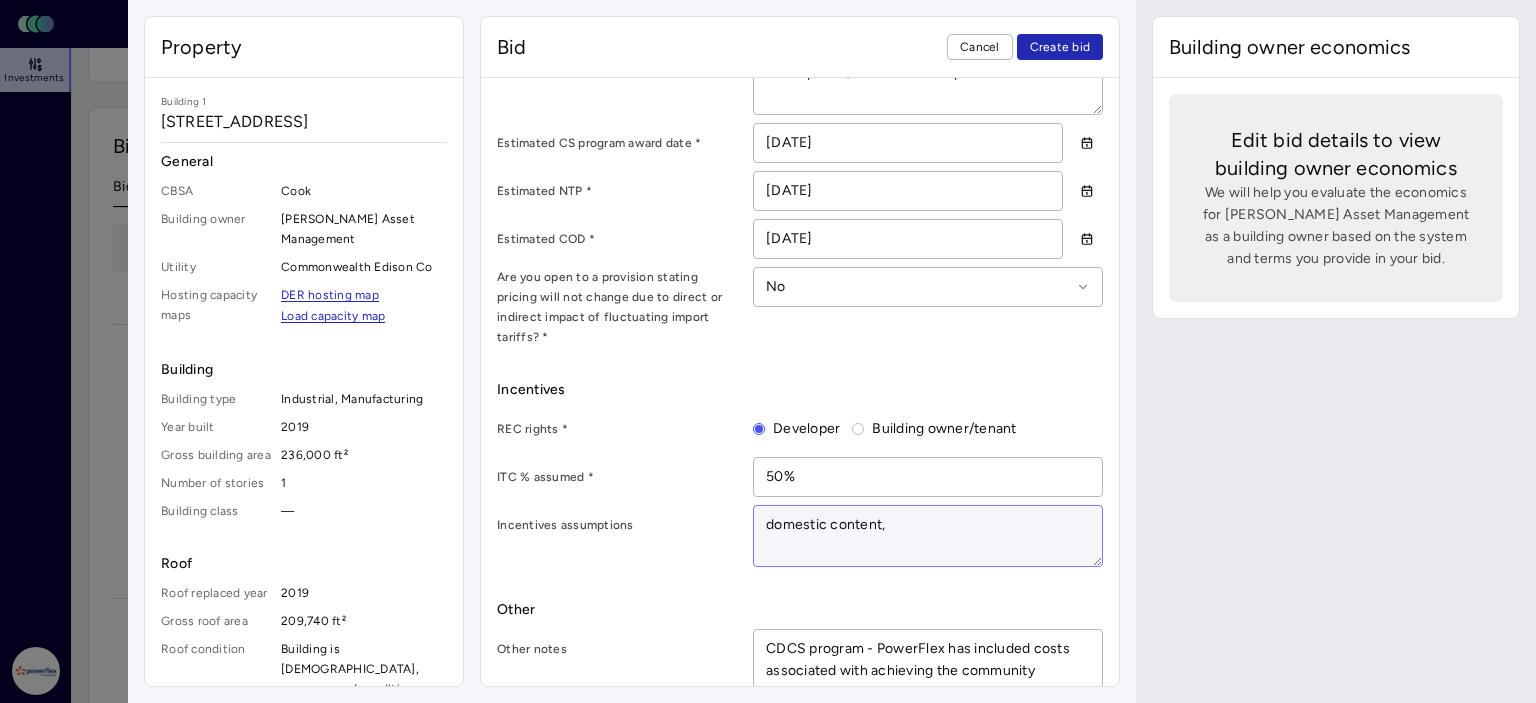 type on "x" 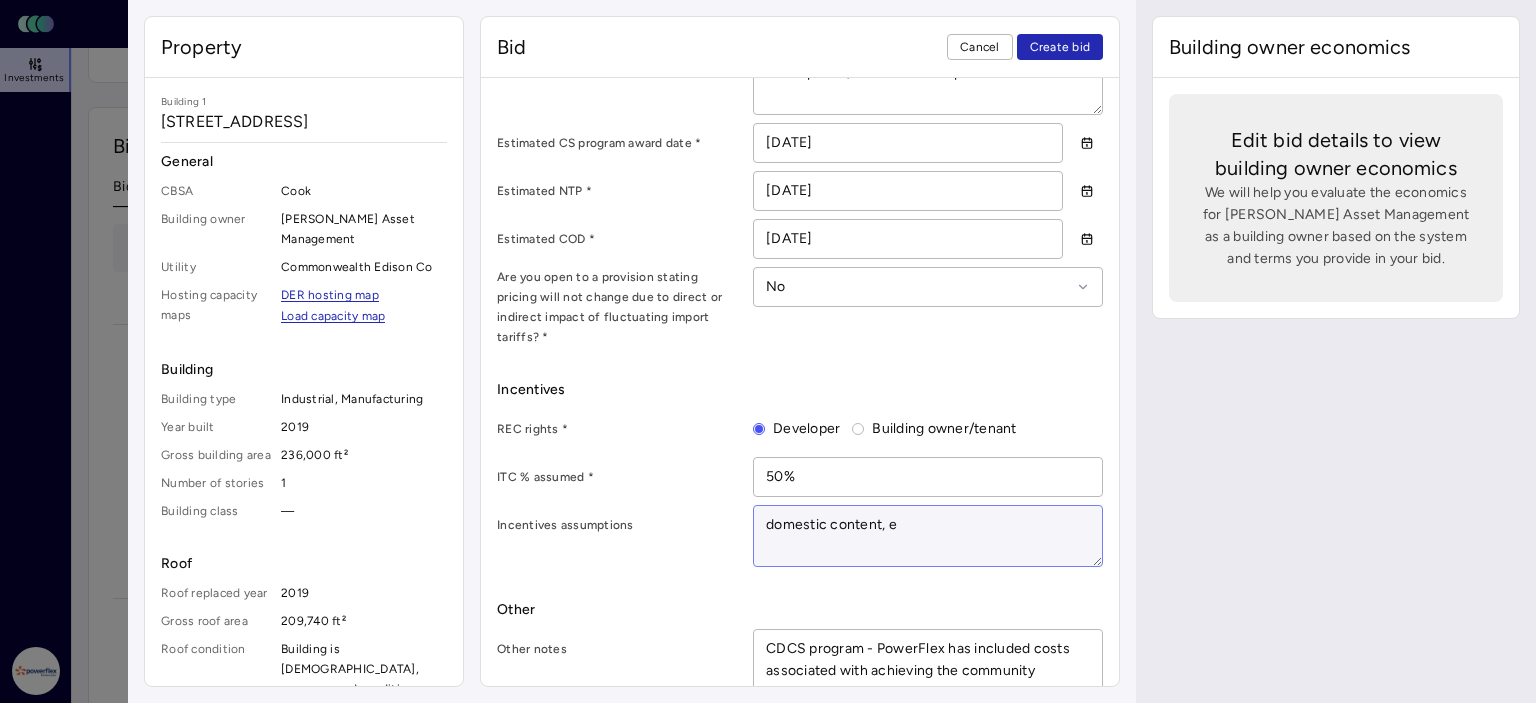 type on "x" 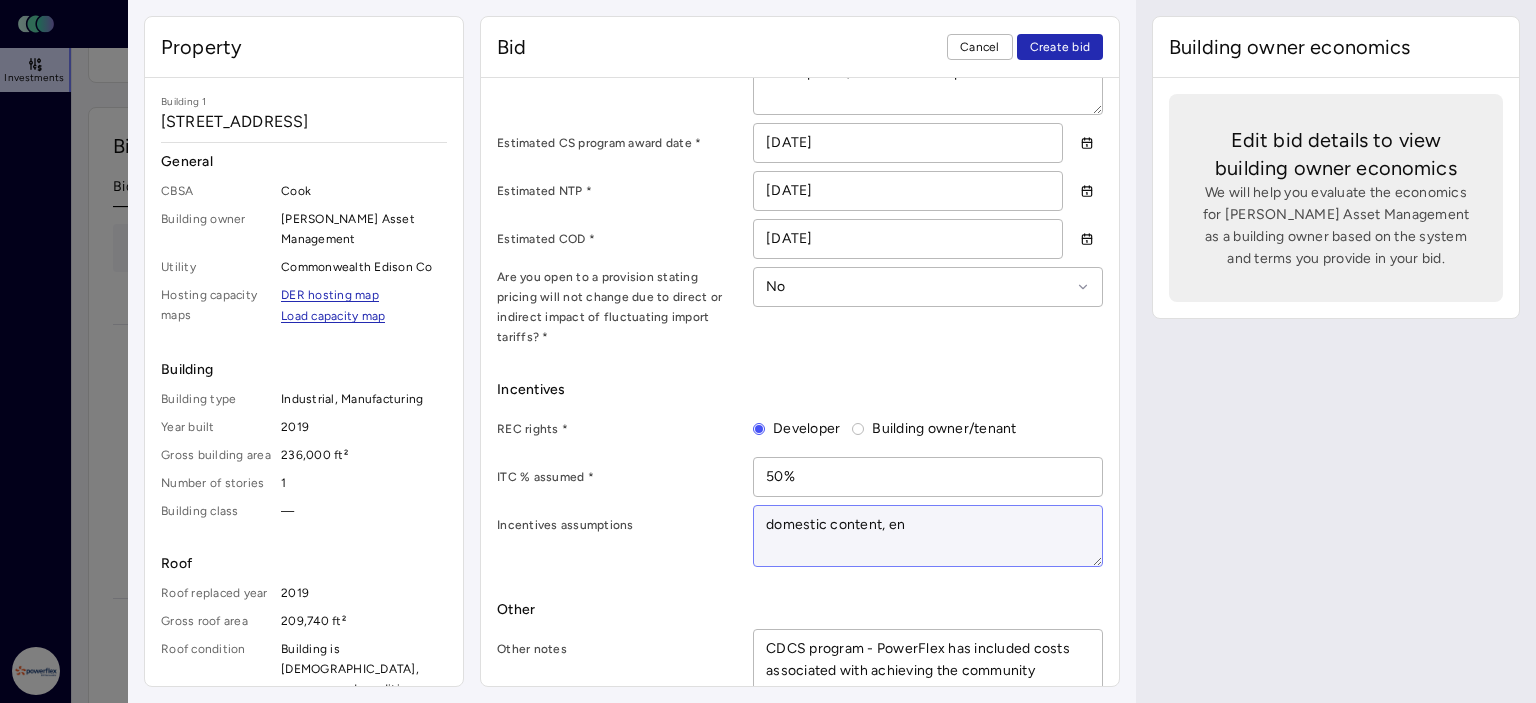 type on "x" 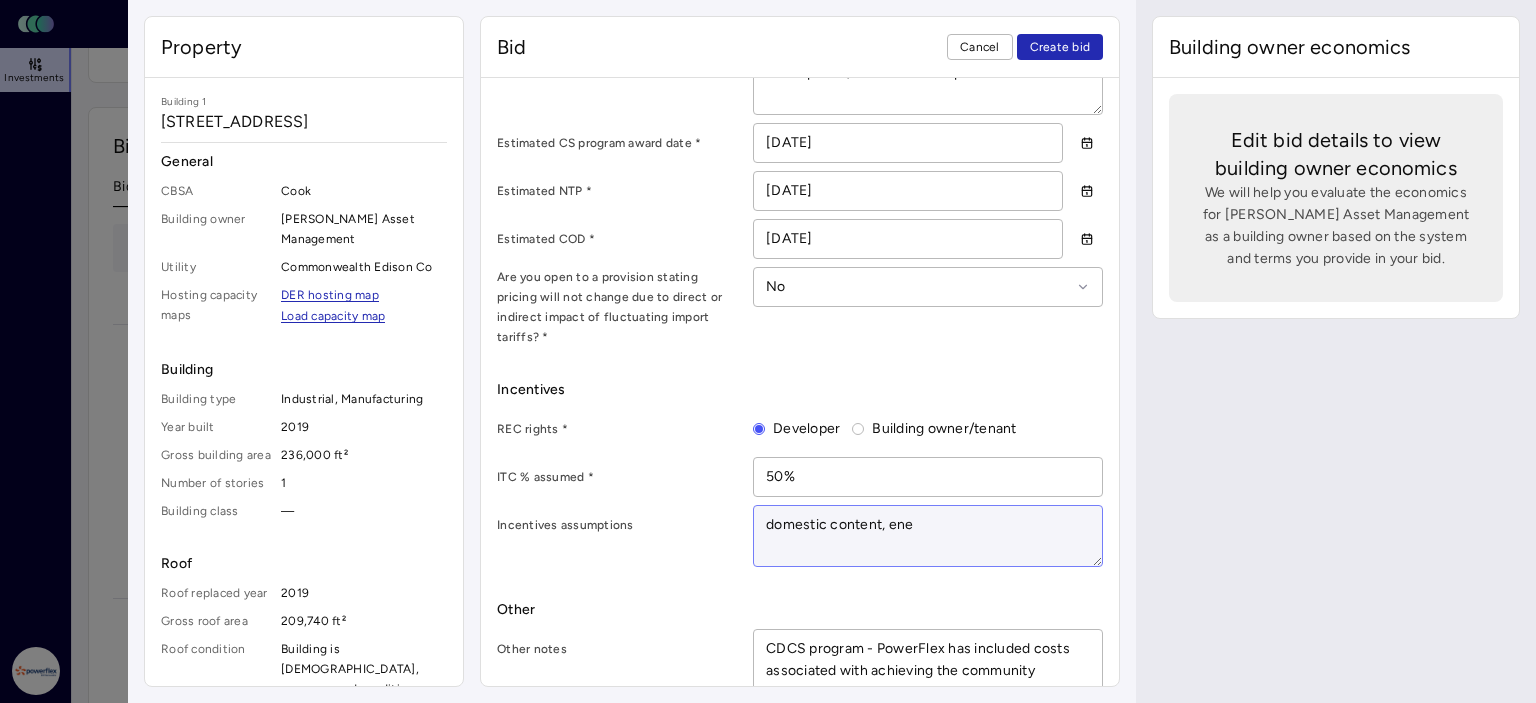 type on "x" 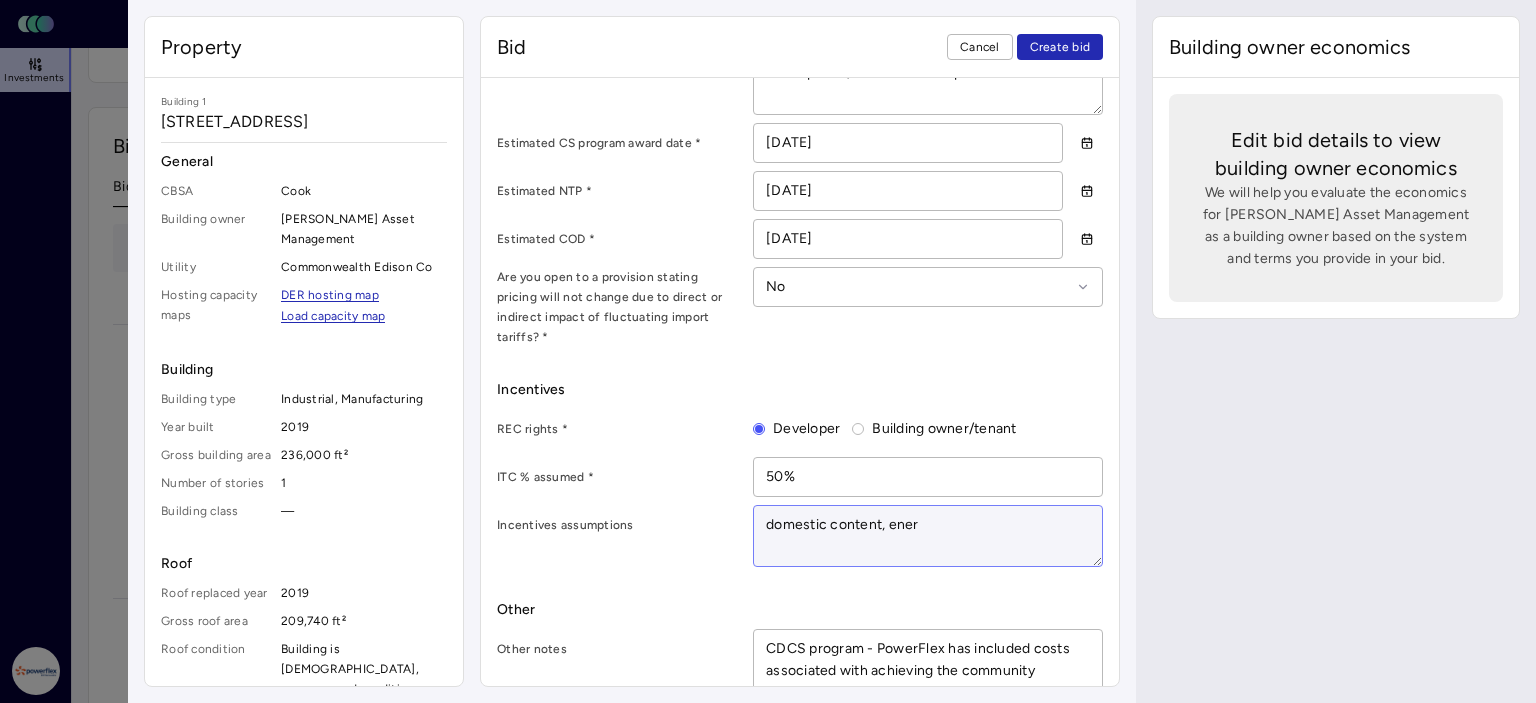 type on "x" 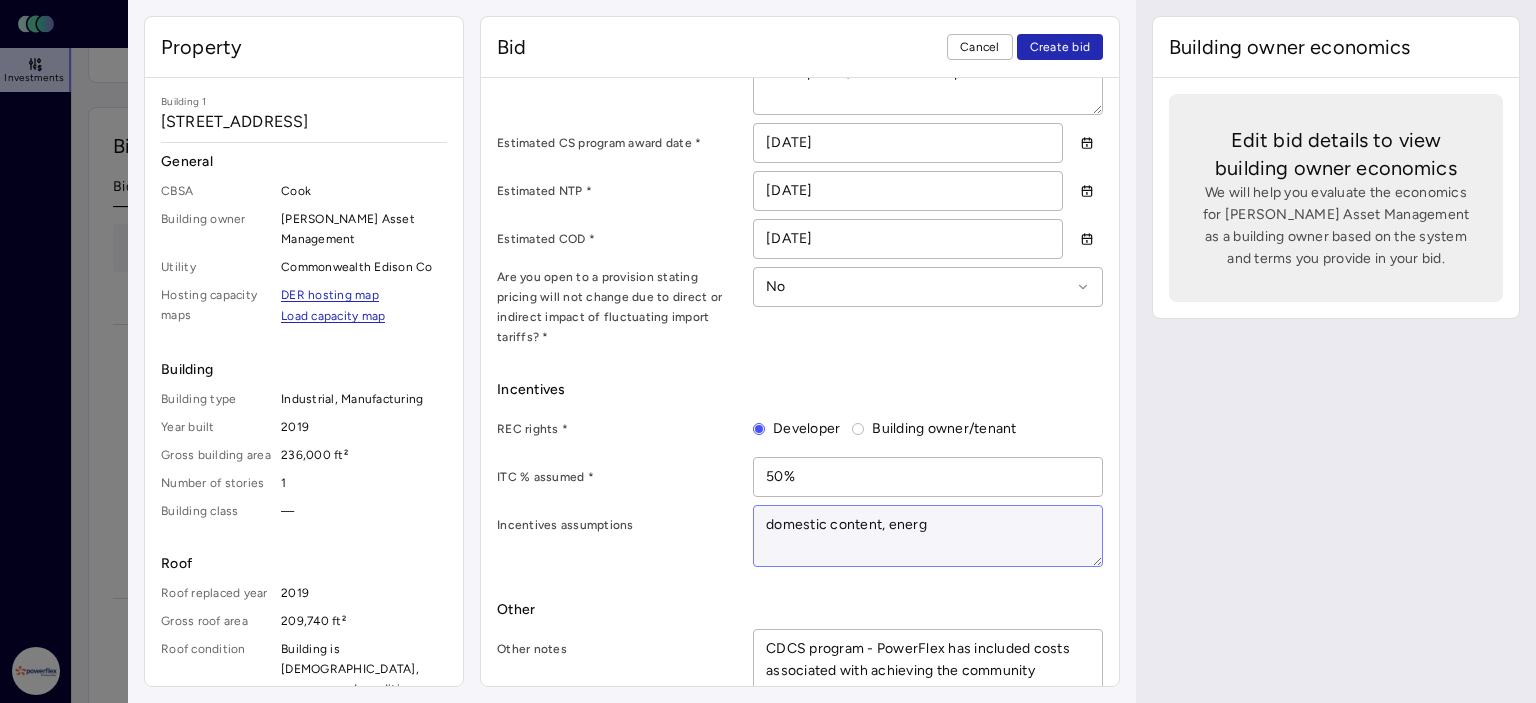 type on "x" 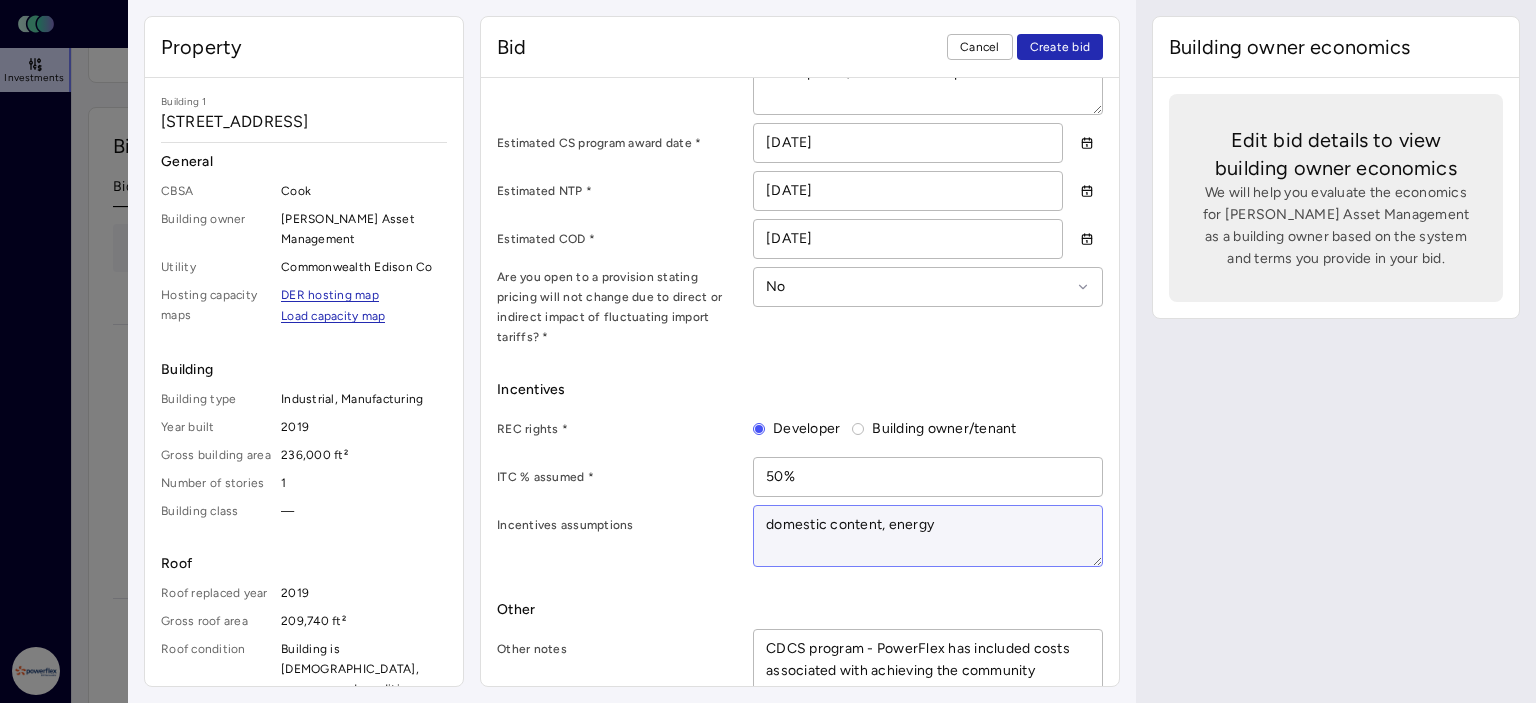 type on "x" 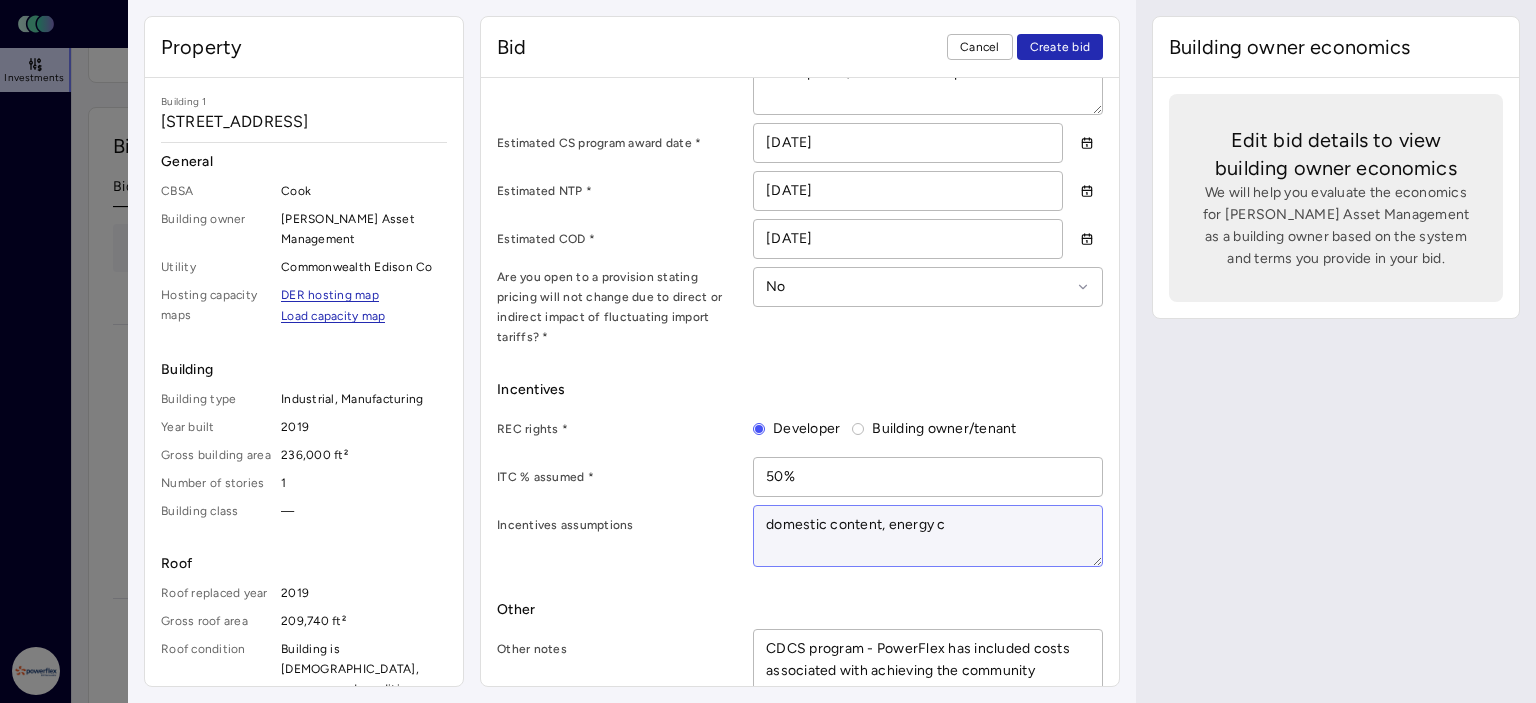 type on "x" 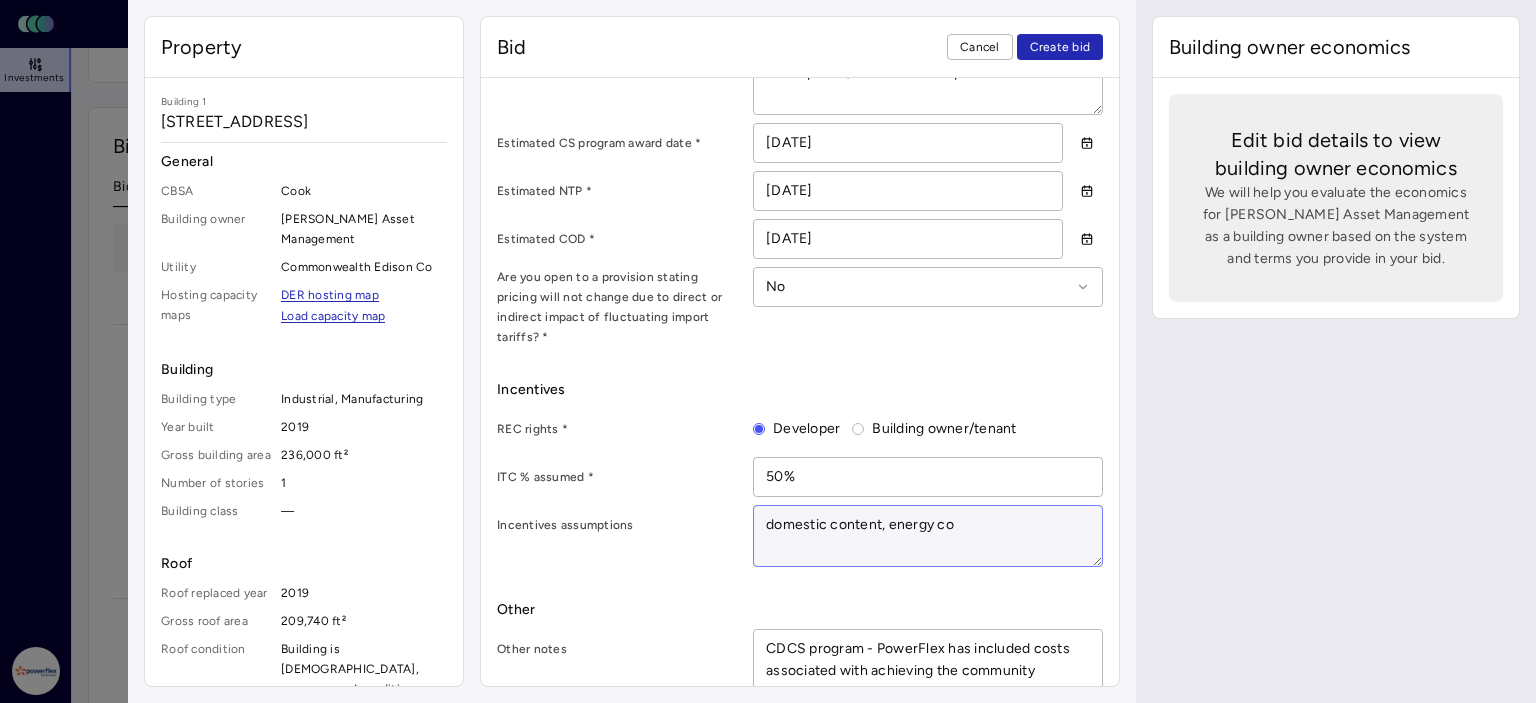 type on "x" 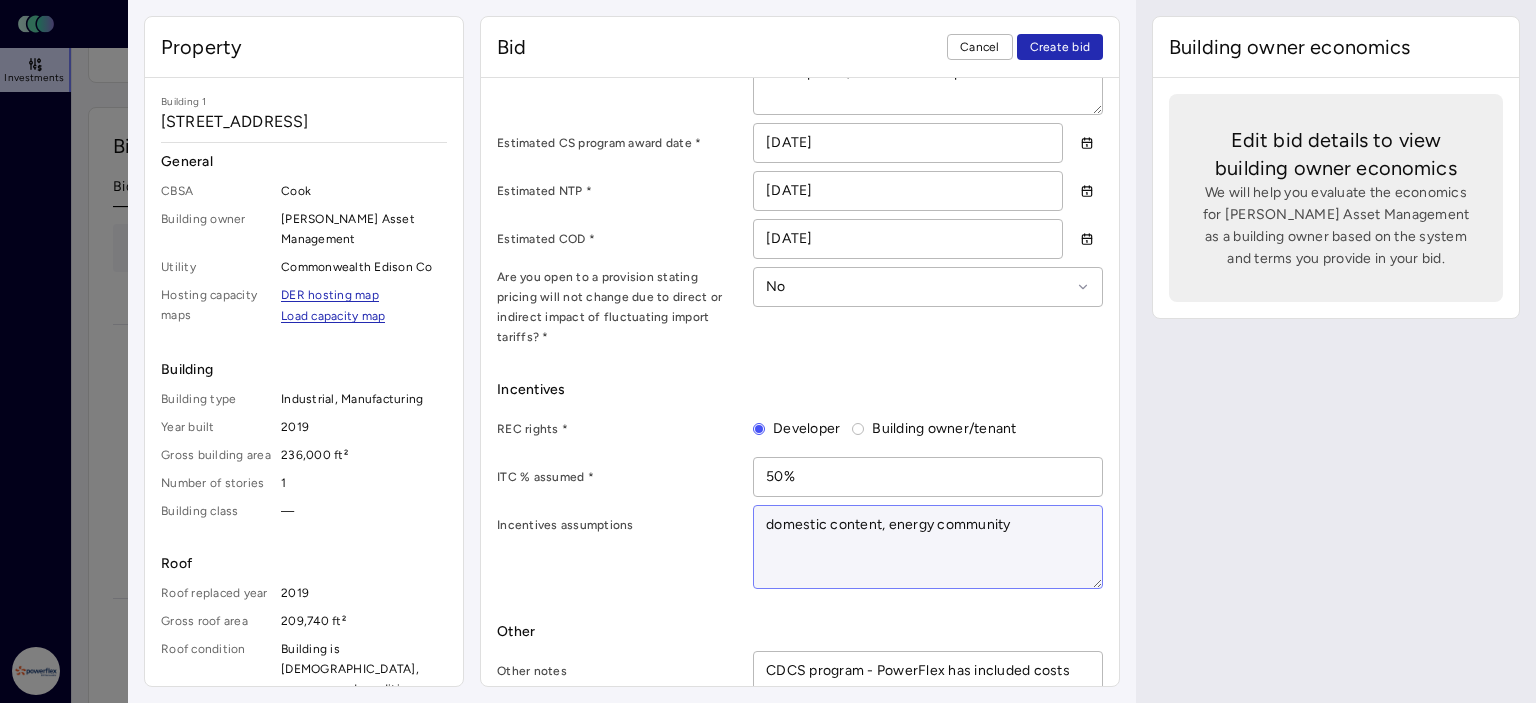 paste on "Participation in IL CDCS ABP REC contract. Most likely case is approval in December if application submitted before [DATE] deadline." 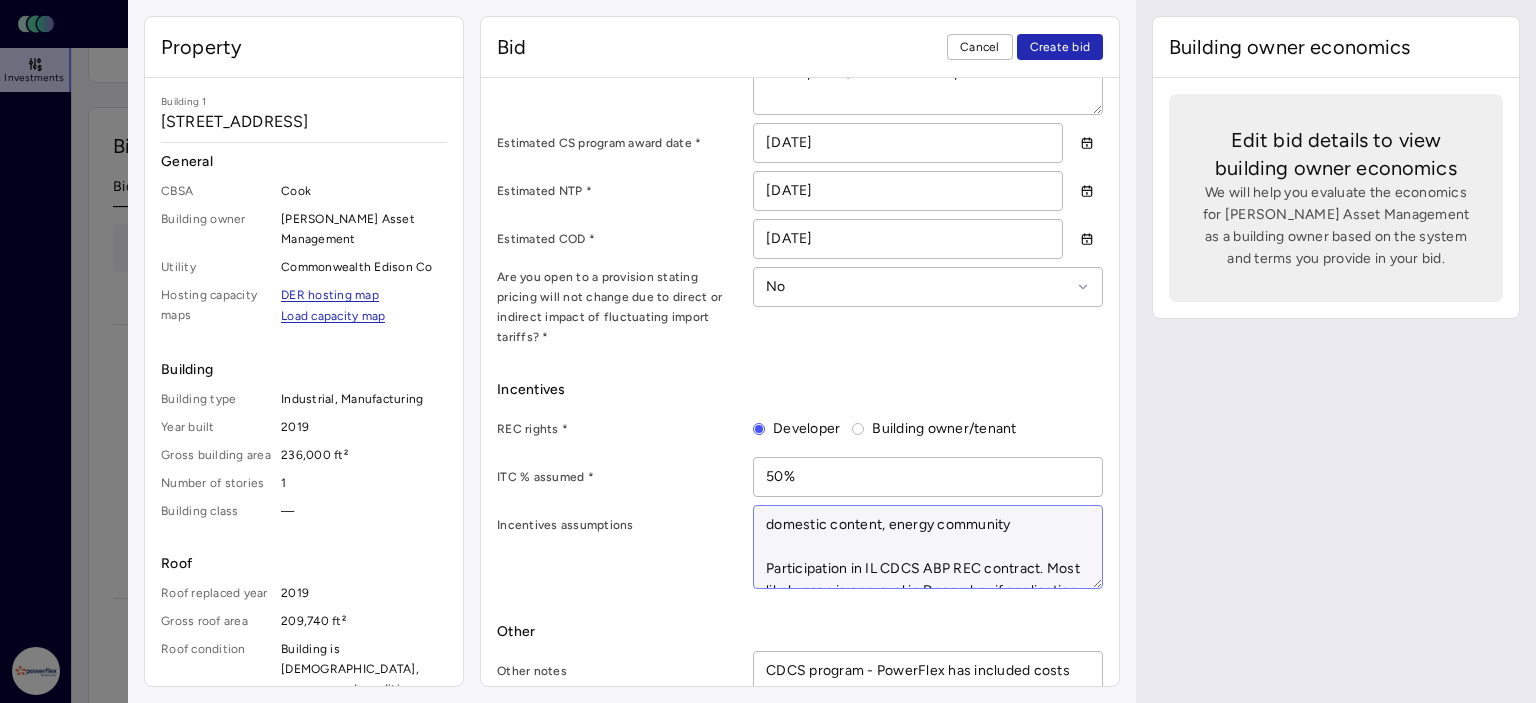 scroll, scrollTop: 11, scrollLeft: 0, axis: vertical 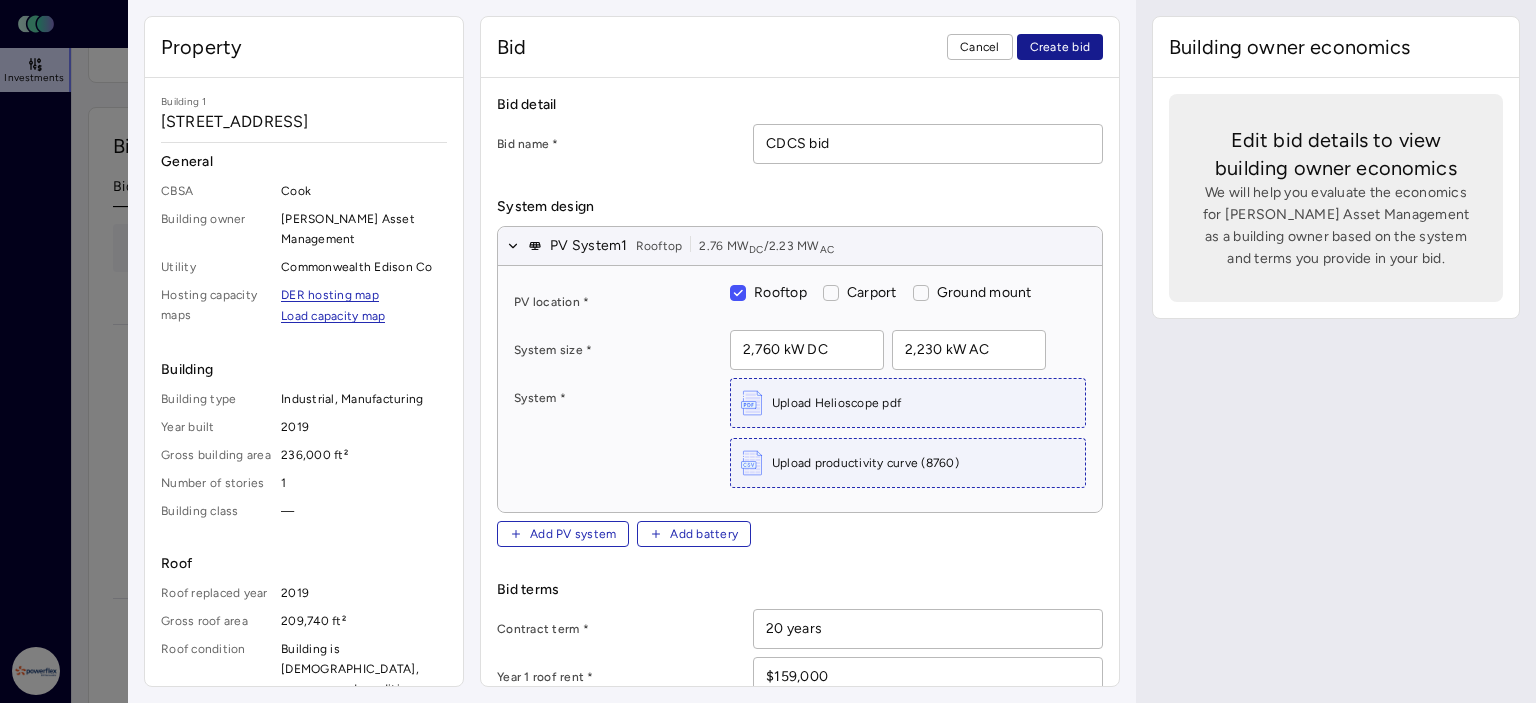 click on "Create bid" at bounding box center (1060, 47) 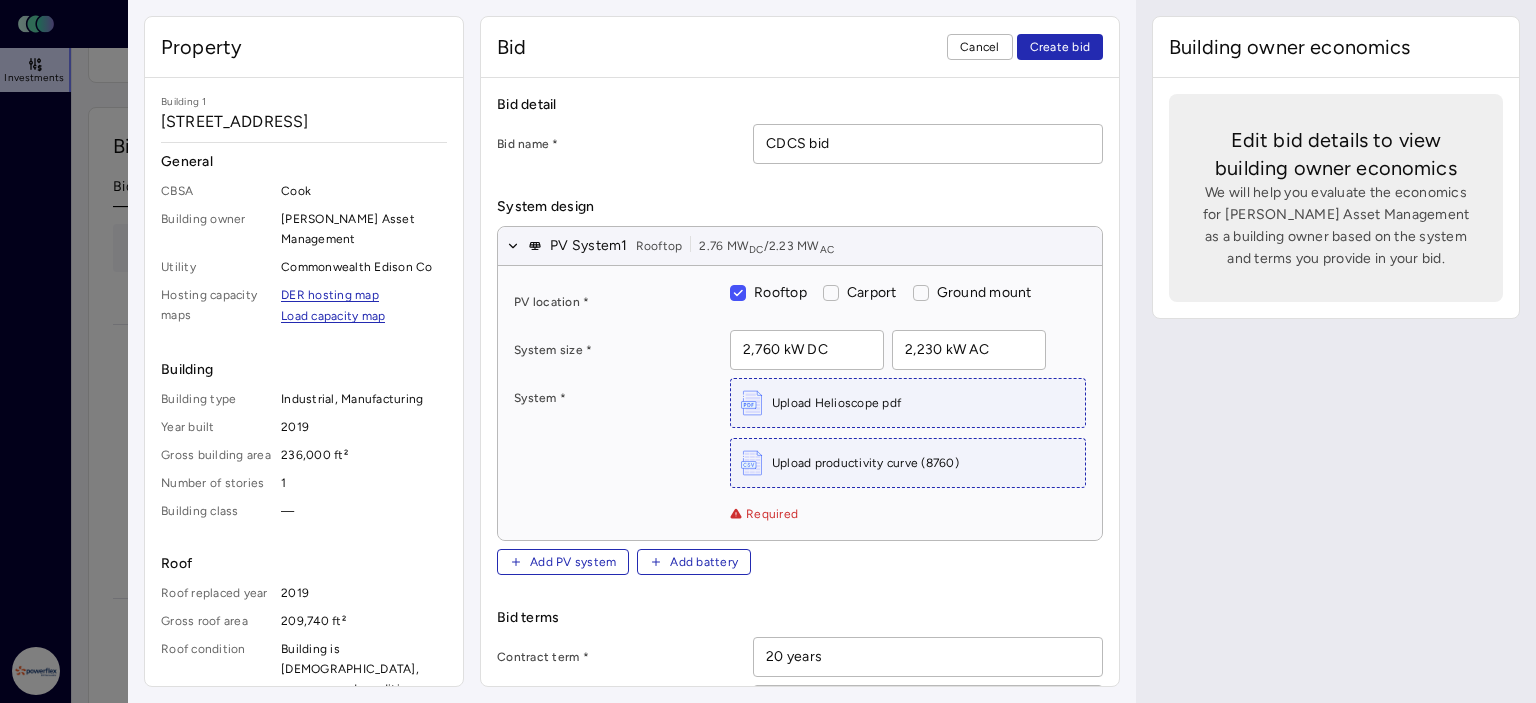 scroll, scrollTop: 100, scrollLeft: 0, axis: vertical 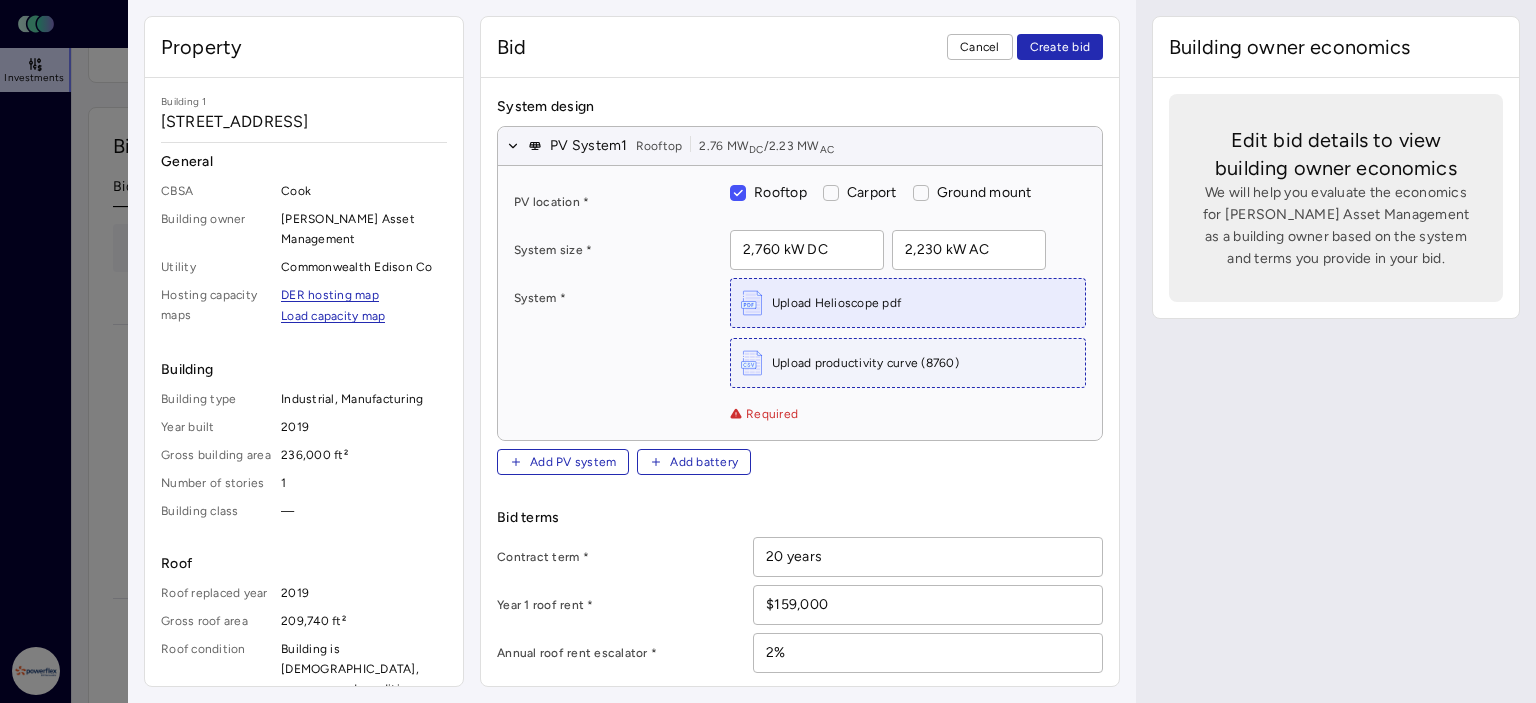 click on "Upload Helioscope pdf" at bounding box center [836, 303] 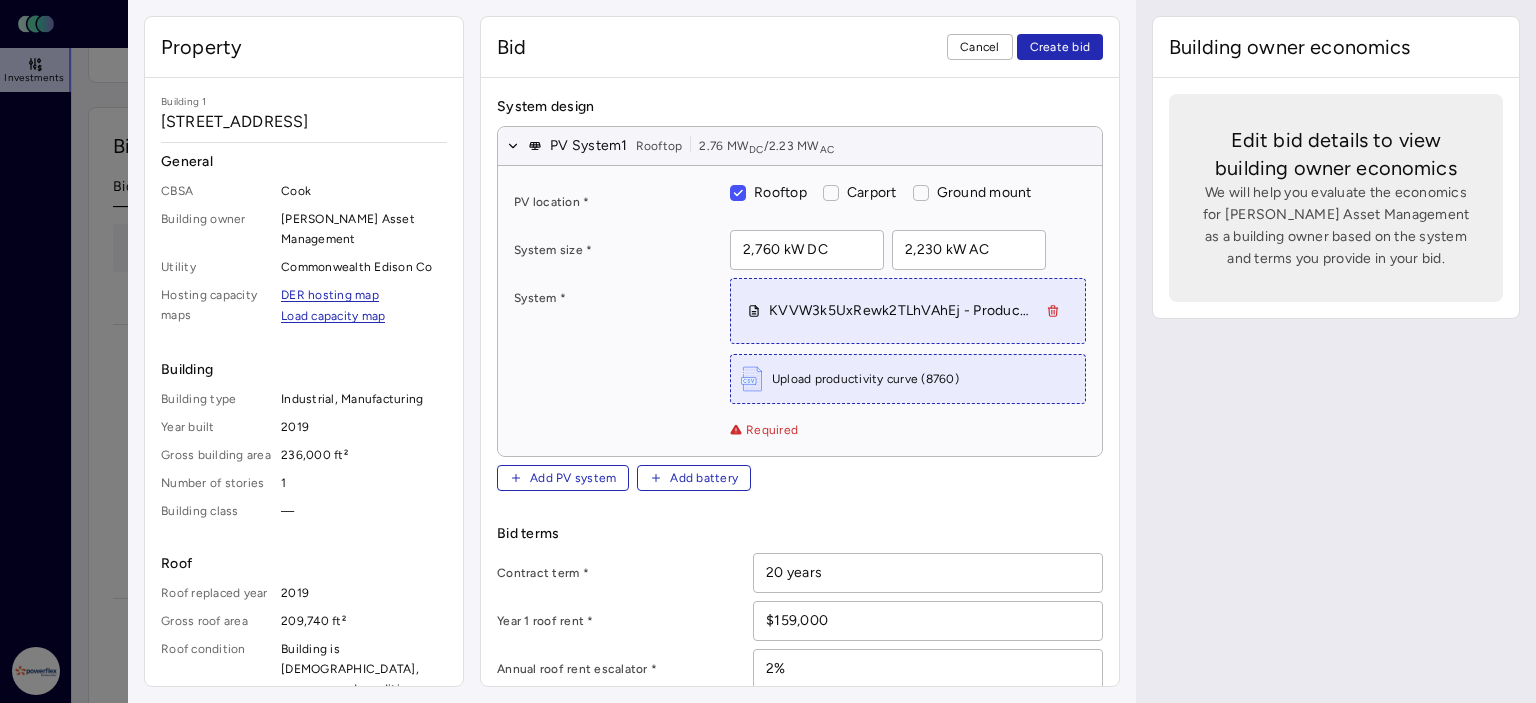 click on "Upload productivity curve (8760)" at bounding box center (865, 379) 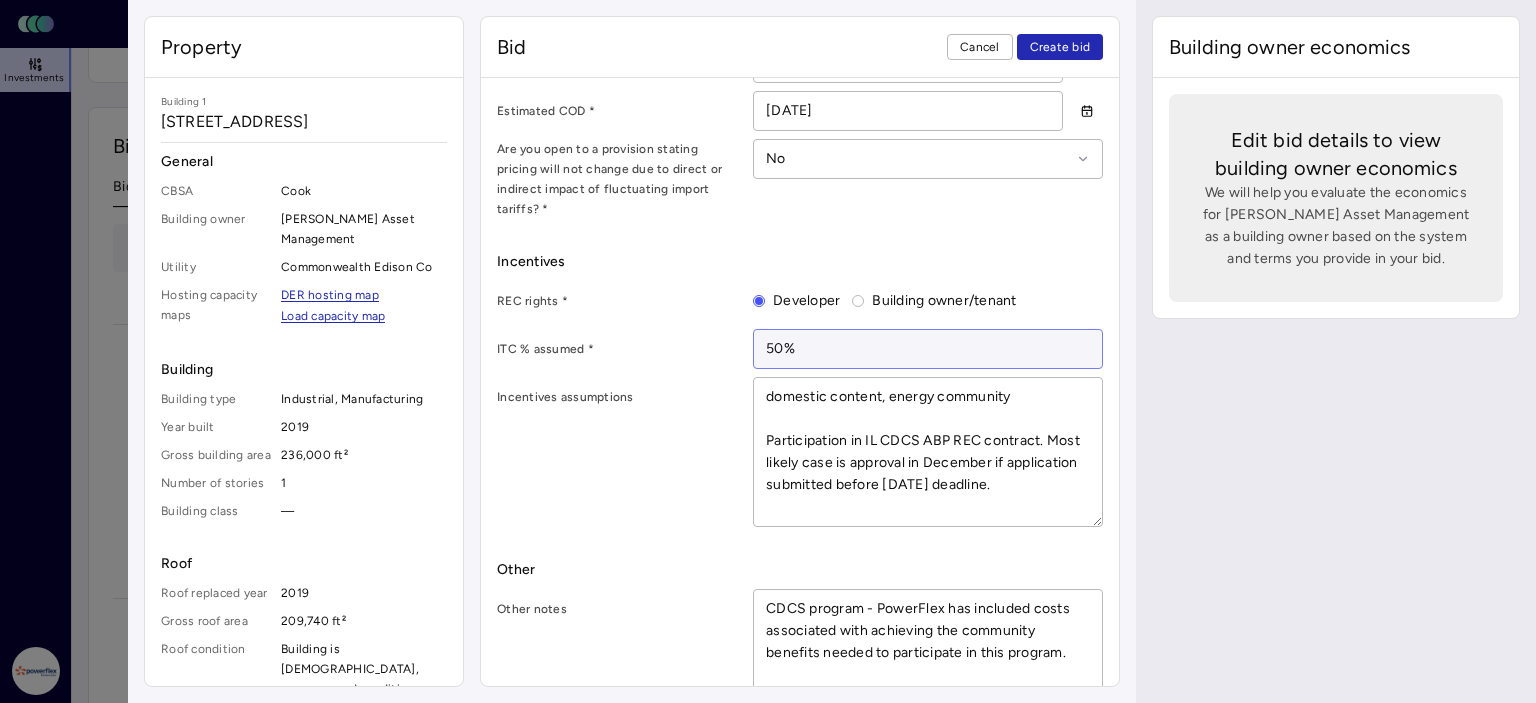 scroll, scrollTop: 1257, scrollLeft: 0, axis: vertical 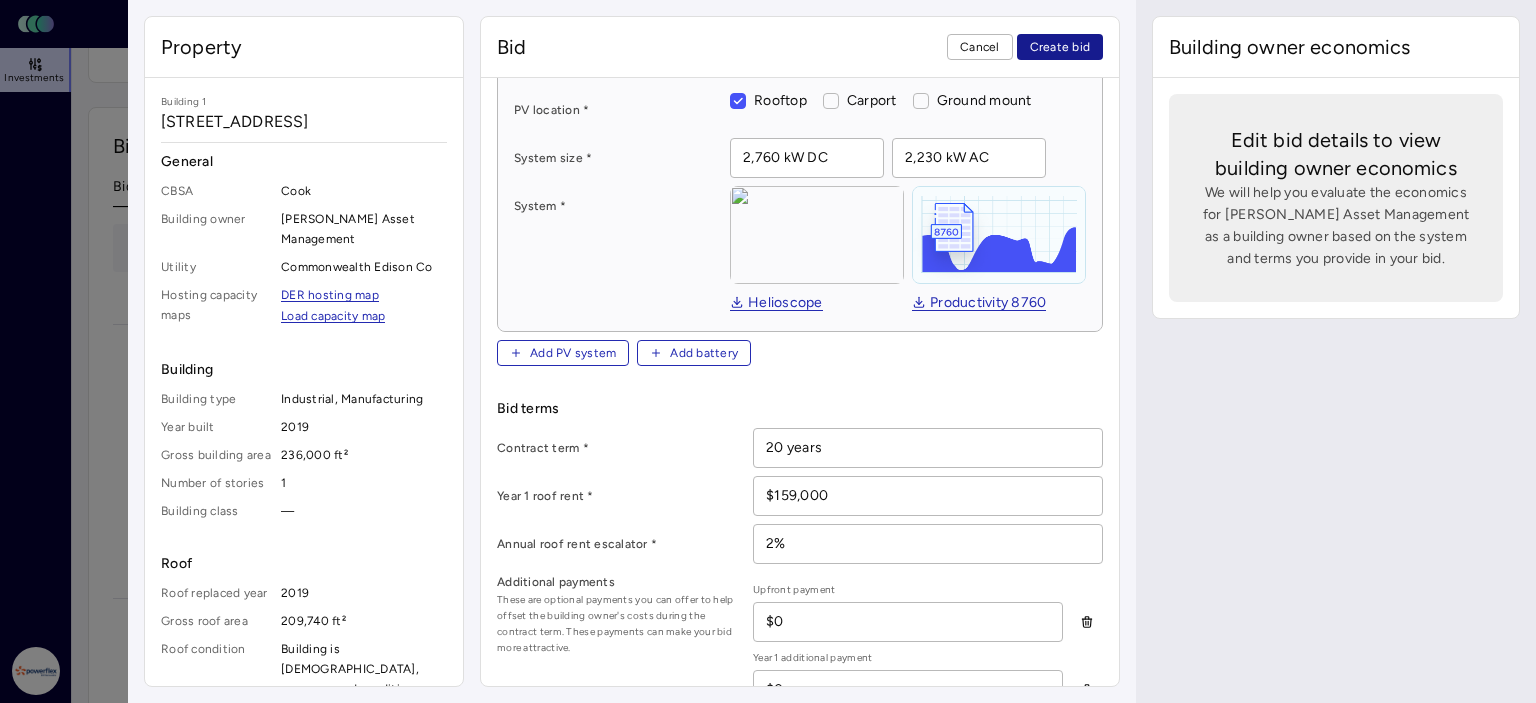 click on "Create bid" at bounding box center (1060, 47) 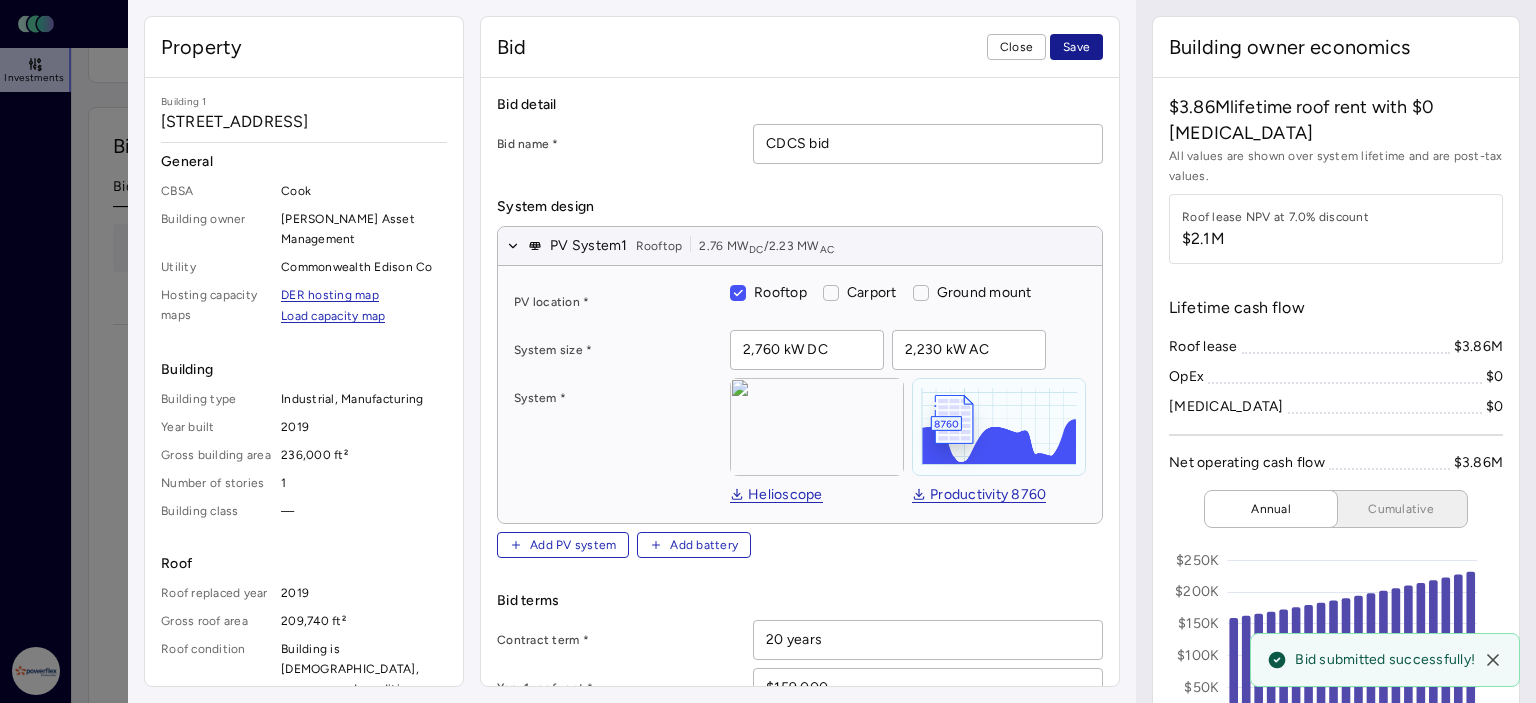 click on "Save" at bounding box center (1076, 47) 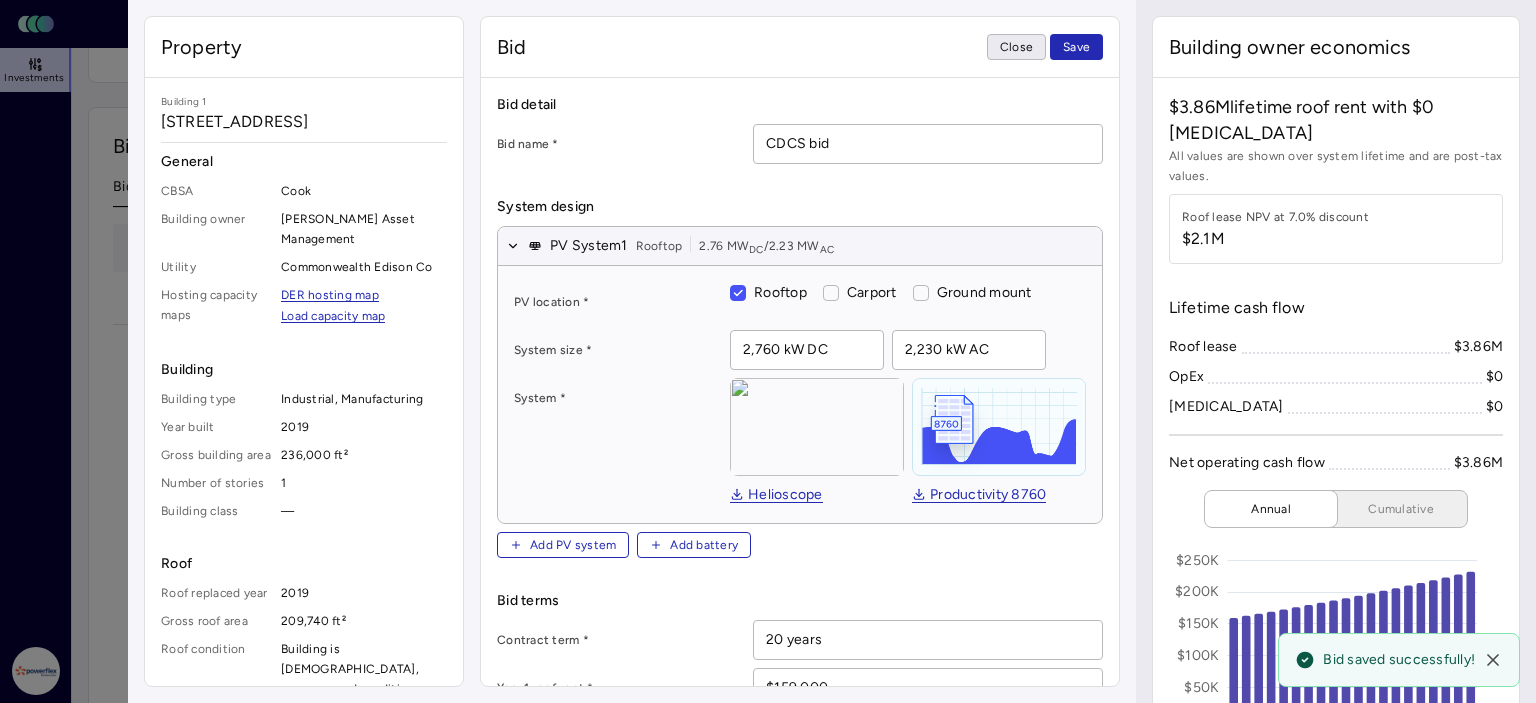 click on "Close" at bounding box center (1016, 47) 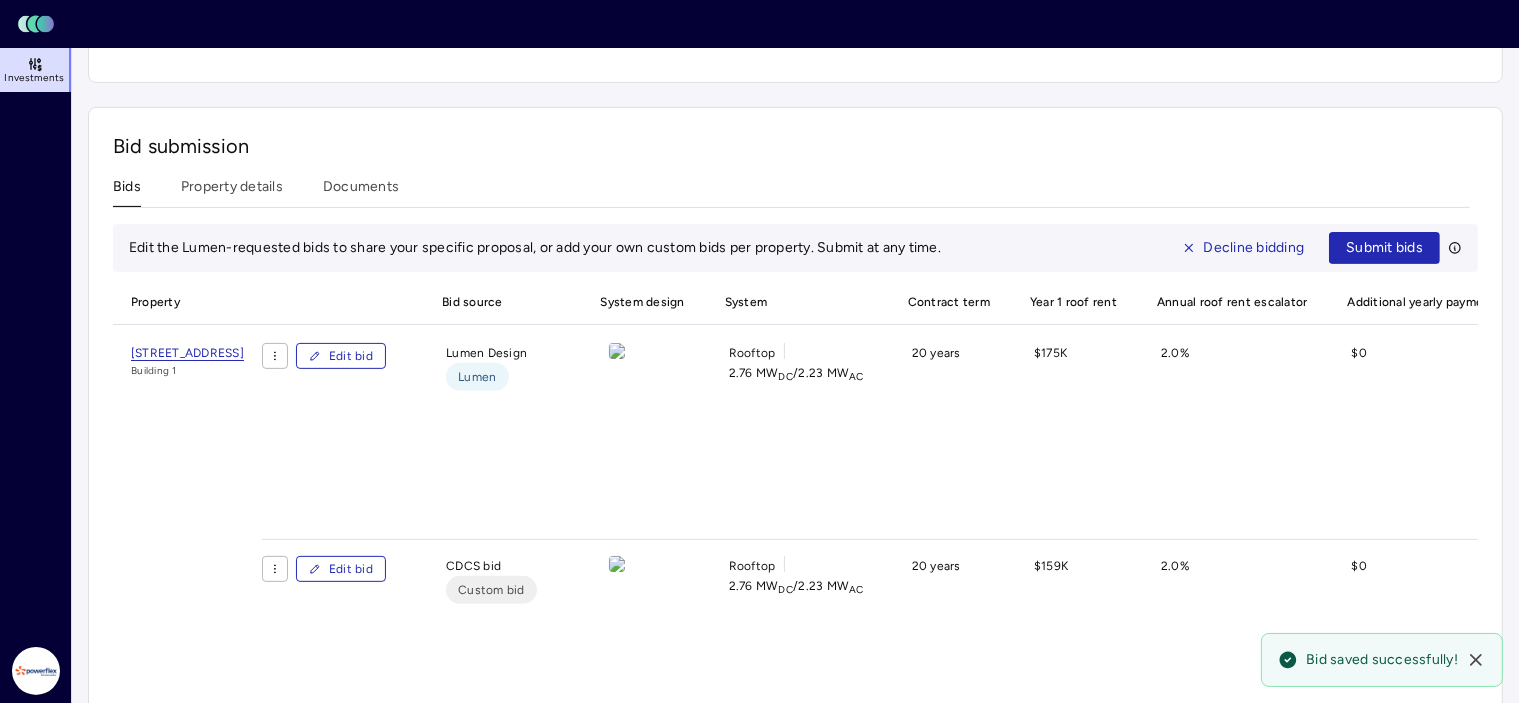 scroll, scrollTop: 55, scrollLeft: 0, axis: vertical 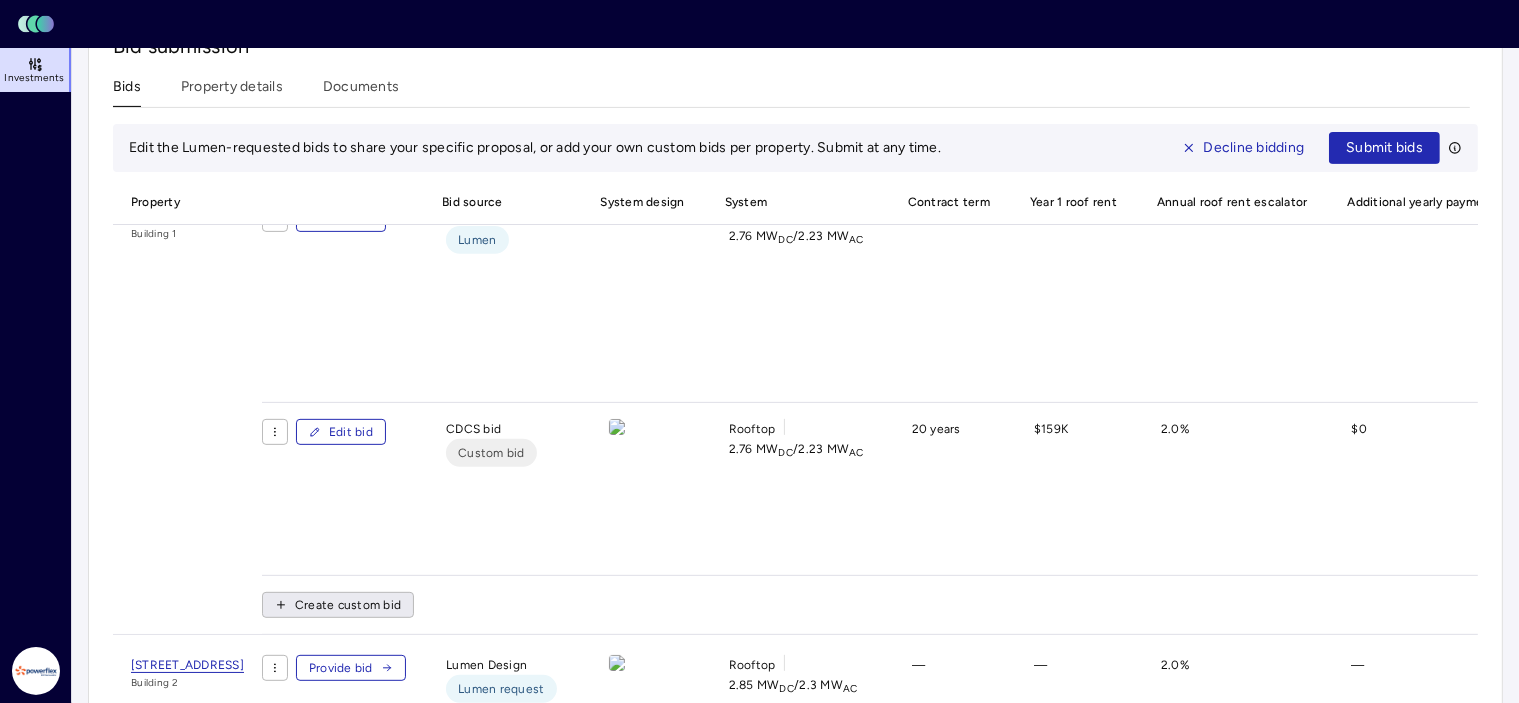 click on "Create custom bid" at bounding box center (348, 605) 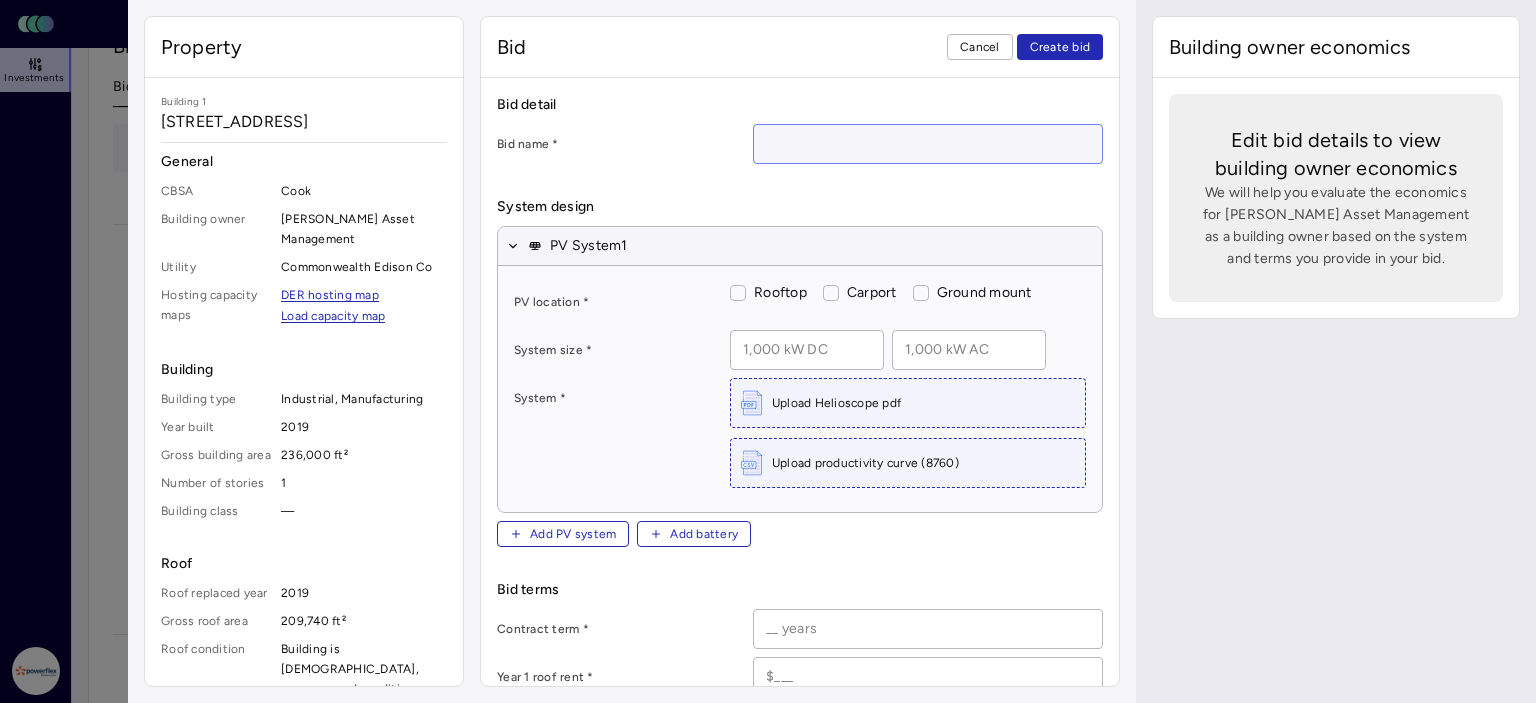 click at bounding box center [928, 144] 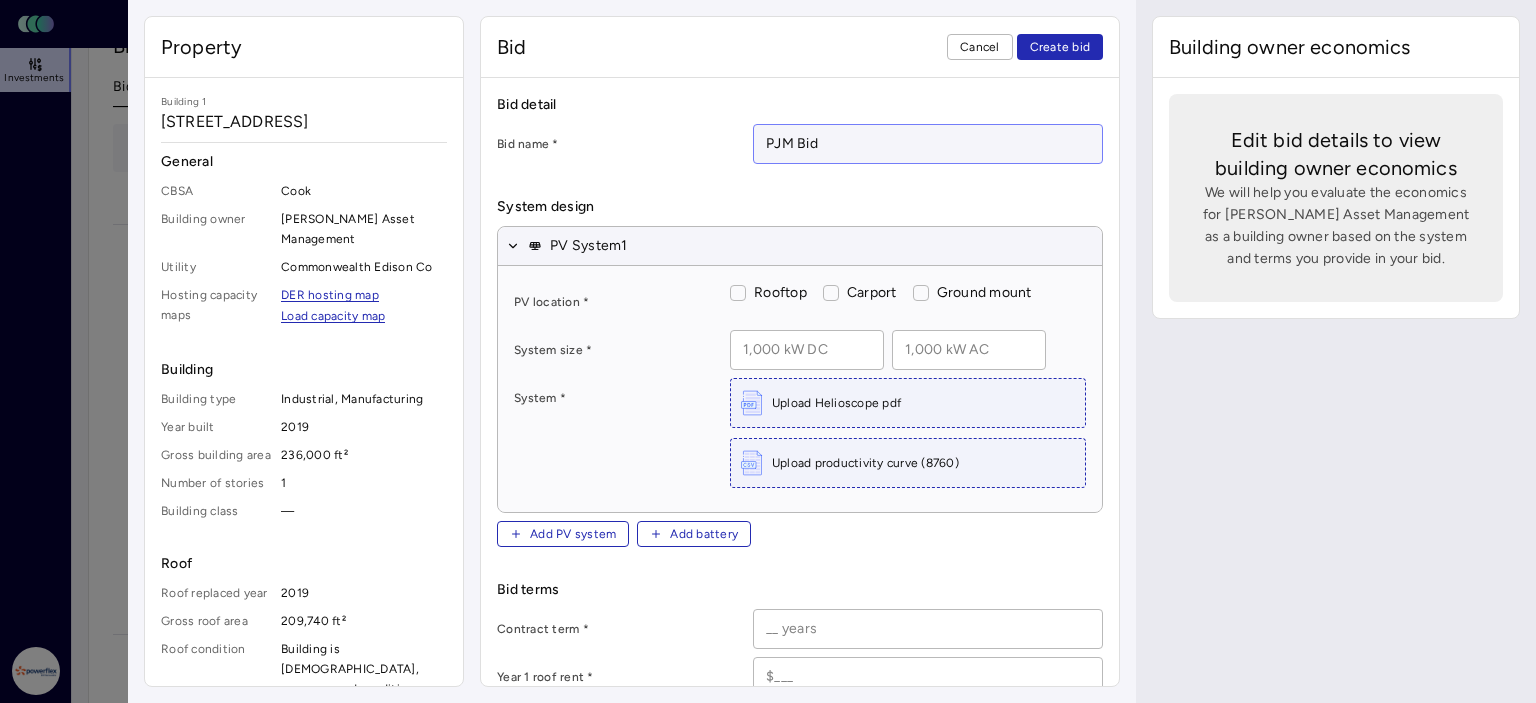 drag, startPoint x: 796, startPoint y: 145, endPoint x: 759, endPoint y: 145, distance: 37 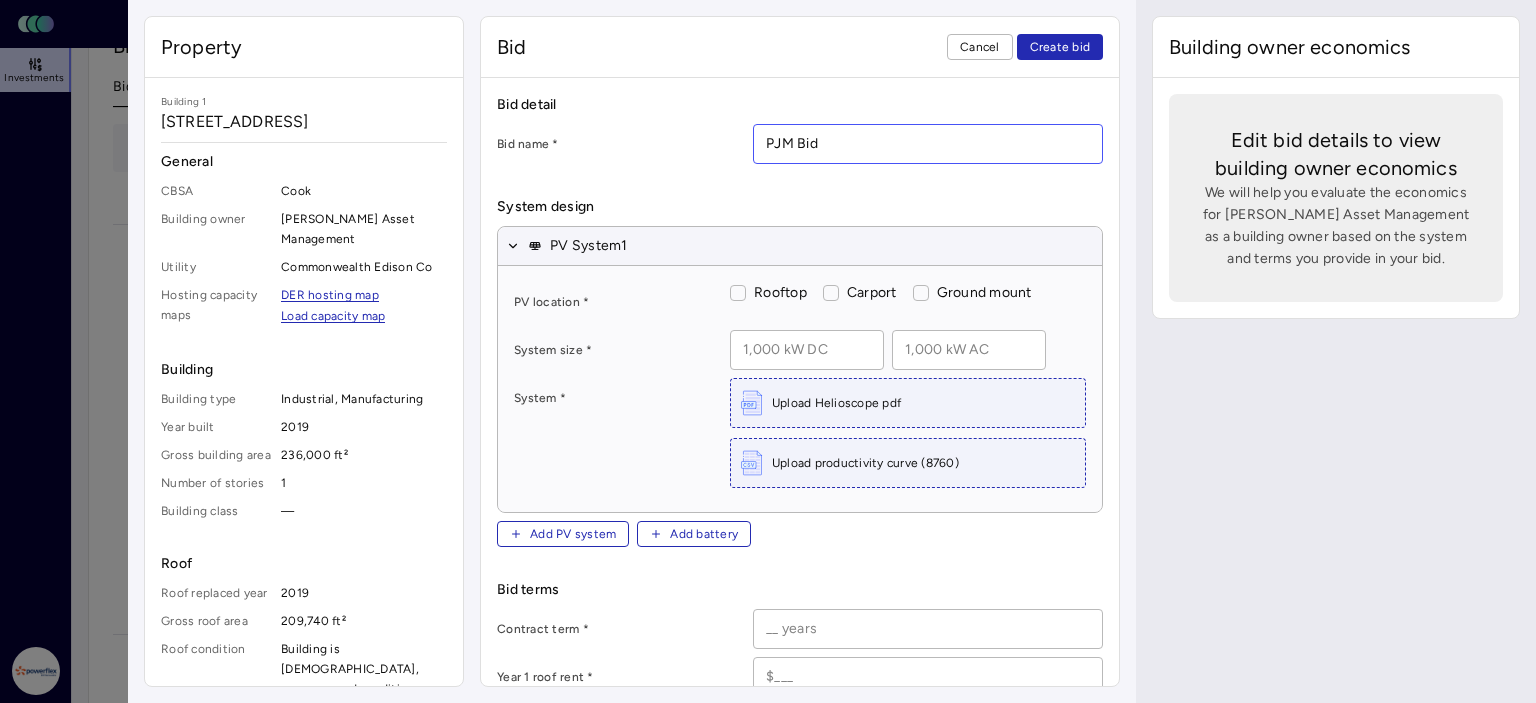 paste on "Non-ABP PJM" 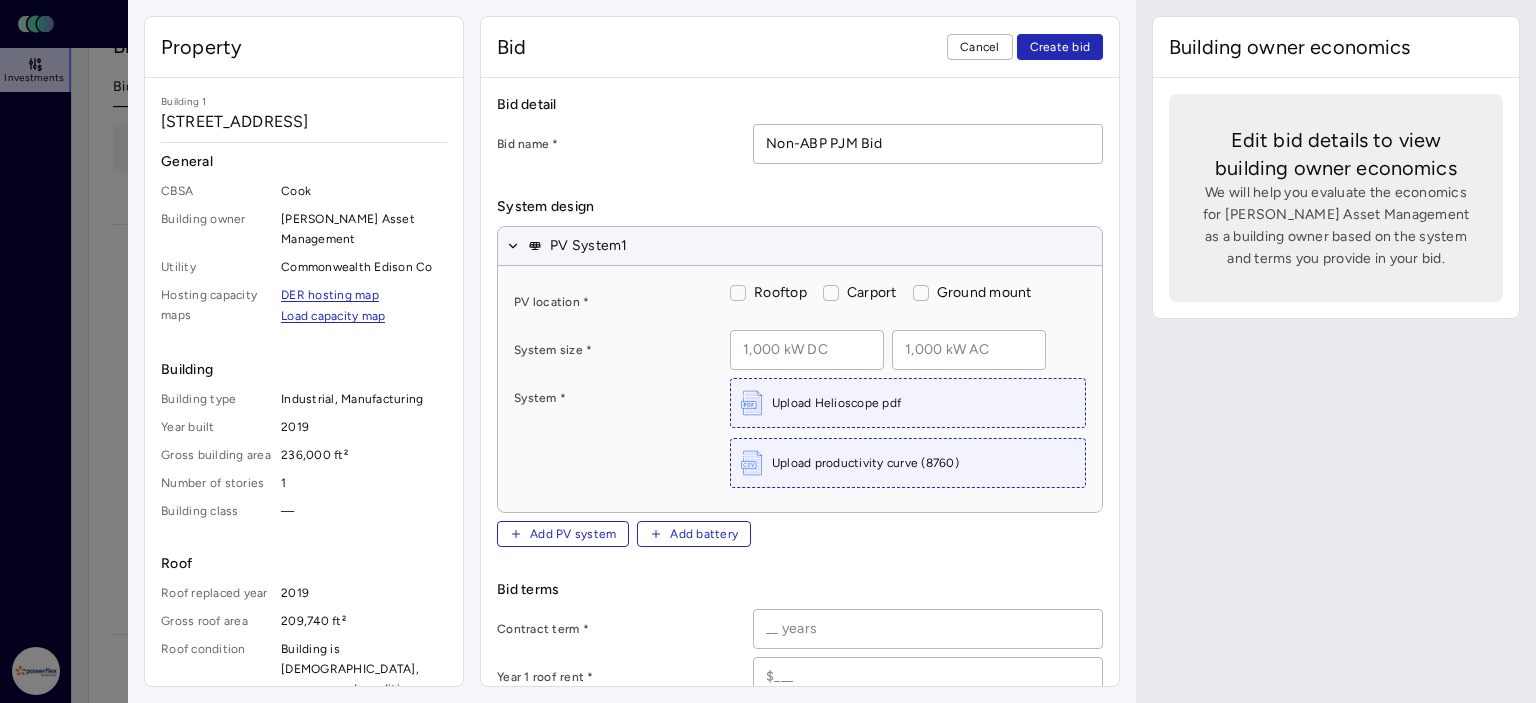 click on "Rooftop" at bounding box center [738, 293] 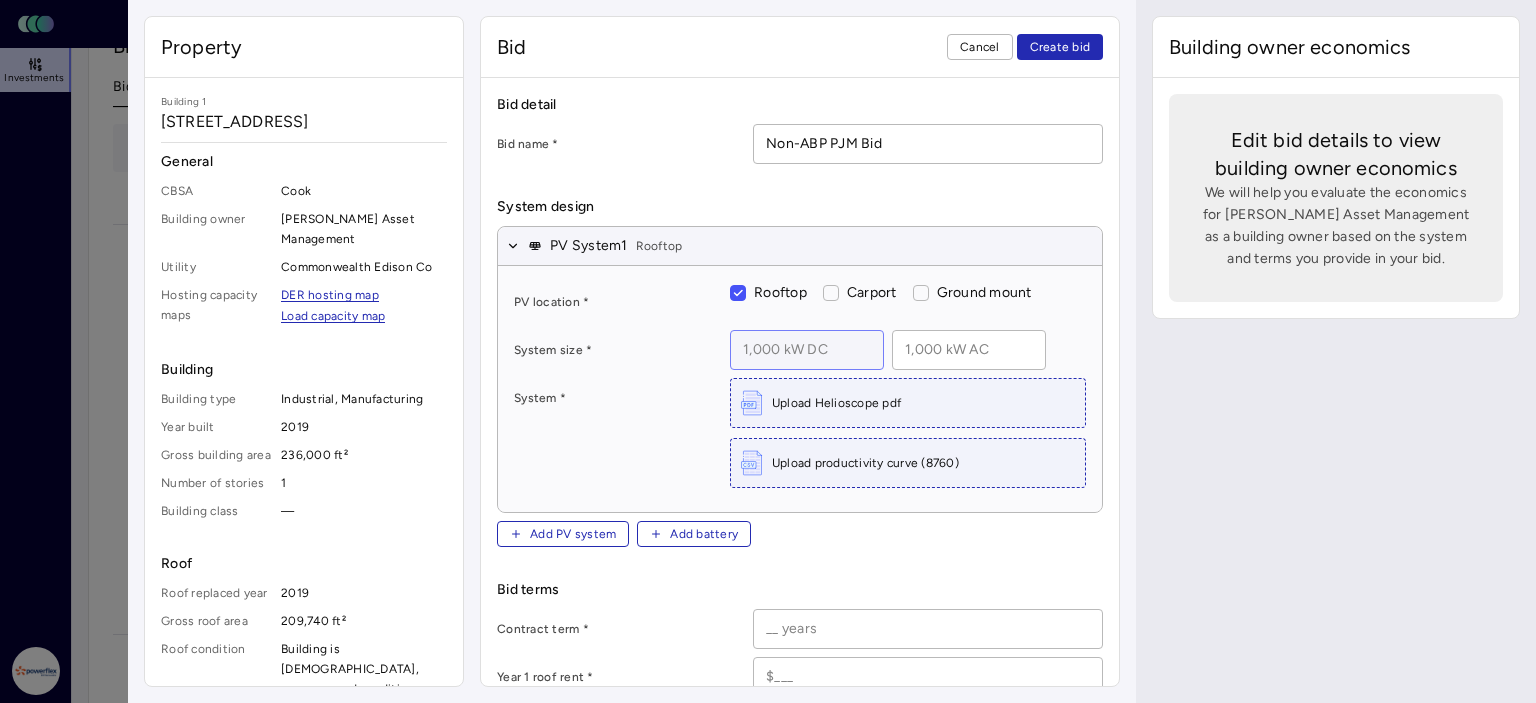 click at bounding box center [807, 350] 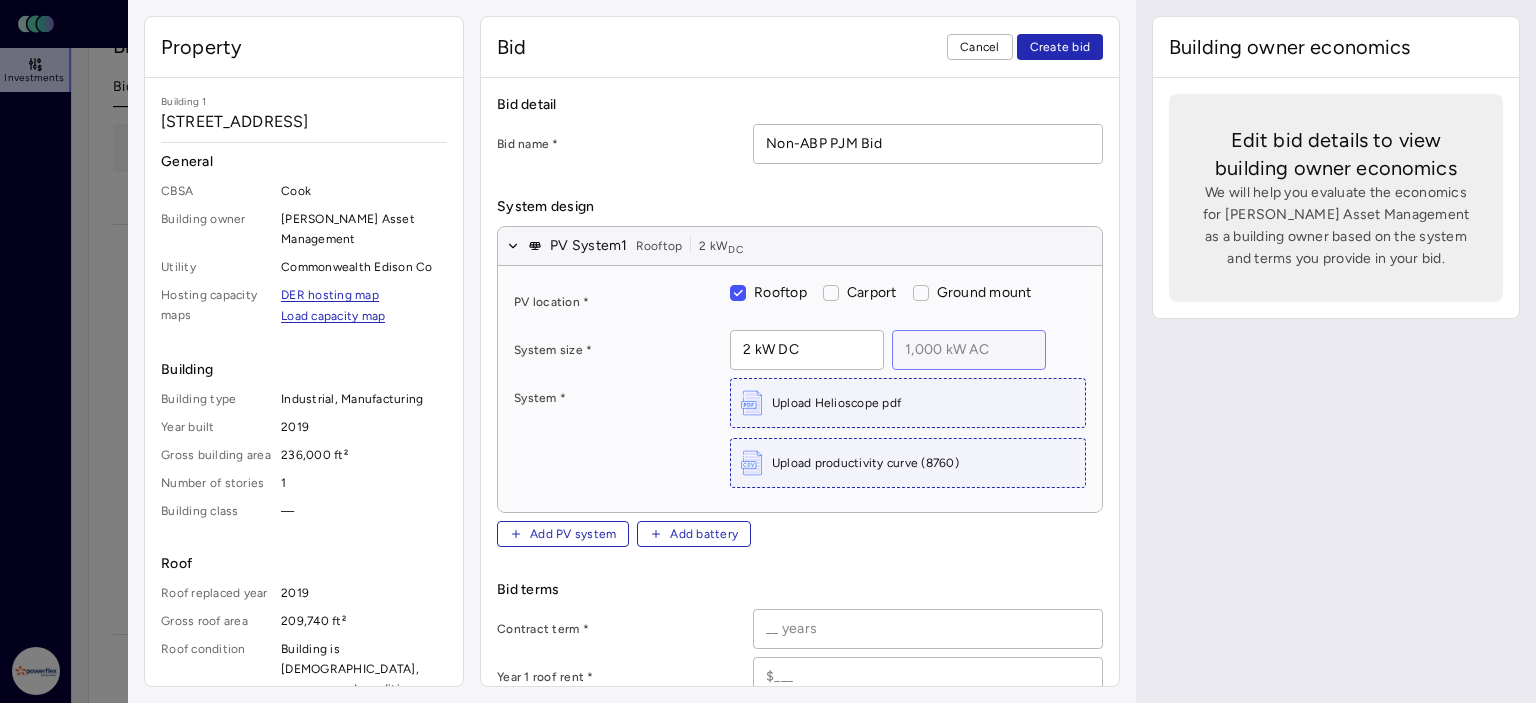 click at bounding box center (969, 350) 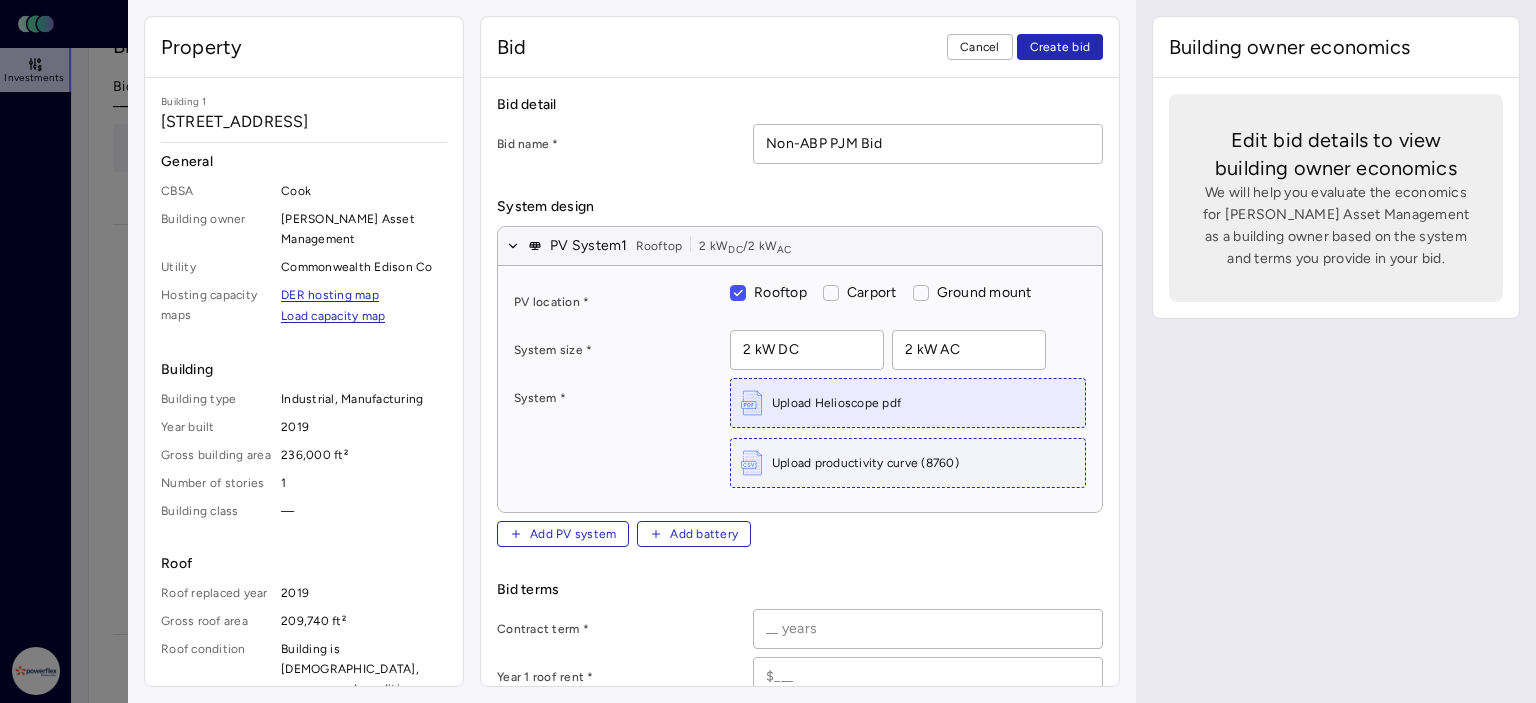 click on "Upload Helioscope pdf" at bounding box center (836, 403) 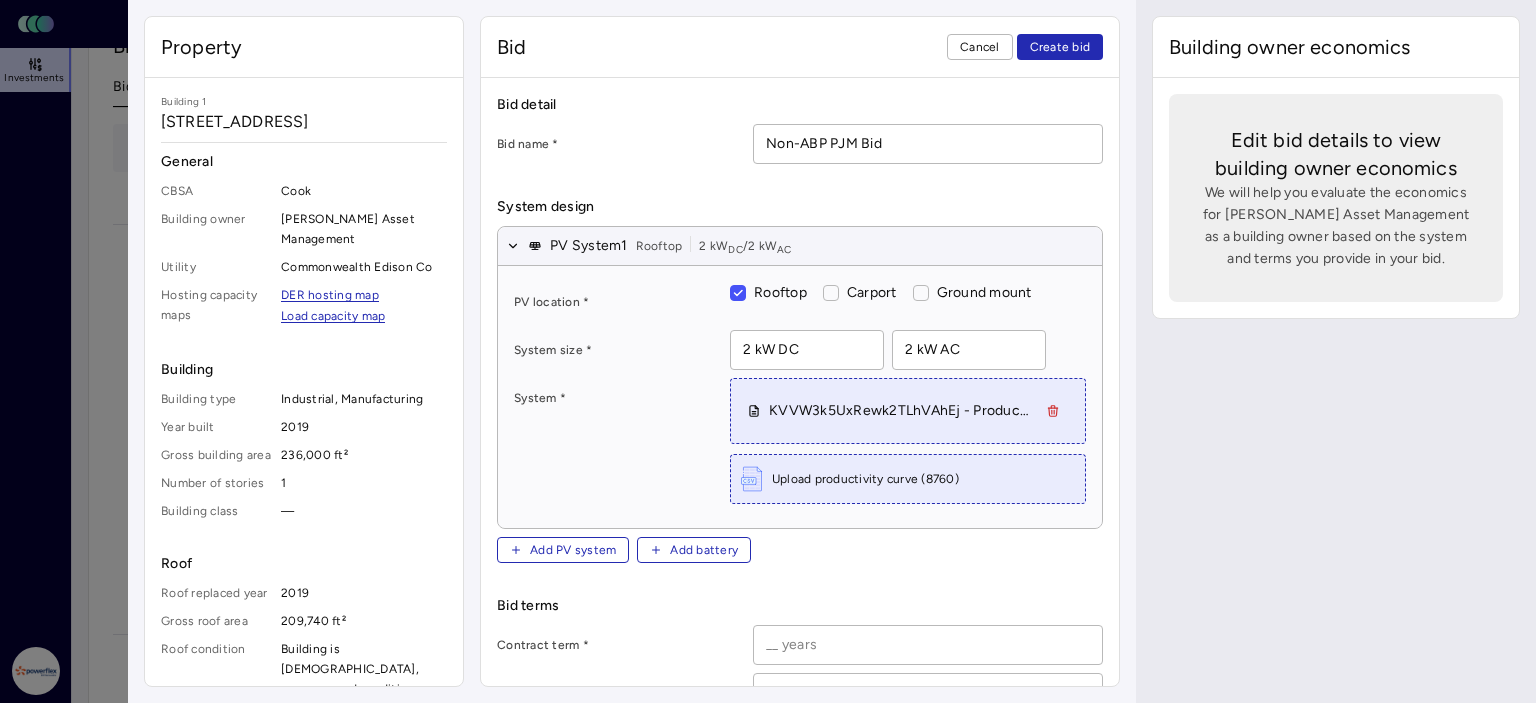 click on "Upload productivity curve (8760)" at bounding box center [865, 479] 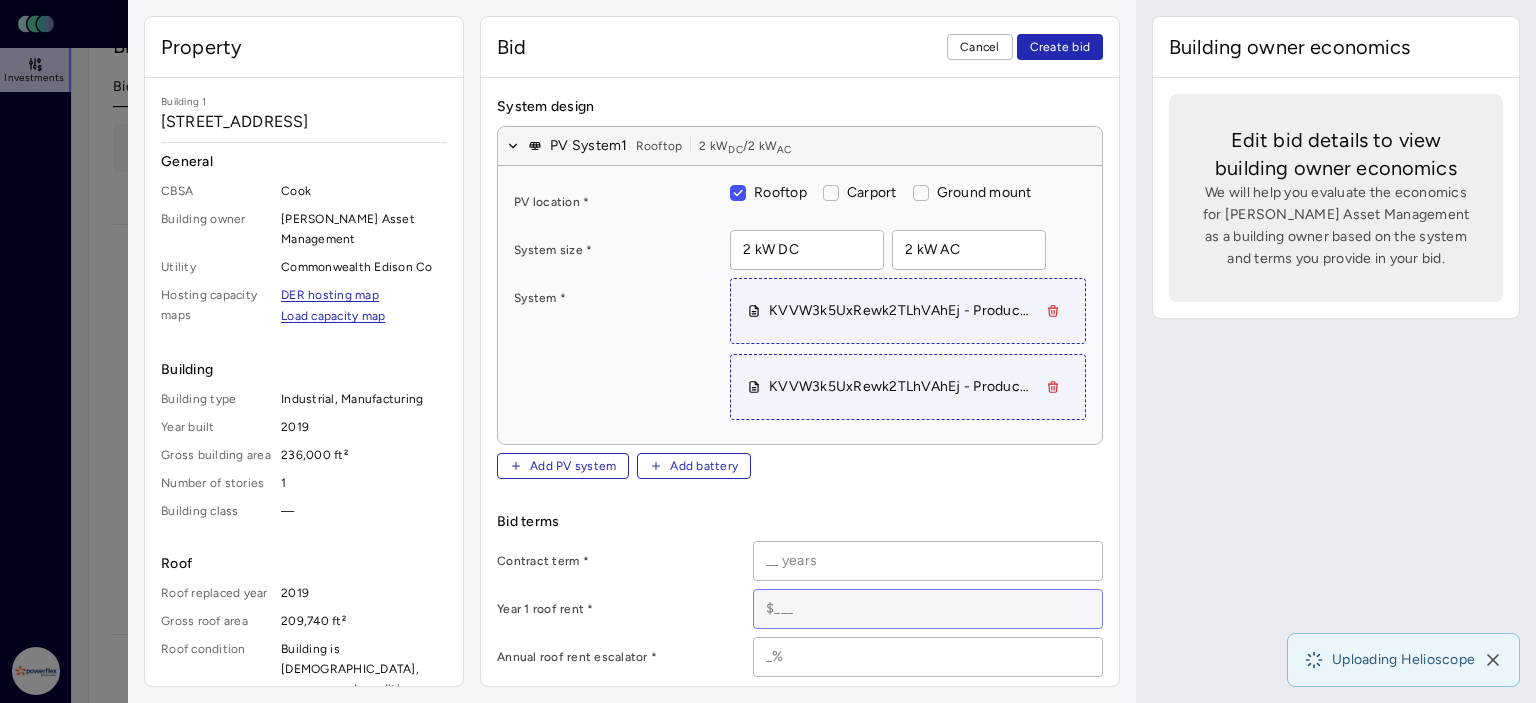 scroll, scrollTop: 200, scrollLeft: 0, axis: vertical 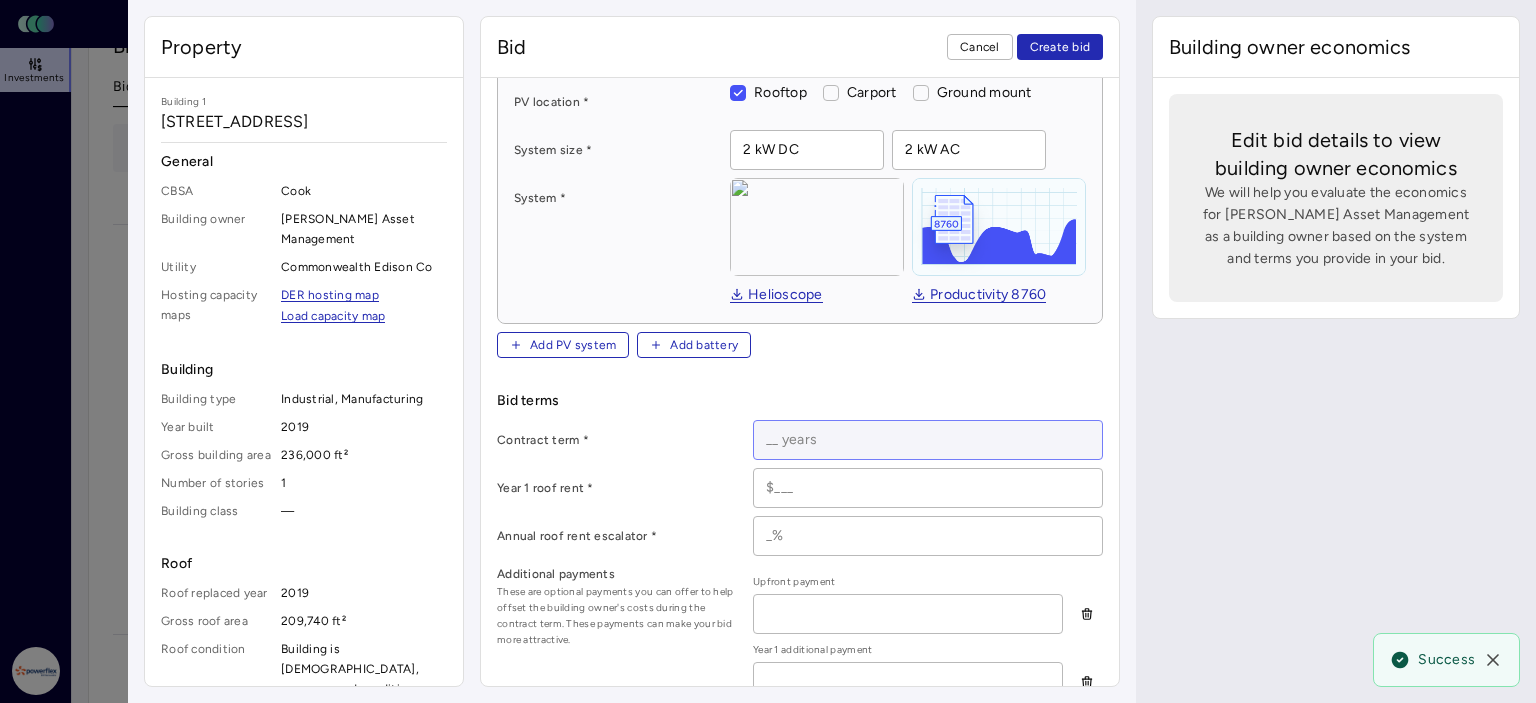 click at bounding box center [928, 440] 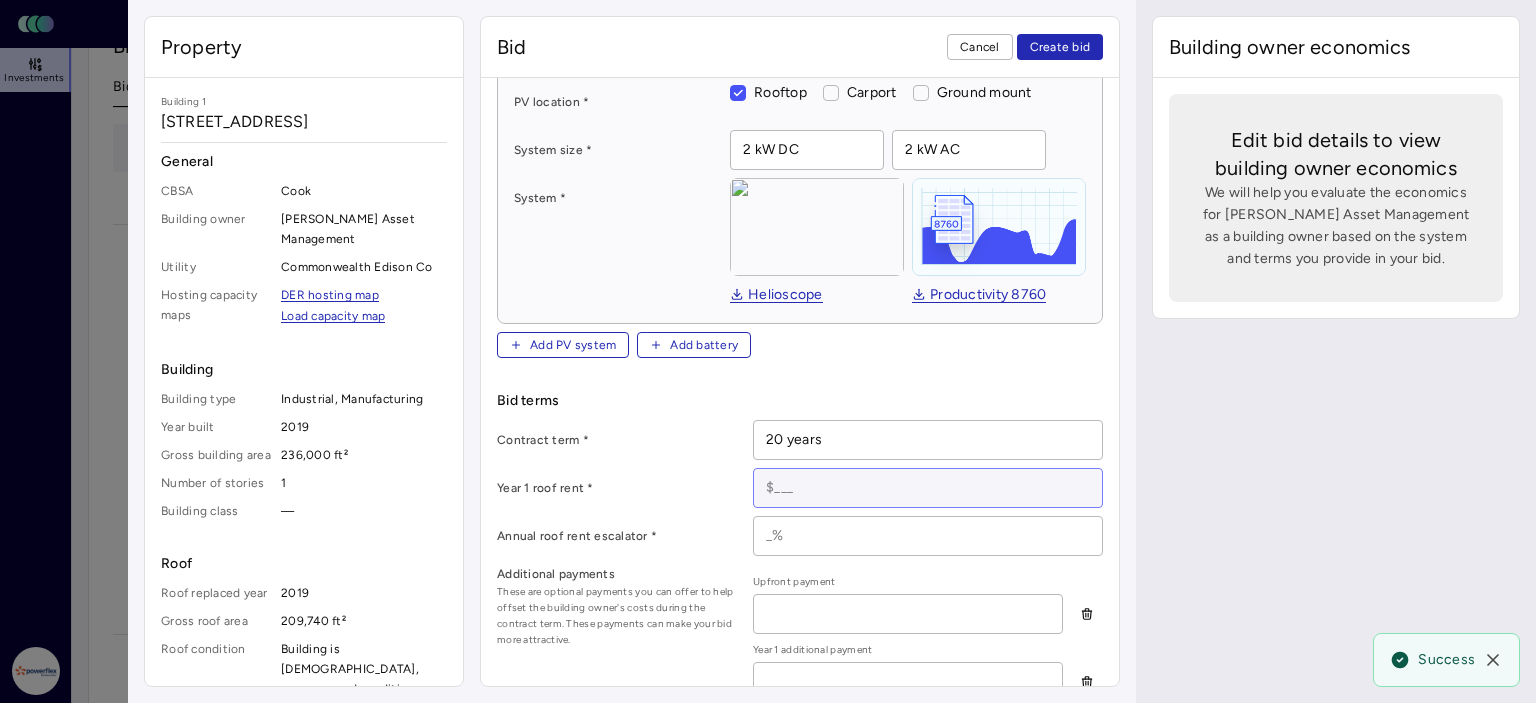 click at bounding box center [928, 488] 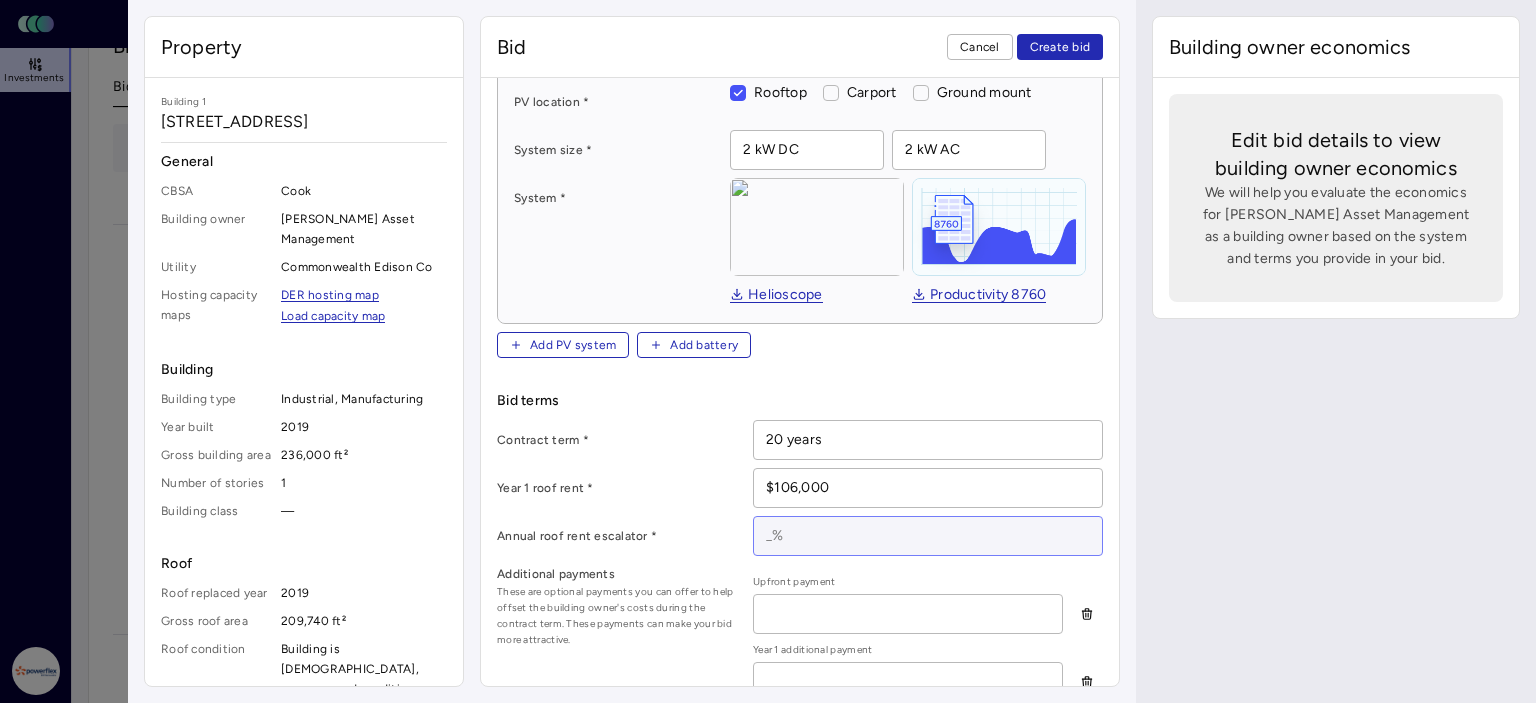click at bounding box center [928, 536] 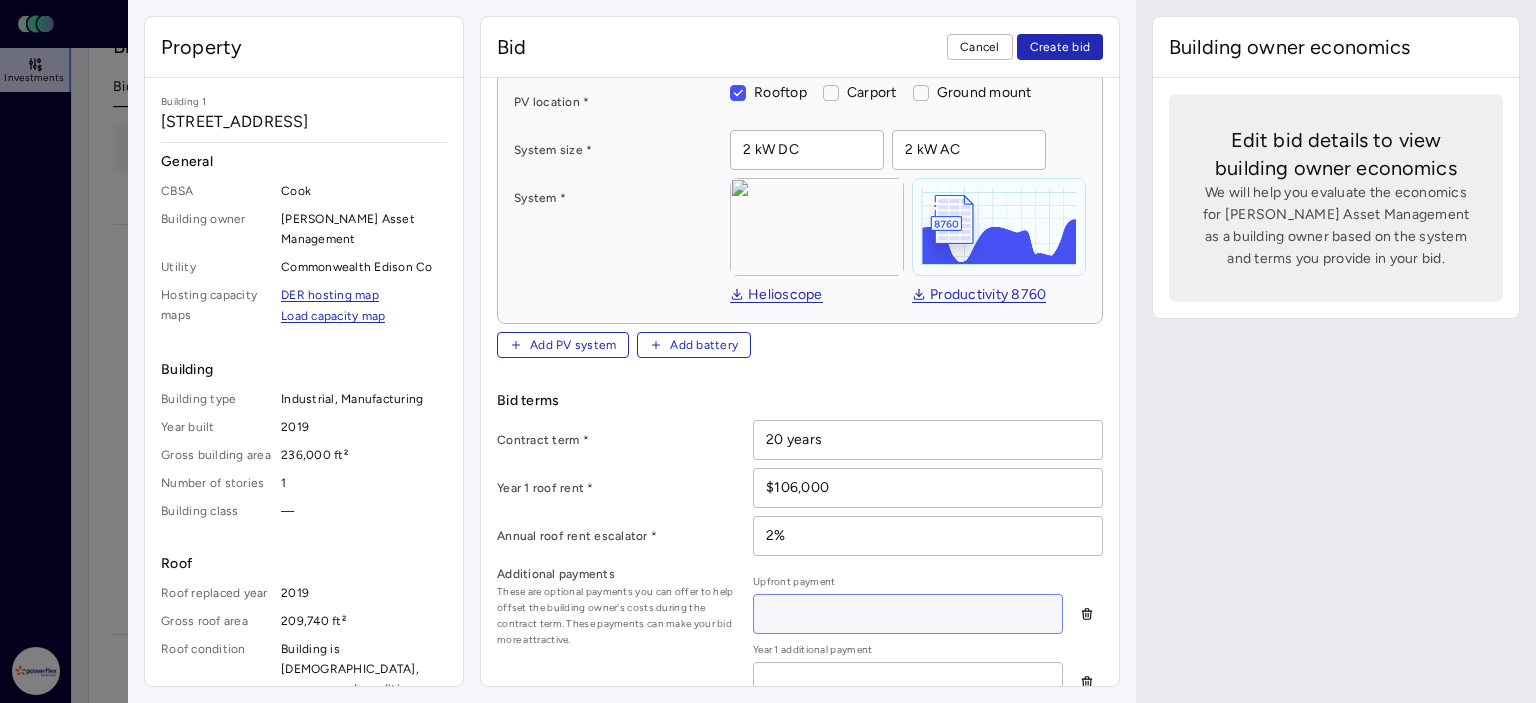 click at bounding box center [908, 614] 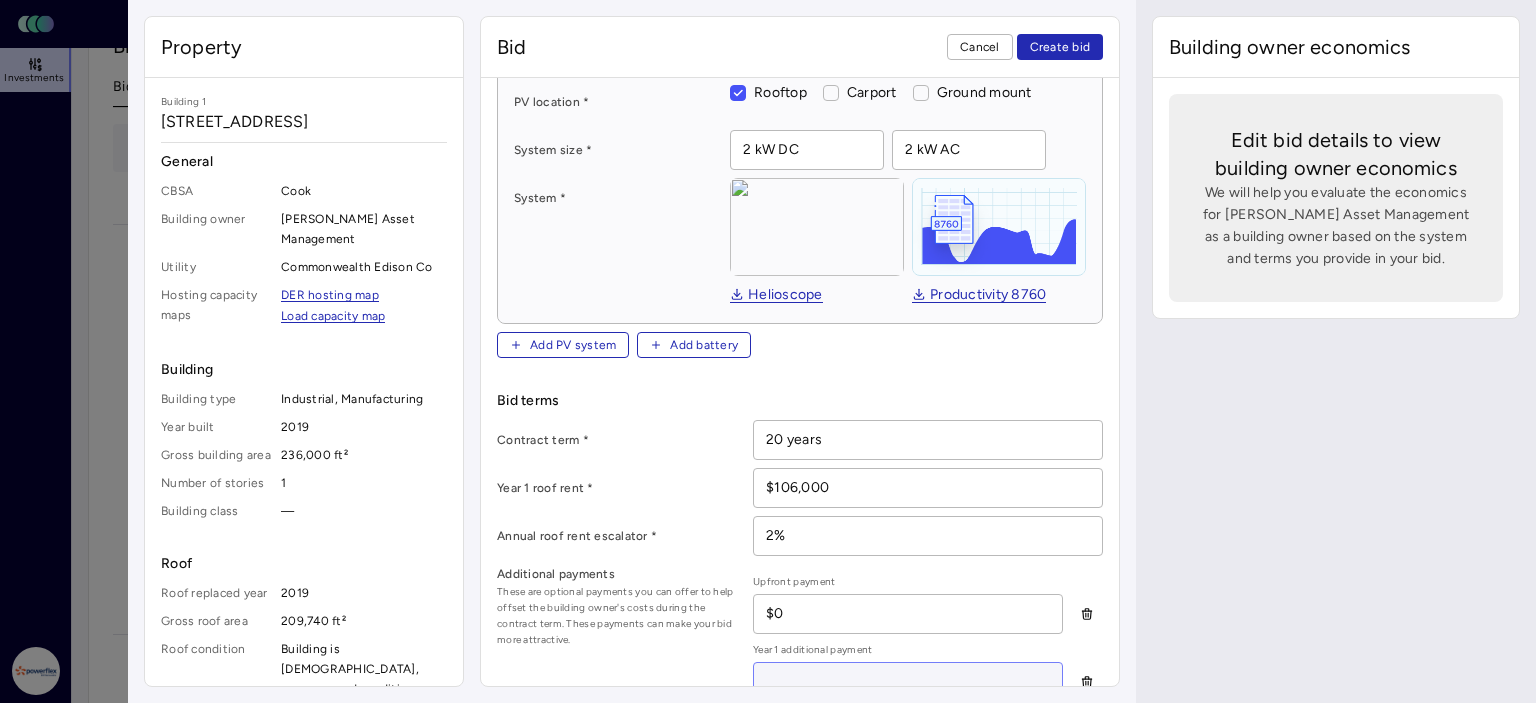click at bounding box center (908, 682) 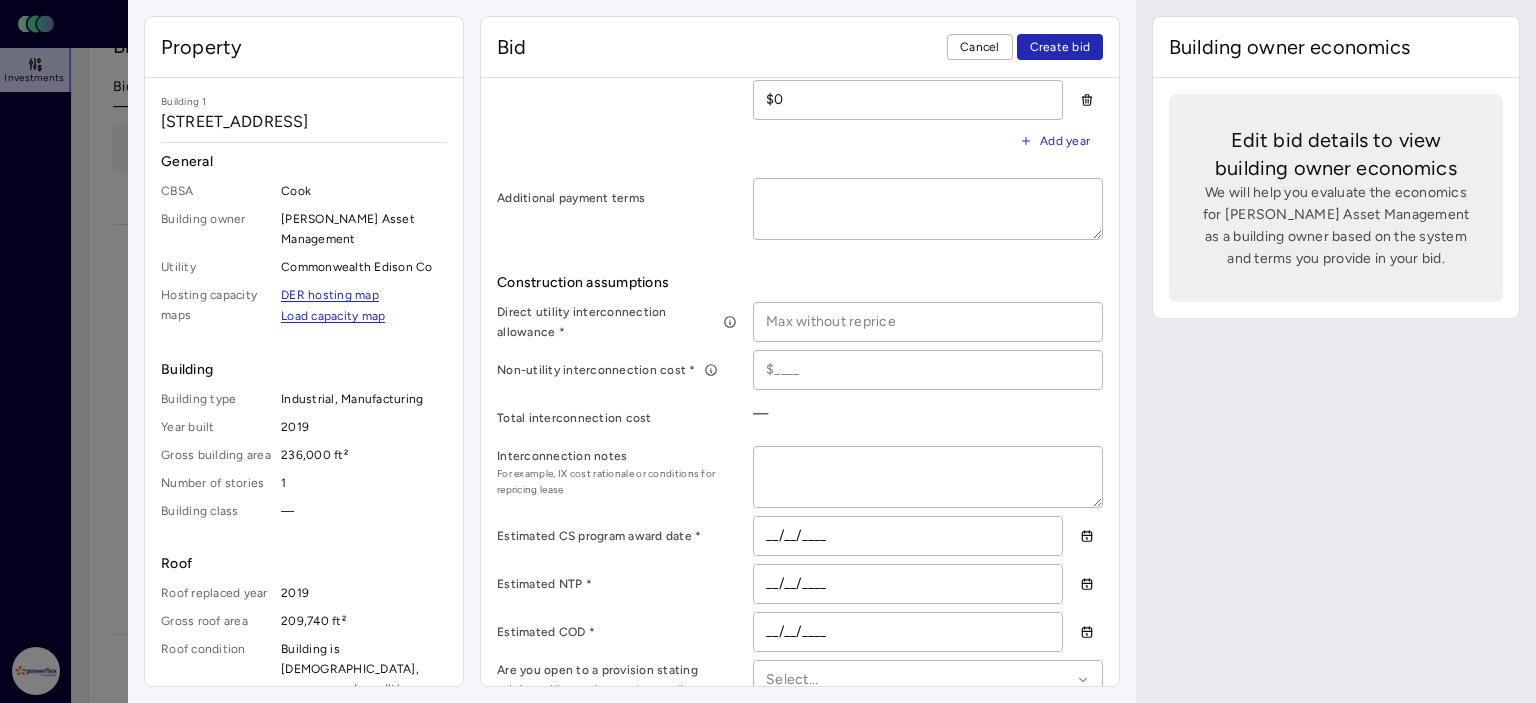 scroll, scrollTop: 796, scrollLeft: 0, axis: vertical 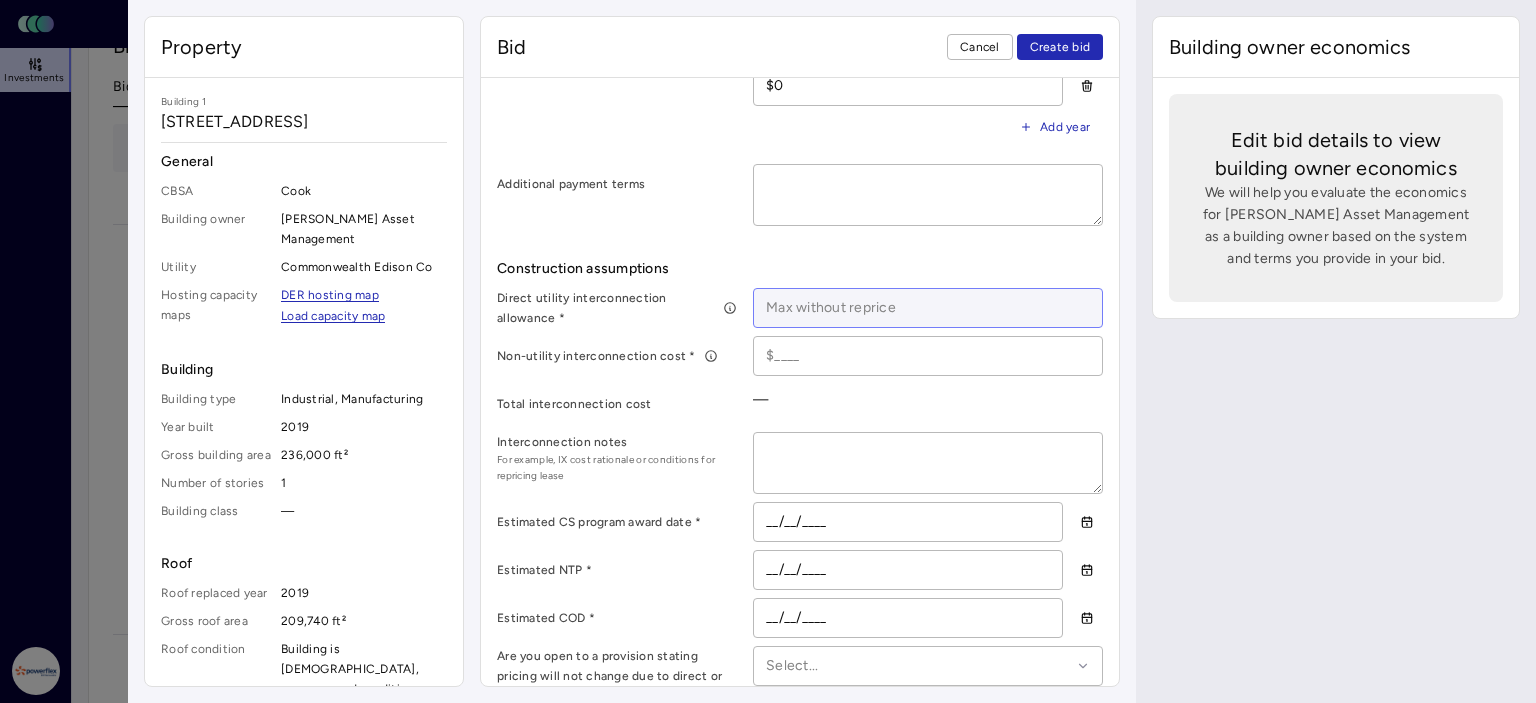 click at bounding box center (928, 308) 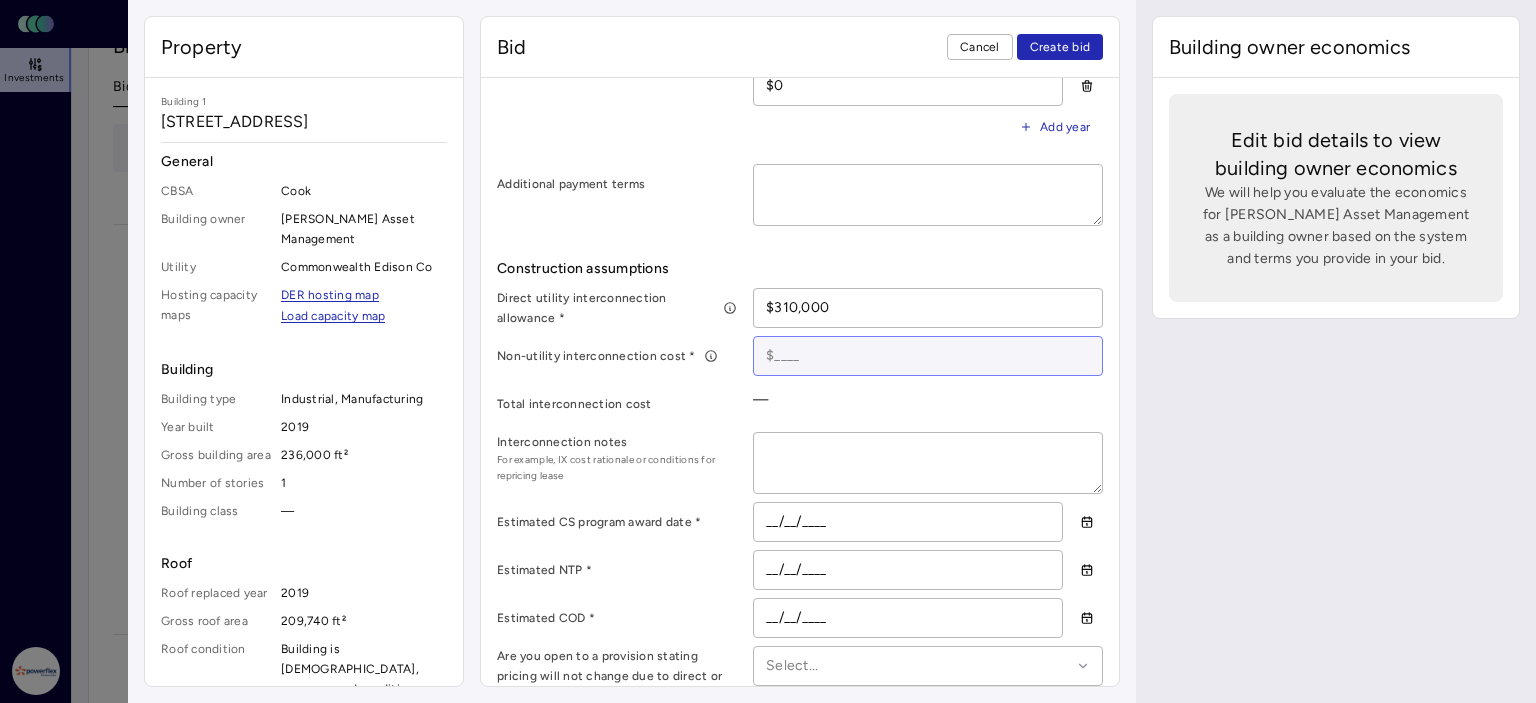 click at bounding box center [928, 356] 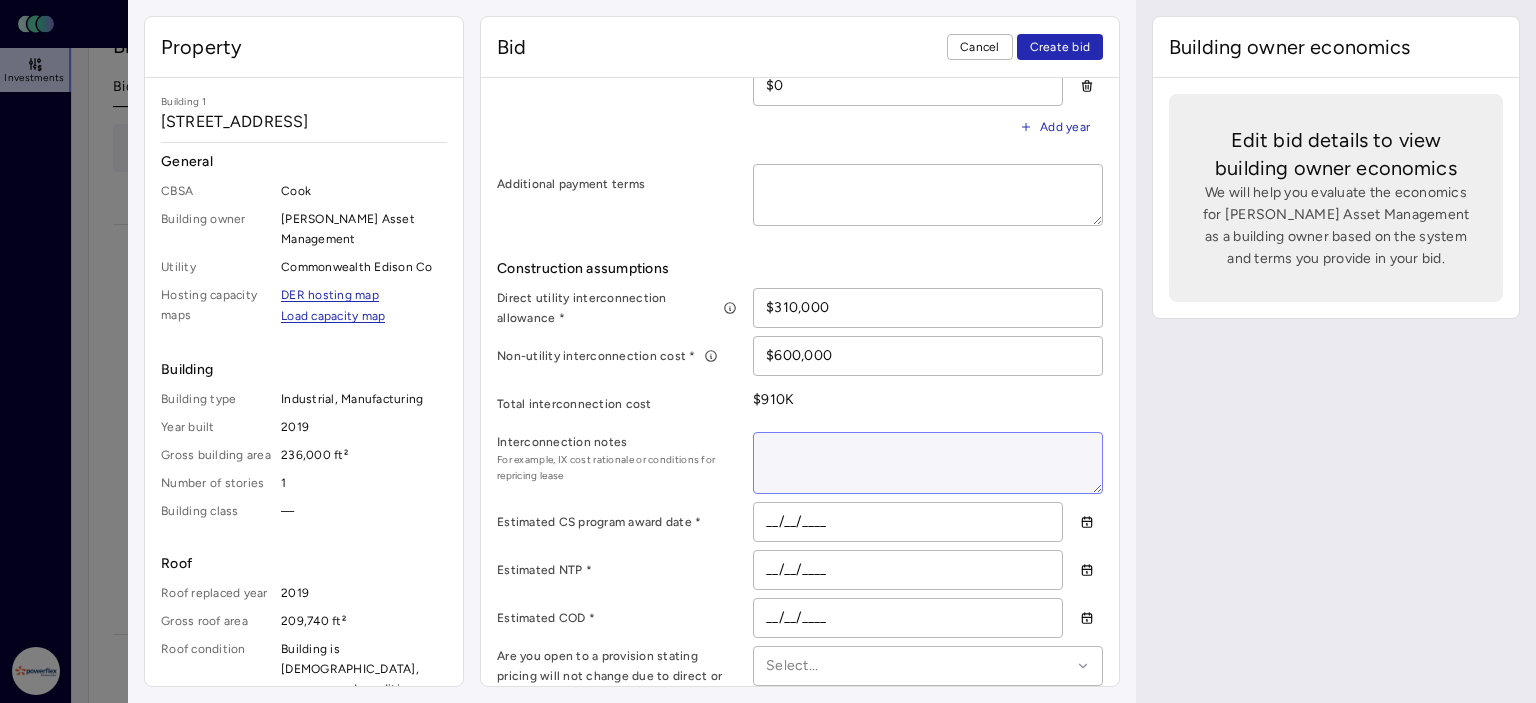 click at bounding box center (928, 463) 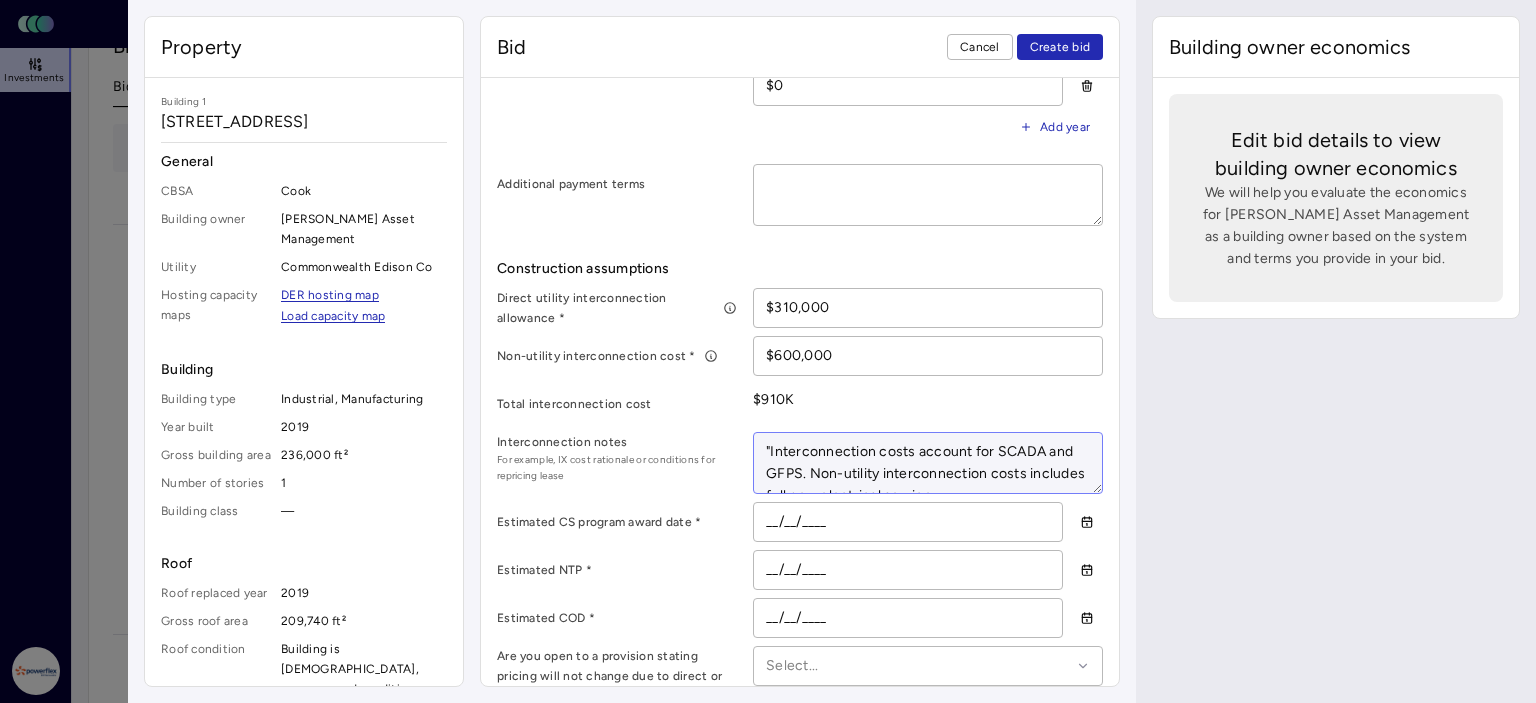 scroll, scrollTop: 11, scrollLeft: 0, axis: vertical 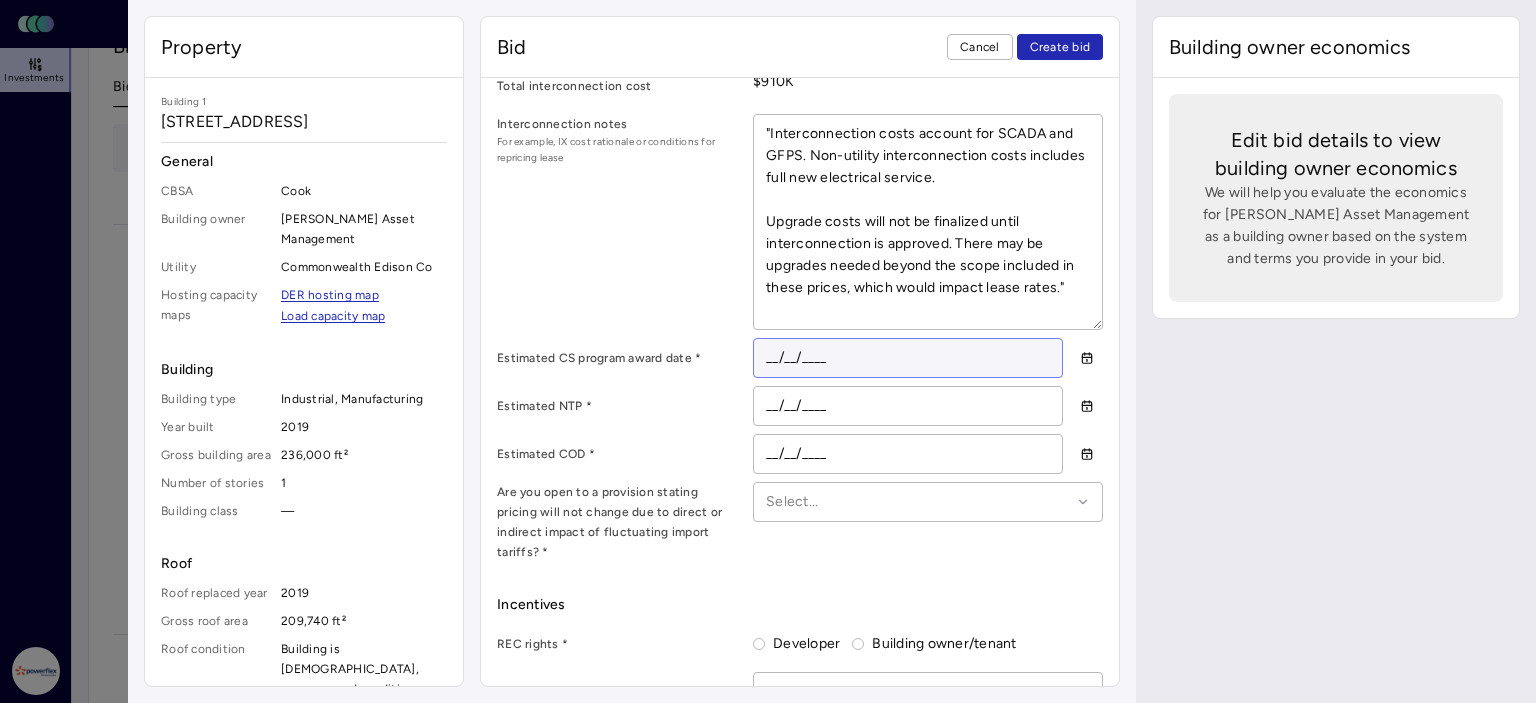 click on "__/__/____" at bounding box center [908, 358] 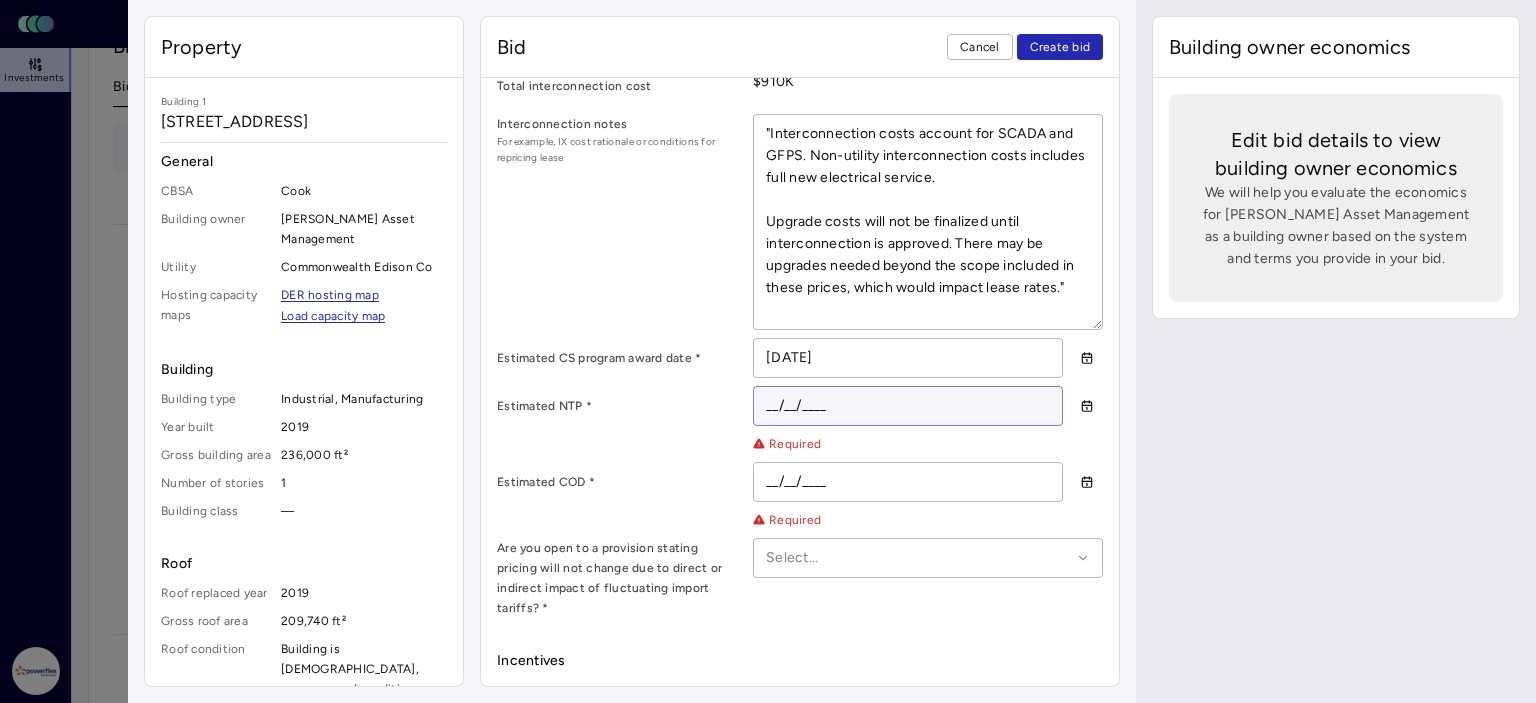 click on "__/__/____" at bounding box center (908, 406) 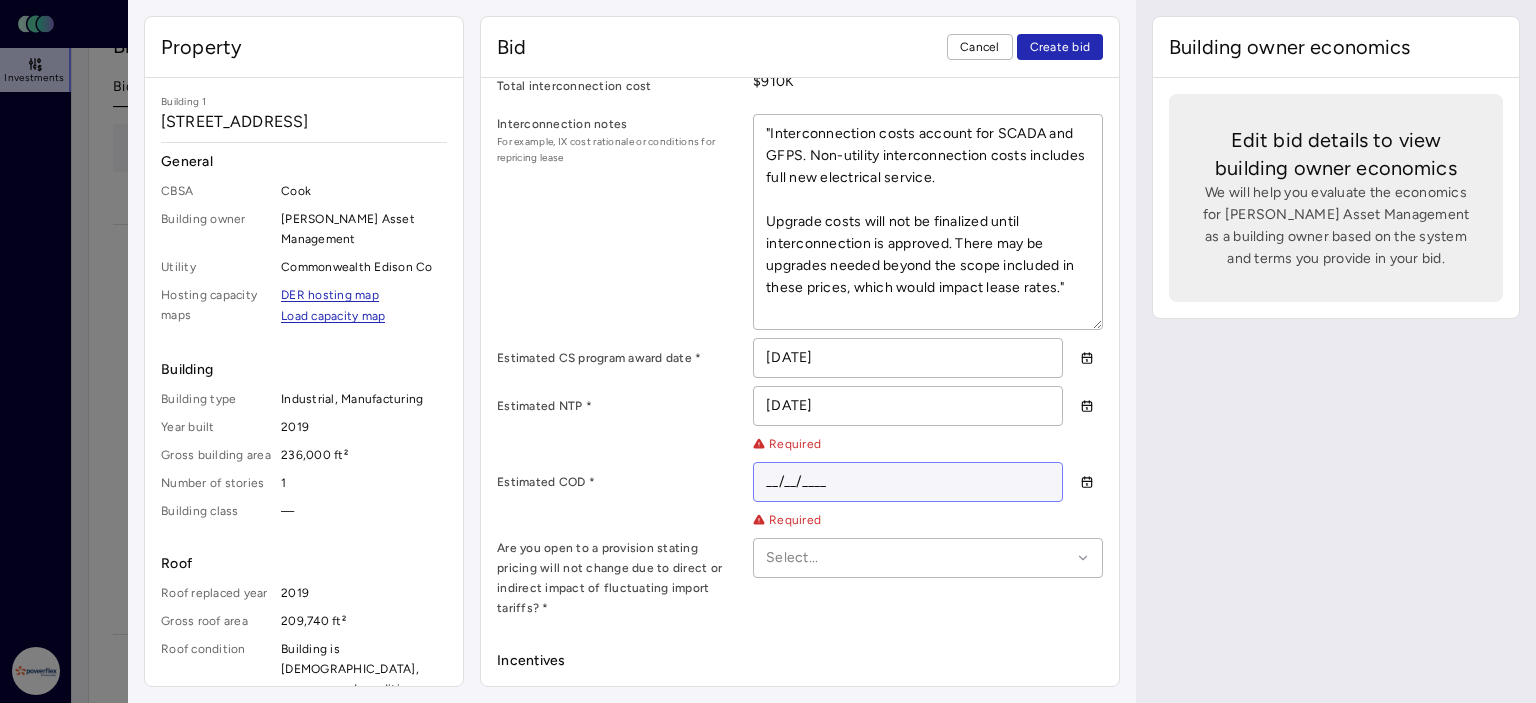 click on "__/__/____" at bounding box center (908, 482) 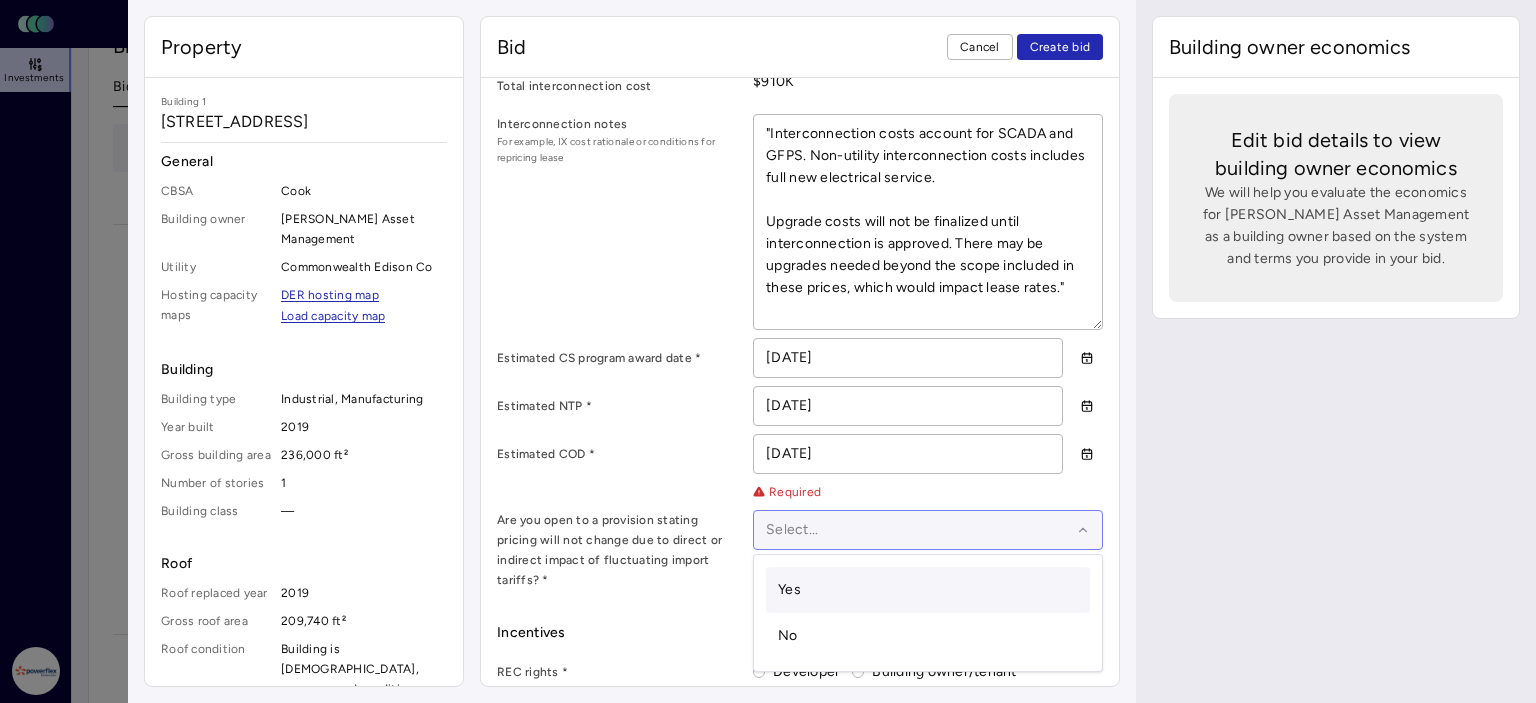 click at bounding box center (918, 530) 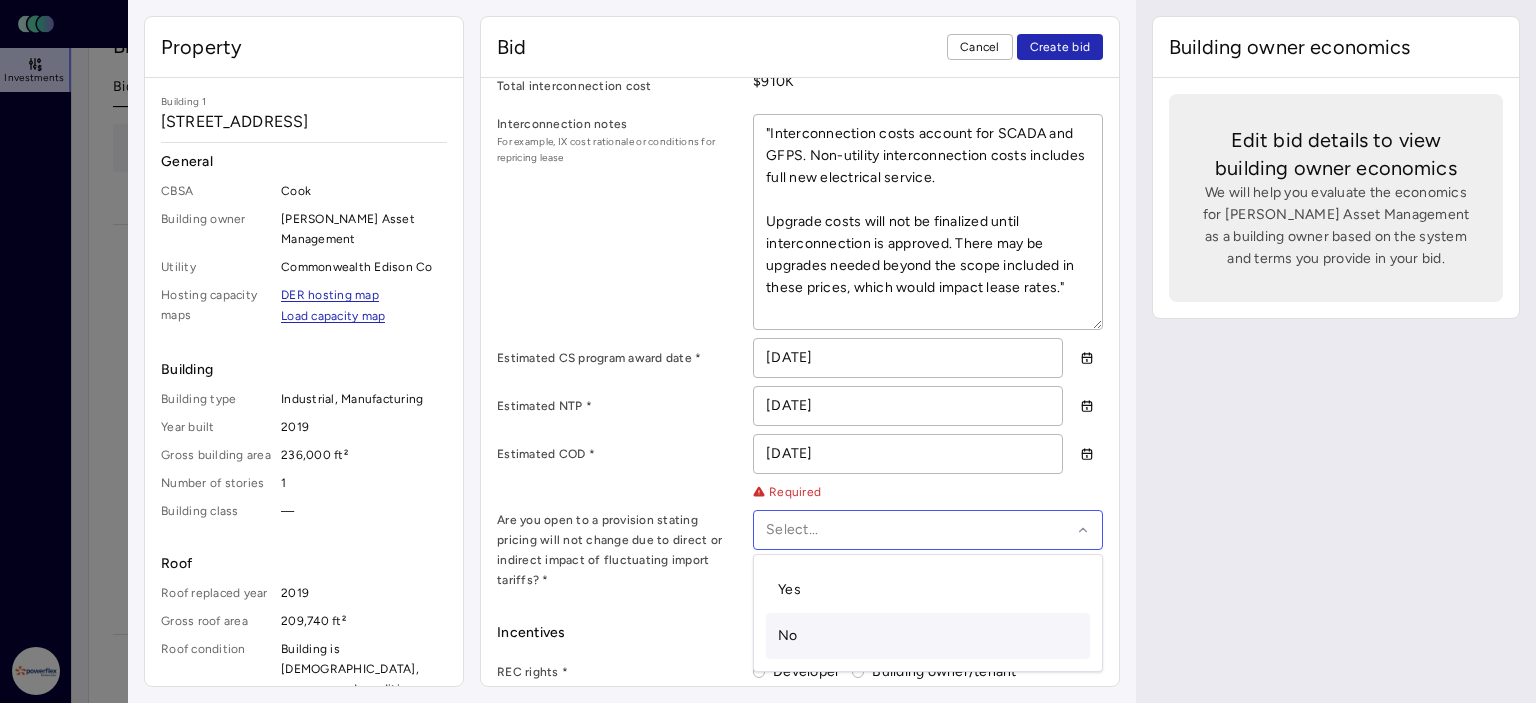 click on "No" at bounding box center (788, 635) 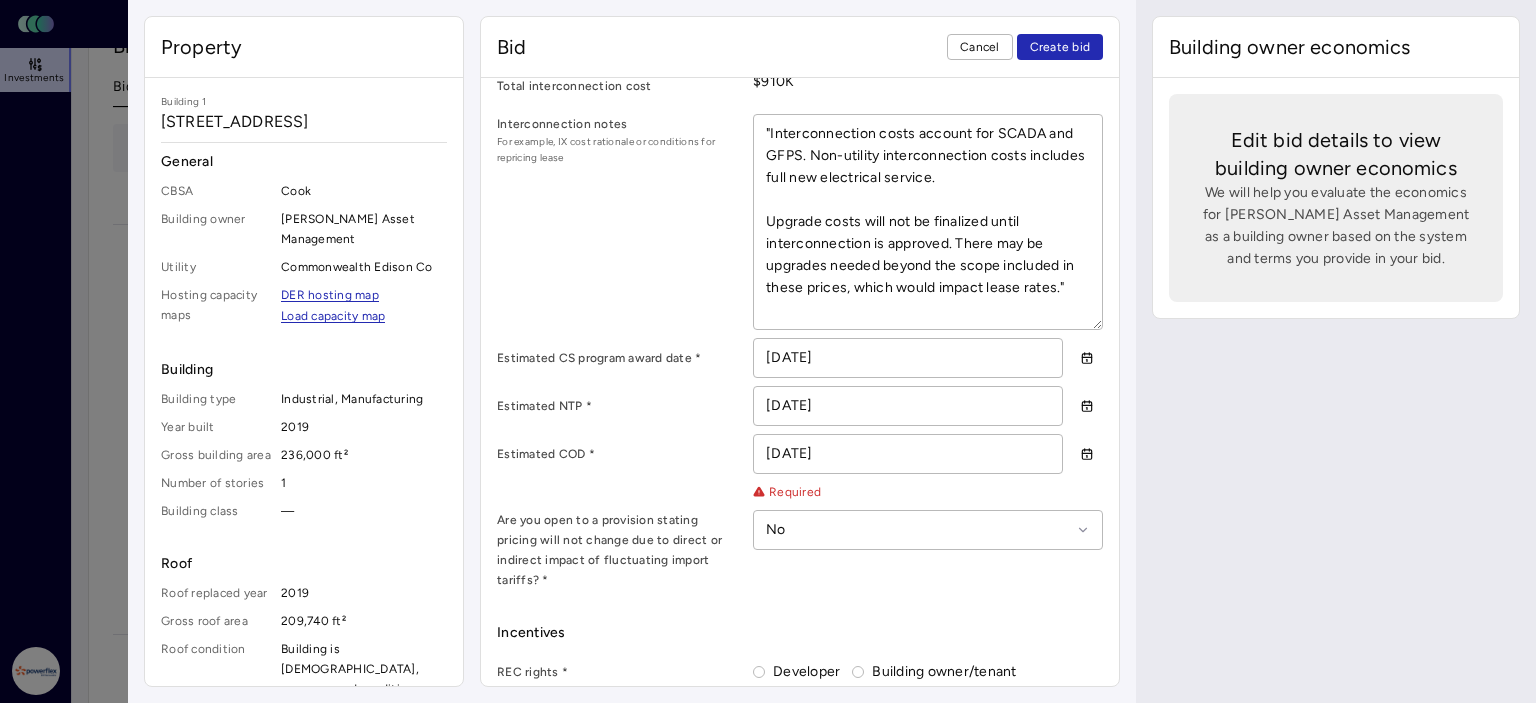 click on "Bid terms Contract term   * 20 years Year 1 roof rent   * $106,000 Annual roof rent escalator   * 2% Additional payments   These are optional payments you can offer to help offset the building owner's costs during the contract term. These payments can make your bid more attractive. Upfront payment $0 Year 1 additional payment $0 Add year Additional payment terms   Construction assumptions Direct utility interconnection allowance   * $310,000 Non-utility interconnection cost   * $600,000 Total interconnection cost   $910K Interconnection notes   For example, IX cost rationale or conditions for repricing lease "Interconnection costs account for SCADA and GFPS. Non-utility interconnection costs includes full new electrical service.
Upgrade costs will not be finalized until interconnection is approved. There may be upgrades needed beyond the scope included in these prices, which would impact lease rates."
Estimated CS program award date   * [DATE] Estimated NTP   * [DATE] Estimated COD   * [DATE]" at bounding box center [800, 205] 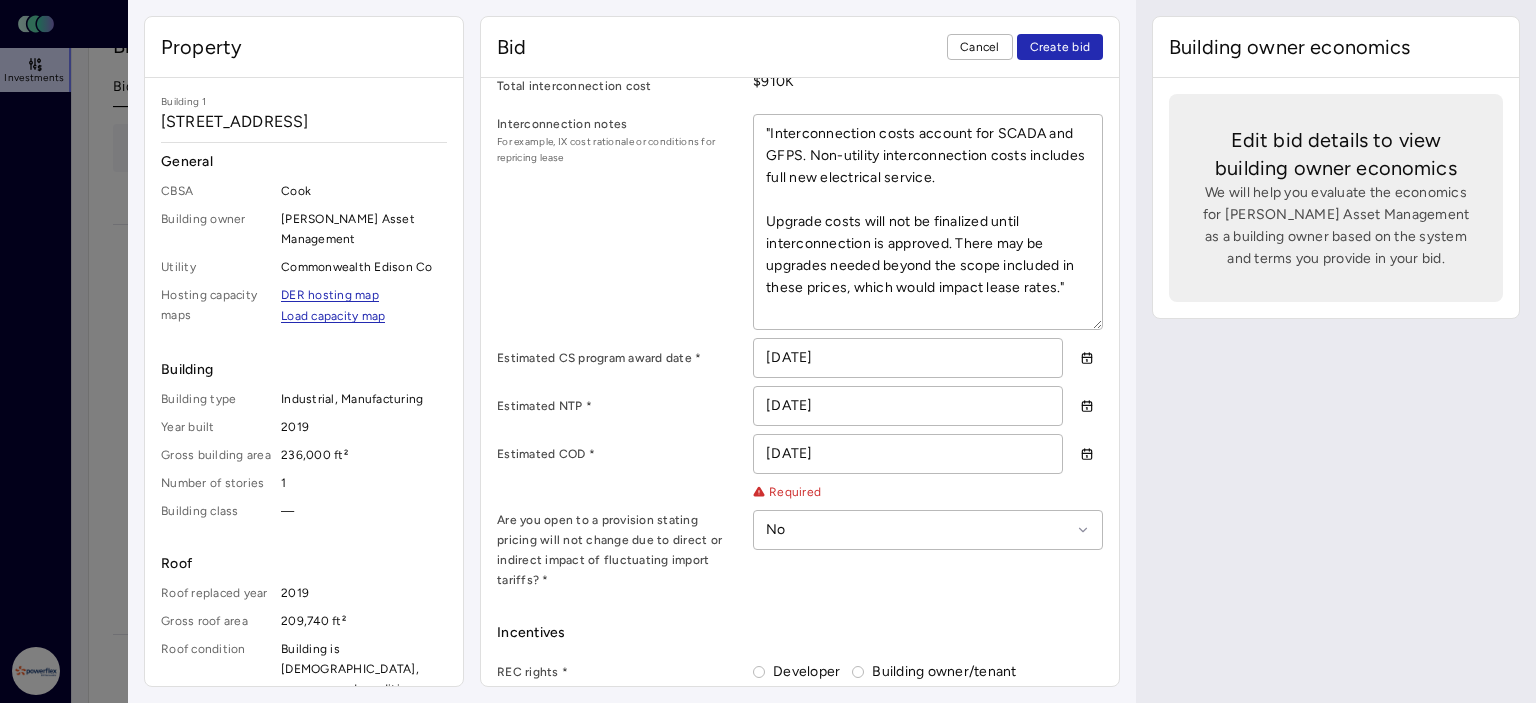 click on "Required" at bounding box center [928, 492] 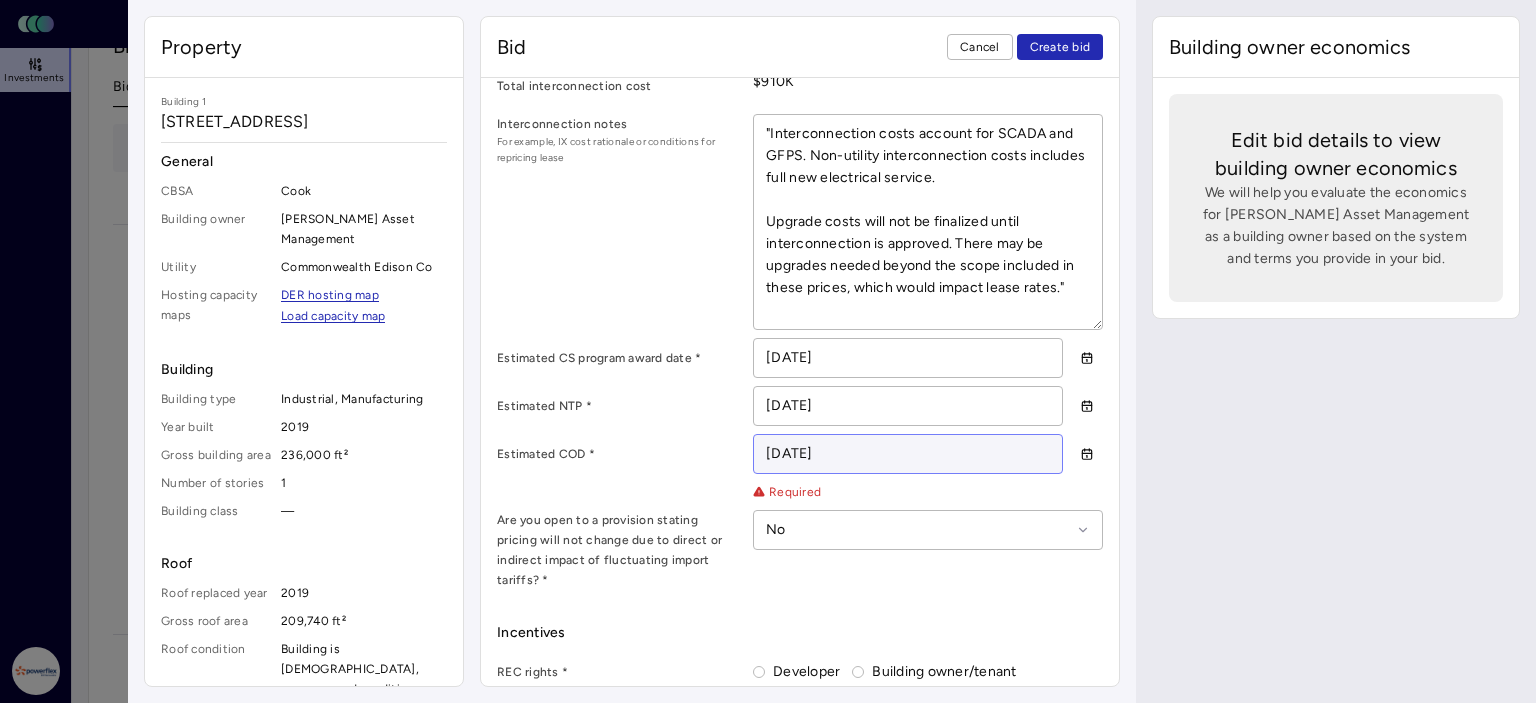 click on "[DATE]" at bounding box center [908, 454] 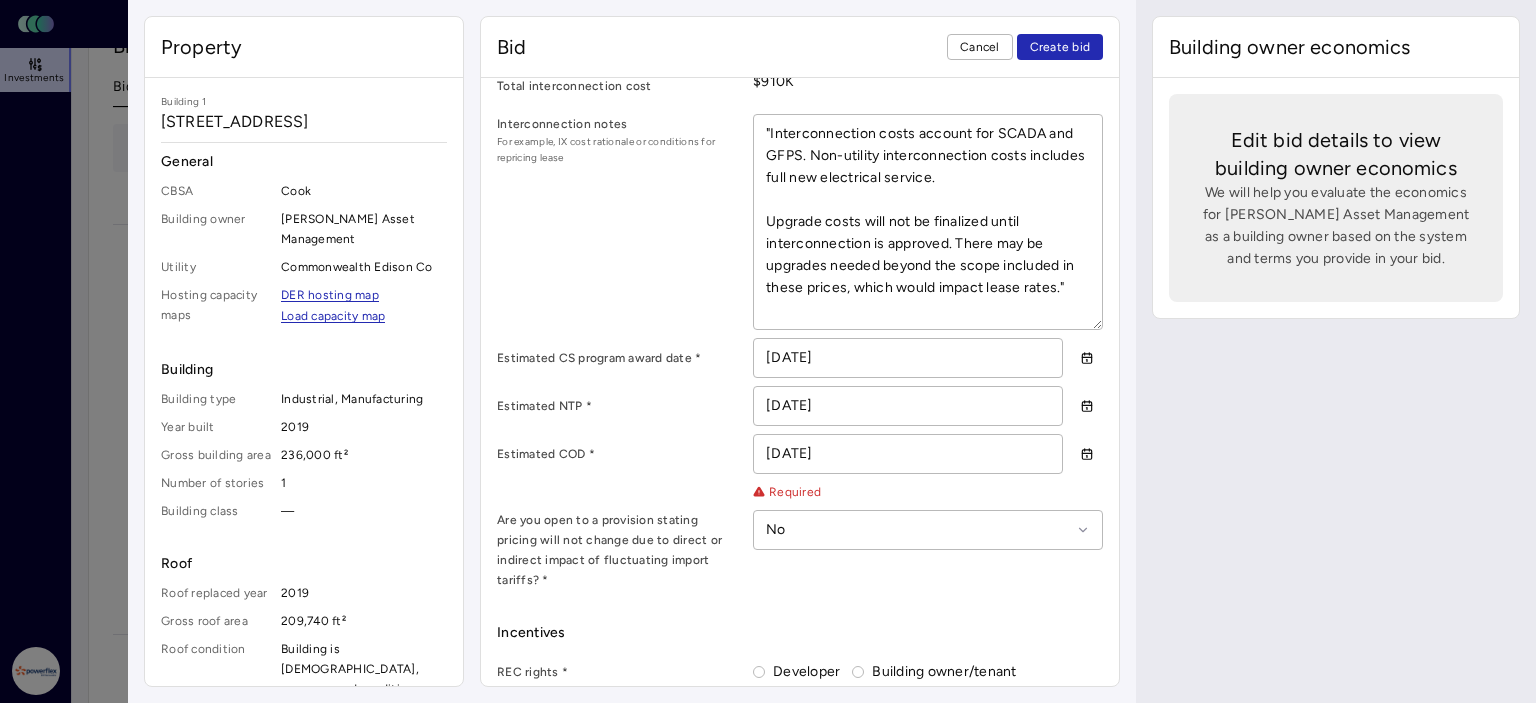 click on "Bid terms Contract term   * 20 years Year 1 roof rent   * $106,000 Annual roof rent escalator   * 2% Additional payments   These are optional payments you can offer to help offset the building owner's costs during the contract term. These payments can make your bid more attractive. Upfront payment $0 Year 1 additional payment $0 Add year Additional payment terms   Construction assumptions Direct utility interconnection allowance   * $310,000 Non-utility interconnection cost   * $600,000 Total interconnection cost   $910K Interconnection notes   For example, IX cost rationale or conditions for repricing lease "Interconnection costs account for SCADA and GFPS. Non-utility interconnection costs includes full new electrical service.
Upgrade costs will not be finalized until interconnection is approved. There may be upgrades needed beyond the scope included in these prices, which would impact lease rates."
Estimated CS program award date   * [DATE] Estimated NTP   * [DATE] Estimated COD   * [DATE]" at bounding box center (800, 205) 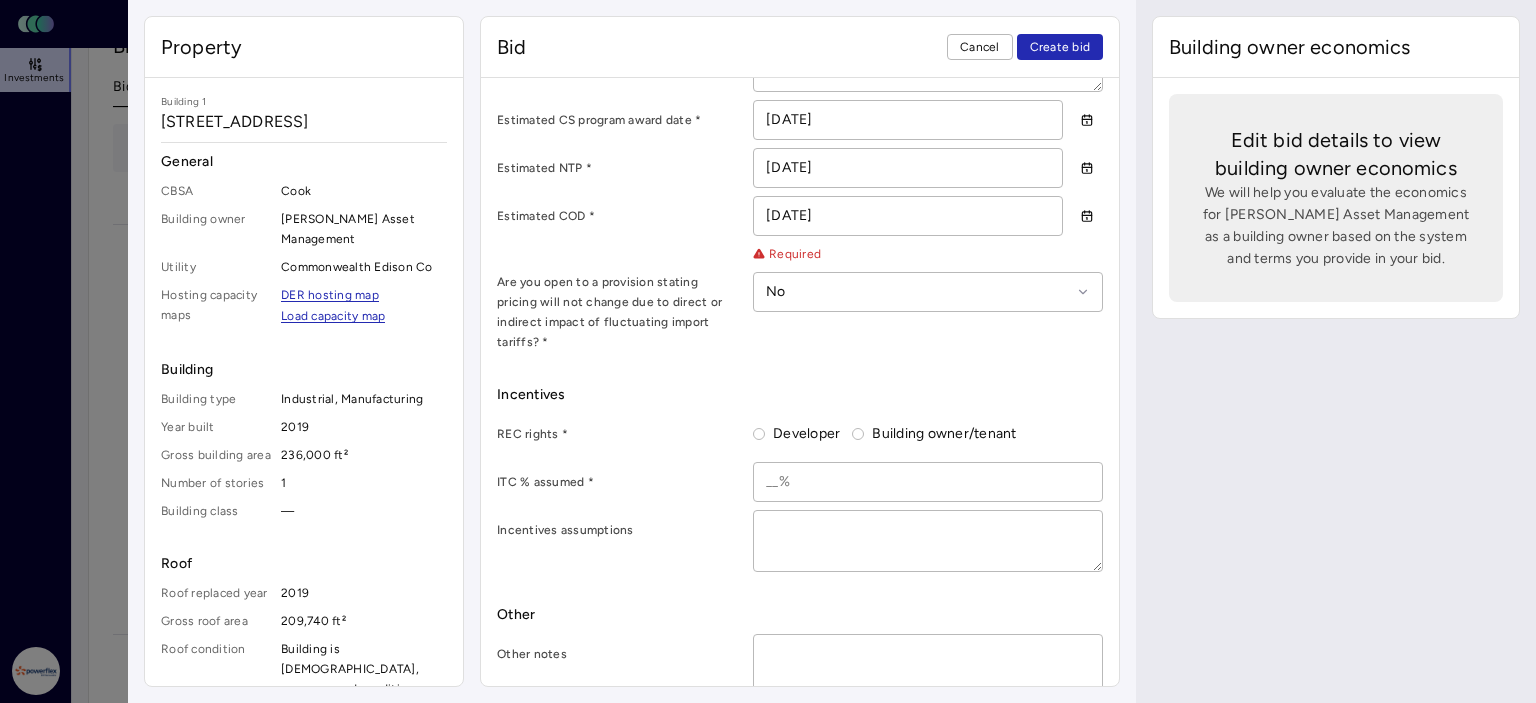 scroll, scrollTop: 1353, scrollLeft: 0, axis: vertical 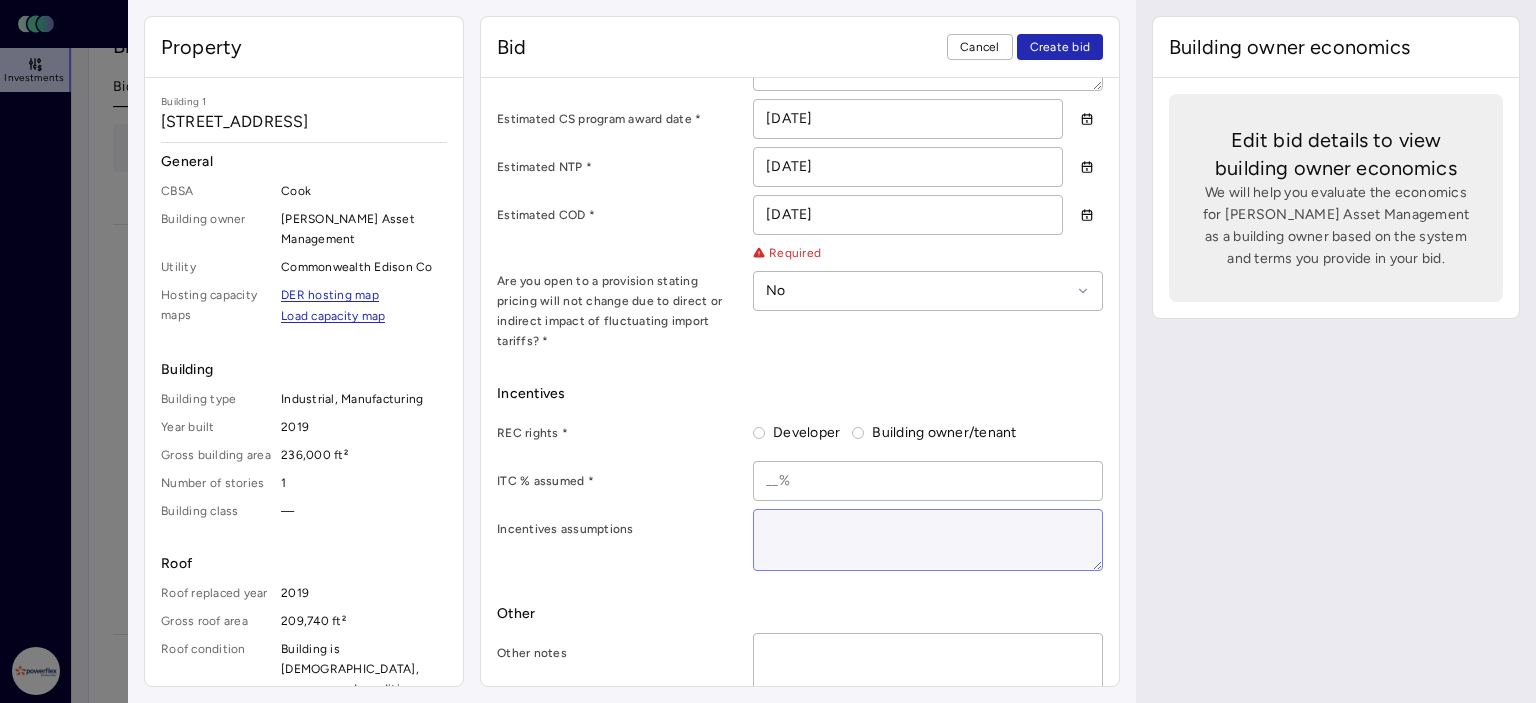 click at bounding box center [928, 540] 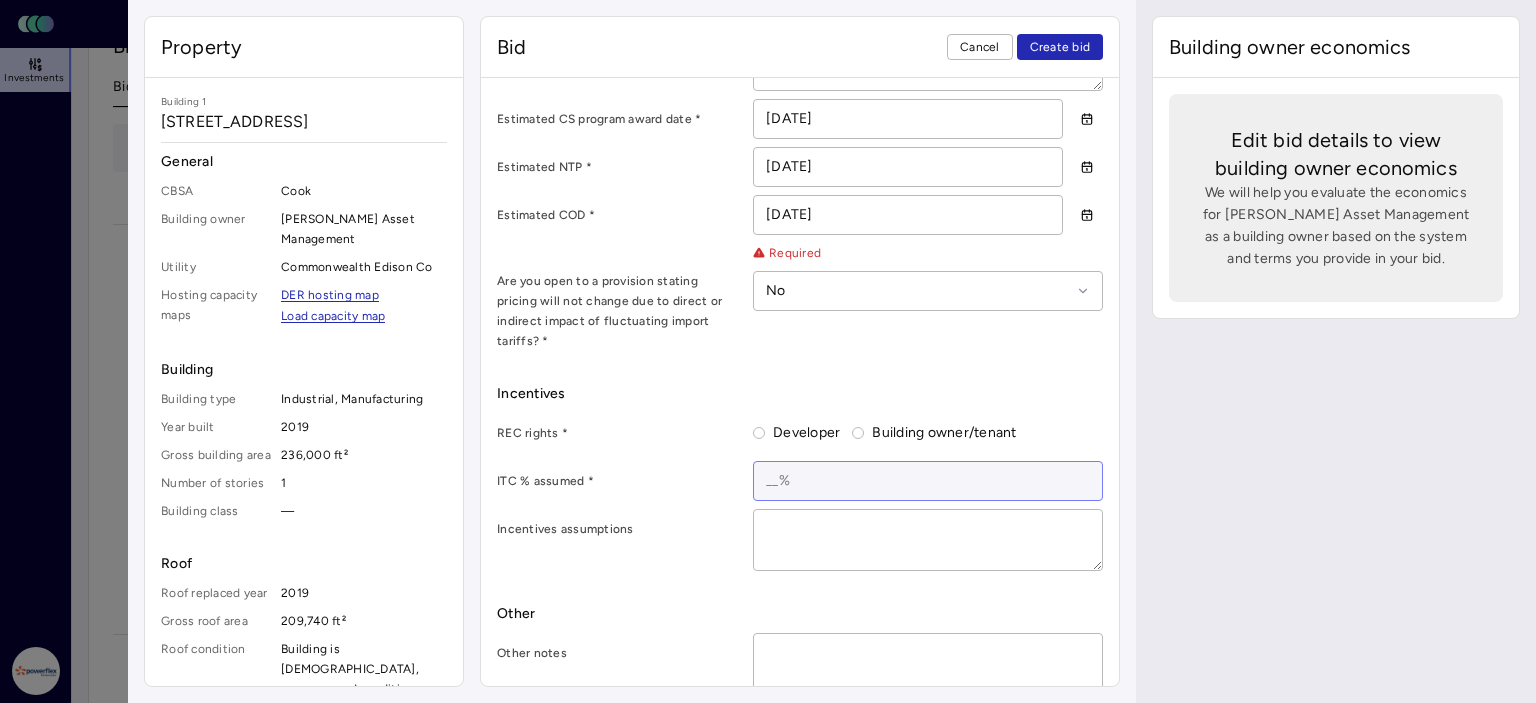 click at bounding box center [928, 481] 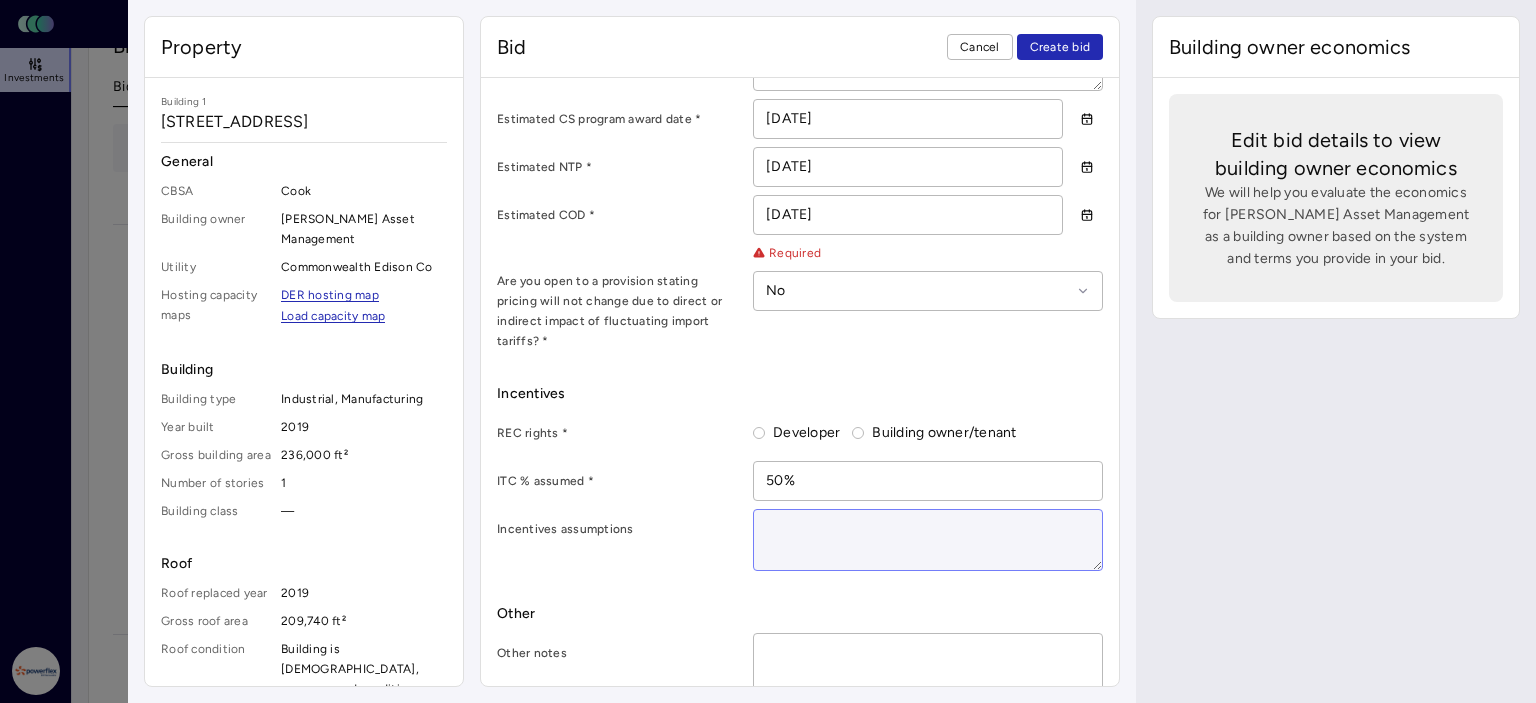 click at bounding box center (928, 540) 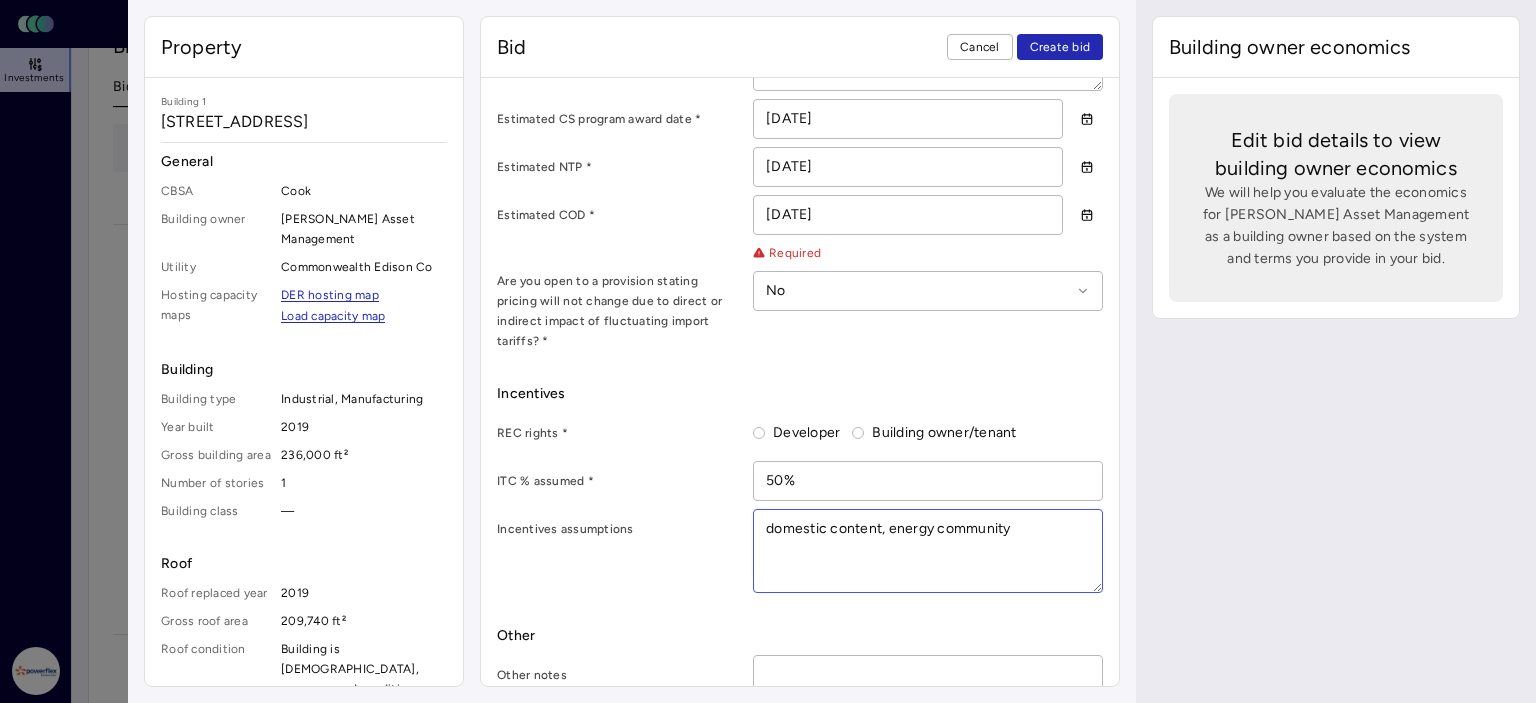 paste on "This bid assumes no ABP REC contracts. PowerFlex can participate in community solar without an ABP contract and sell RECs through brokered contracts available to solar systems in the PJM ISO." 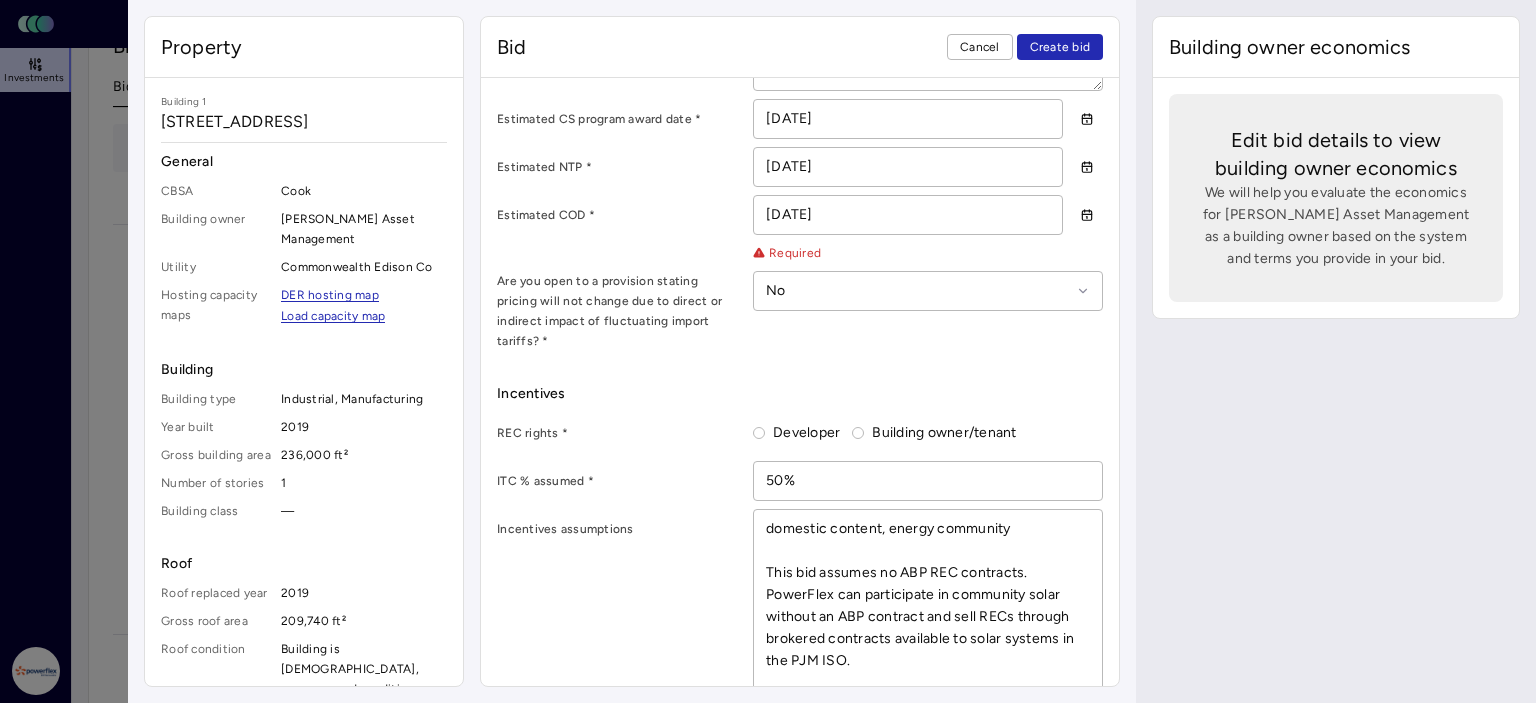 scroll, scrollTop: 1485, scrollLeft: 0, axis: vertical 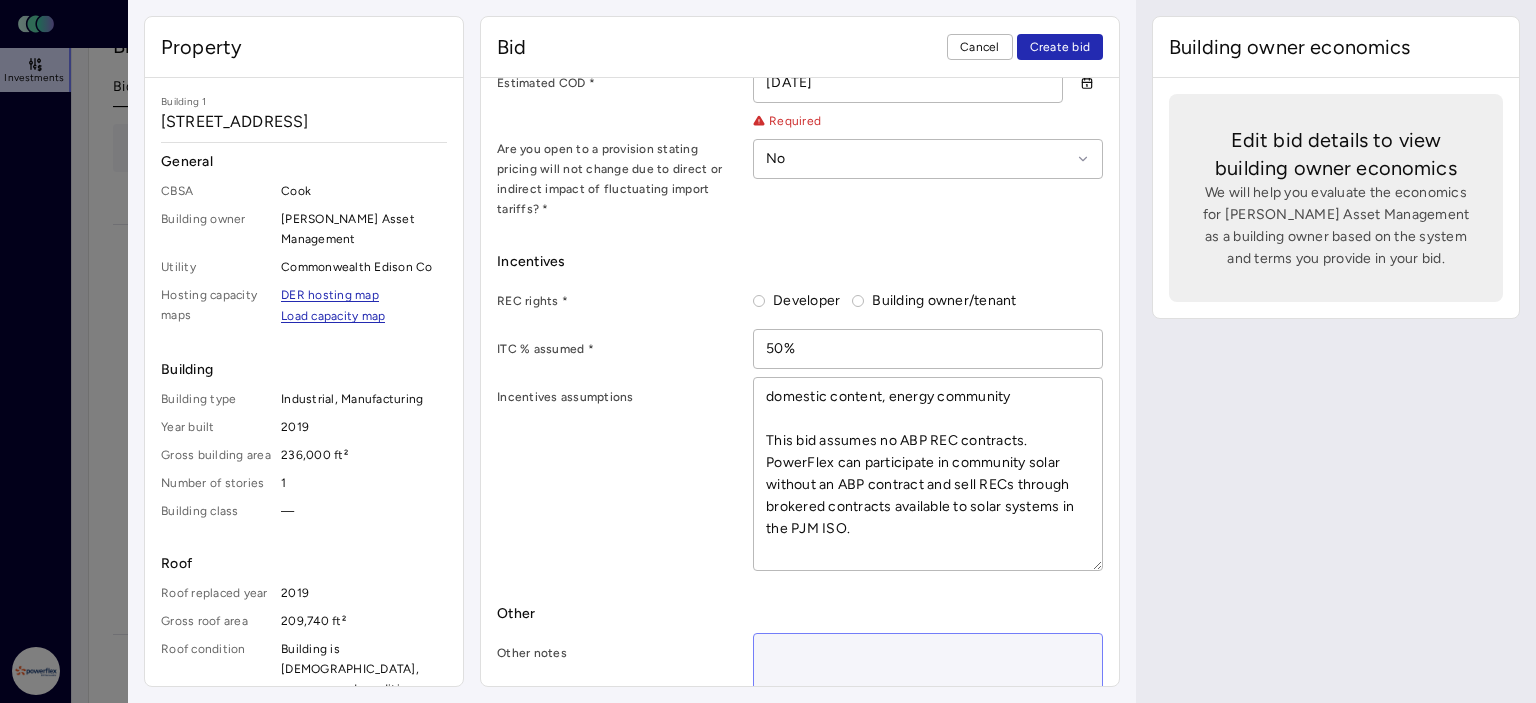 click at bounding box center (928, 664) 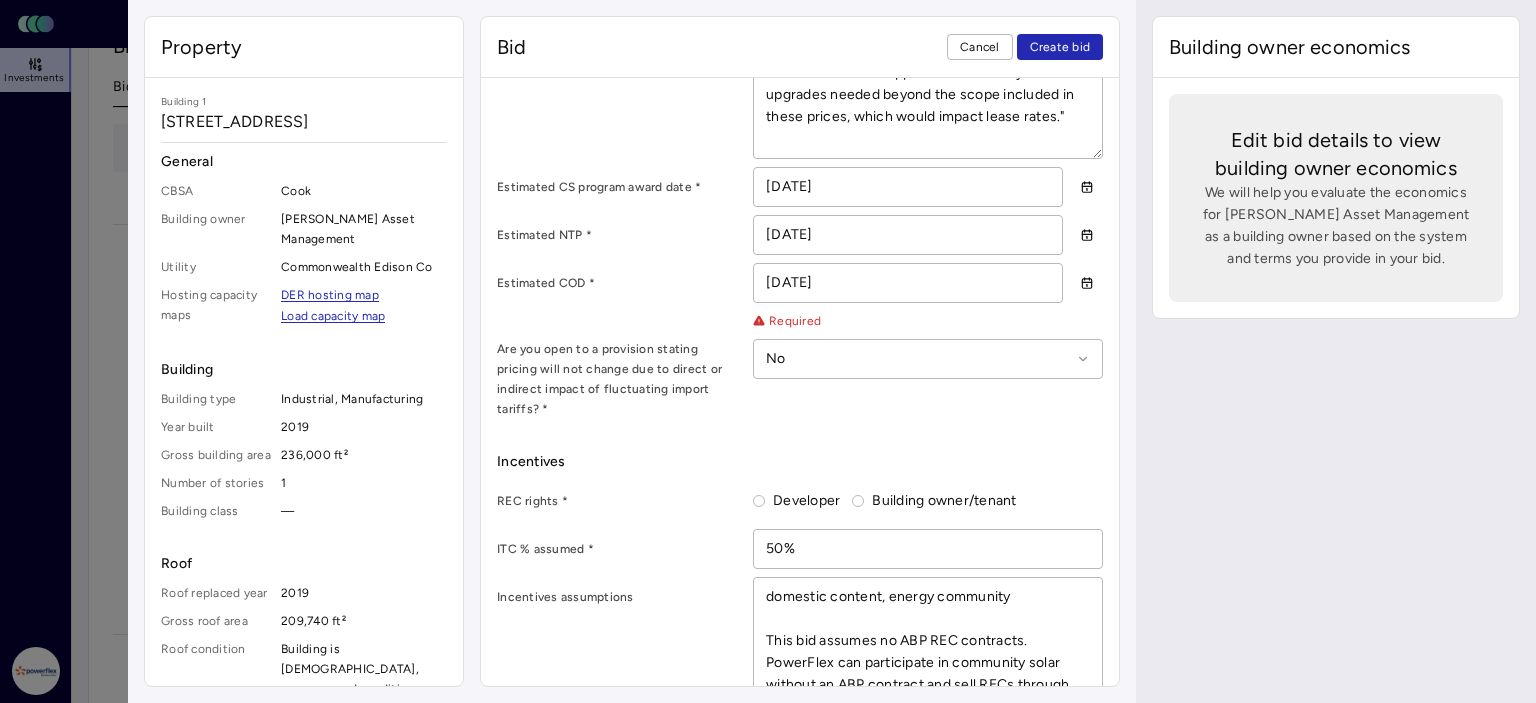 scroll, scrollTop: 1085, scrollLeft: 0, axis: vertical 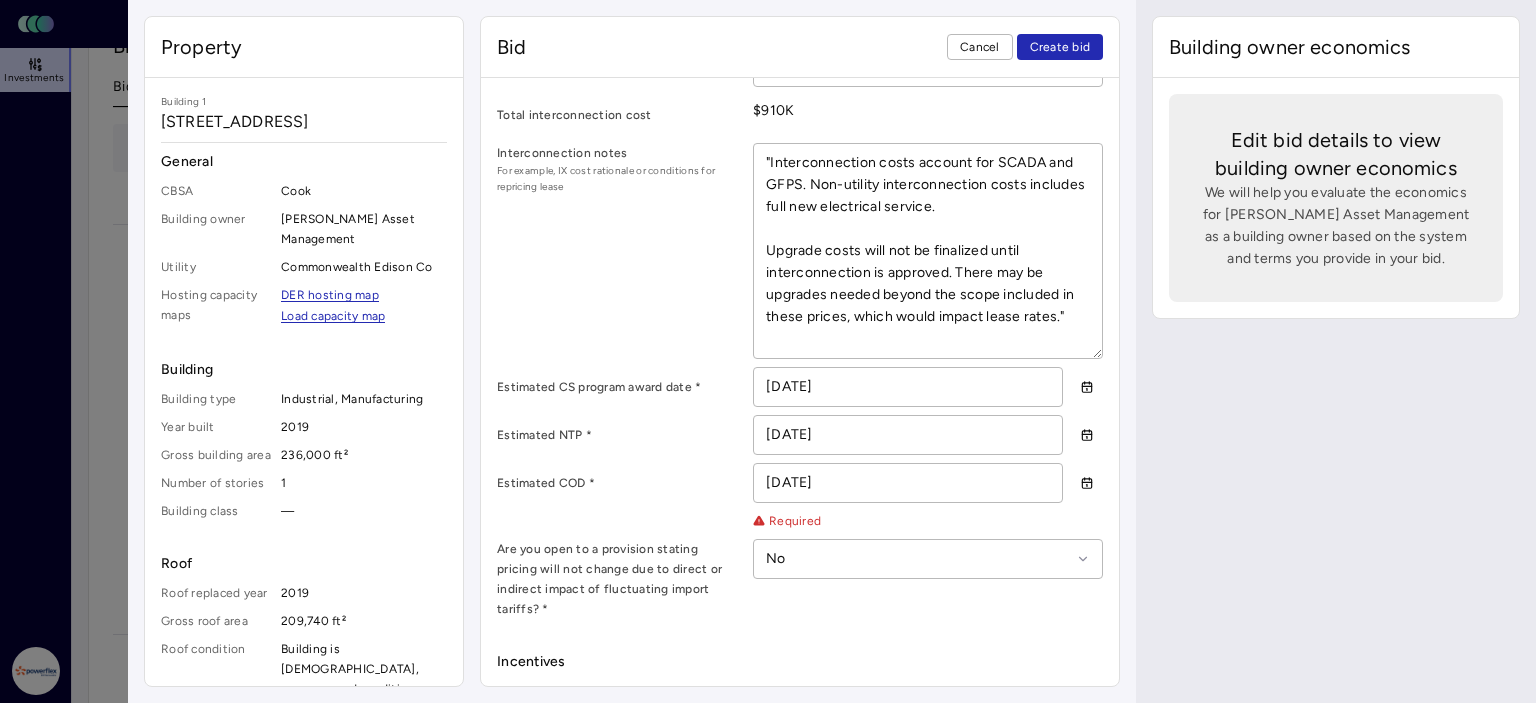 click on "Bid terms Contract term   * 20 years Year 1 roof rent   * $106,000 Annual roof rent escalator   * 2% Additional payments   These are optional payments you can offer to help offset the building owner's costs during the contract term. These payments can make your bid more attractive. Upfront payment $0 Year 1 additional payment $0 Add year Additional payment terms   Construction assumptions Direct utility interconnection allowance   * $310,000 Non-utility interconnection cost   * $600,000 Total interconnection cost   $910K Interconnection notes   For example, IX cost rationale or conditions for repricing lease "Interconnection costs account for SCADA and GFPS. Non-utility interconnection costs includes full new electrical service.
Upgrade costs will not be finalized until interconnection is approved. There may be upgrades needed beyond the scope included in these prices, which would impact lease rates."
Estimated CS program award date   * [DATE] Estimated NTP   * [DATE] Estimated COD   * [DATE]" at bounding box center [800, 300] 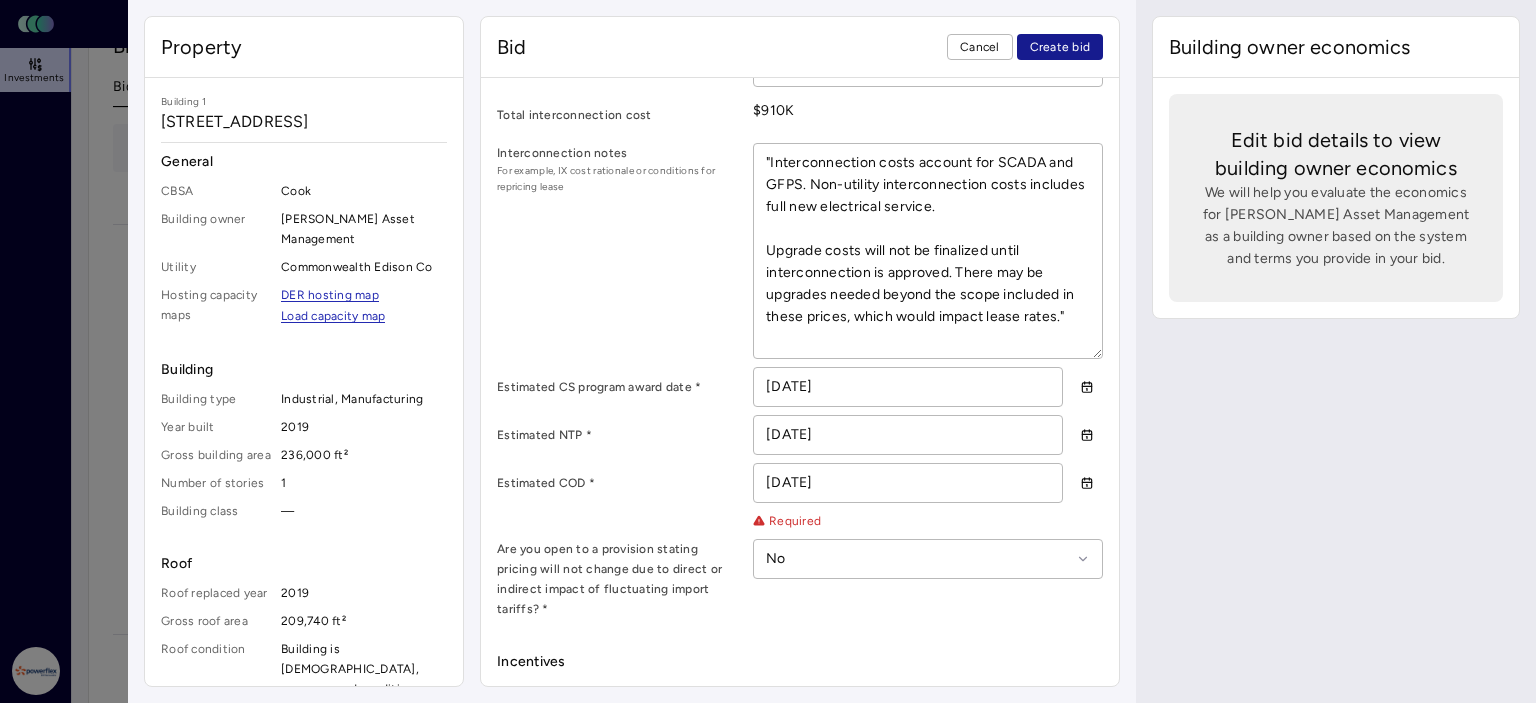 click on "Create bid" at bounding box center [1060, 47] 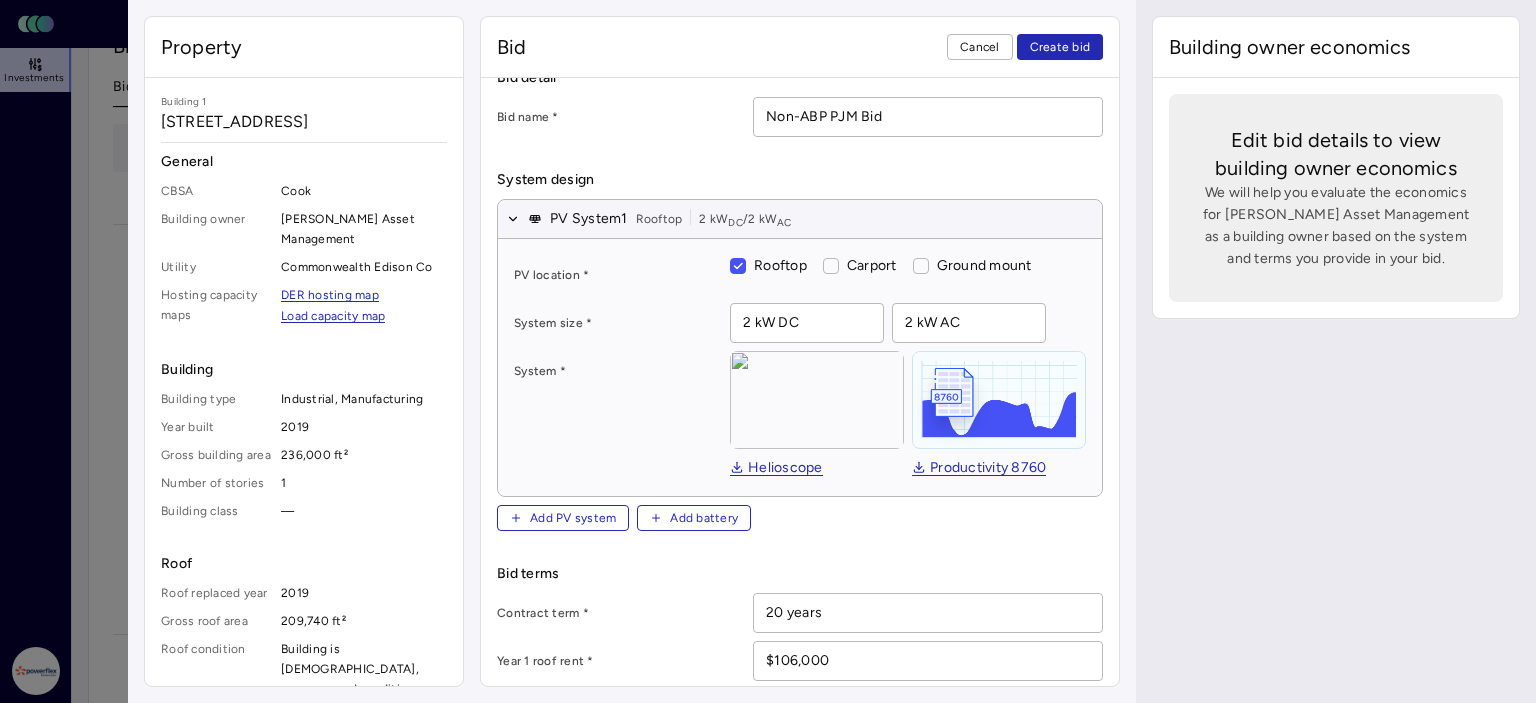 scroll, scrollTop: 32, scrollLeft: 0, axis: vertical 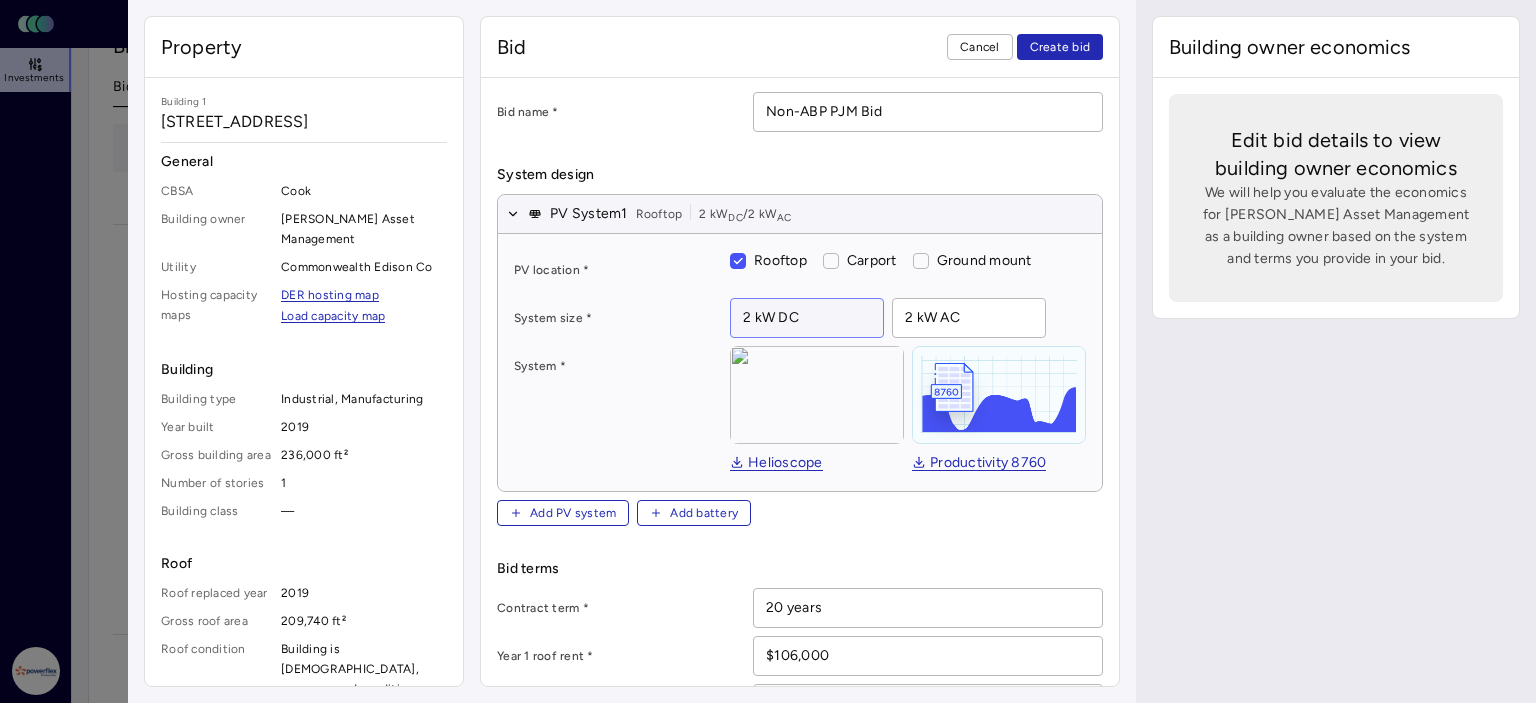 click on "2 kW DC" at bounding box center [807, 318] 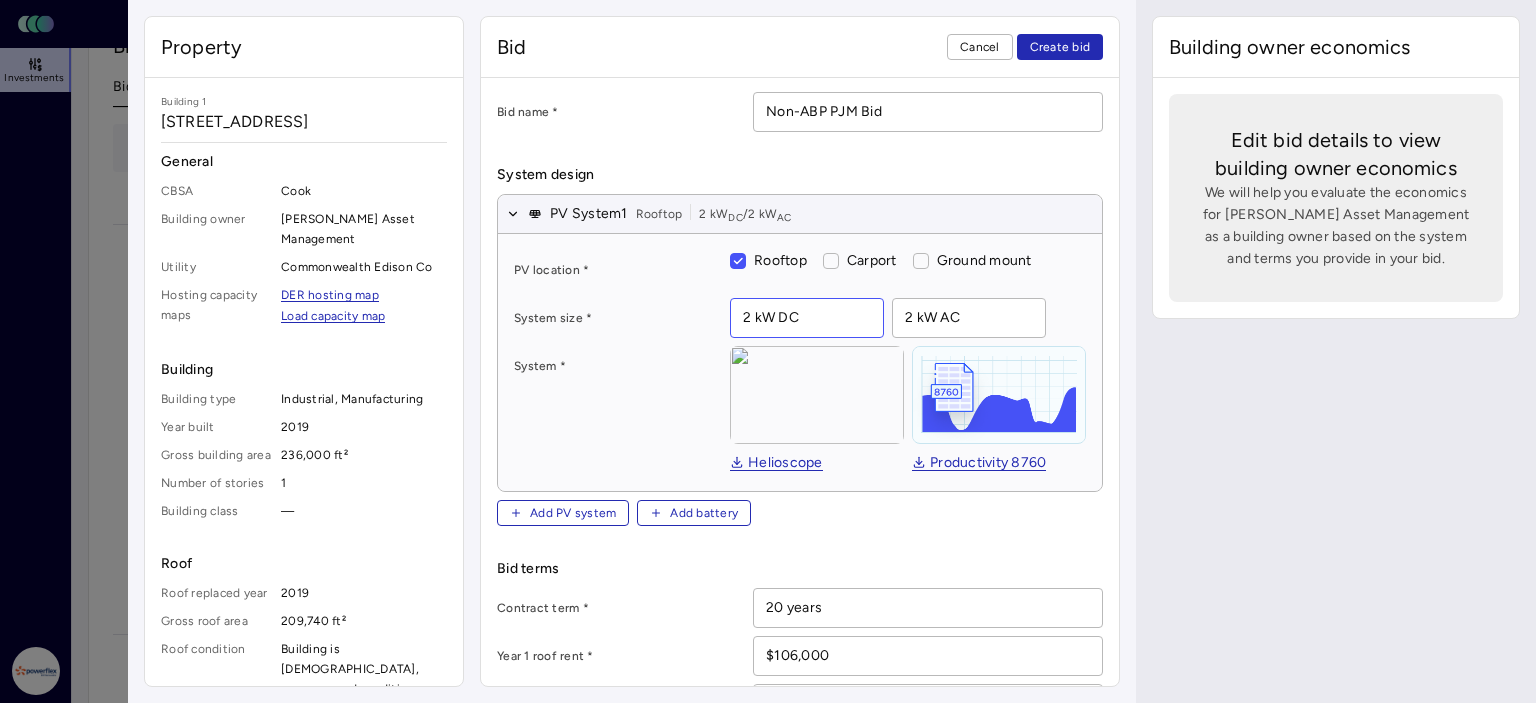 drag, startPoint x: 833, startPoint y: 317, endPoint x: 718, endPoint y: 307, distance: 115.43397 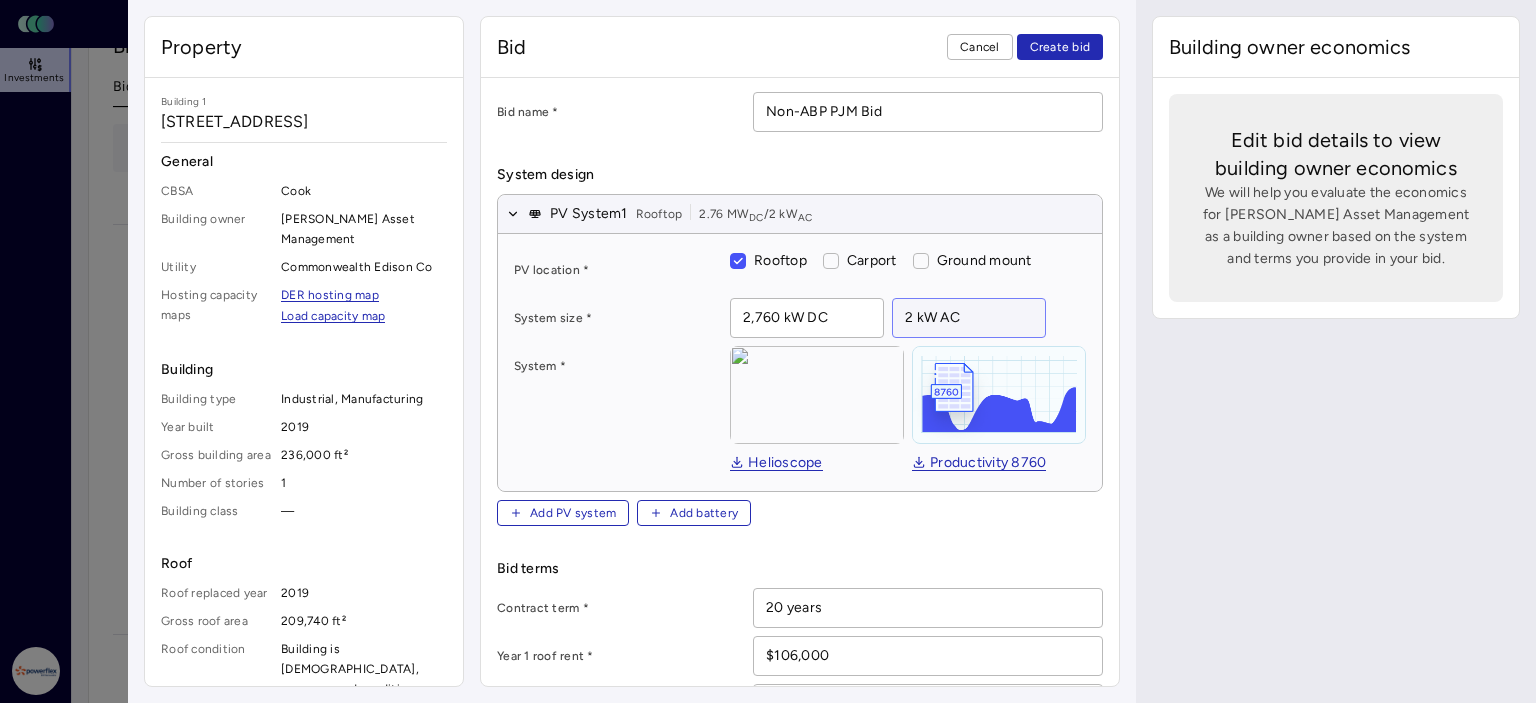 drag, startPoint x: 901, startPoint y: 319, endPoint x: 924, endPoint y: 333, distance: 26.925823 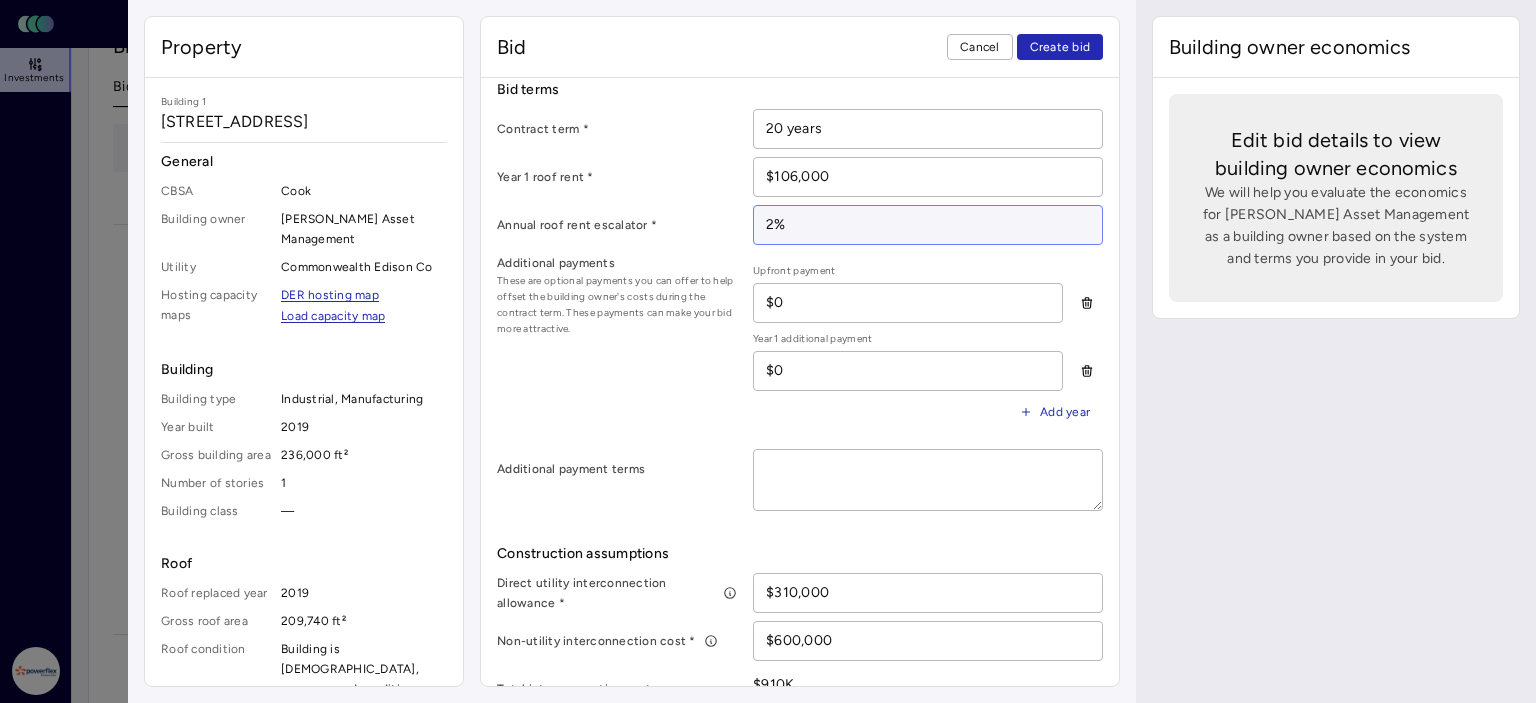 scroll, scrollTop: 492, scrollLeft: 0, axis: vertical 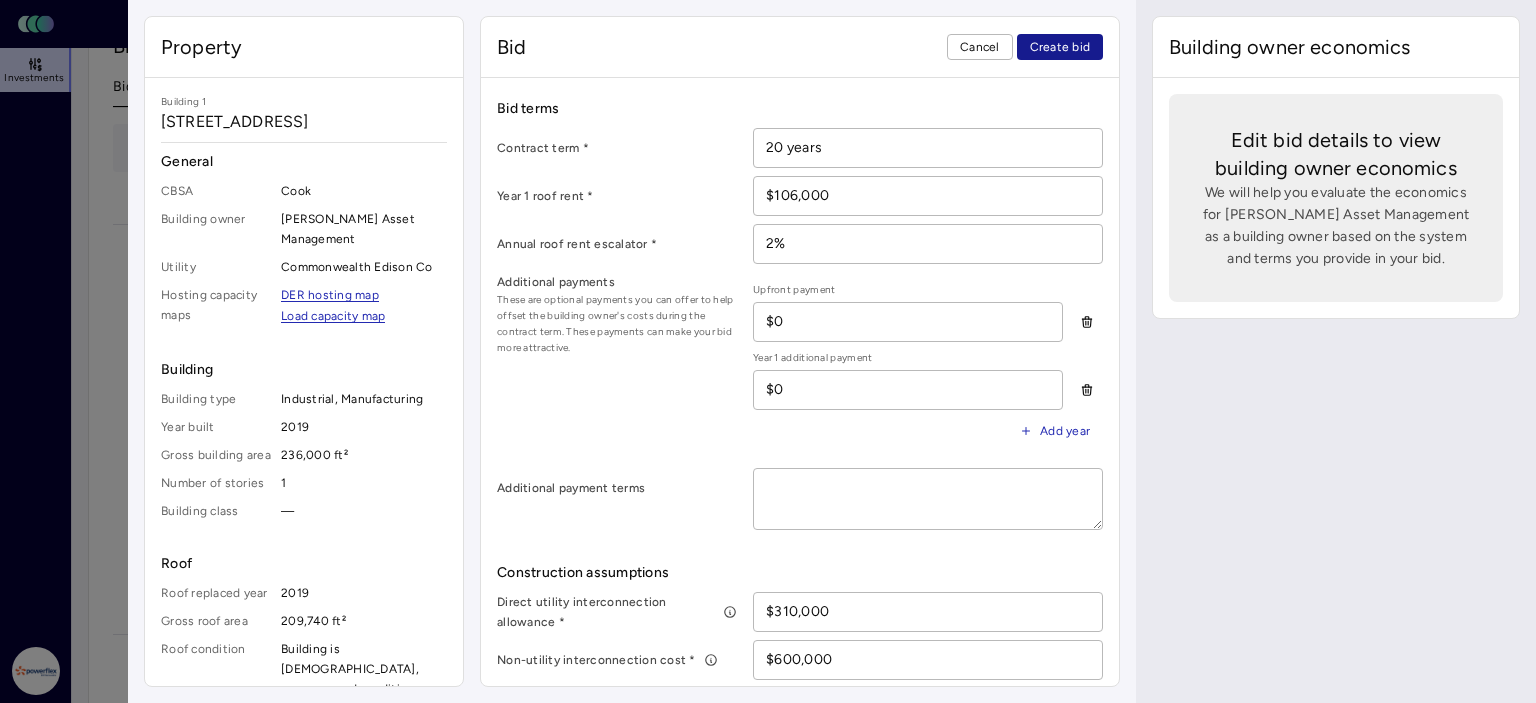 click on "Create bid" at bounding box center [1060, 47] 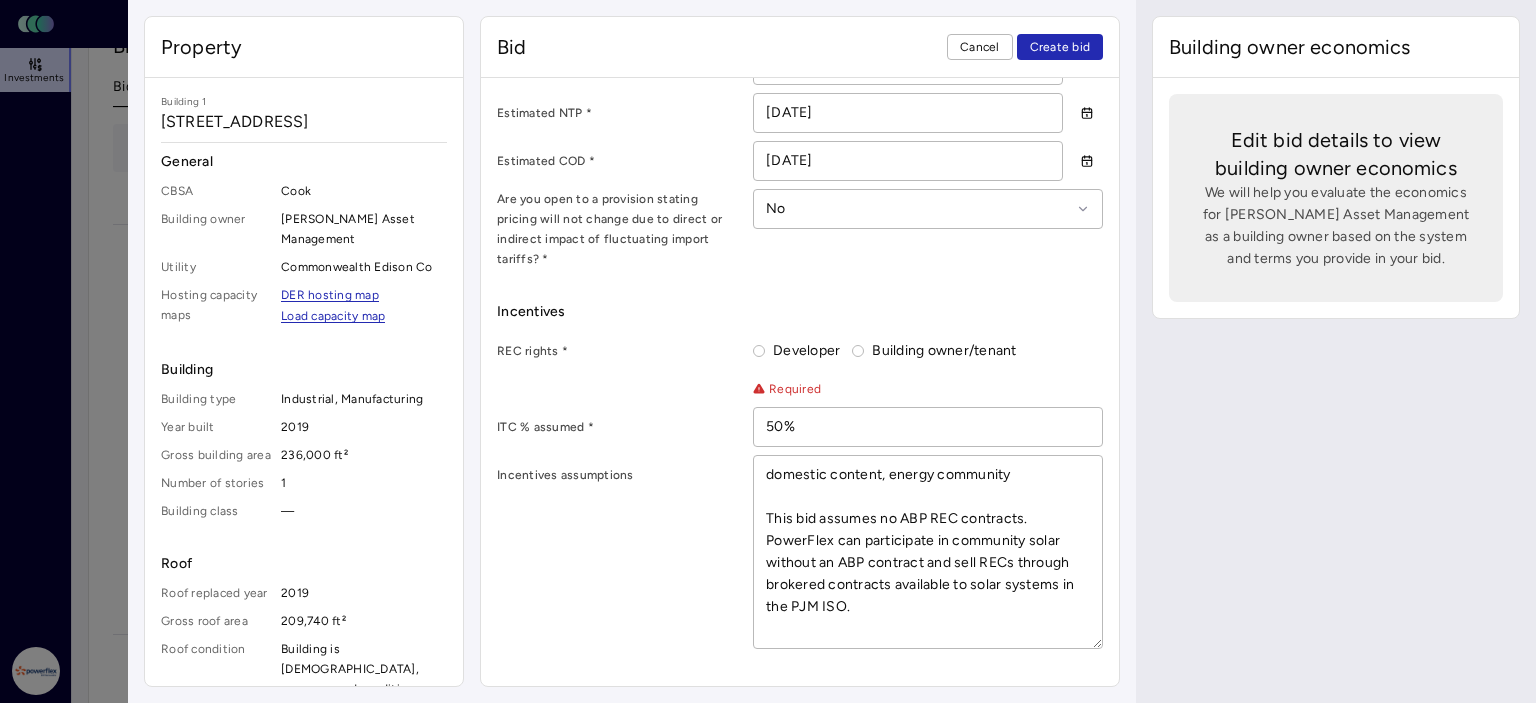 scroll, scrollTop: 1412, scrollLeft: 0, axis: vertical 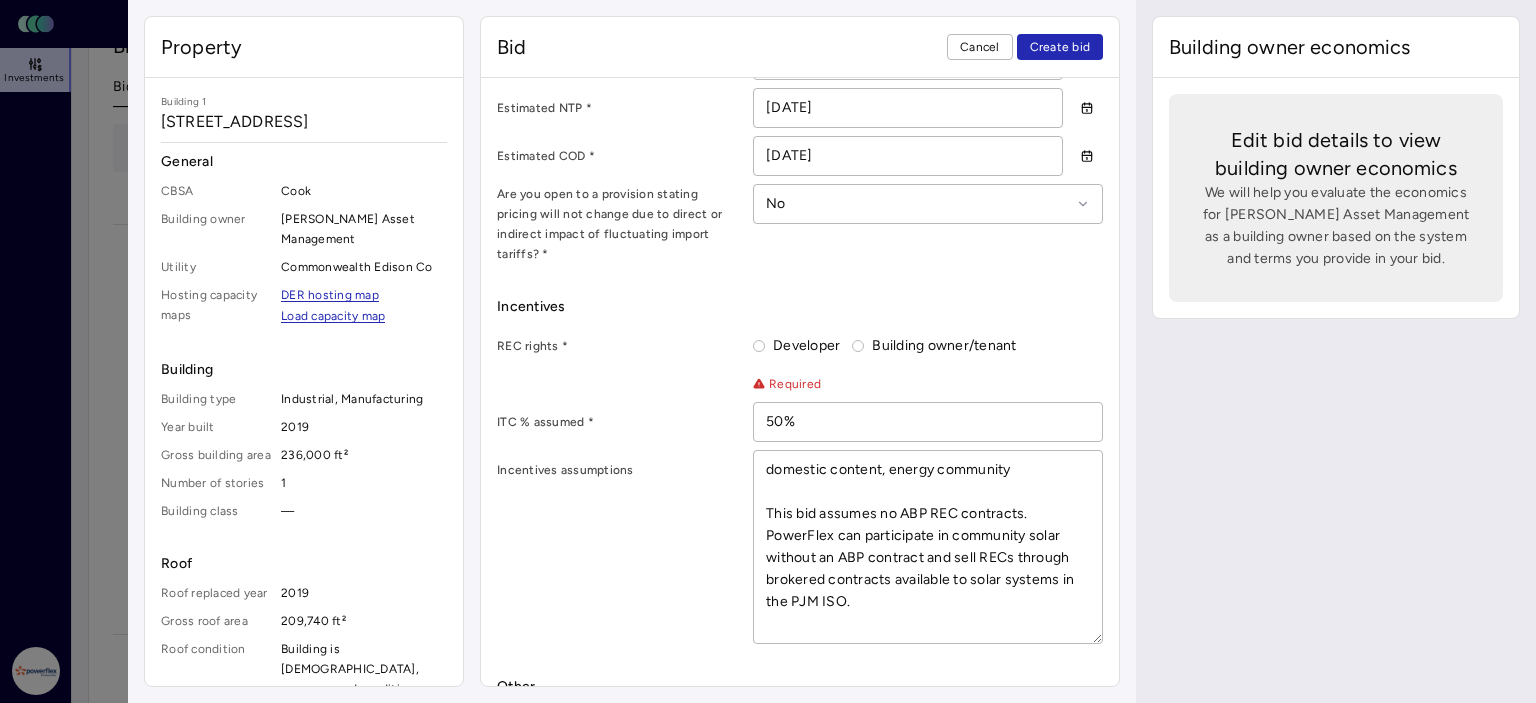 click on "Developer" at bounding box center [759, 346] 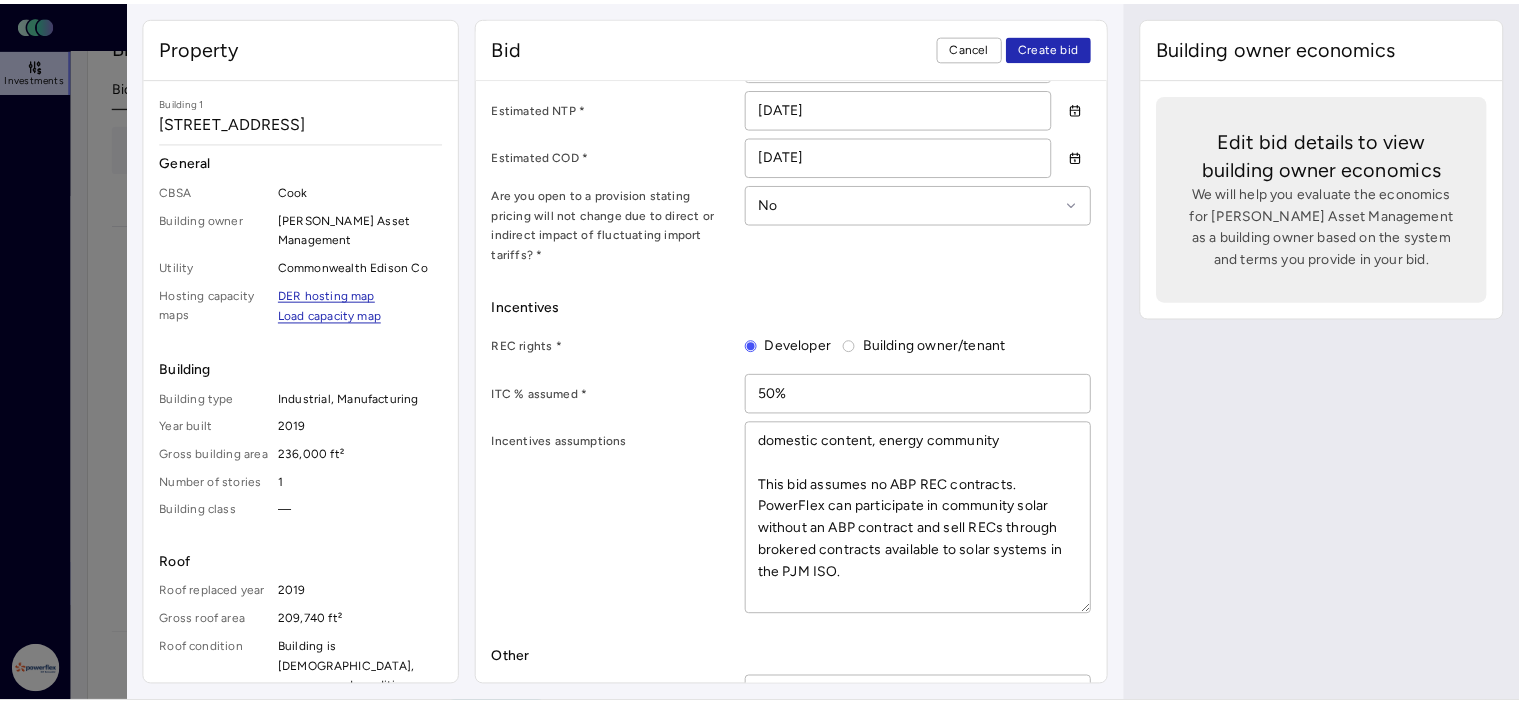 scroll, scrollTop: 1457, scrollLeft: 0, axis: vertical 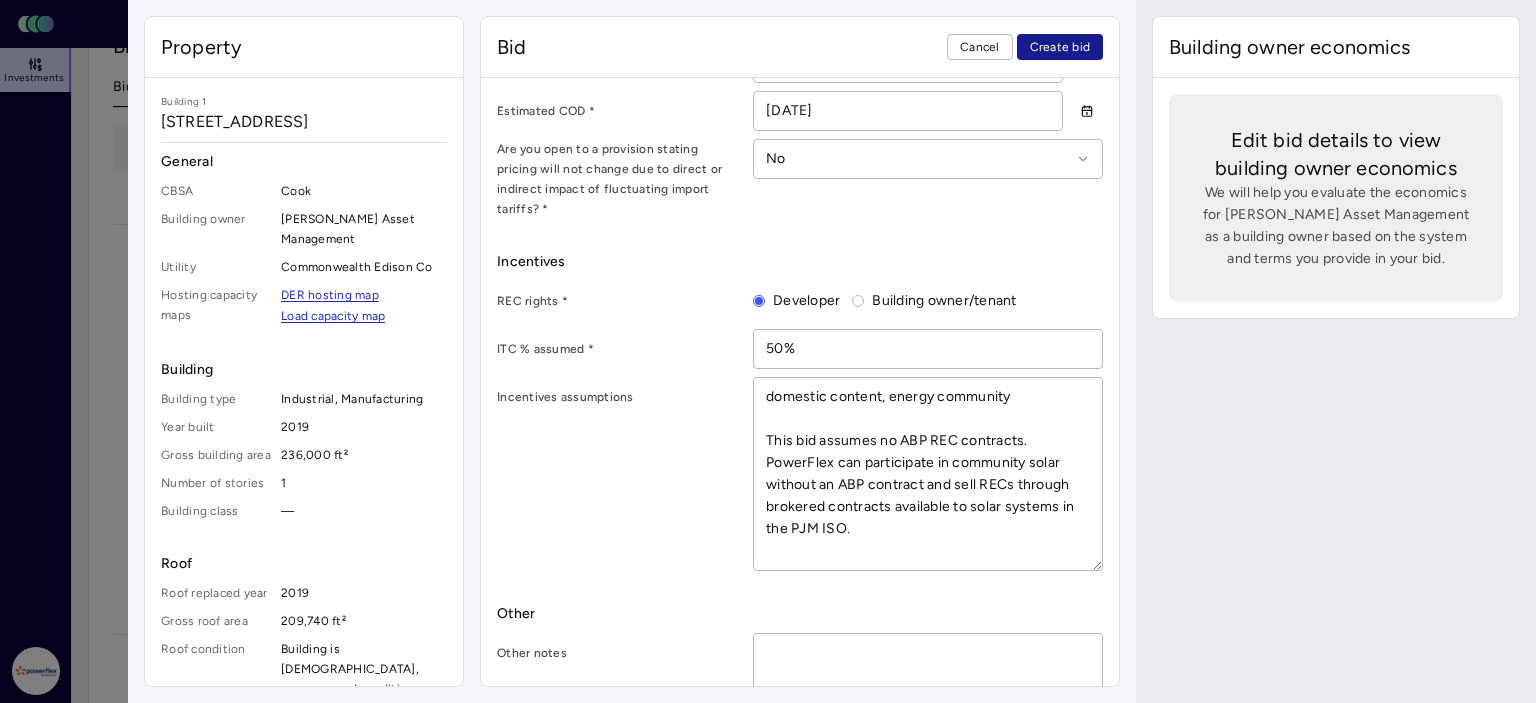 click on "Create bid" at bounding box center [1060, 47] 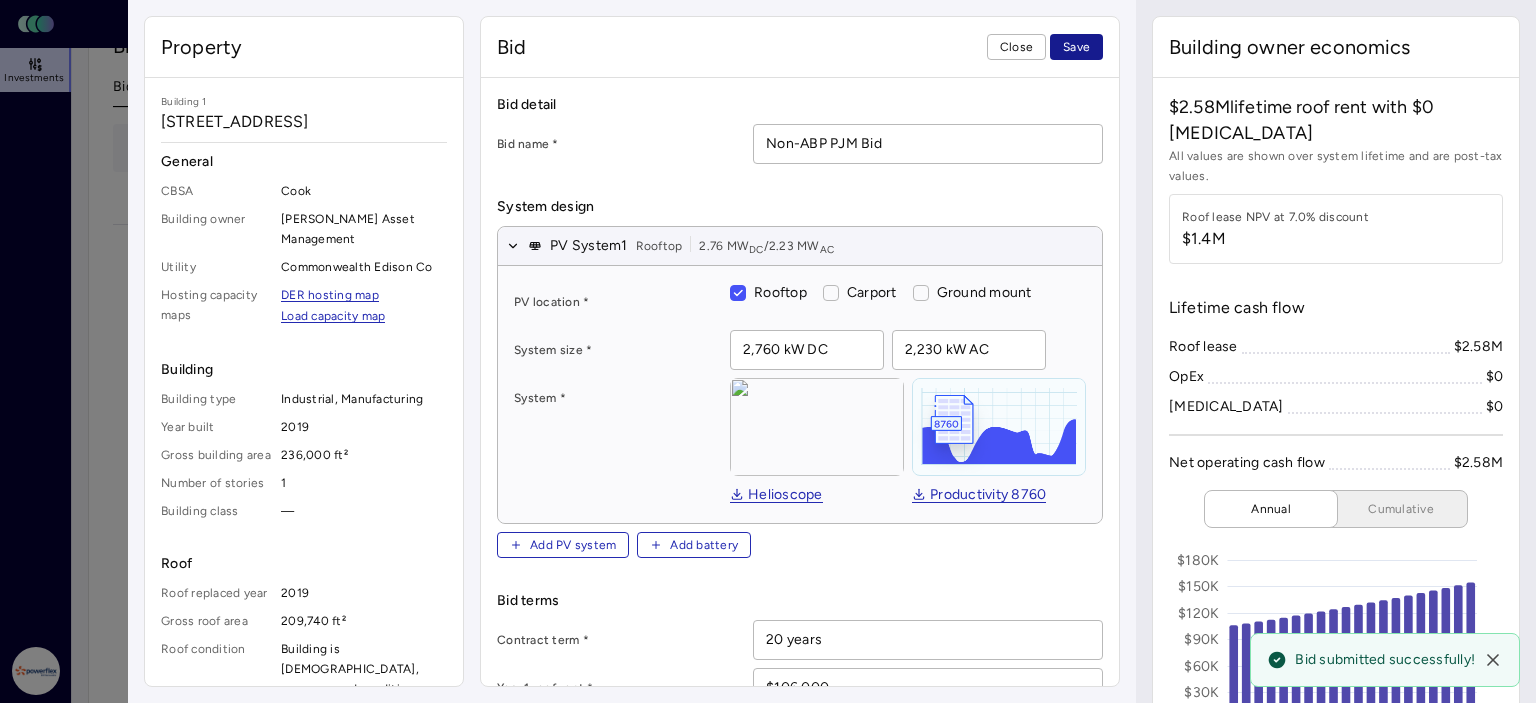 click on "Save" at bounding box center [1076, 47] 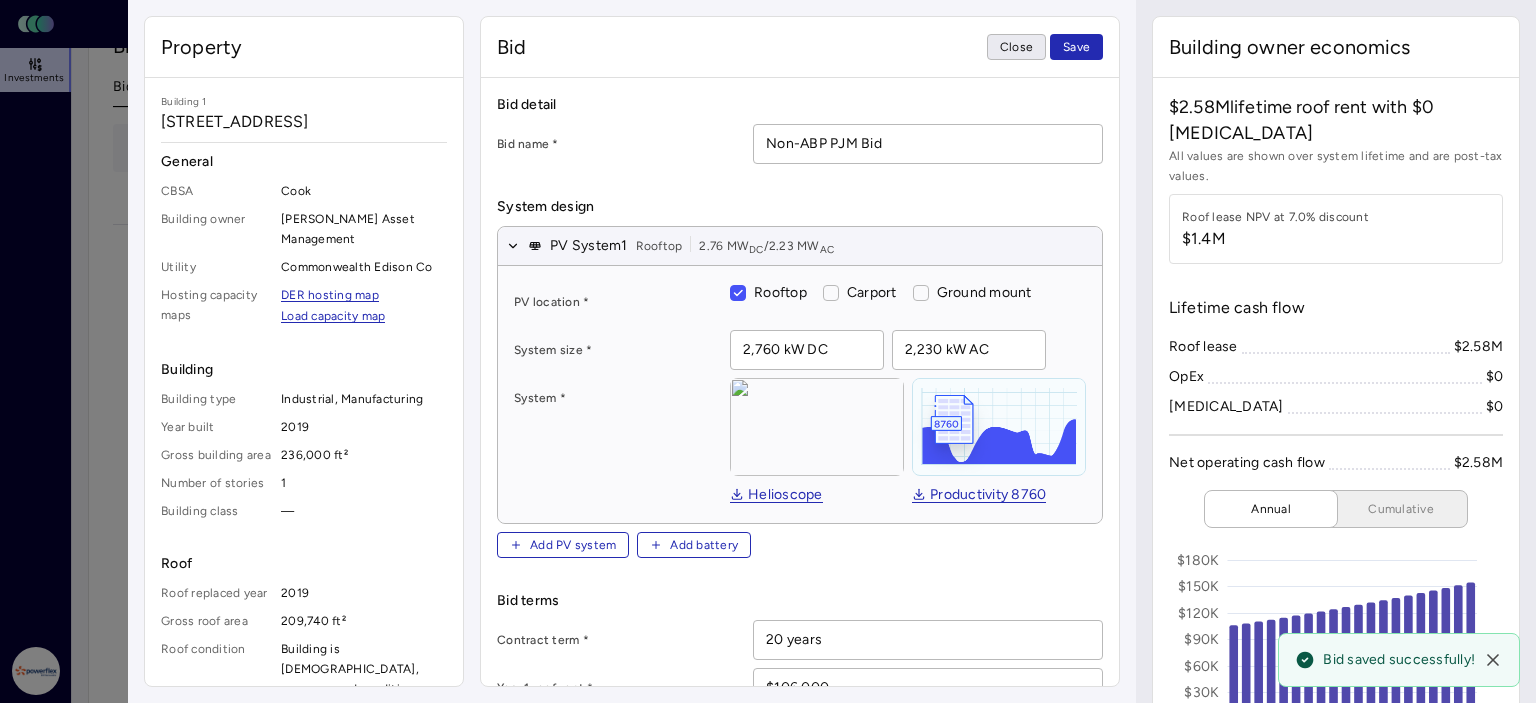 click on "Close" at bounding box center (1016, 47) 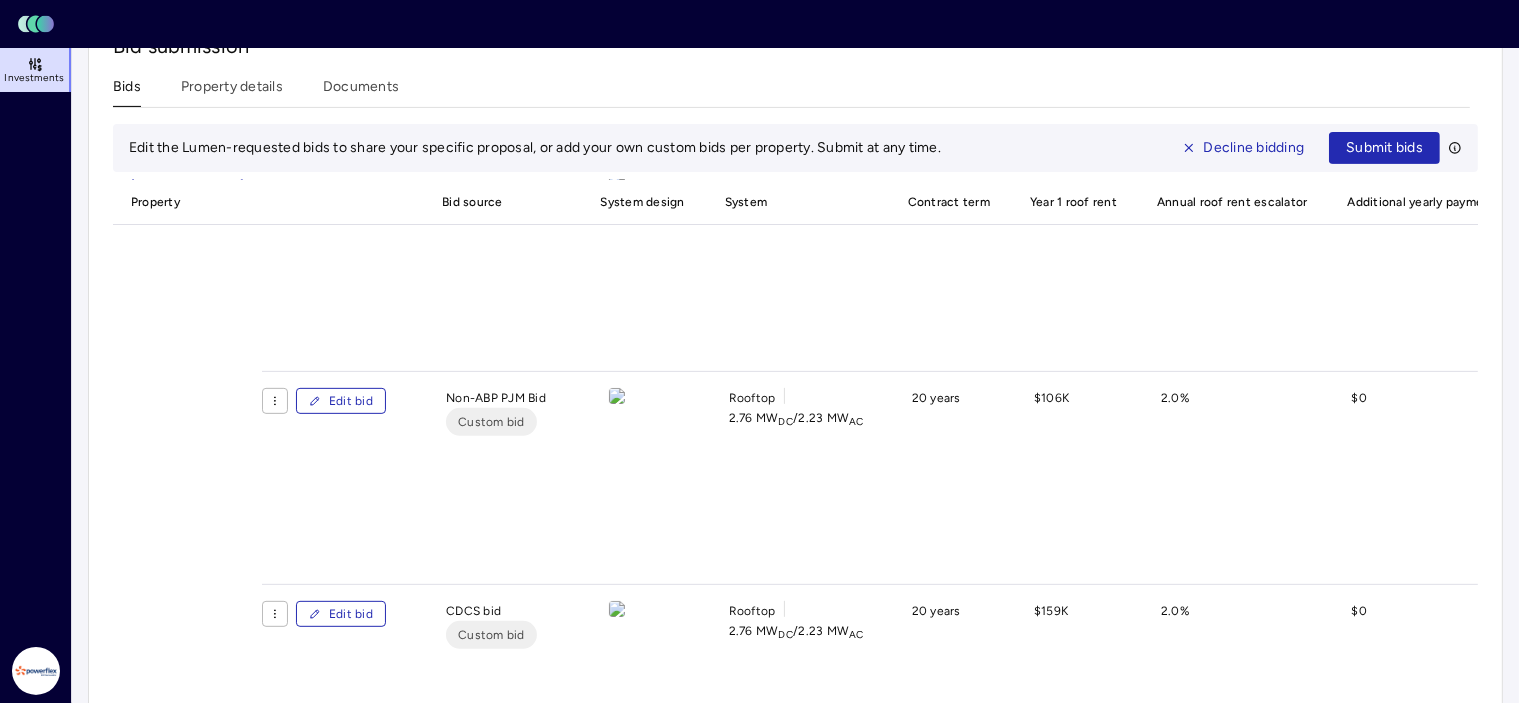 scroll, scrollTop: 0, scrollLeft: 0, axis: both 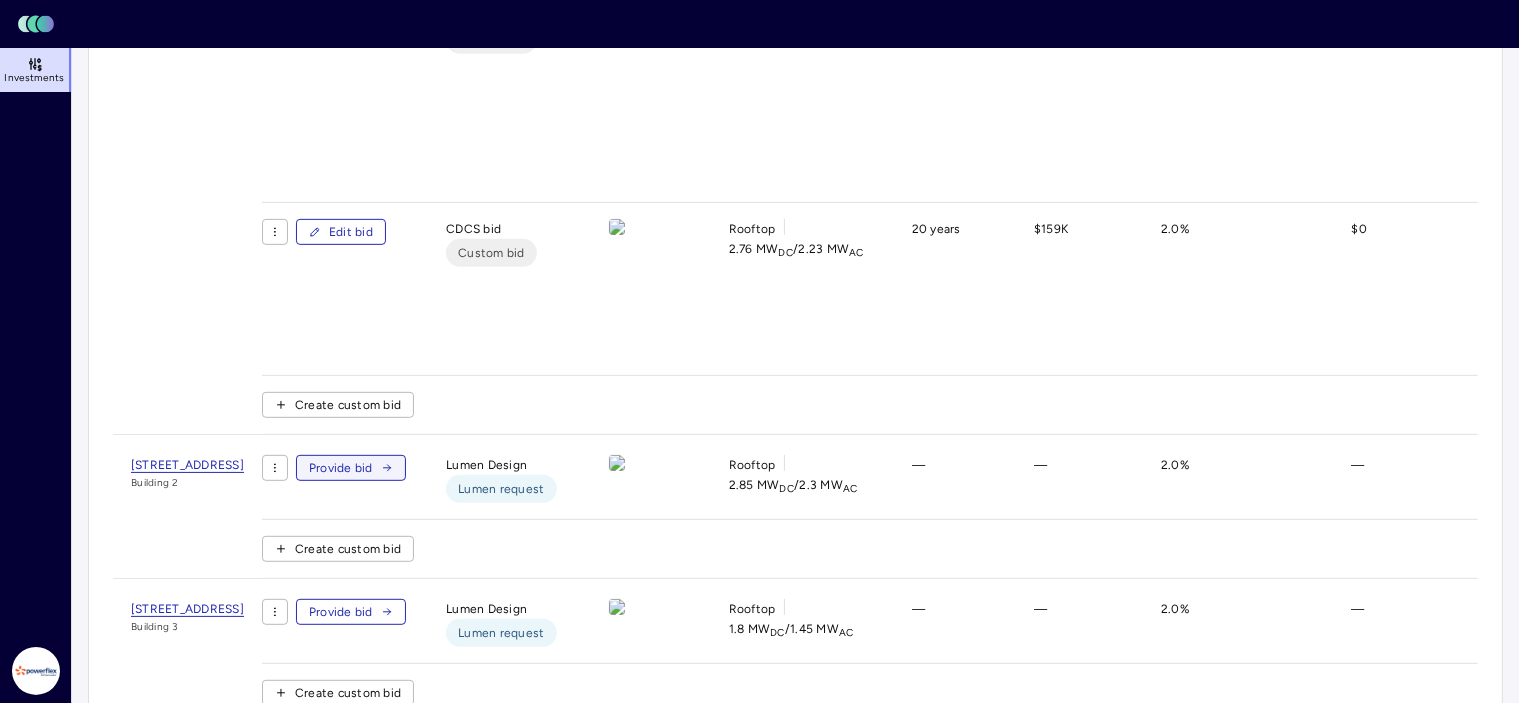 click on "Provide bid" at bounding box center (341, 468) 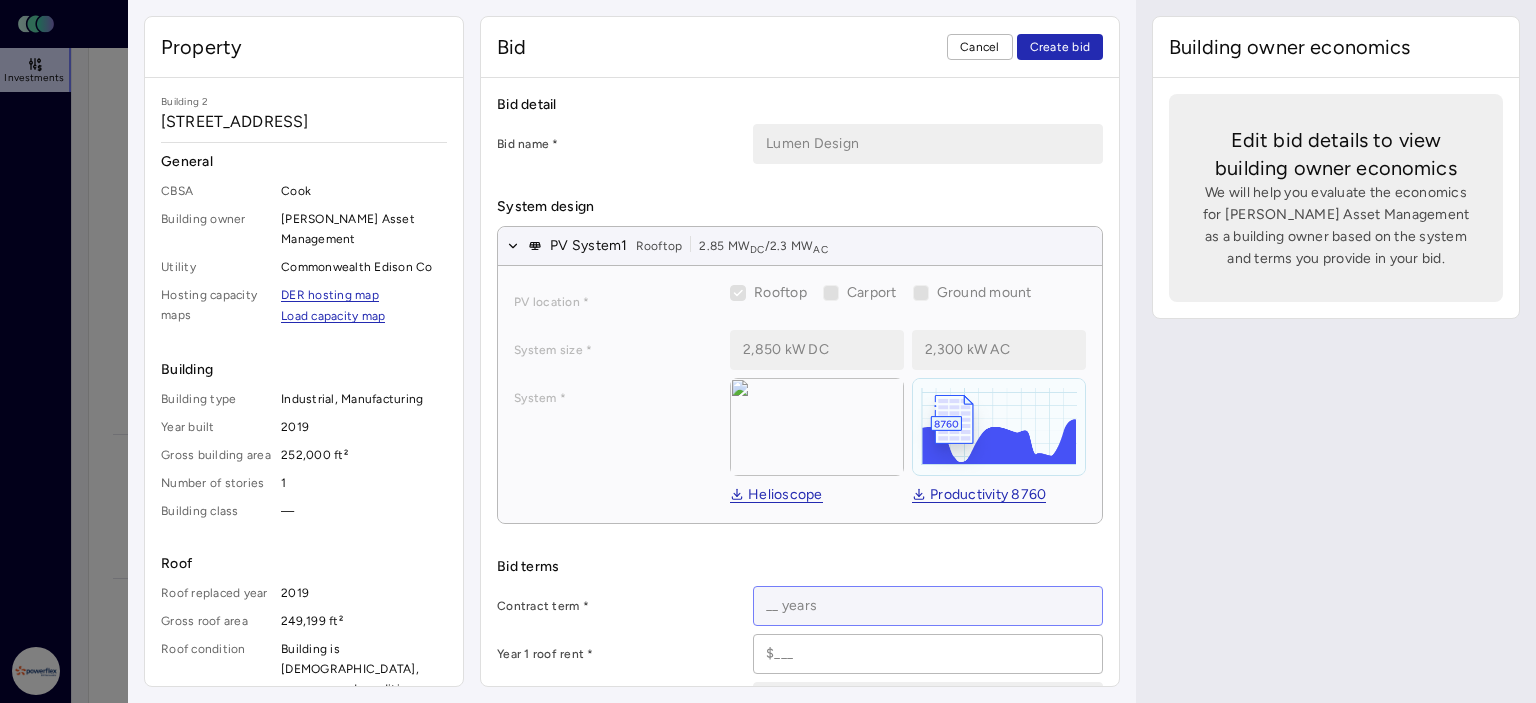 click at bounding box center [928, 606] 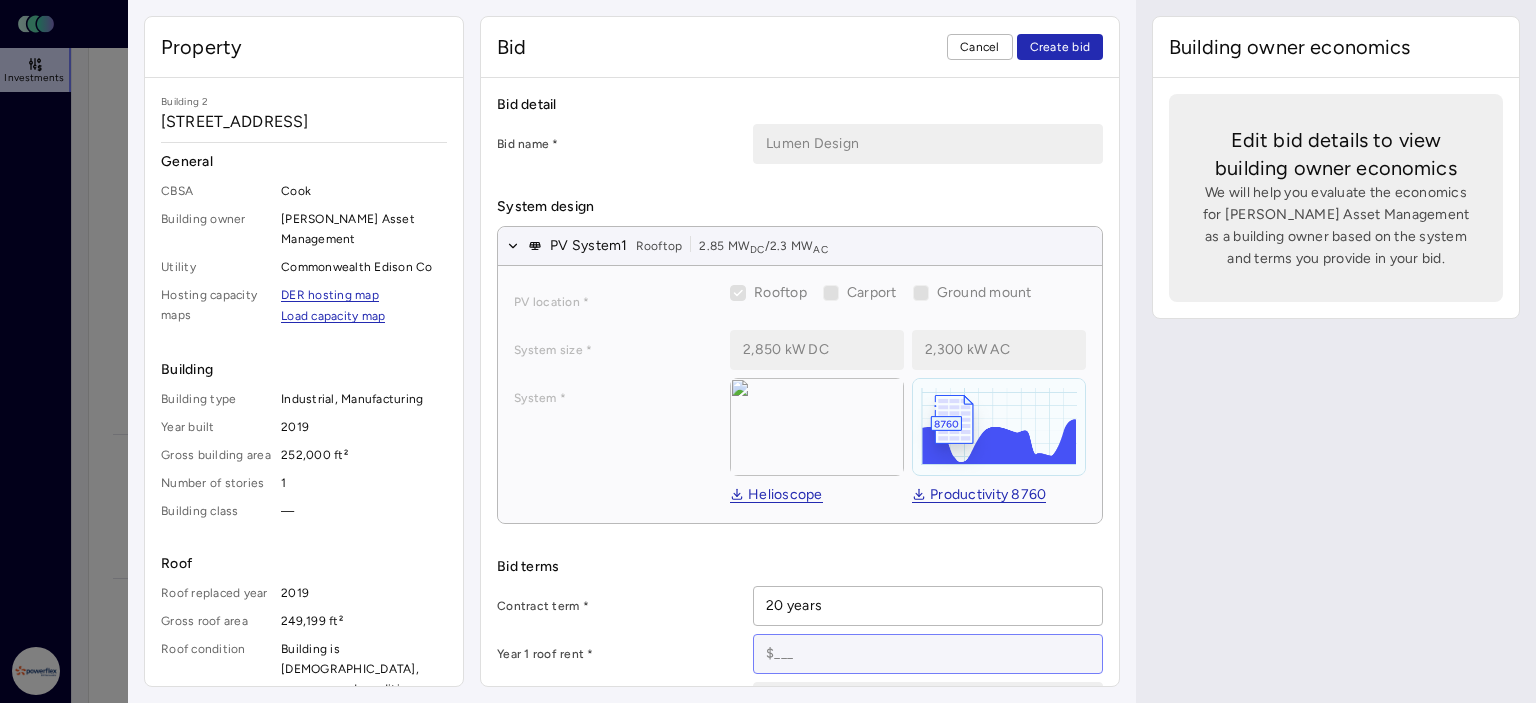 click at bounding box center (928, 654) 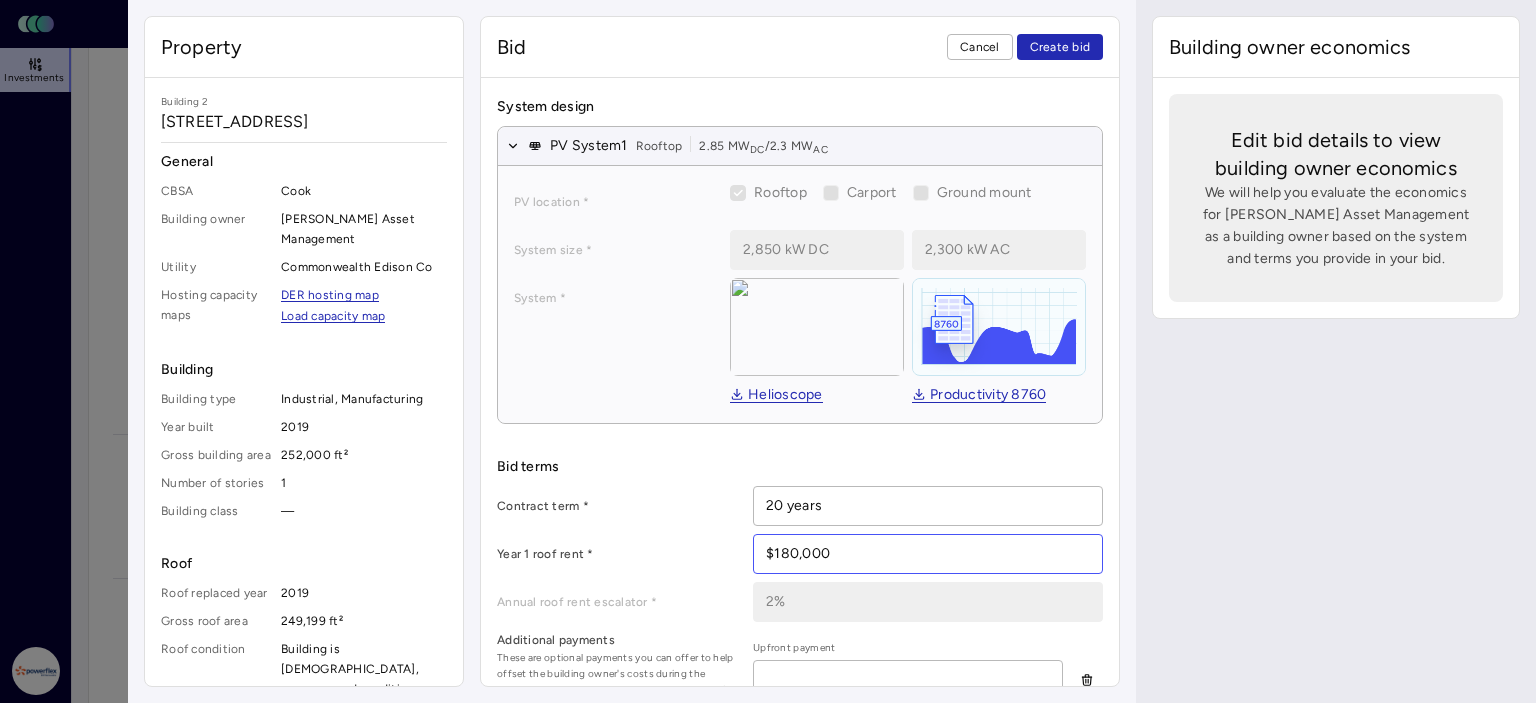 scroll, scrollTop: 200, scrollLeft: 0, axis: vertical 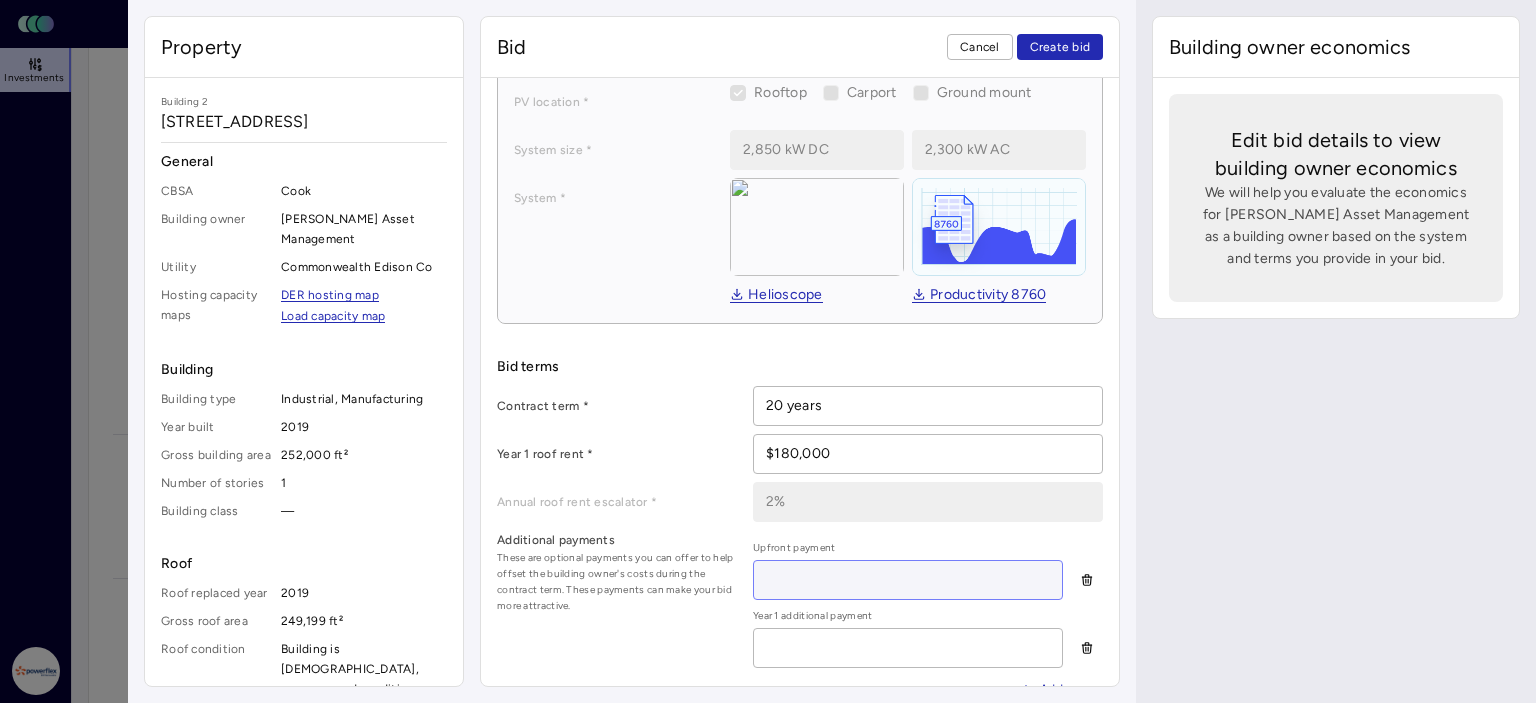click at bounding box center [908, 580] 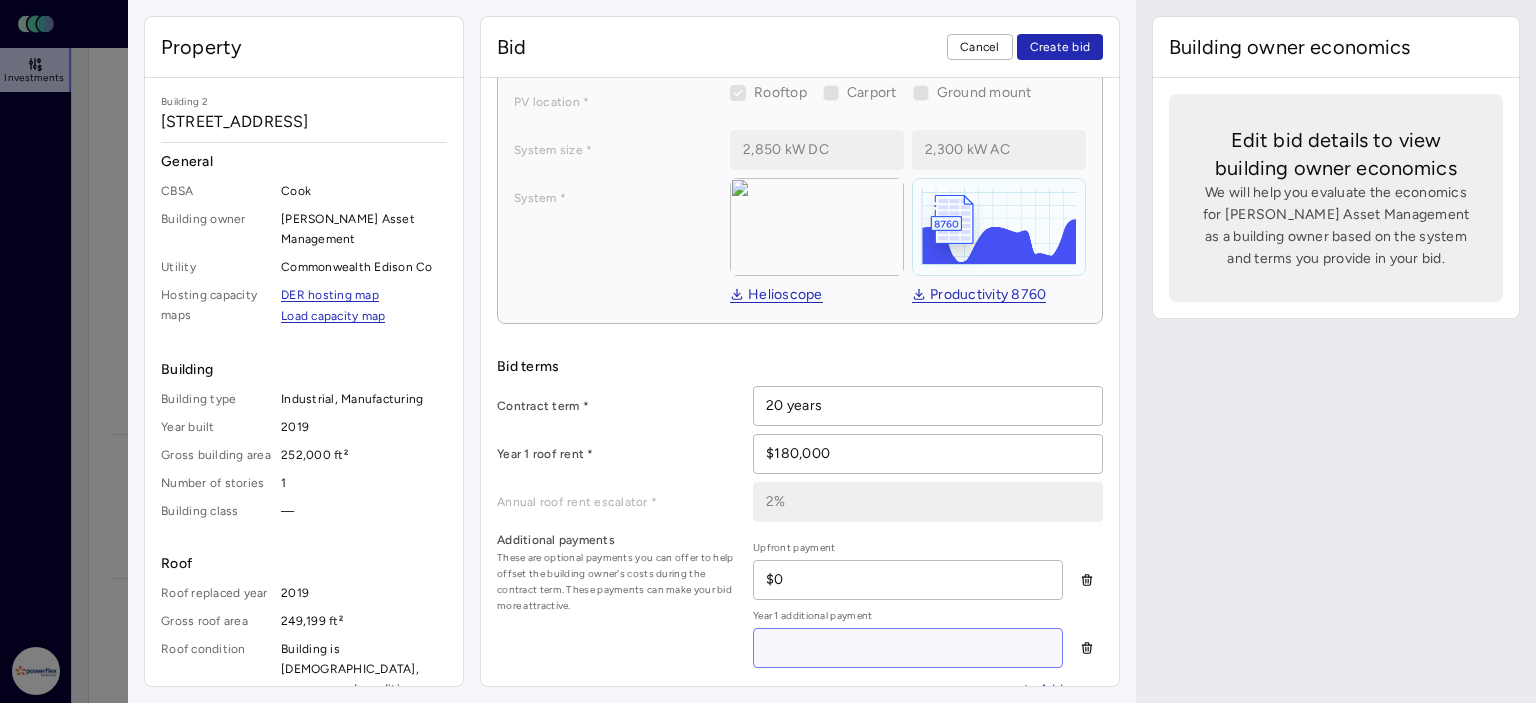 click at bounding box center (908, 648) 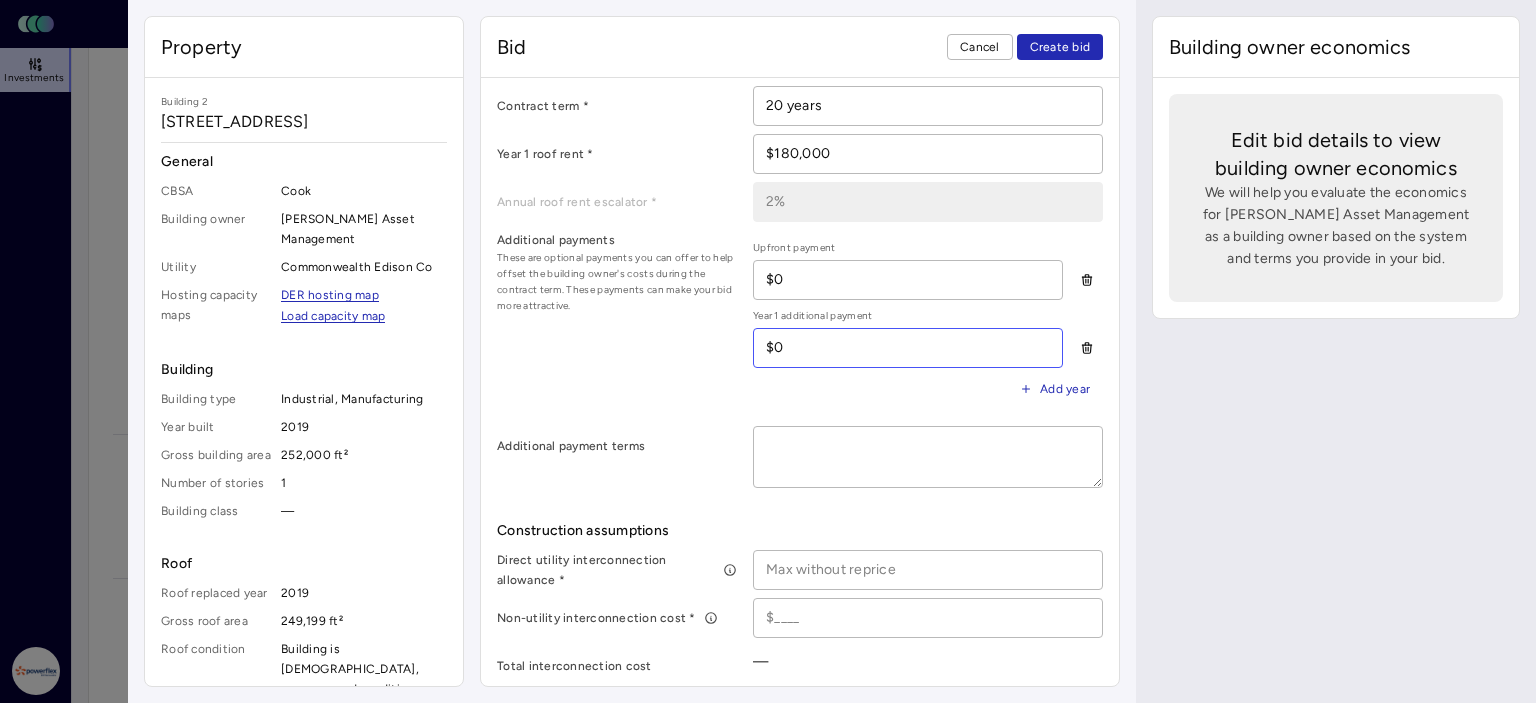scroll, scrollTop: 600, scrollLeft: 0, axis: vertical 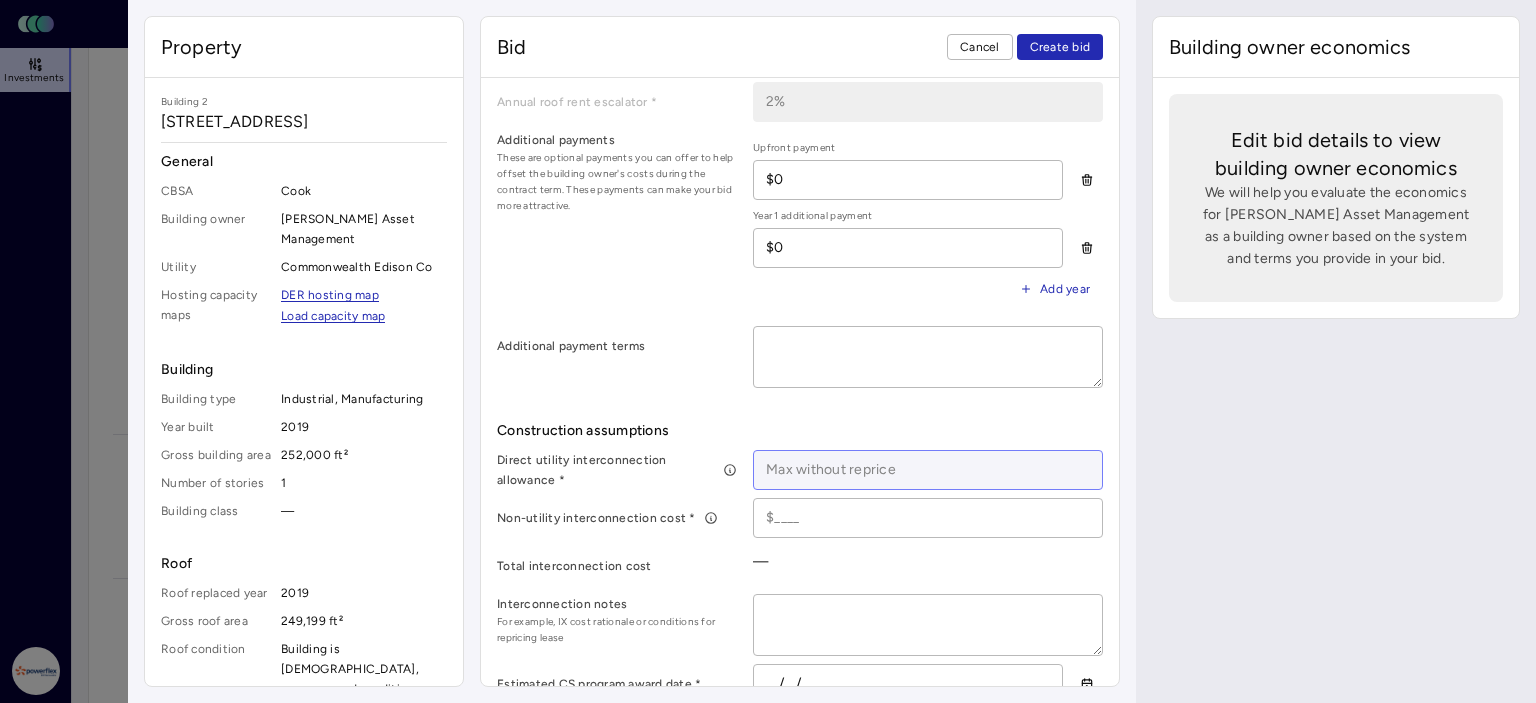 click at bounding box center [928, 470] 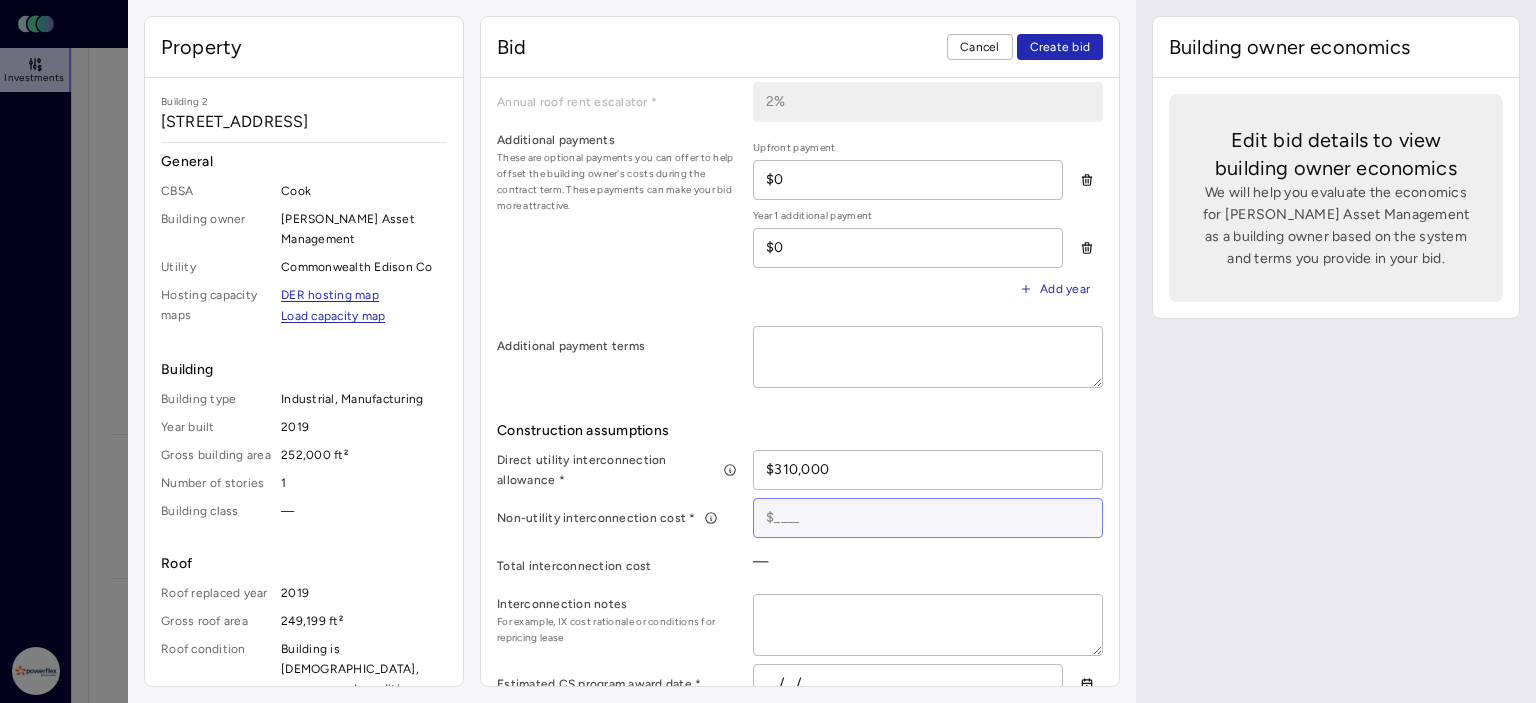 click at bounding box center [928, 518] 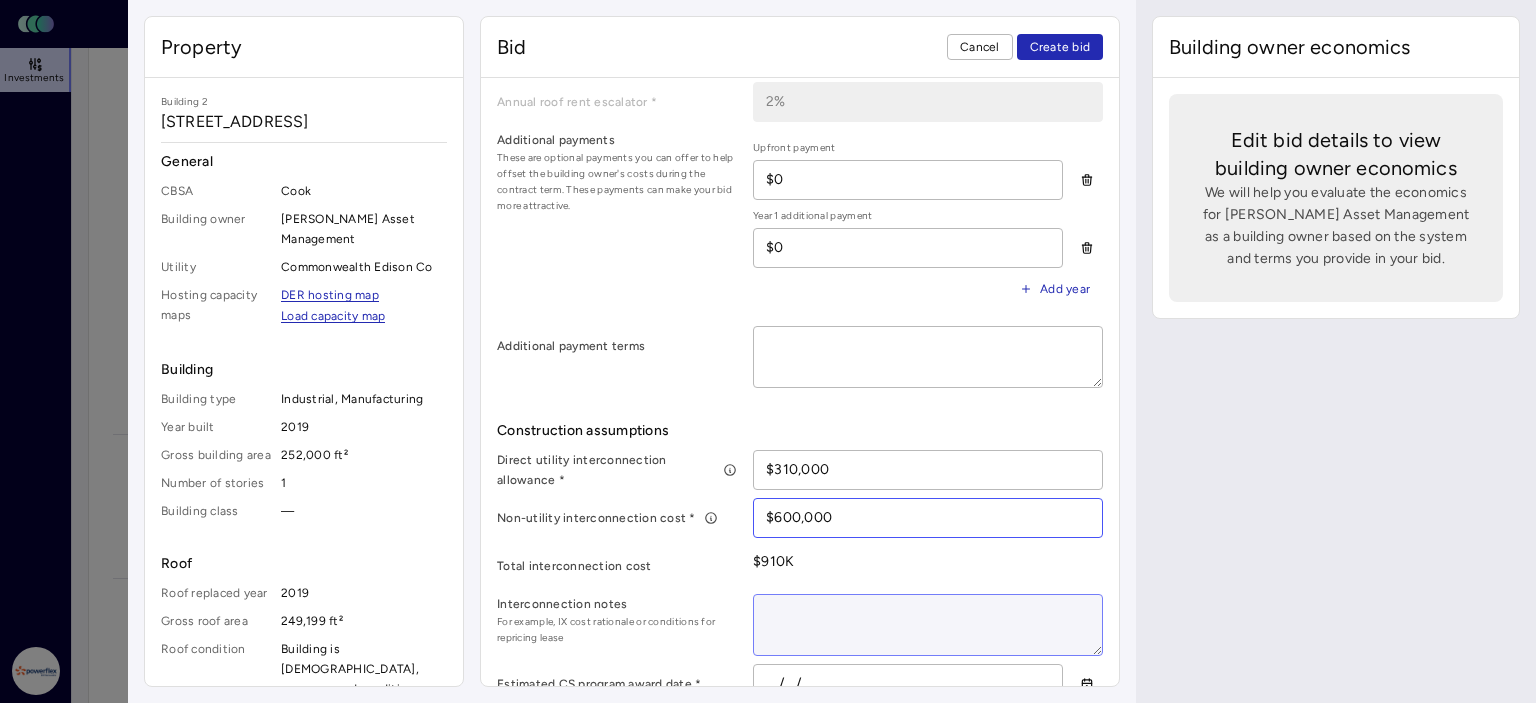 scroll, scrollTop: 700, scrollLeft: 0, axis: vertical 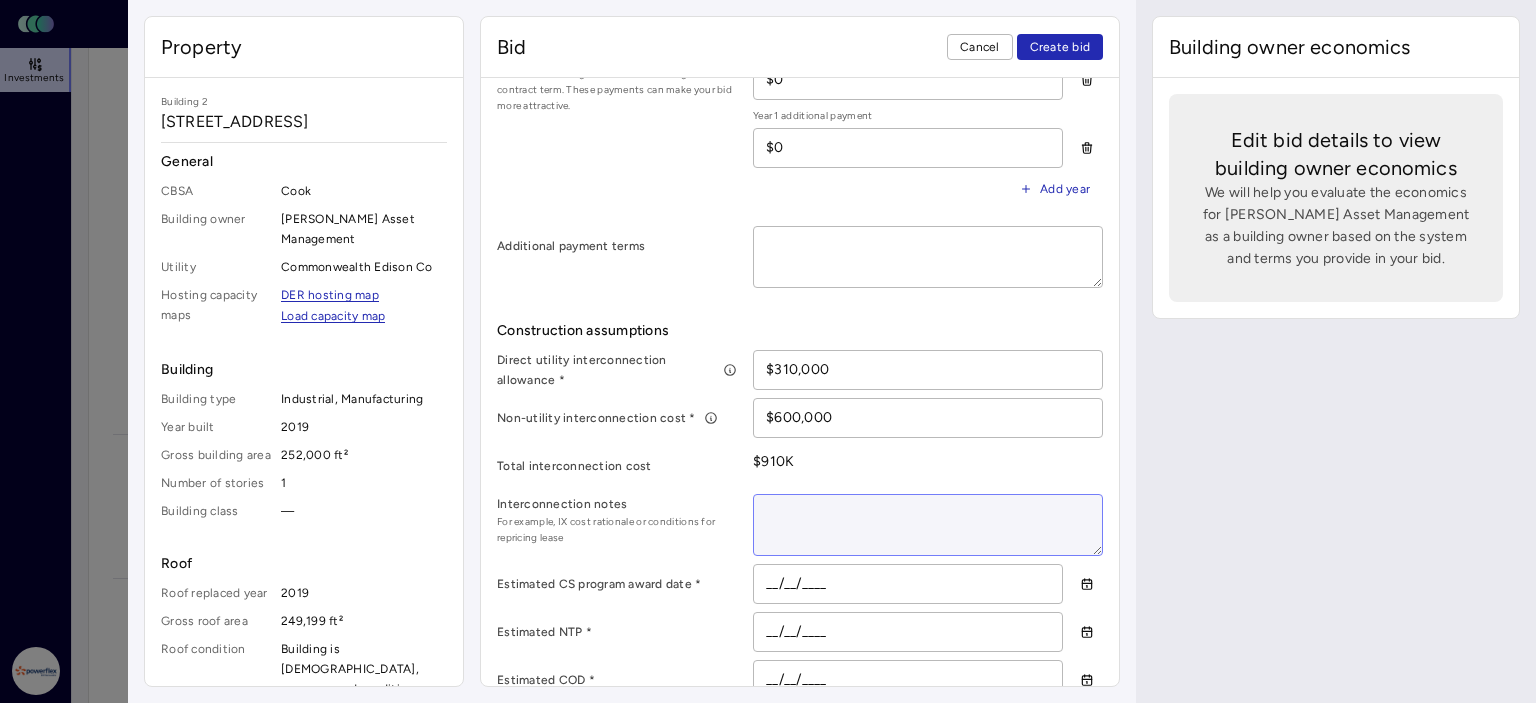 click at bounding box center [928, 525] 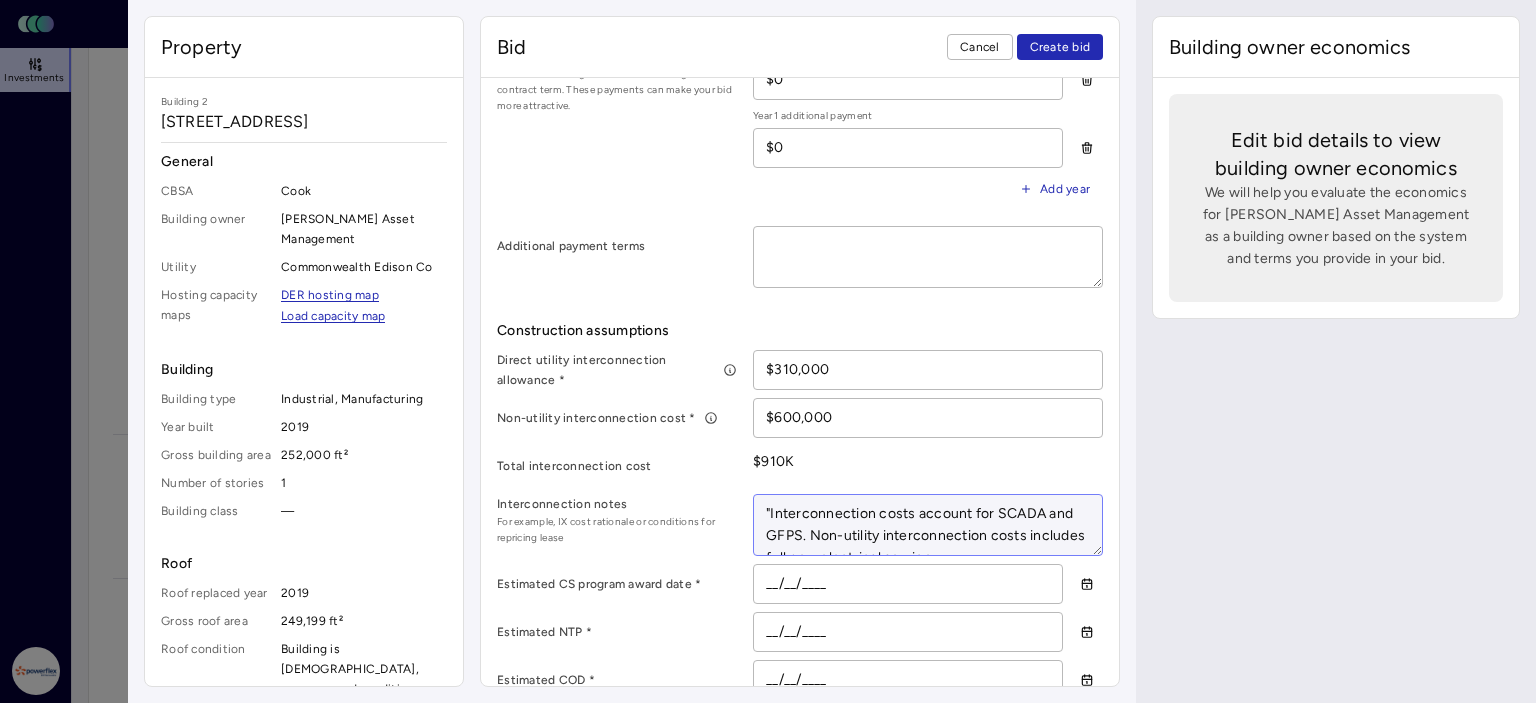 scroll, scrollTop: 716, scrollLeft: 0, axis: vertical 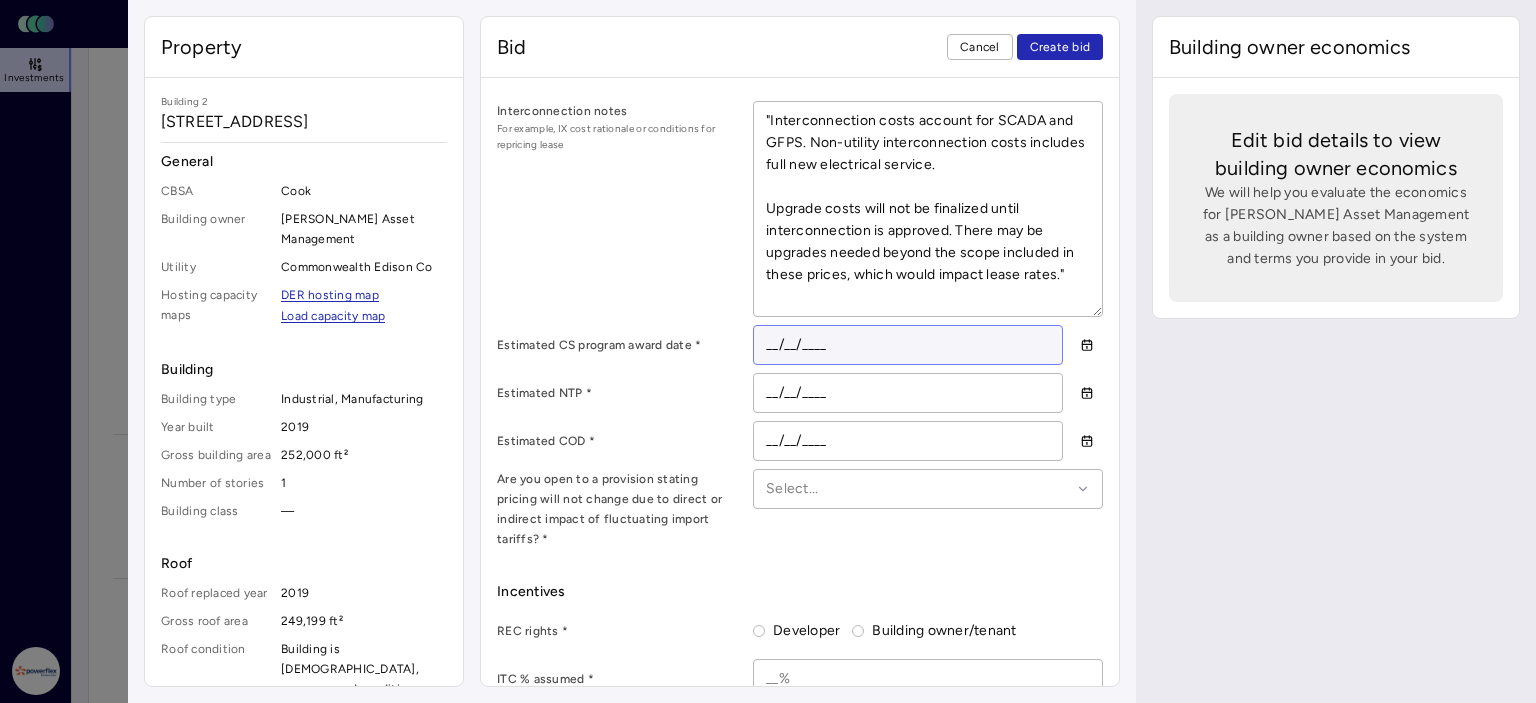 click on "__/__/____" at bounding box center (908, 345) 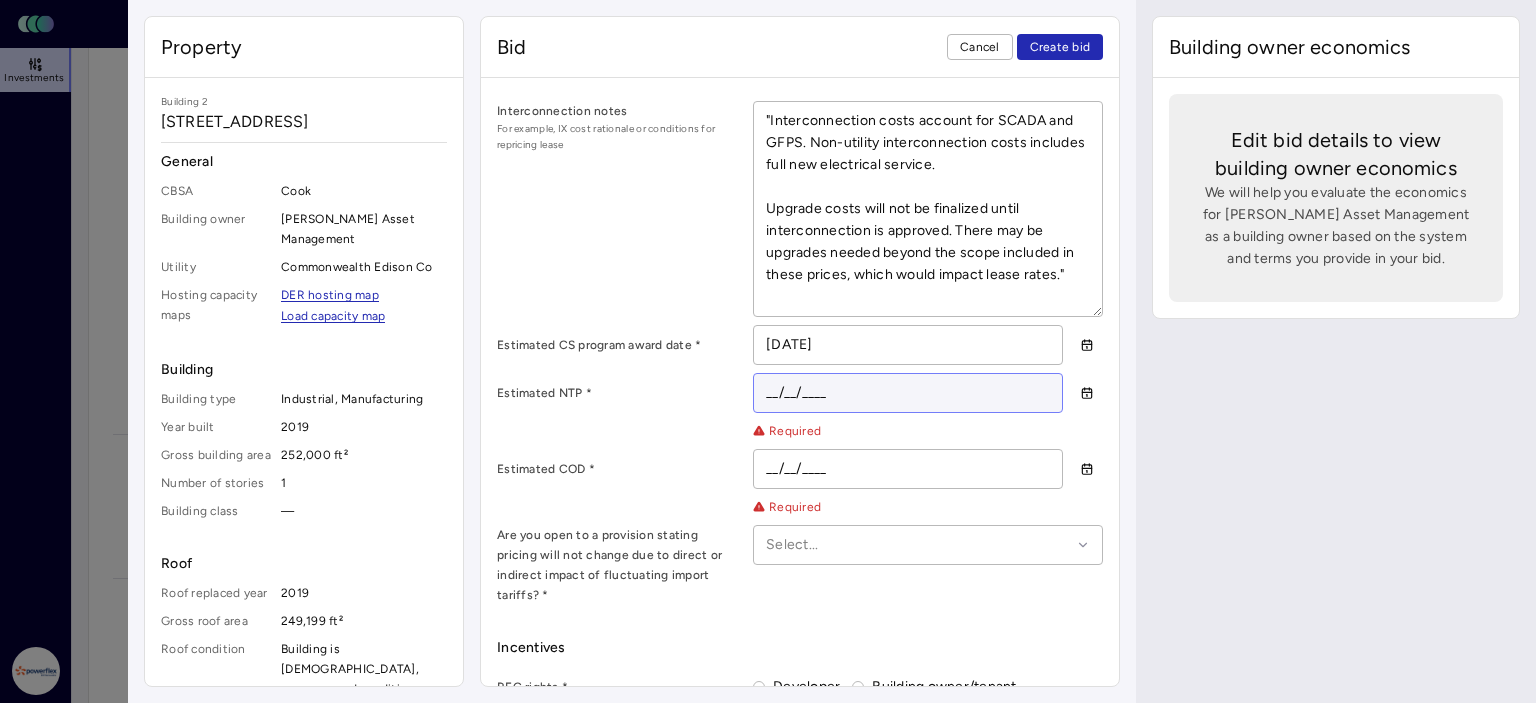 click on "__/__/____" at bounding box center [908, 393] 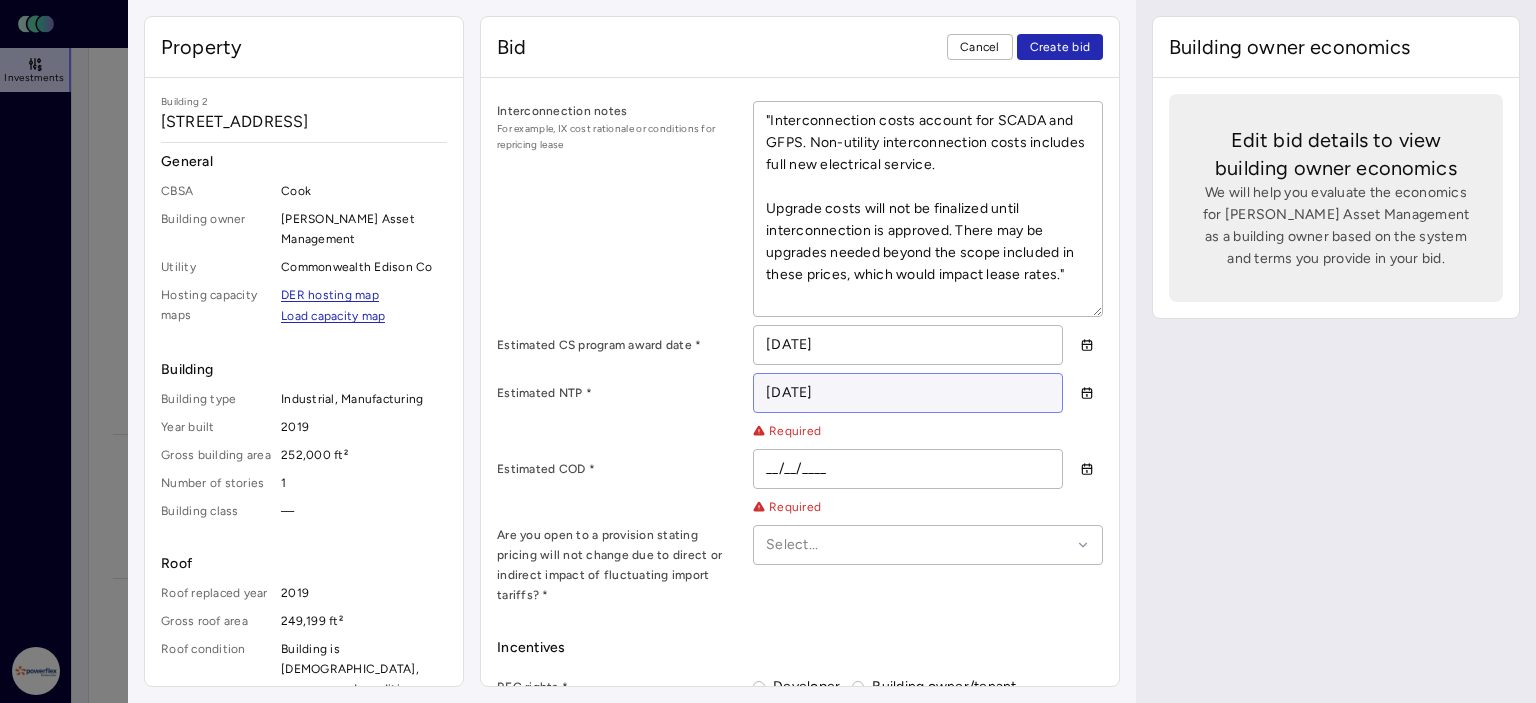 click on "[DATE]" at bounding box center (908, 393) 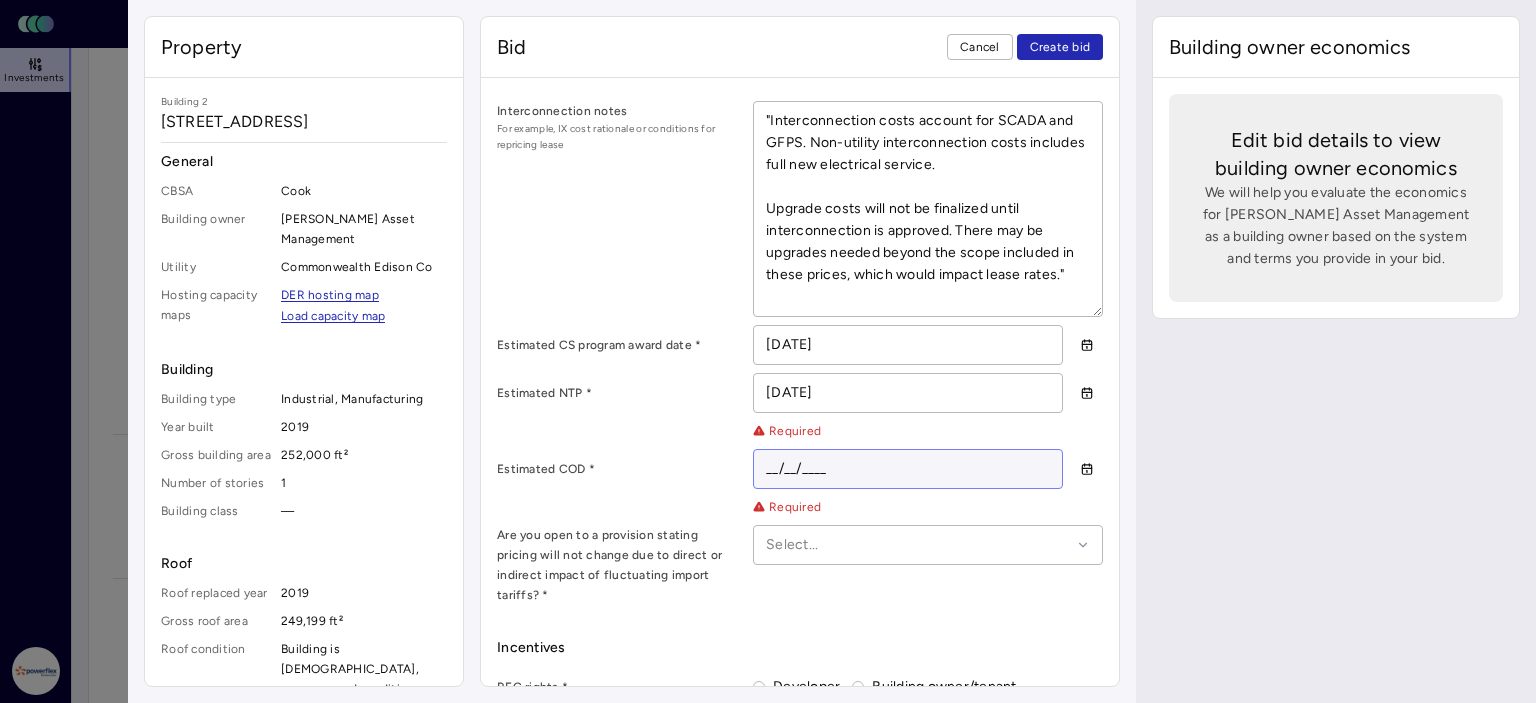 click on "__/__/____" at bounding box center (908, 469) 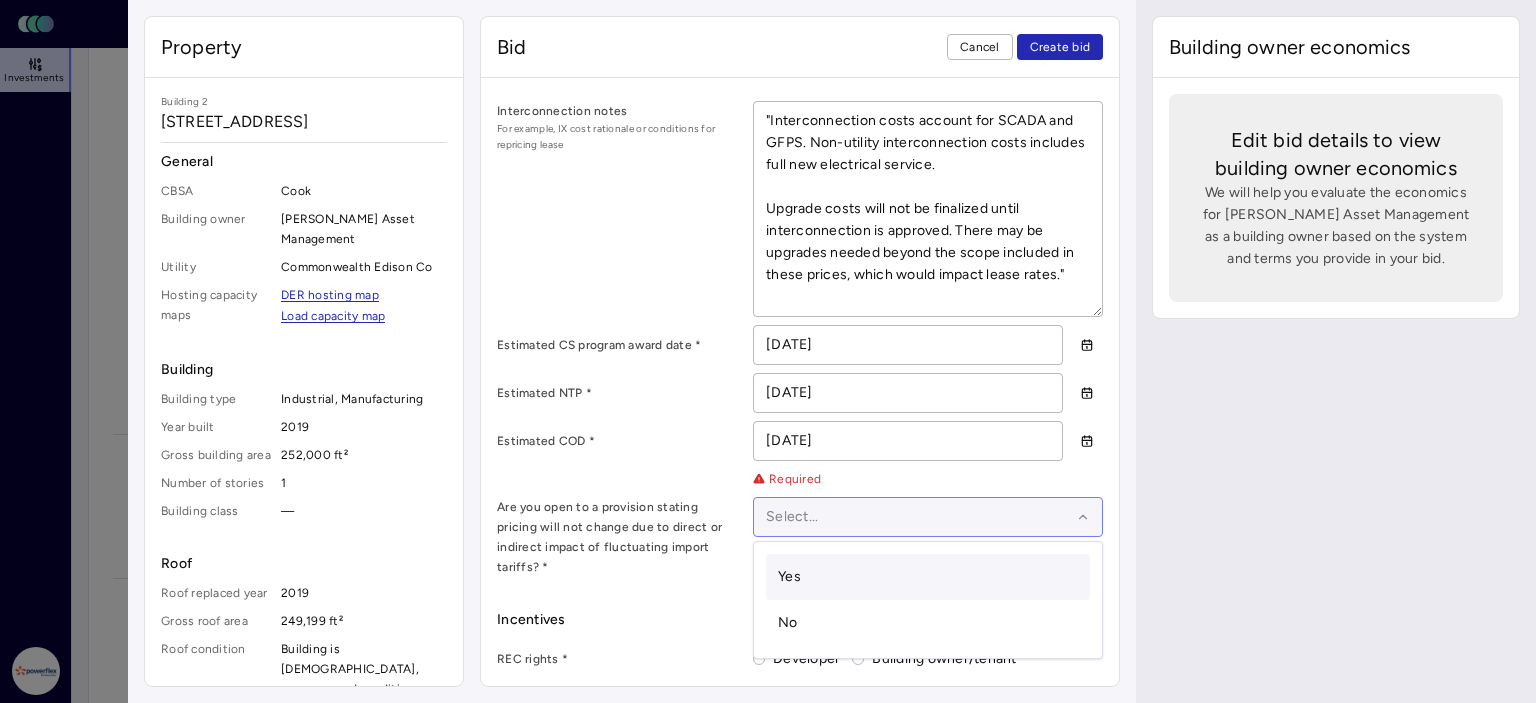click at bounding box center (918, 517) 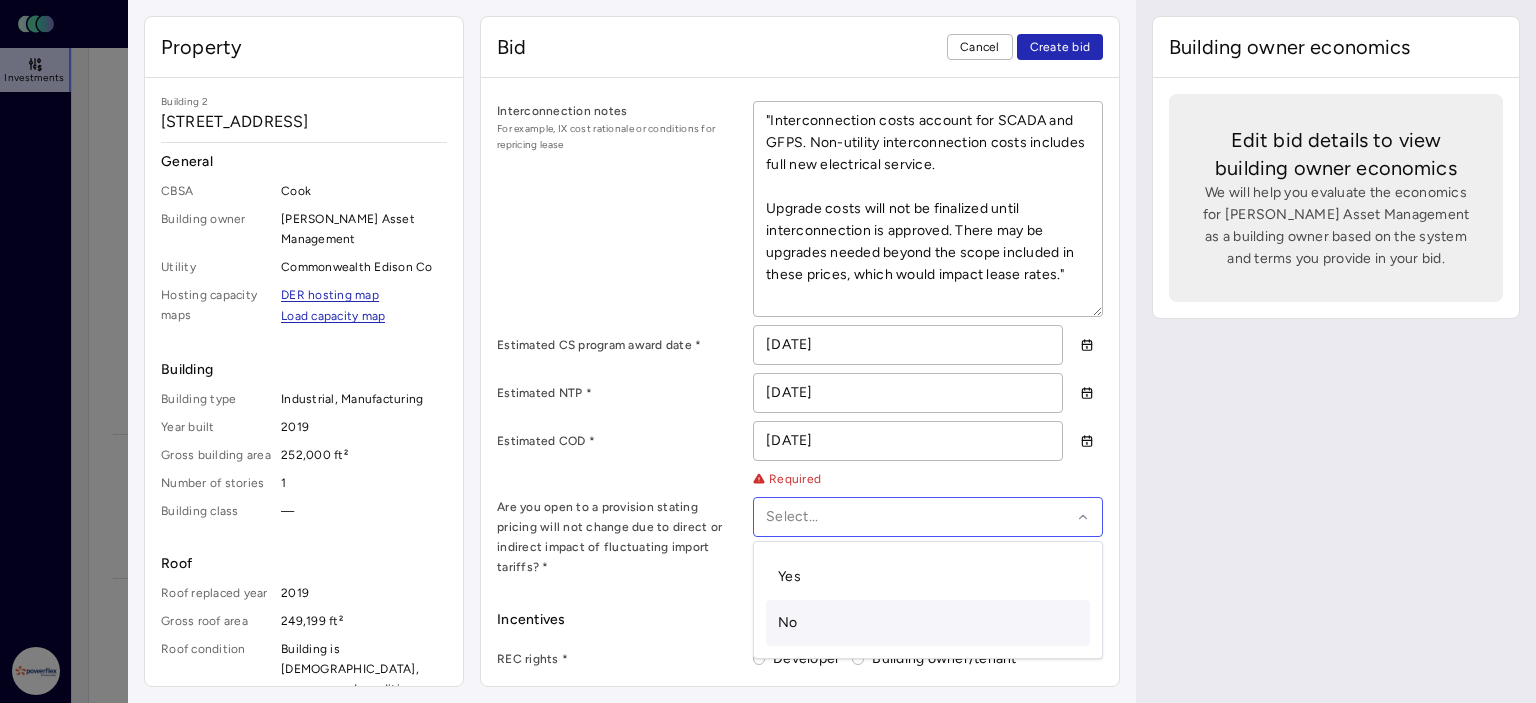 click on "No" at bounding box center [928, 623] 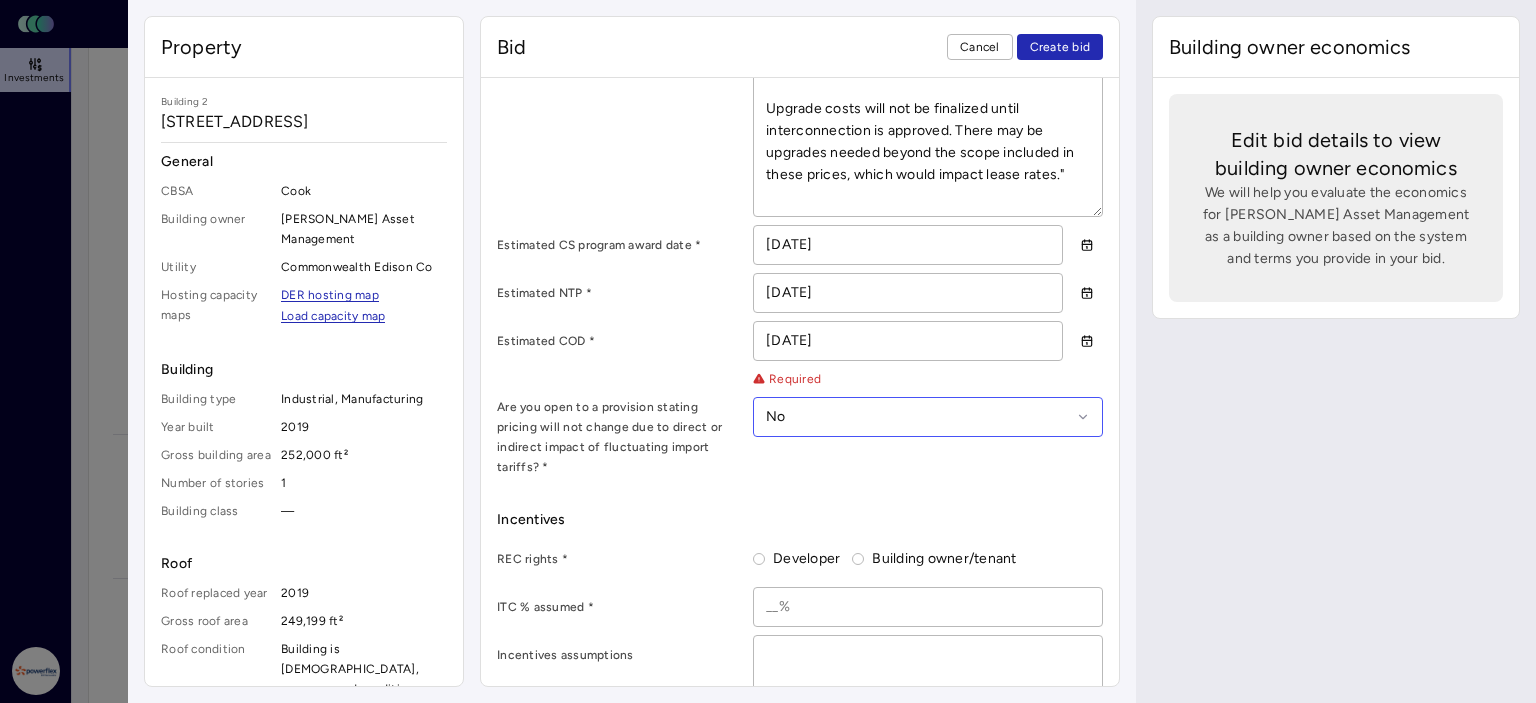 scroll, scrollTop: 1293, scrollLeft: 0, axis: vertical 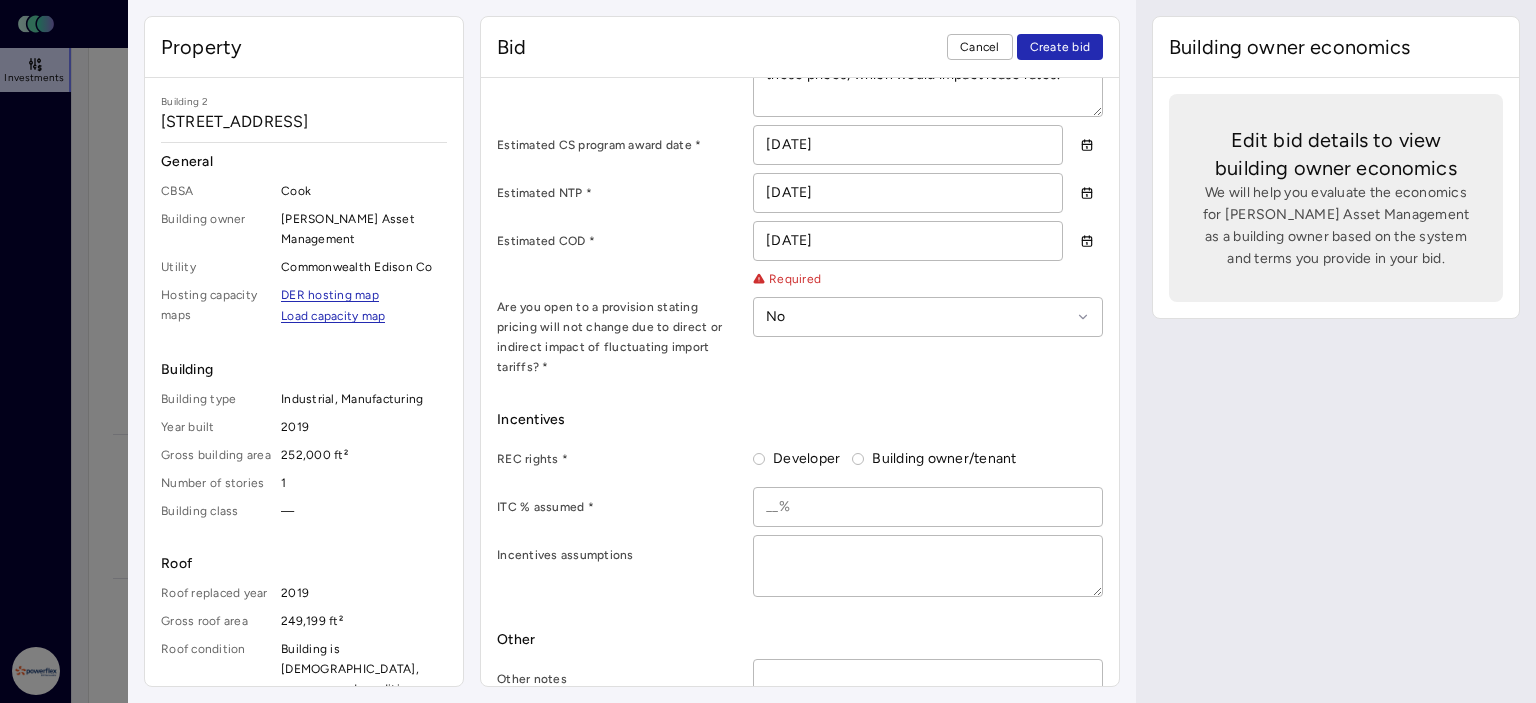 click on "Developer" at bounding box center [759, 459] 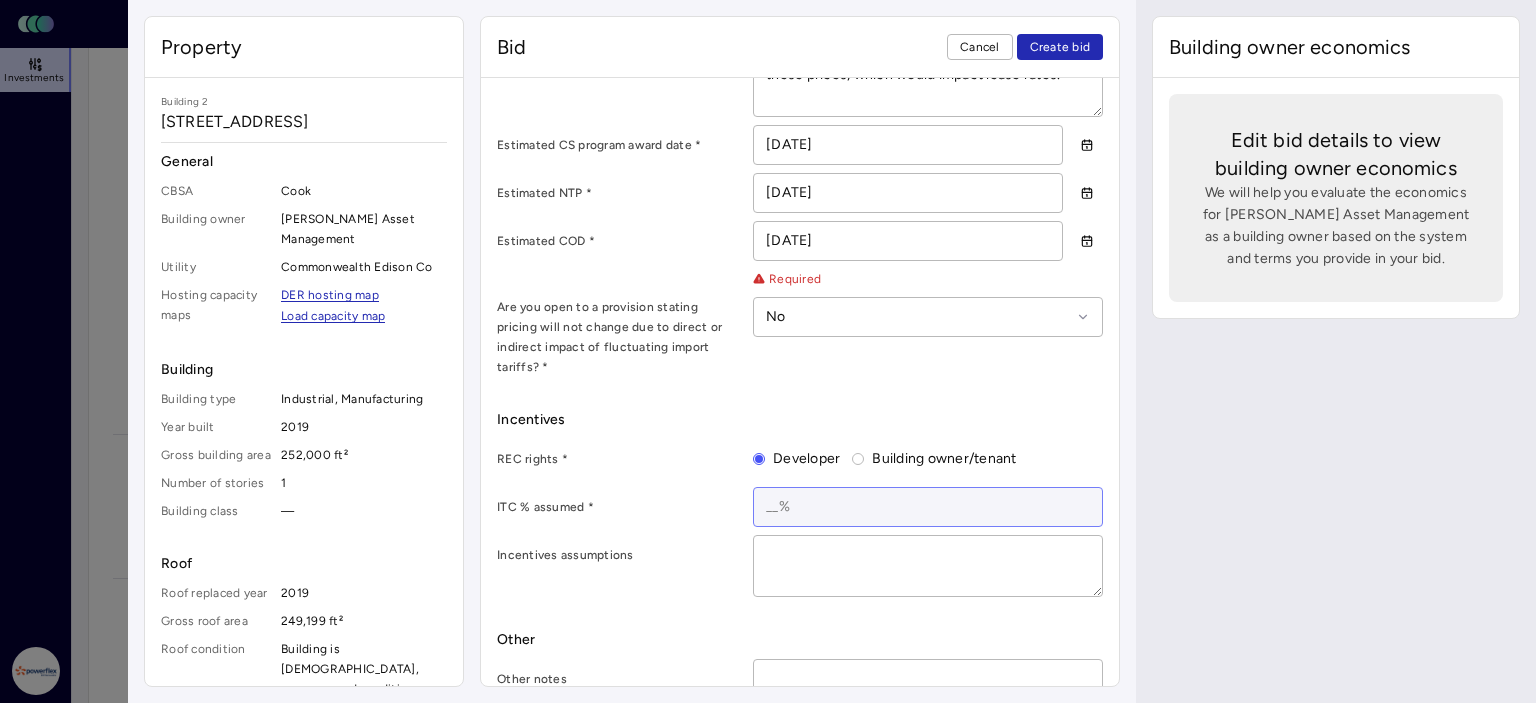 click at bounding box center (928, 507) 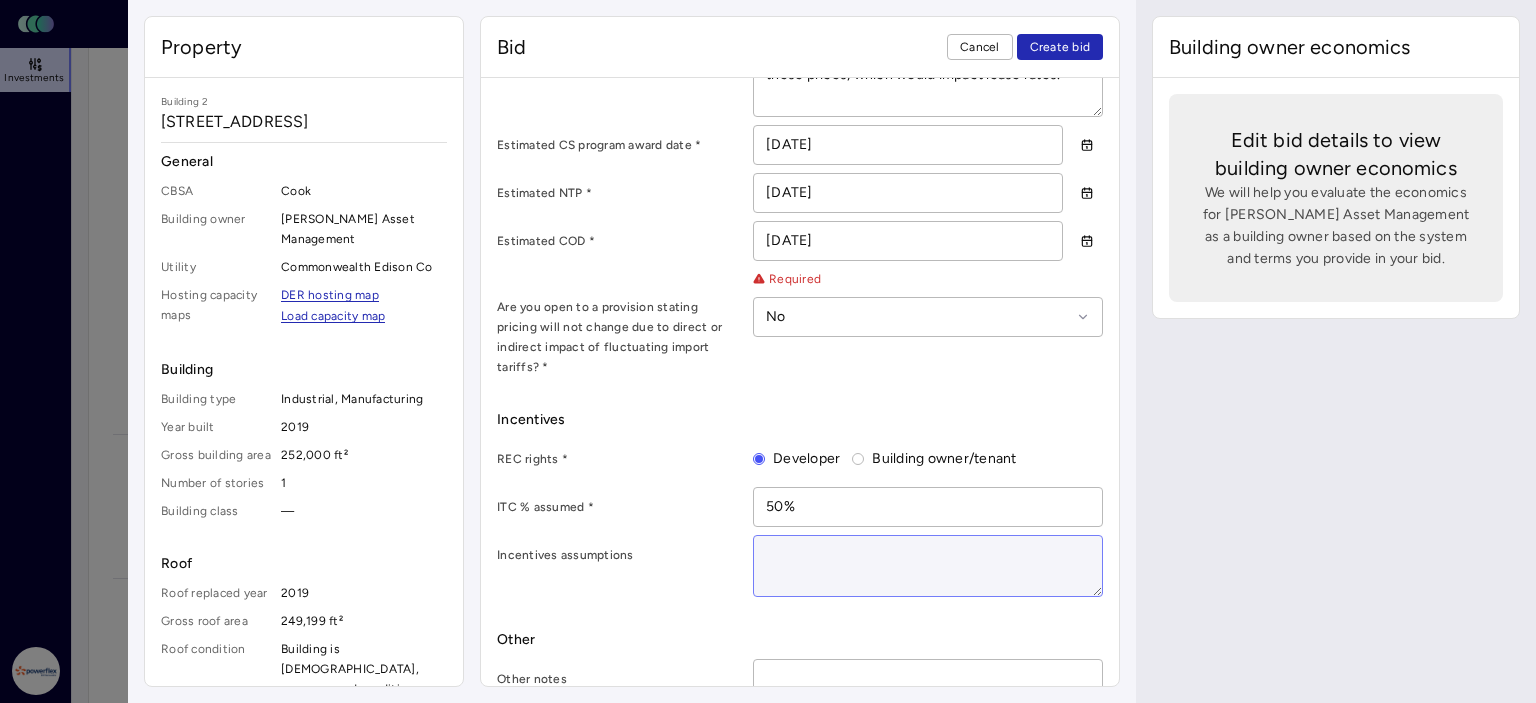 click at bounding box center [928, 566] 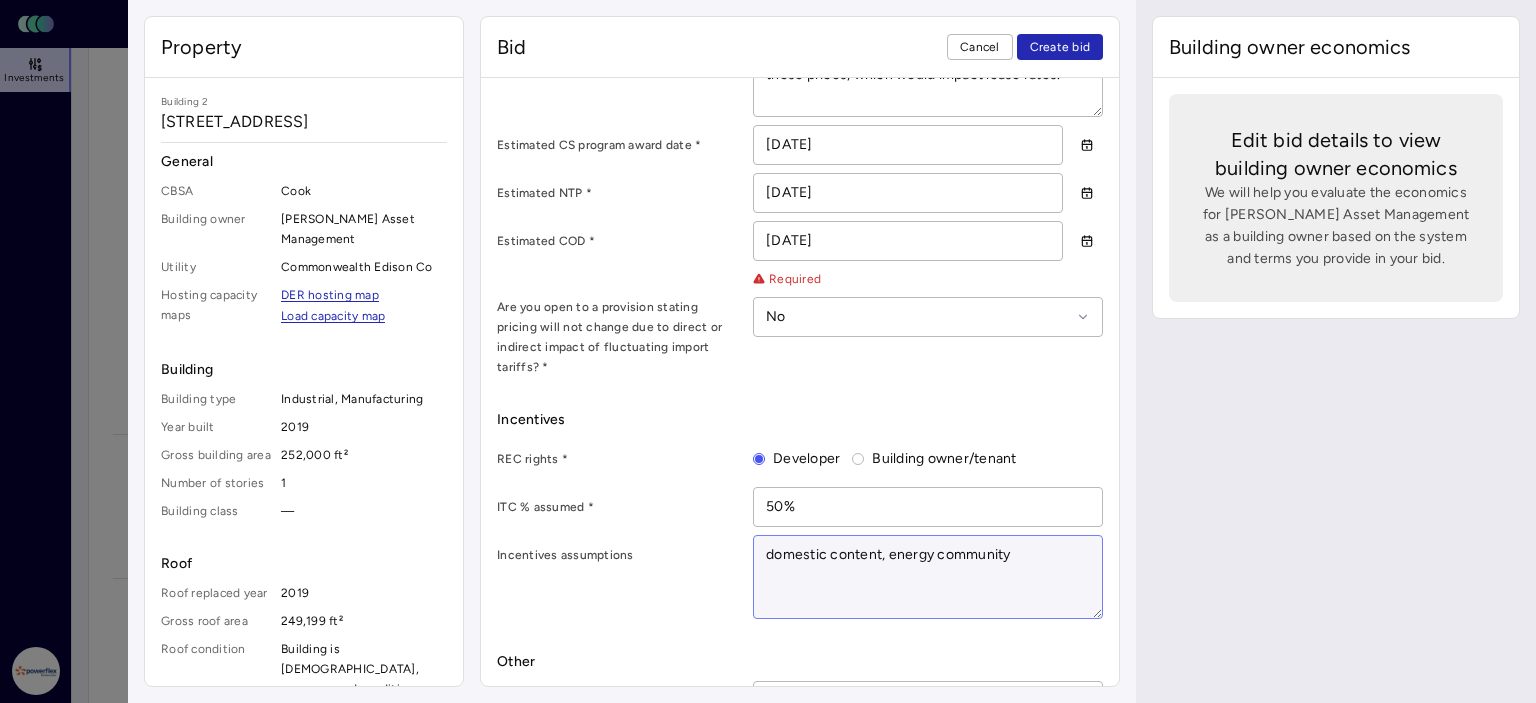 paste on "Participation in IL TCS ABP REC contract. Most likely case is approval in the [DATE]-[DATE] program year, although if projects drop out that are currently queued, approval may come sooner." 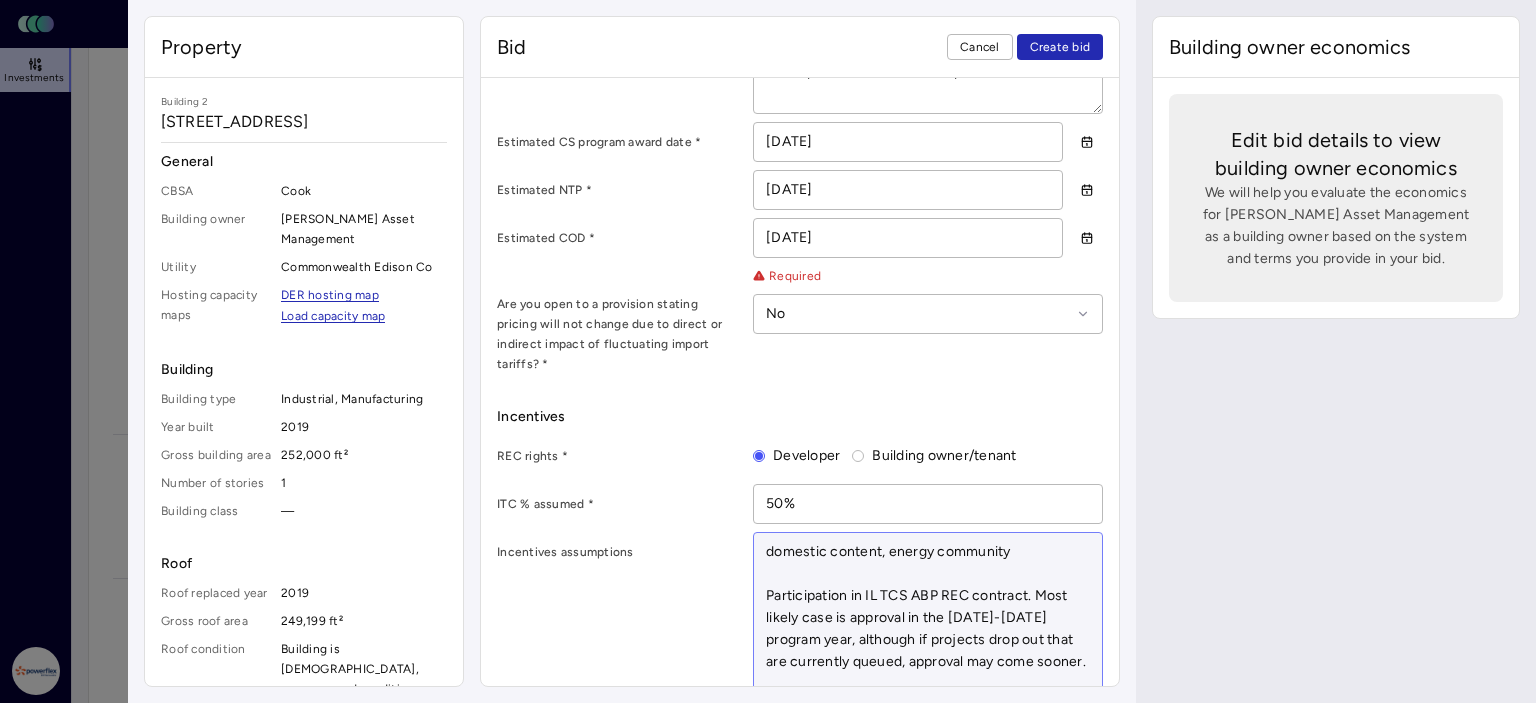 scroll, scrollTop: 1451, scrollLeft: 0, axis: vertical 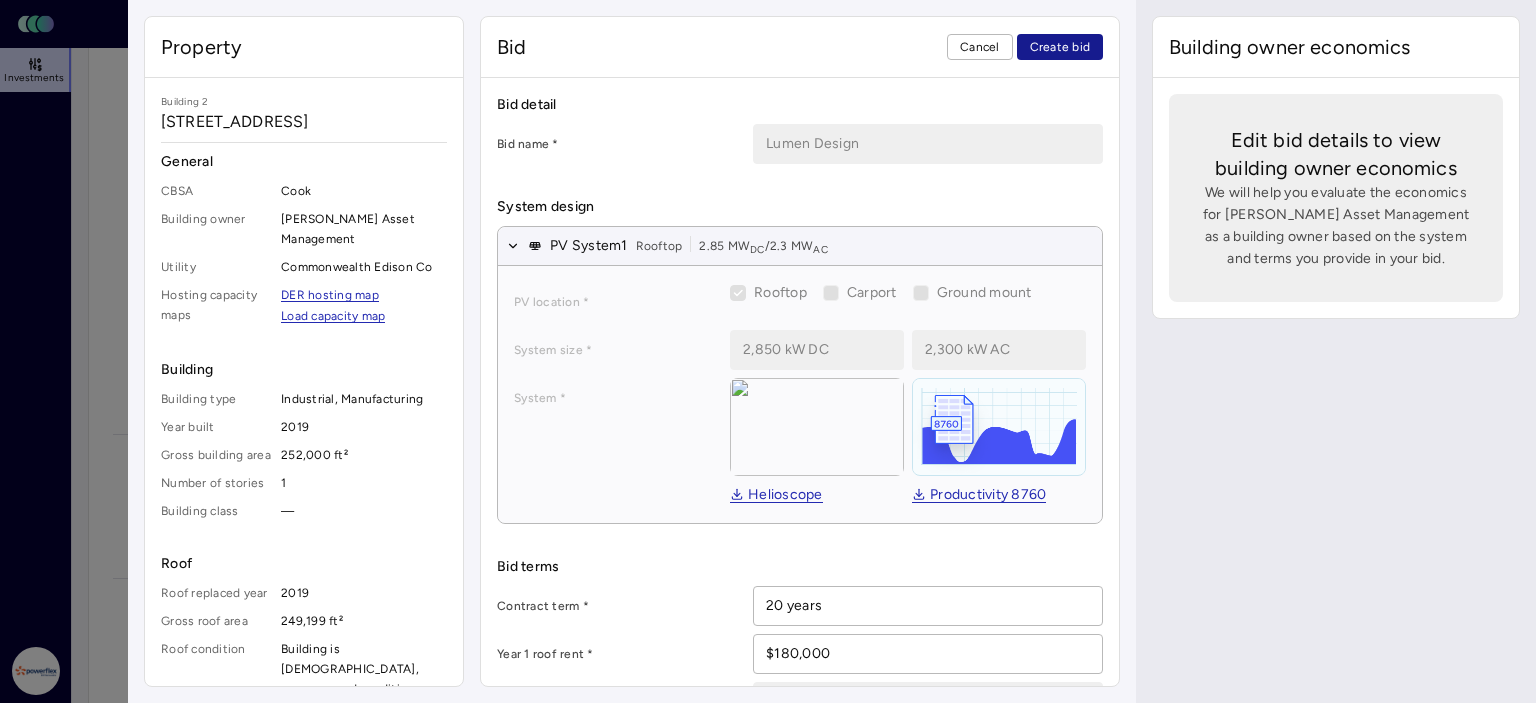 click on "Create bid" at bounding box center (1060, 47) 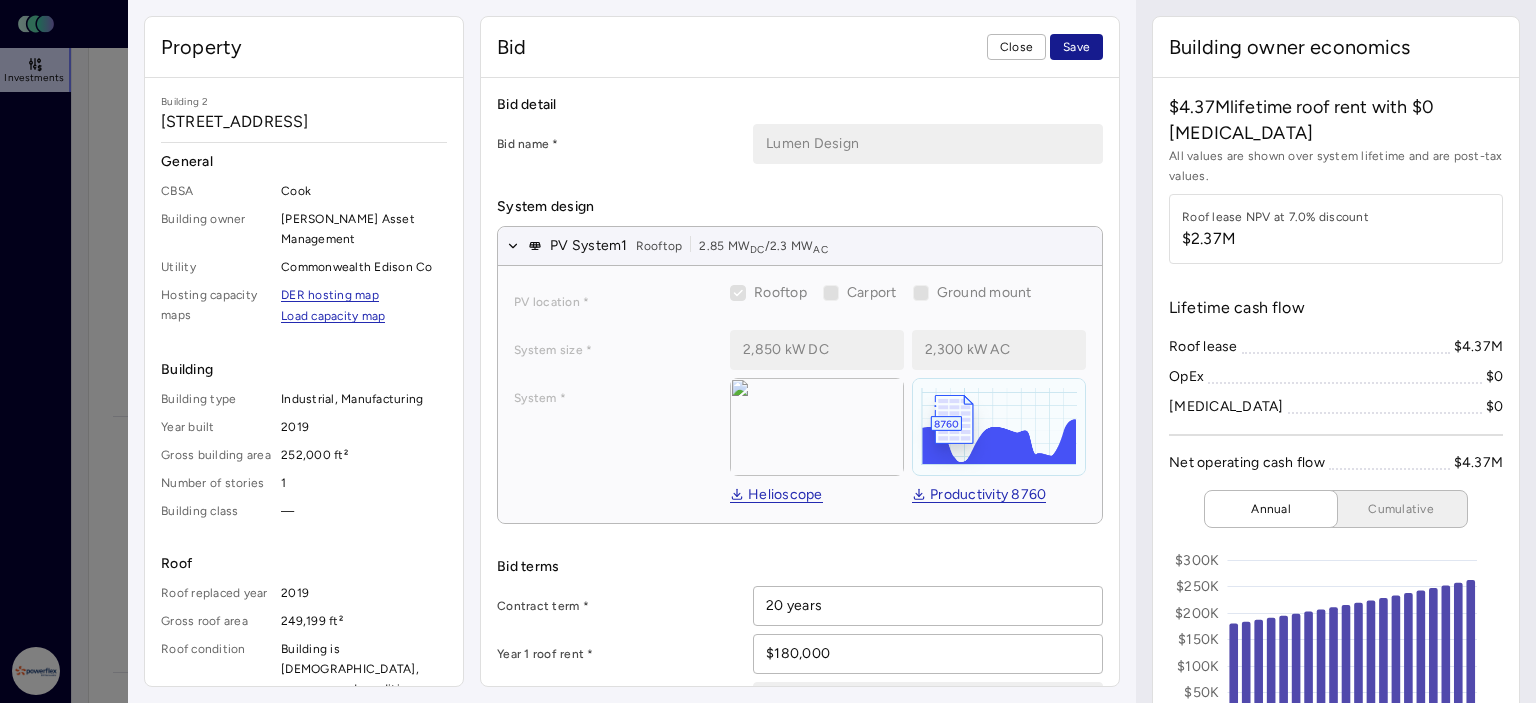 click on "Save" at bounding box center (1076, 47) 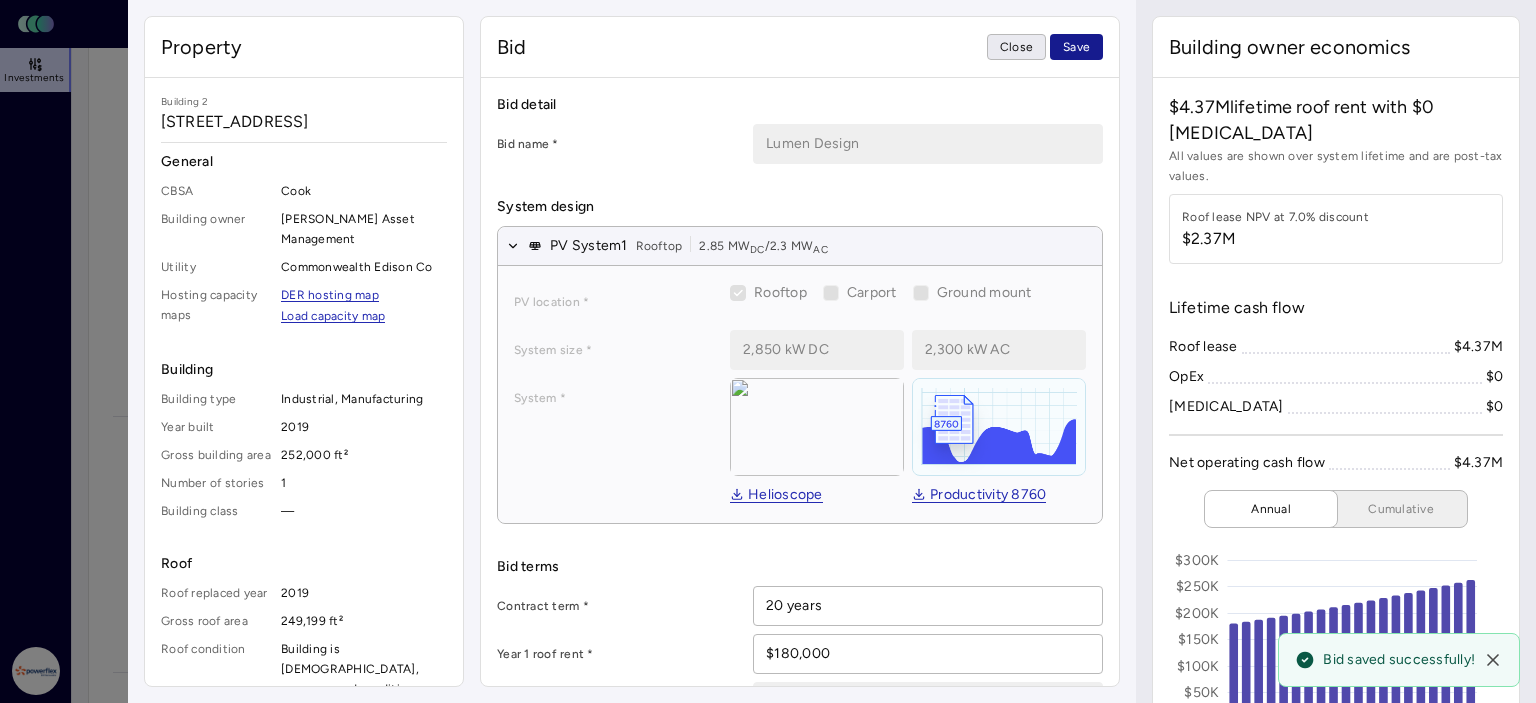 click on "Close" at bounding box center [1016, 47] 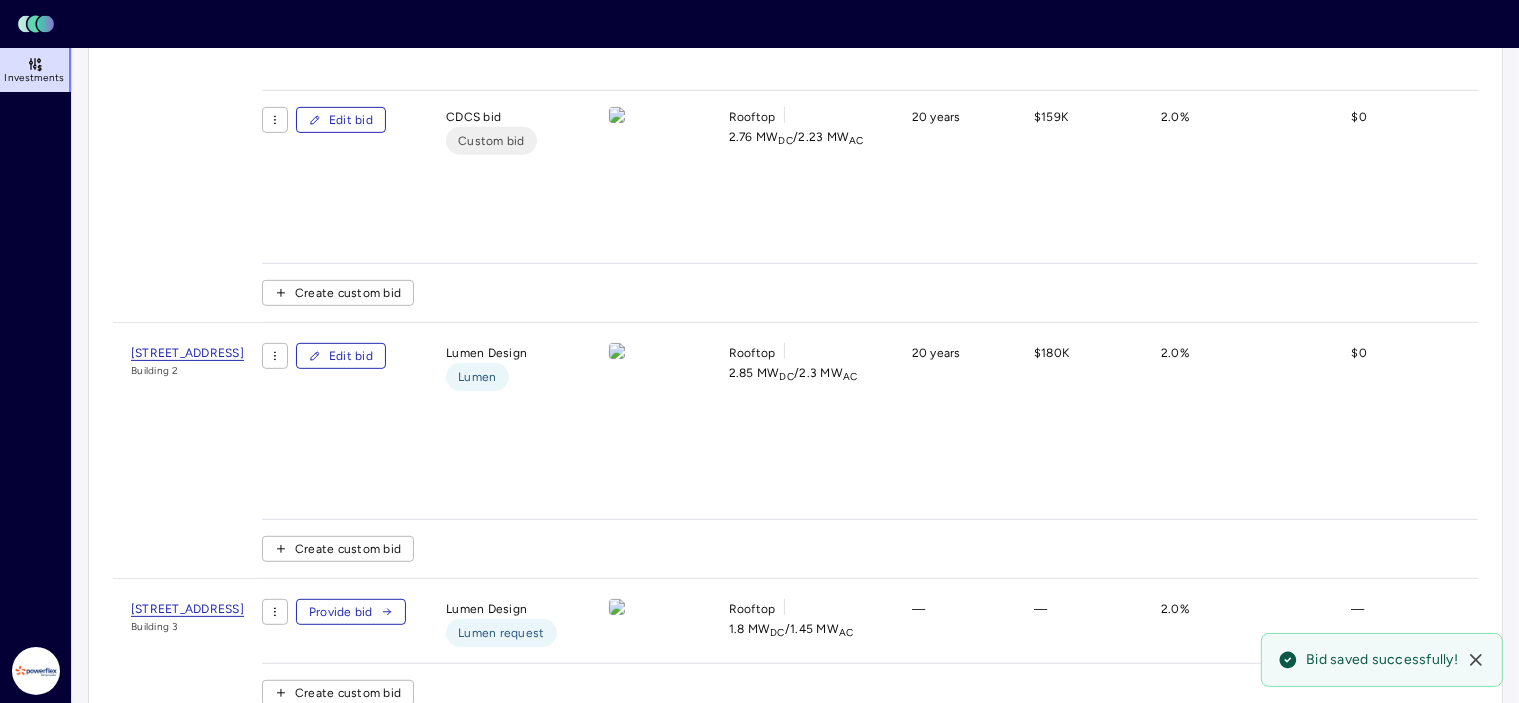 scroll, scrollTop: 397, scrollLeft: 0, axis: vertical 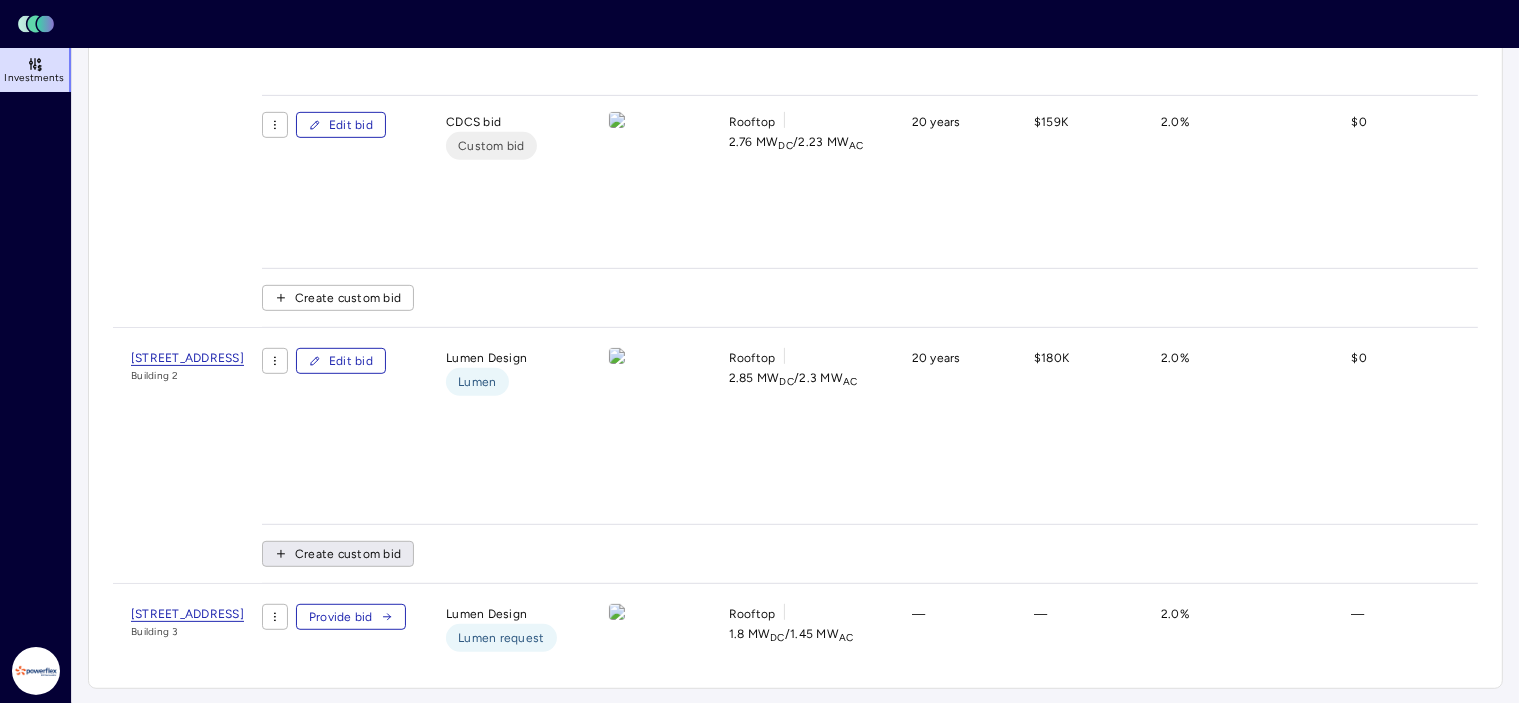 click on "Create custom bid" at bounding box center [348, 554] 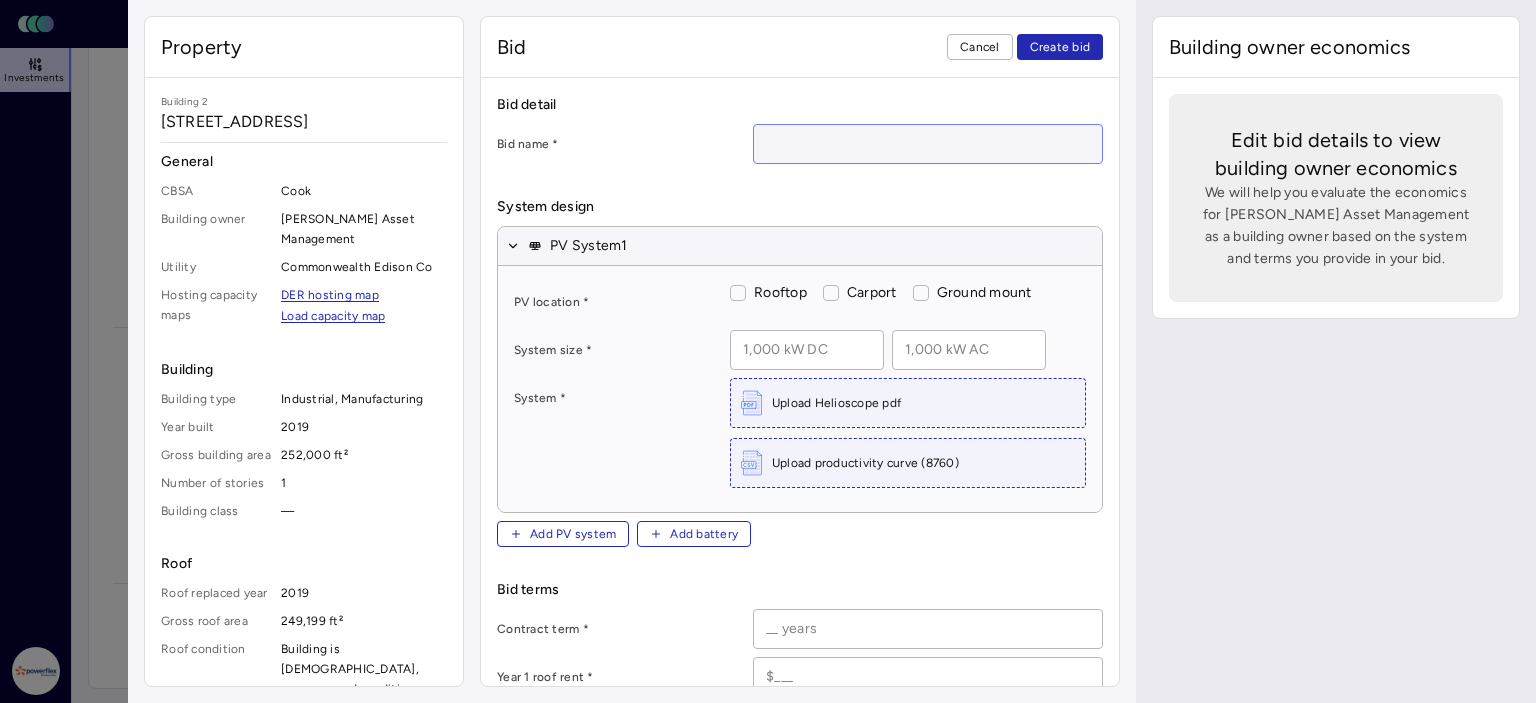 click at bounding box center [928, 144] 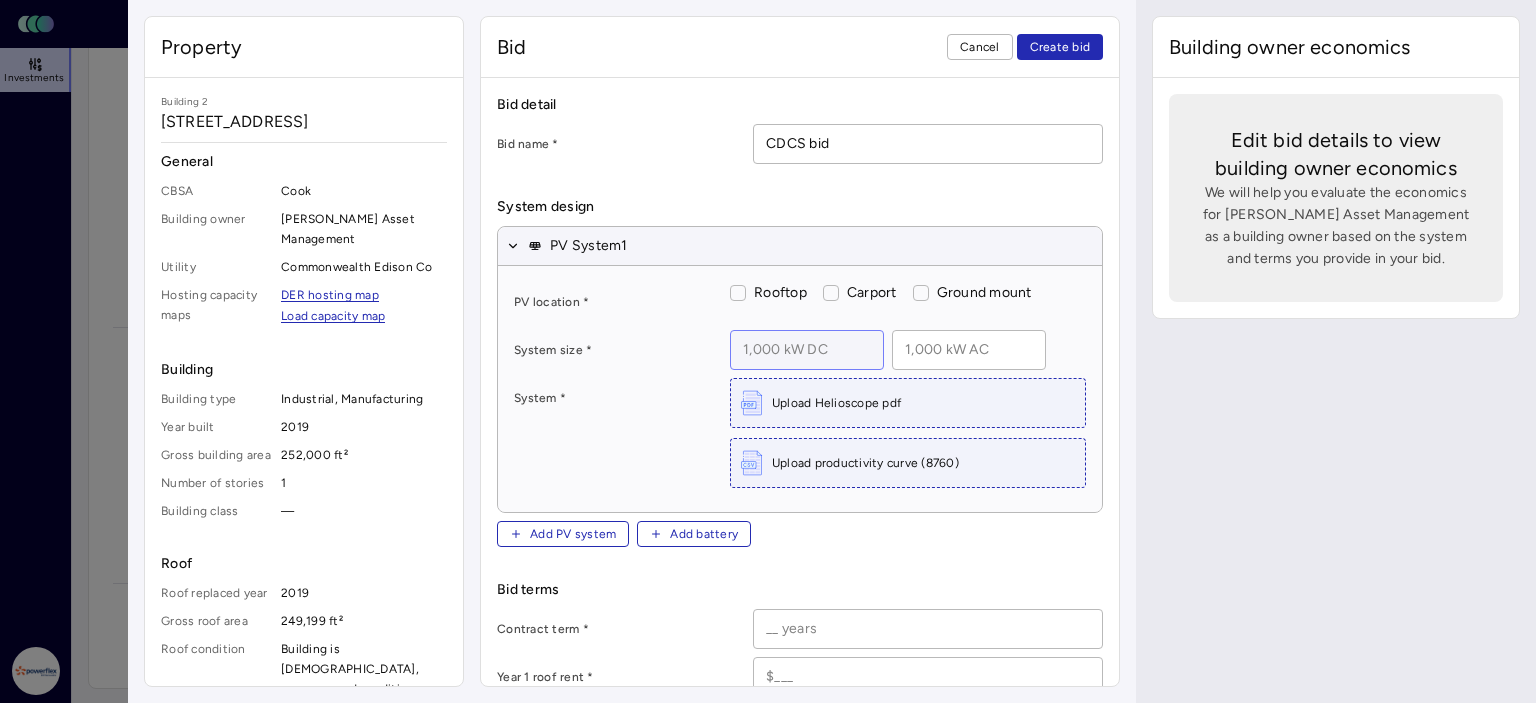 click at bounding box center [807, 350] 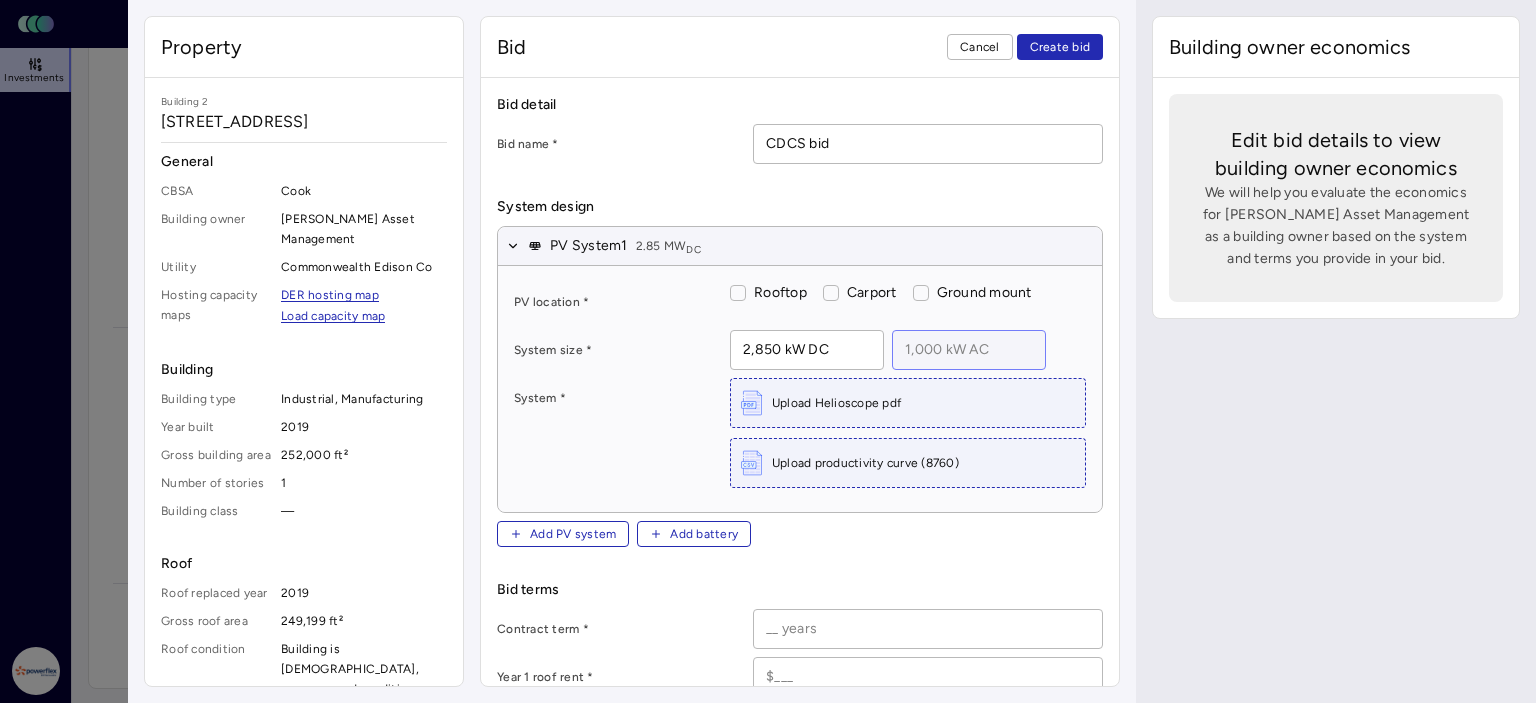 click at bounding box center (969, 350) 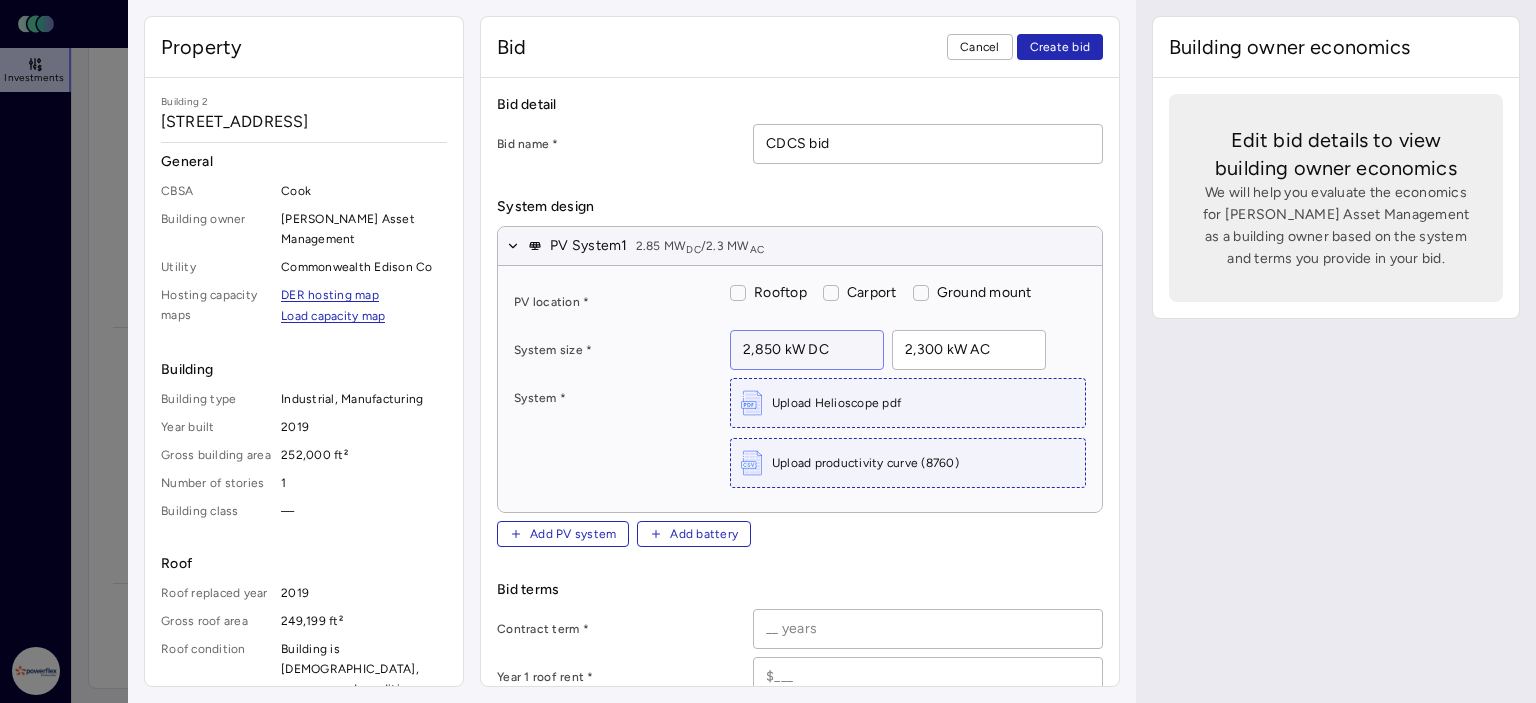 drag, startPoint x: 735, startPoint y: 289, endPoint x: 758, endPoint y: 361, distance: 75.58439 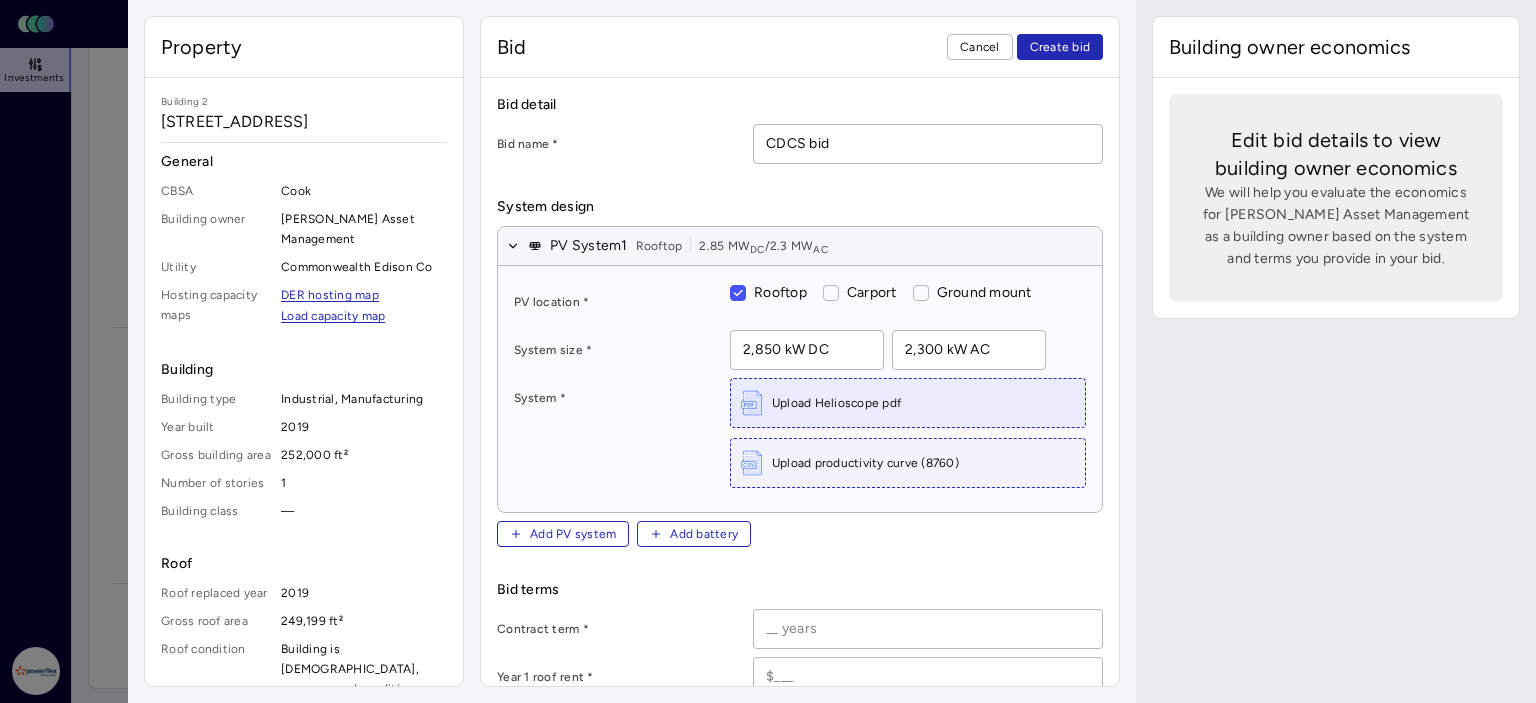 click on "Upload Helioscope pdf" at bounding box center (836, 403) 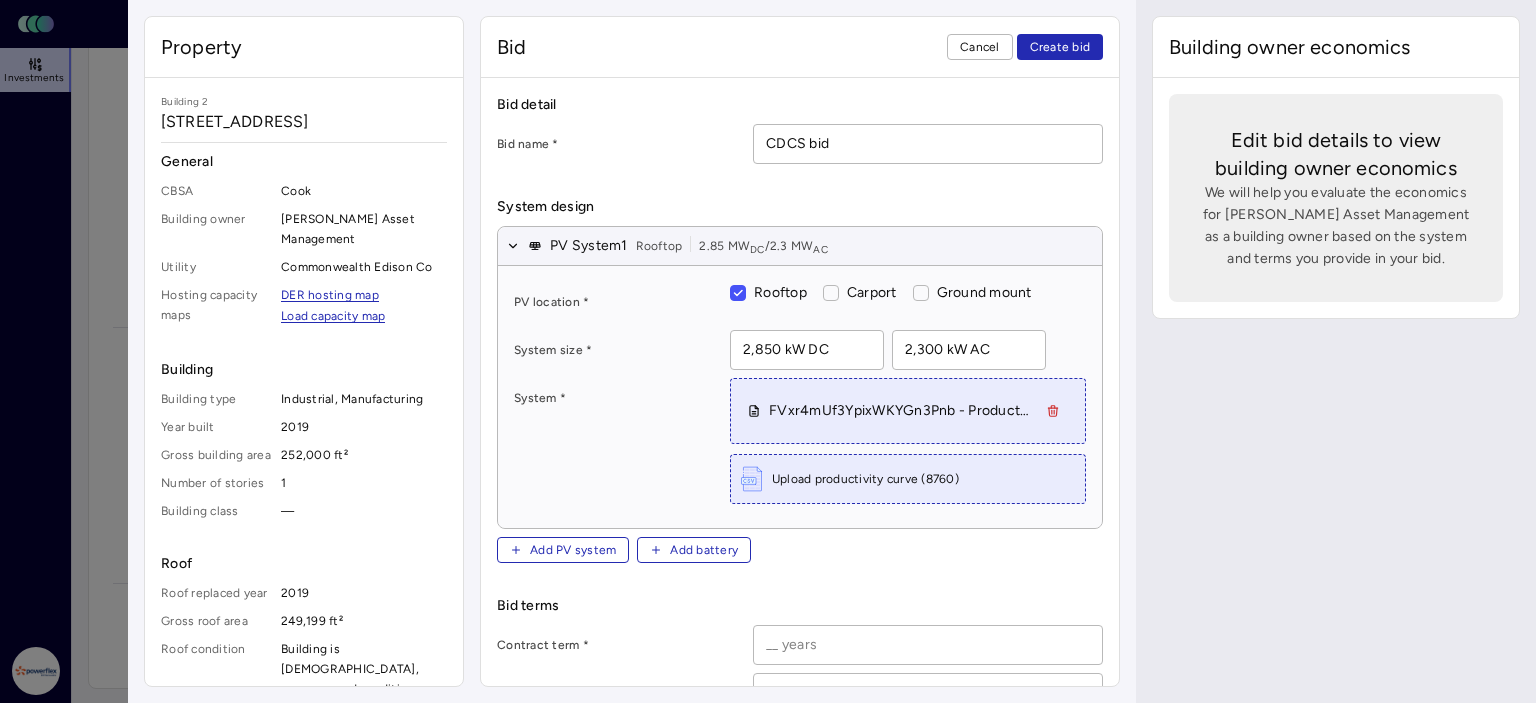 click on "Upload productivity curve (8760)" at bounding box center [865, 479] 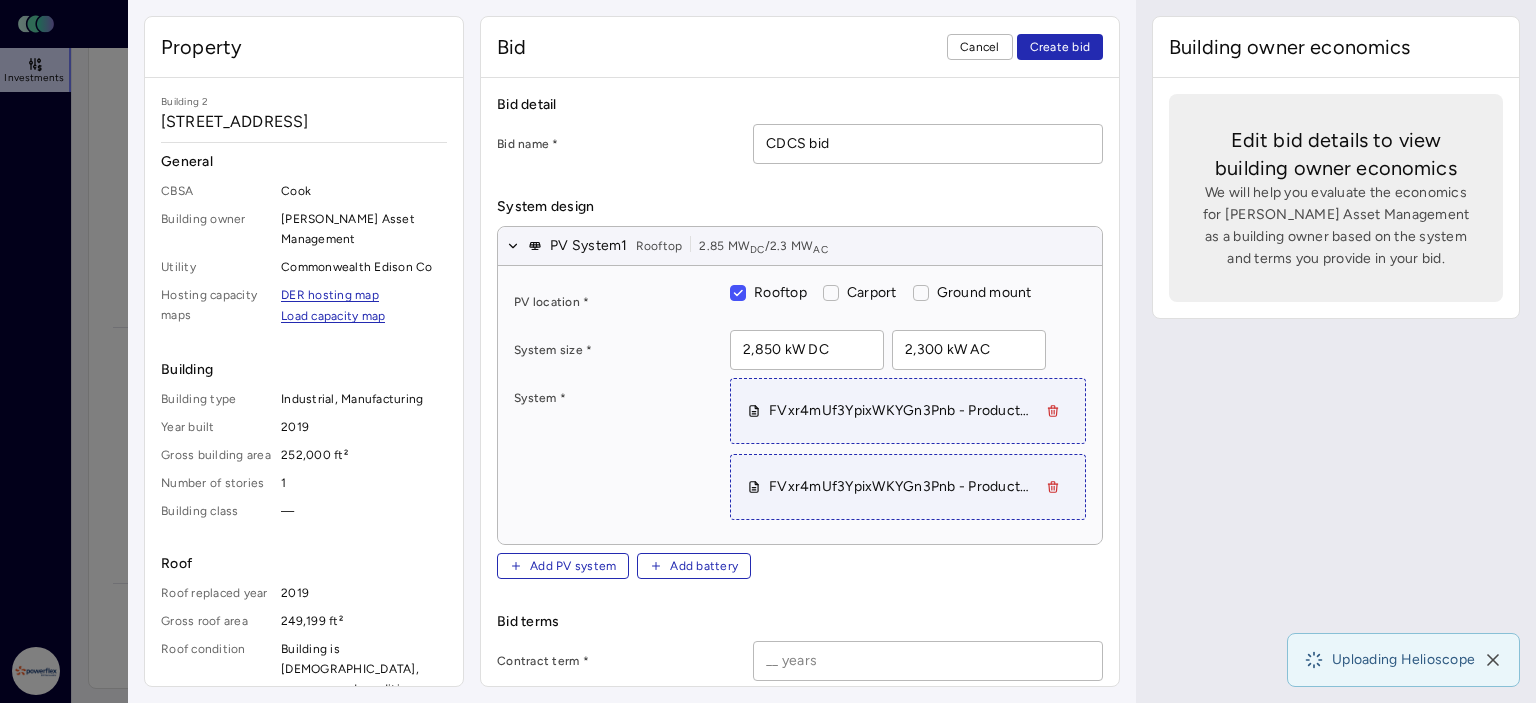 scroll, scrollTop: 200, scrollLeft: 0, axis: vertical 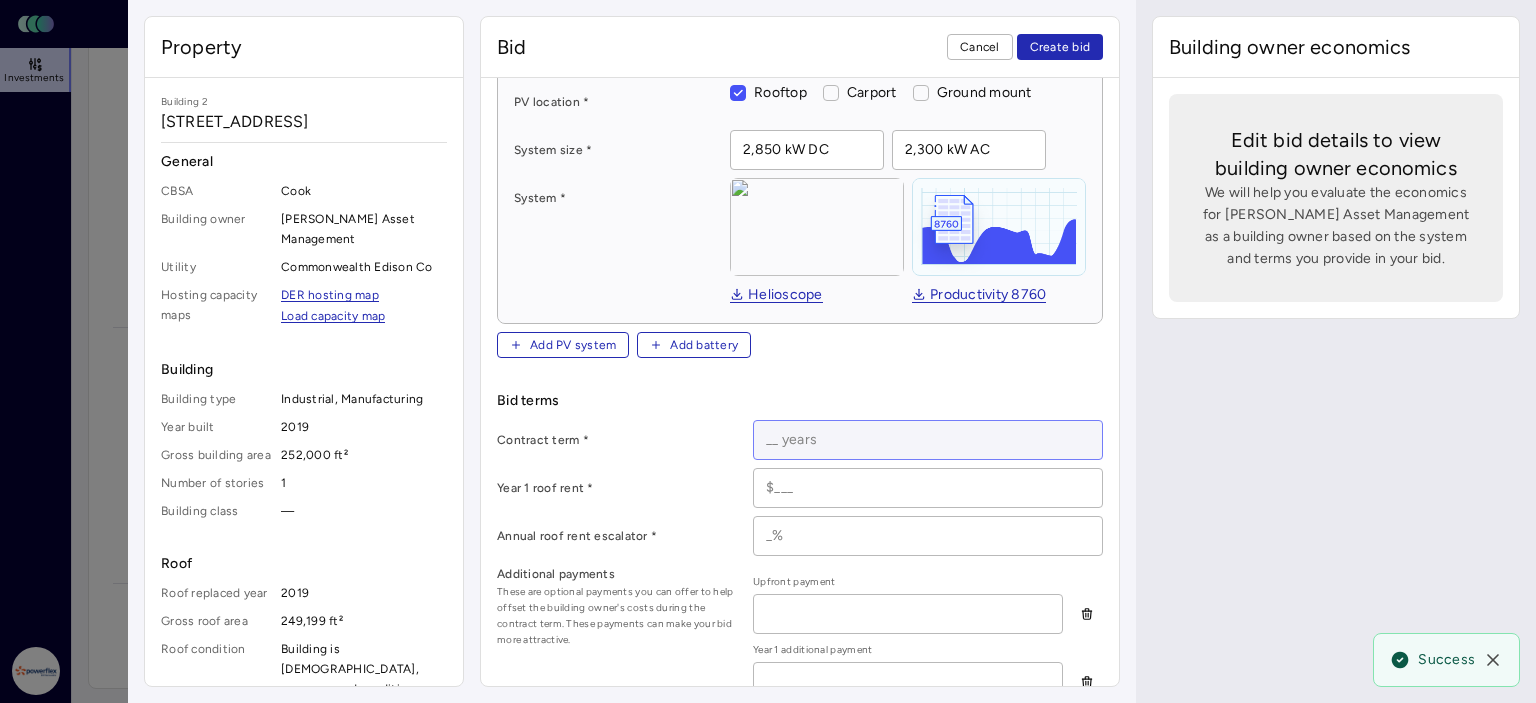 click at bounding box center [928, 440] 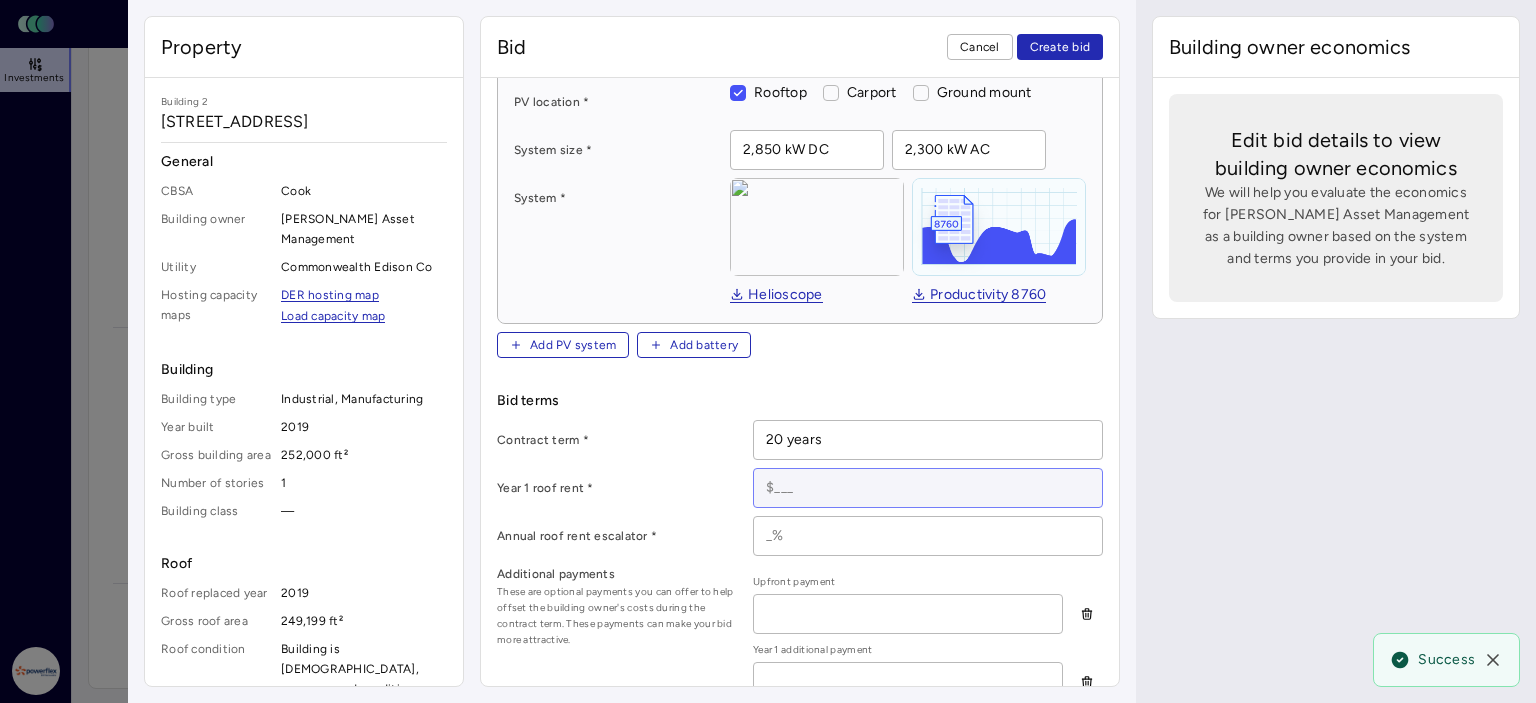 click at bounding box center [928, 488] 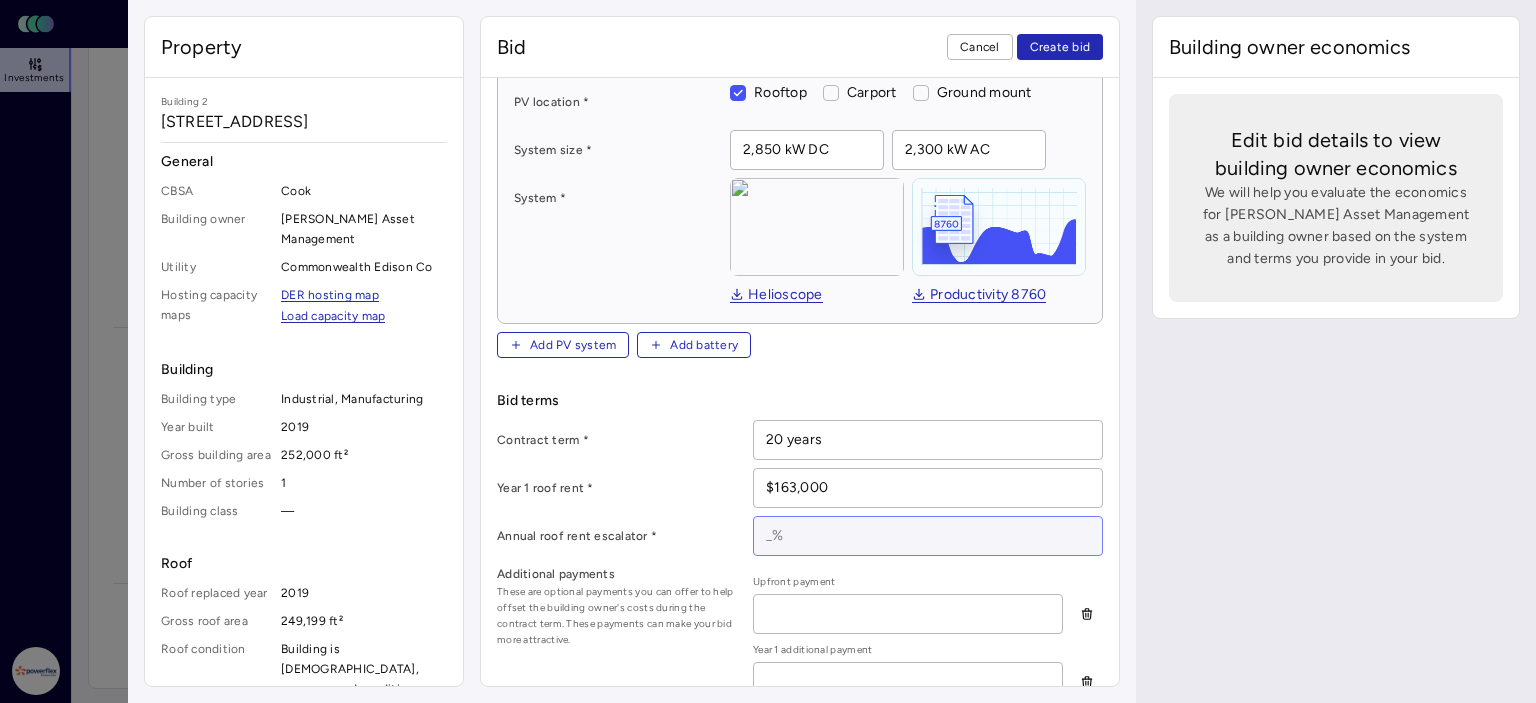 click at bounding box center [928, 536] 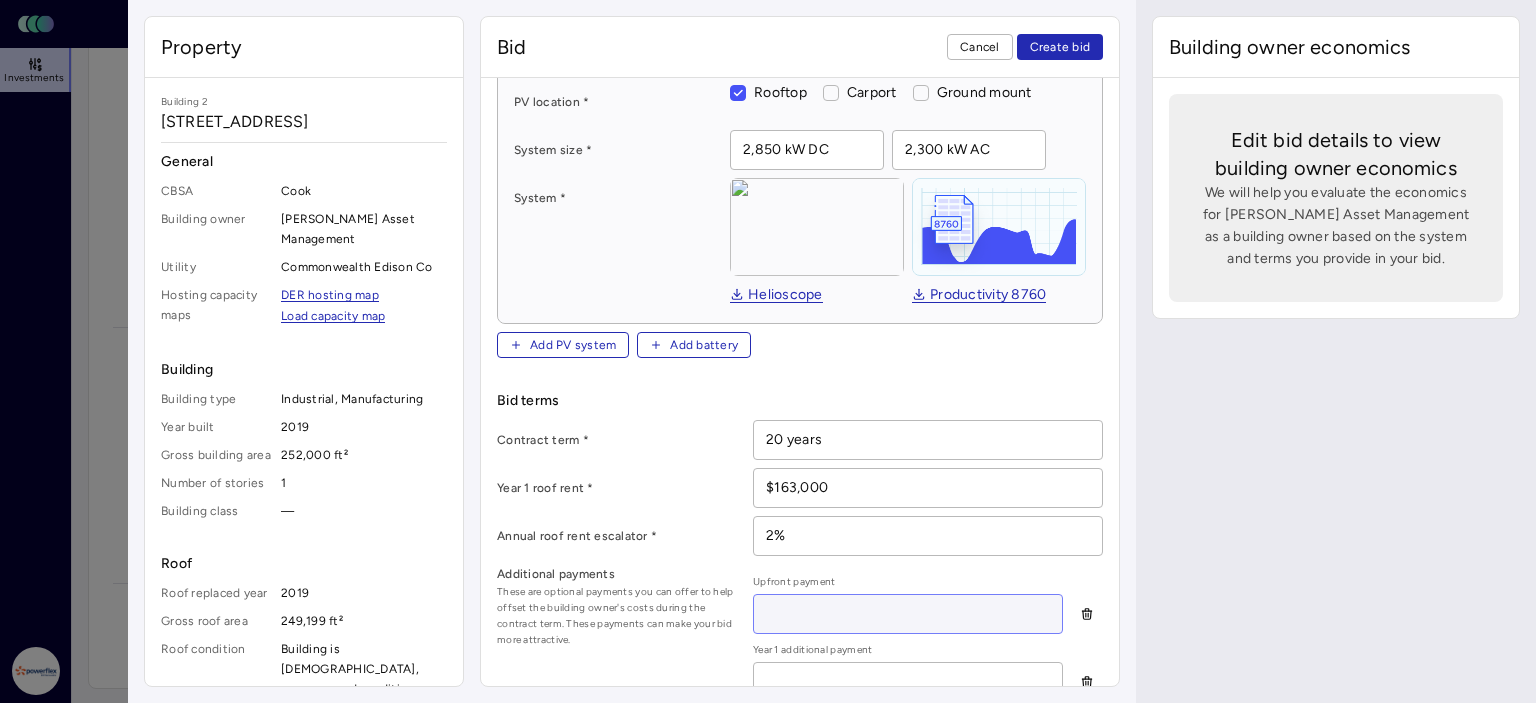 click at bounding box center (908, 614) 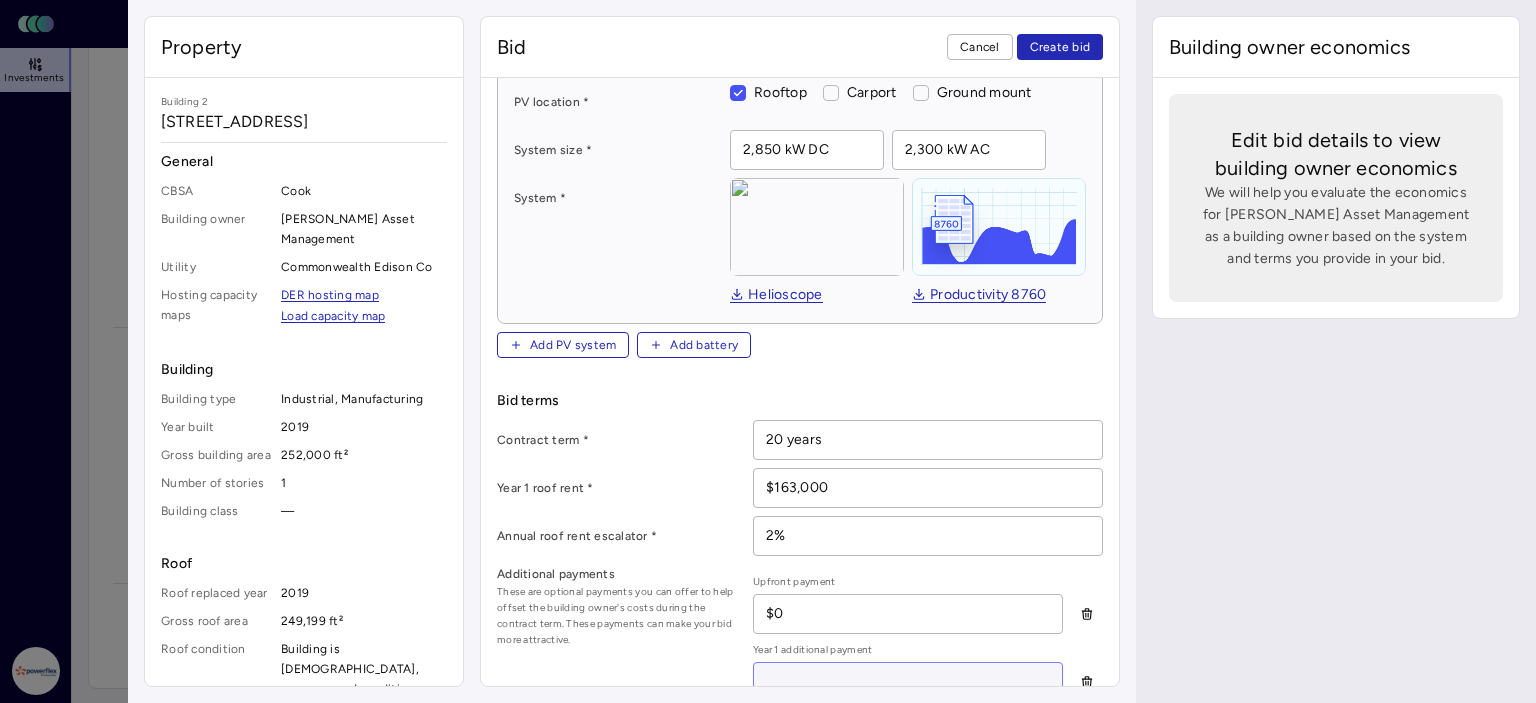 click at bounding box center [908, 682] 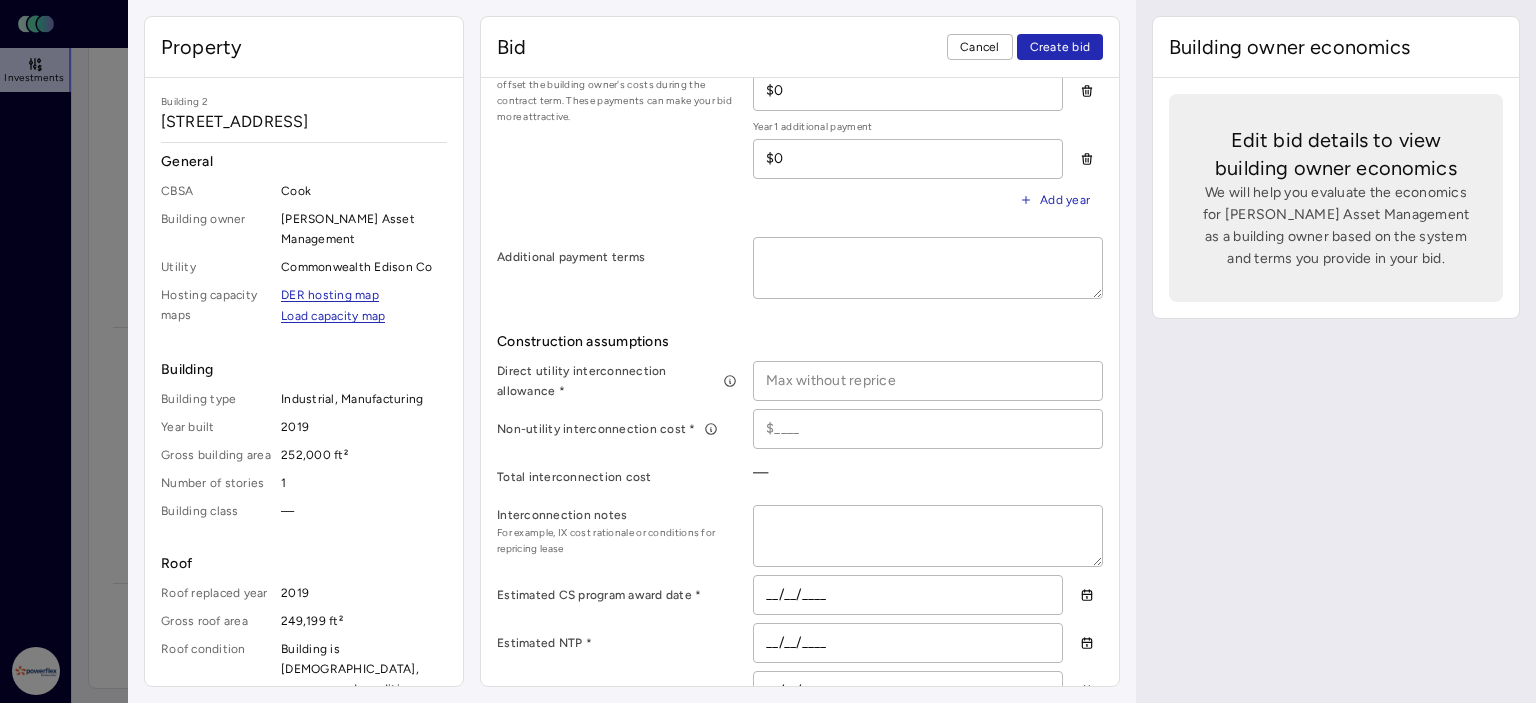 scroll, scrollTop: 783, scrollLeft: 0, axis: vertical 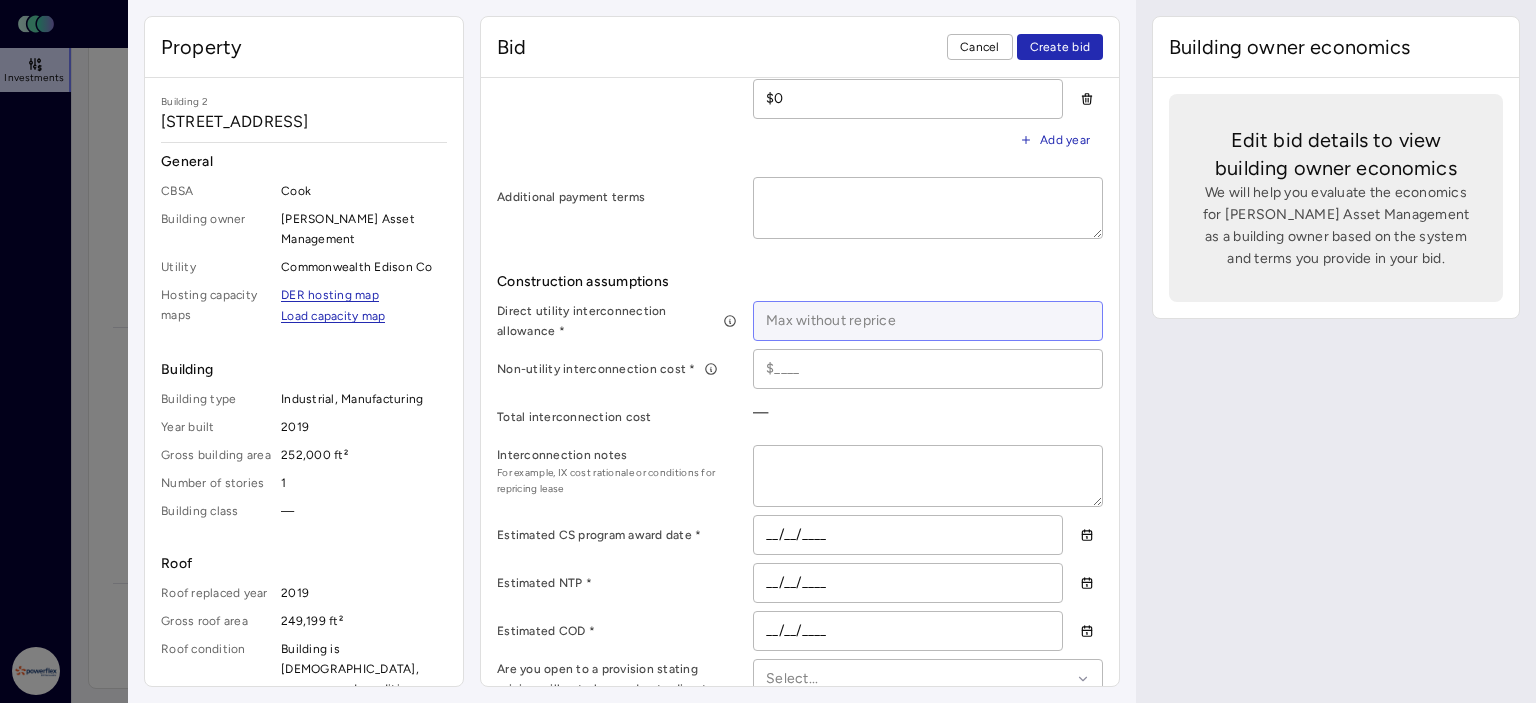 click at bounding box center [928, 321] 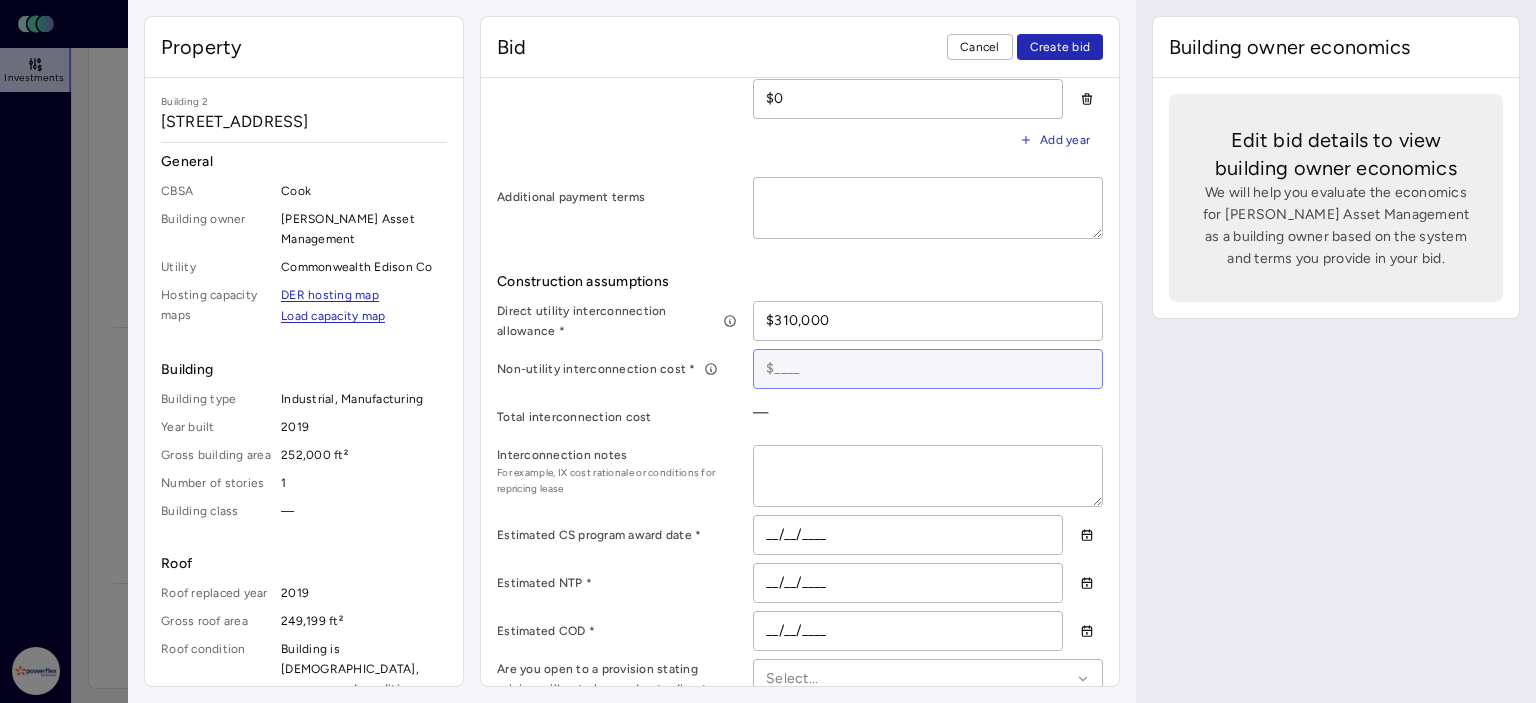 click at bounding box center (928, 369) 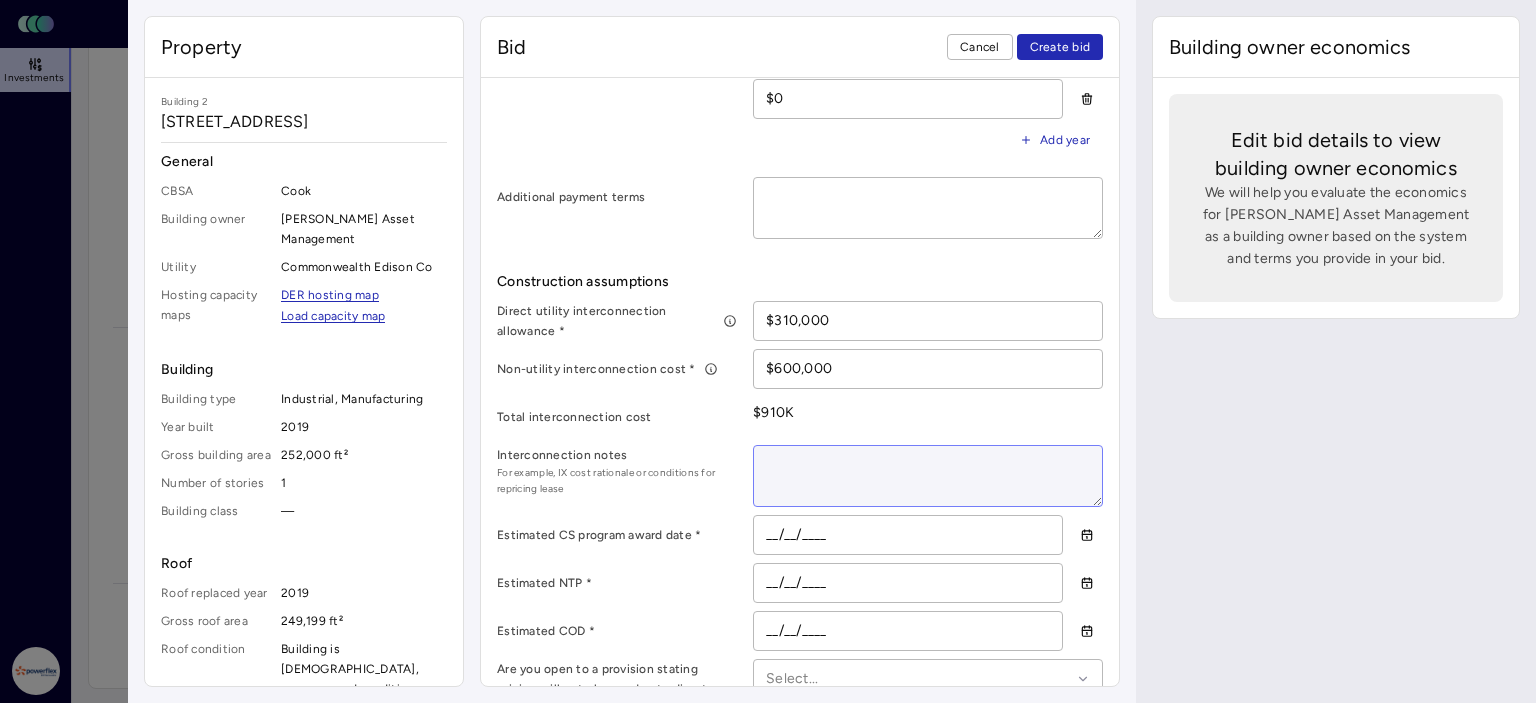 click at bounding box center (928, 476) 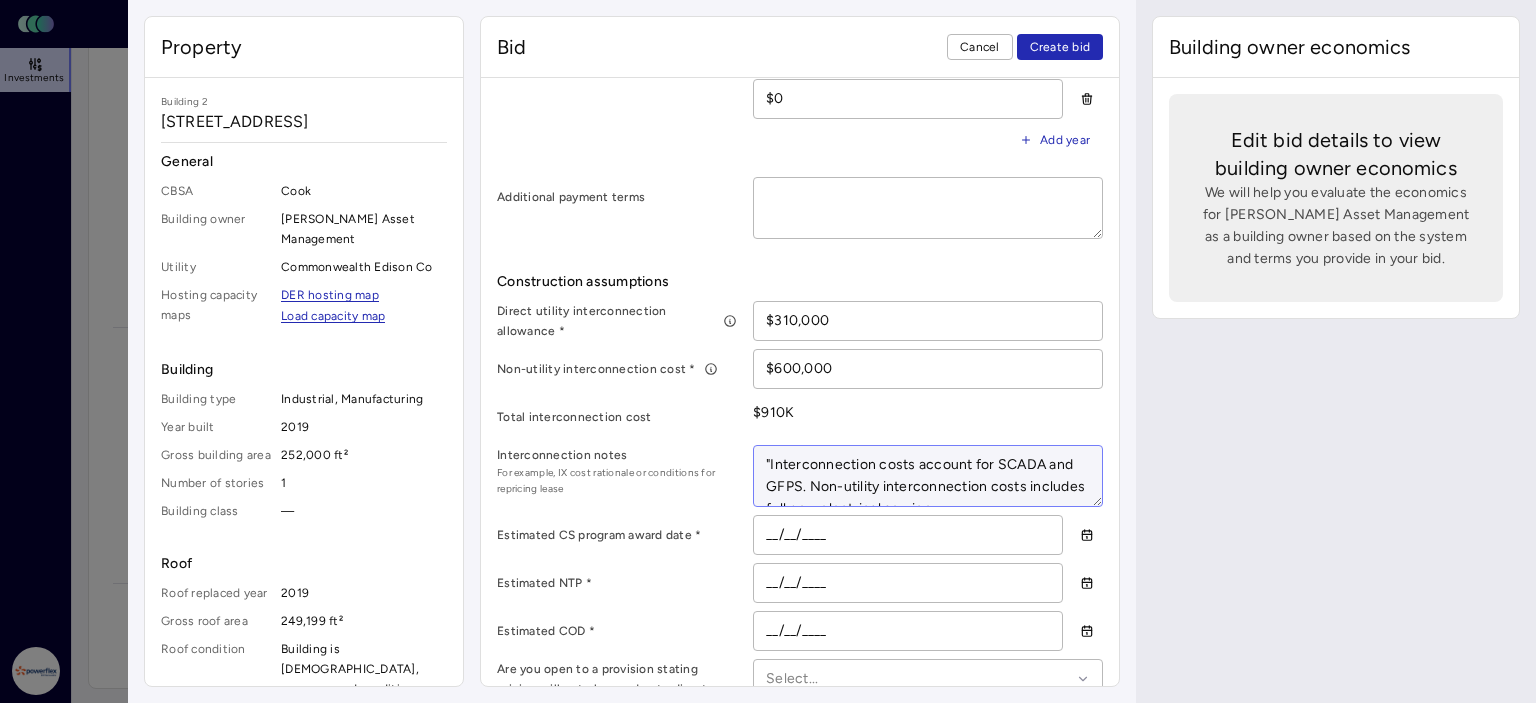 scroll, scrollTop: 11, scrollLeft: 0, axis: vertical 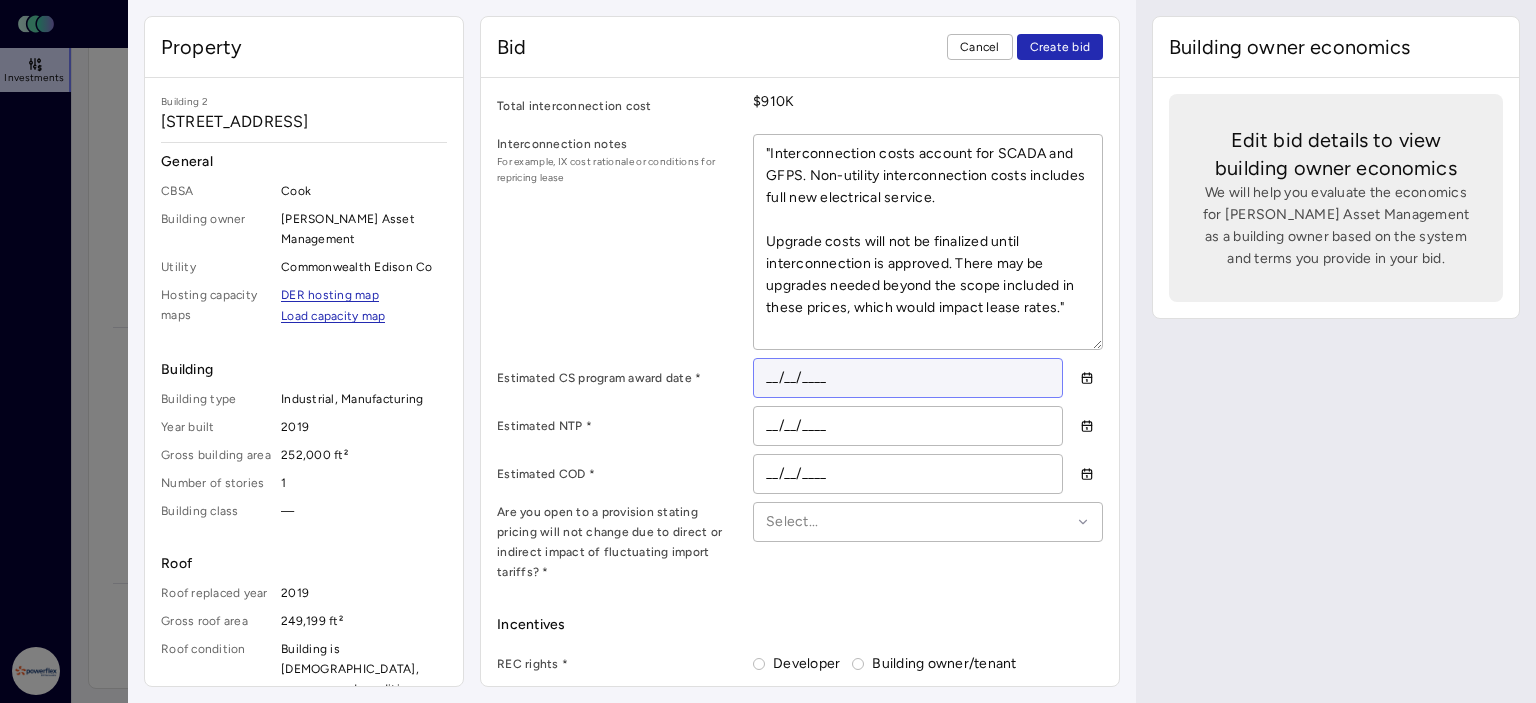click on "__/__/____" at bounding box center [908, 378] 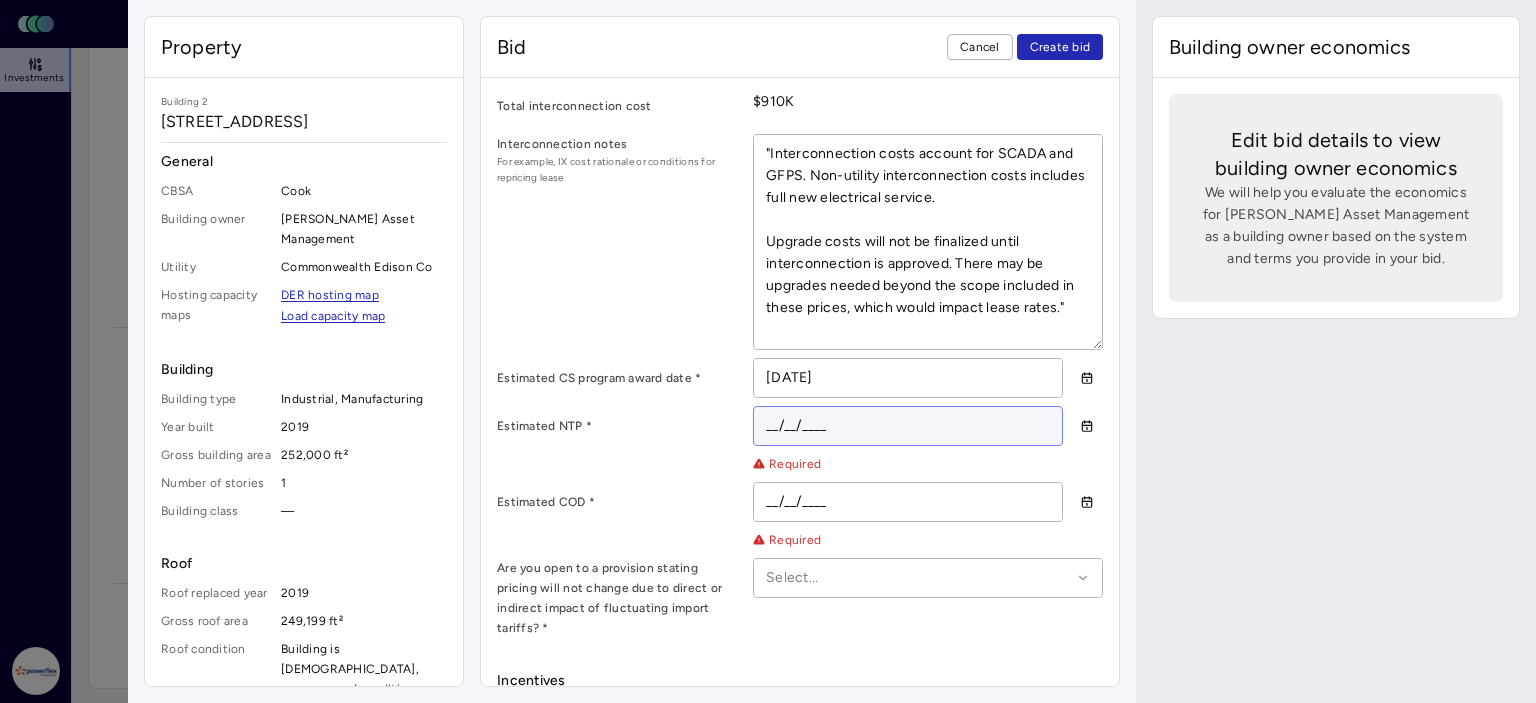 click on "__/__/____" at bounding box center [908, 426] 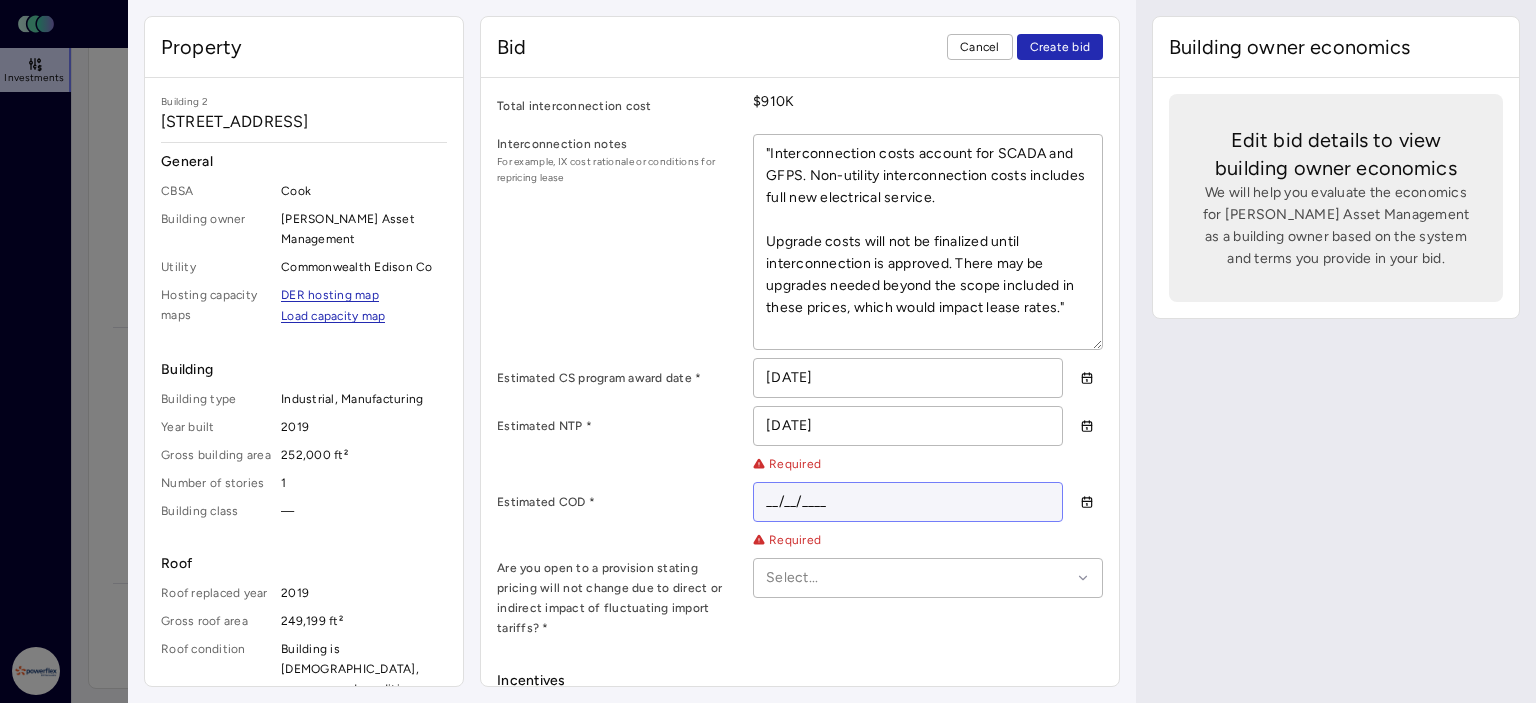 click on "__/__/____" at bounding box center (908, 502) 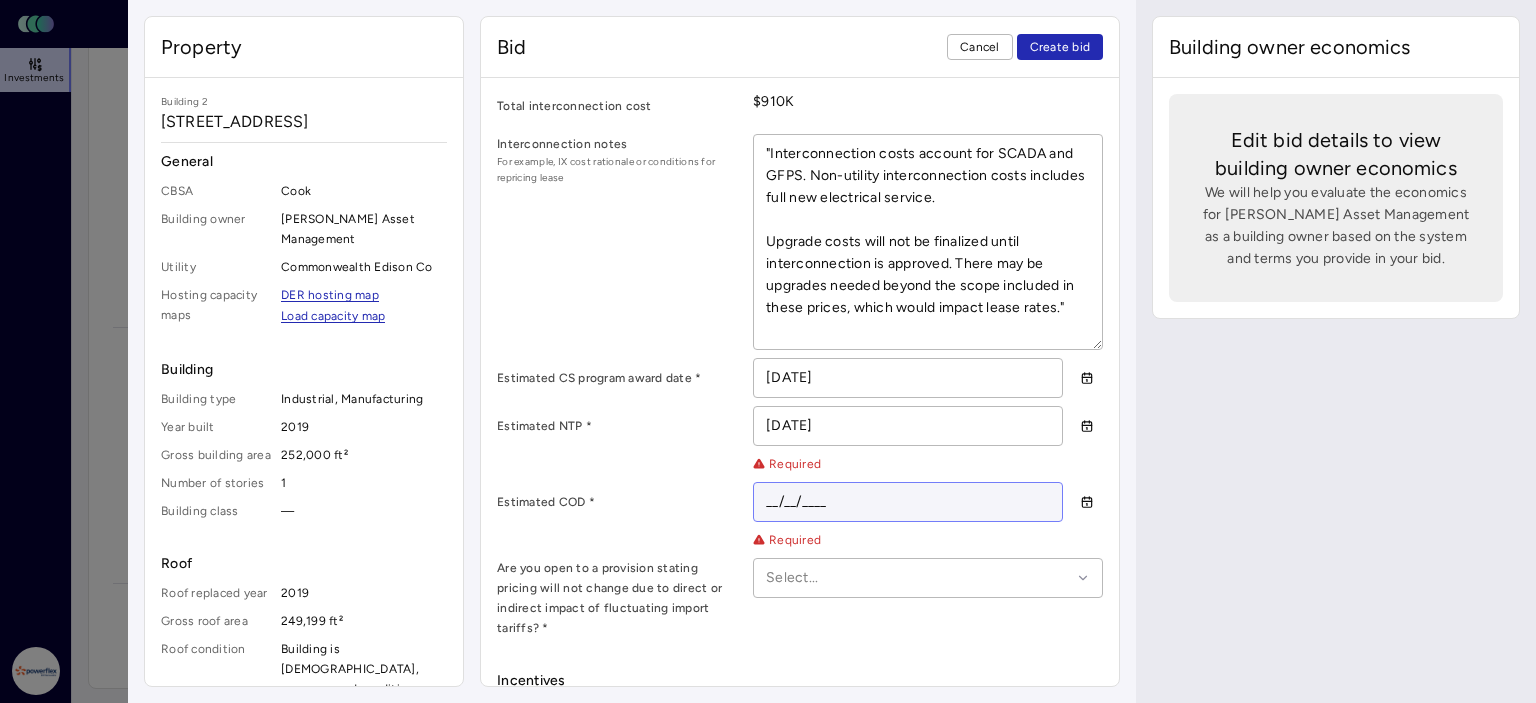 click on "__/__/____" at bounding box center [908, 502] 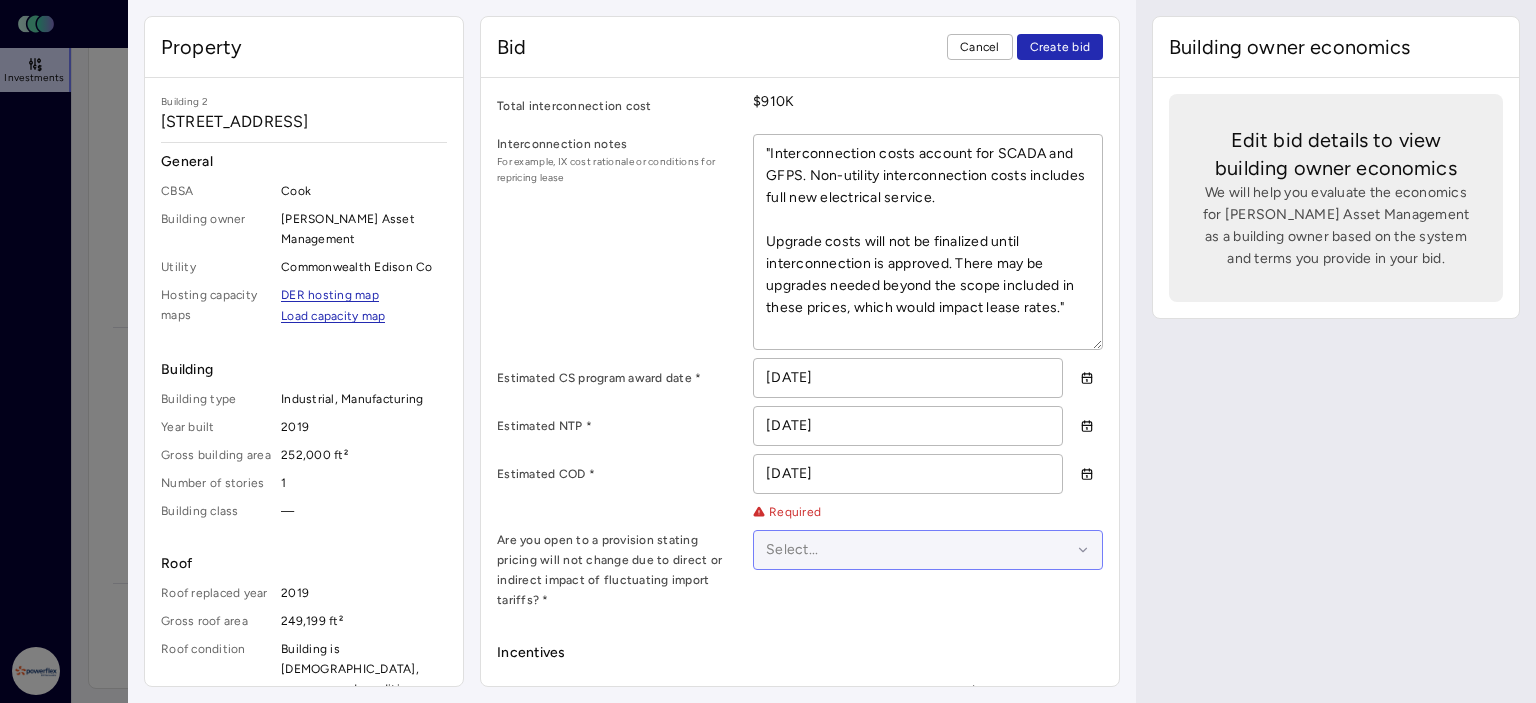 click at bounding box center (918, 550) 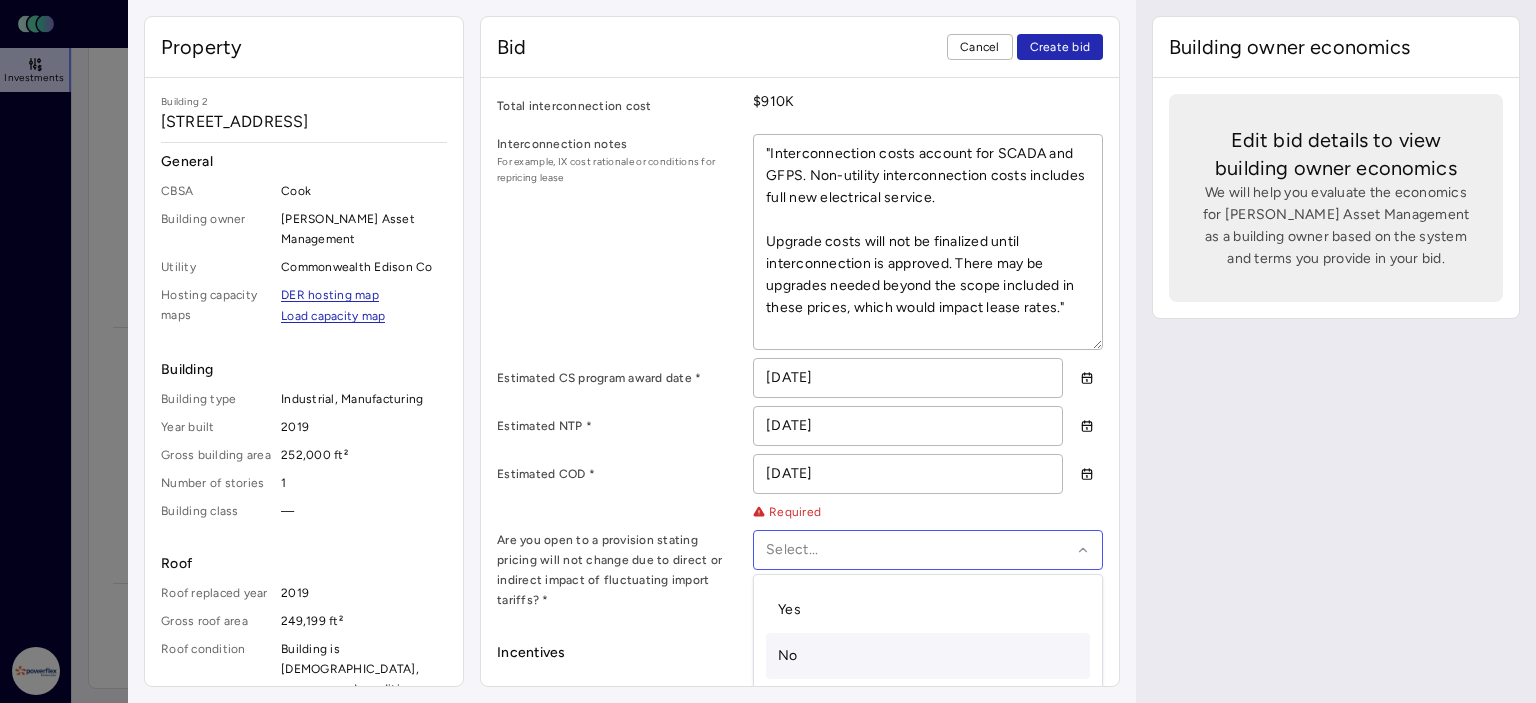 click on "No" at bounding box center (928, 656) 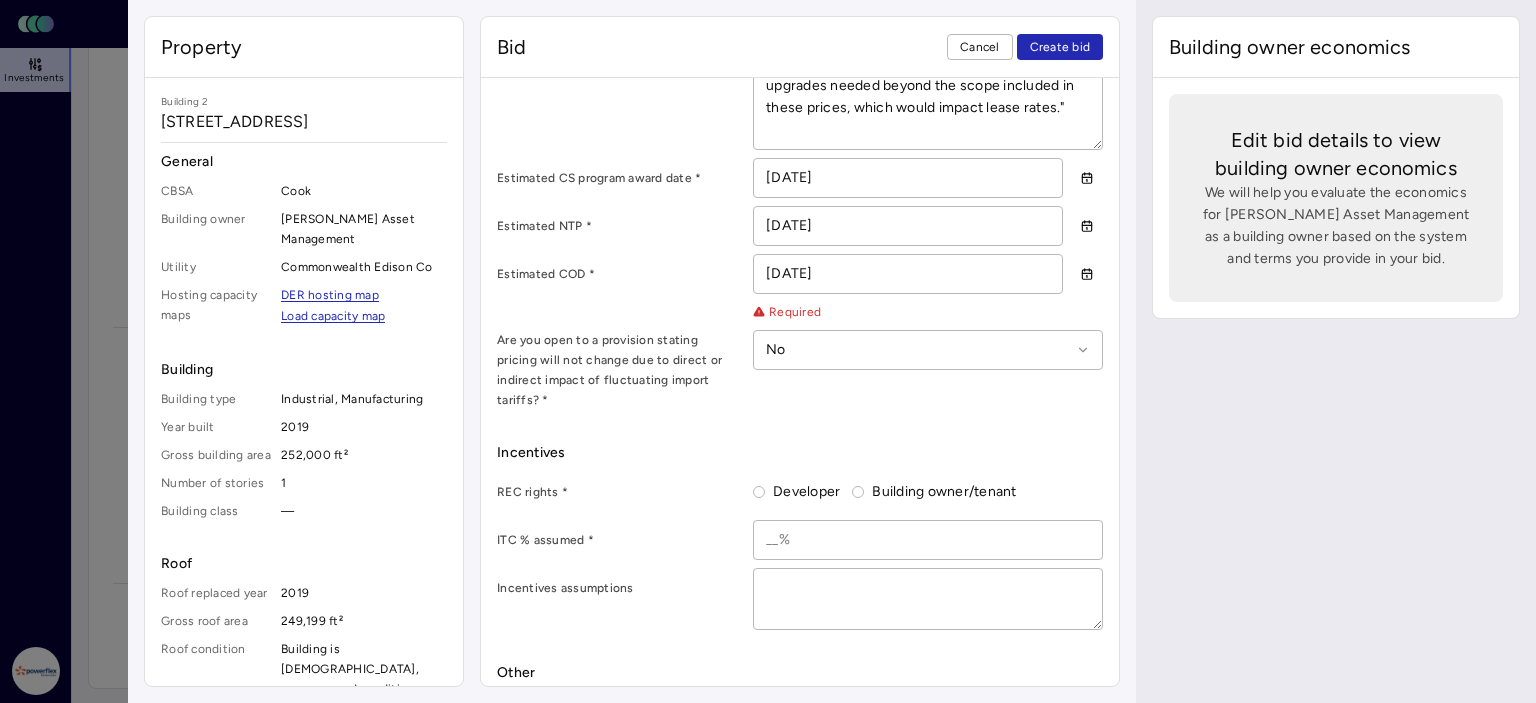 scroll, scrollTop: 1338, scrollLeft: 0, axis: vertical 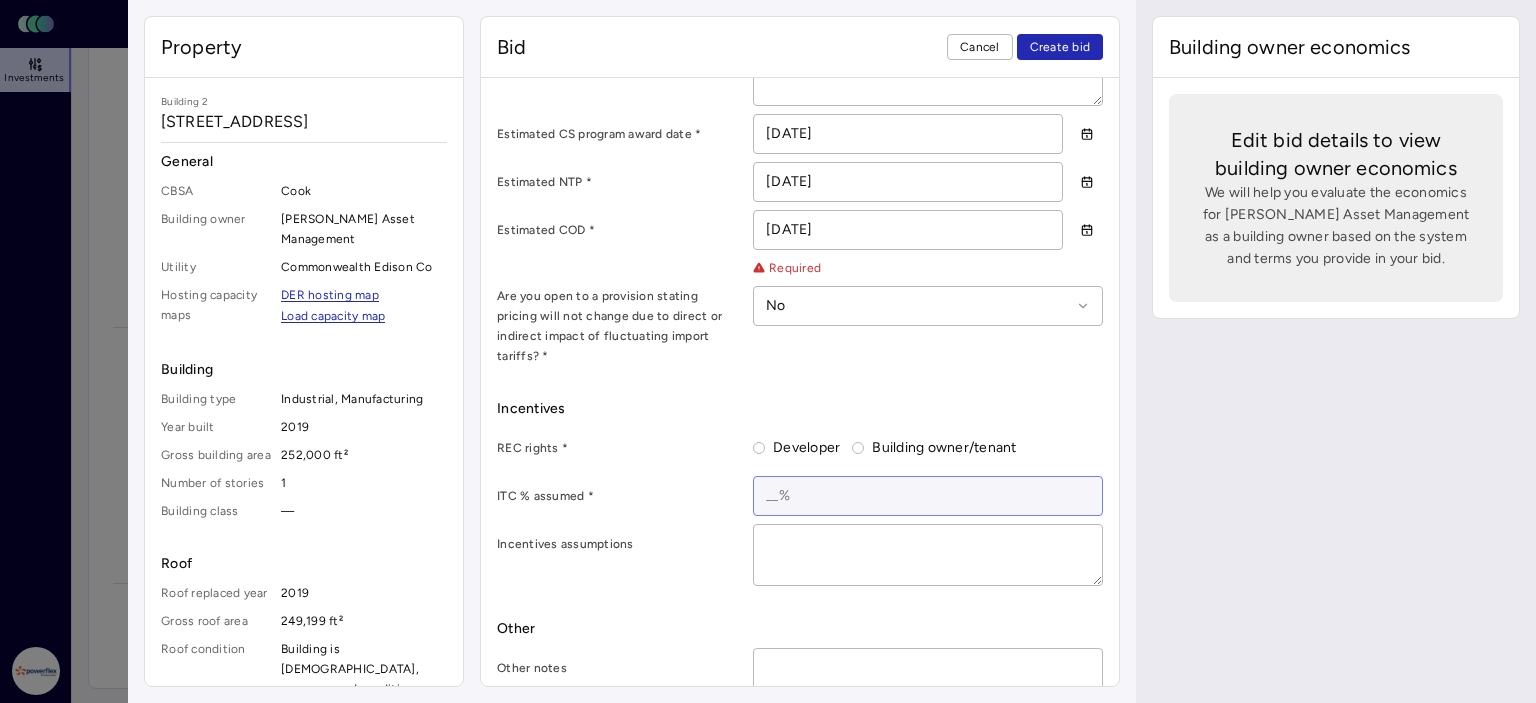 drag, startPoint x: 757, startPoint y: 426, endPoint x: 773, endPoint y: 453, distance: 31.38471 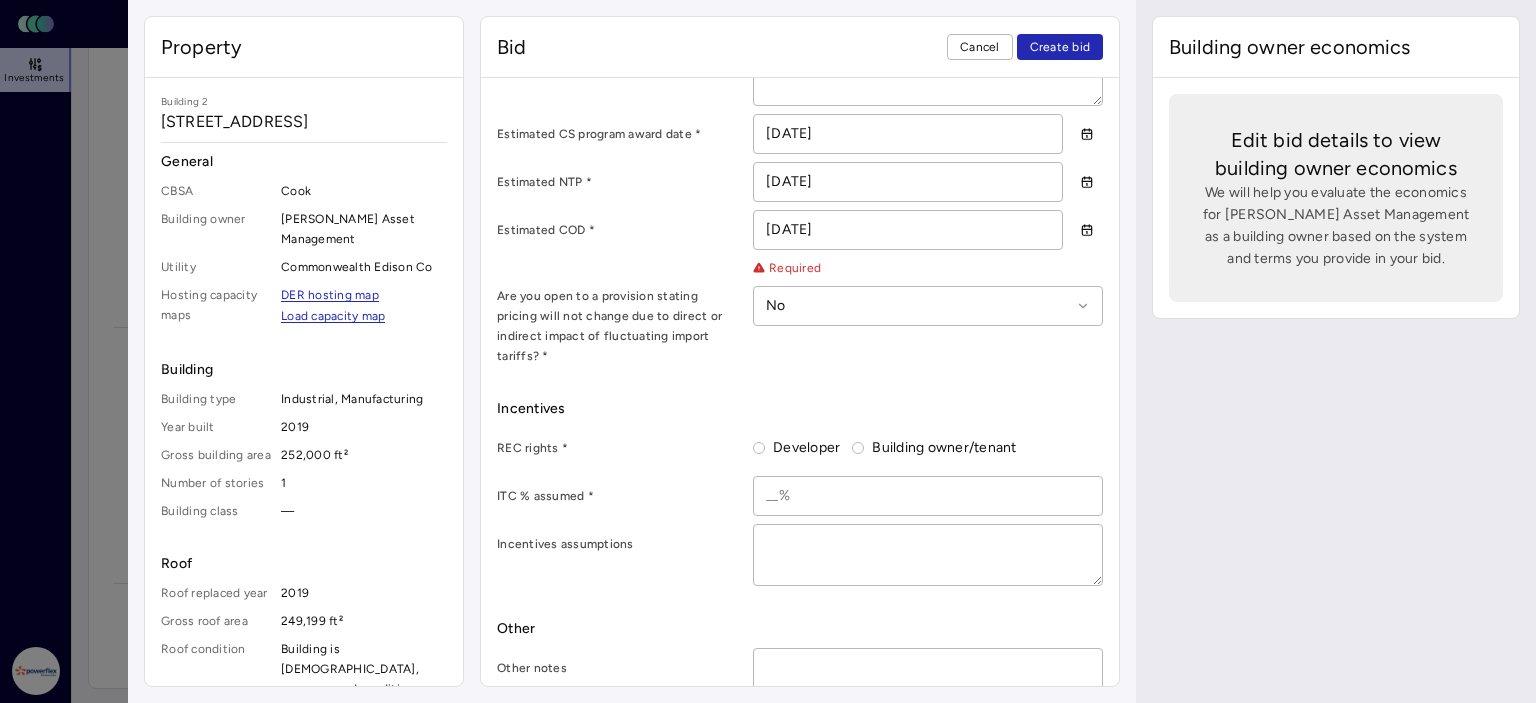 drag, startPoint x: 759, startPoint y: 415, endPoint x: 784, endPoint y: 427, distance: 27.730848 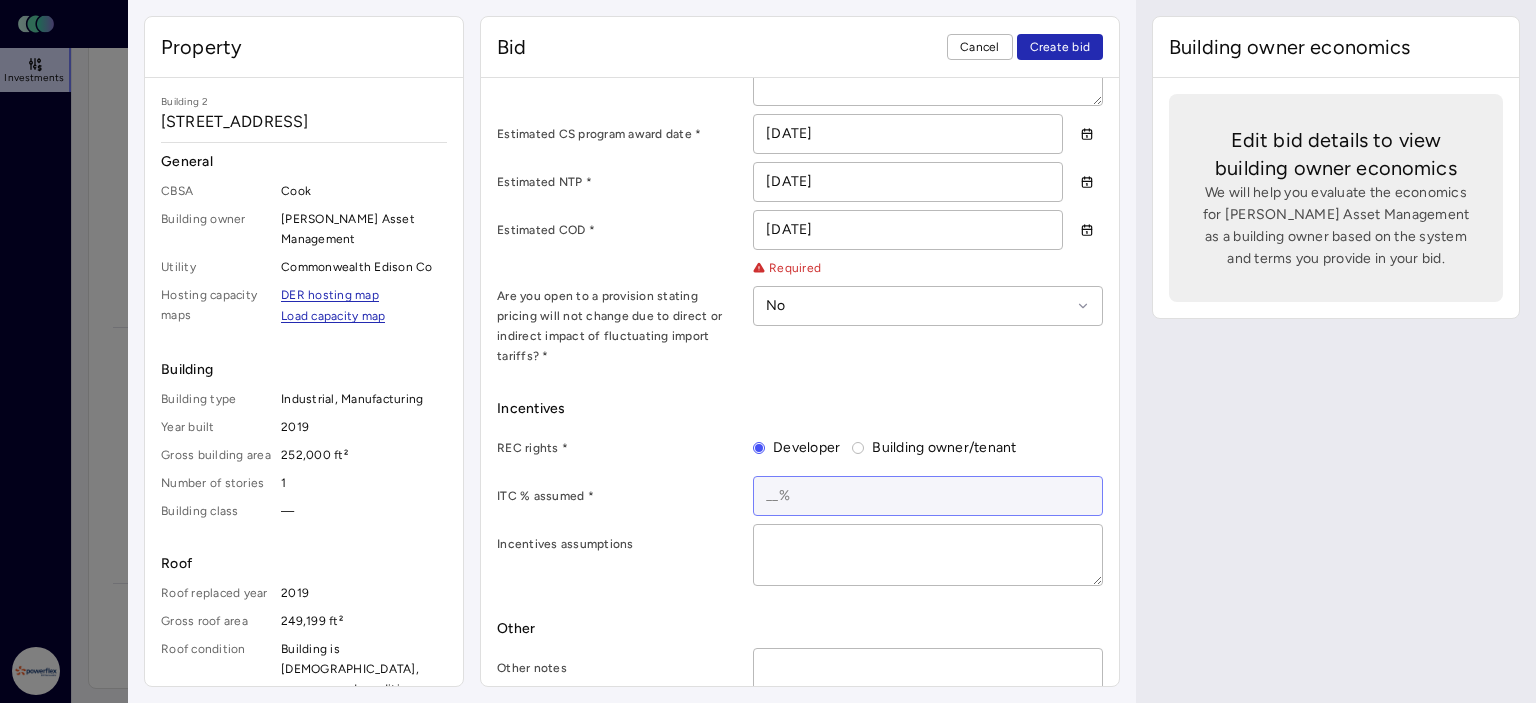 drag, startPoint x: 768, startPoint y: 468, endPoint x: 778, endPoint y: 471, distance: 10.440307 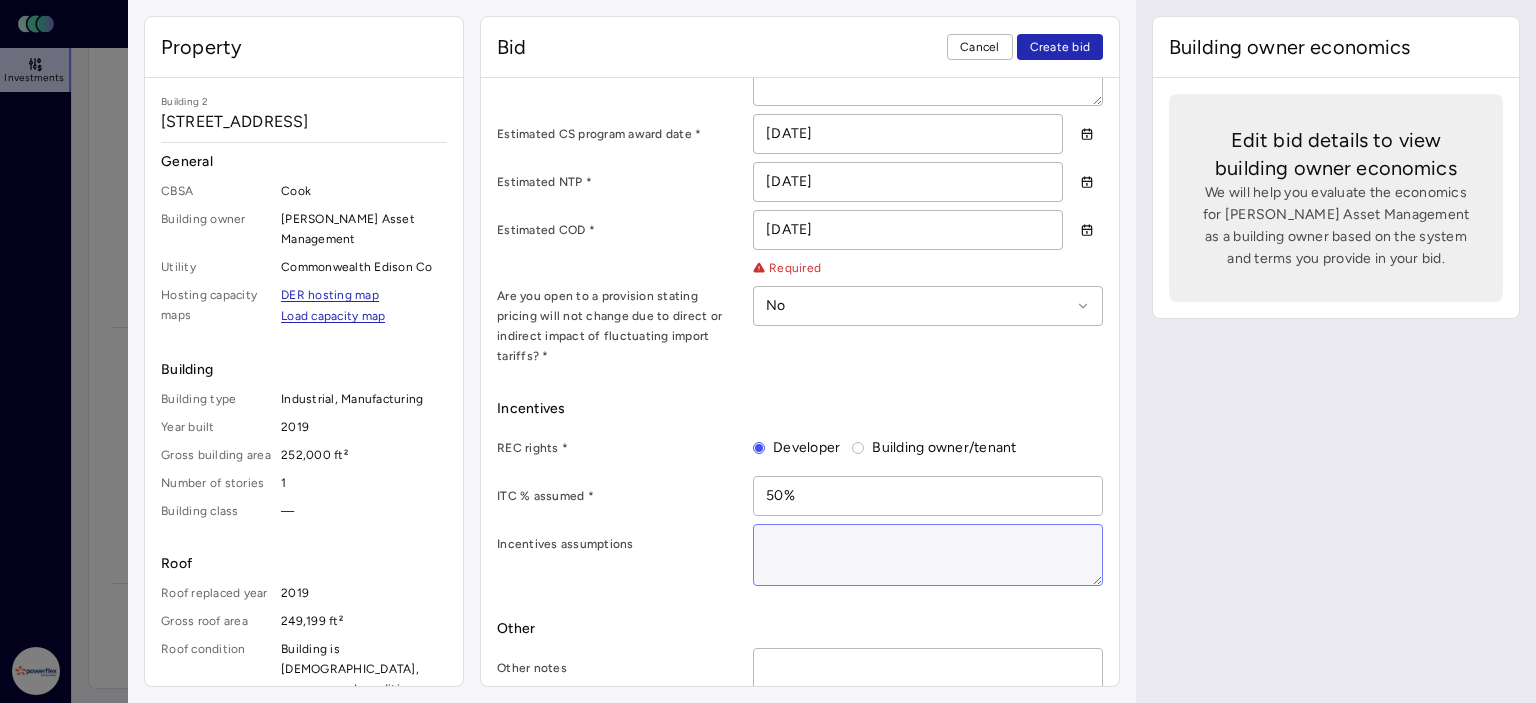 click at bounding box center (928, 555) 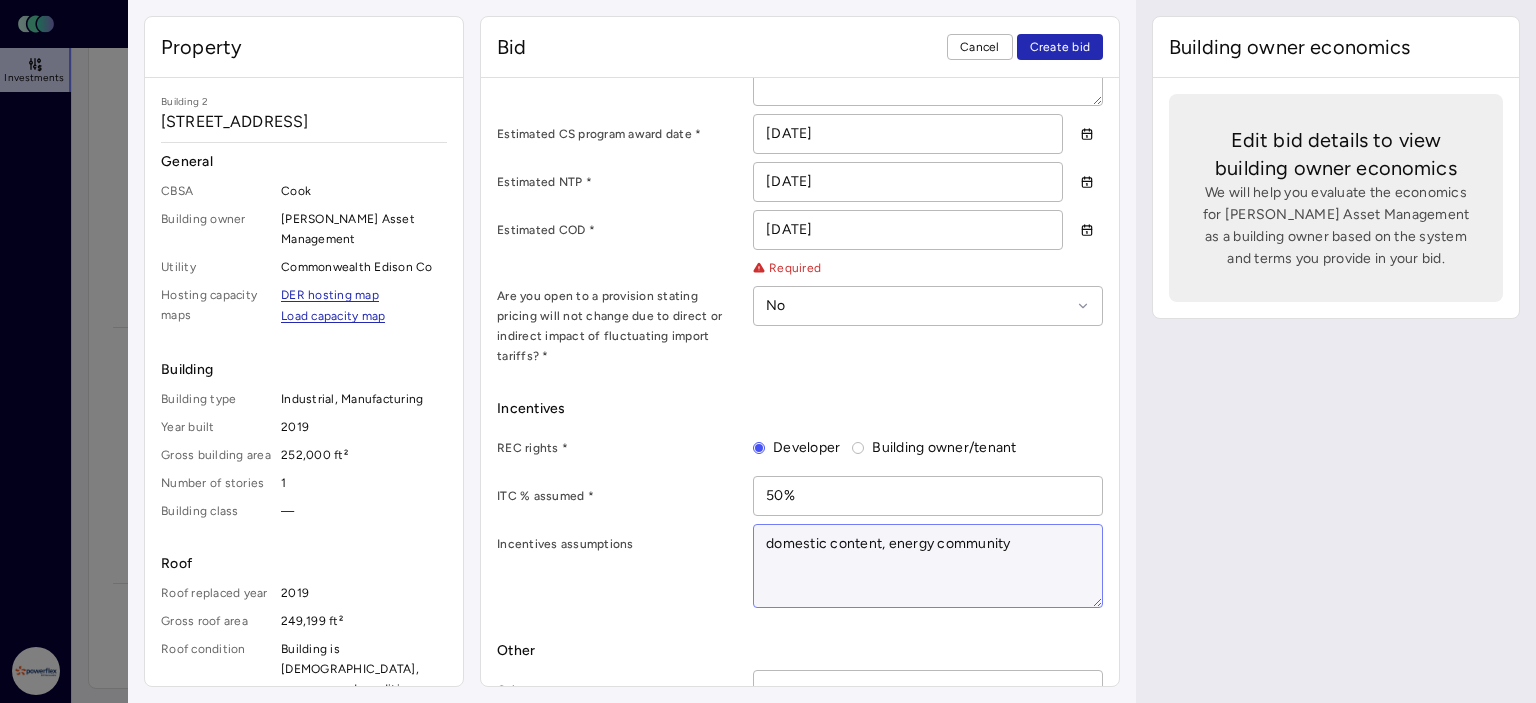 paste on "Participation in IL CDCS ABP REC contract. Most likely case is approval in December if application submitted before [DATE] deadline." 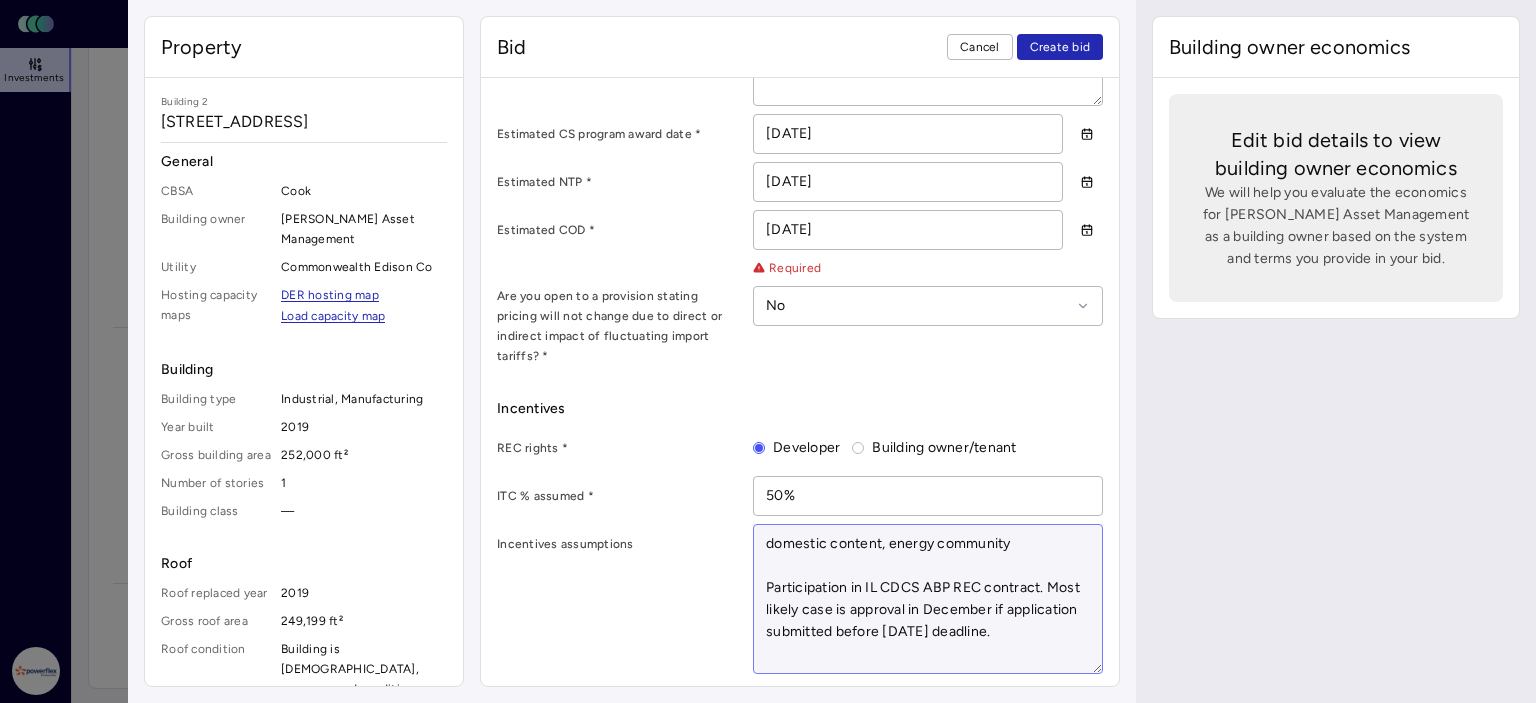 scroll, scrollTop: 11, scrollLeft: 0, axis: vertical 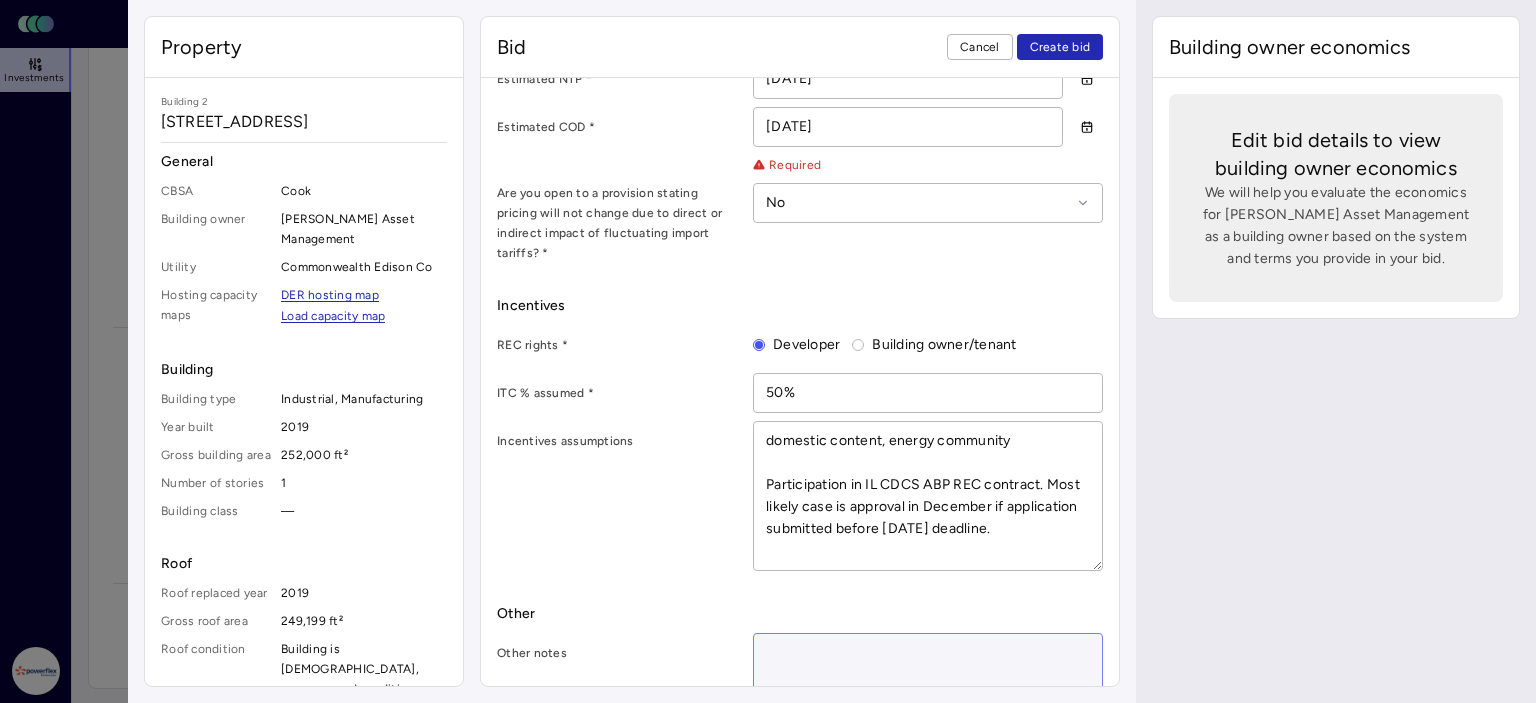 click at bounding box center (928, 664) 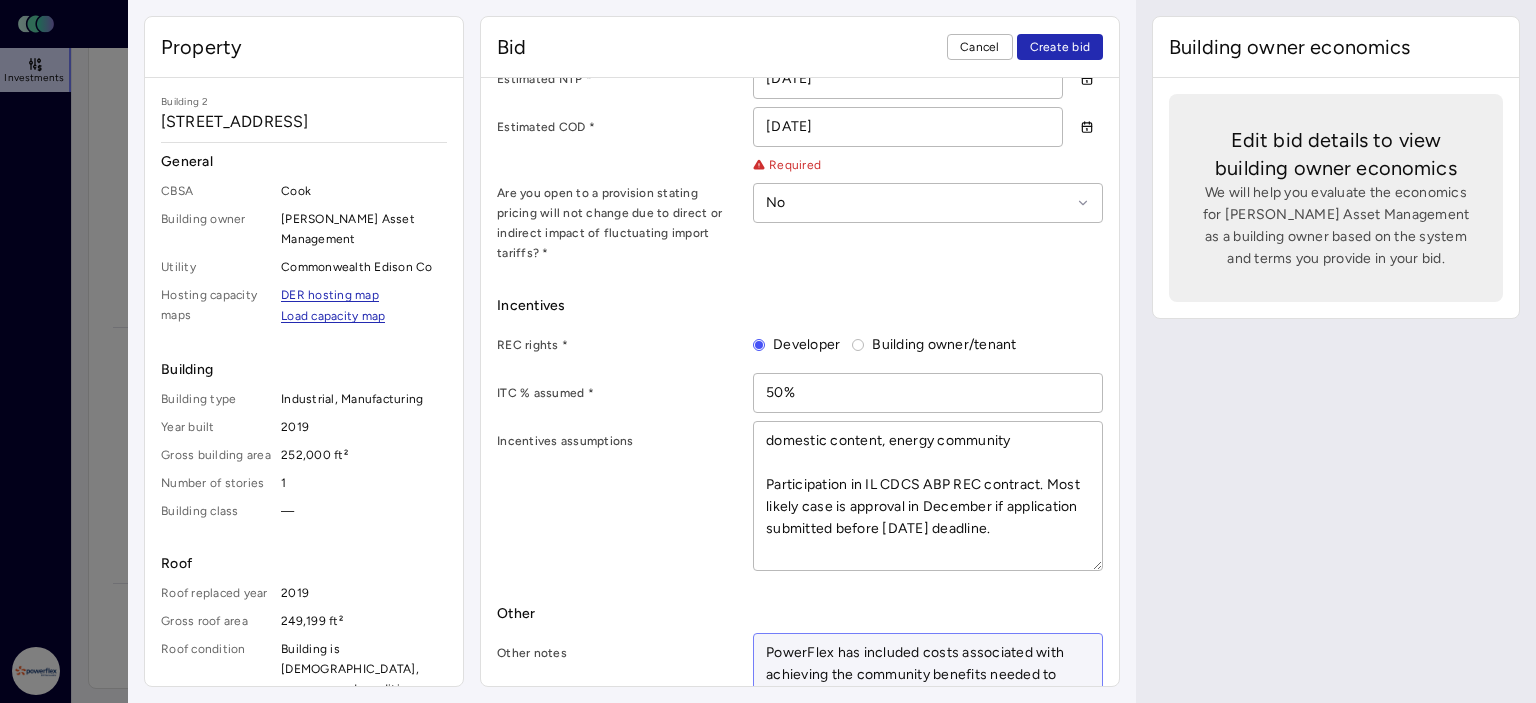 scroll, scrollTop: 1454, scrollLeft: 0, axis: vertical 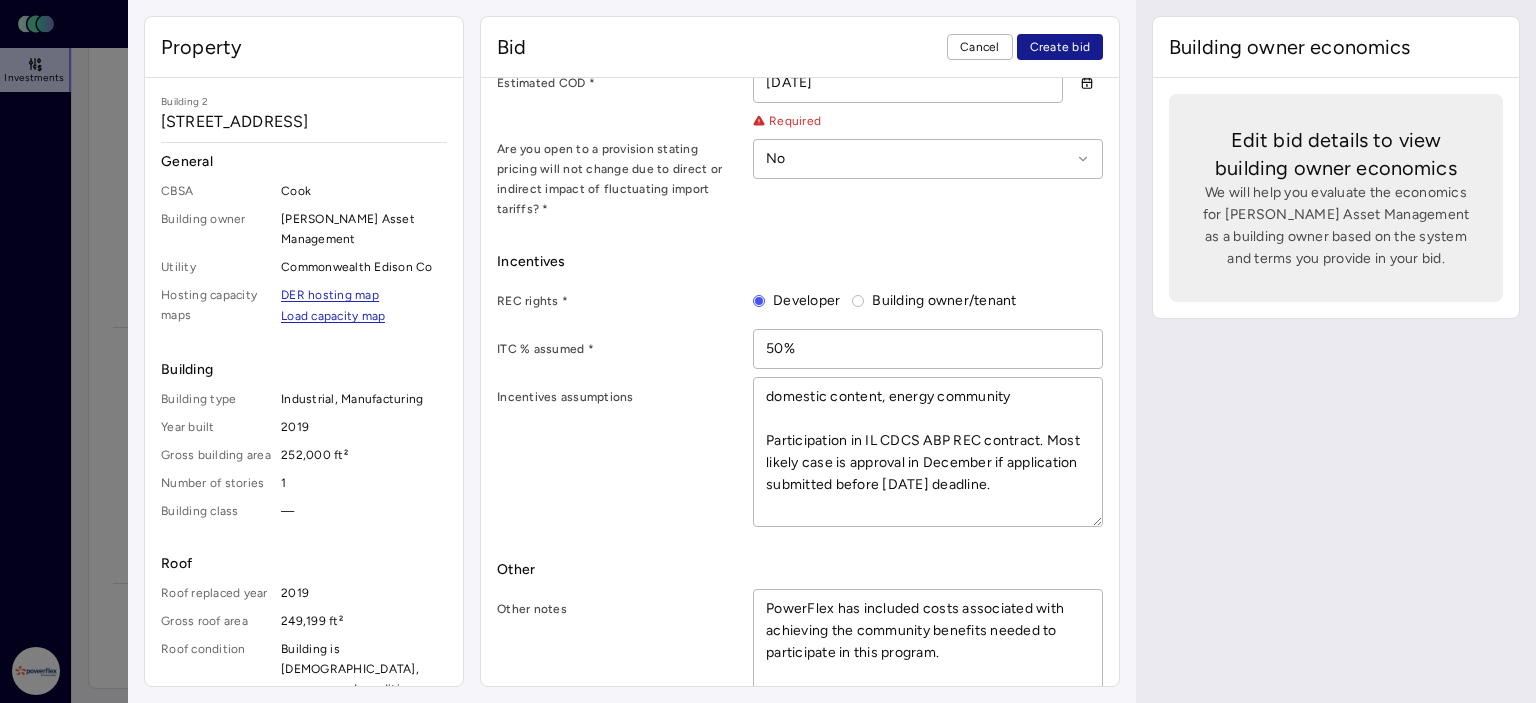 click on "Create bid" at bounding box center [1060, 47] 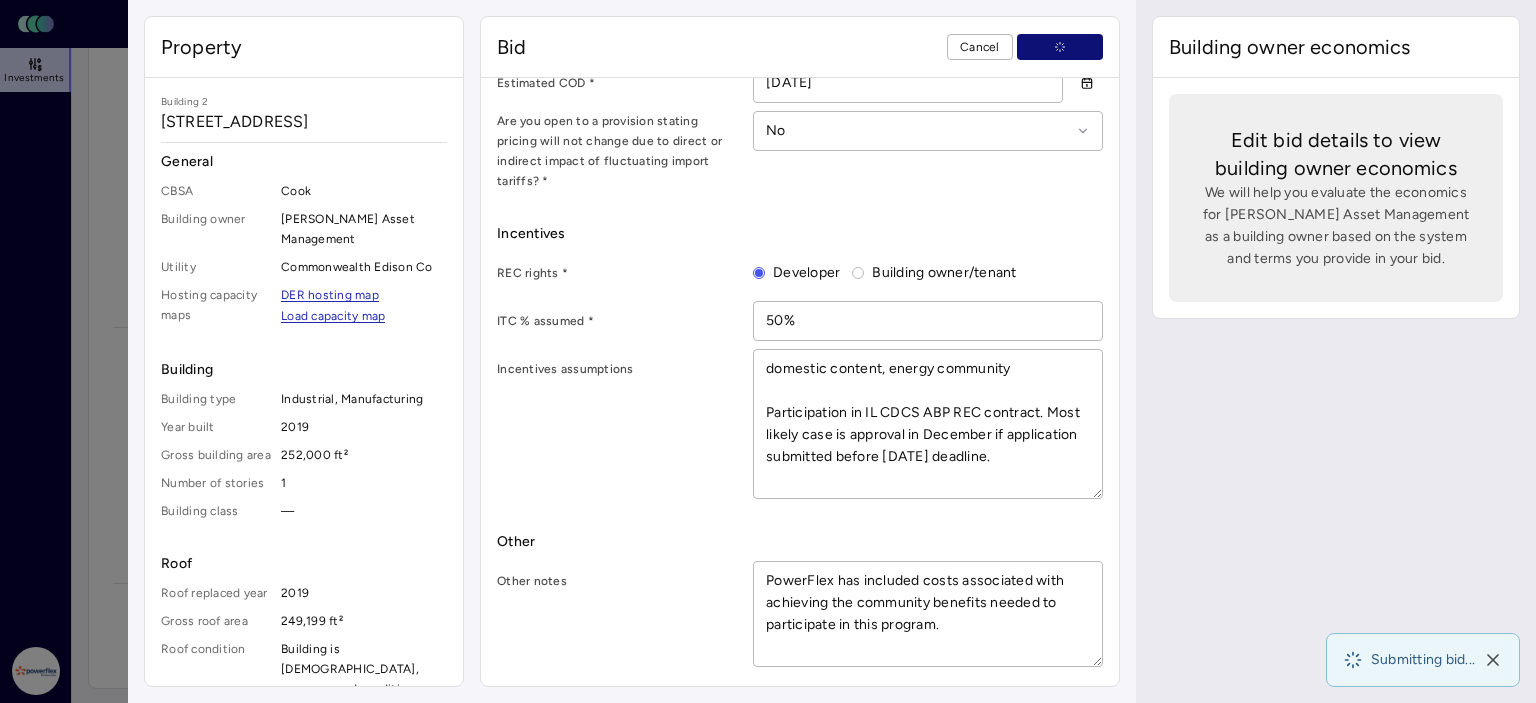scroll, scrollTop: 1457, scrollLeft: 0, axis: vertical 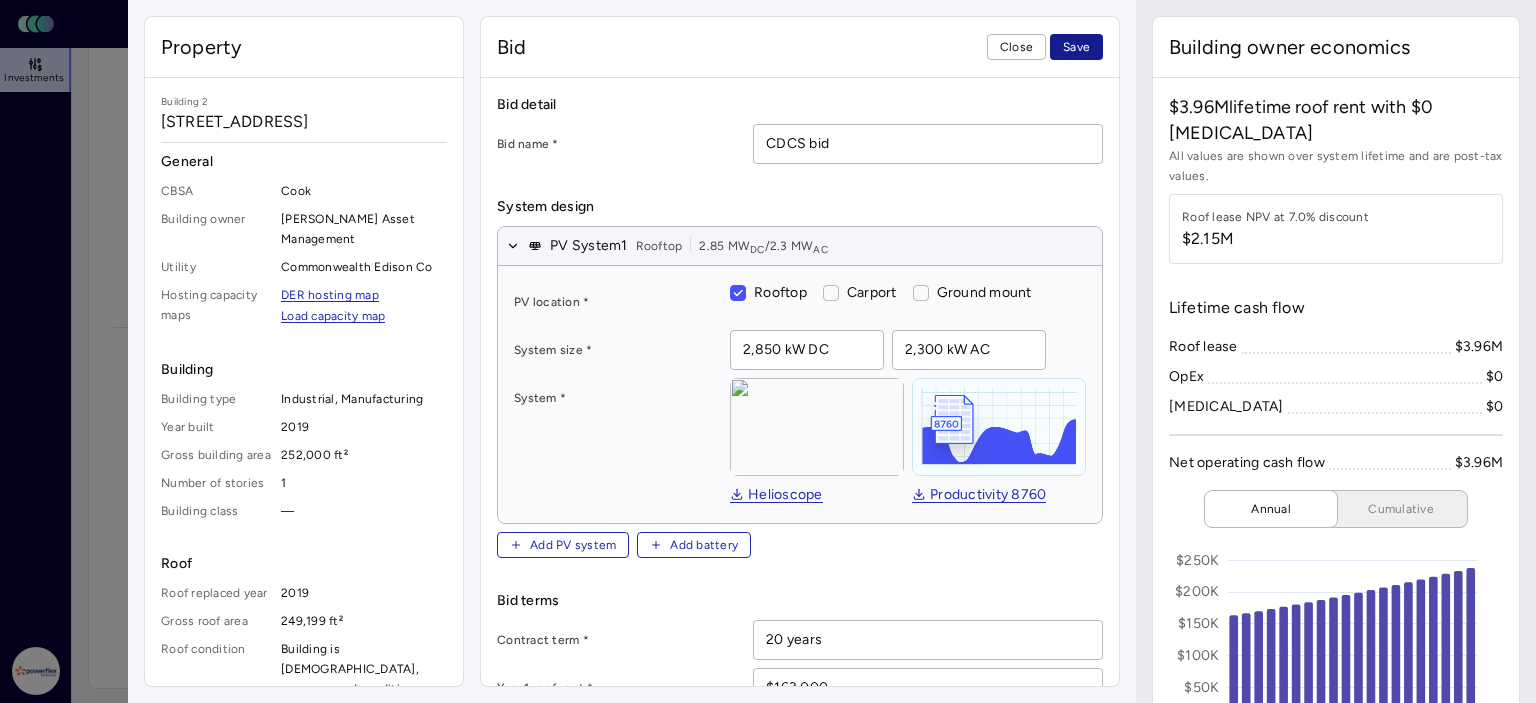 click on "Save" at bounding box center (1076, 47) 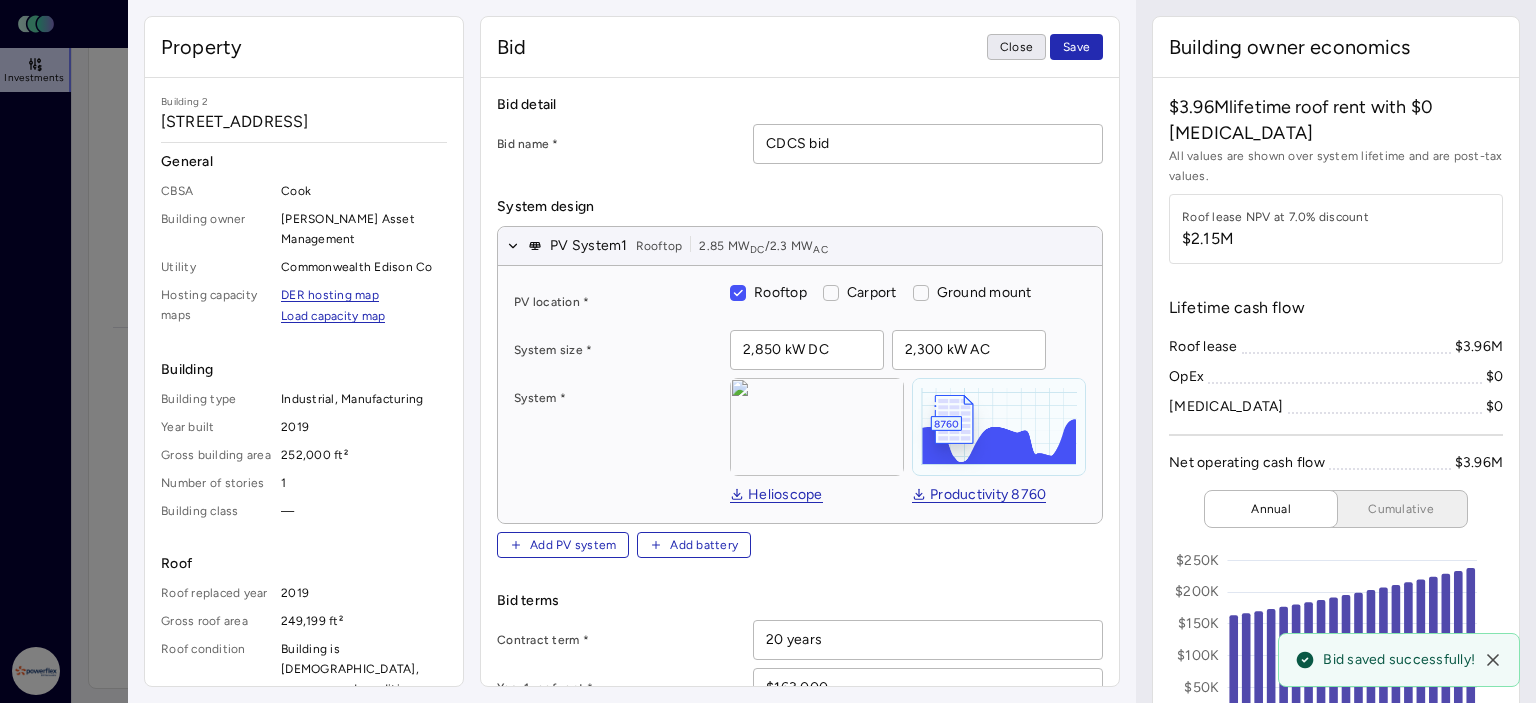 click on "Close" at bounding box center [1016, 47] 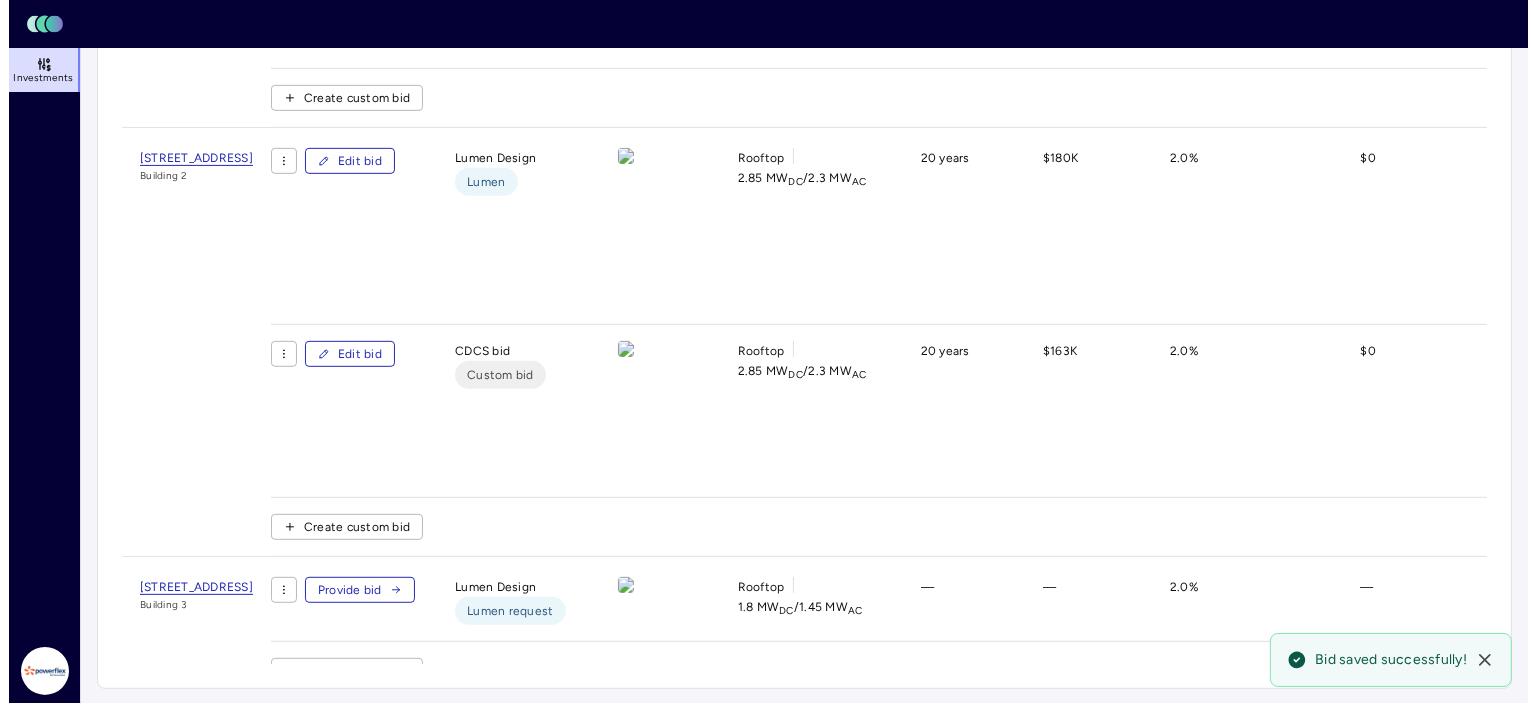 scroll, scrollTop: 570, scrollLeft: 0, axis: vertical 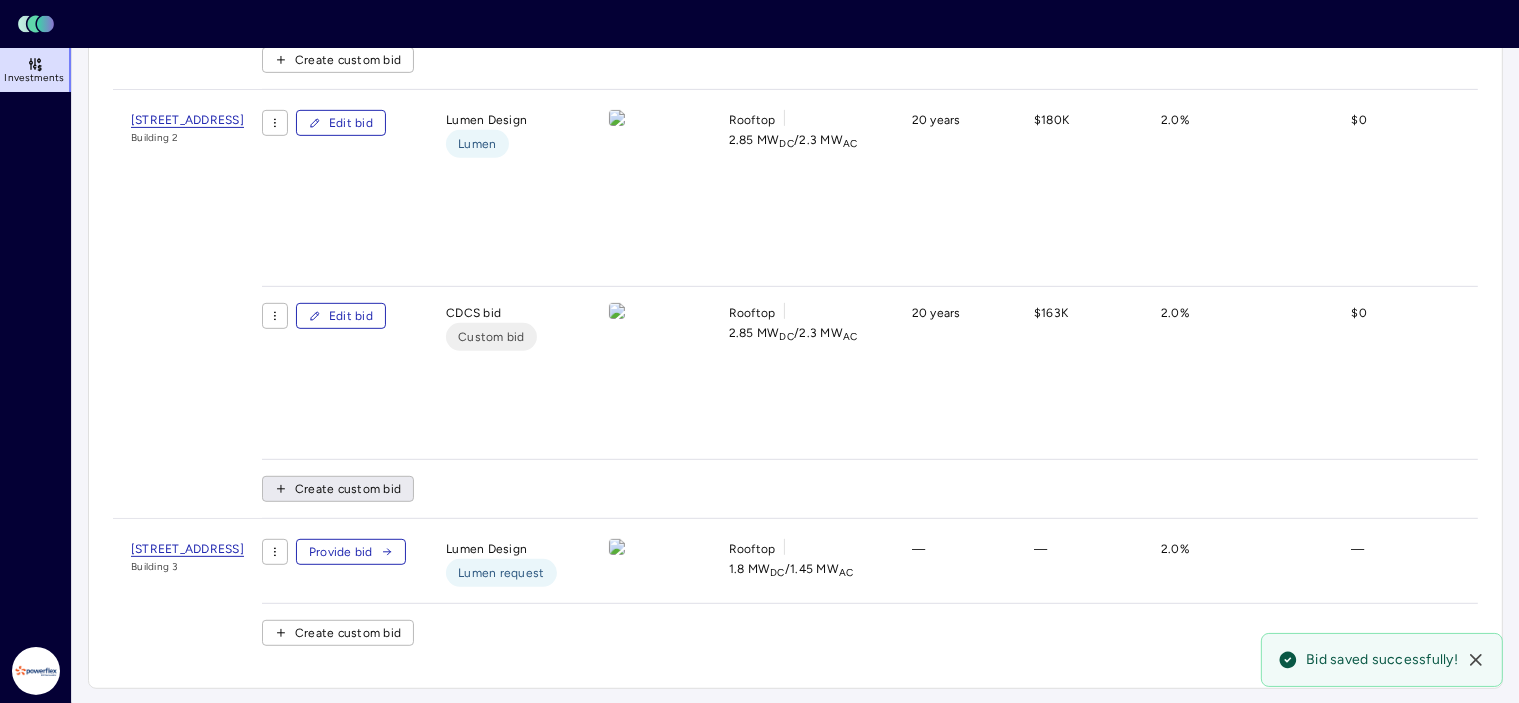 click on "Create custom bid" at bounding box center [348, 489] 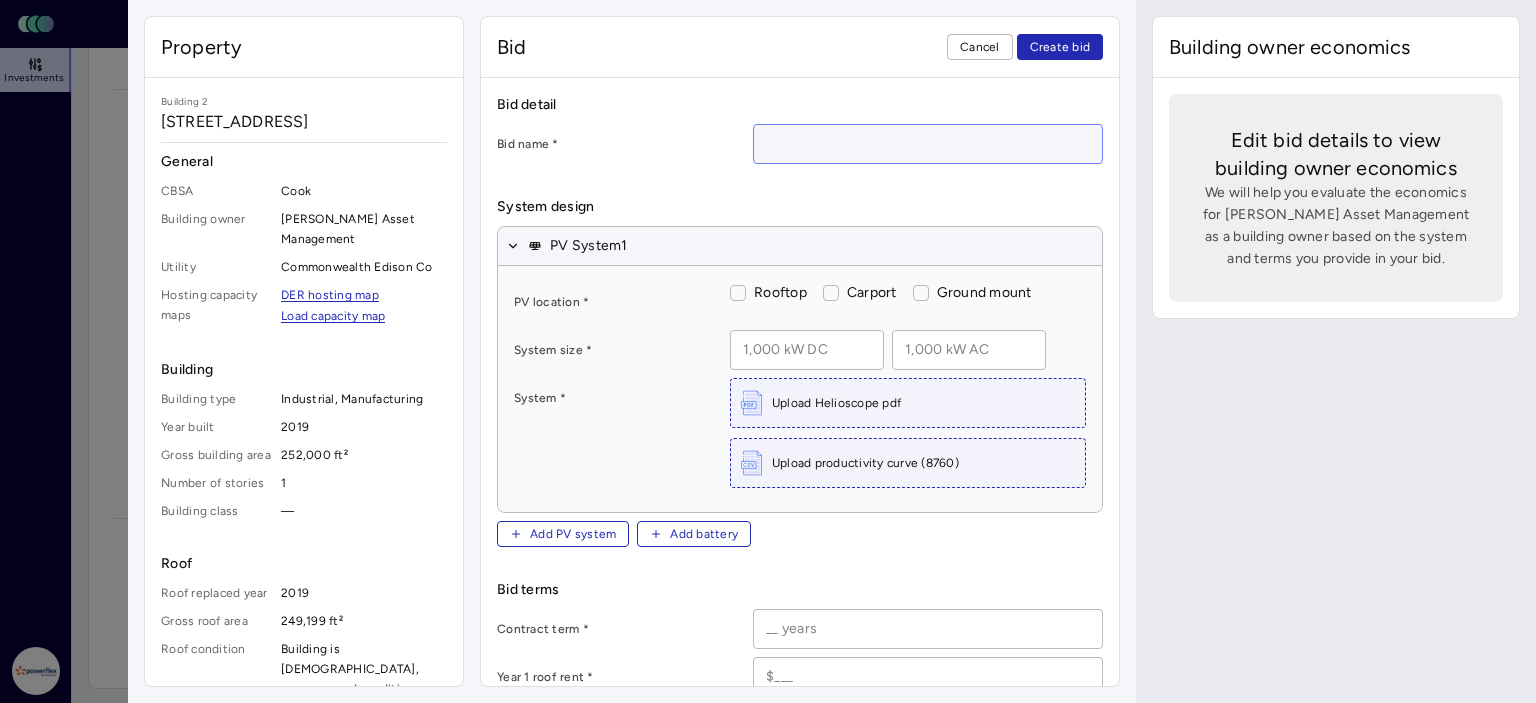click at bounding box center [928, 144] 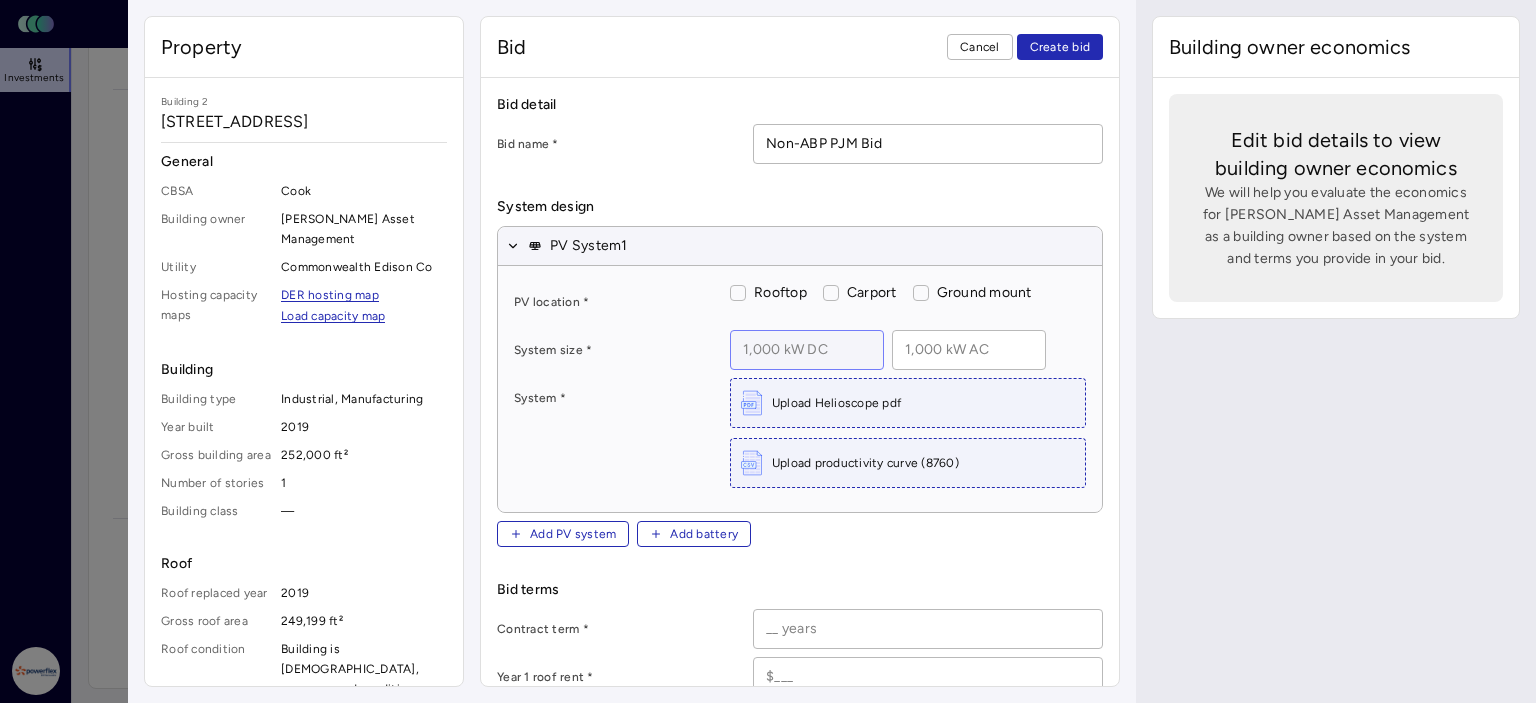 click at bounding box center [807, 350] 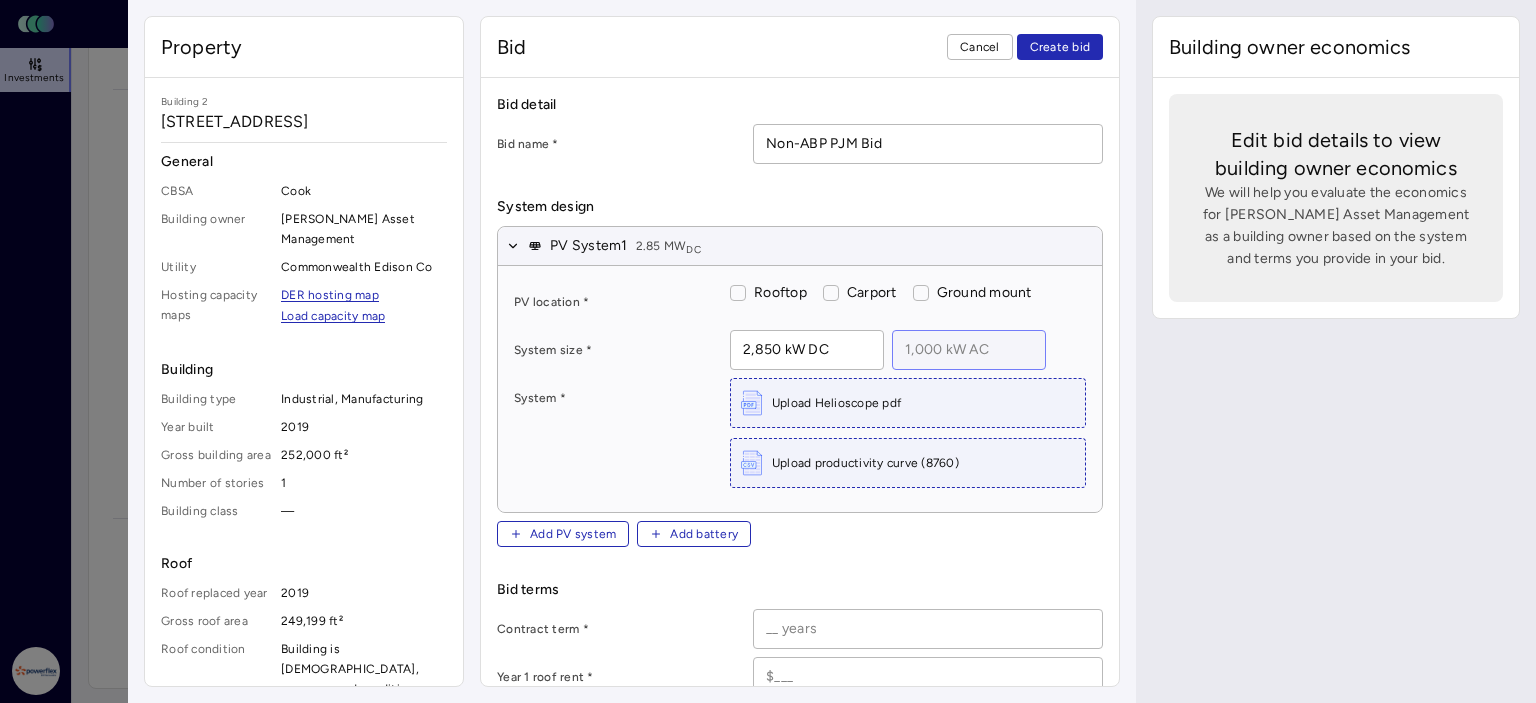 click at bounding box center [969, 350] 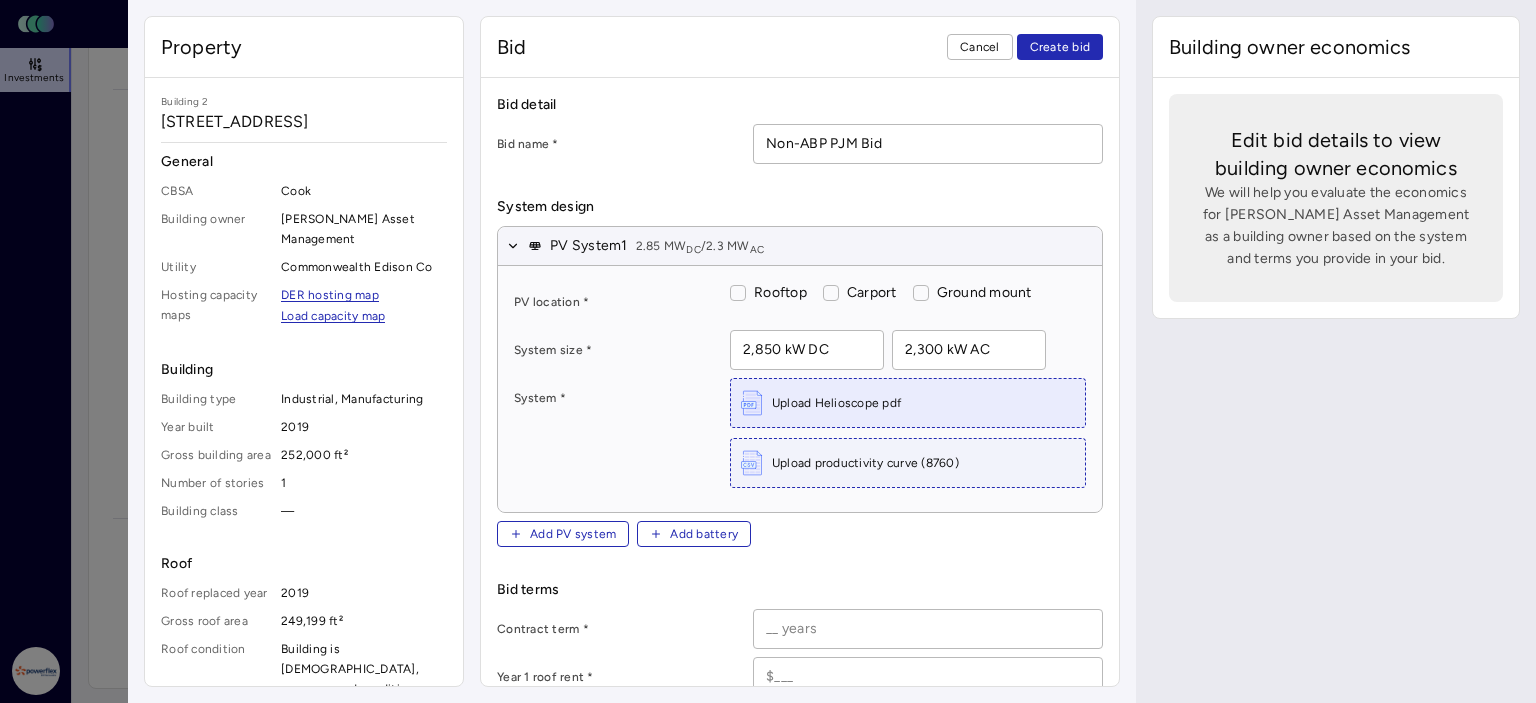 click on "Upload Helioscope pdf" at bounding box center [836, 403] 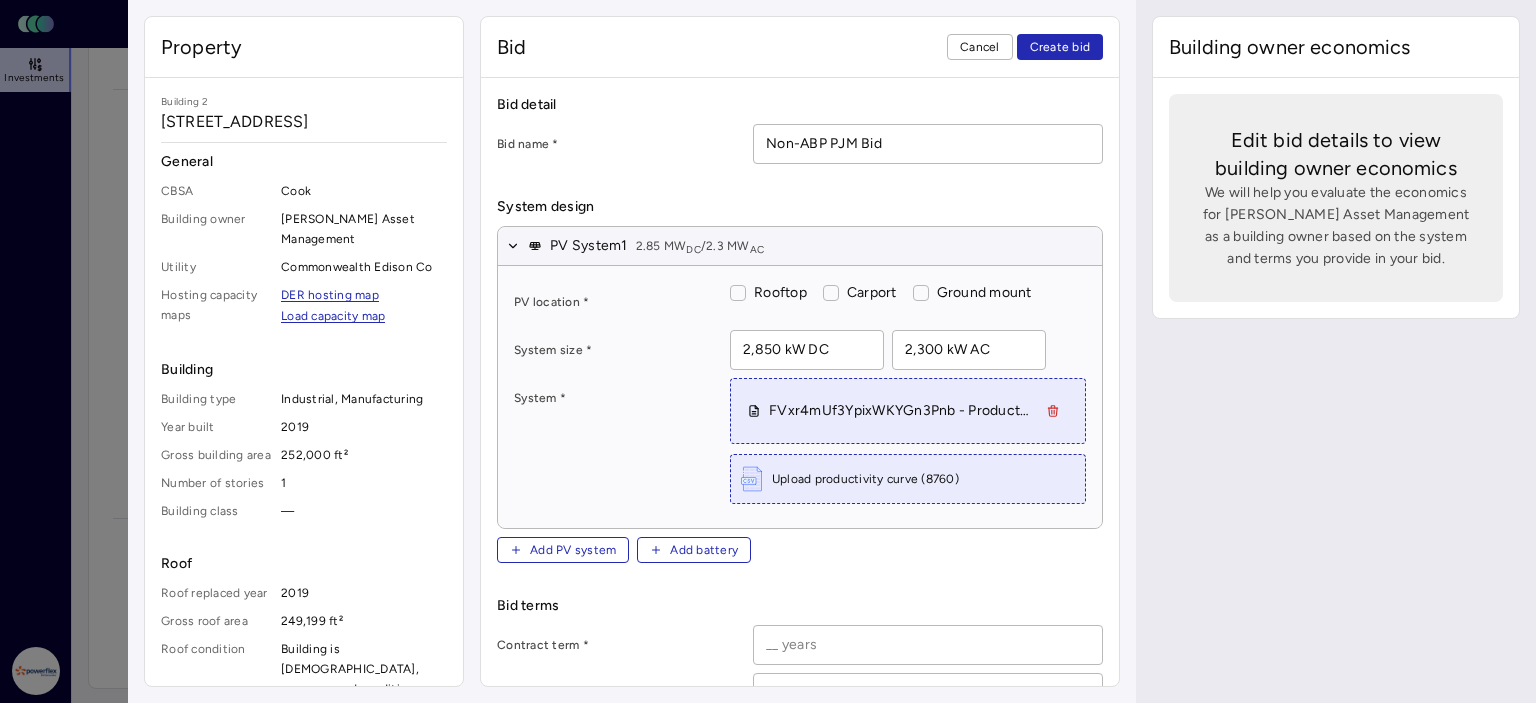 click on "Upload productivity curve (8760)" at bounding box center [865, 479] 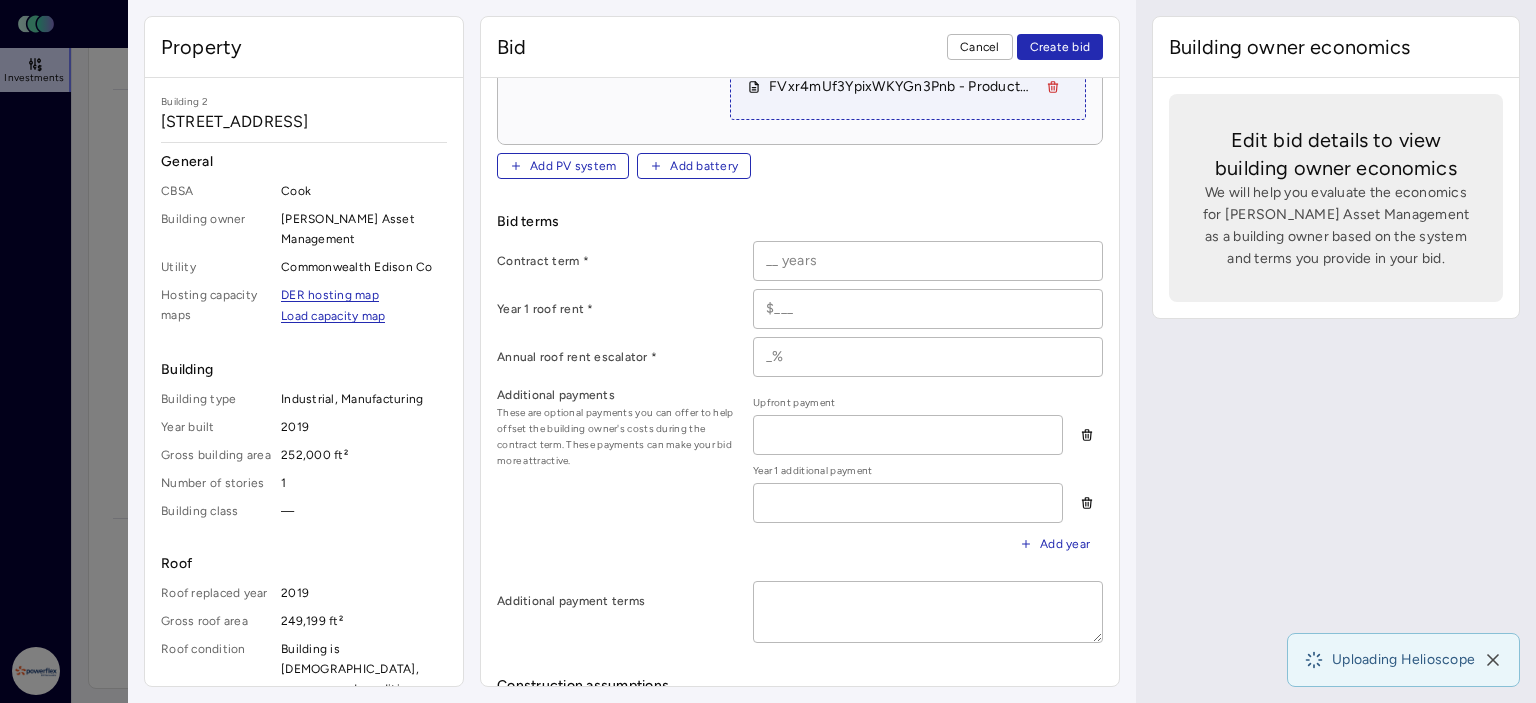 scroll, scrollTop: 500, scrollLeft: 0, axis: vertical 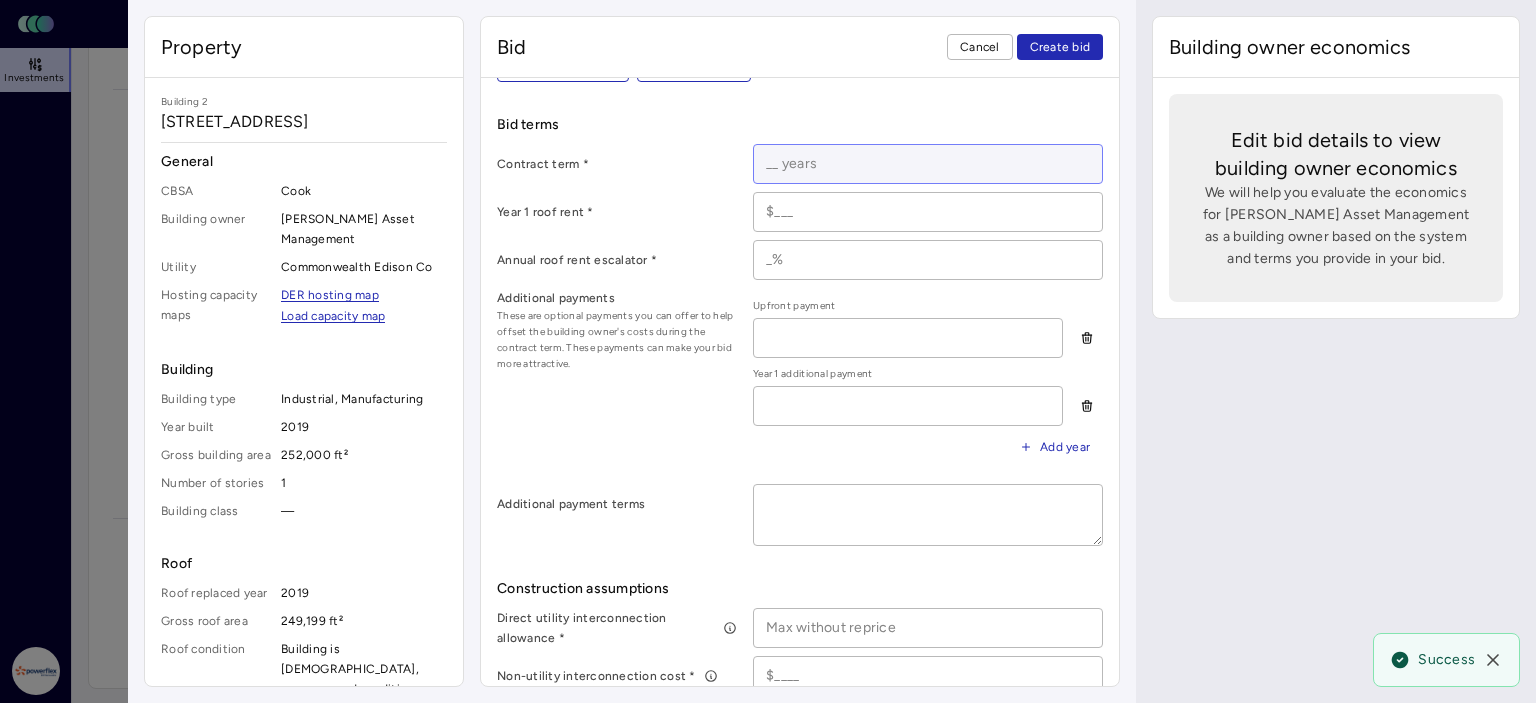 click at bounding box center [928, 164] 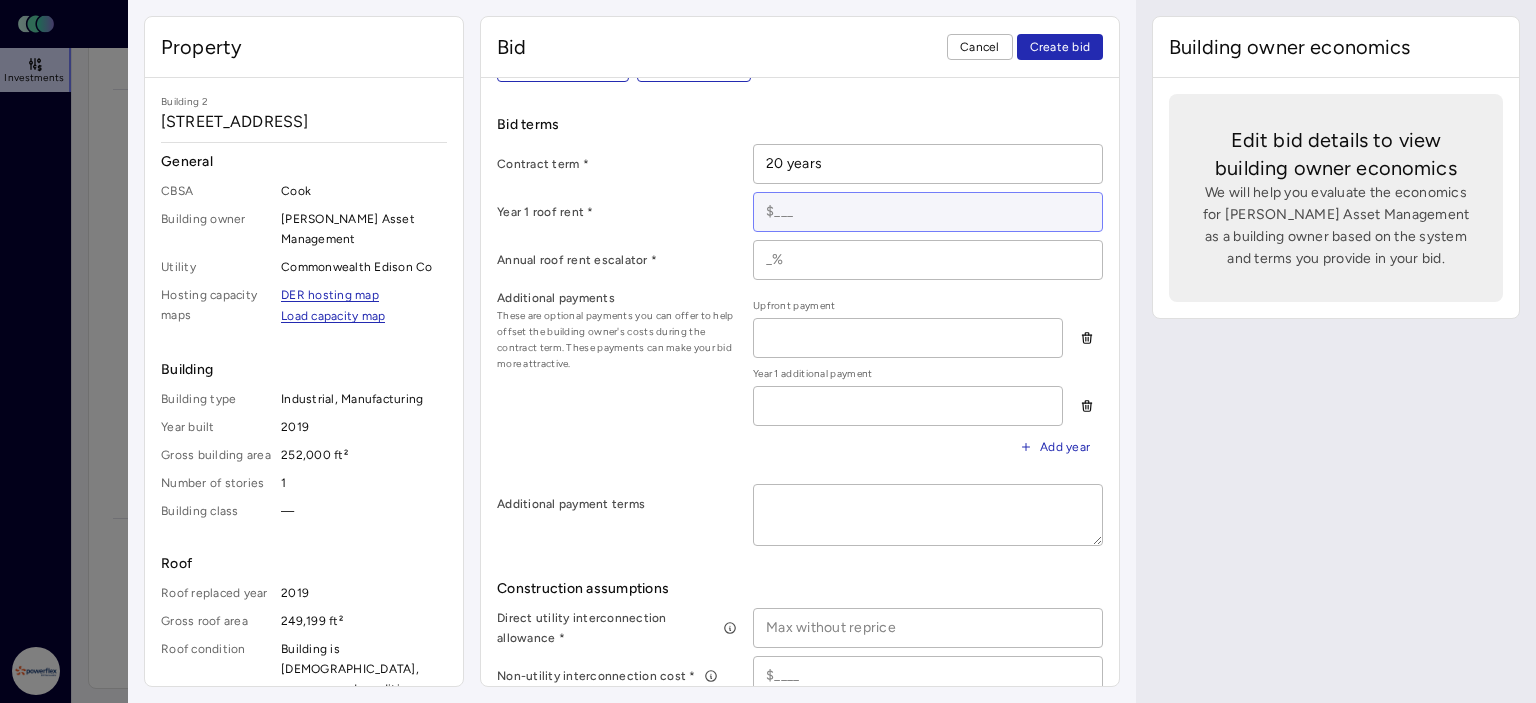 click at bounding box center [928, 212] 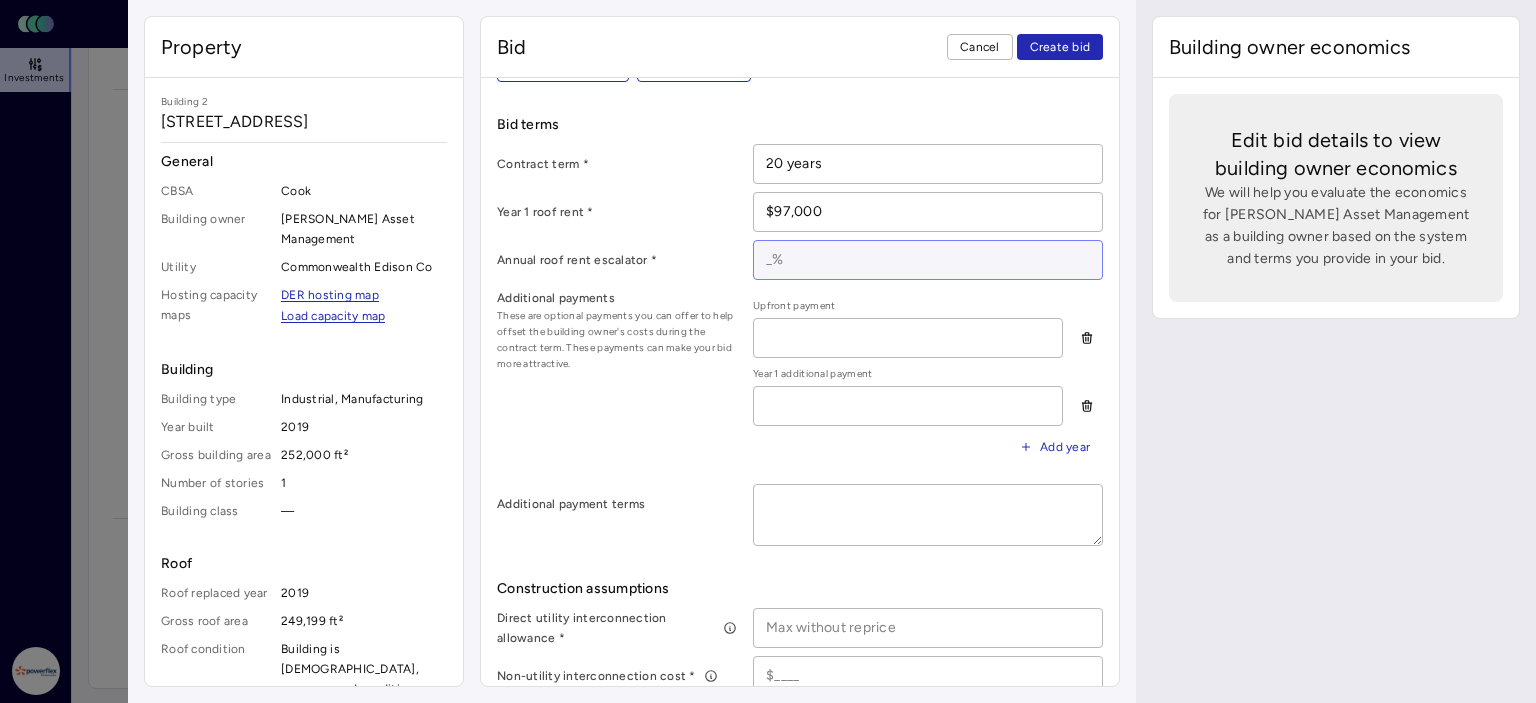 click at bounding box center (928, 260) 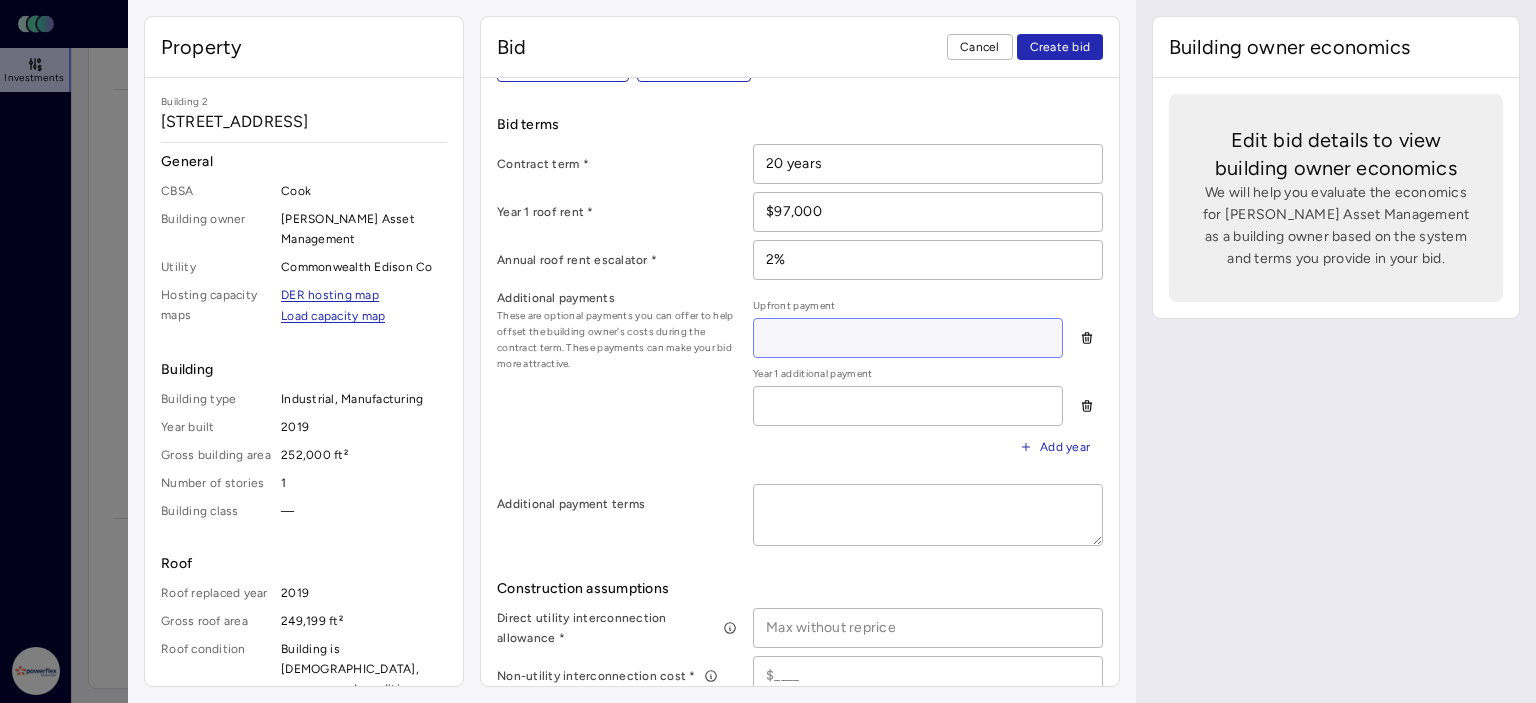 click at bounding box center (908, 338) 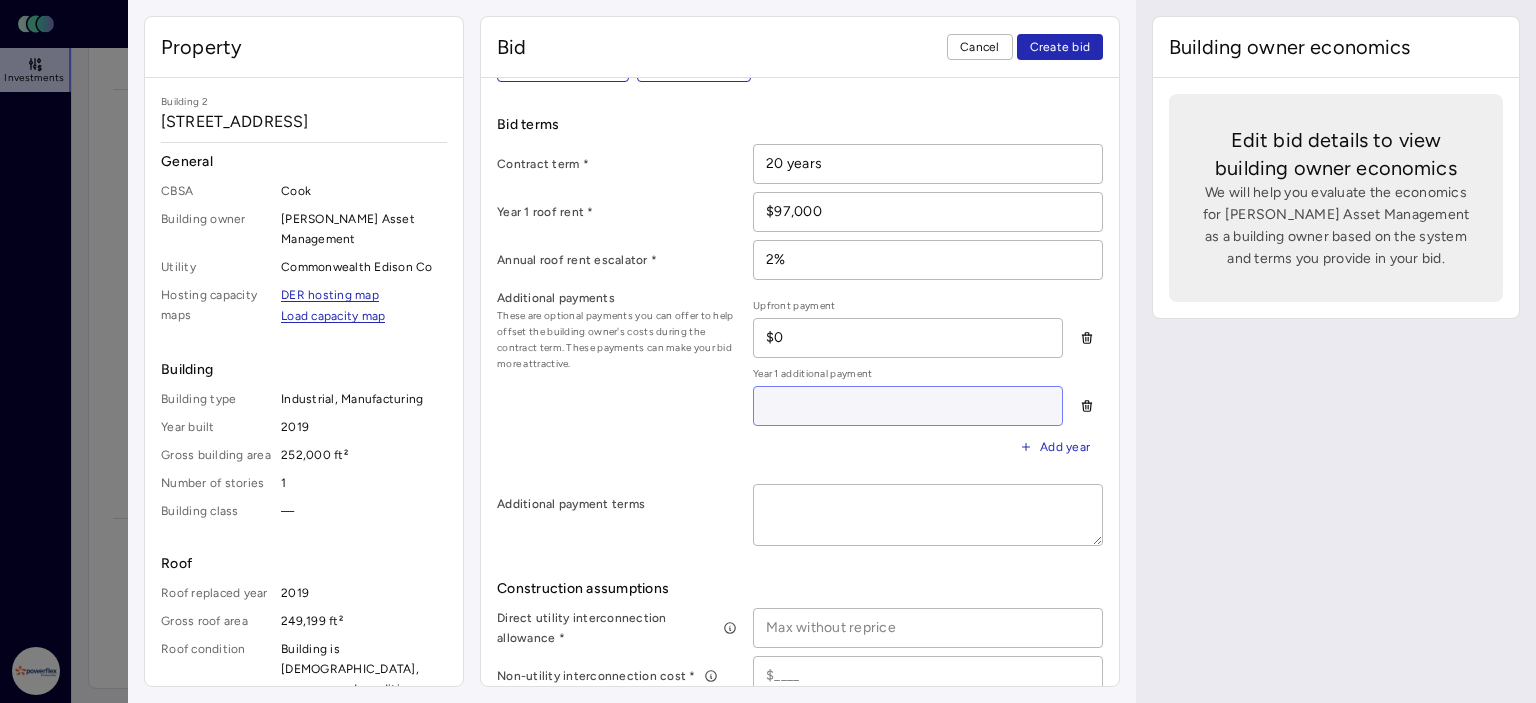 click at bounding box center (908, 406) 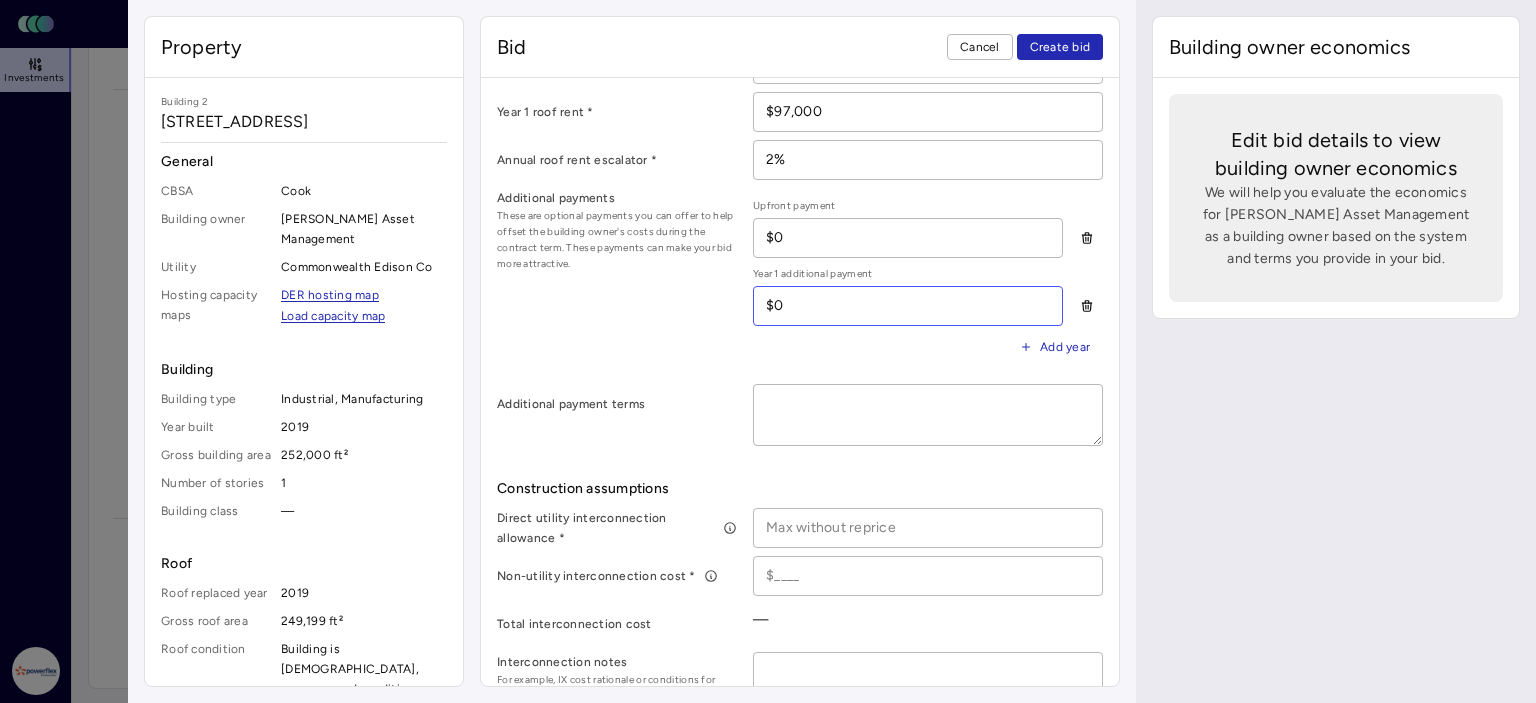 scroll, scrollTop: 676, scrollLeft: 0, axis: vertical 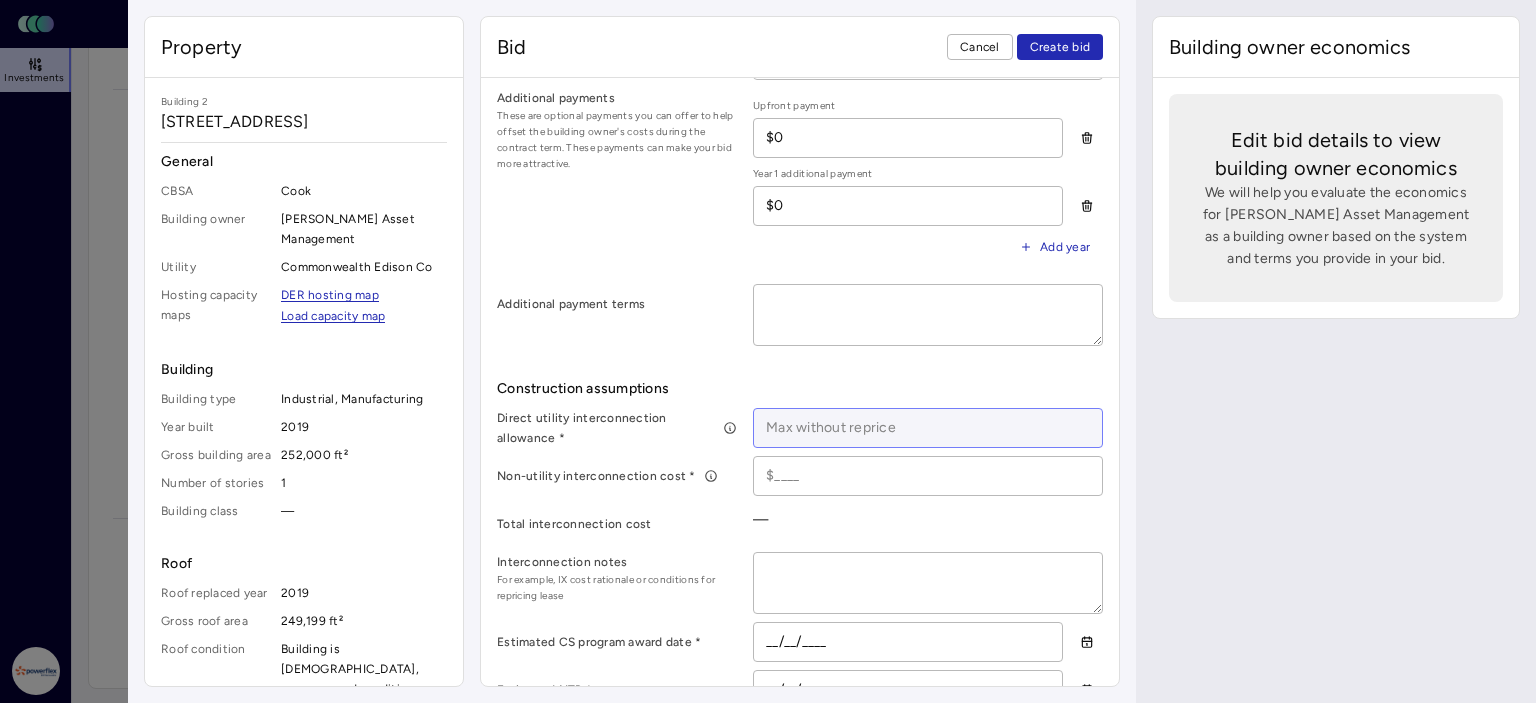 click at bounding box center (928, 428) 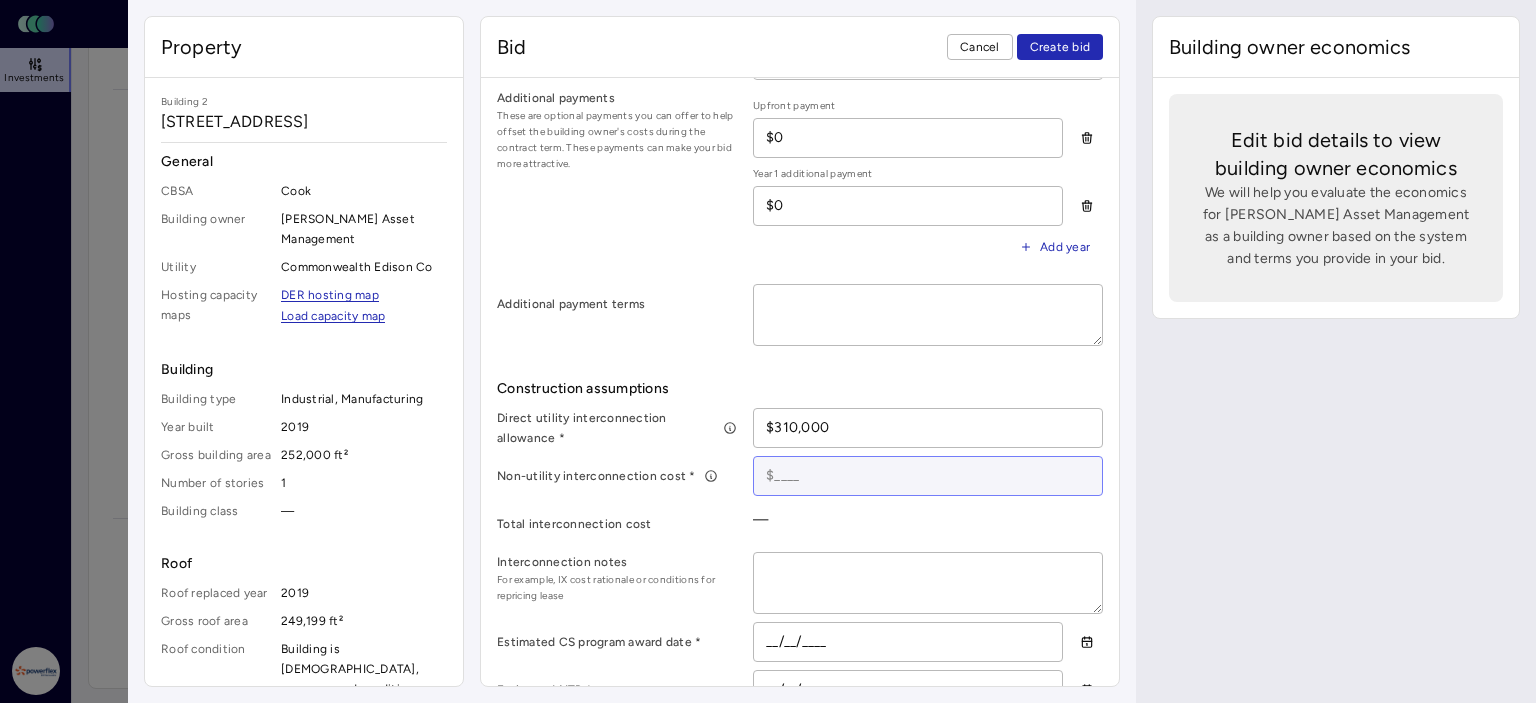 click at bounding box center (928, 476) 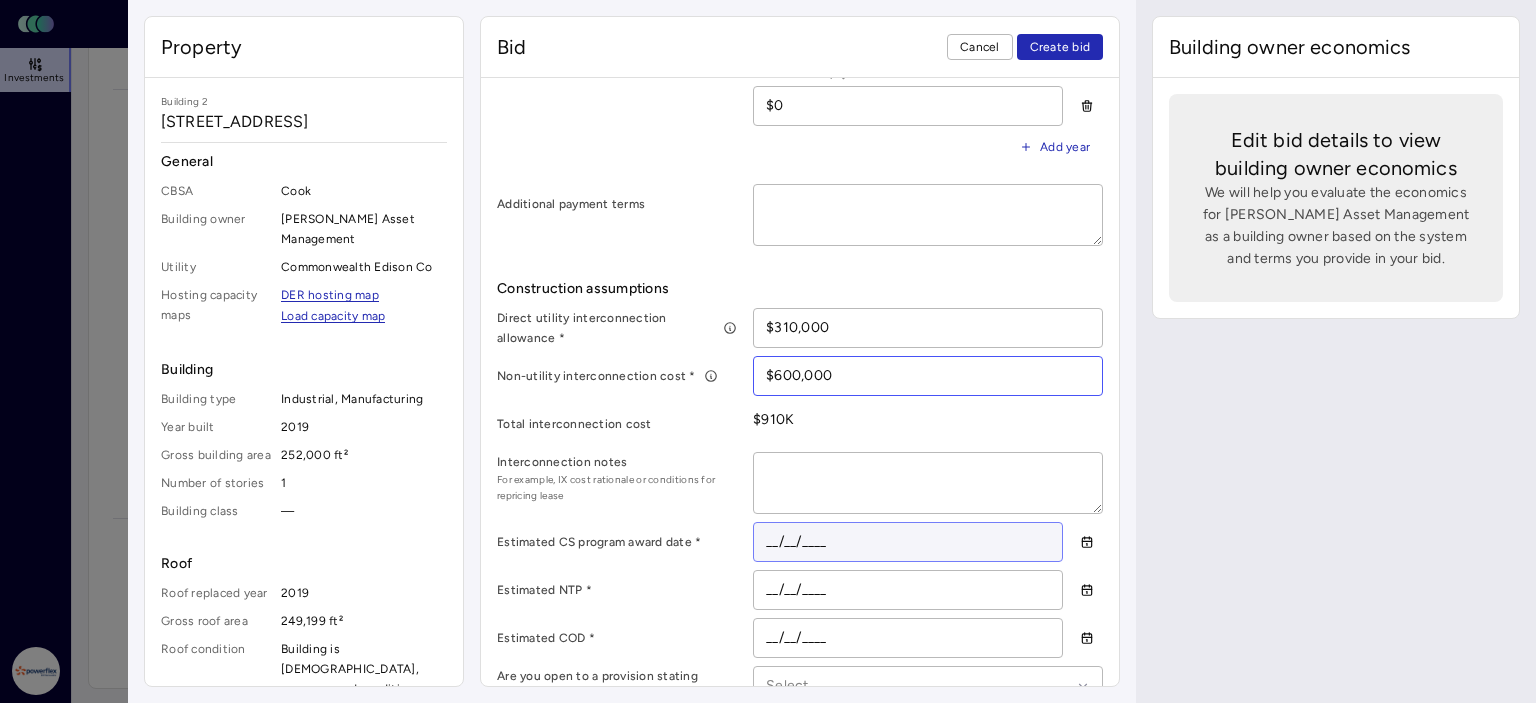 scroll, scrollTop: 876, scrollLeft: 0, axis: vertical 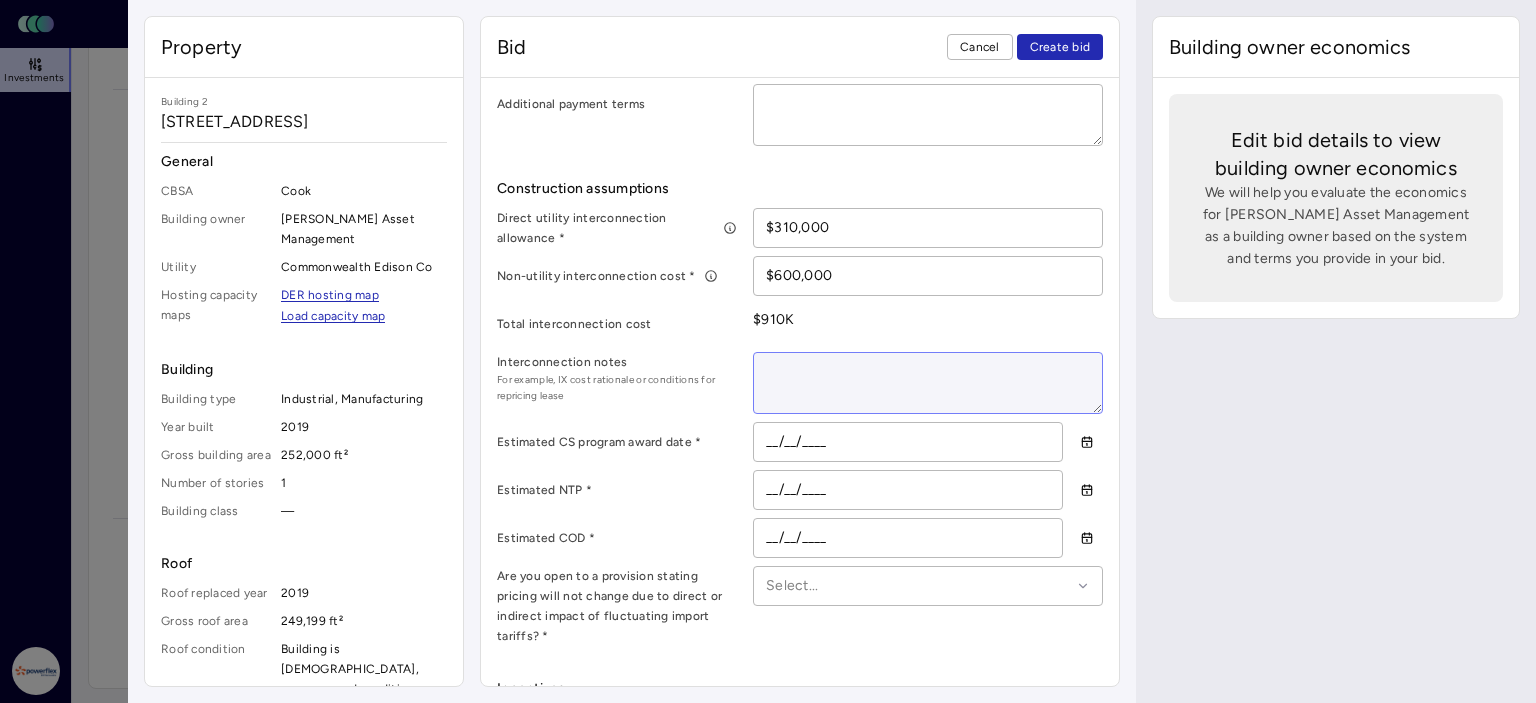 click at bounding box center (928, 383) 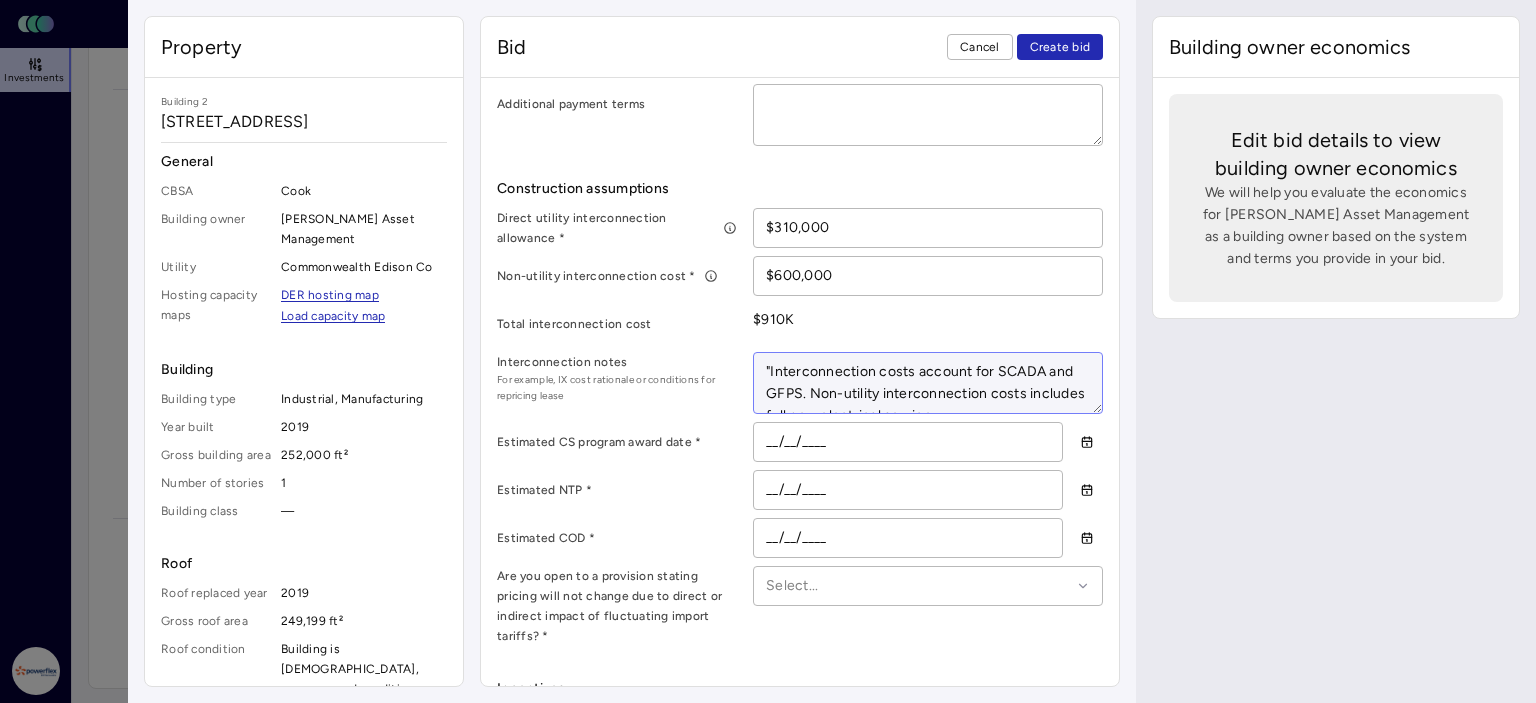 scroll, scrollTop: 11, scrollLeft: 0, axis: vertical 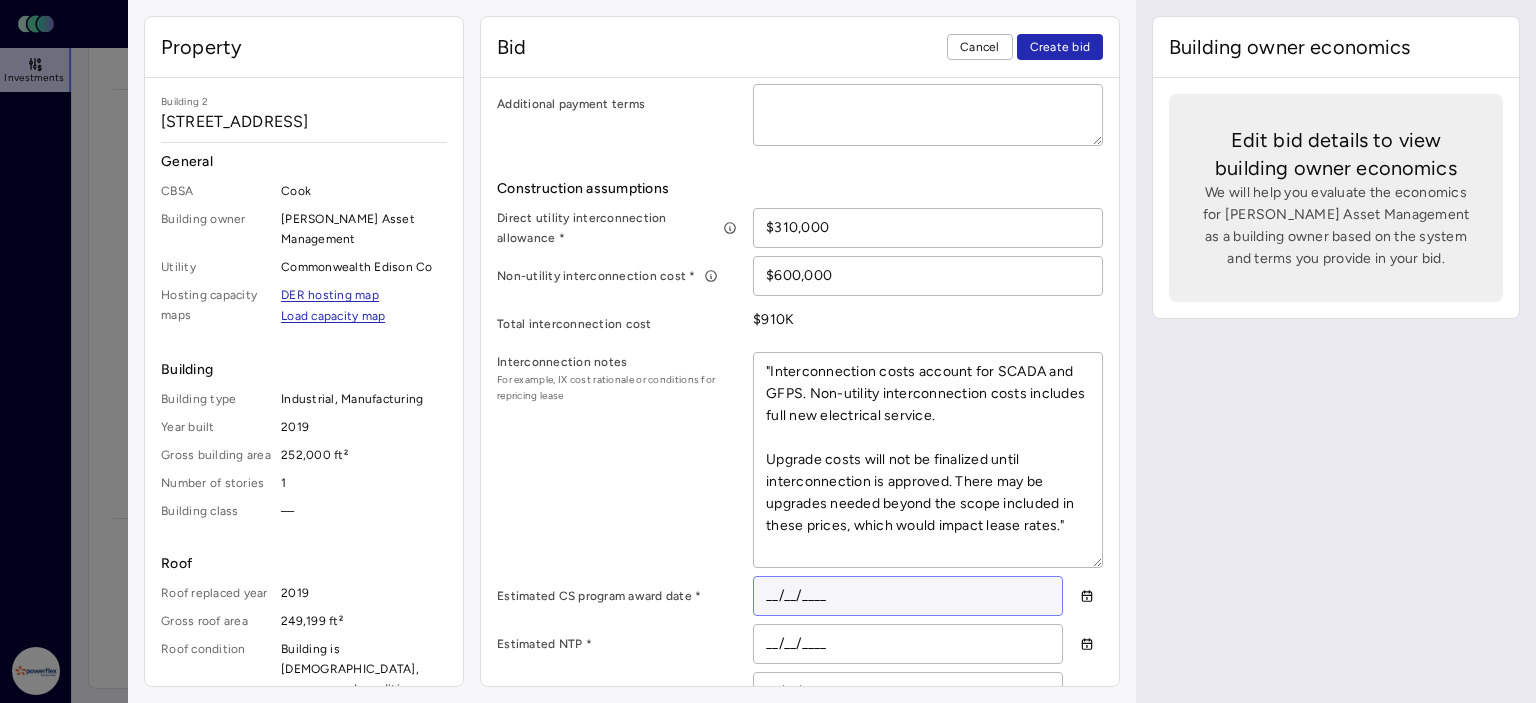 click on "__/__/____" at bounding box center [908, 596] 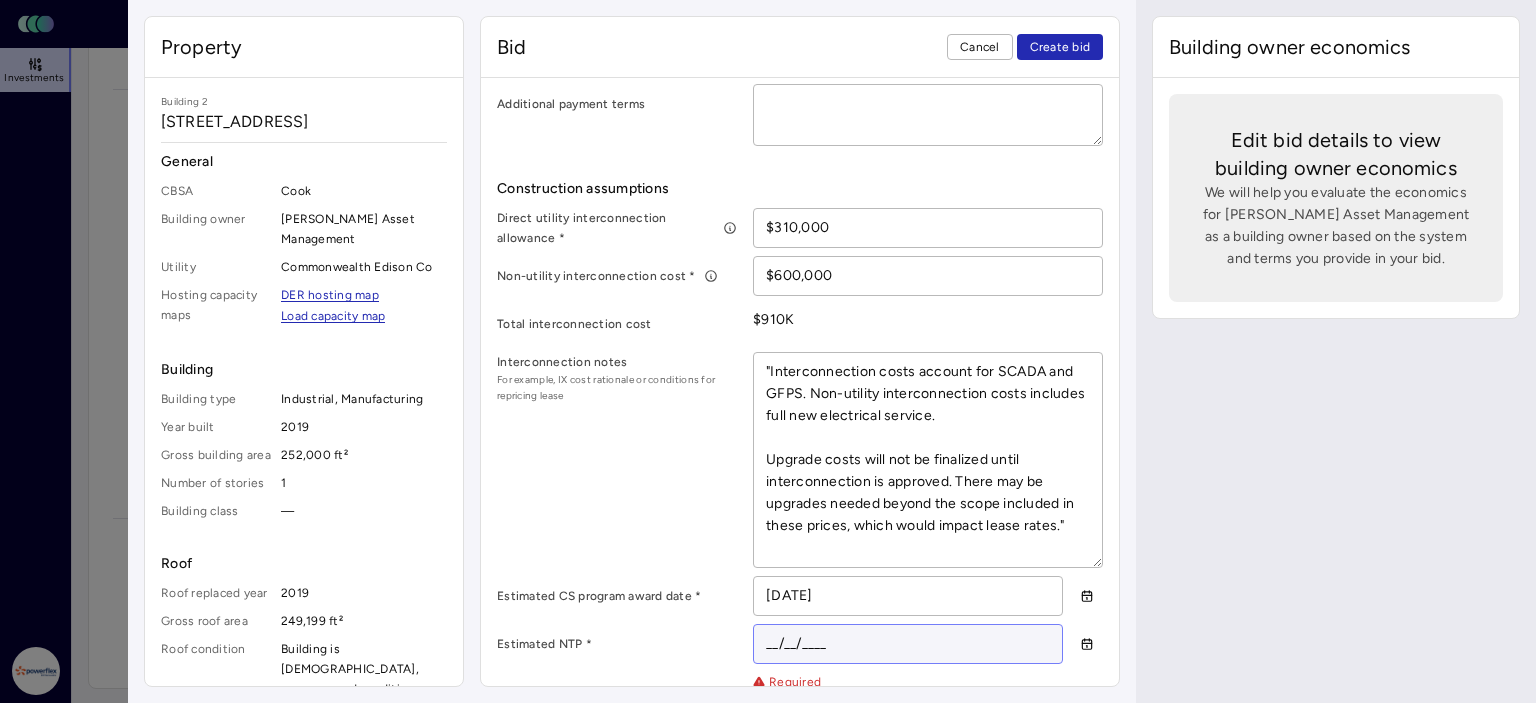 click on "__/__/____" at bounding box center [908, 644] 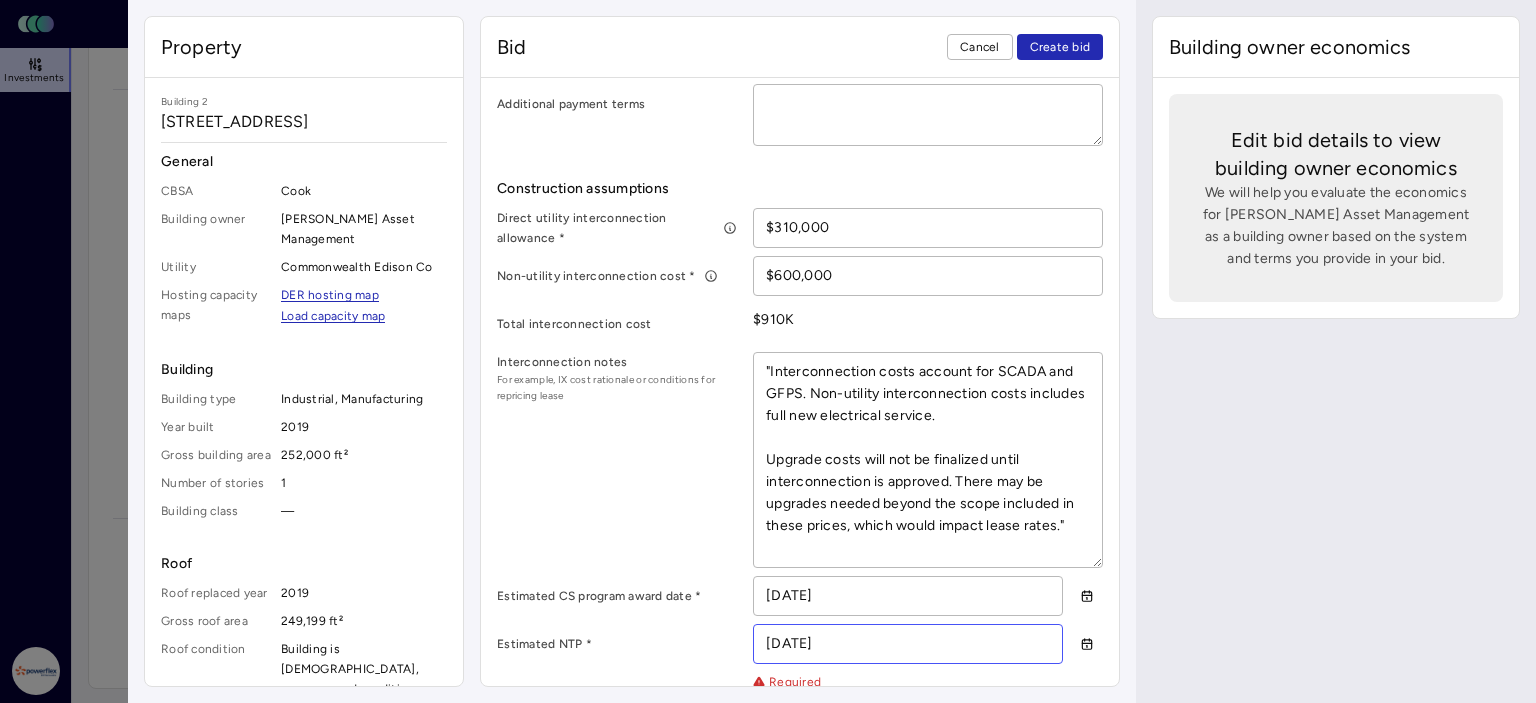 scroll, scrollTop: 1076, scrollLeft: 0, axis: vertical 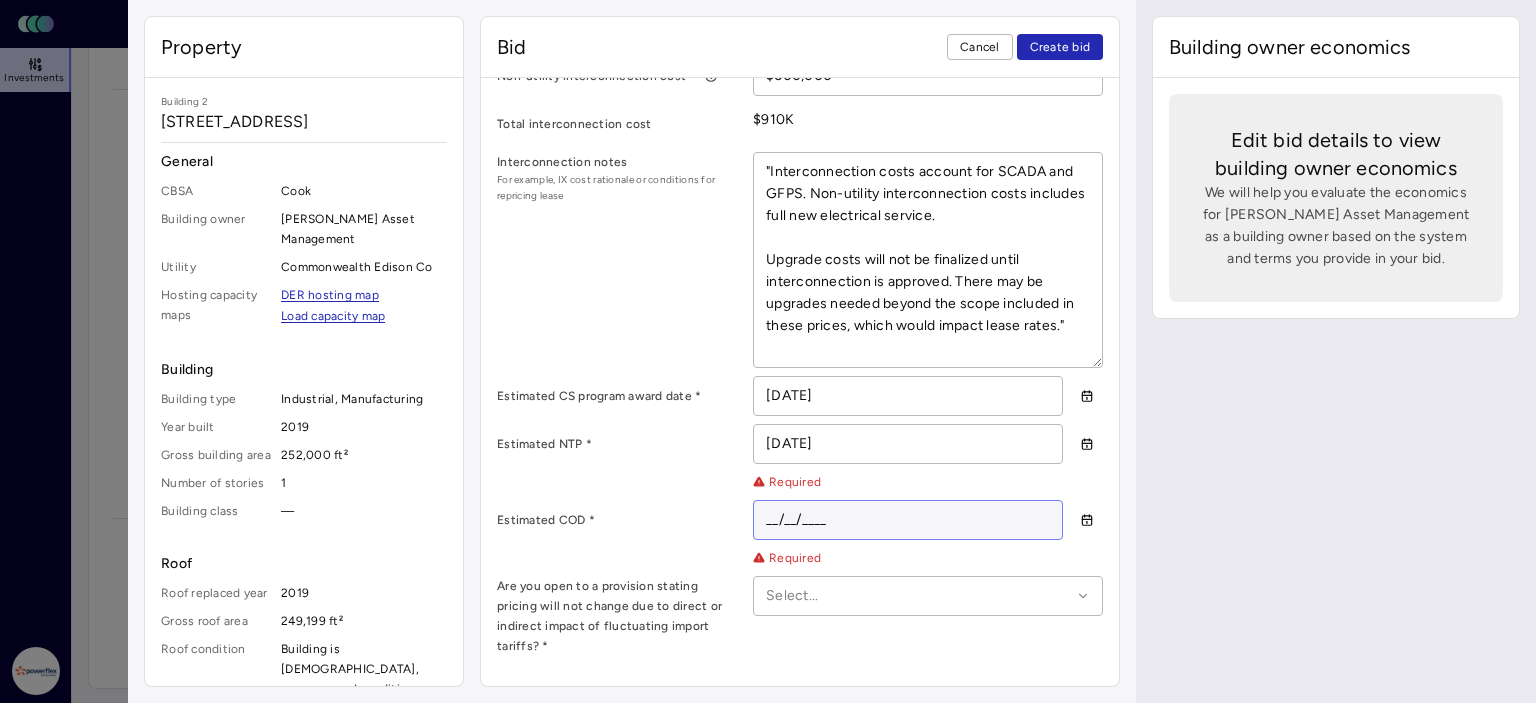 click on "__/__/____" at bounding box center [908, 520] 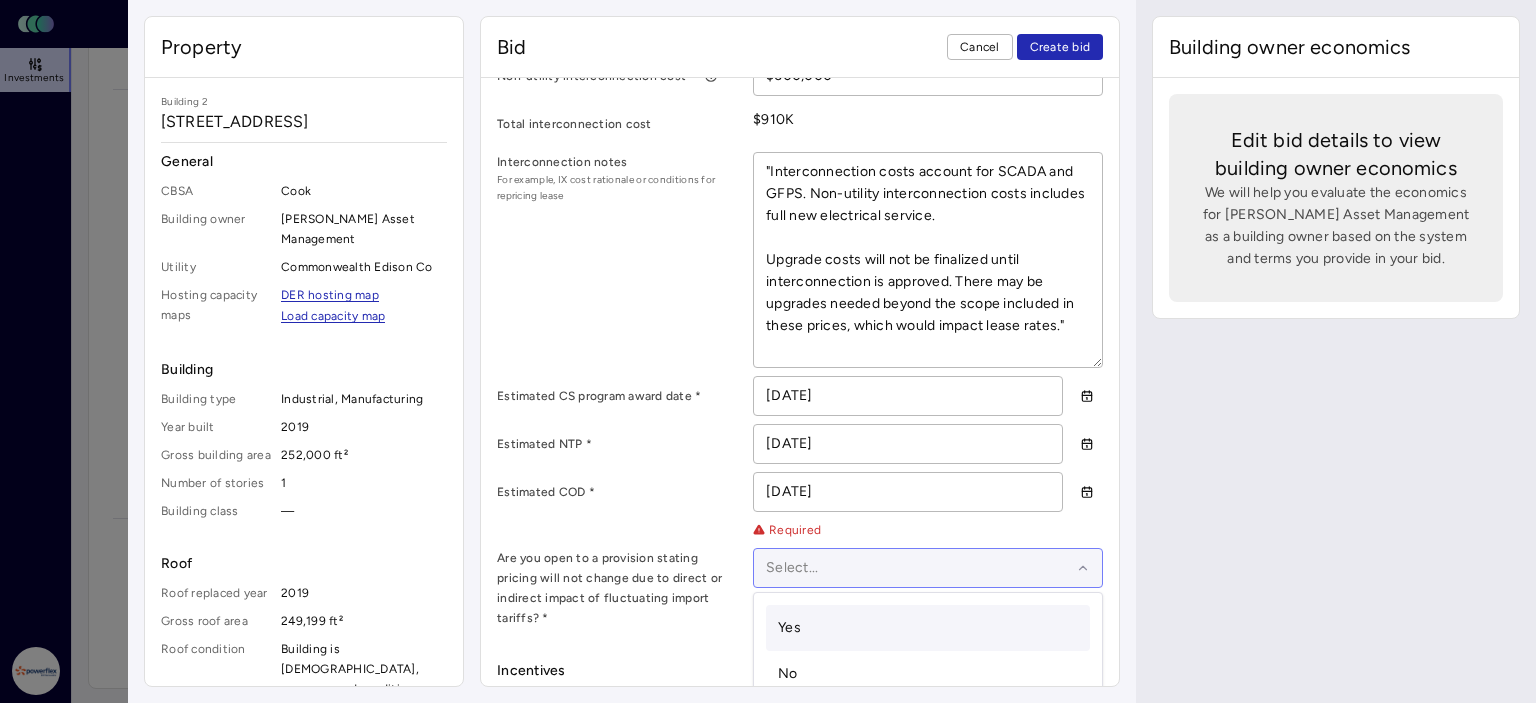 click at bounding box center (918, 568) 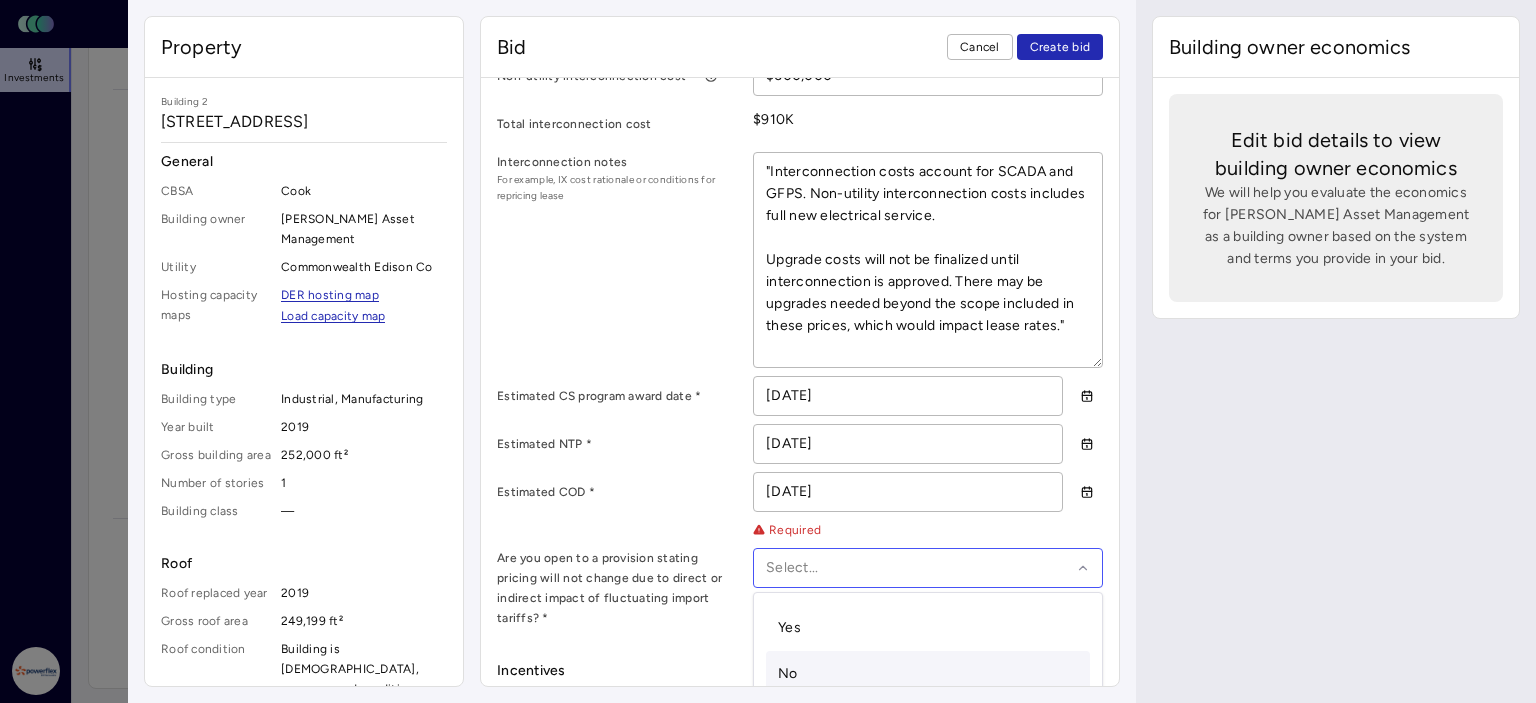 click on "No" at bounding box center (928, 674) 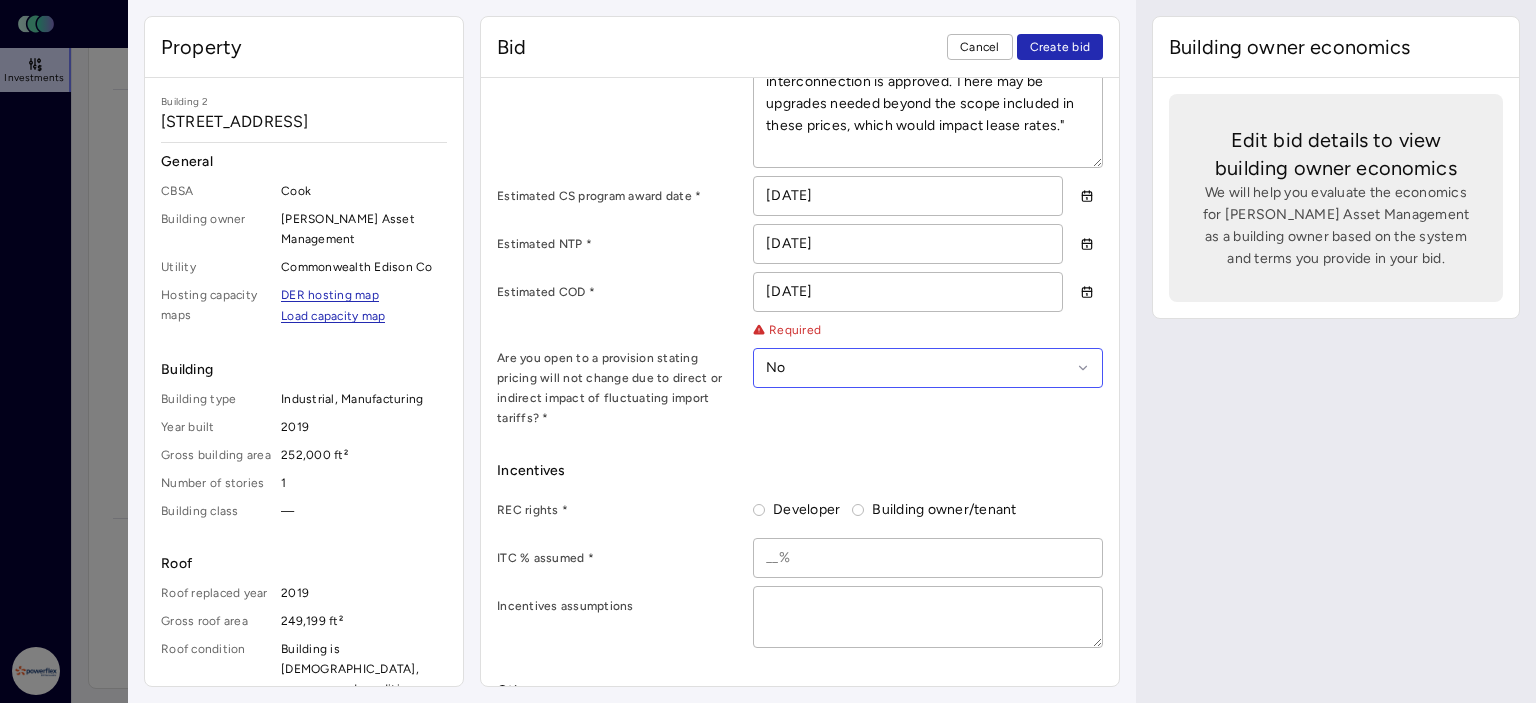 scroll, scrollTop: 1353, scrollLeft: 0, axis: vertical 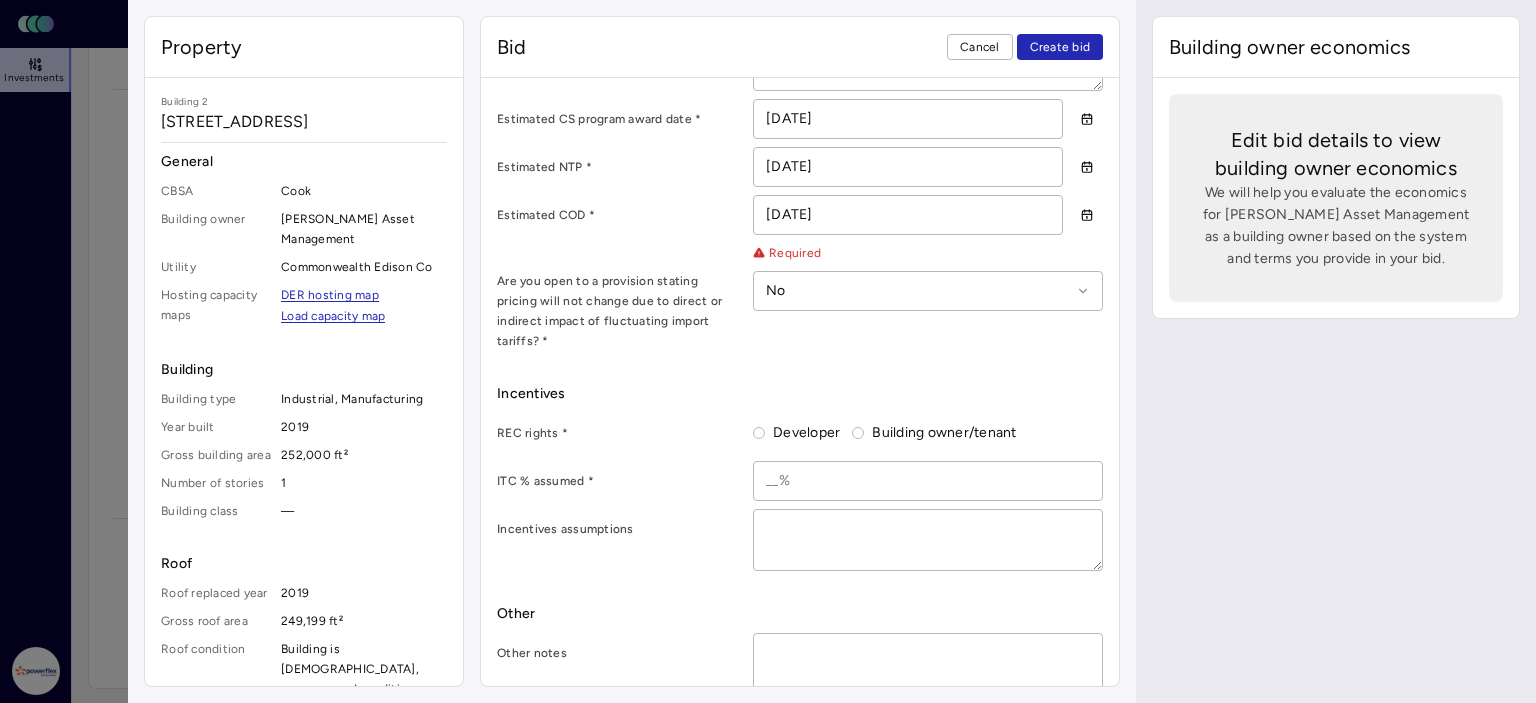 click on "Developer" at bounding box center (759, 433) 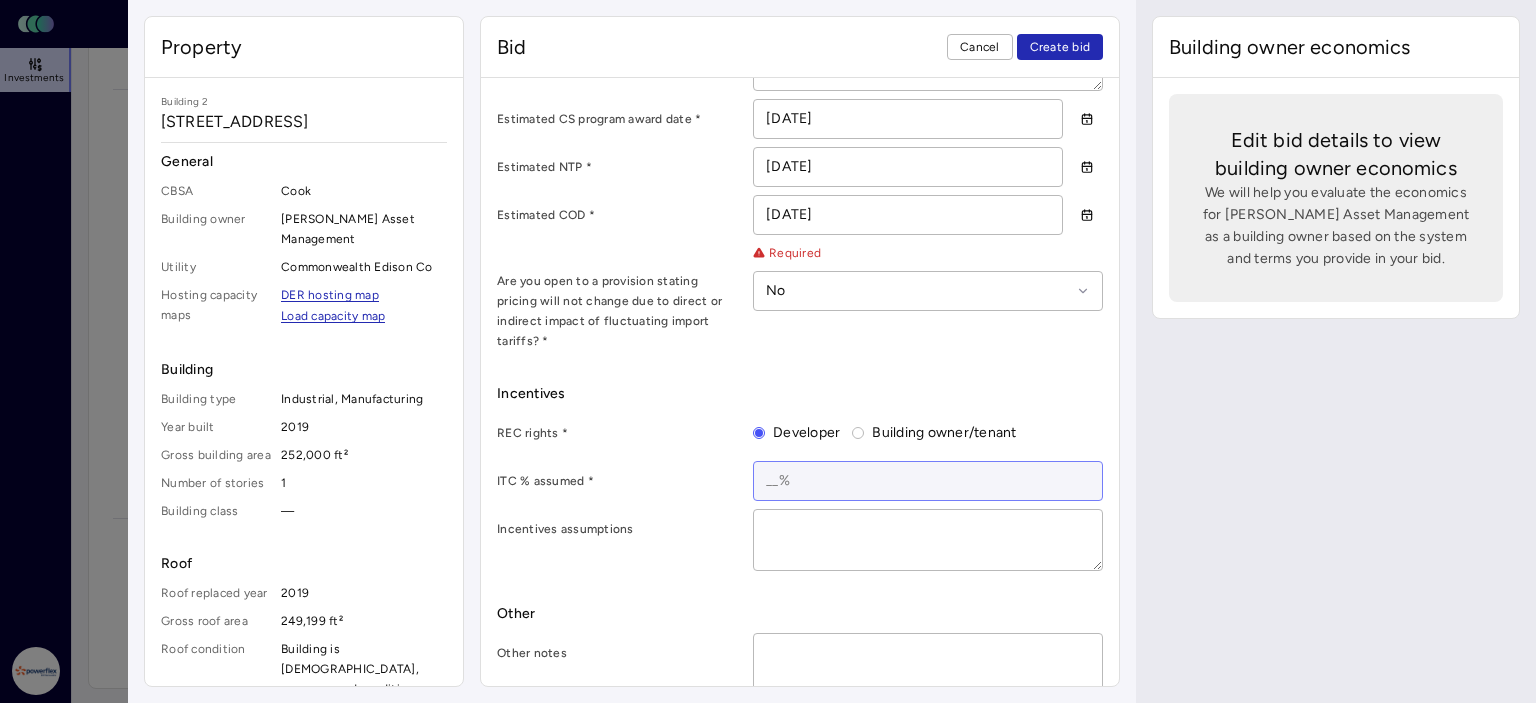 click at bounding box center [928, 481] 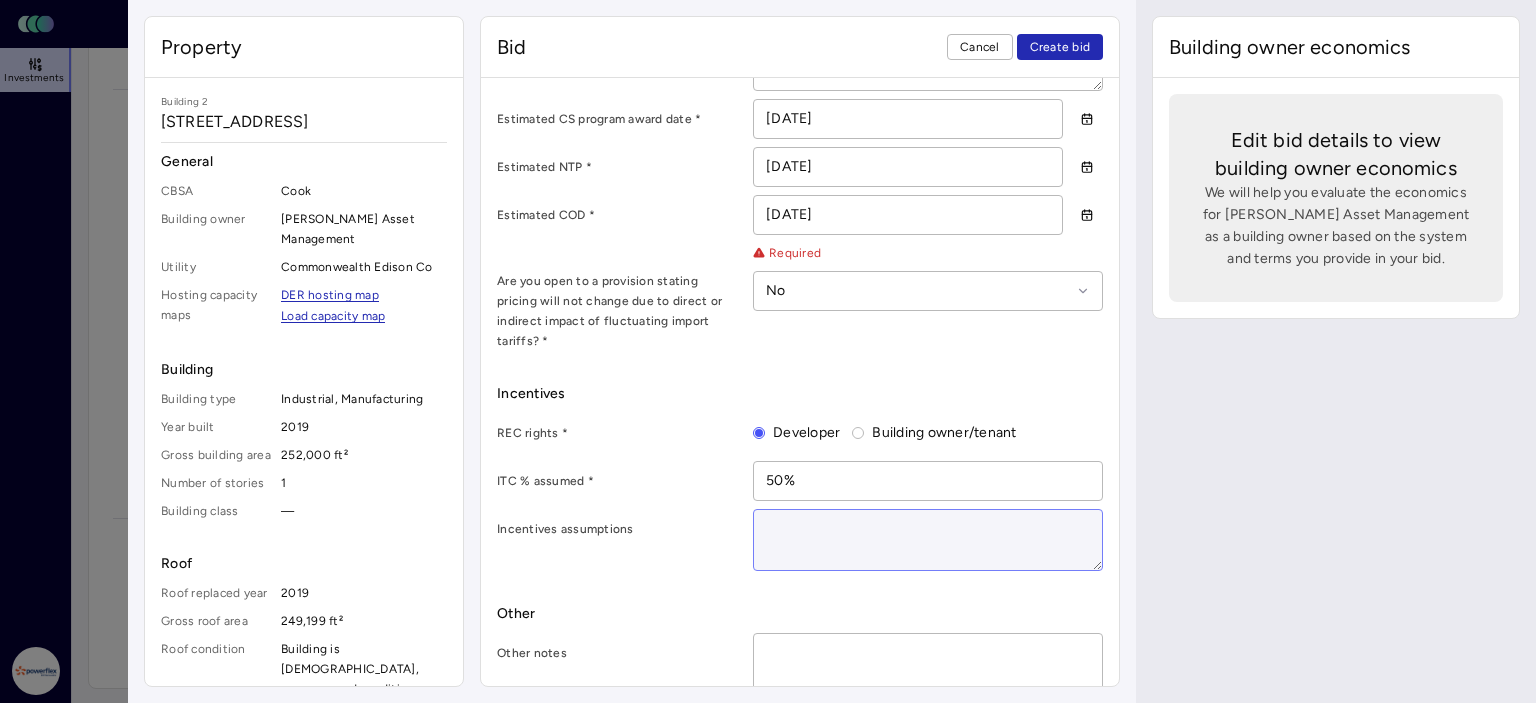 click at bounding box center (928, 540) 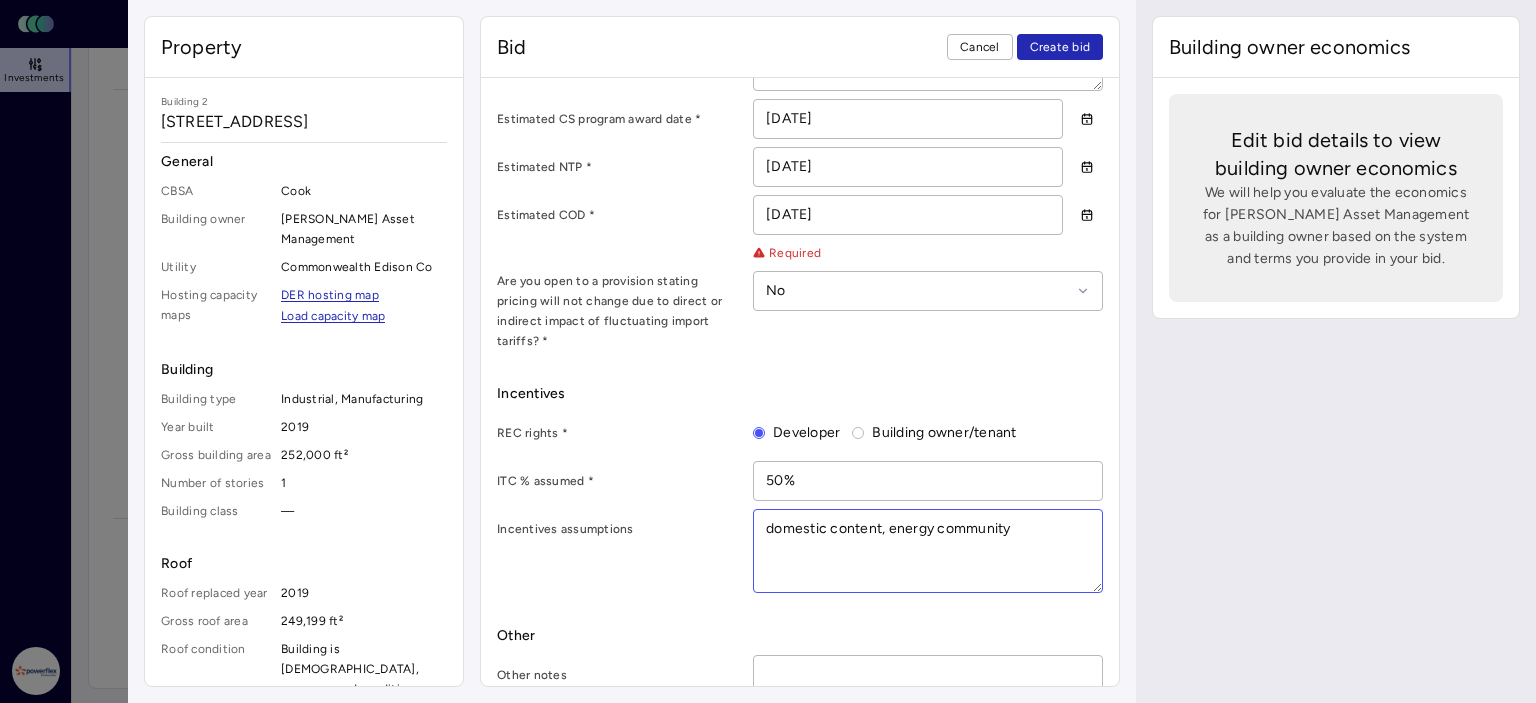 paste on "This bid assumes no ABP REC contracts. PowerFlex can participate in community solar without an ABP contract and sell RECs through brokered contracts available to solar systems in the PJM ISO." 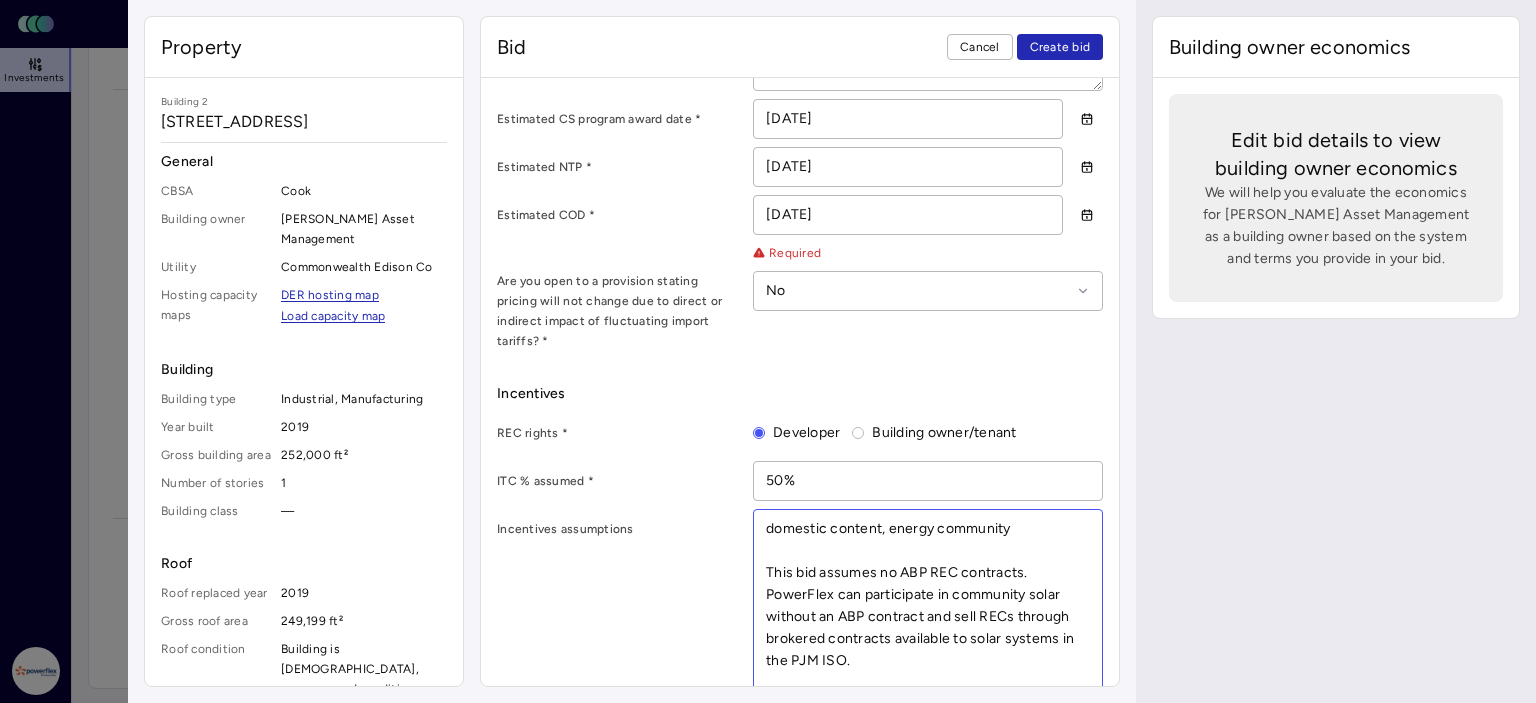 scroll, scrollTop: 1485, scrollLeft: 0, axis: vertical 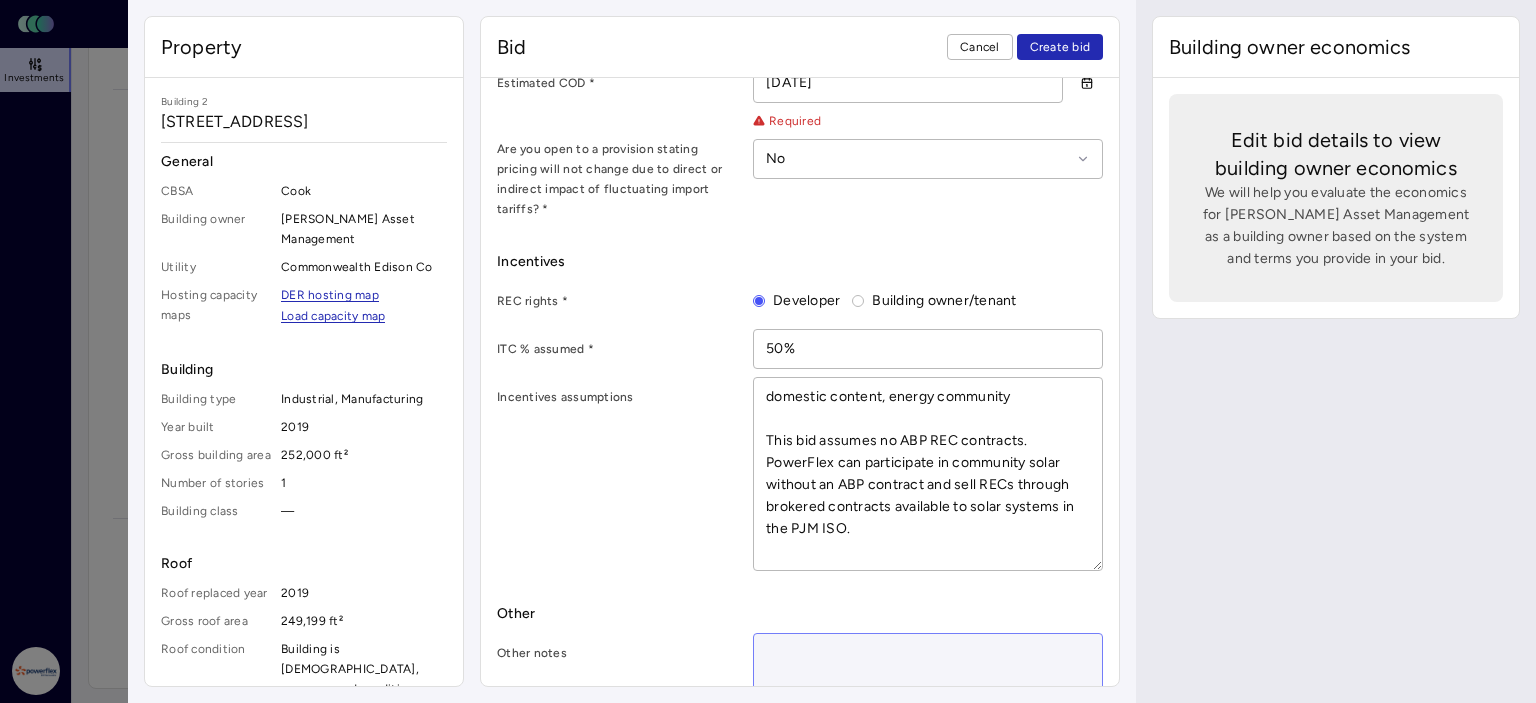 click at bounding box center [928, 664] 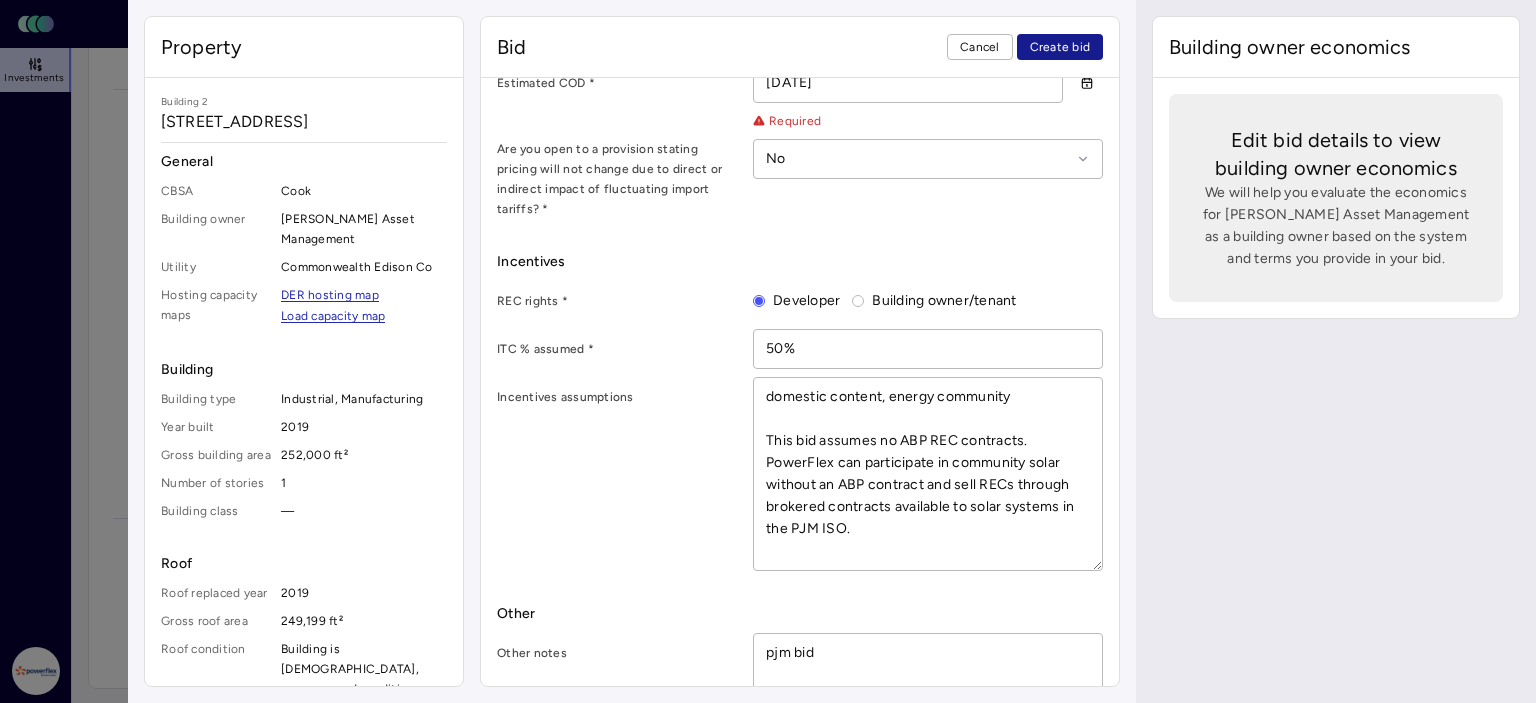 click on "Create bid" at bounding box center (1060, 47) 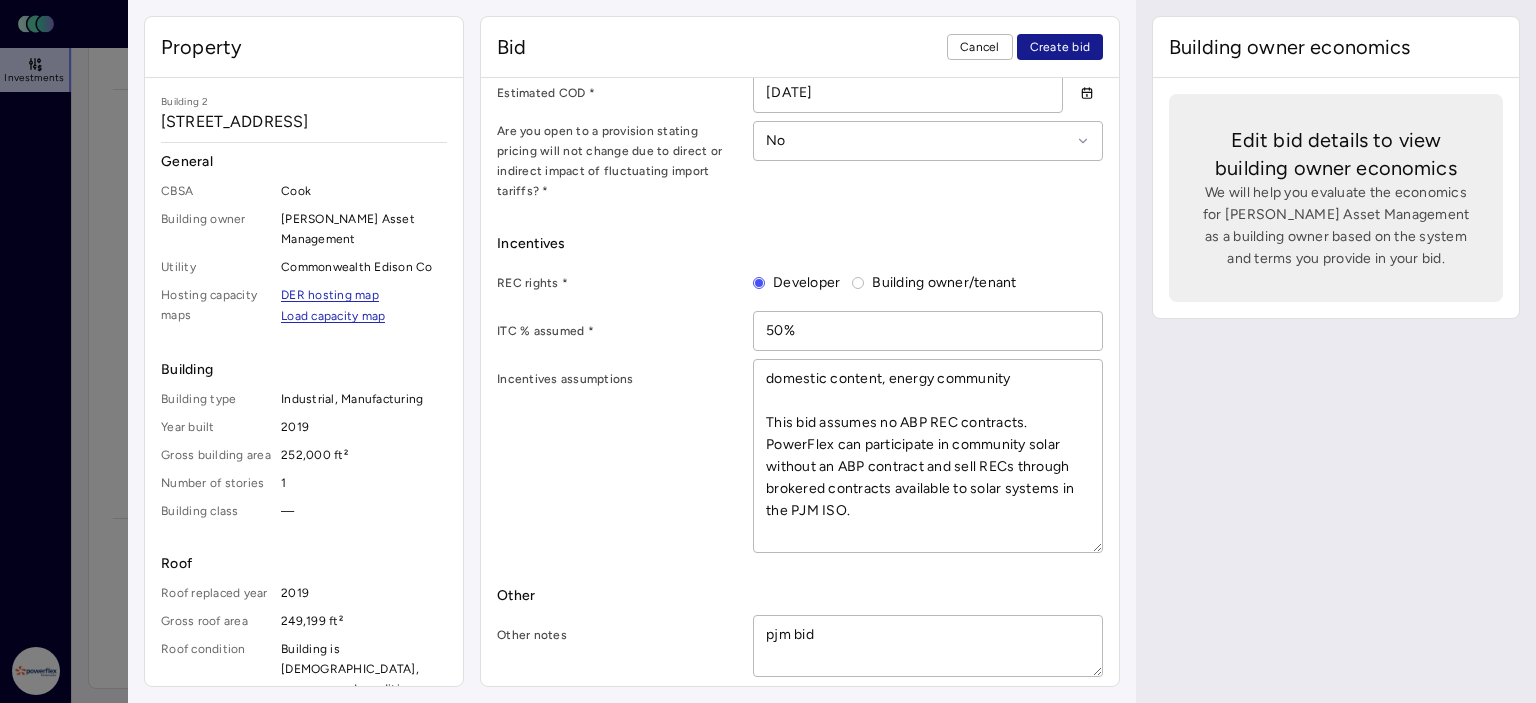 scroll, scrollTop: 1467, scrollLeft: 0, axis: vertical 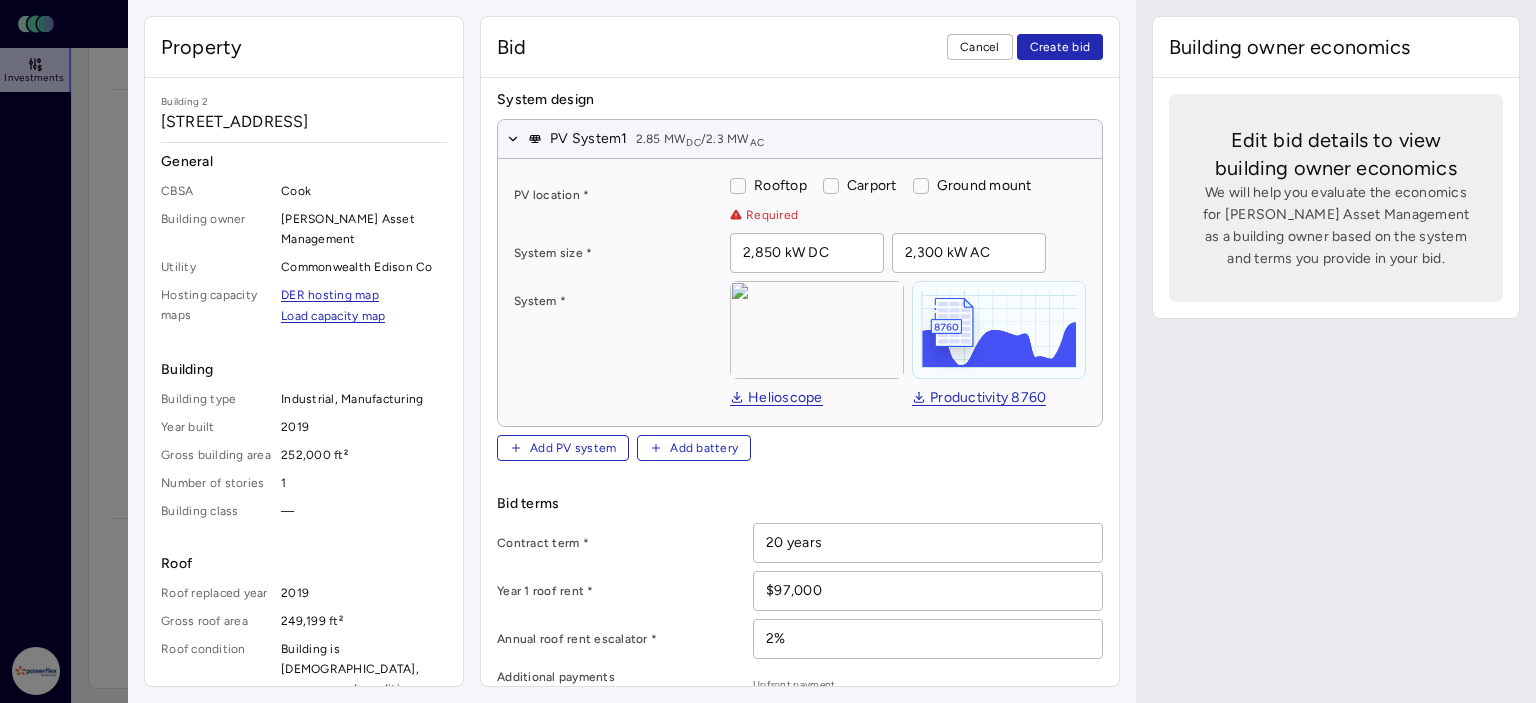click on "Rooftop" at bounding box center (738, 186) 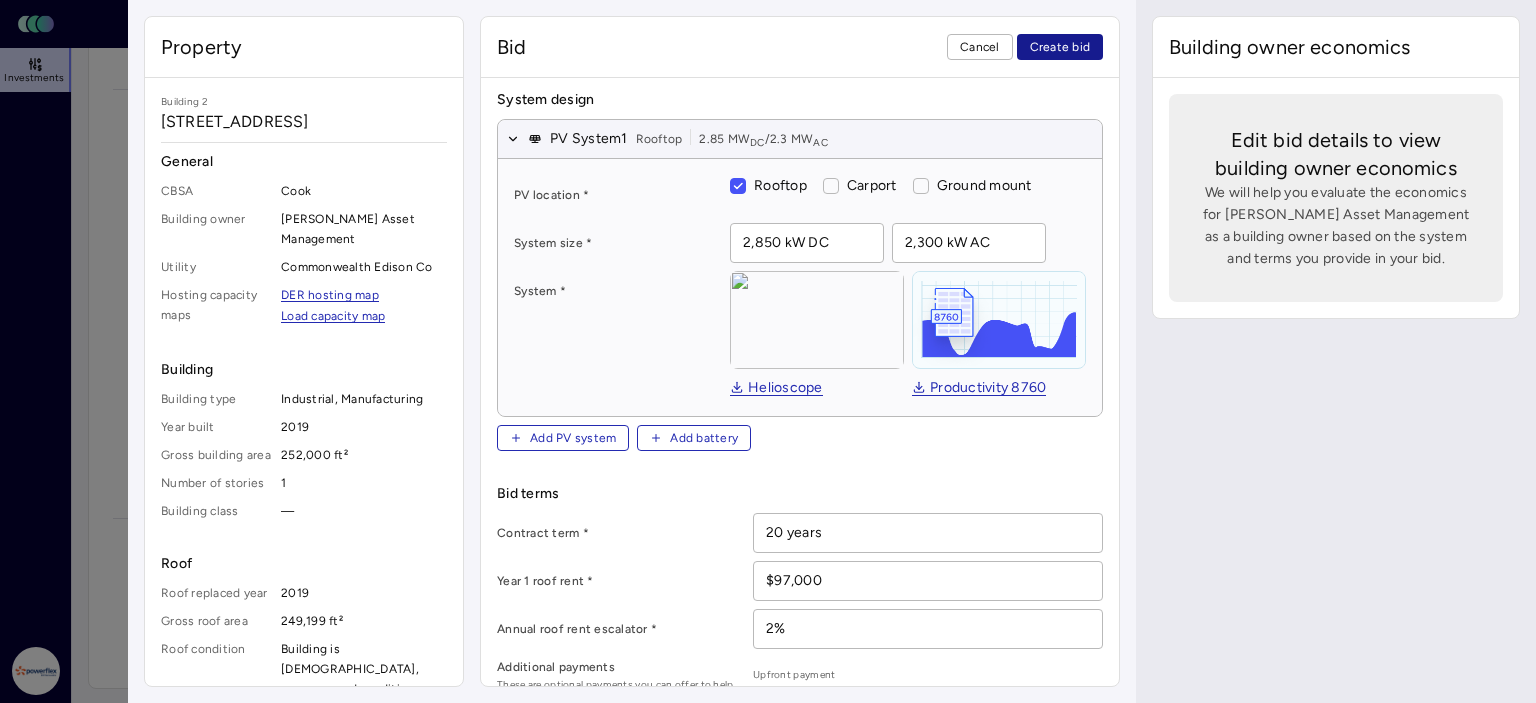 click on "Create bid" at bounding box center (1060, 47) 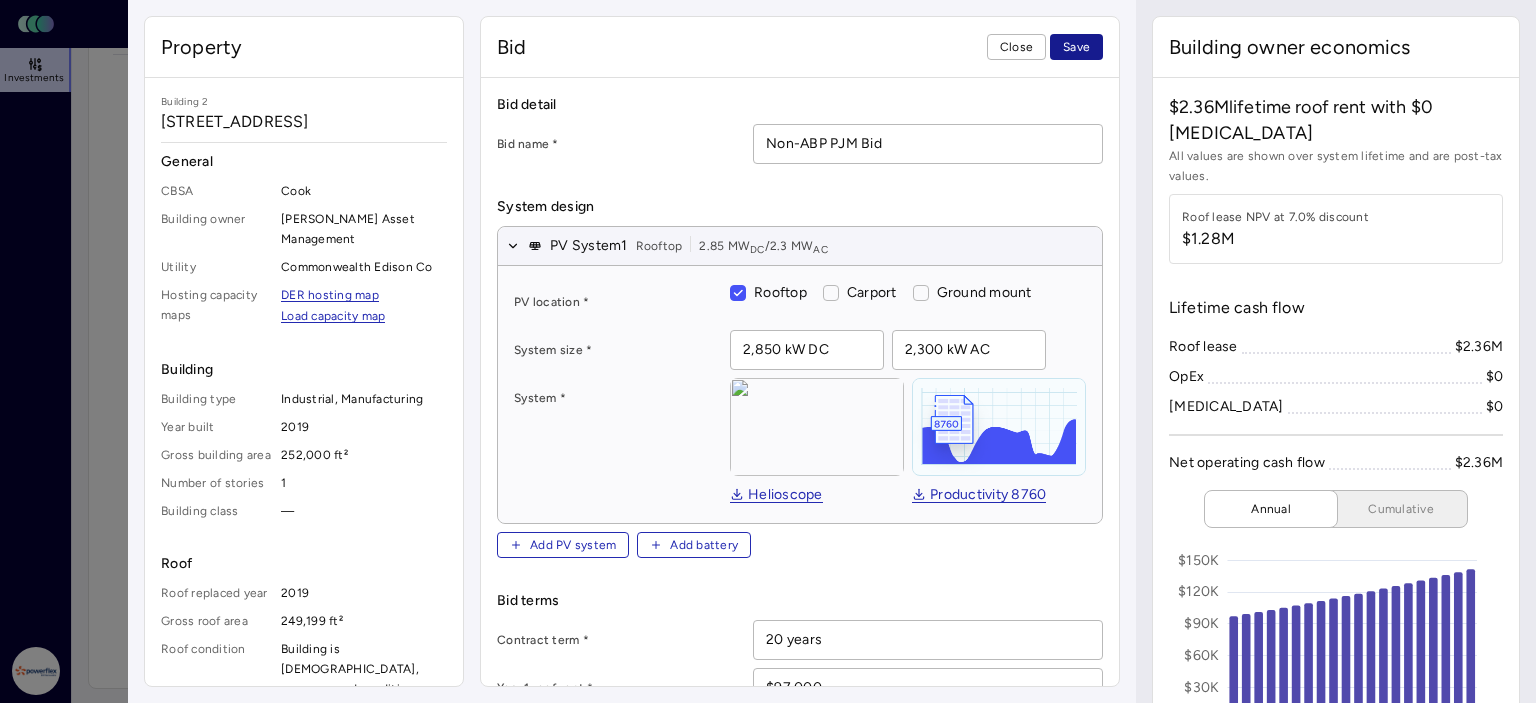 click on "Save" at bounding box center [1076, 47] 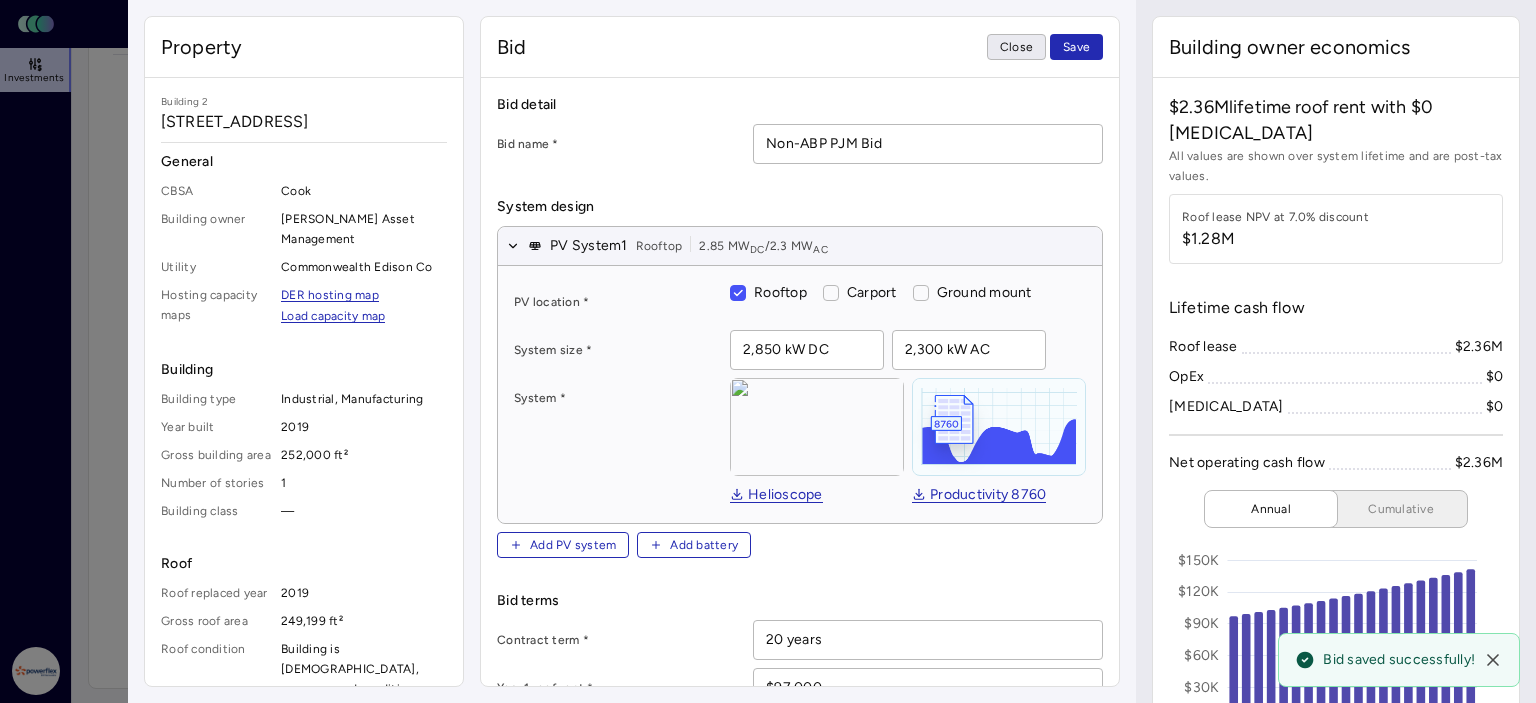 click on "Close" at bounding box center (1016, 47) 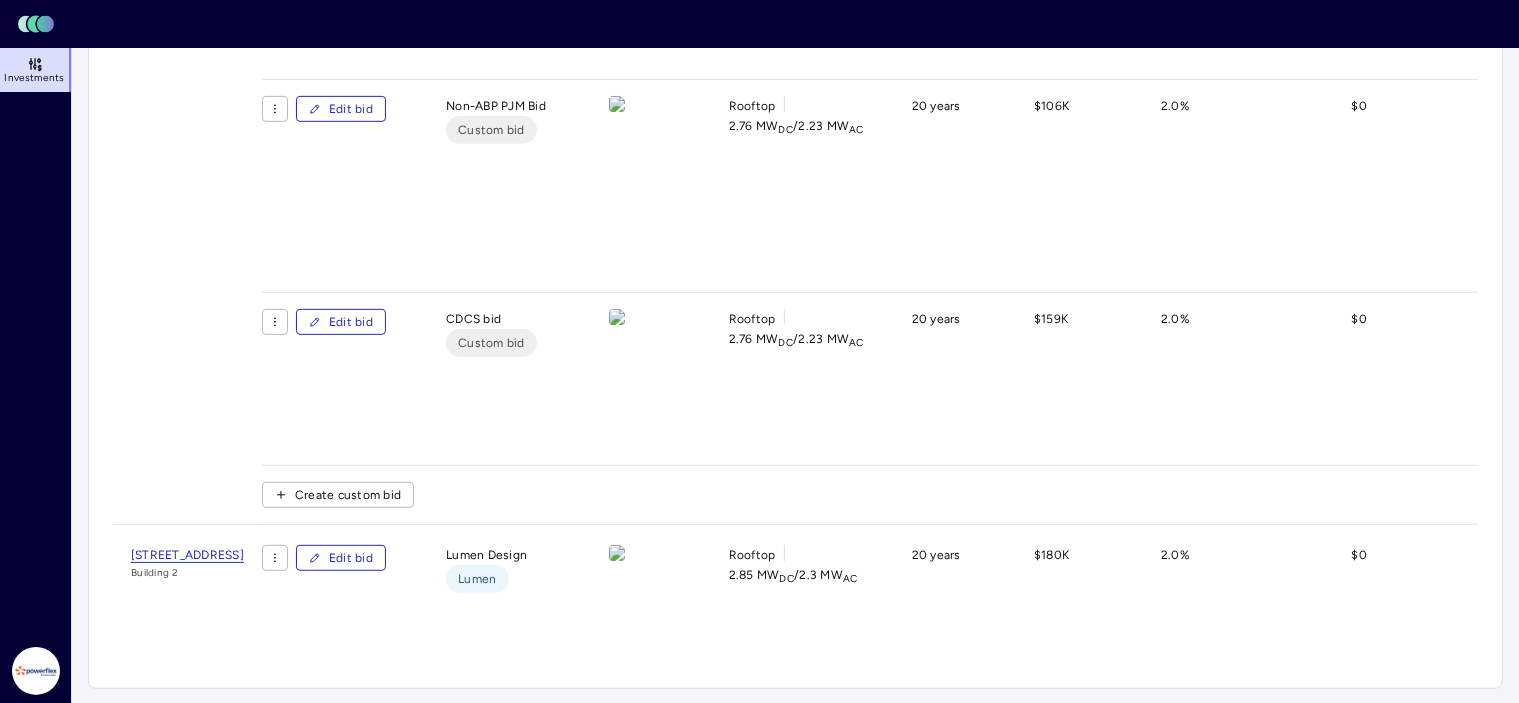 scroll, scrollTop: 0, scrollLeft: 0, axis: both 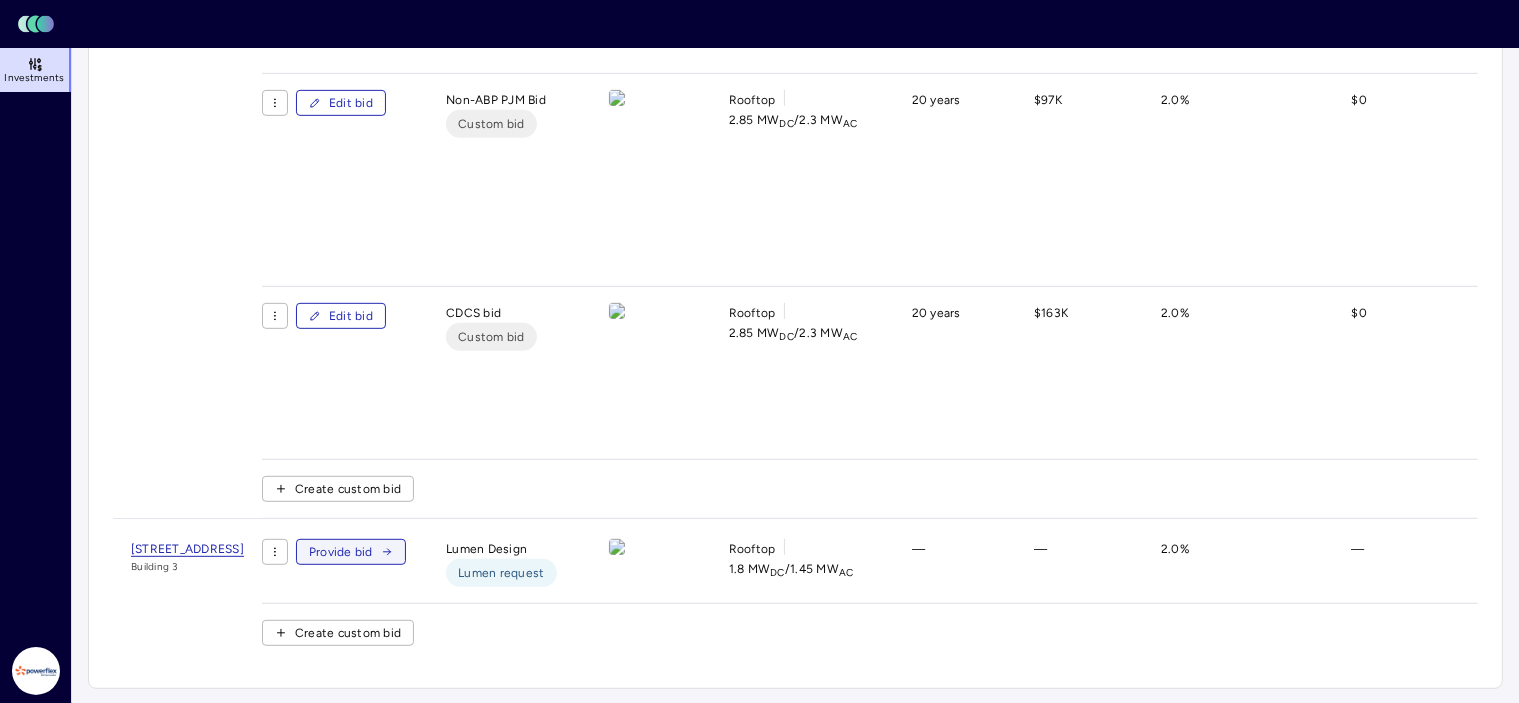 click on "Provide bid" at bounding box center [341, 552] 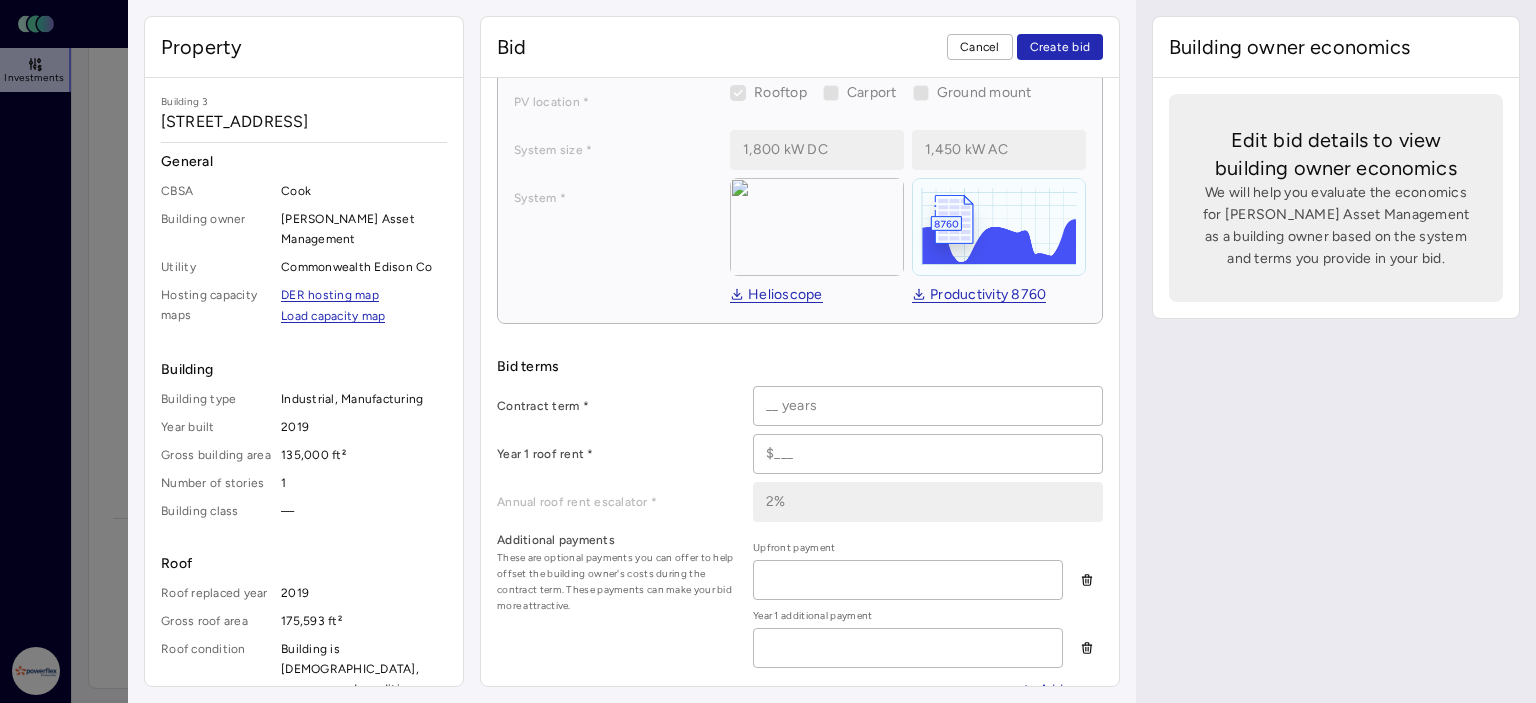 scroll, scrollTop: 300, scrollLeft: 0, axis: vertical 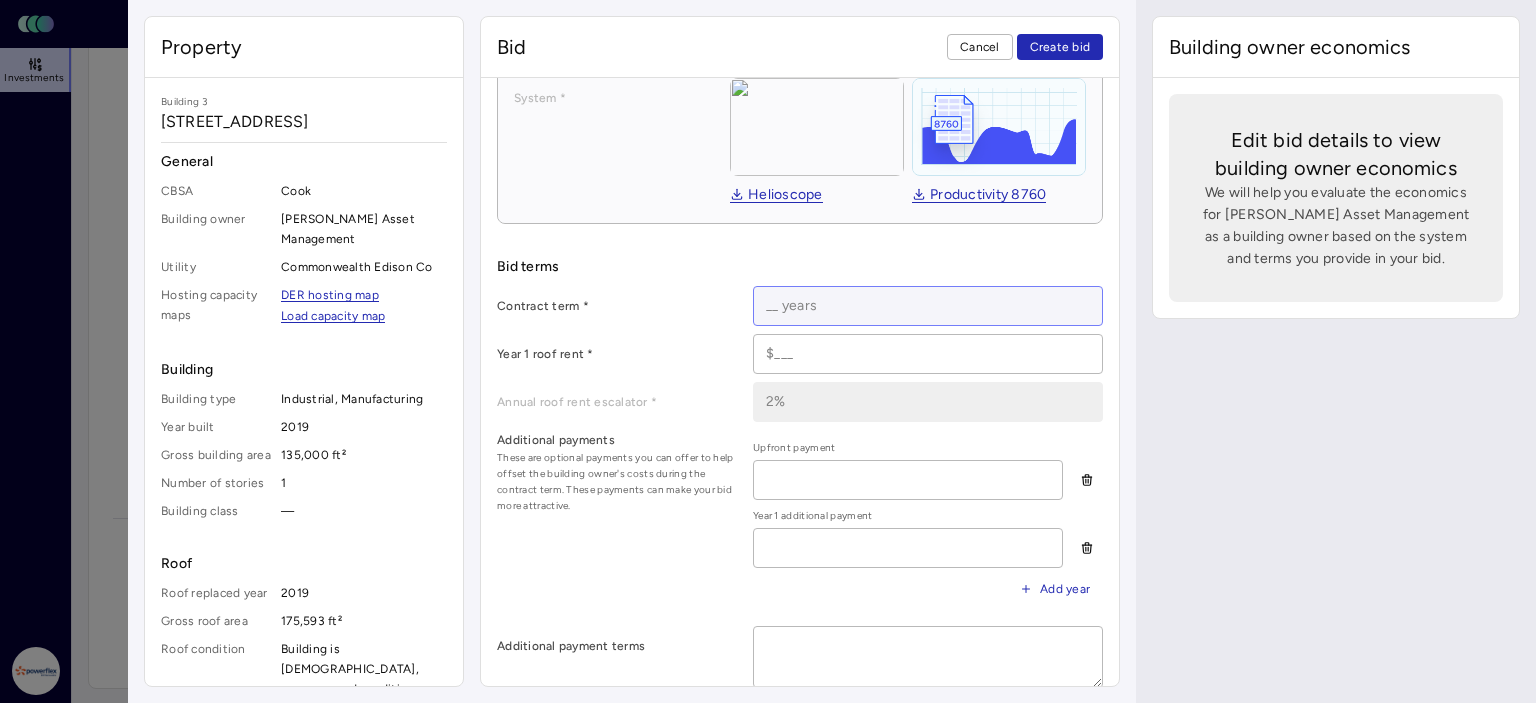 click at bounding box center (928, 306) 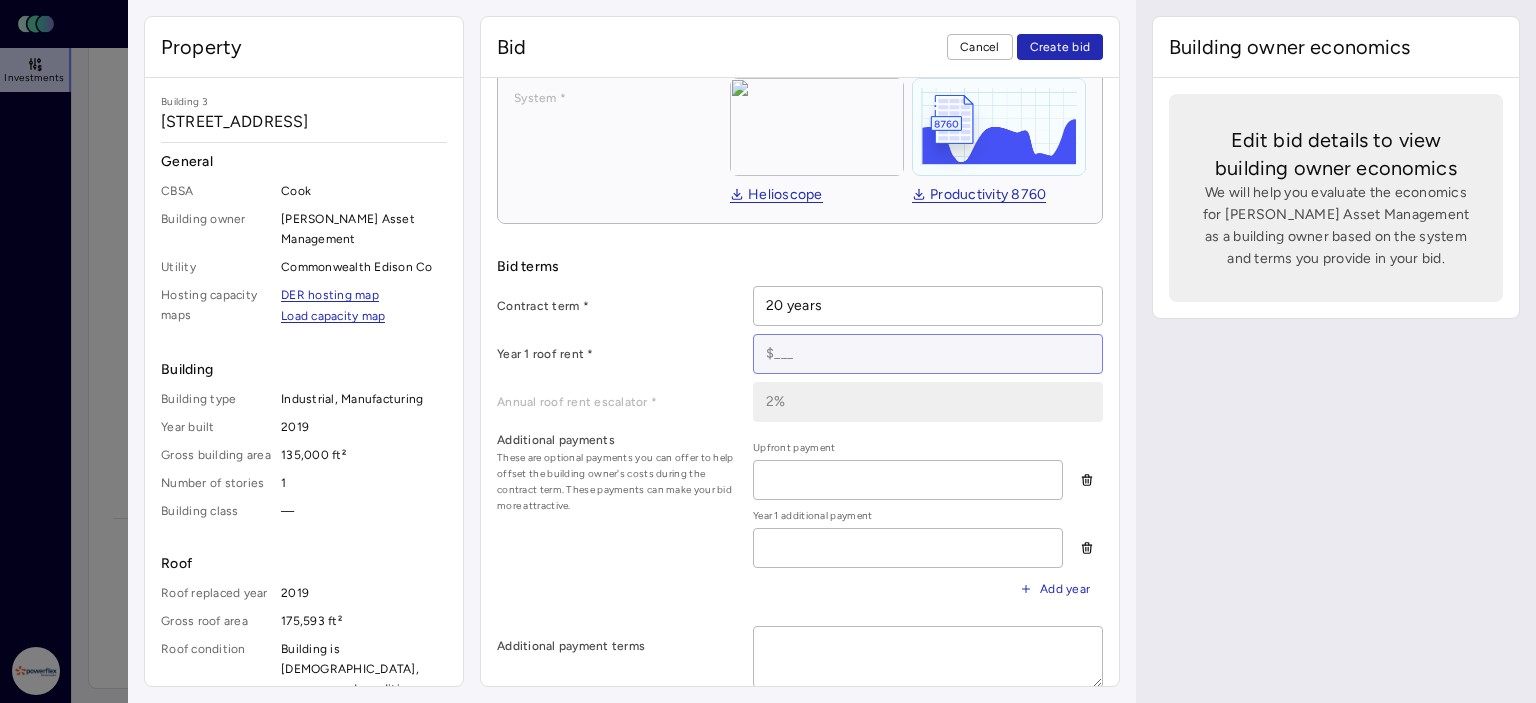 click at bounding box center [928, 354] 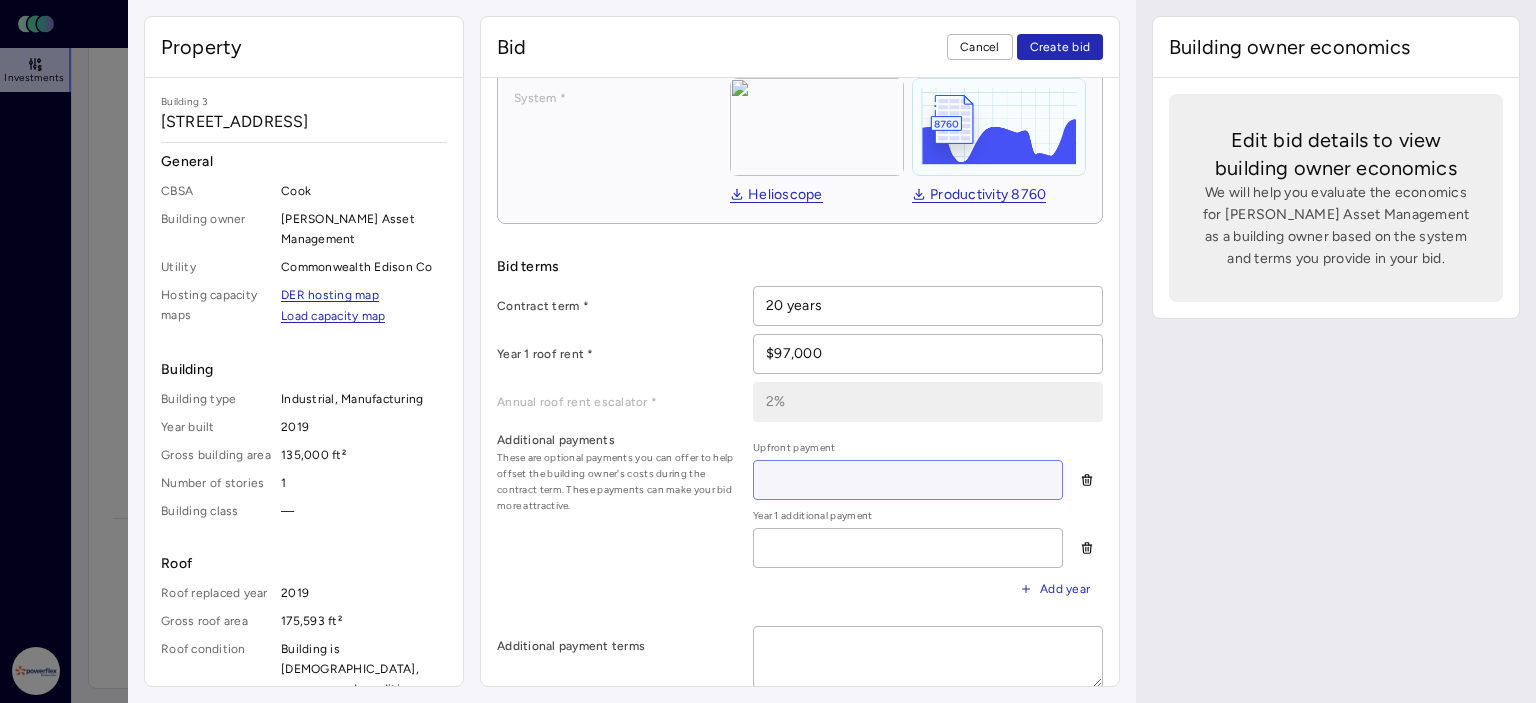 click at bounding box center (908, 480) 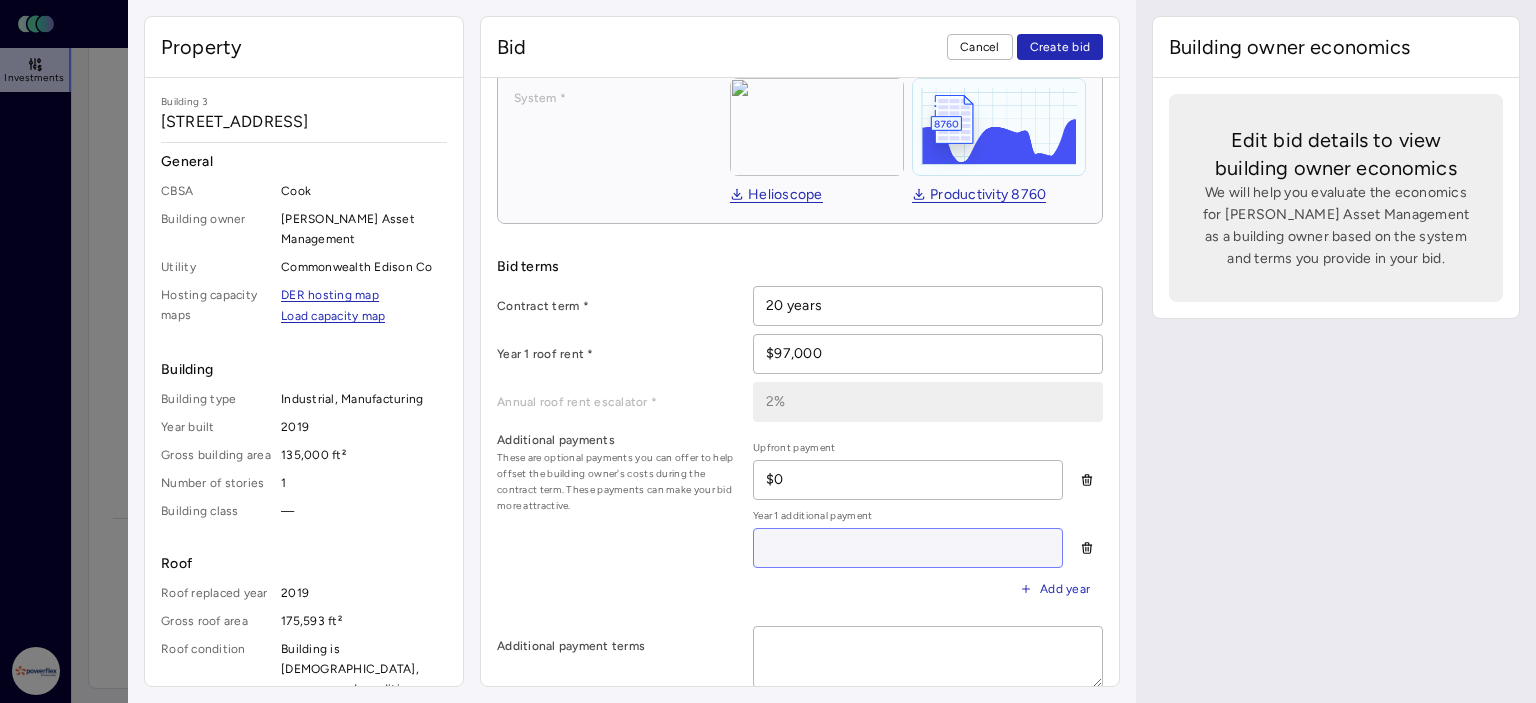 click at bounding box center (908, 548) 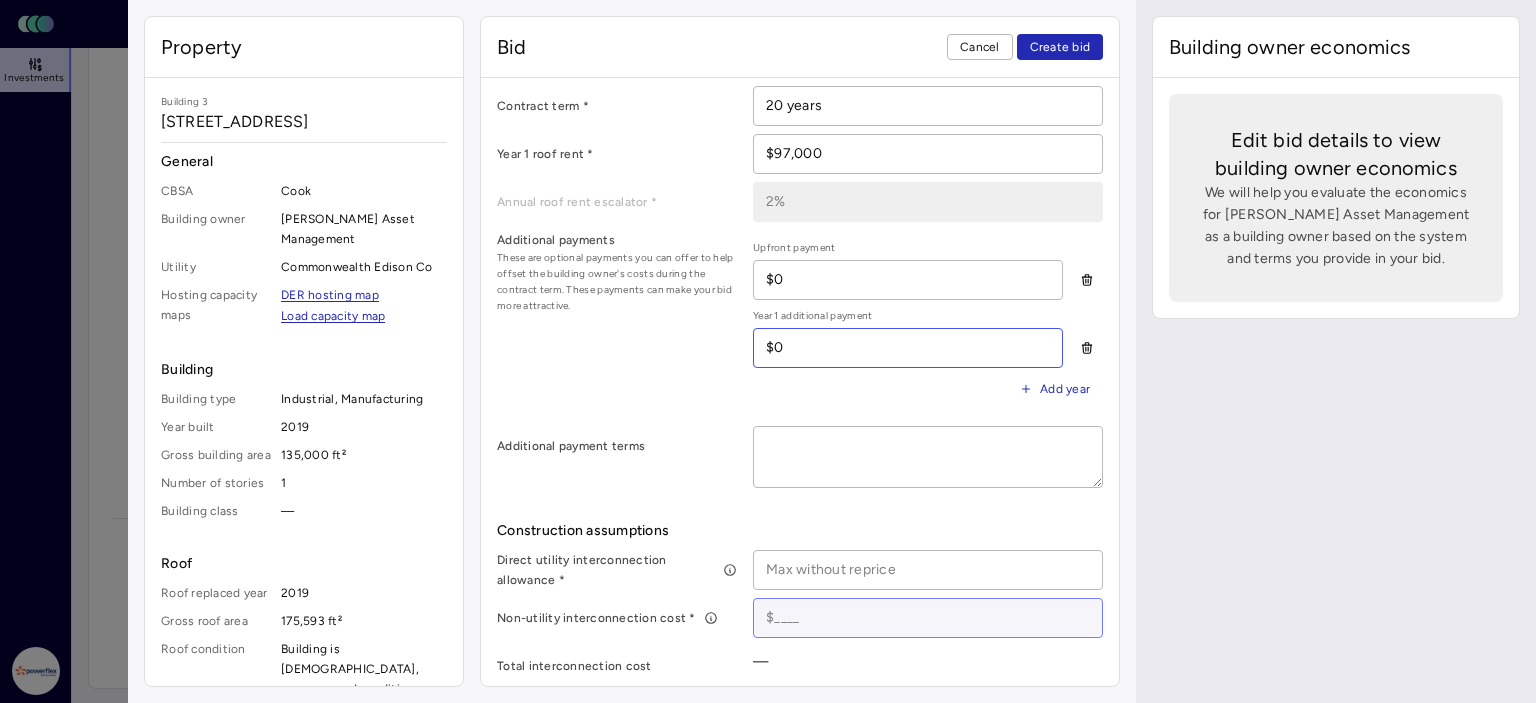 scroll, scrollTop: 600, scrollLeft: 0, axis: vertical 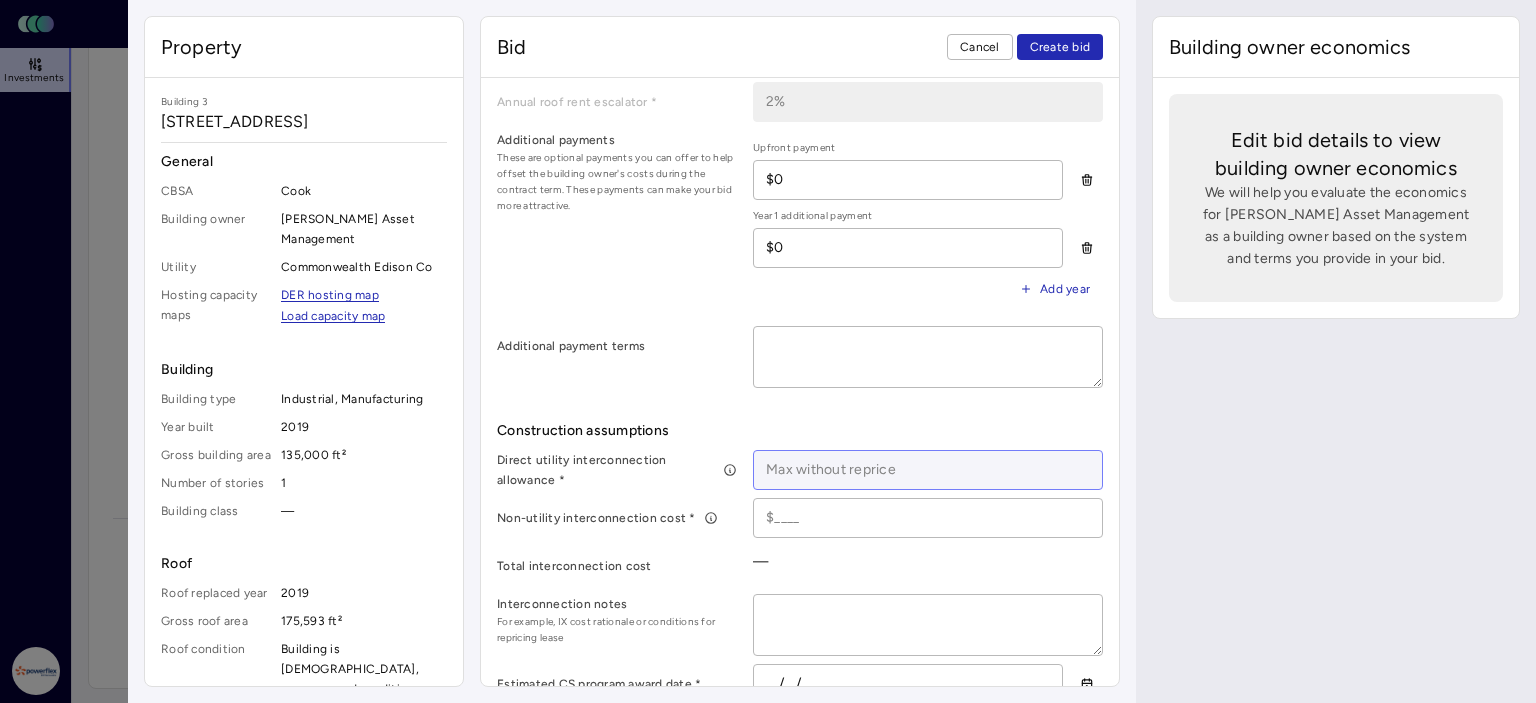 click at bounding box center (928, 470) 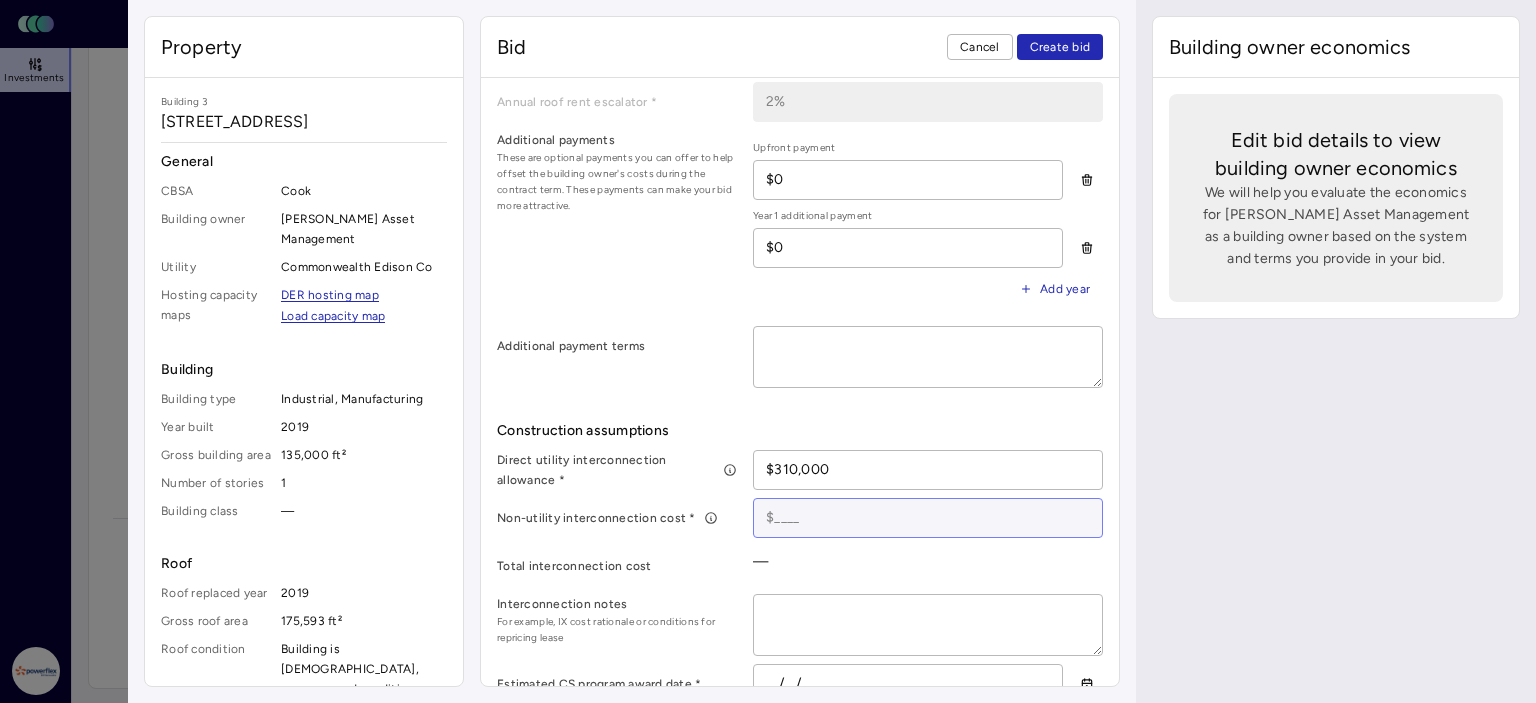 click at bounding box center [928, 518] 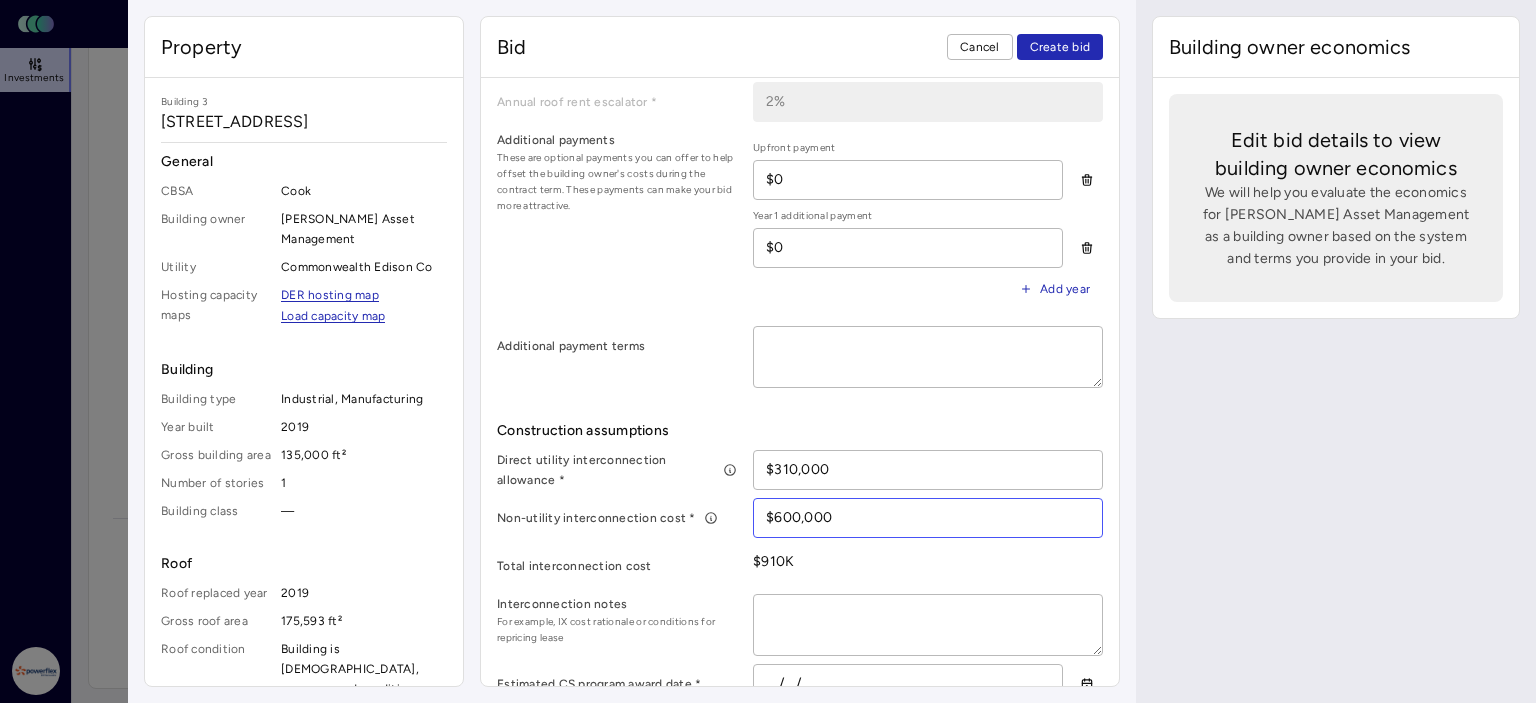 scroll, scrollTop: 700, scrollLeft: 0, axis: vertical 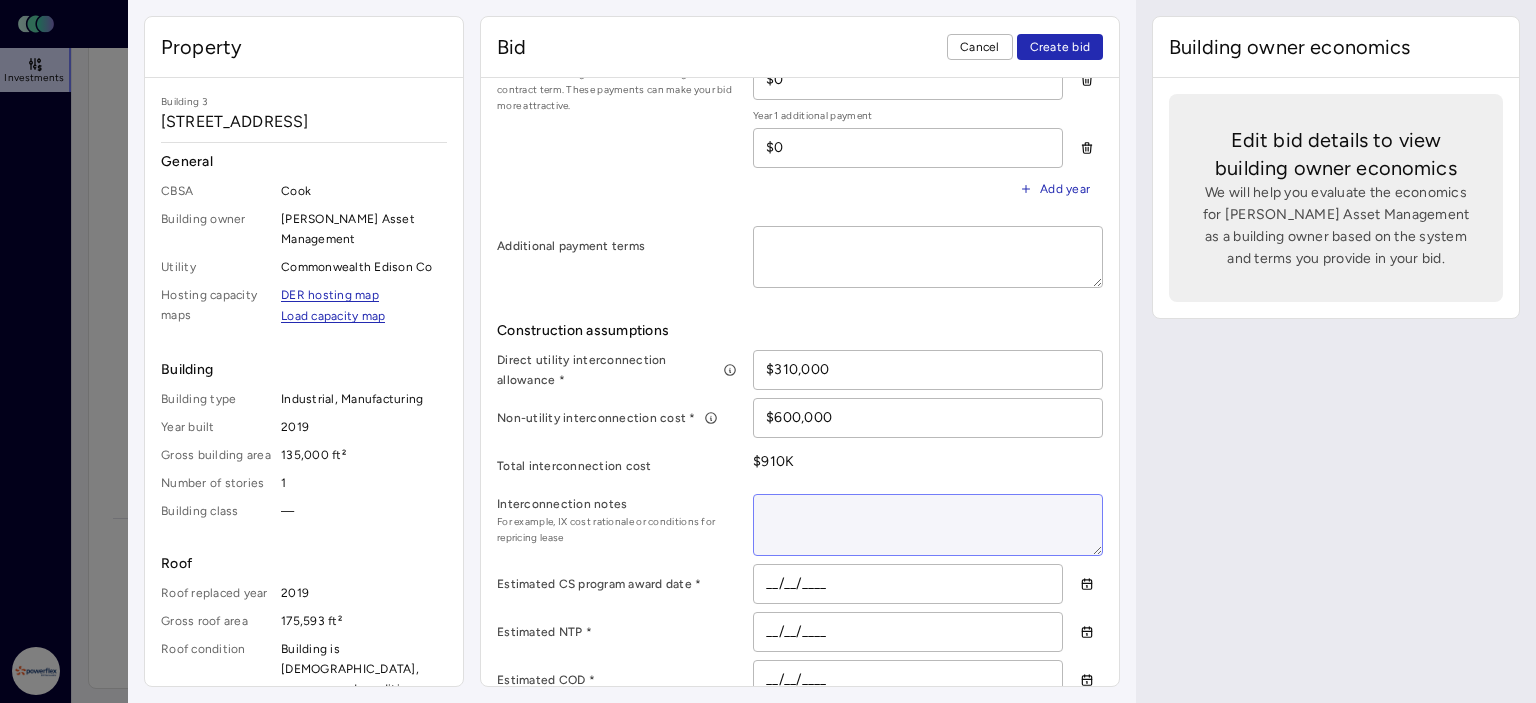 click at bounding box center [928, 525] 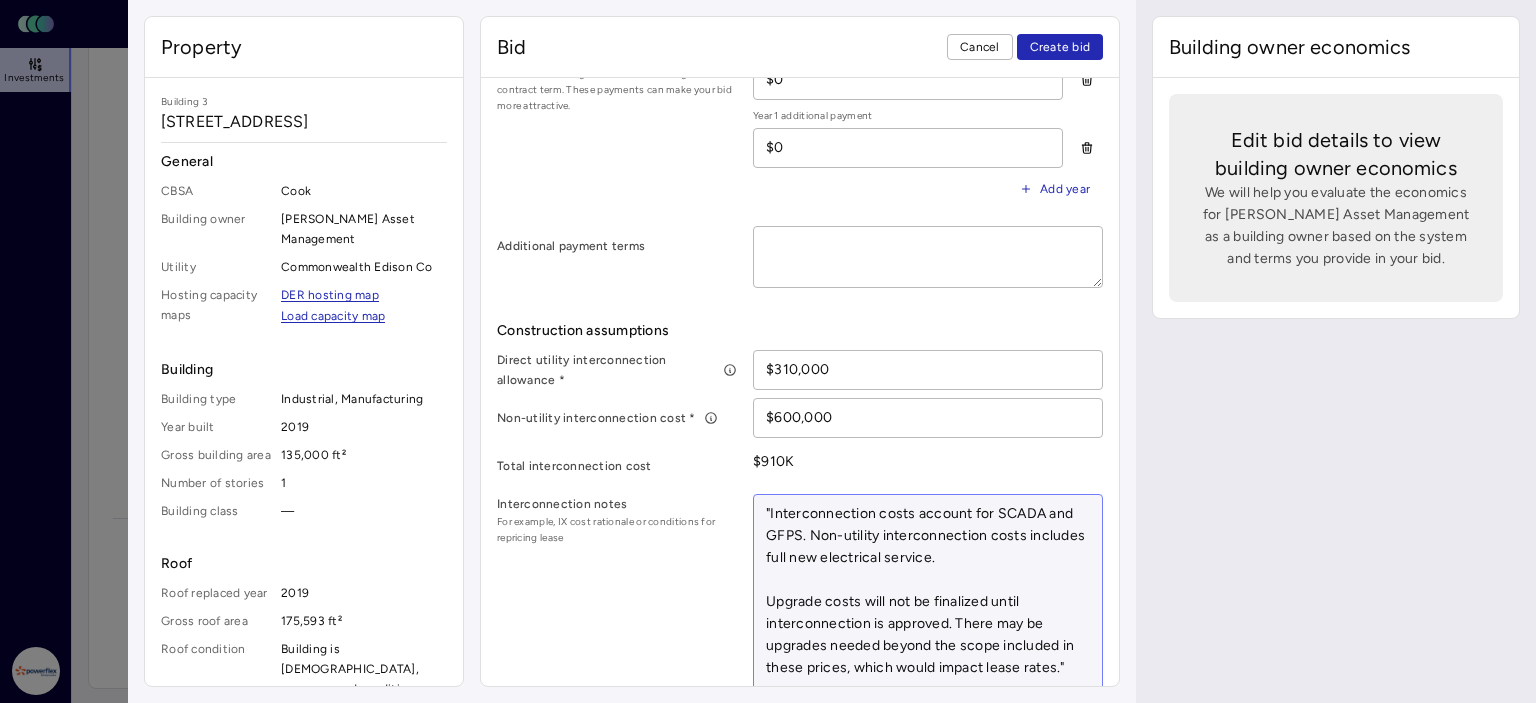 scroll, scrollTop: 716, scrollLeft: 0, axis: vertical 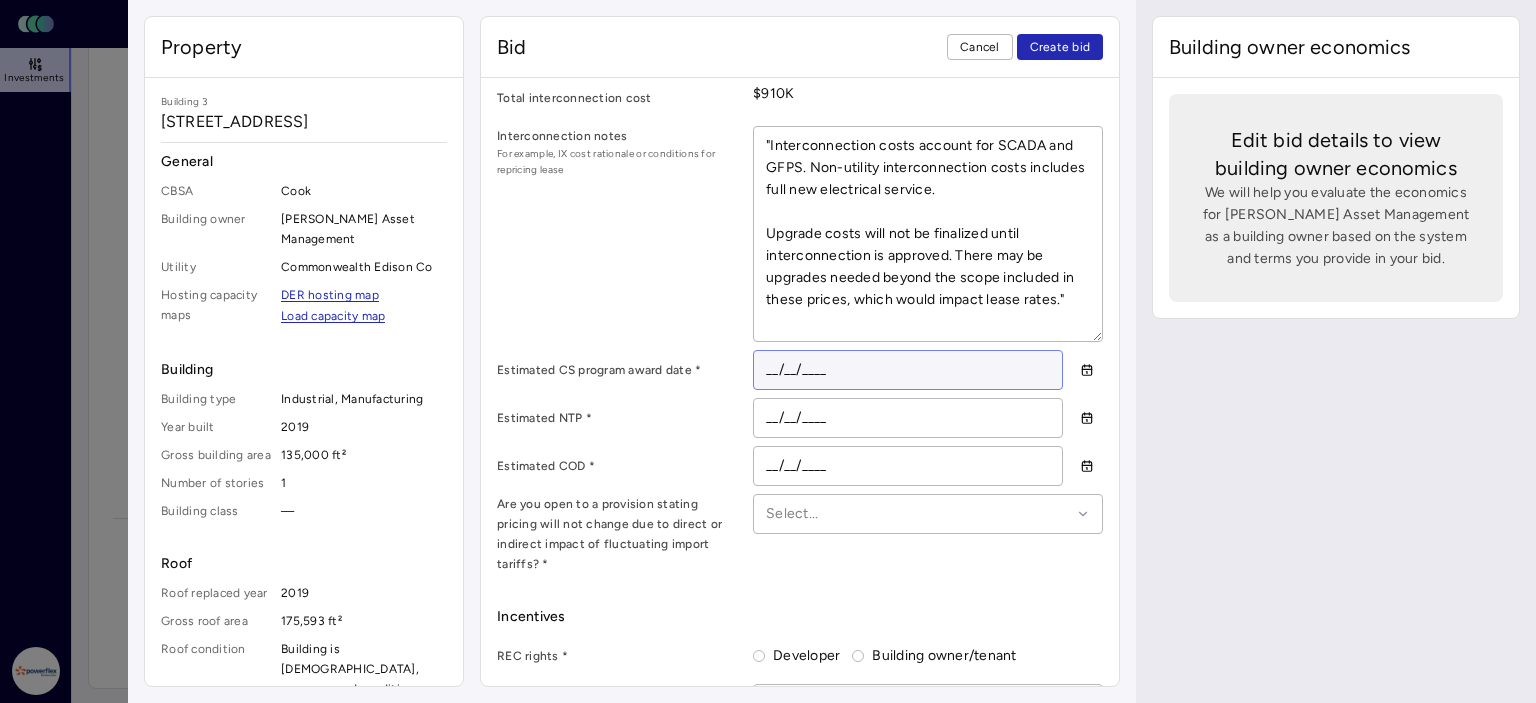 click on "__/__/____" at bounding box center [908, 370] 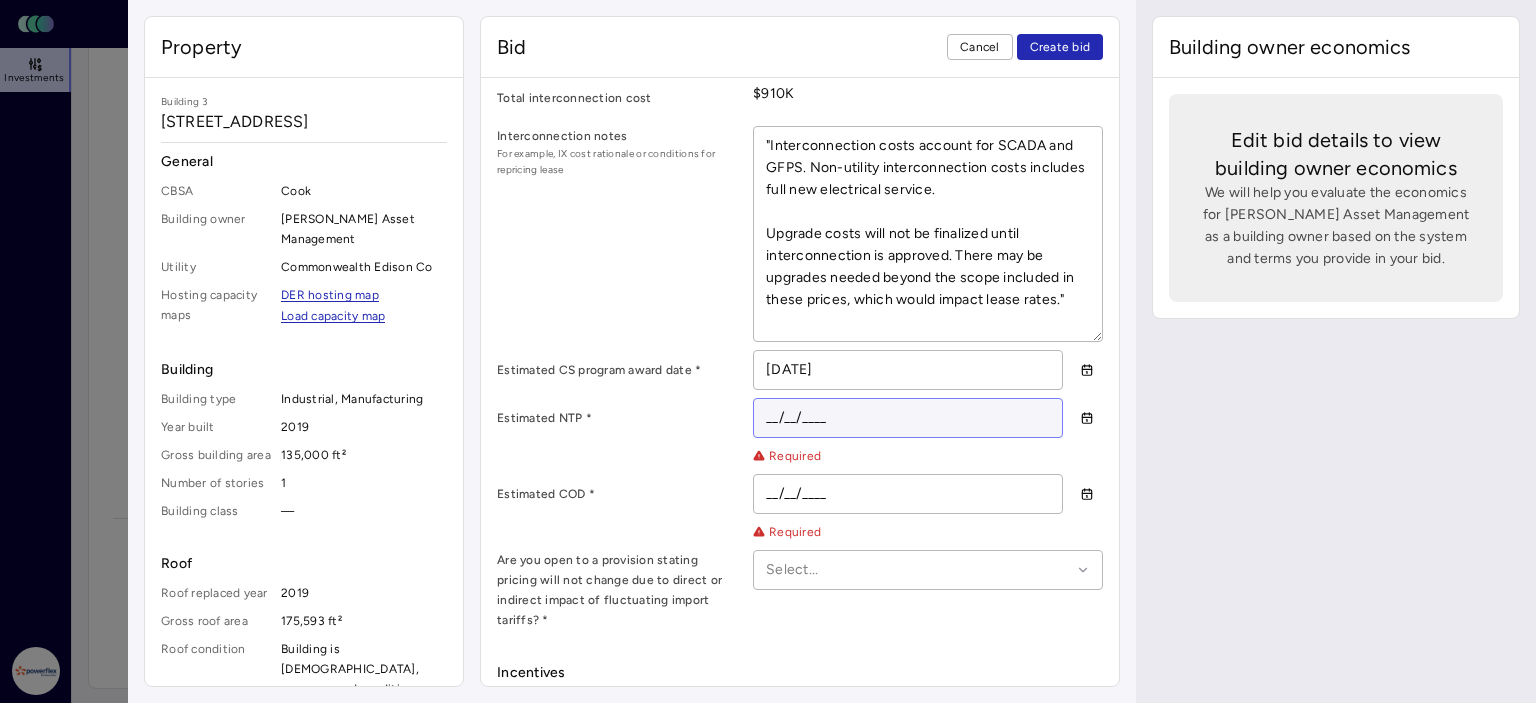 click on "__/__/____" at bounding box center [908, 418] 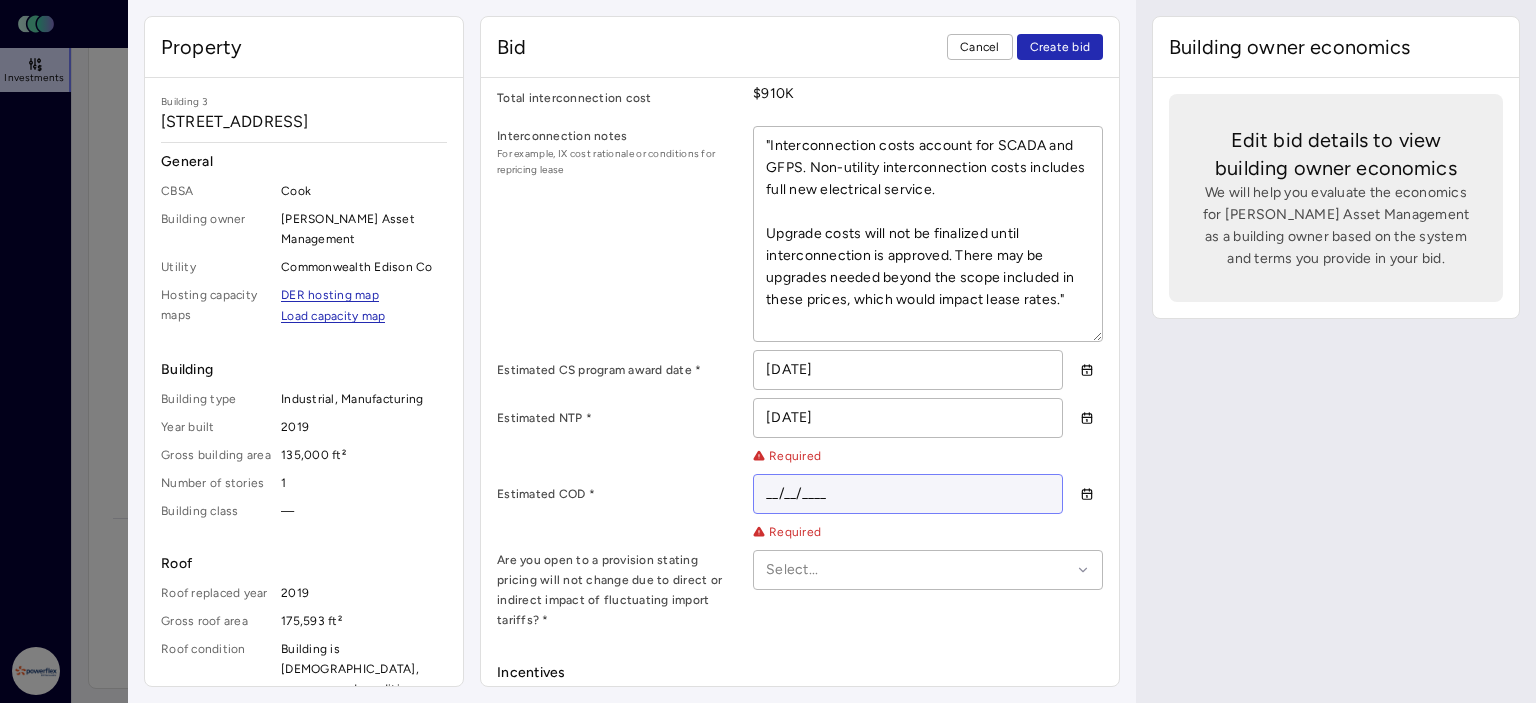click on "__/__/____" at bounding box center (908, 494) 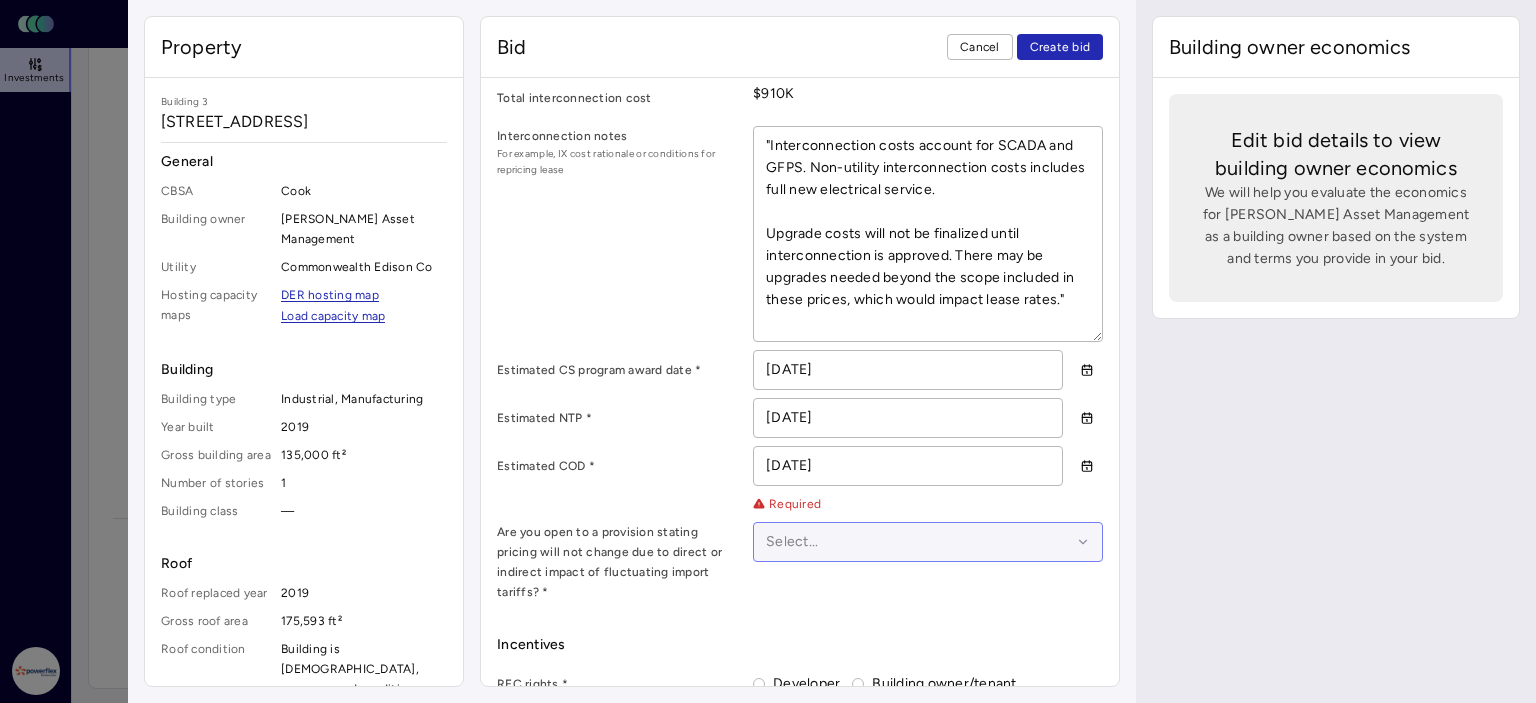 click at bounding box center [918, 542] 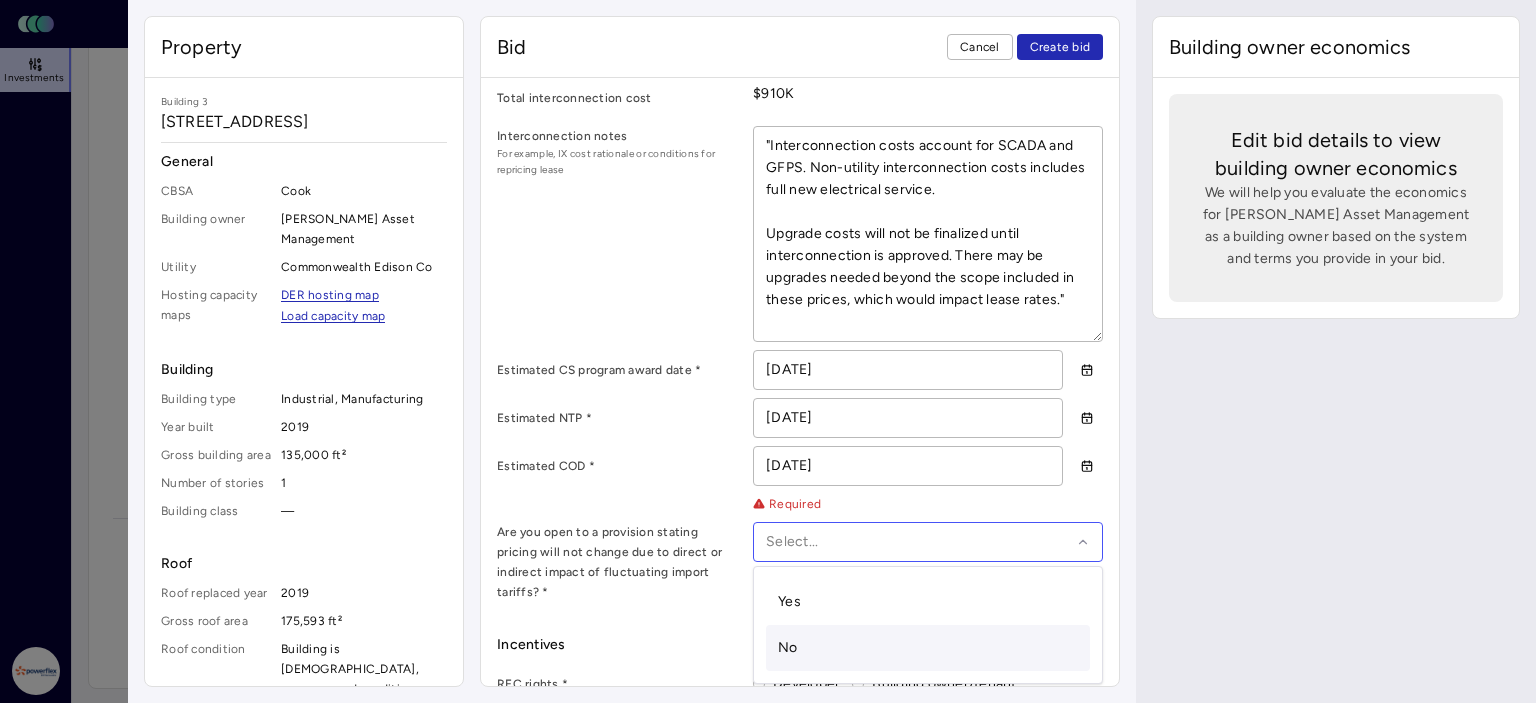 click on "No" at bounding box center [928, 648] 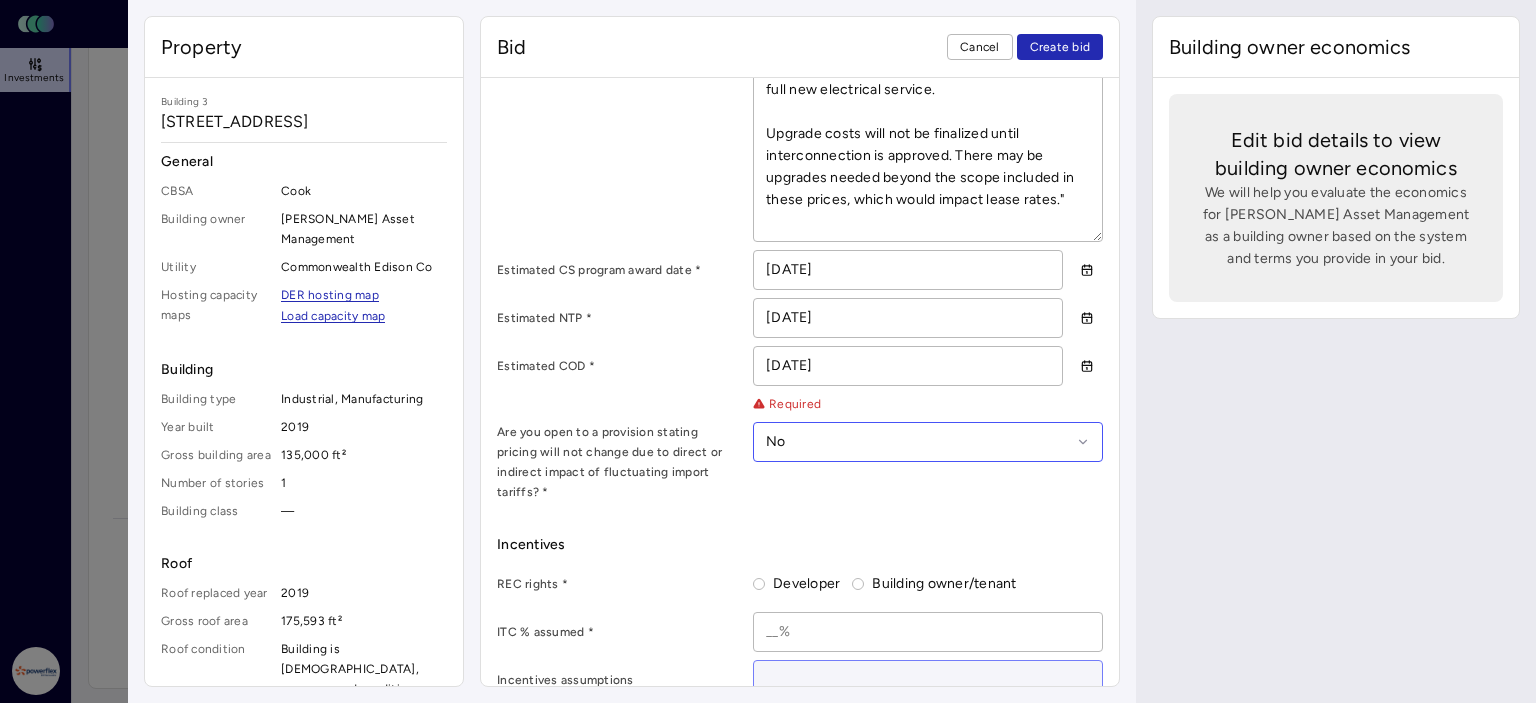 scroll, scrollTop: 1268, scrollLeft: 0, axis: vertical 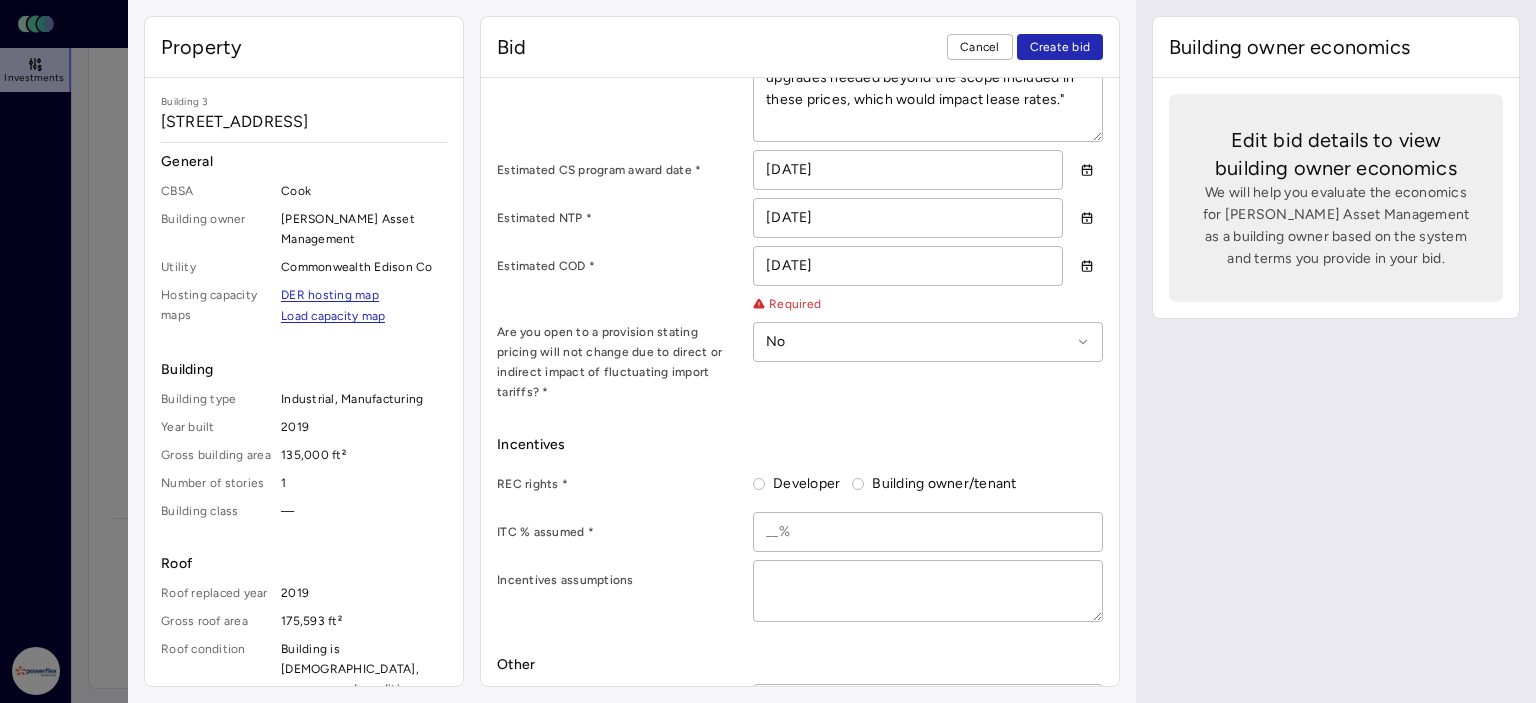 click on "Developer" at bounding box center [796, 484] 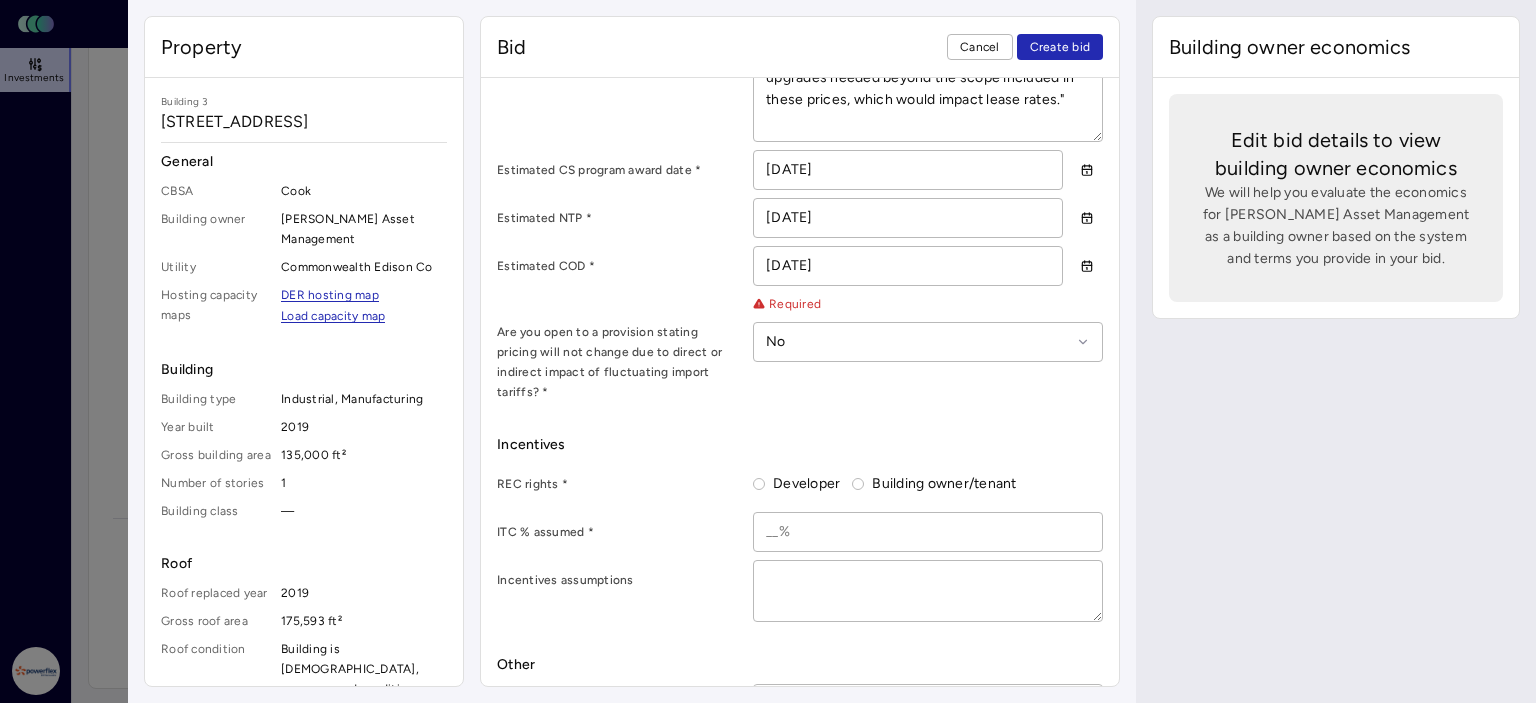 drag, startPoint x: 755, startPoint y: 457, endPoint x: 760, endPoint y: 473, distance: 16.763054 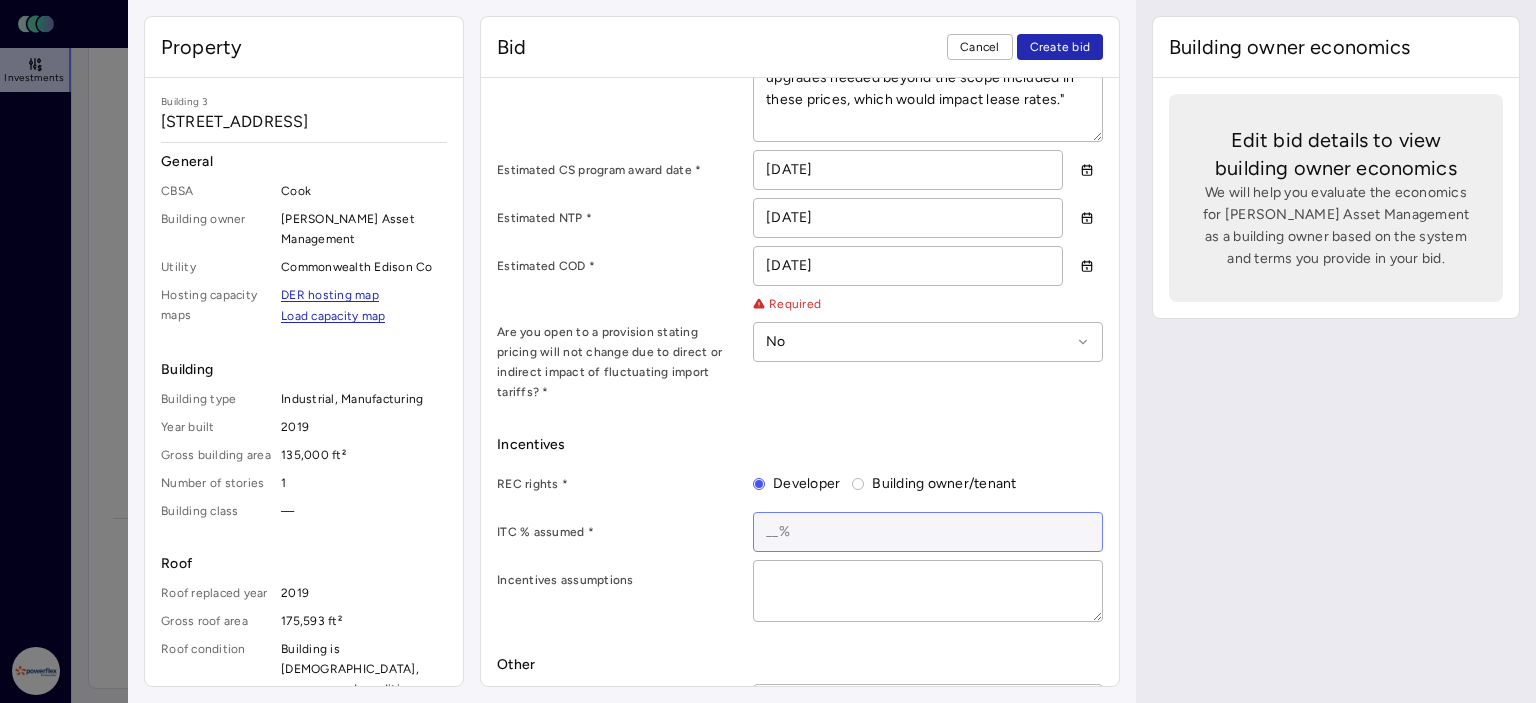 click at bounding box center (928, 532) 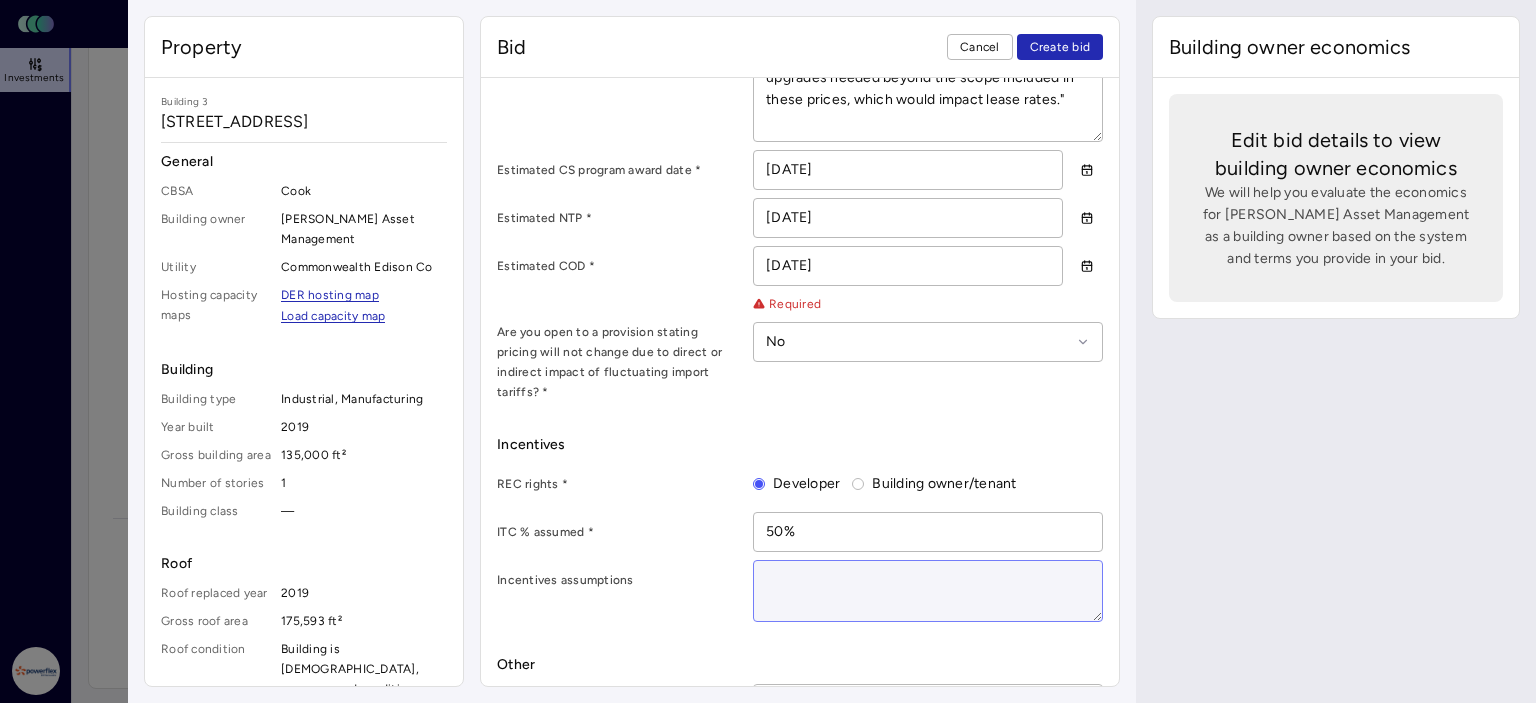 click at bounding box center [928, 591] 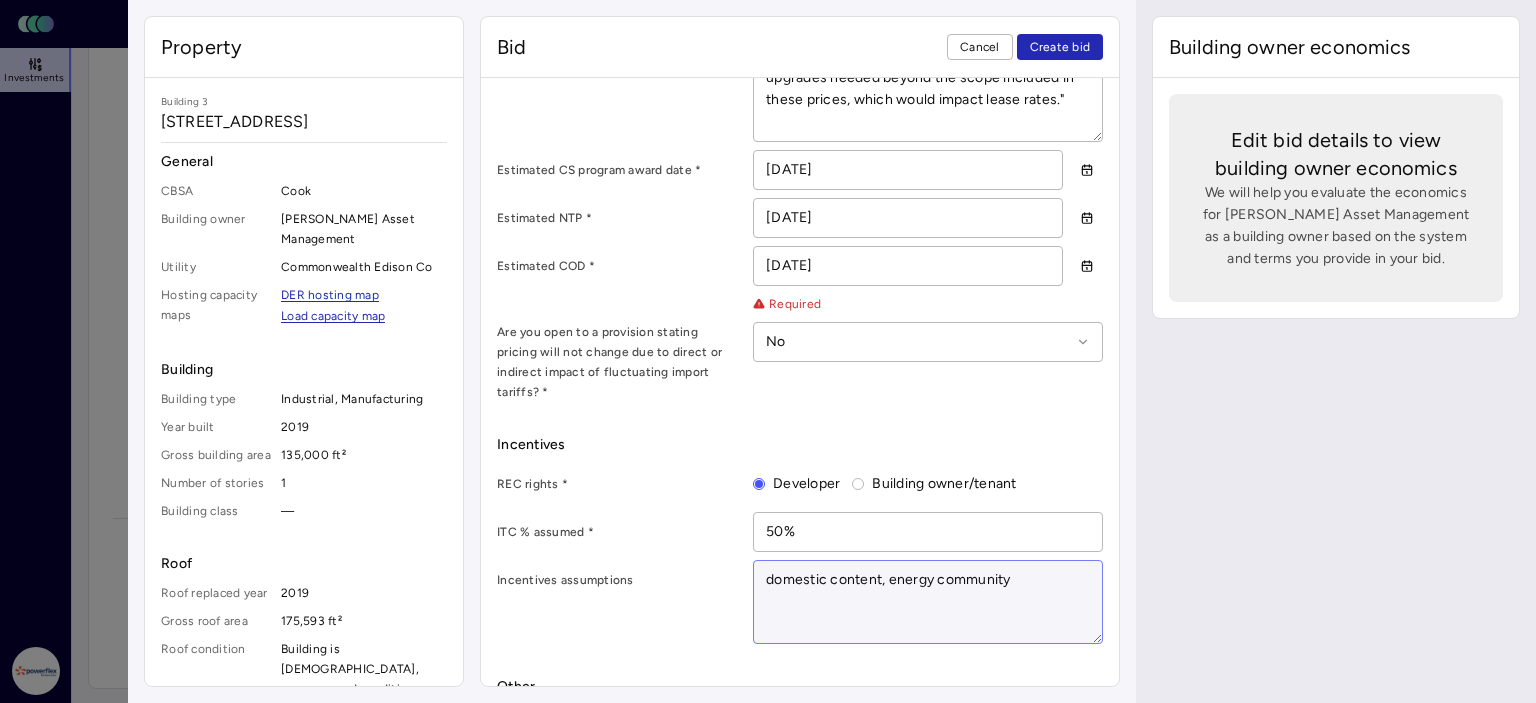 paste on "Participation in IL TCS ABP REC contract. Most likely case is approval in the [DATE]-[DATE] program year, although if projects drop out that are currently queued, approval may come sooner." 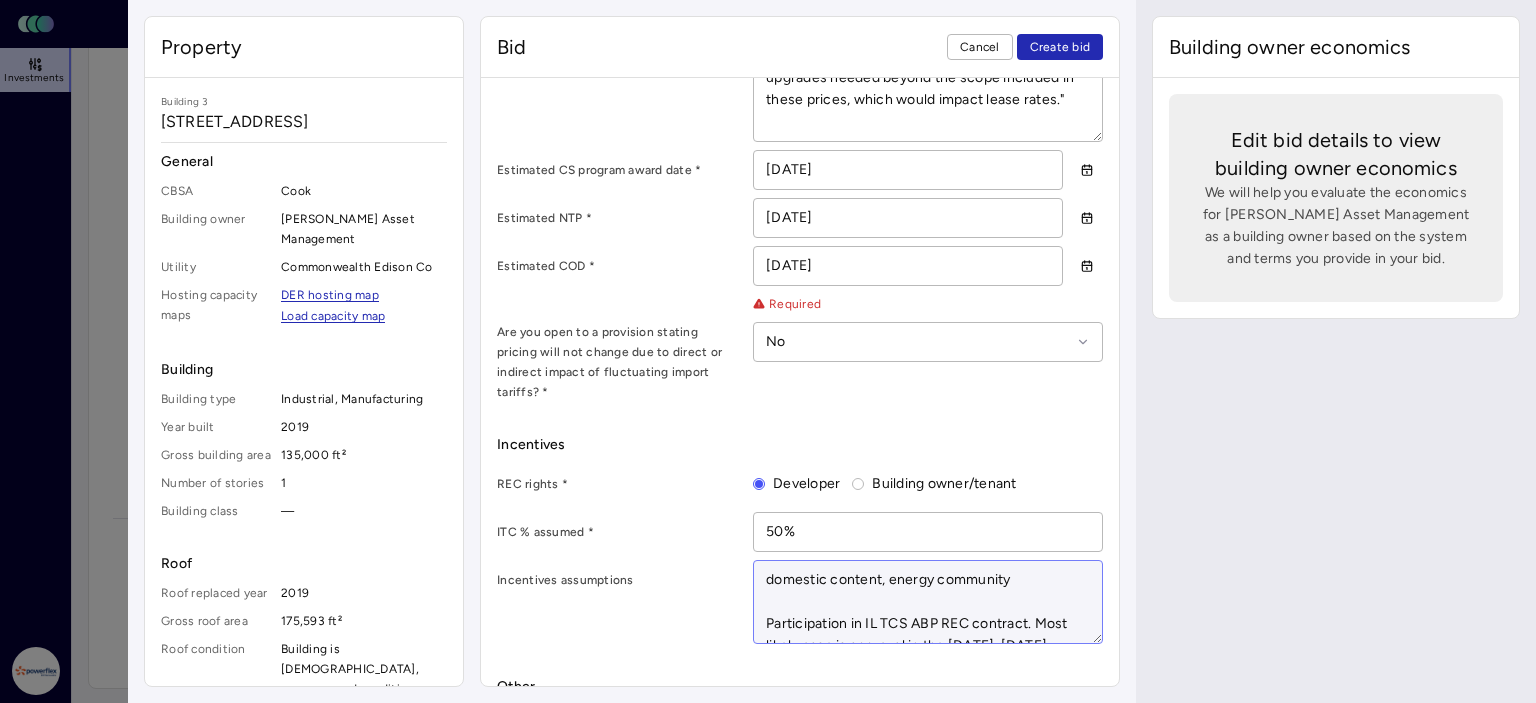 scroll, scrollTop: 1296, scrollLeft: 0, axis: vertical 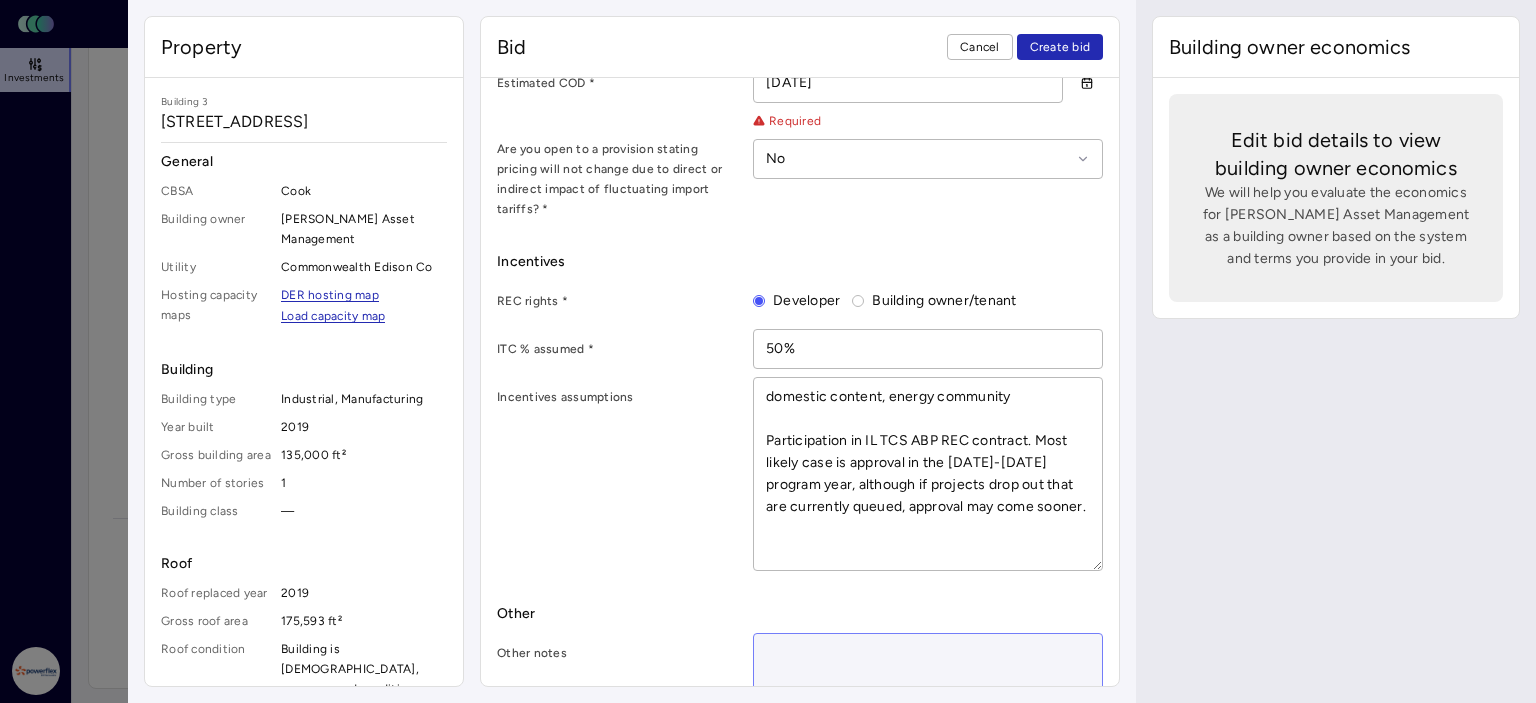 click at bounding box center (928, 664) 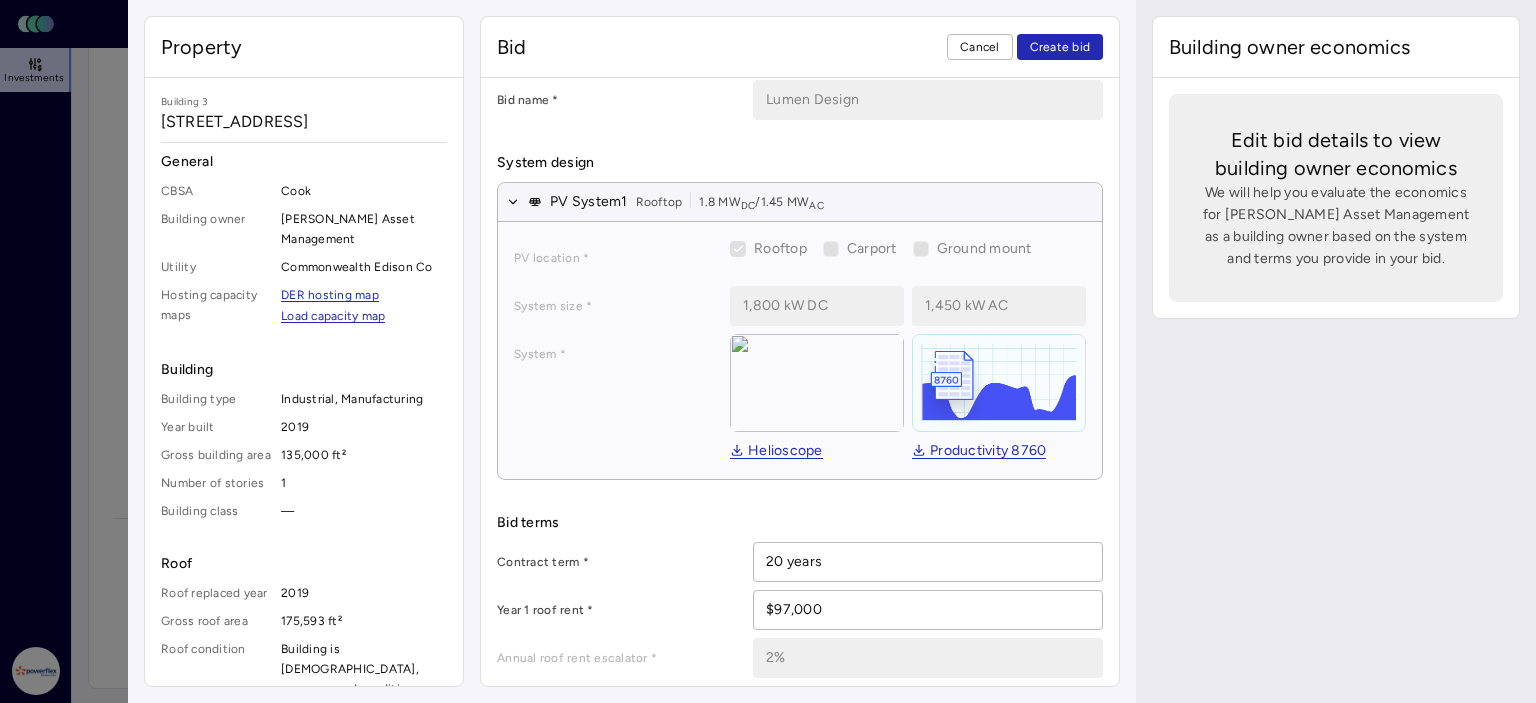 scroll, scrollTop: 0, scrollLeft: 0, axis: both 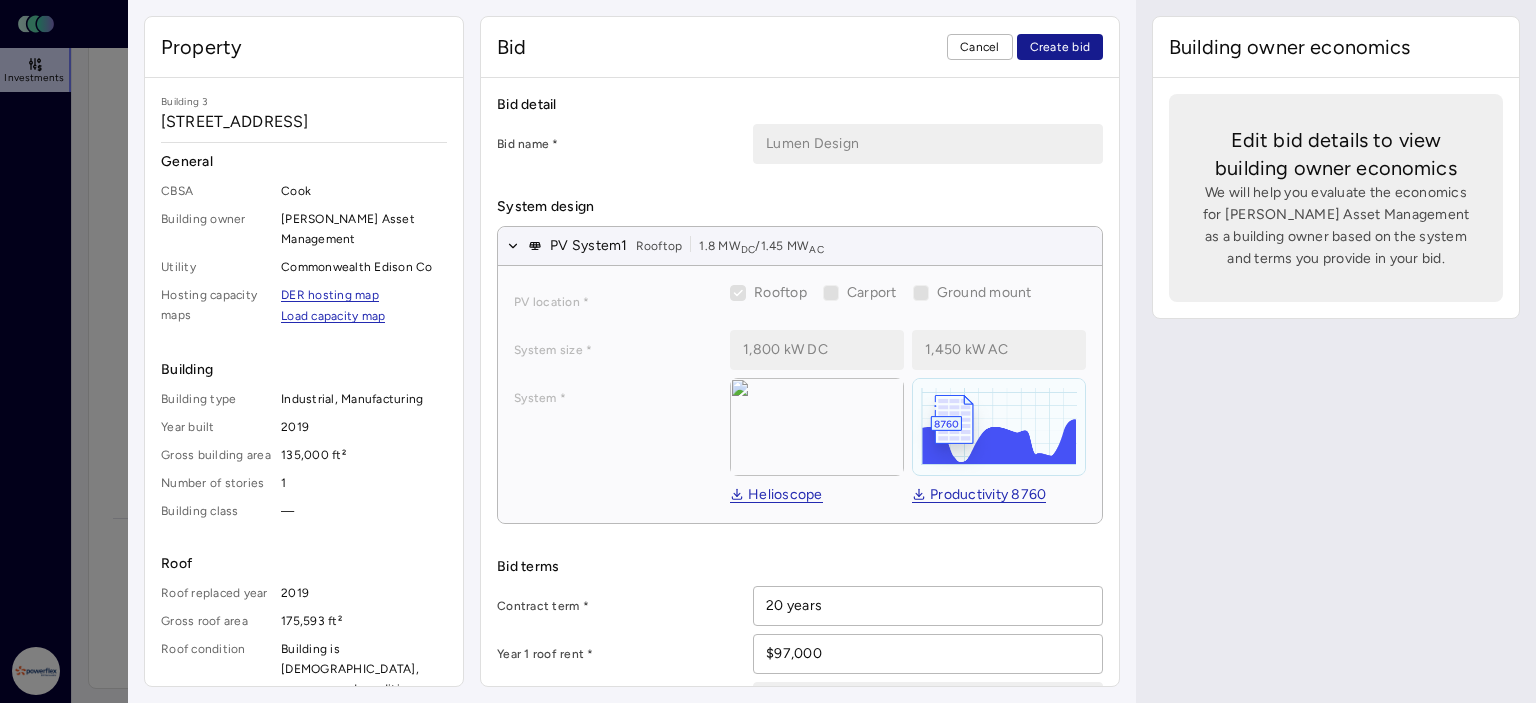 click on "Create bid" at bounding box center [1060, 47] 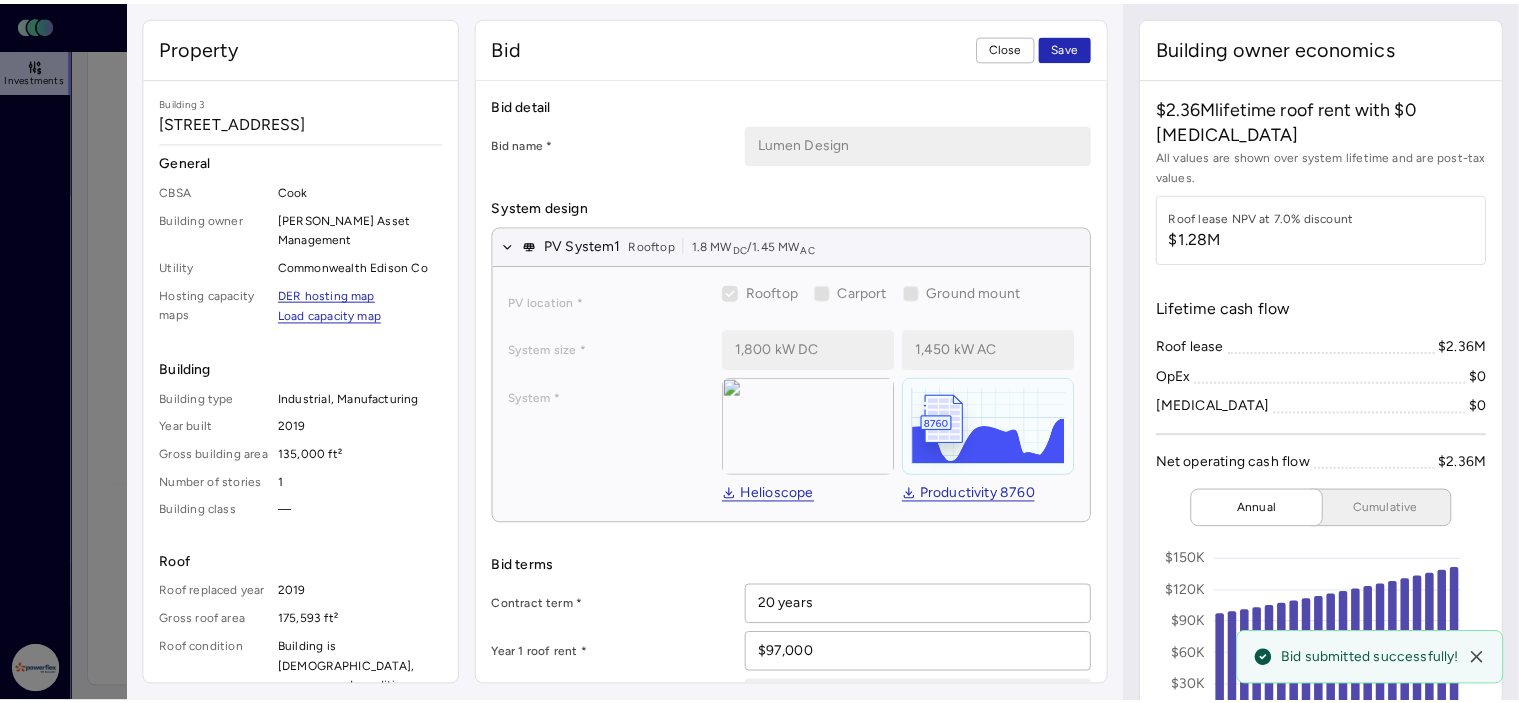 scroll, scrollTop: 100, scrollLeft: 0, axis: vertical 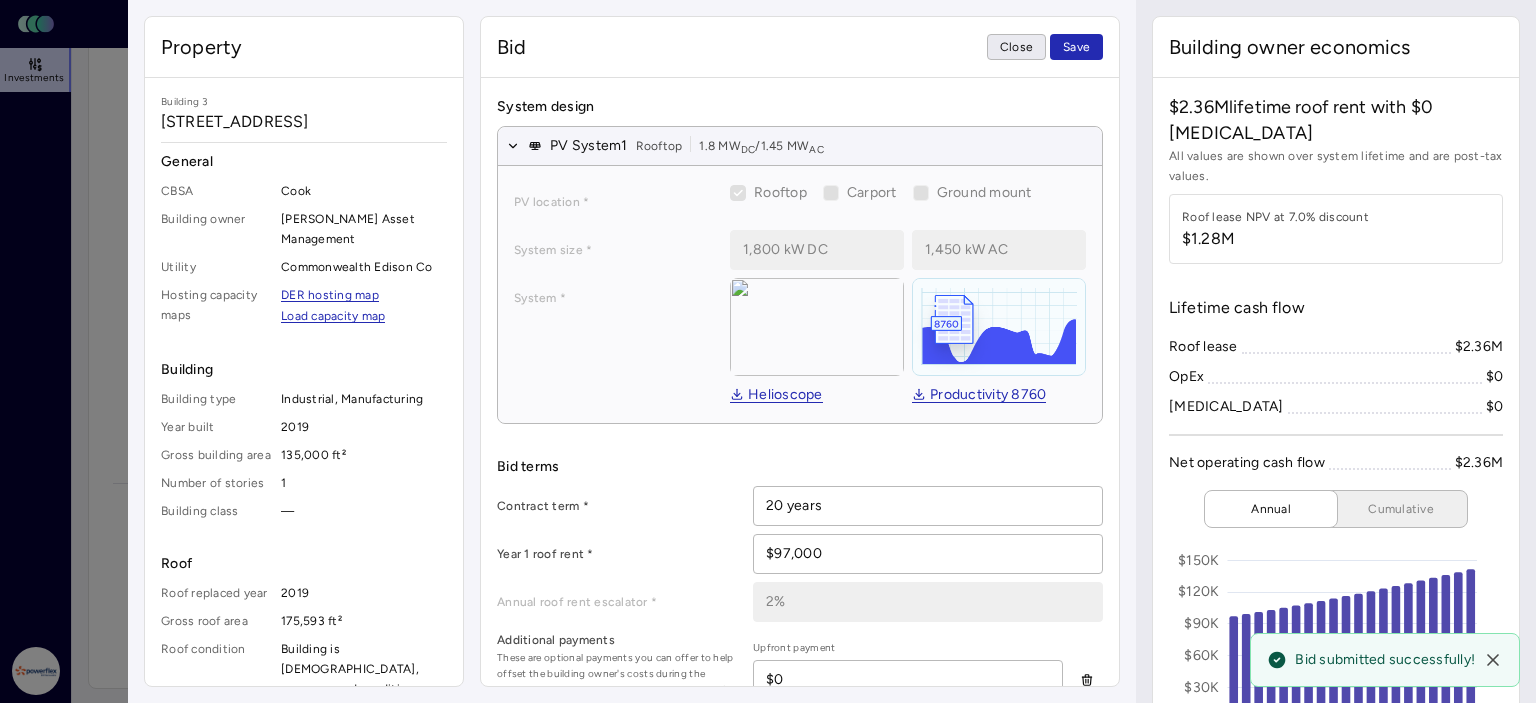 click on "Close" at bounding box center (1016, 47) 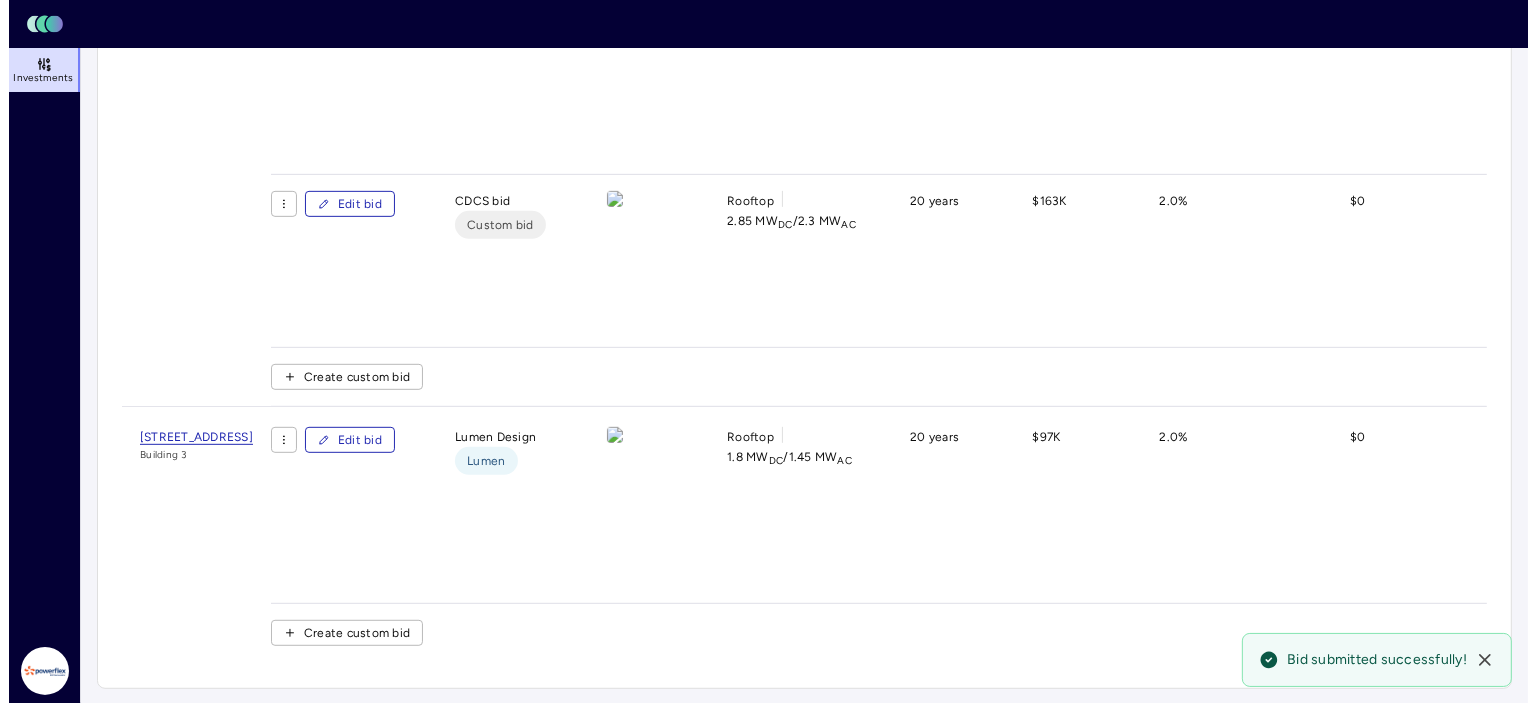 scroll, scrollTop: 913, scrollLeft: 0, axis: vertical 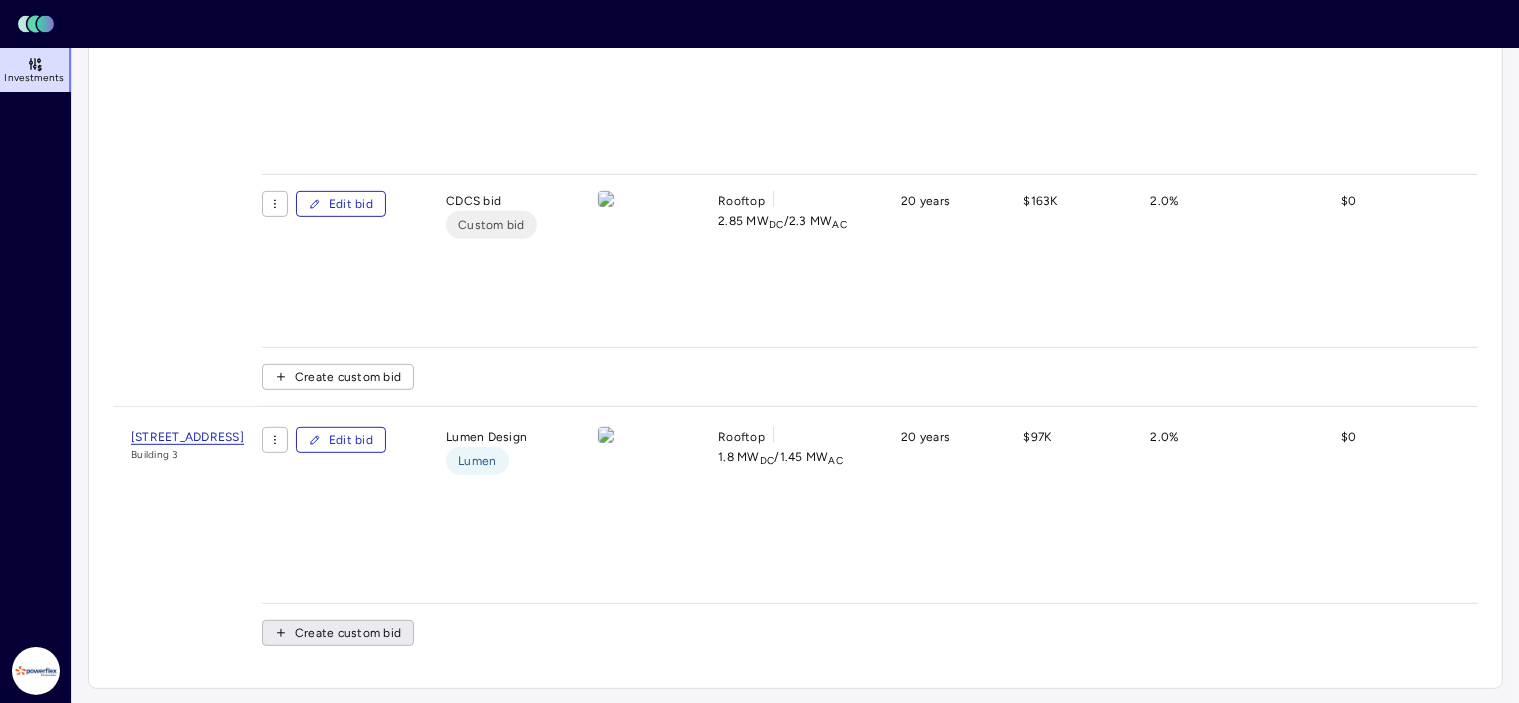 click on "Create custom bid" at bounding box center (348, 633) 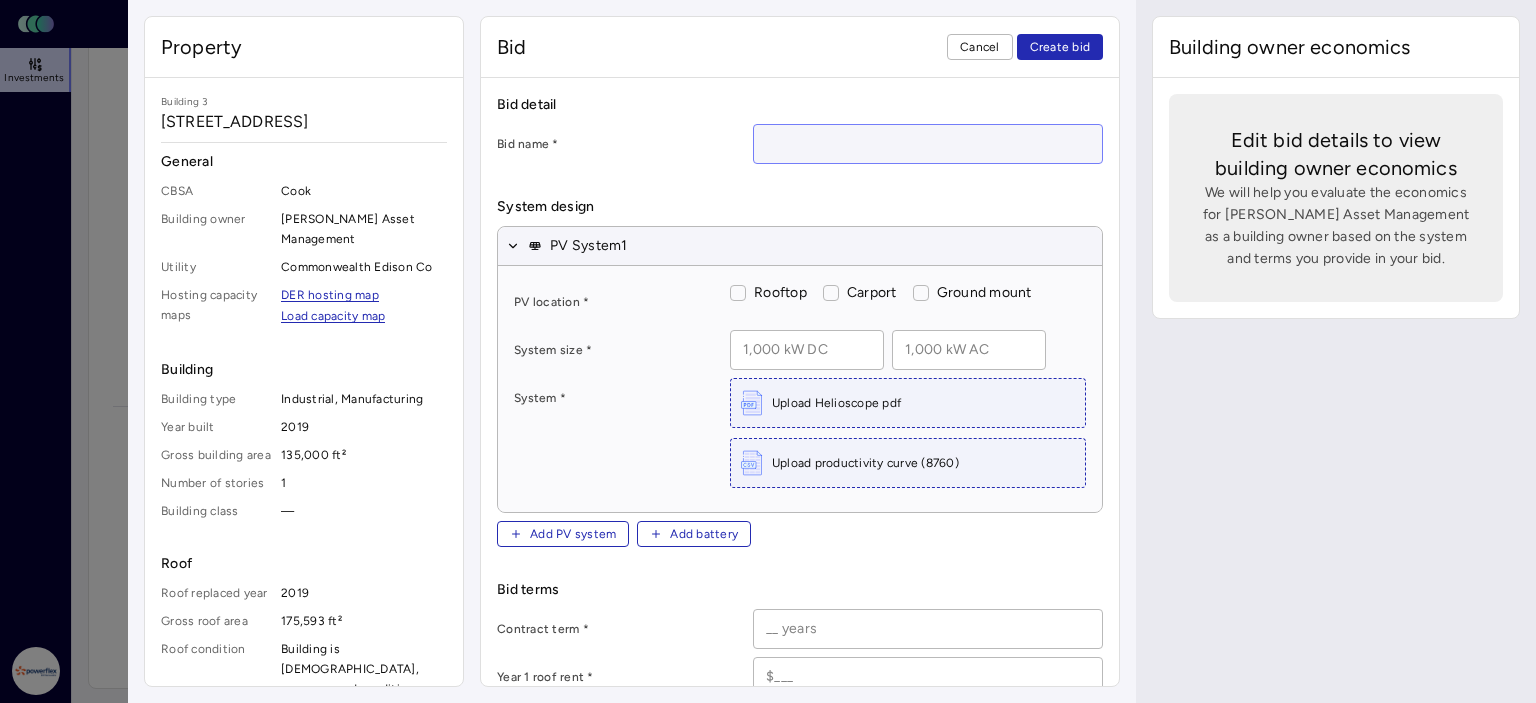 click at bounding box center (928, 144) 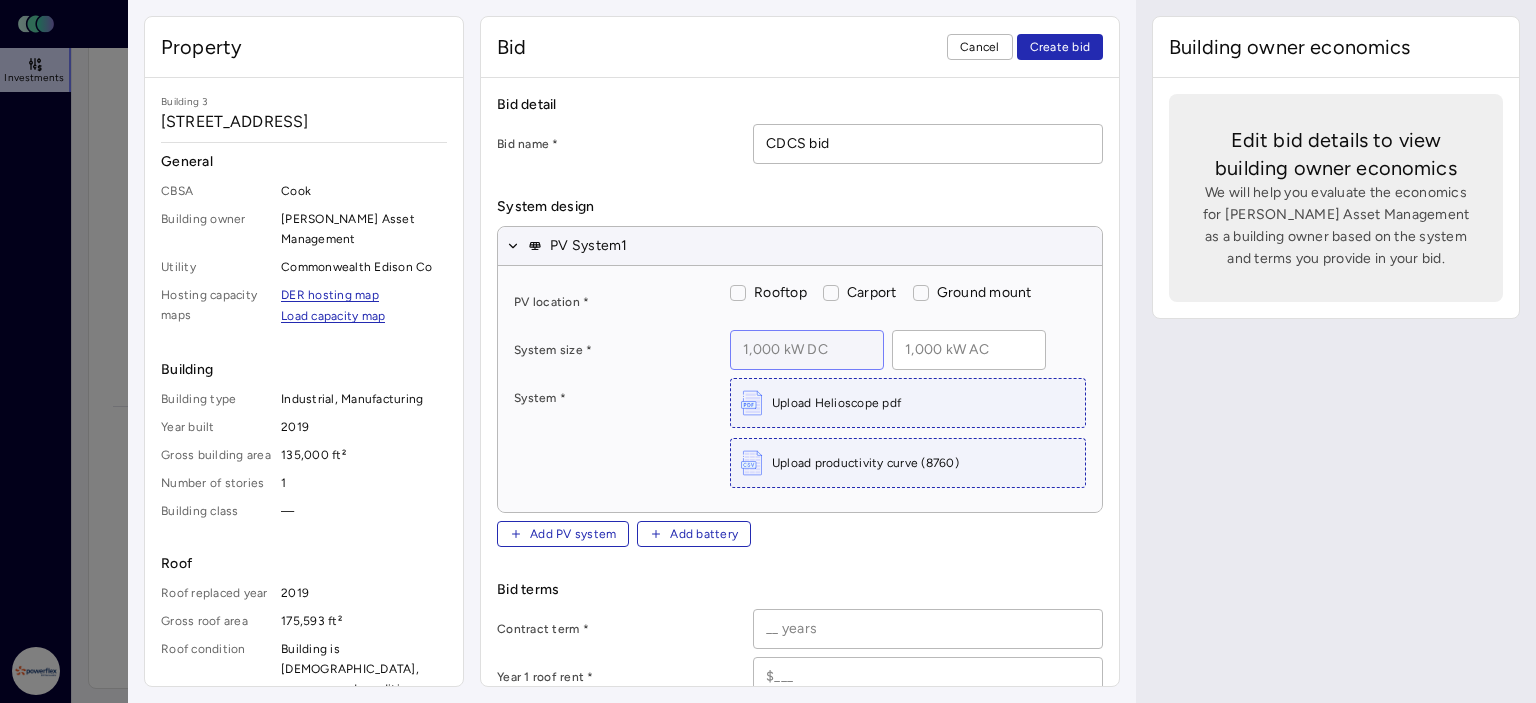 click at bounding box center (807, 350) 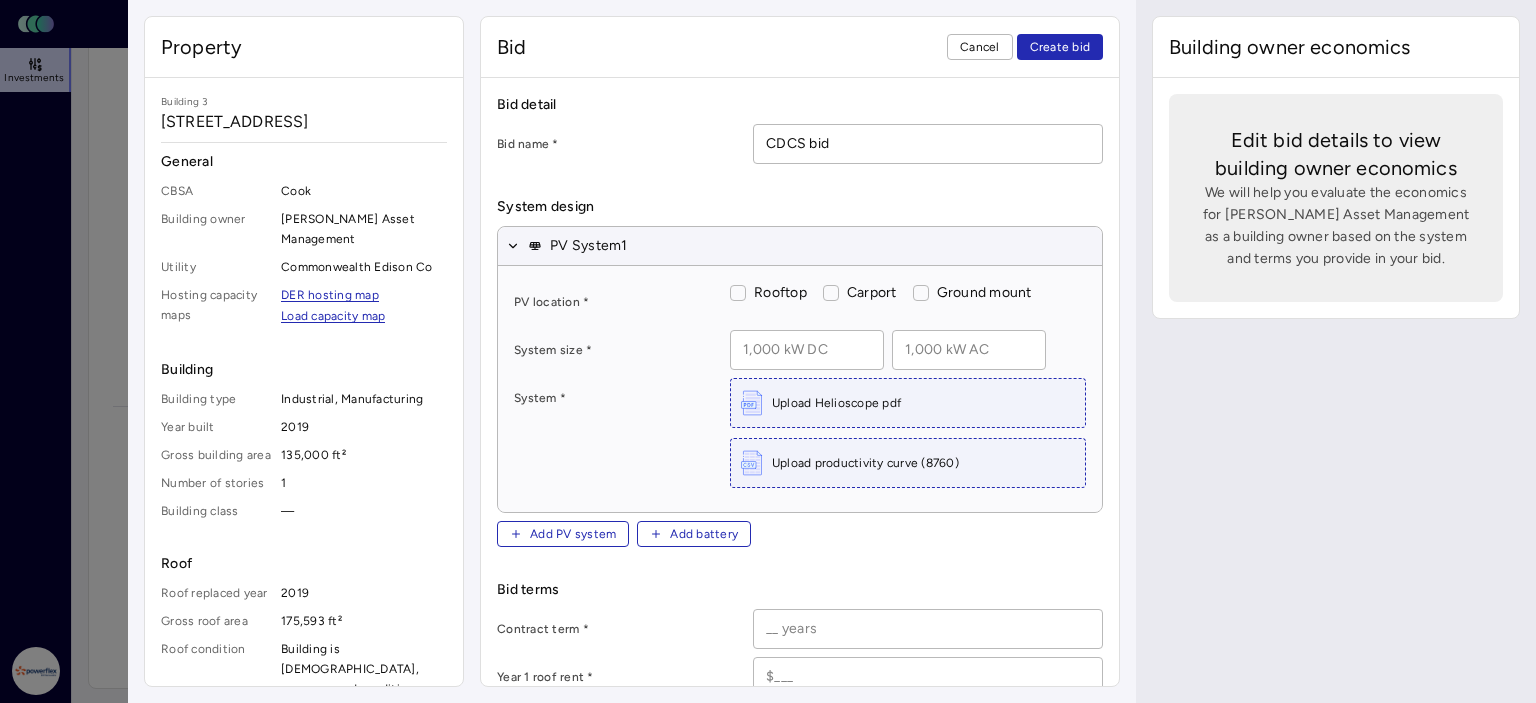 click on "Rooftop" at bounding box center [738, 293] 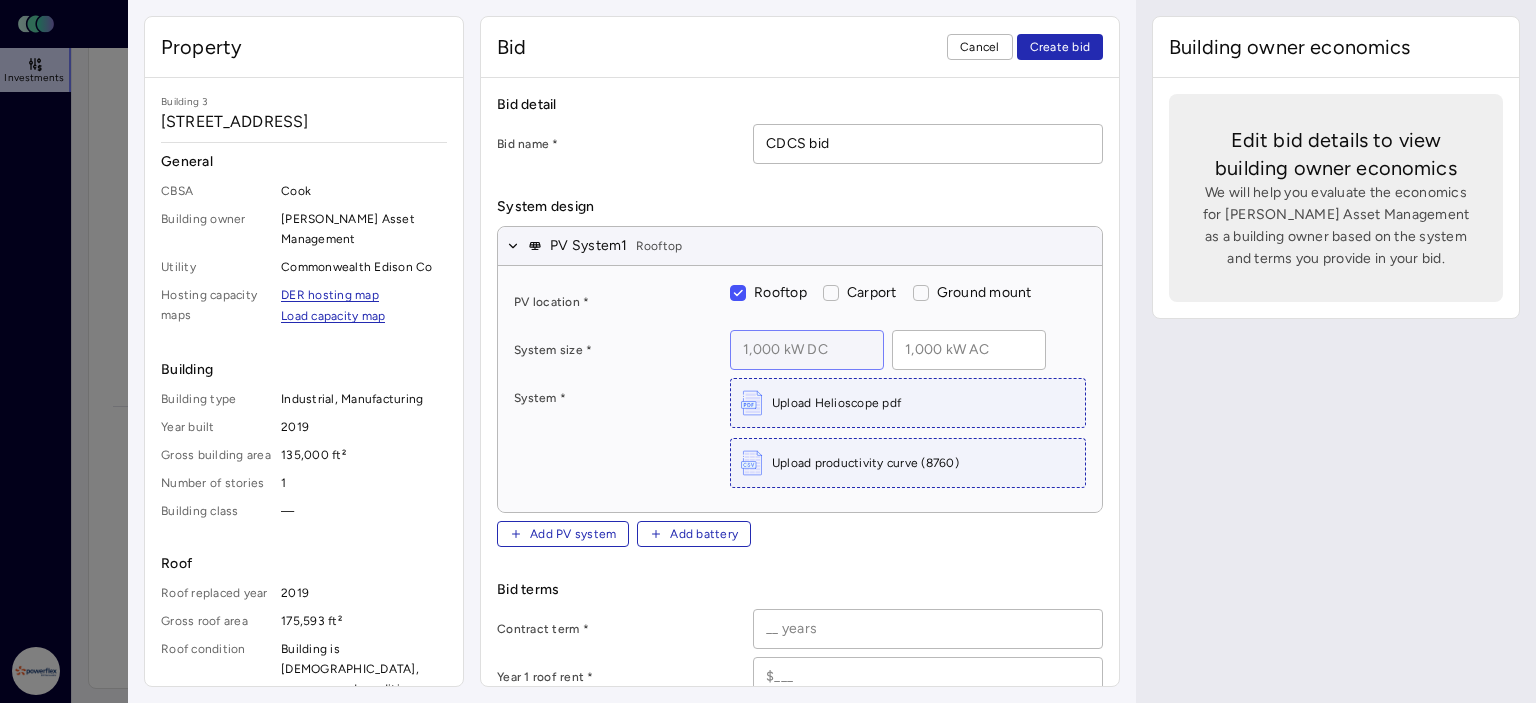 click at bounding box center [807, 350] 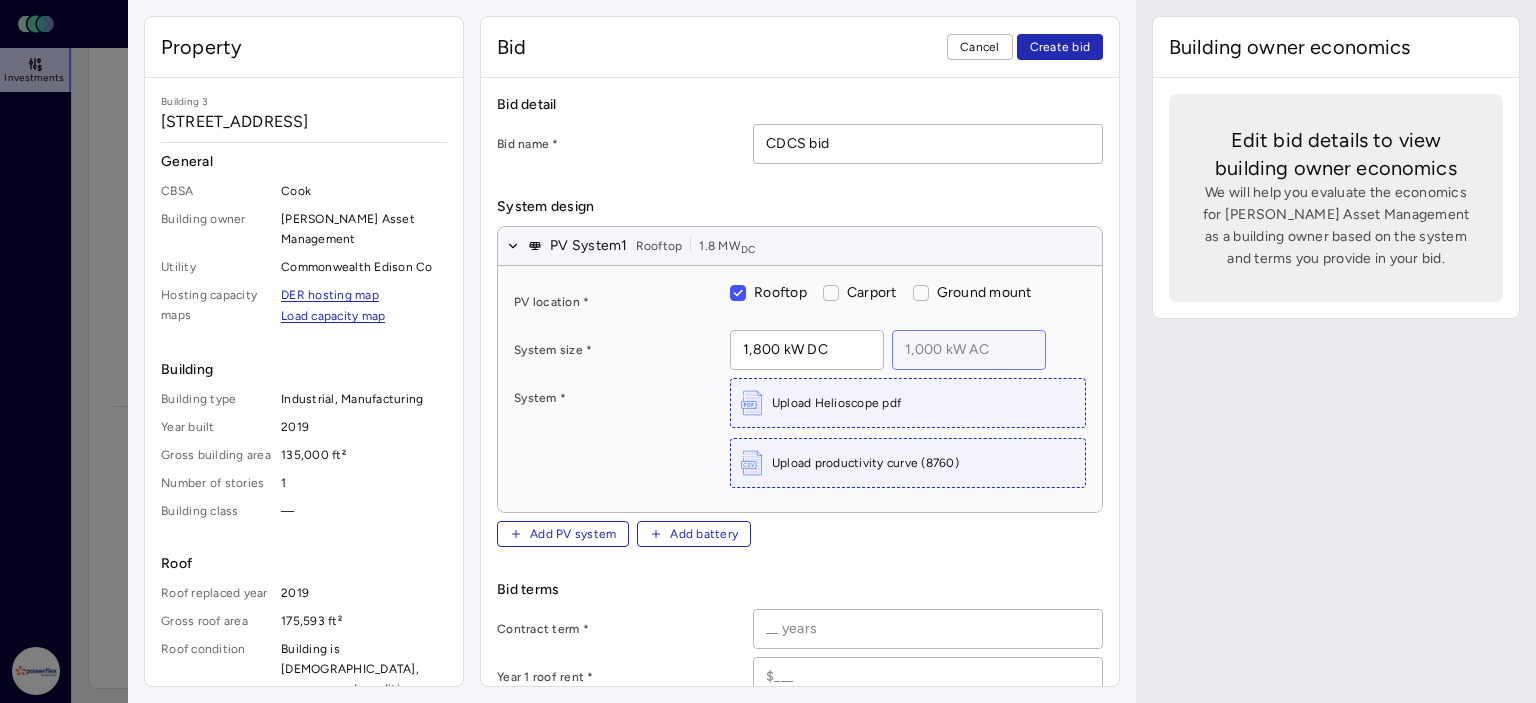 click at bounding box center [969, 350] 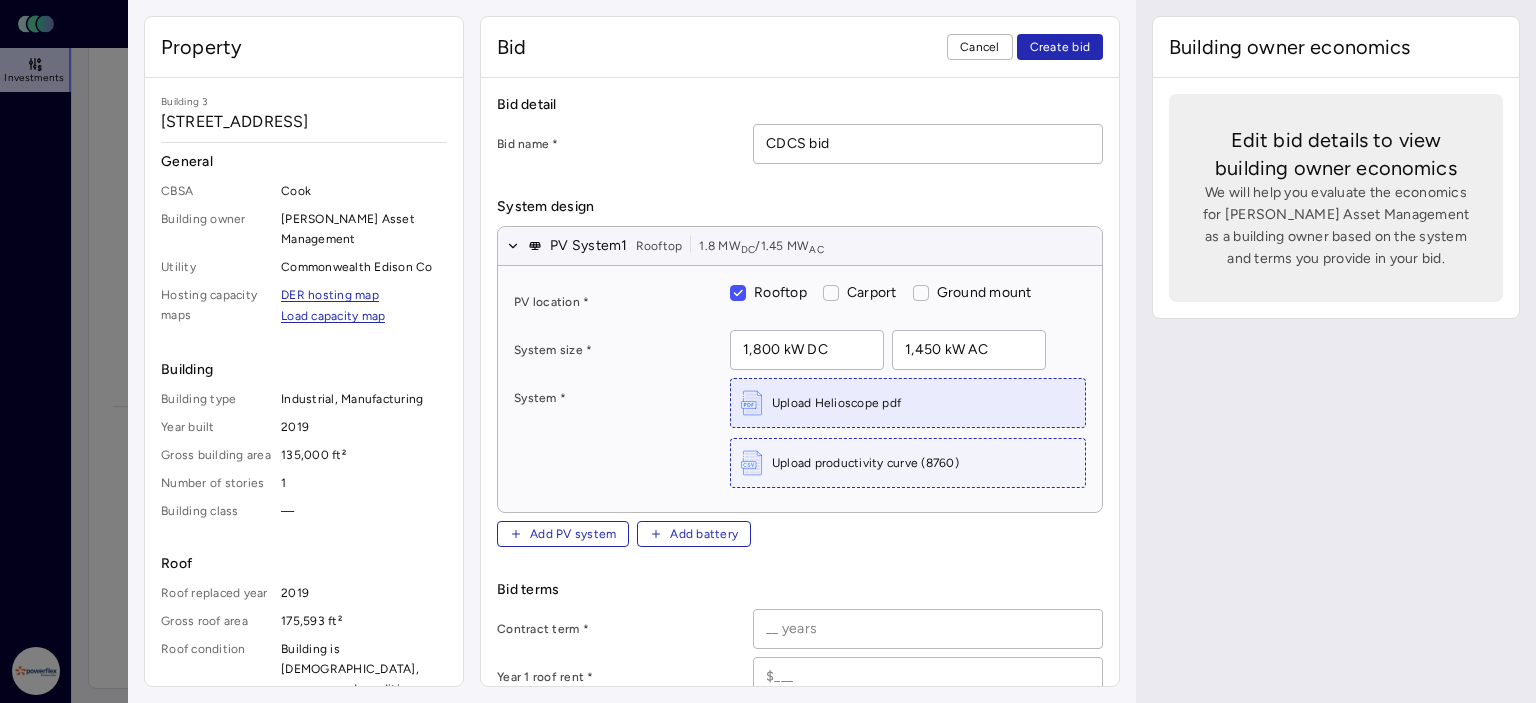 click on "Upload Helioscope pdf" at bounding box center [836, 403] 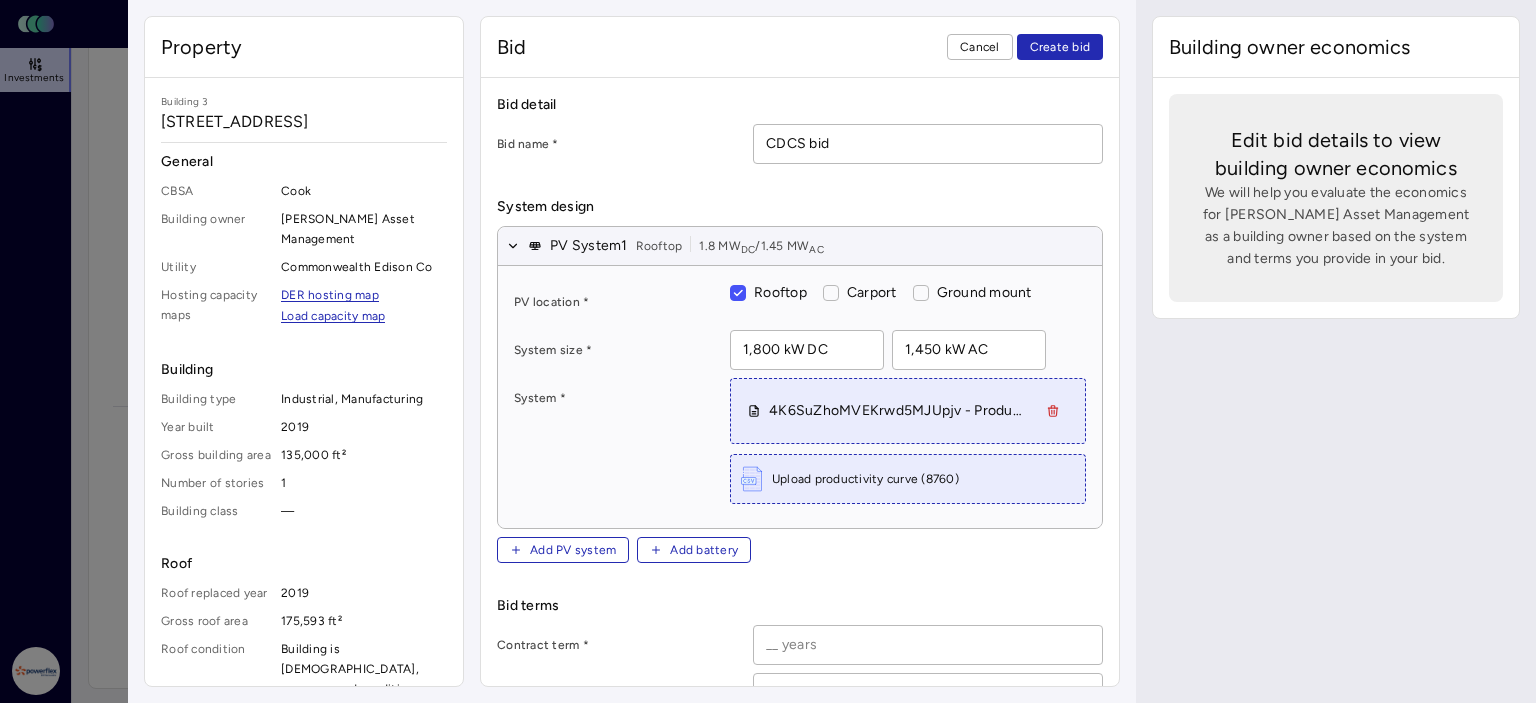 click on "Upload productivity curve (8760)" at bounding box center [865, 479] 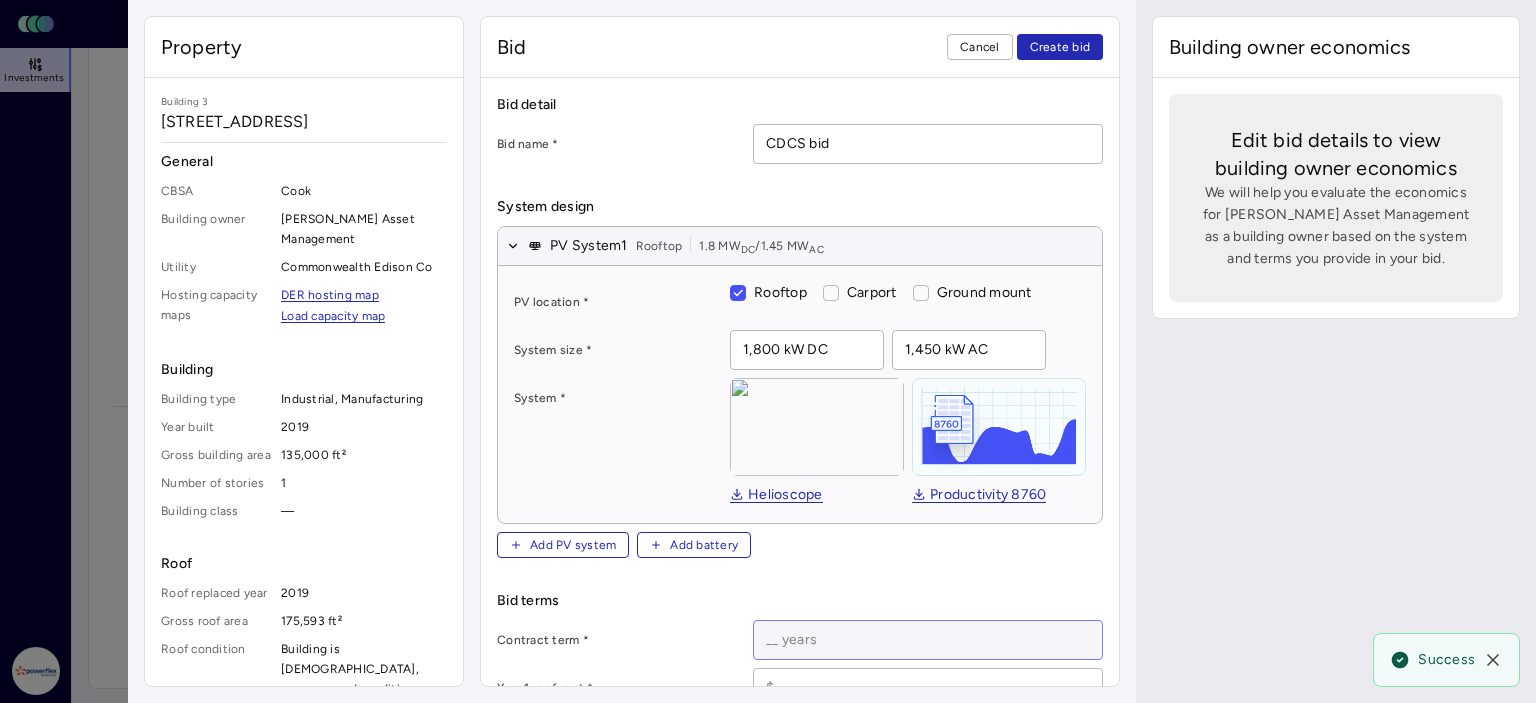 click at bounding box center (928, 640) 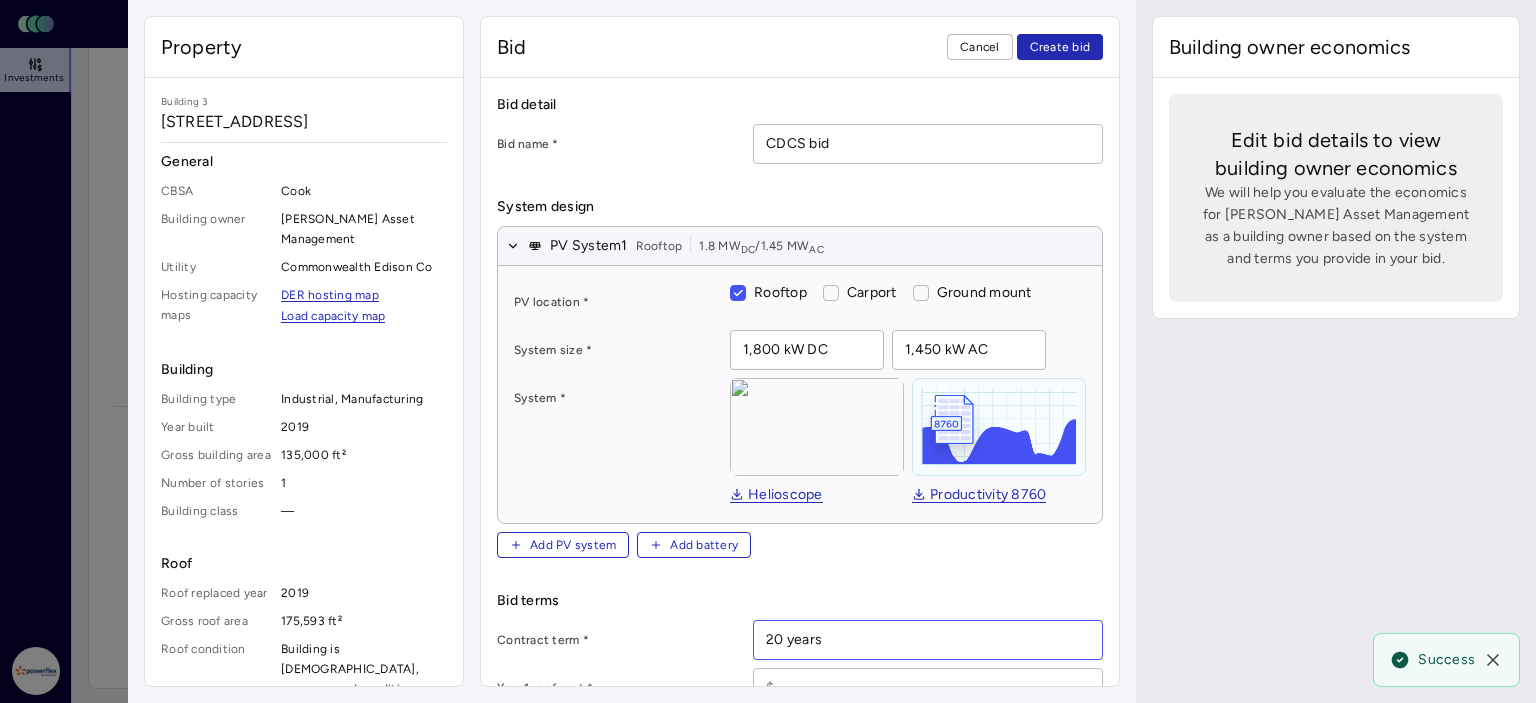 scroll, scrollTop: 200, scrollLeft: 0, axis: vertical 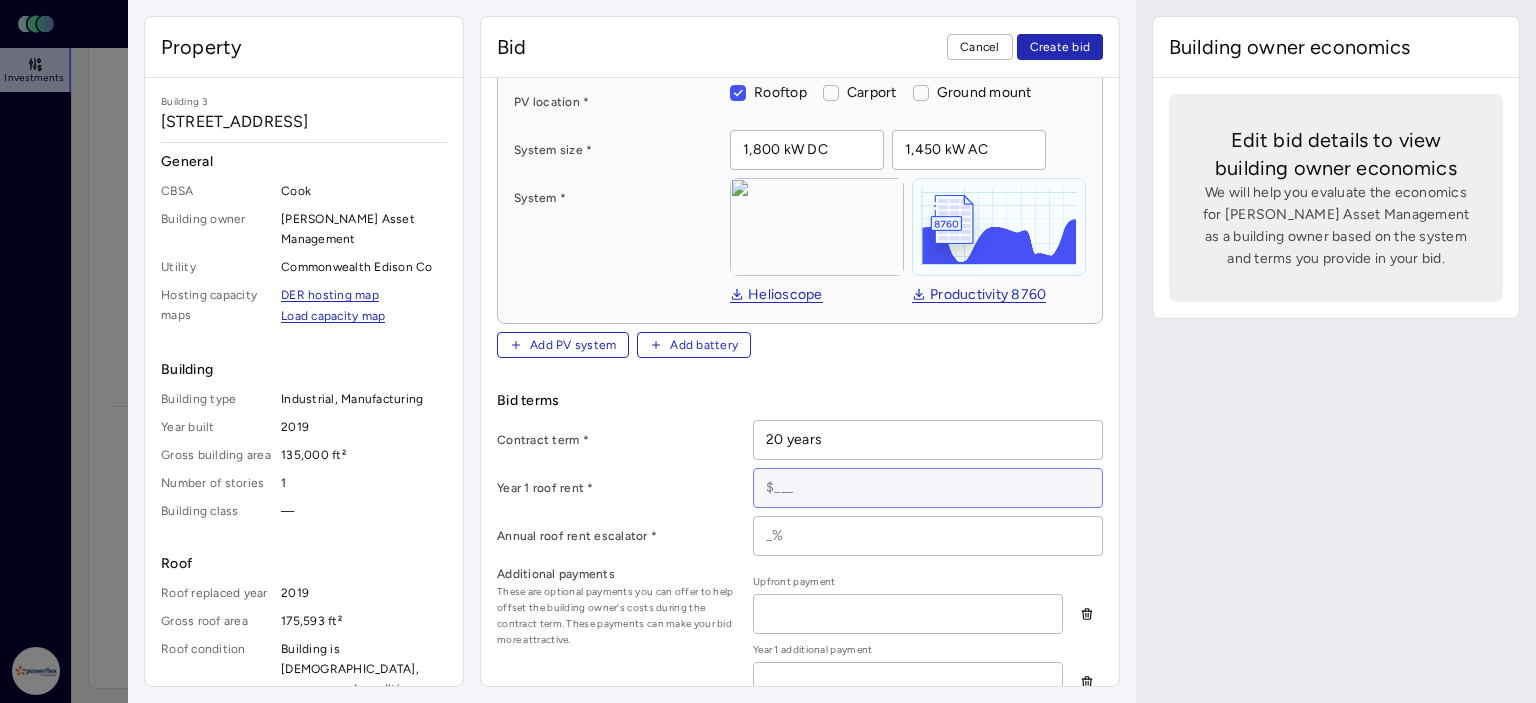 click at bounding box center [928, 488] 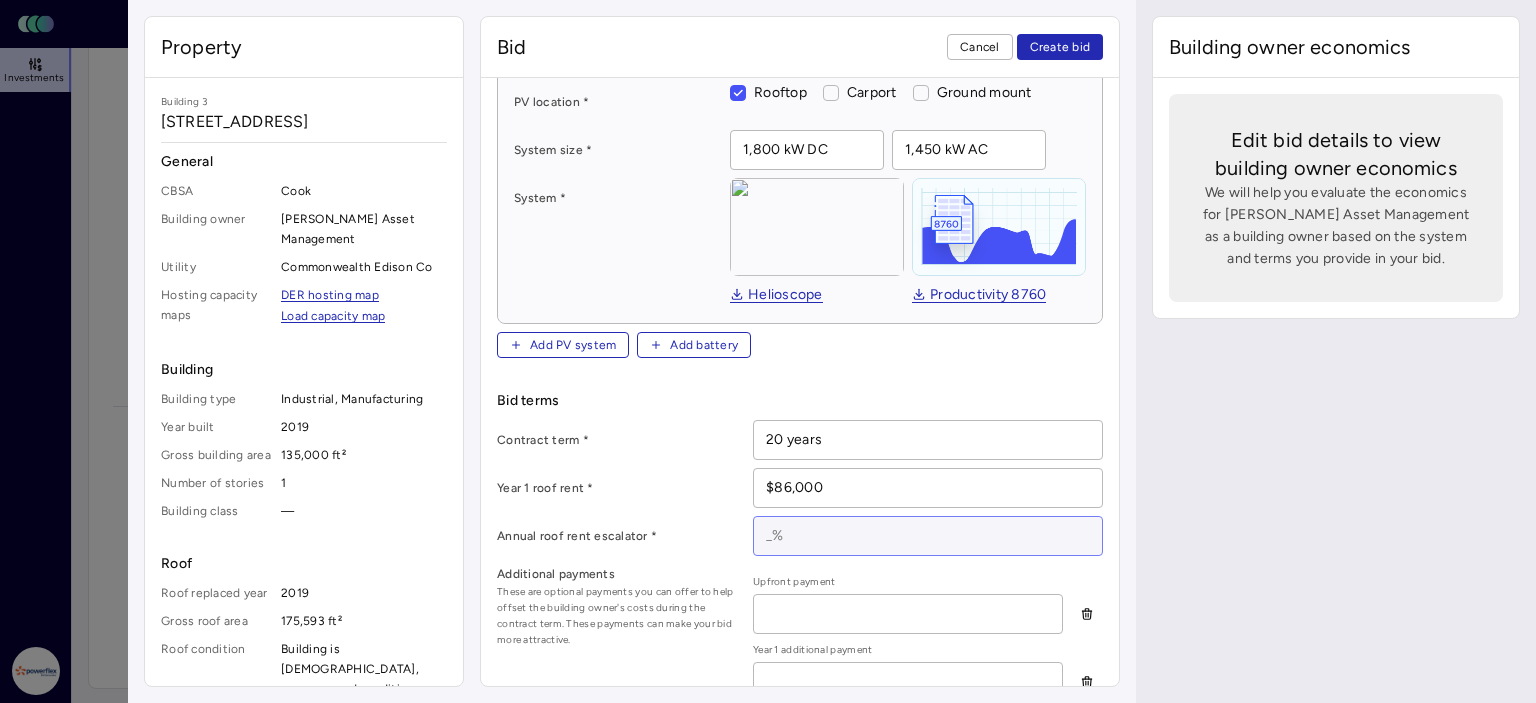 click at bounding box center [928, 536] 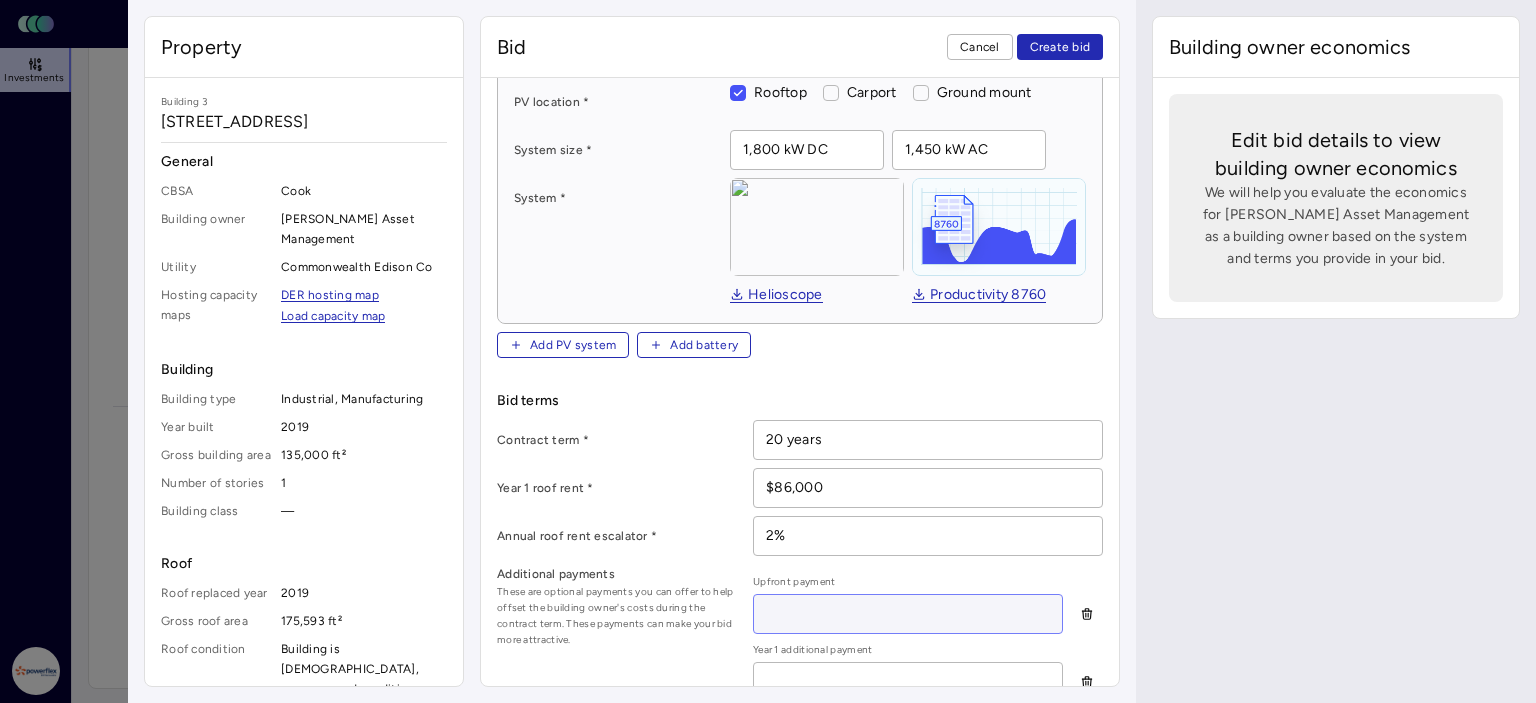 click at bounding box center (908, 614) 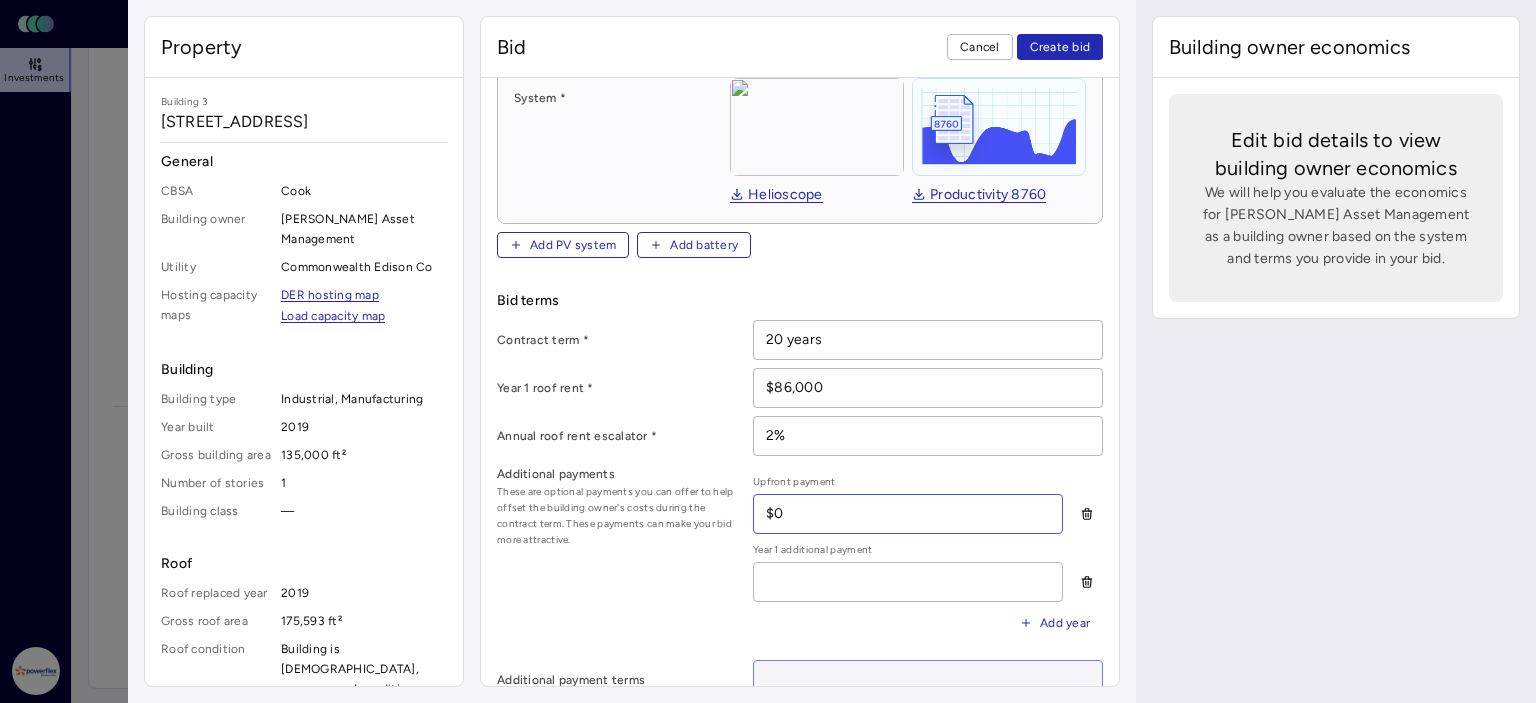 scroll, scrollTop: 400, scrollLeft: 0, axis: vertical 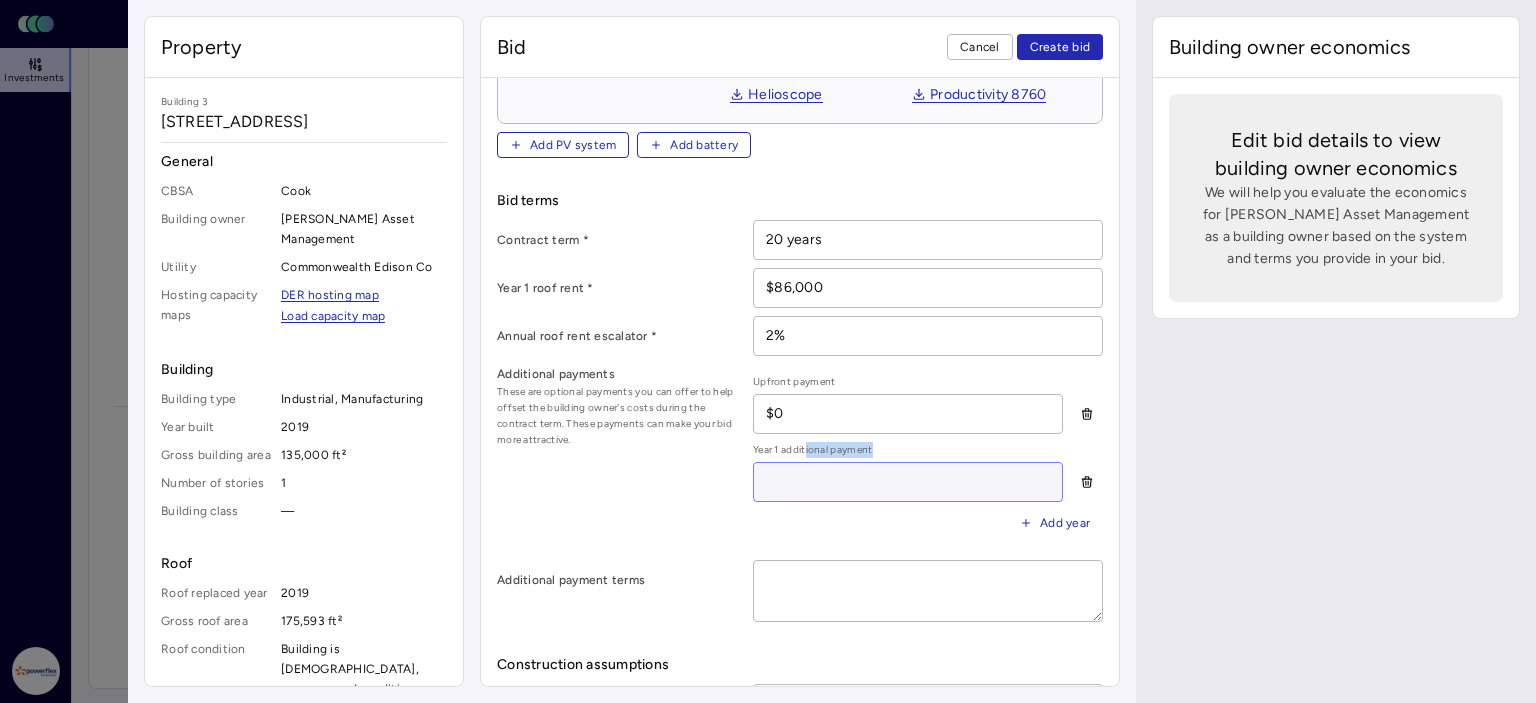 drag, startPoint x: 806, startPoint y: 453, endPoint x: 805, endPoint y: 468, distance: 15.033297 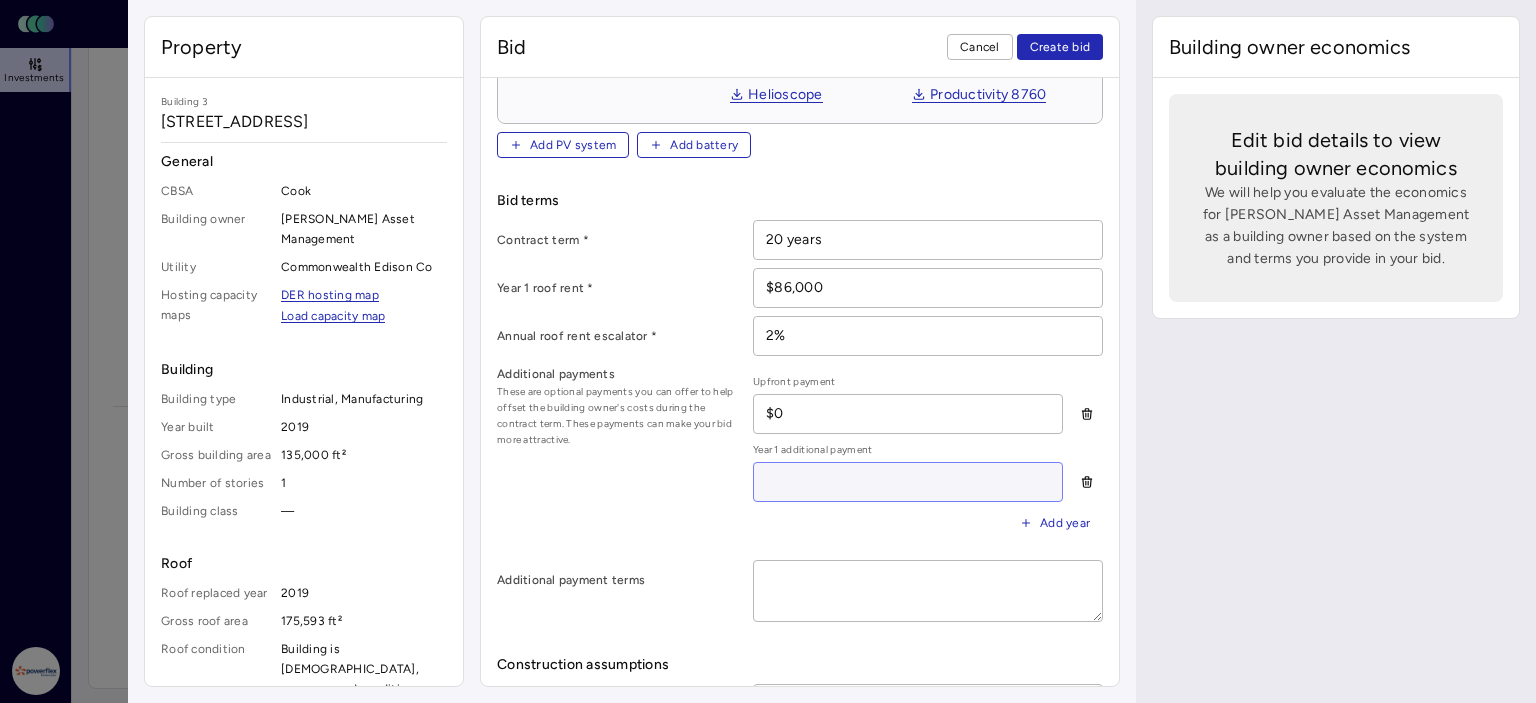 click at bounding box center [908, 482] 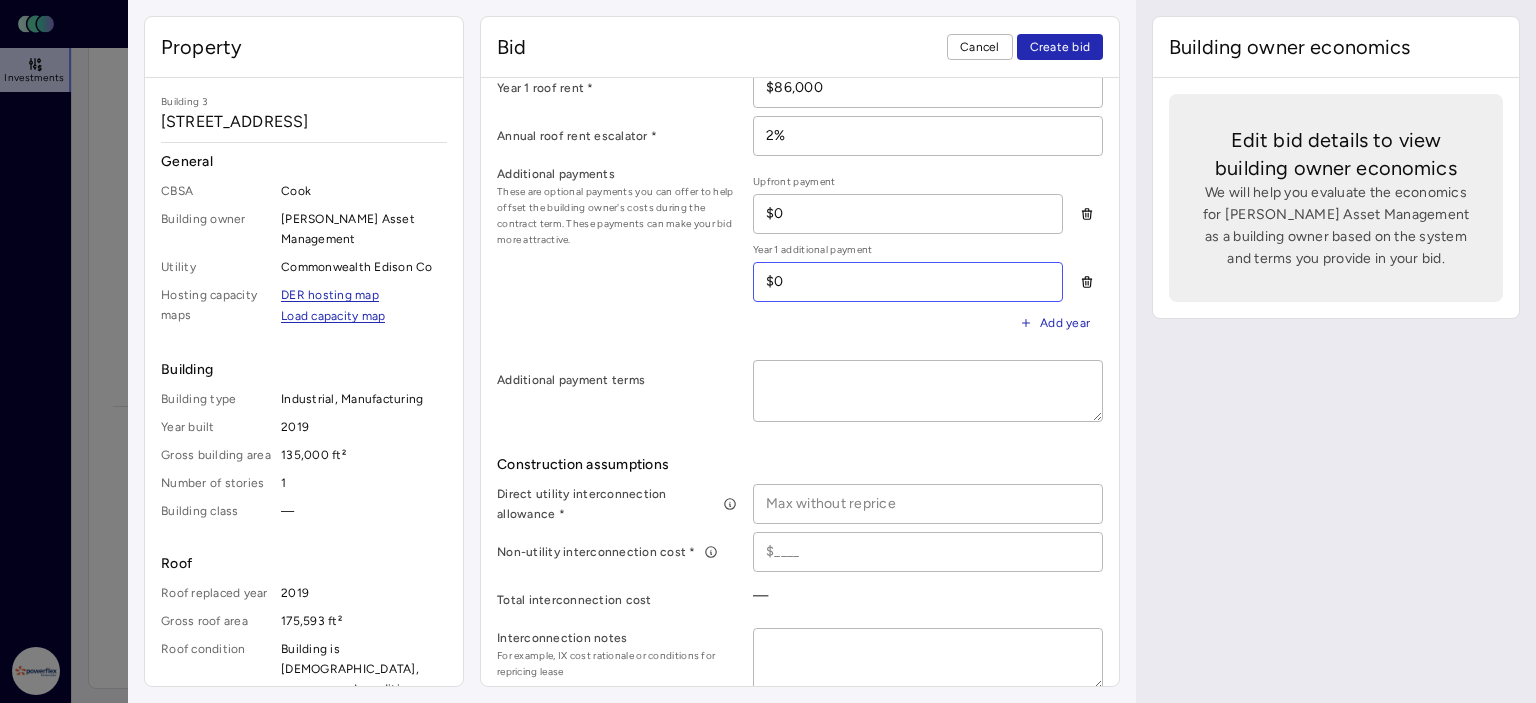 scroll, scrollTop: 700, scrollLeft: 0, axis: vertical 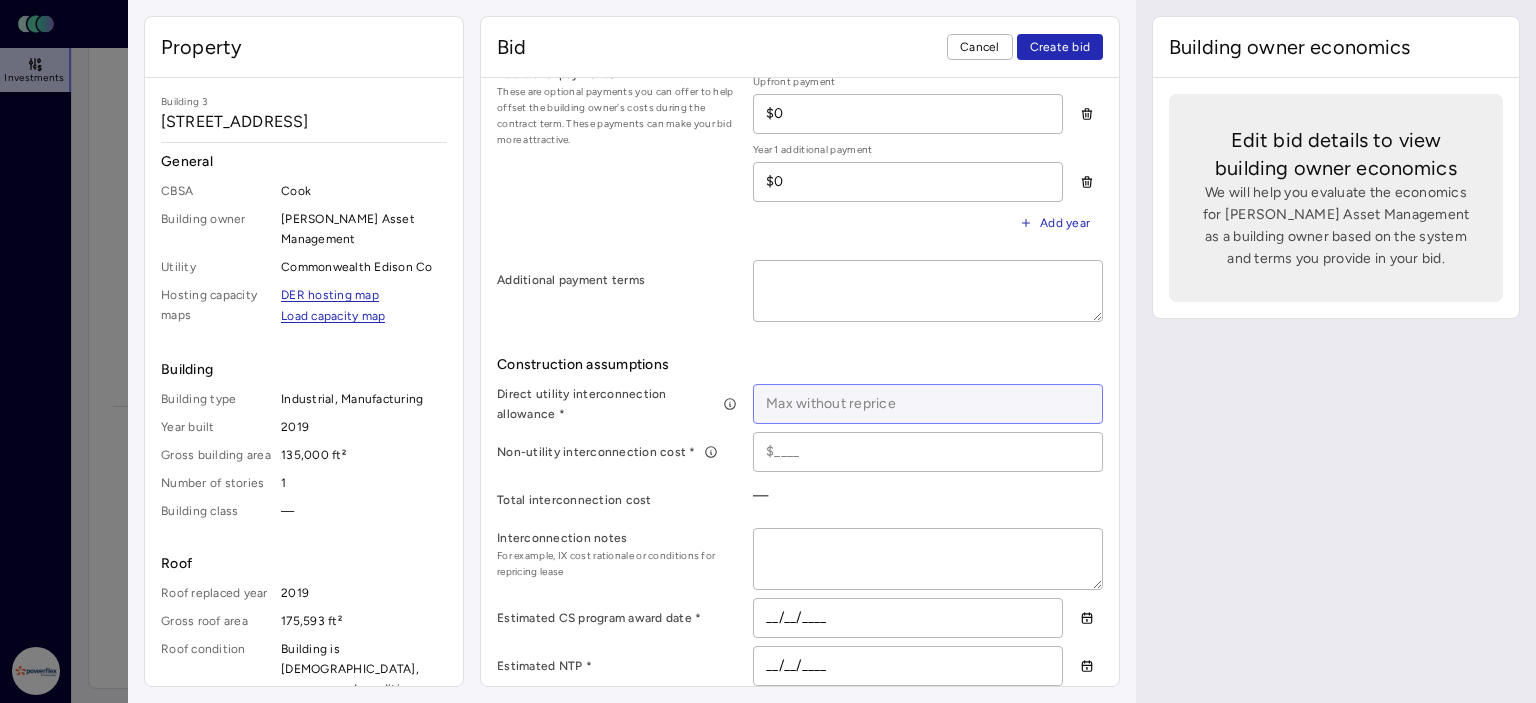 click at bounding box center [928, 404] 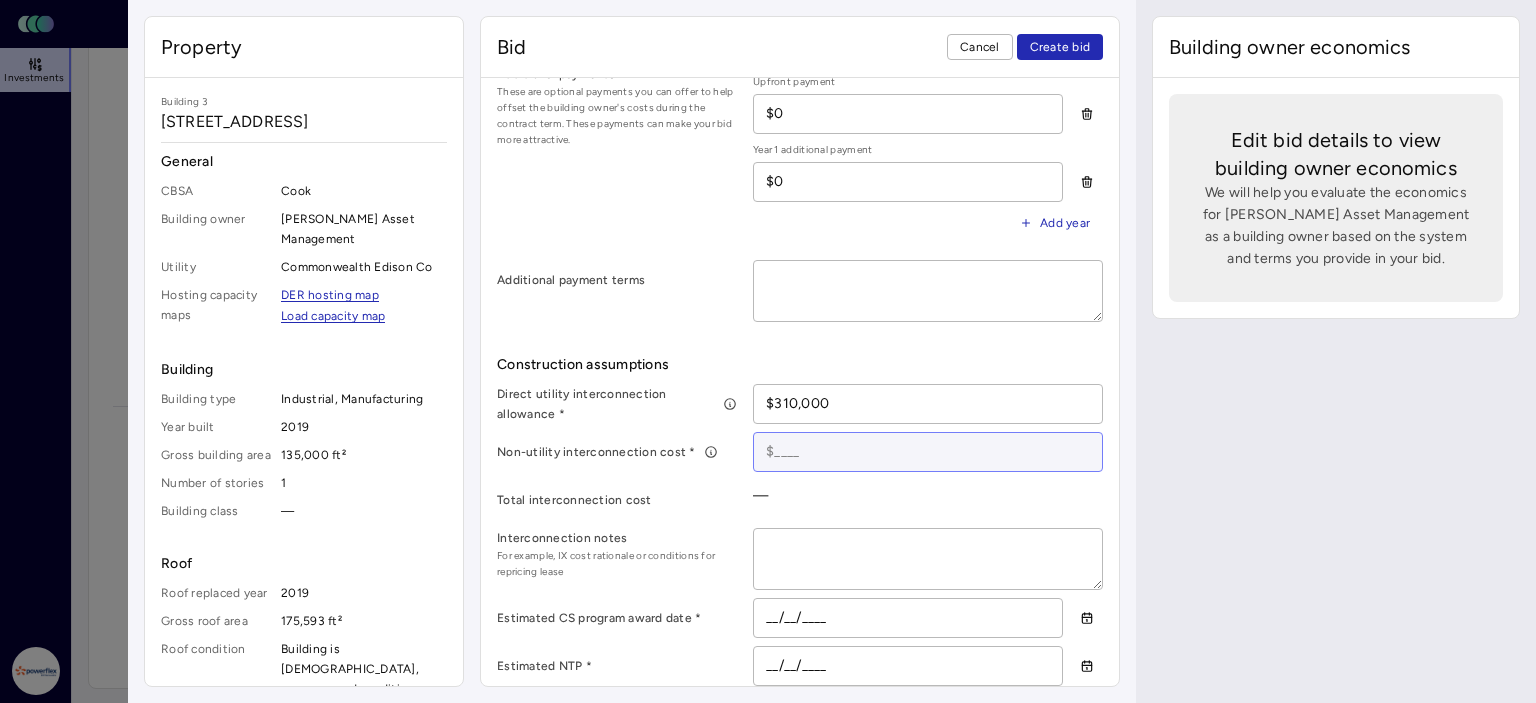 click at bounding box center [928, 452] 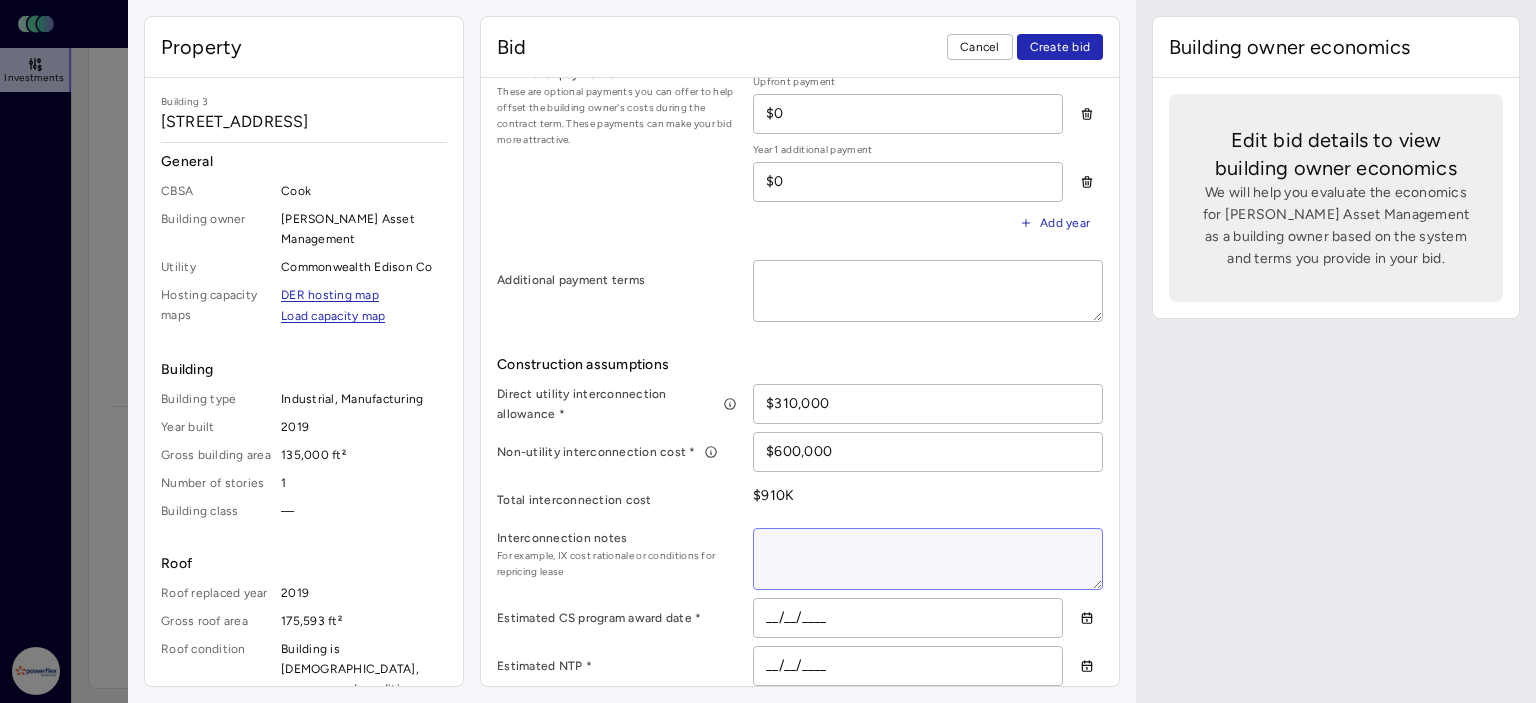click at bounding box center (928, 559) 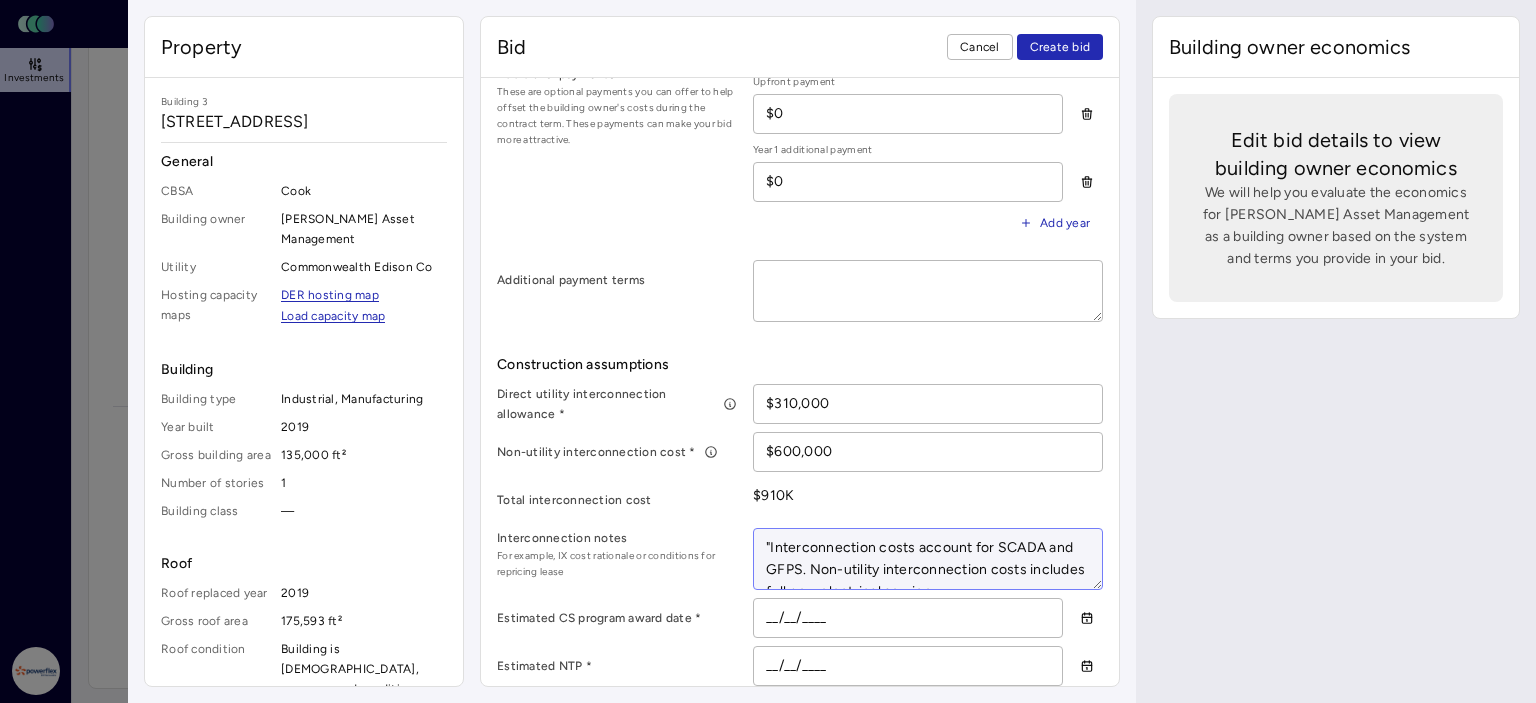 scroll, scrollTop: 749, scrollLeft: 0, axis: vertical 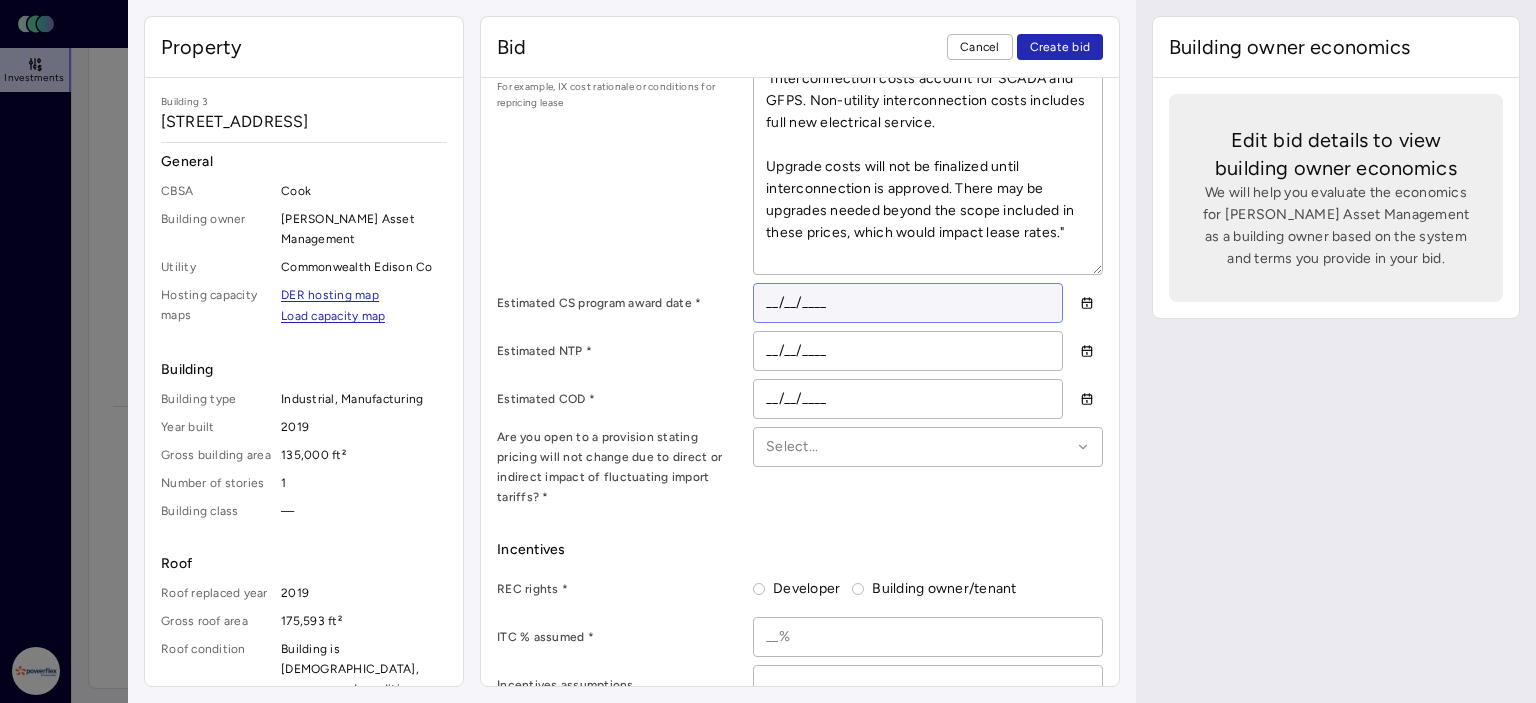 click on "__/__/____" at bounding box center (908, 303) 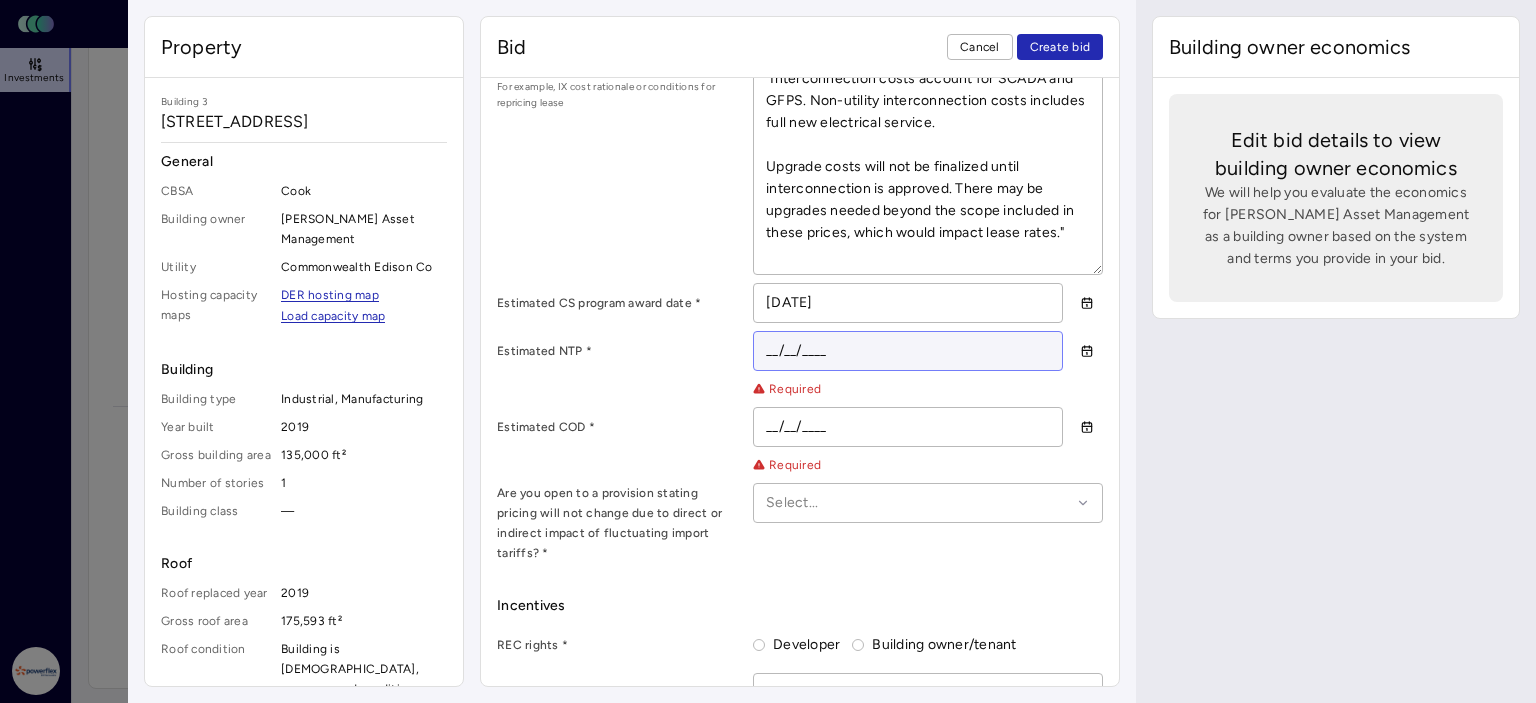 drag, startPoint x: 788, startPoint y: 349, endPoint x: 786, endPoint y: 339, distance: 10.198039 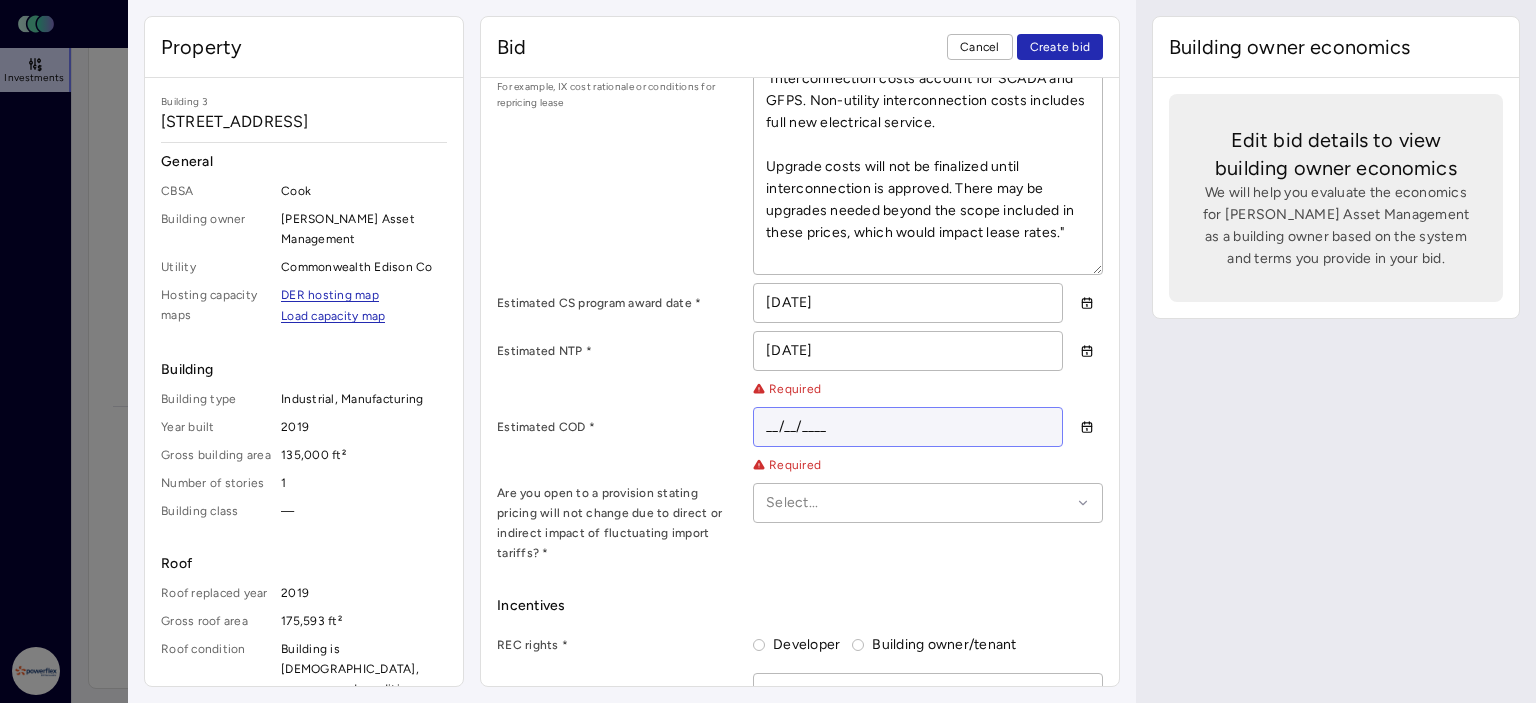 click on "__/__/____" at bounding box center (908, 427) 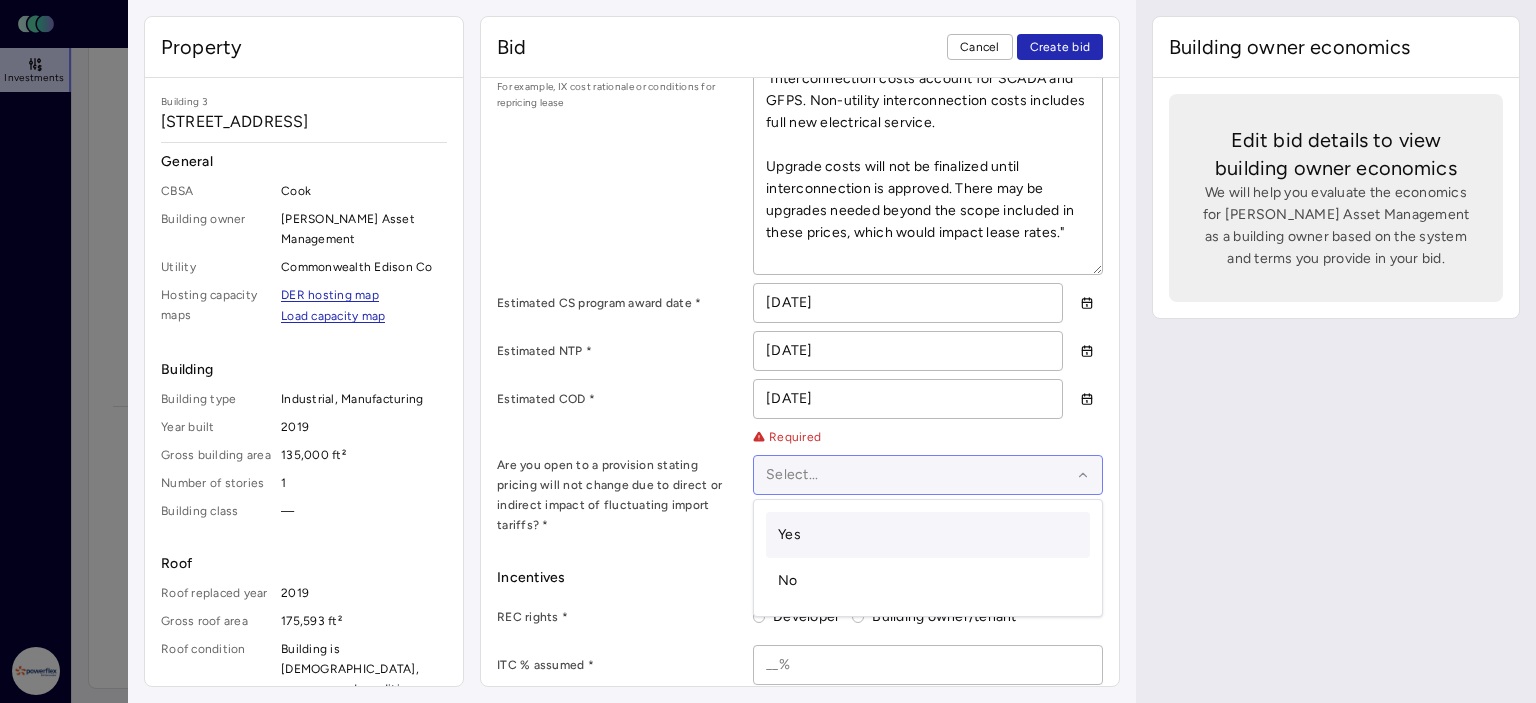 click at bounding box center (918, 475) 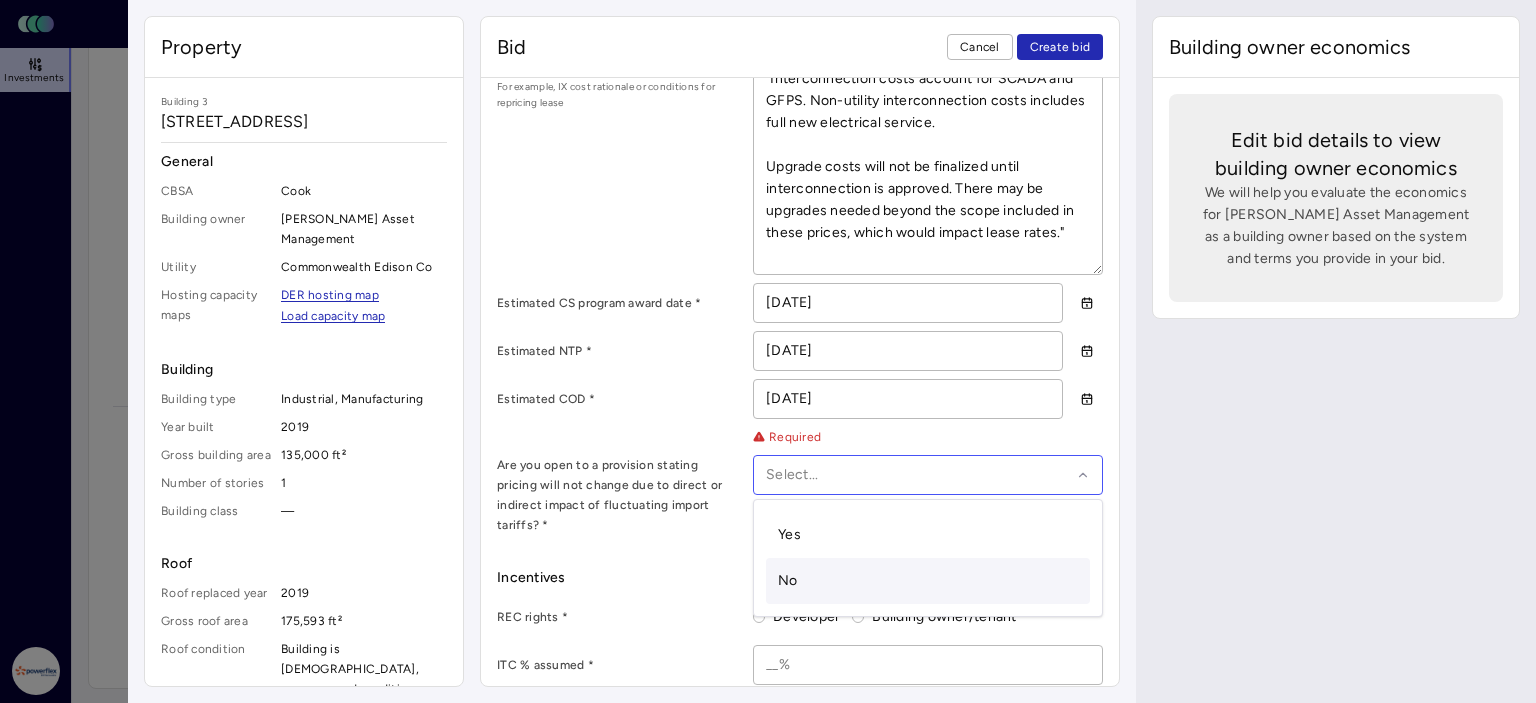 click on "No" at bounding box center (788, 580) 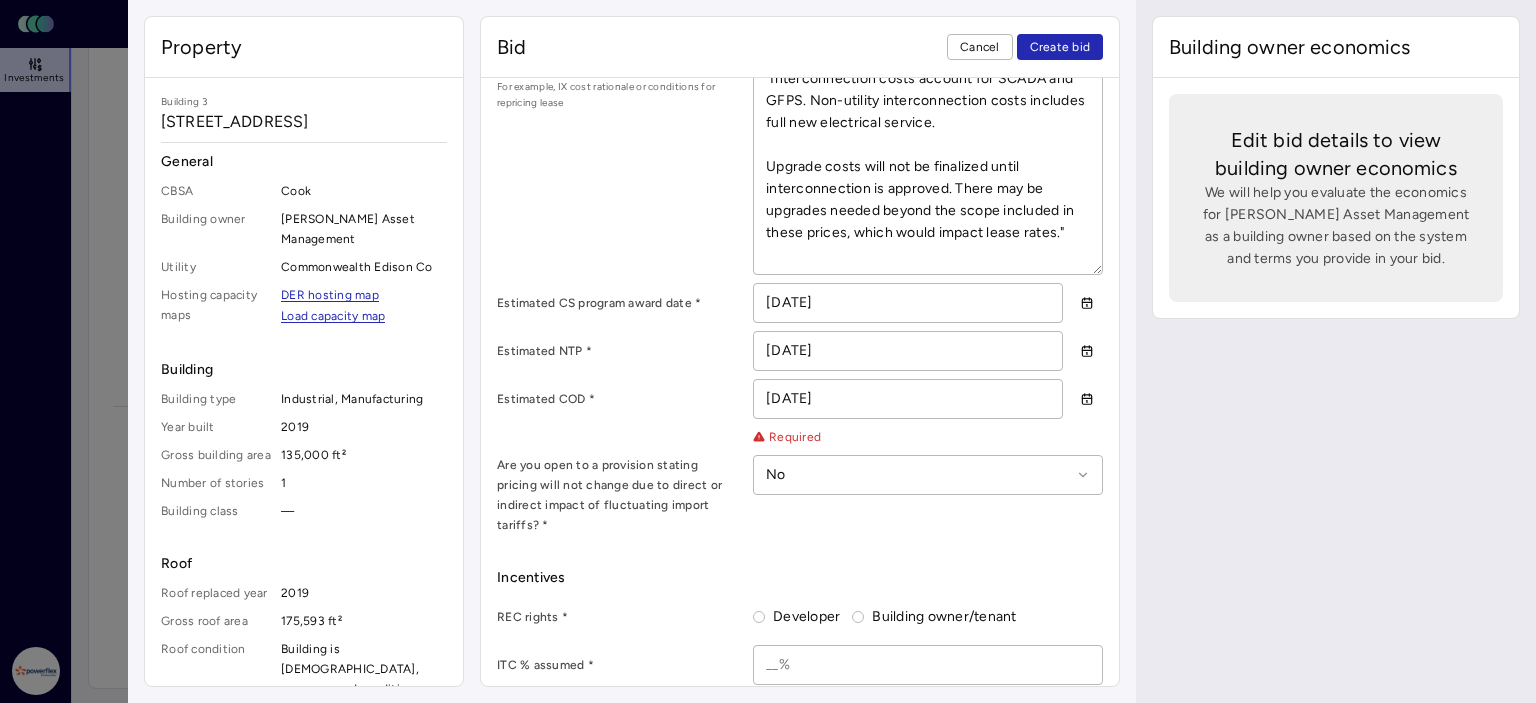 click on "Developer" at bounding box center (759, 617) 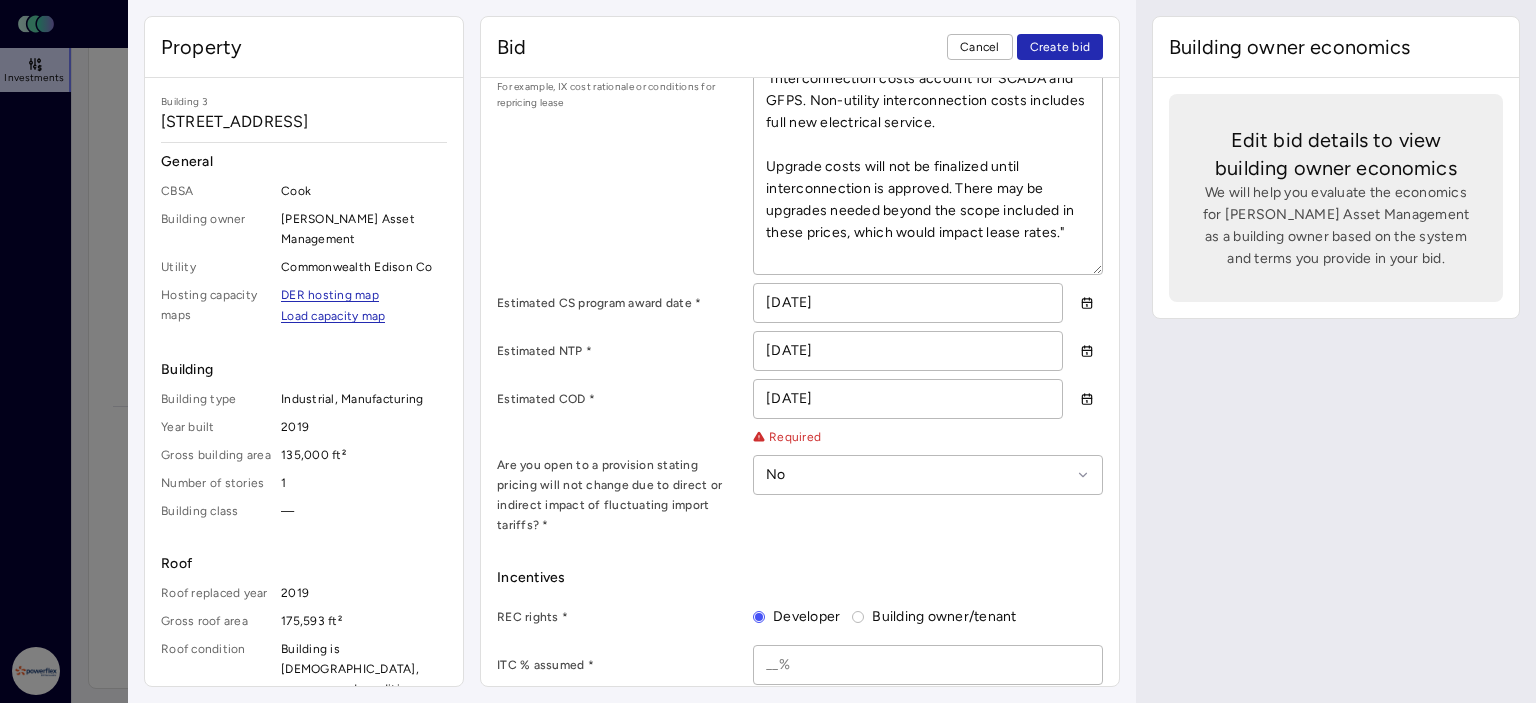 click on "REC rights   * Developer Building owner/tenant ITC % assumed   * Incentives assumptions" at bounding box center (800, 676) 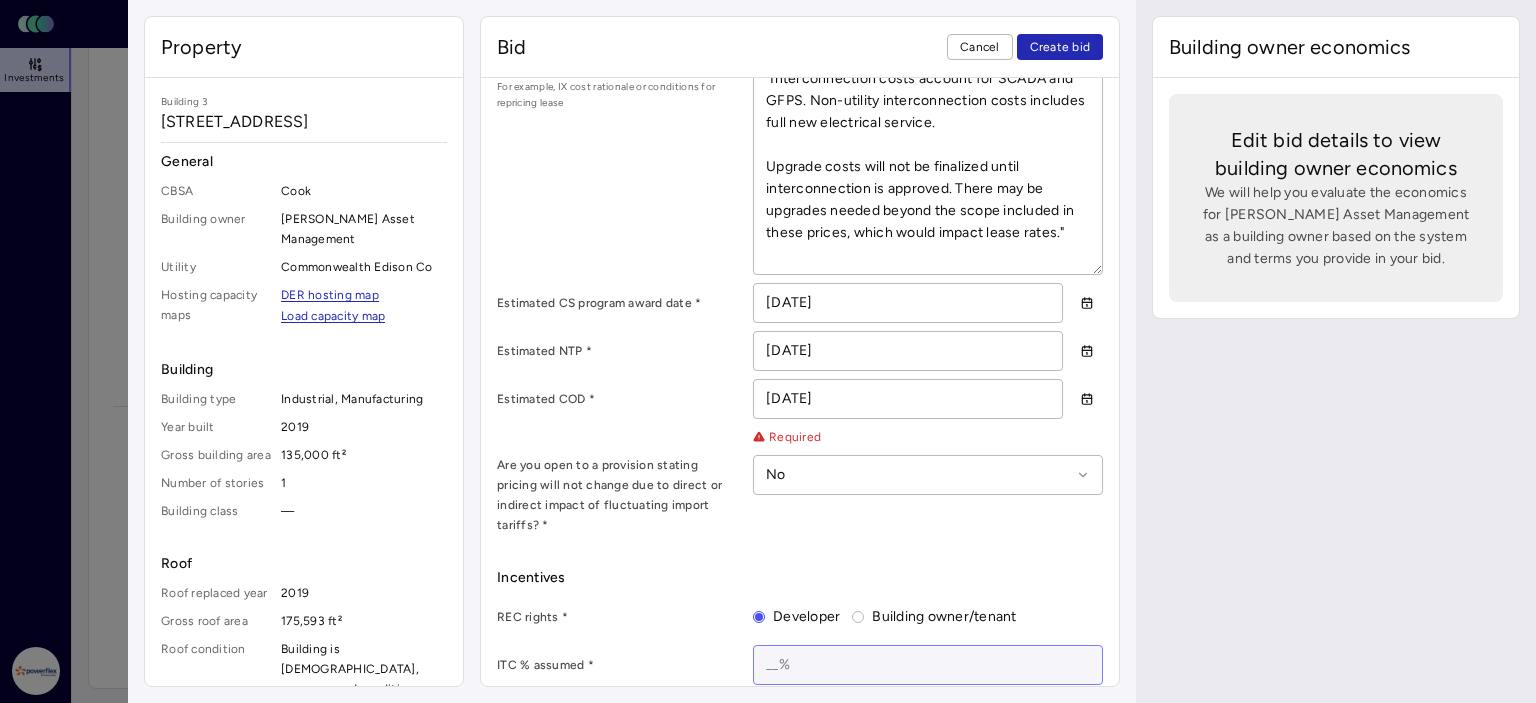 click at bounding box center [928, 665] 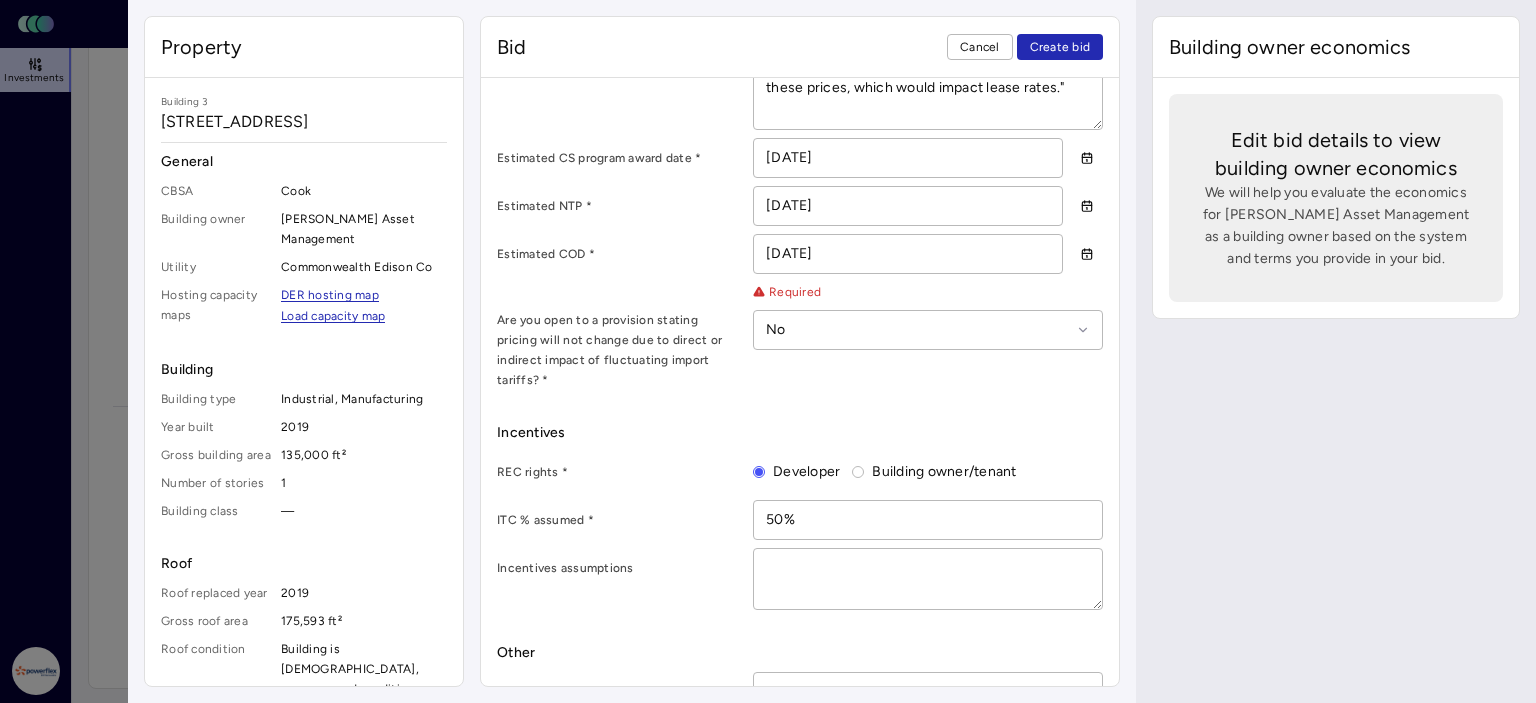 scroll, scrollTop: 1353, scrollLeft: 0, axis: vertical 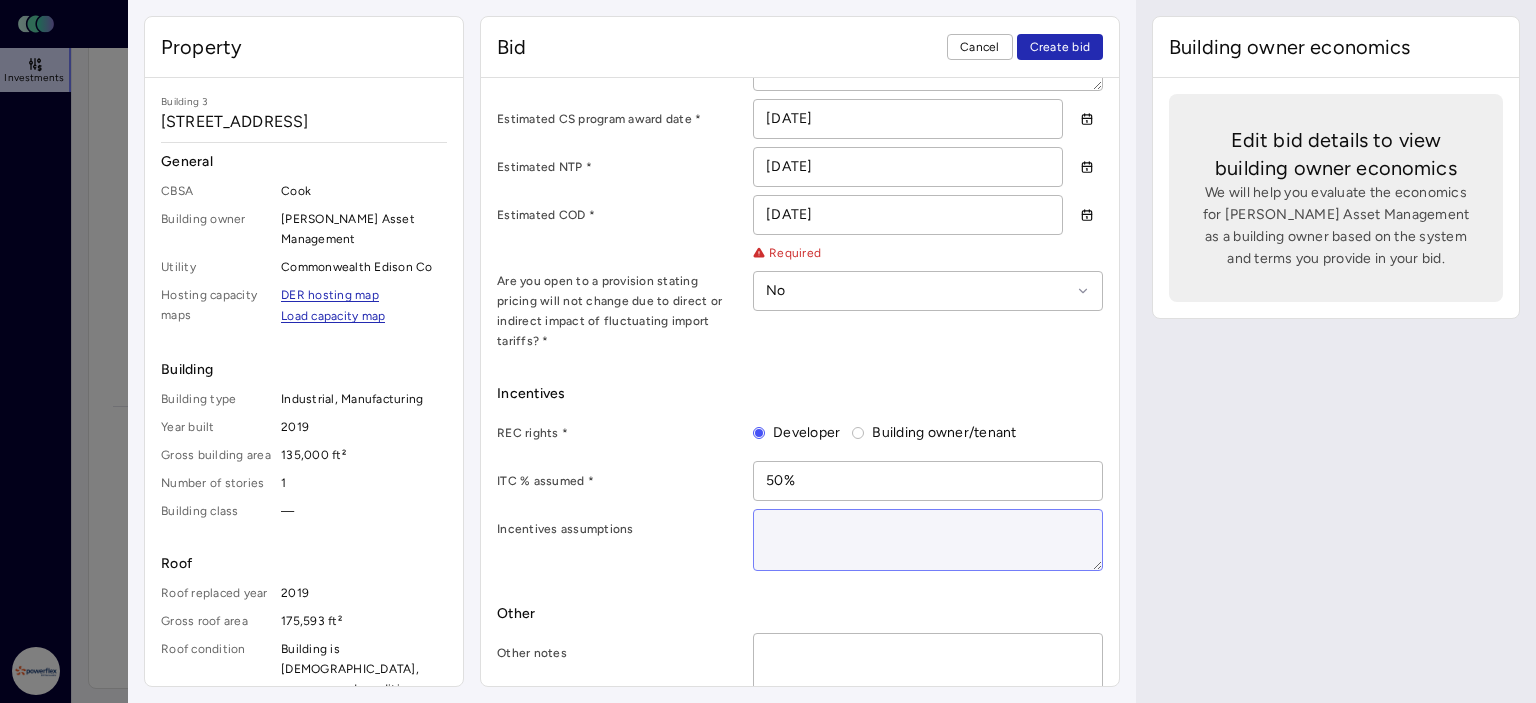 click at bounding box center [928, 540] 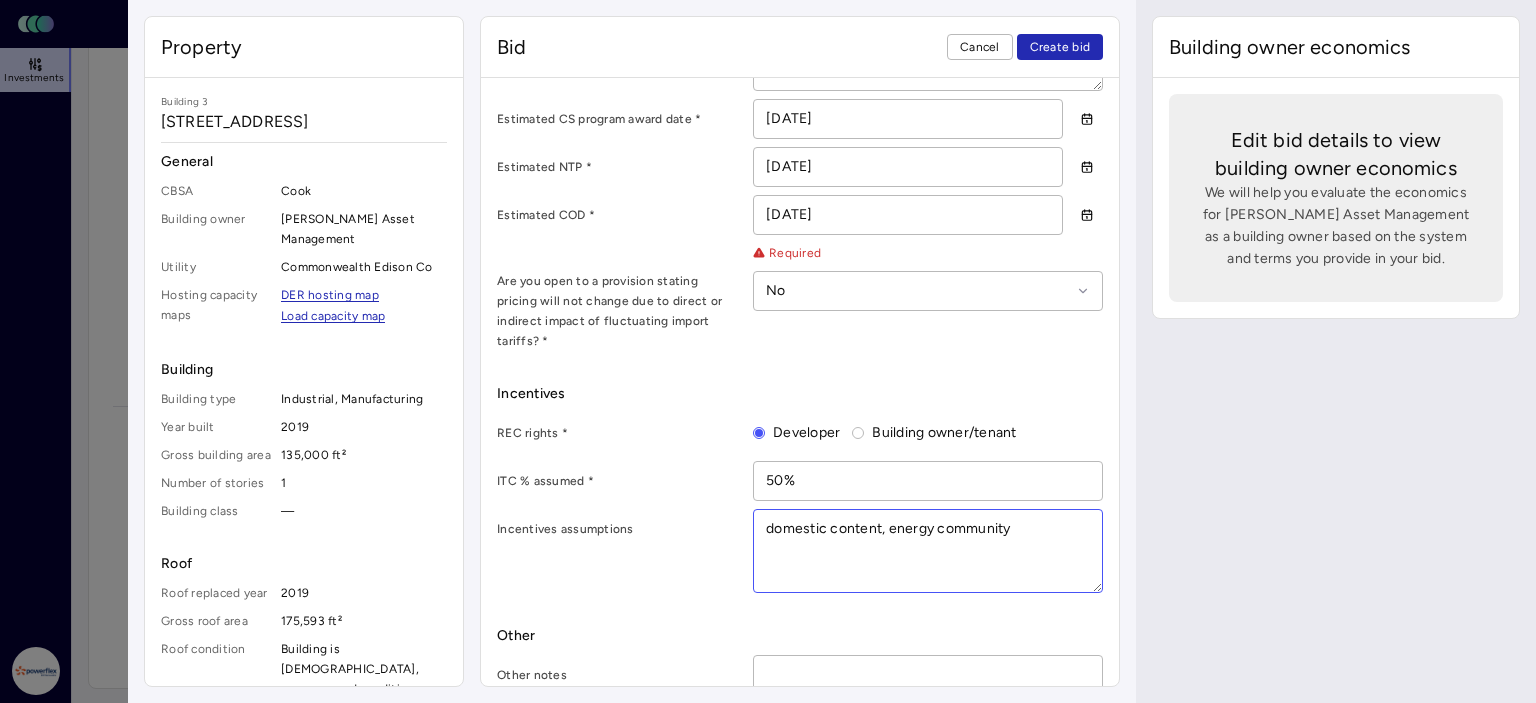 paste on "Participation in IL CDCS ABP REC contract. Most likely case is approval in December if application submitted before [DATE] deadline." 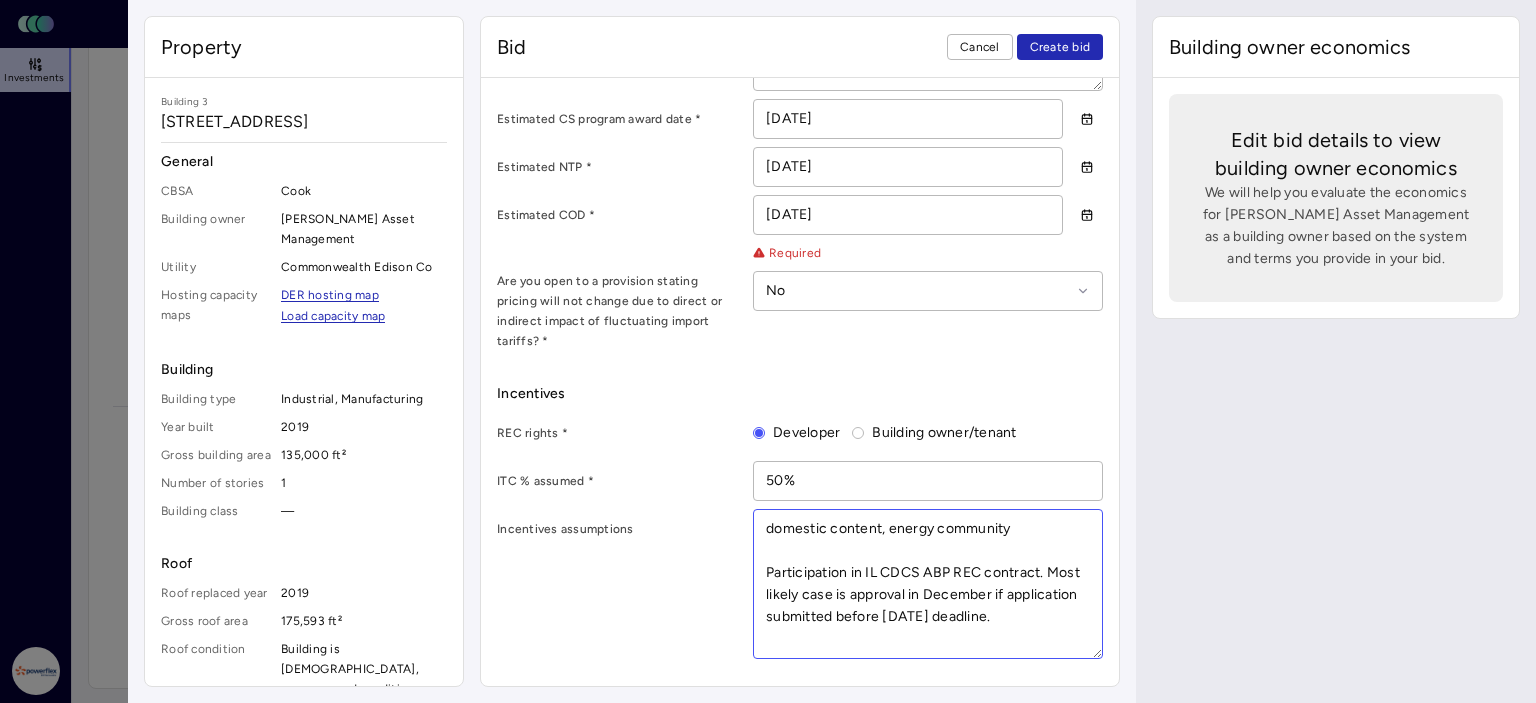 scroll, scrollTop: 11, scrollLeft: 0, axis: vertical 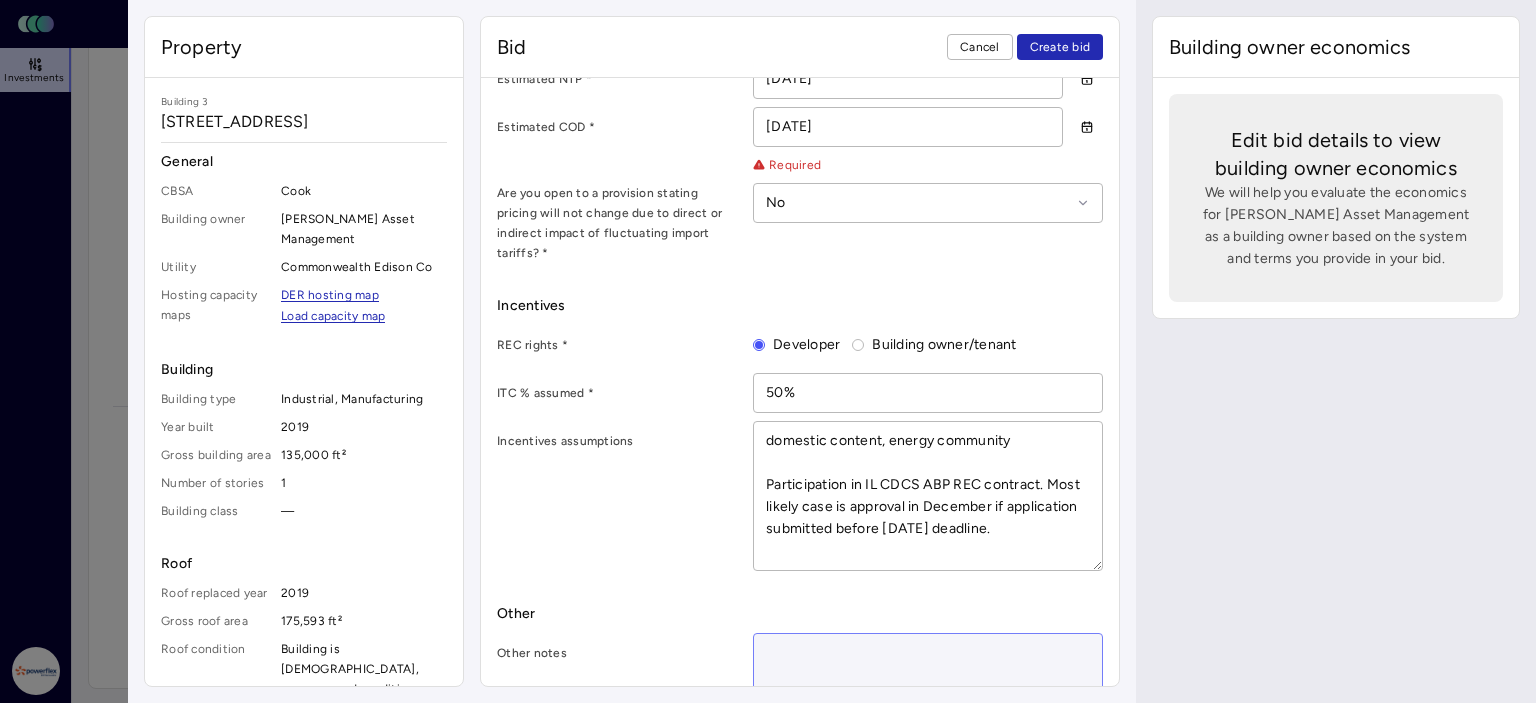 click at bounding box center [928, 664] 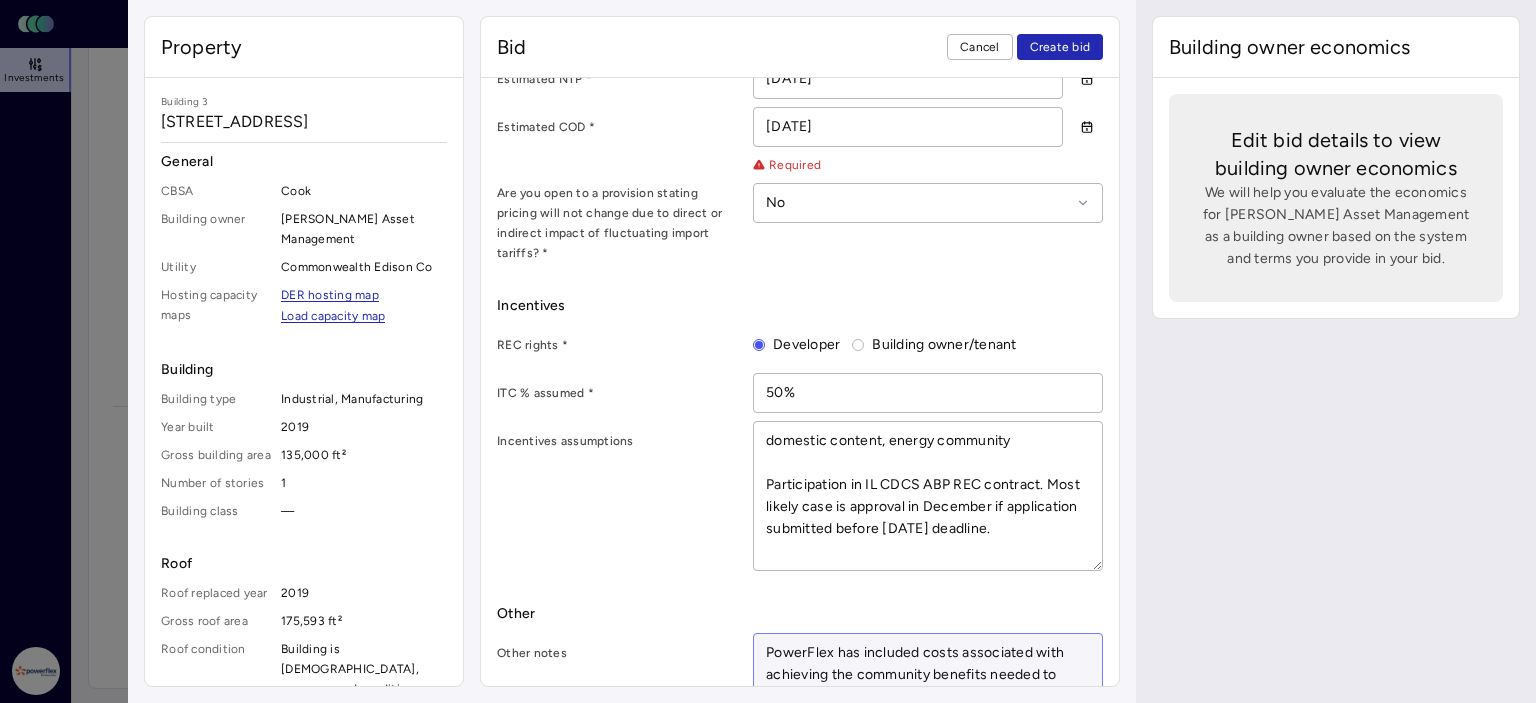 scroll, scrollTop: 1454, scrollLeft: 0, axis: vertical 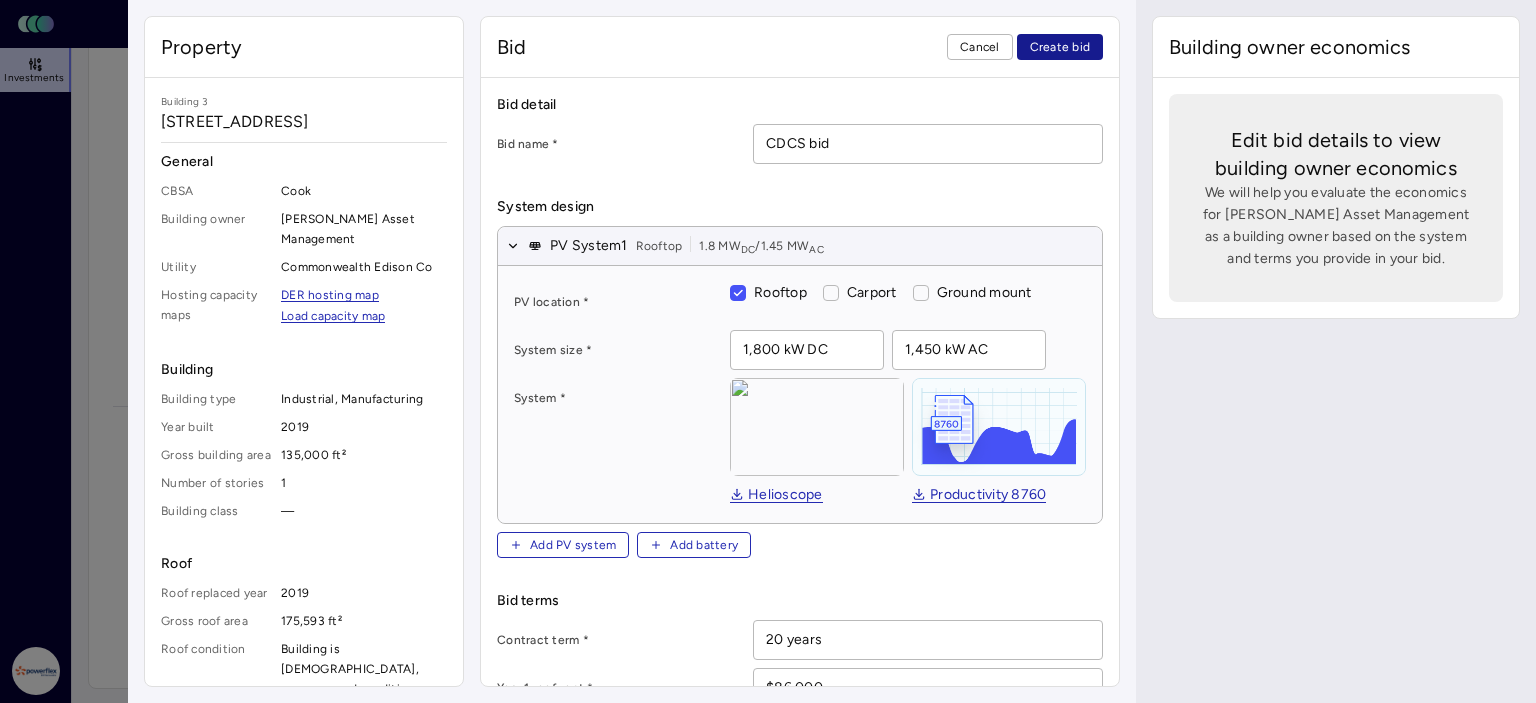 click on "Create bid" at bounding box center (1060, 47) 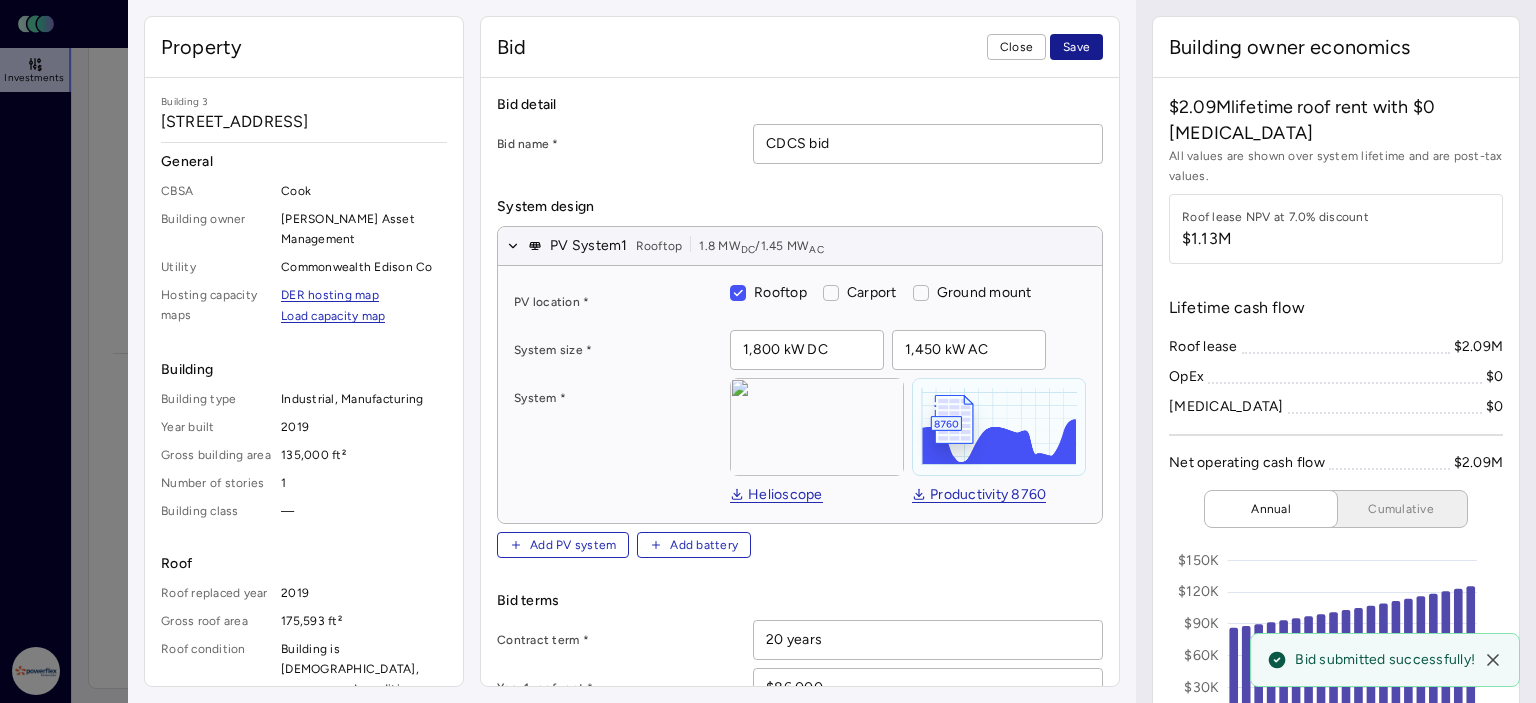 click on "Save" at bounding box center (1076, 47) 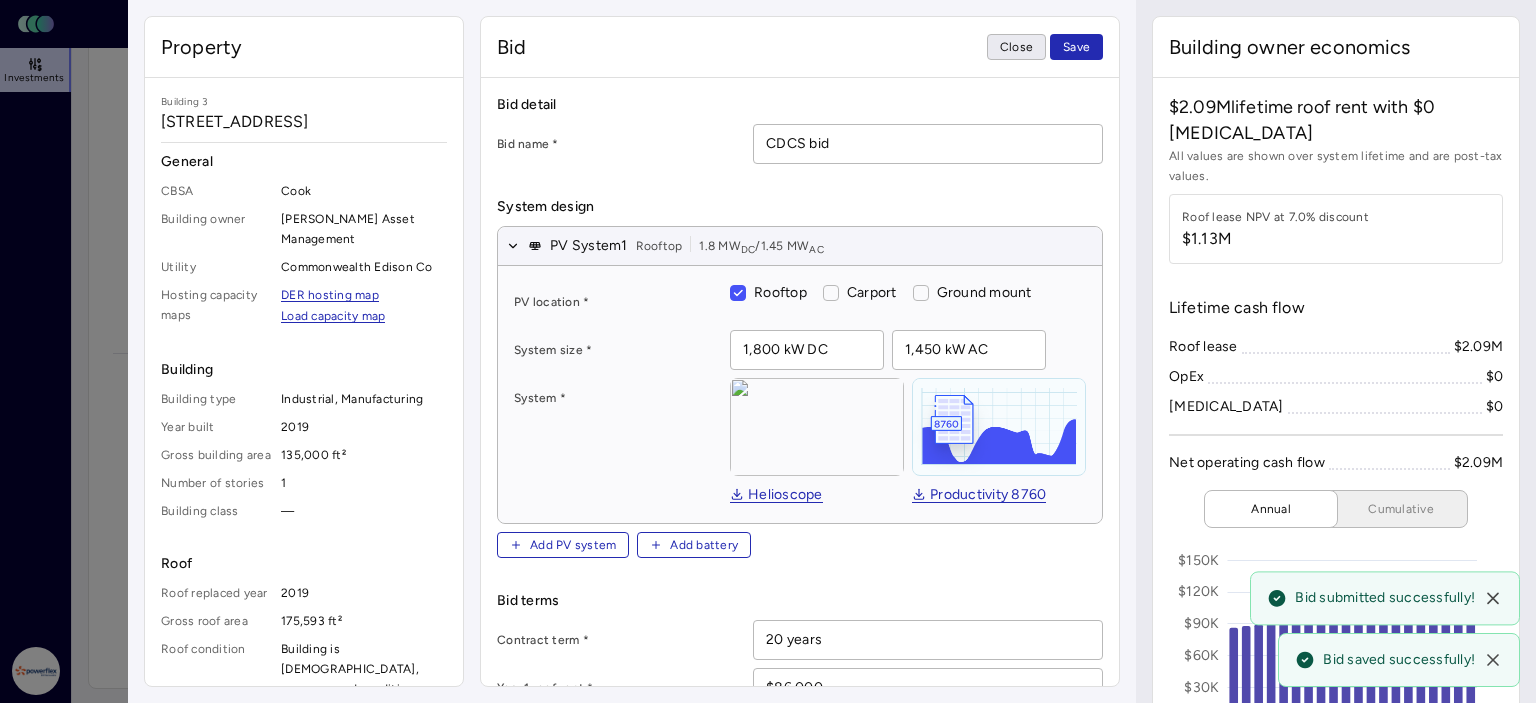 click on "Close" at bounding box center (1016, 47) 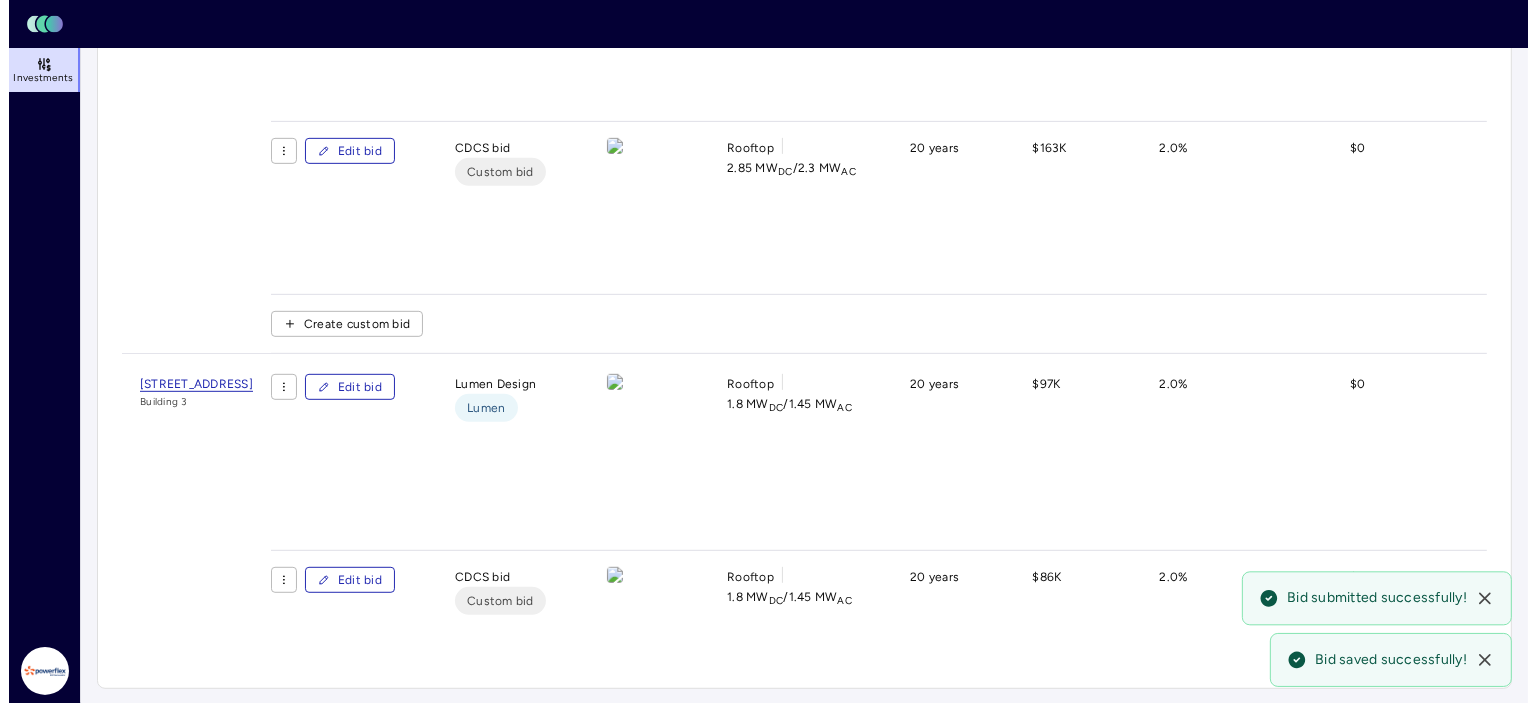 scroll, scrollTop: 1086, scrollLeft: 0, axis: vertical 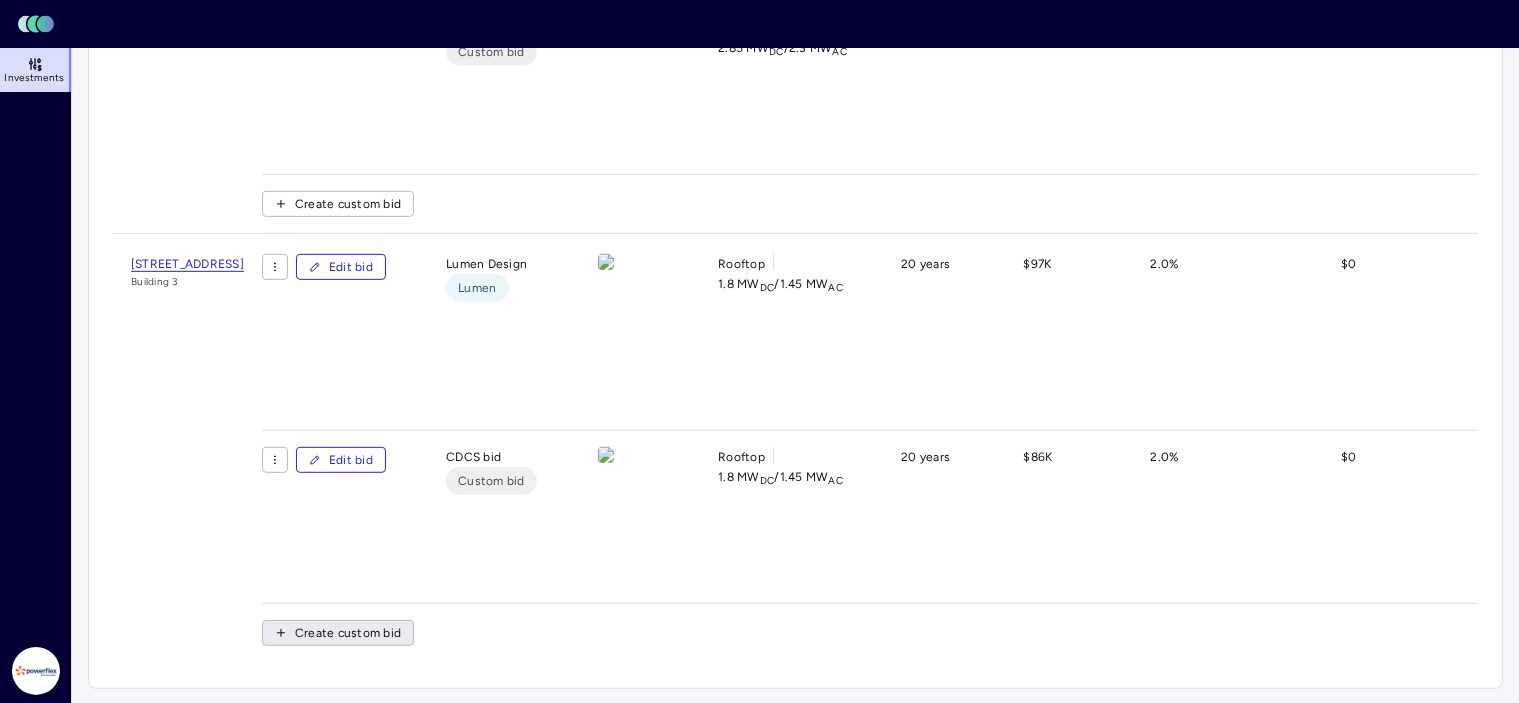 click 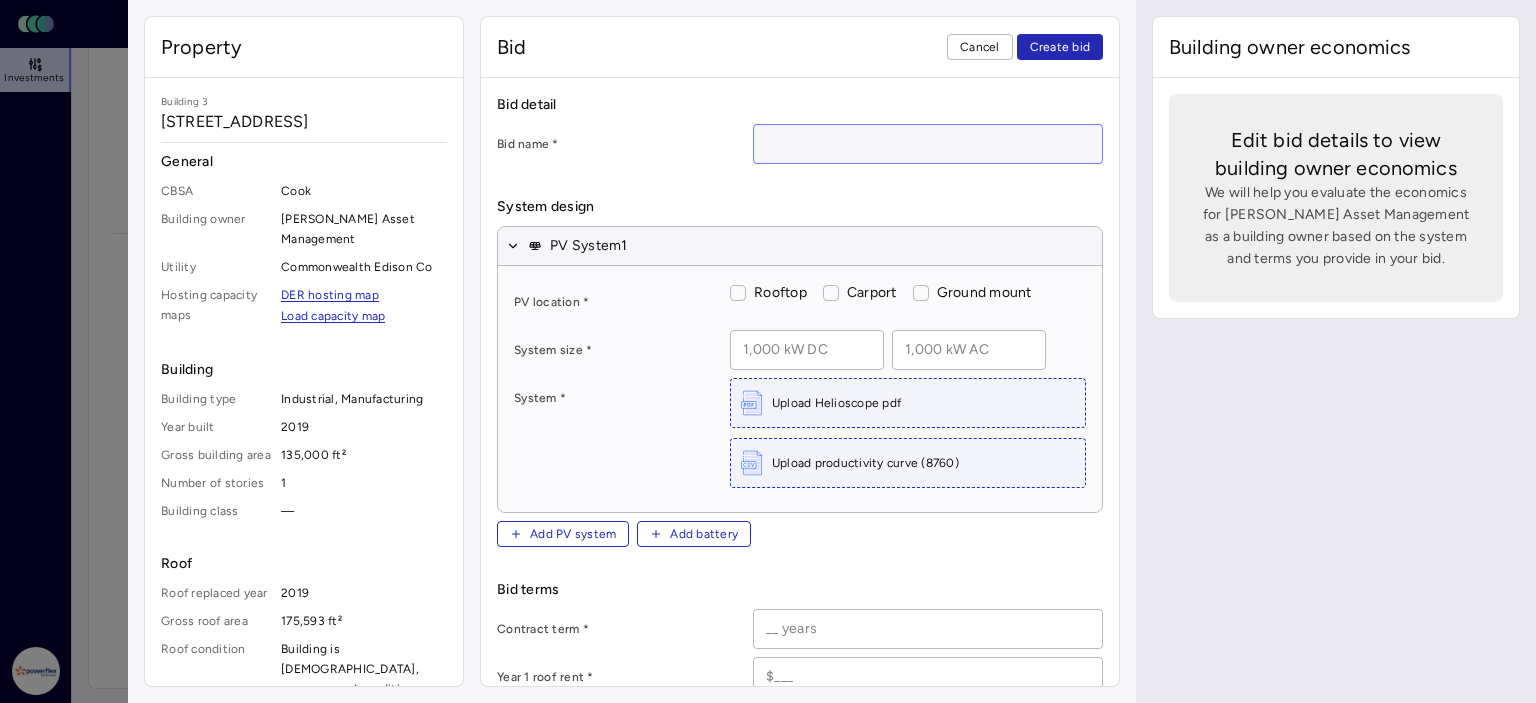 click at bounding box center [928, 144] 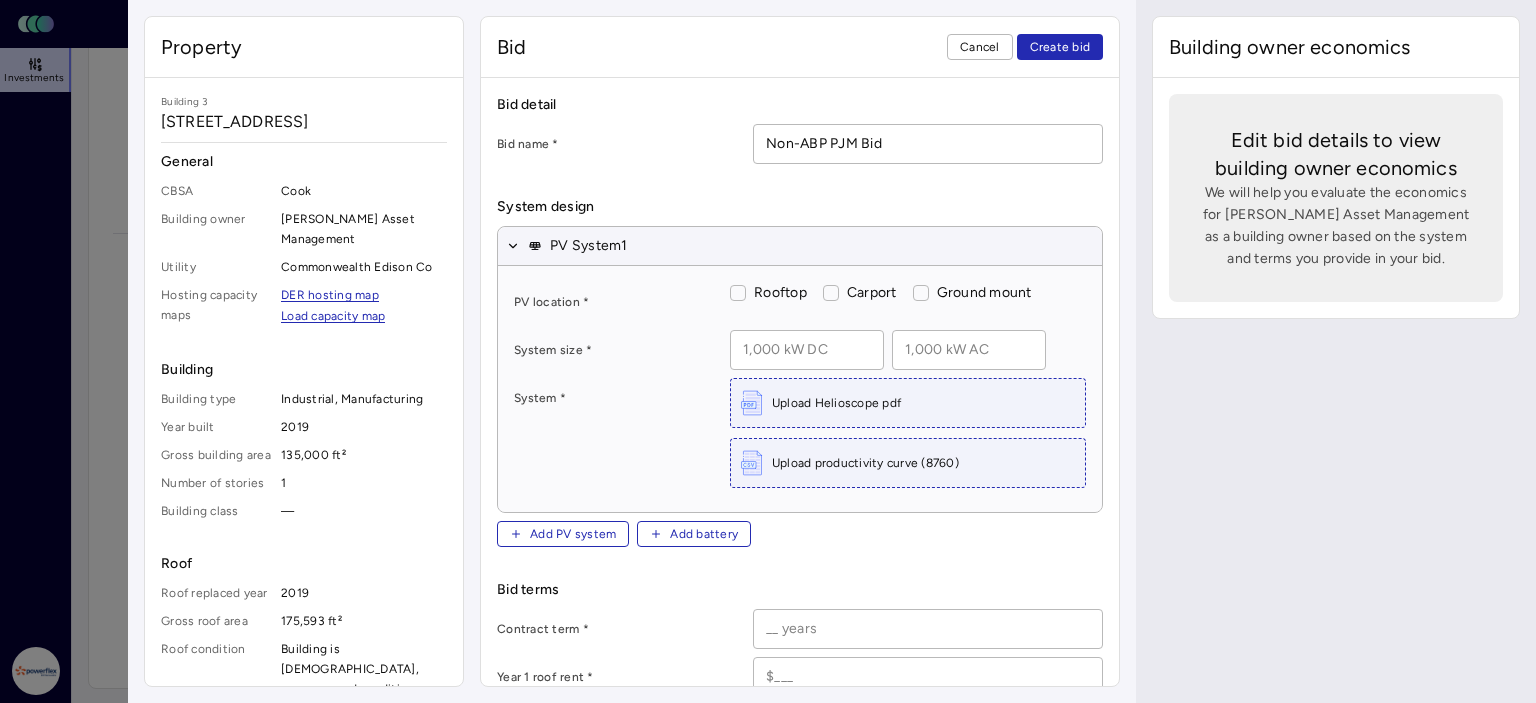drag, startPoint x: 737, startPoint y: 290, endPoint x: 753, endPoint y: 304, distance: 21.260292 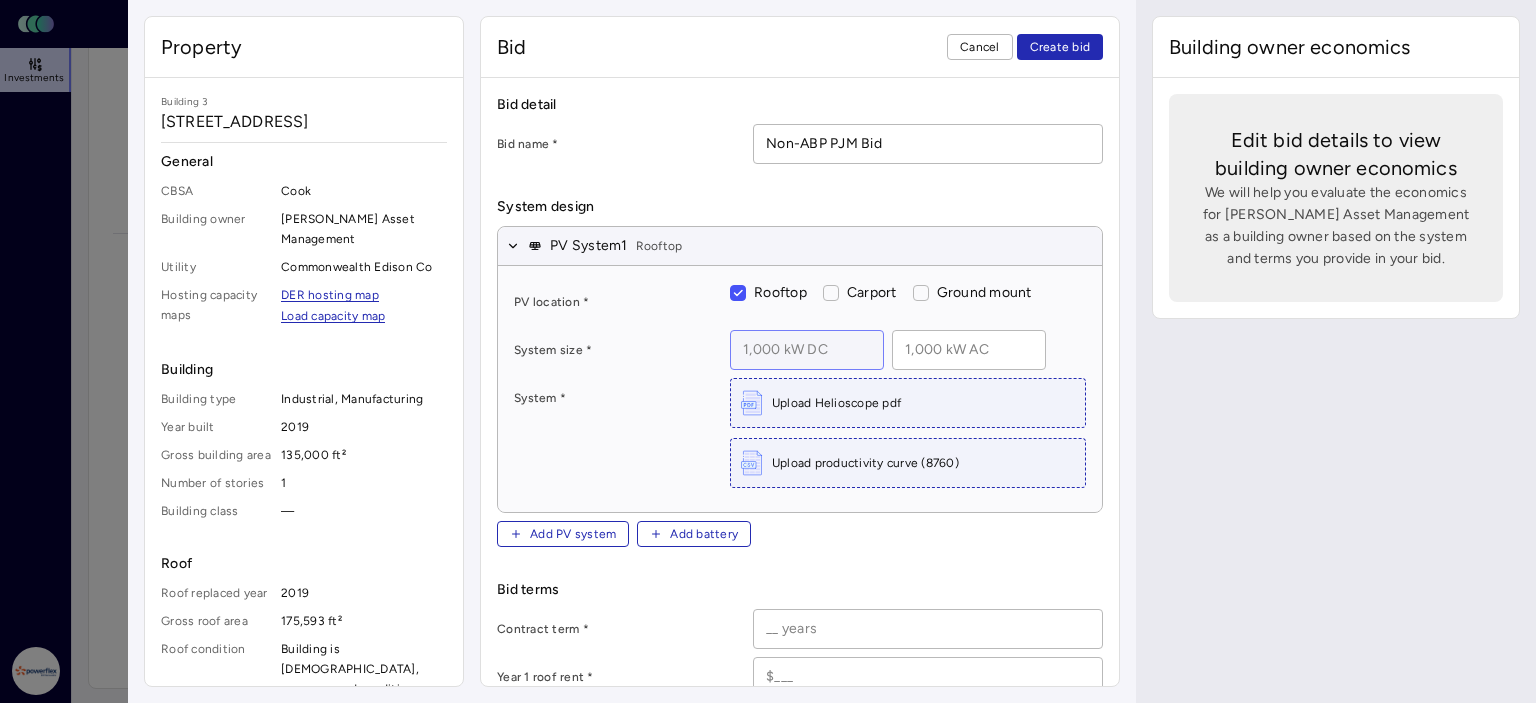 click at bounding box center (807, 350) 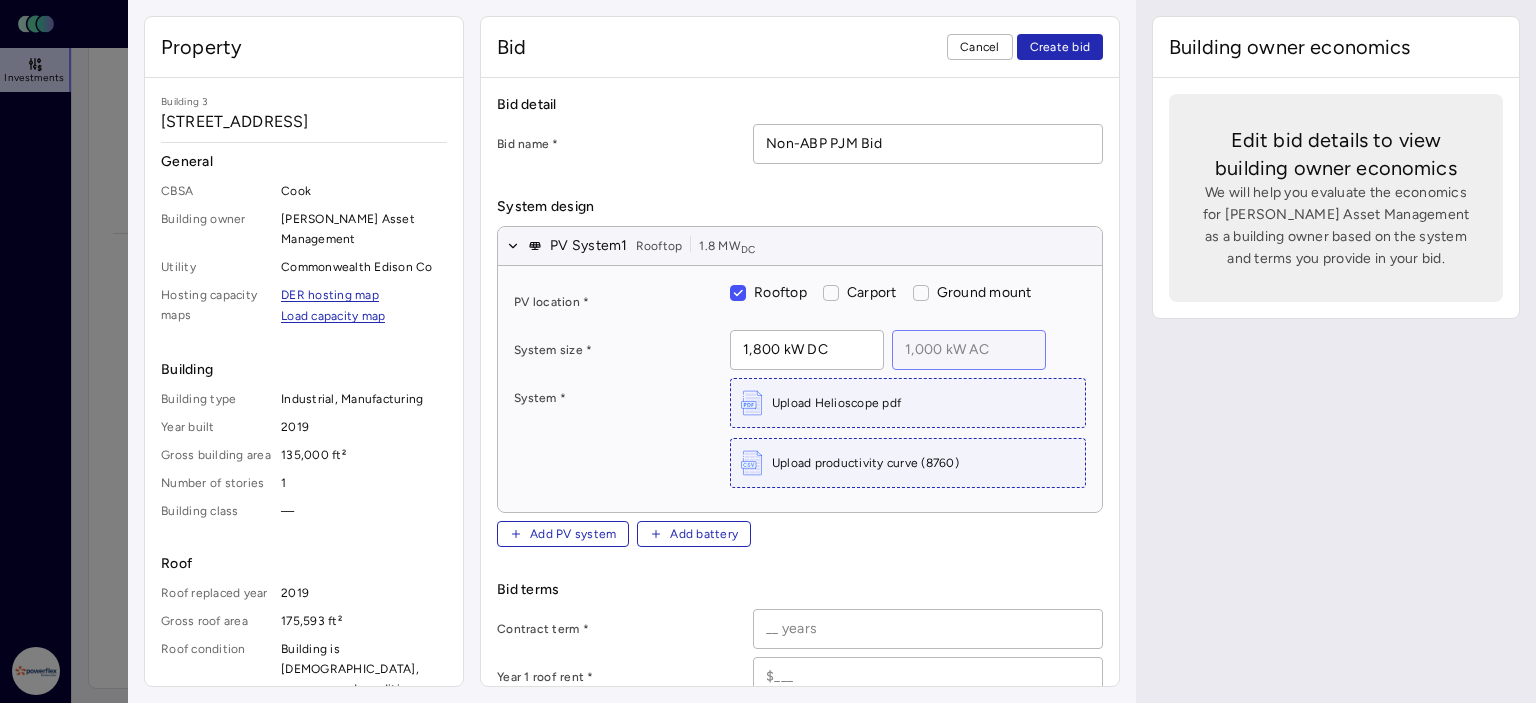 click at bounding box center [969, 350] 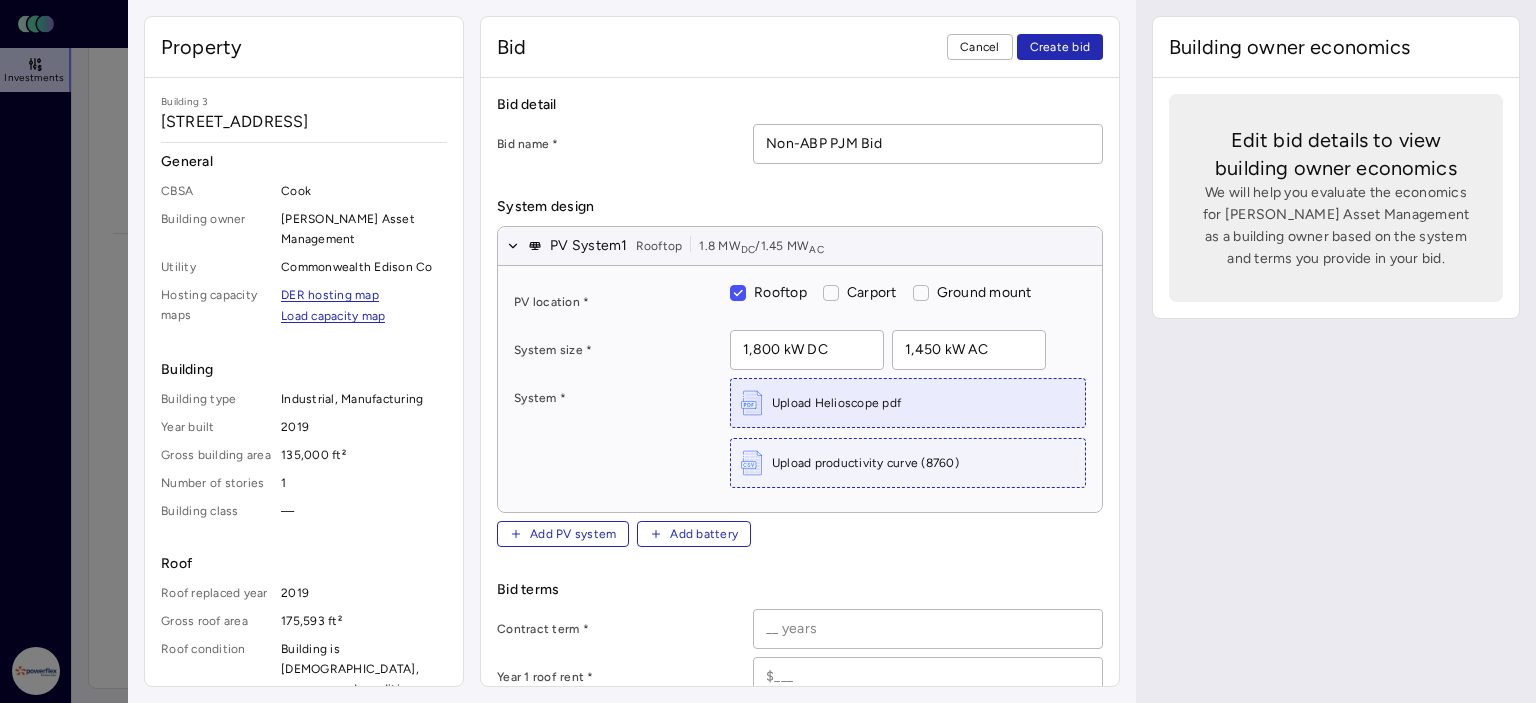 click on "Upload Helioscope pdf" at bounding box center [836, 403] 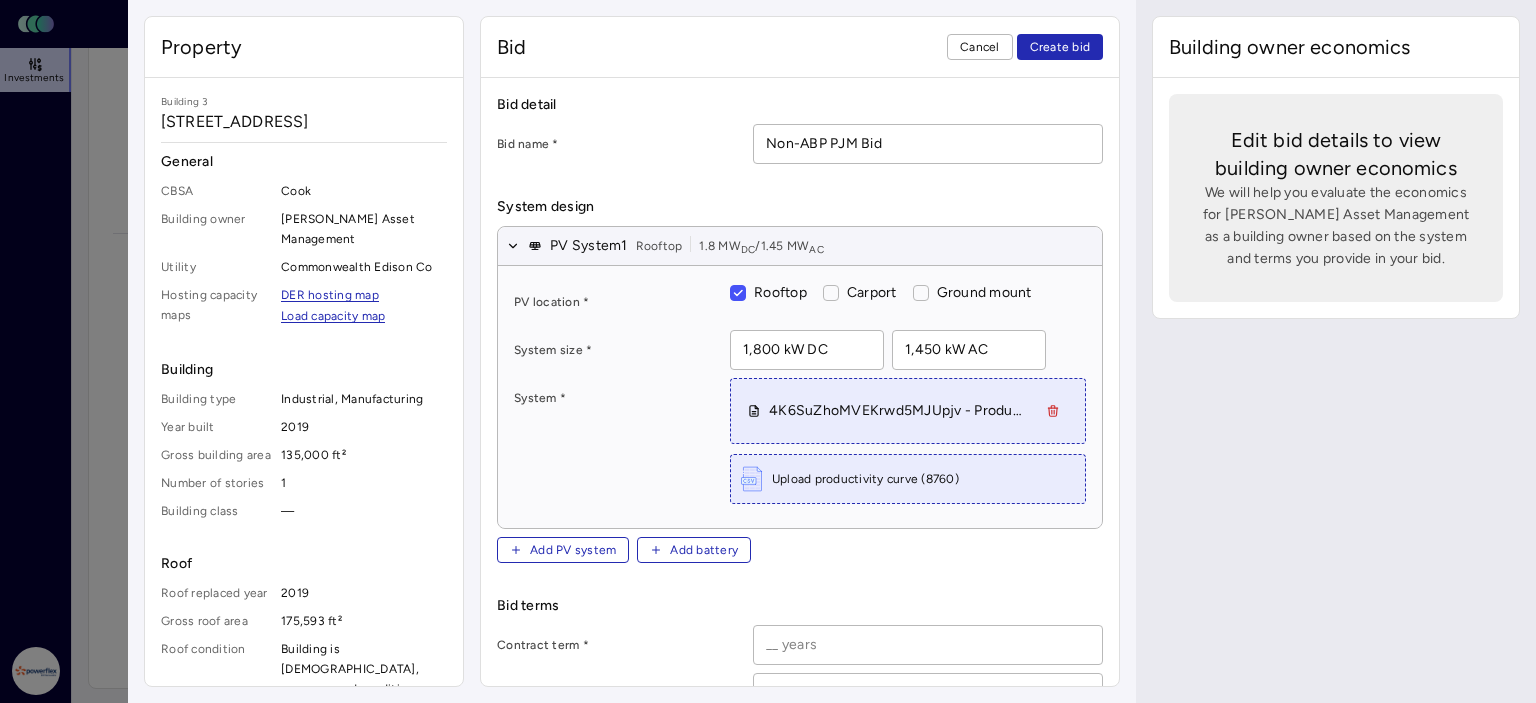 click on "Upload productivity curve (8760)" at bounding box center [865, 479] 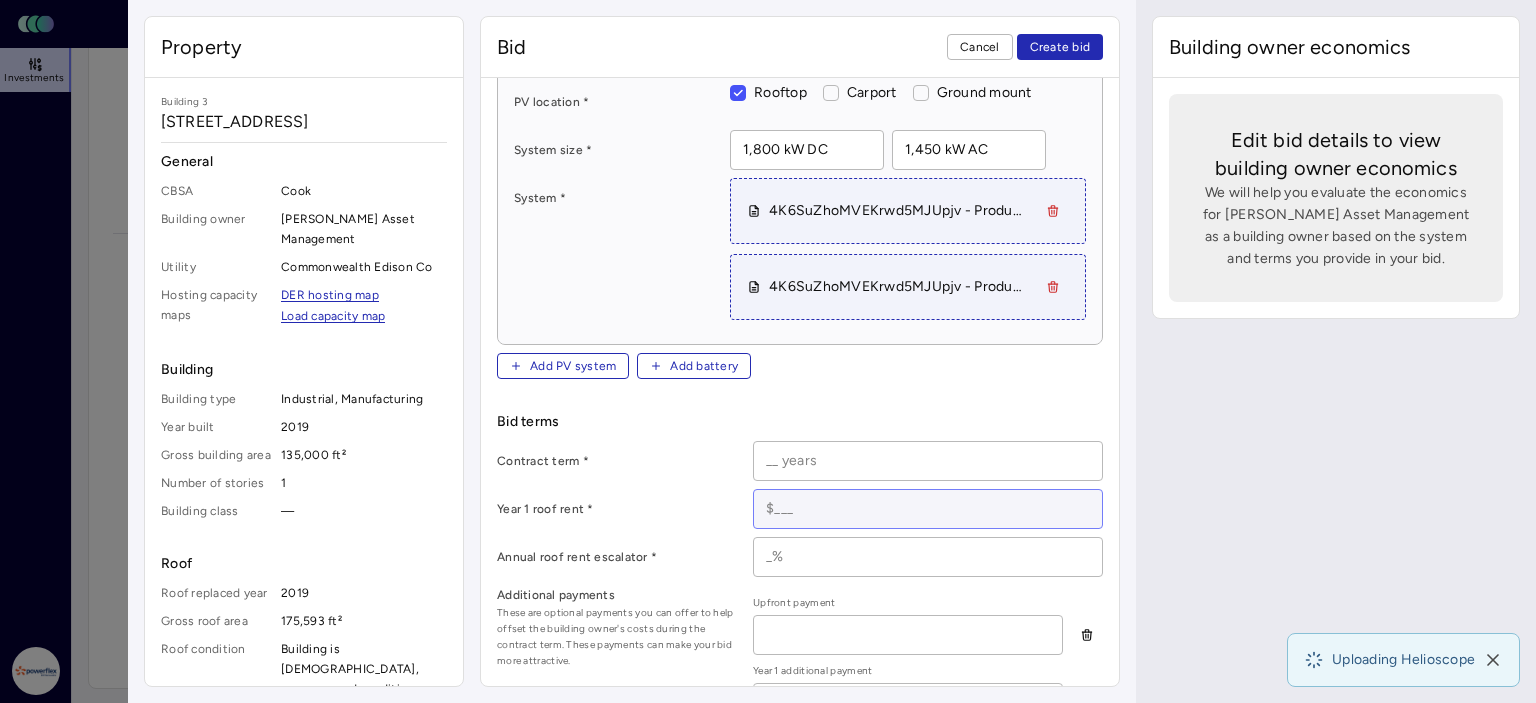 scroll, scrollTop: 300, scrollLeft: 0, axis: vertical 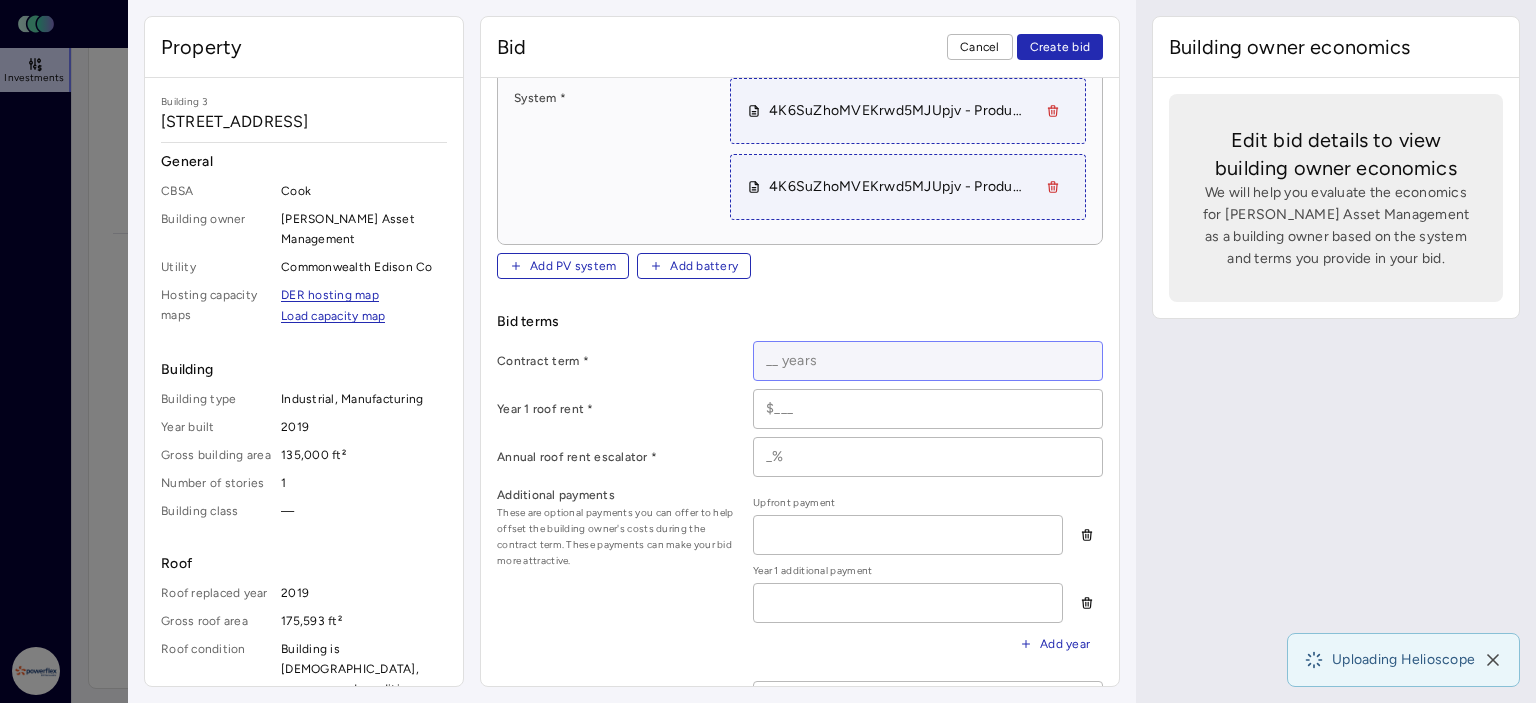 click on "Contract term   * Year 1 roof rent   * Annual roof rent escalator   * Additional payments   These are optional payments you can offer to help offset the building owner's costs during the contract term. These payments can make your bid more attractive. Upfront payment Year 1 additional payment Add year Additional payment terms" at bounding box center (800, 542) 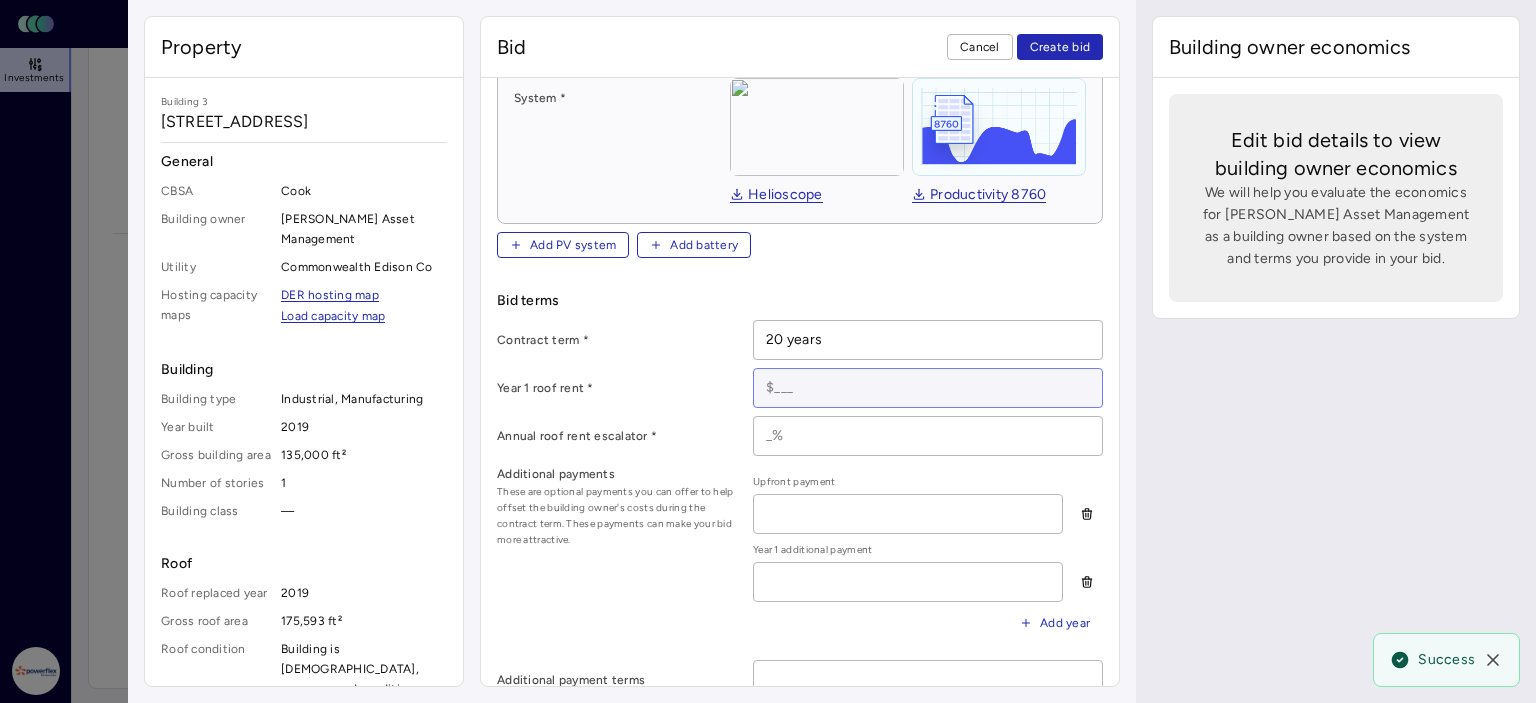 click at bounding box center [928, 388] 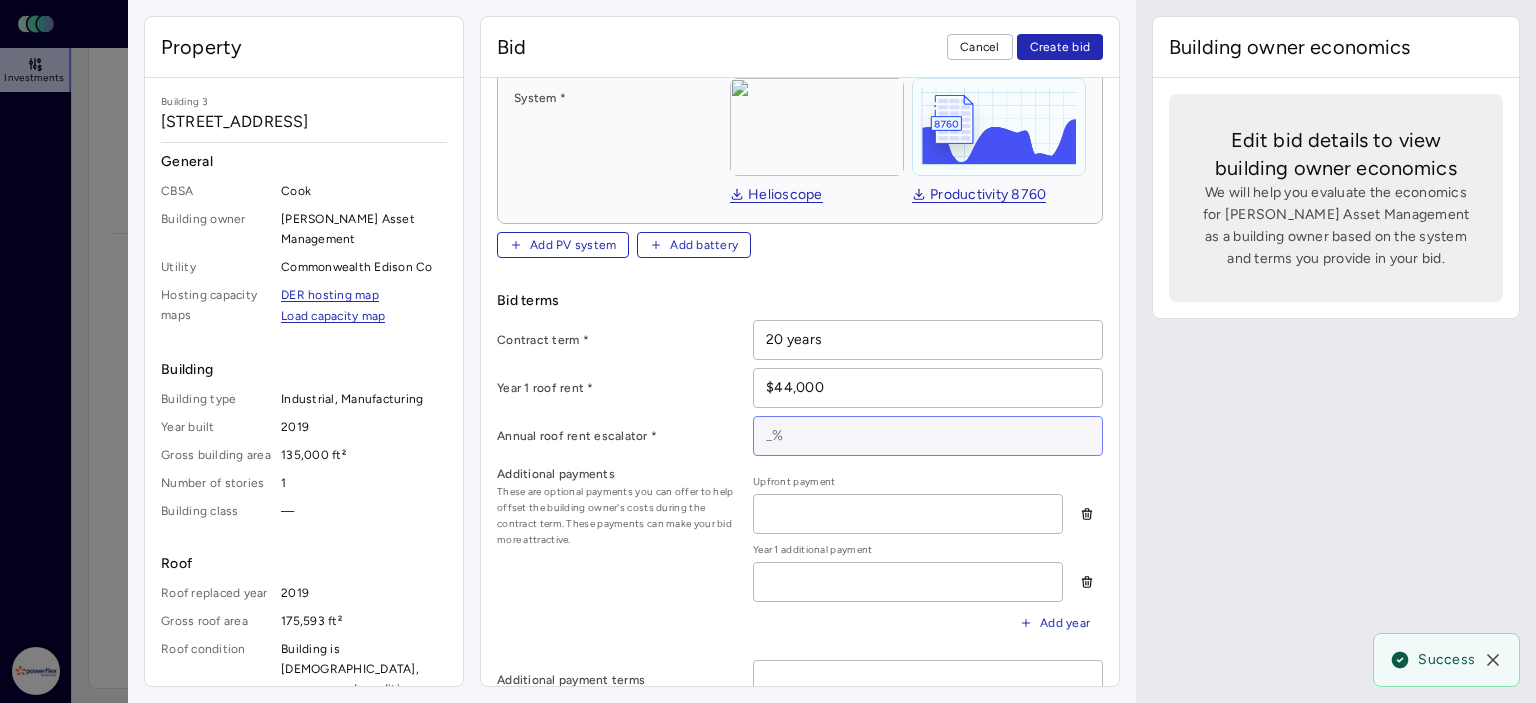 click at bounding box center [928, 436] 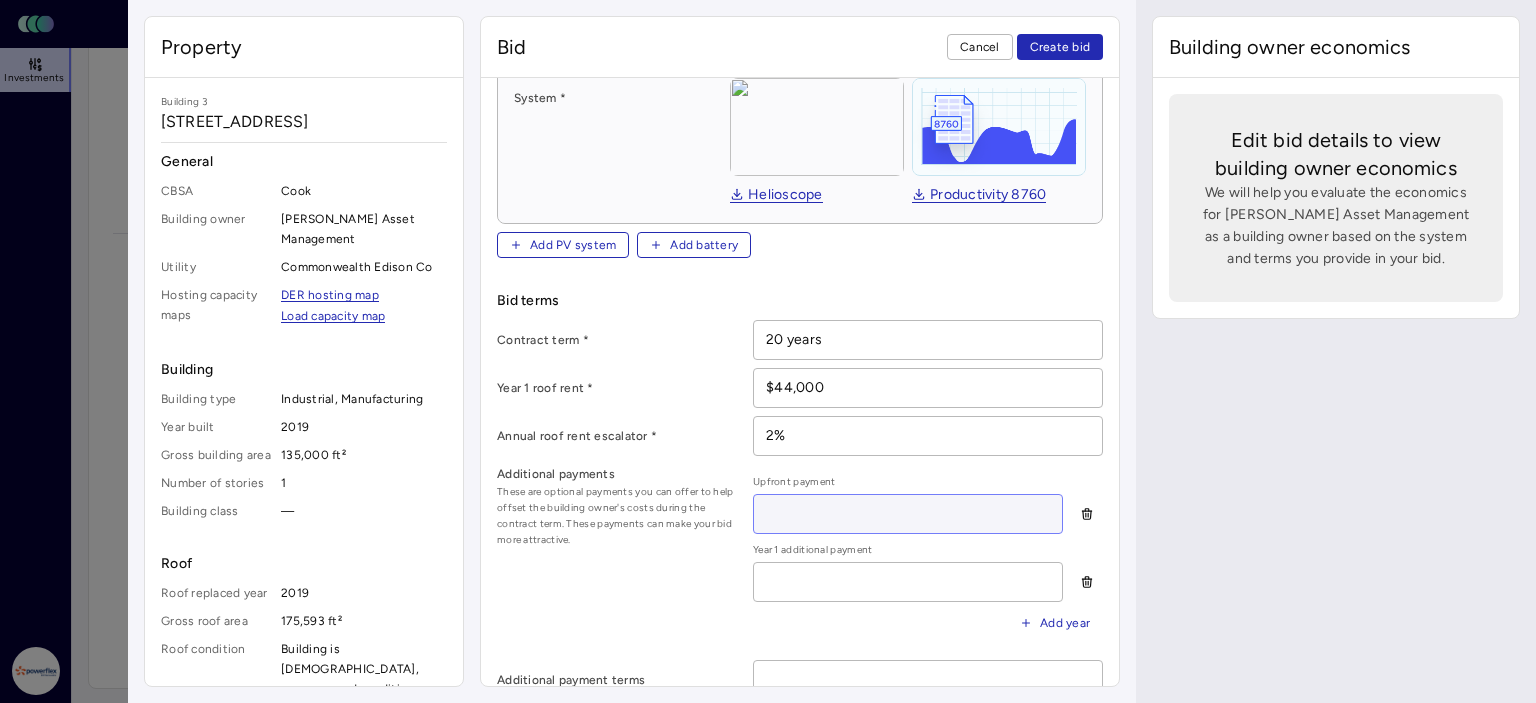 click at bounding box center [908, 514] 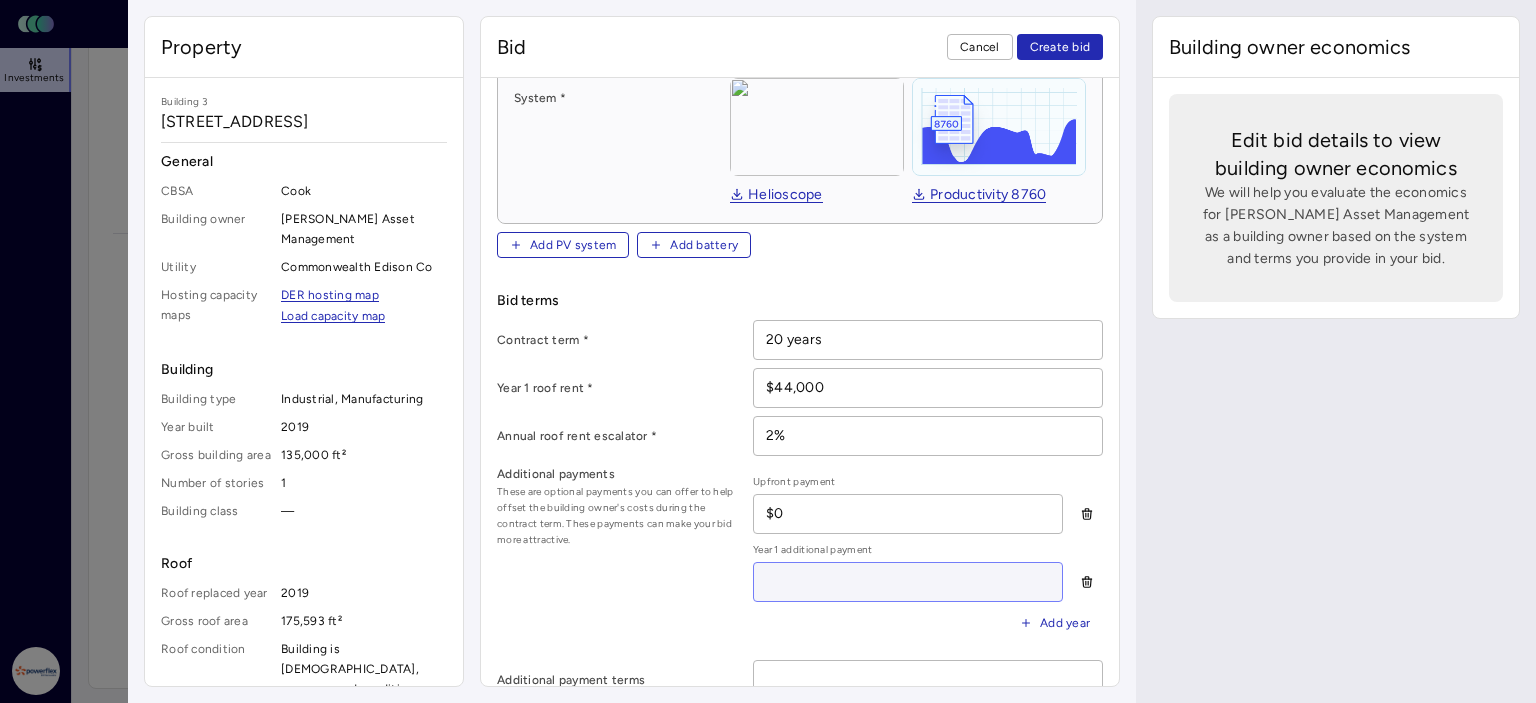 click at bounding box center (908, 582) 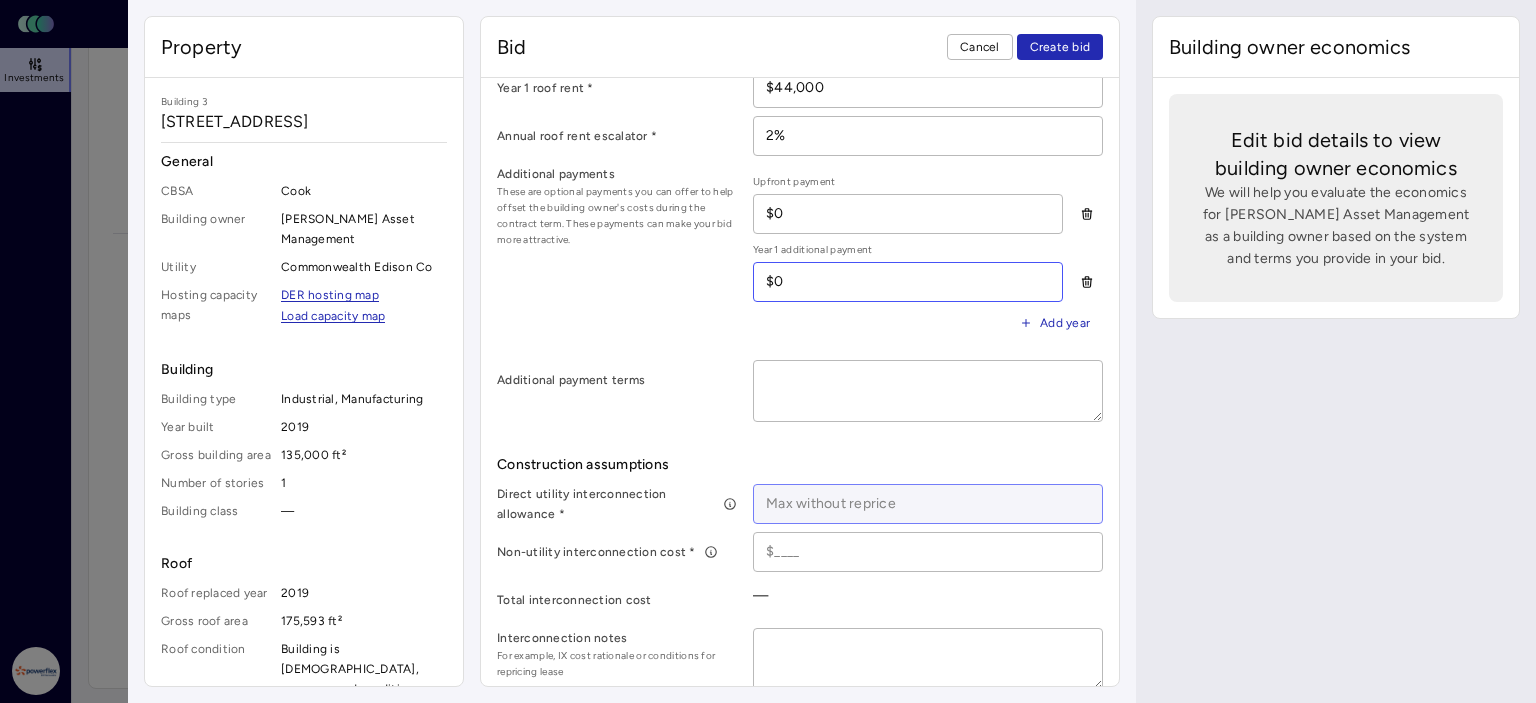 scroll, scrollTop: 700, scrollLeft: 0, axis: vertical 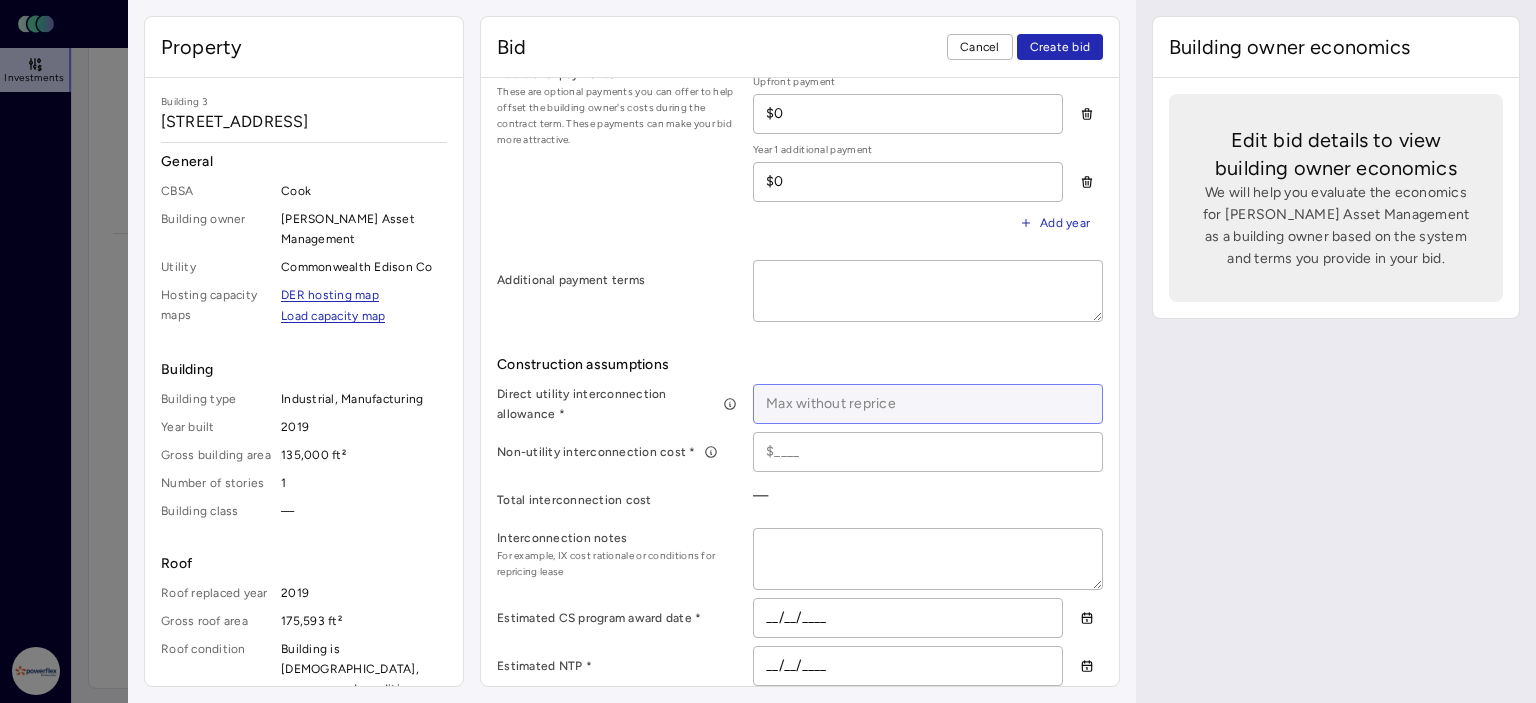 click at bounding box center [928, 404] 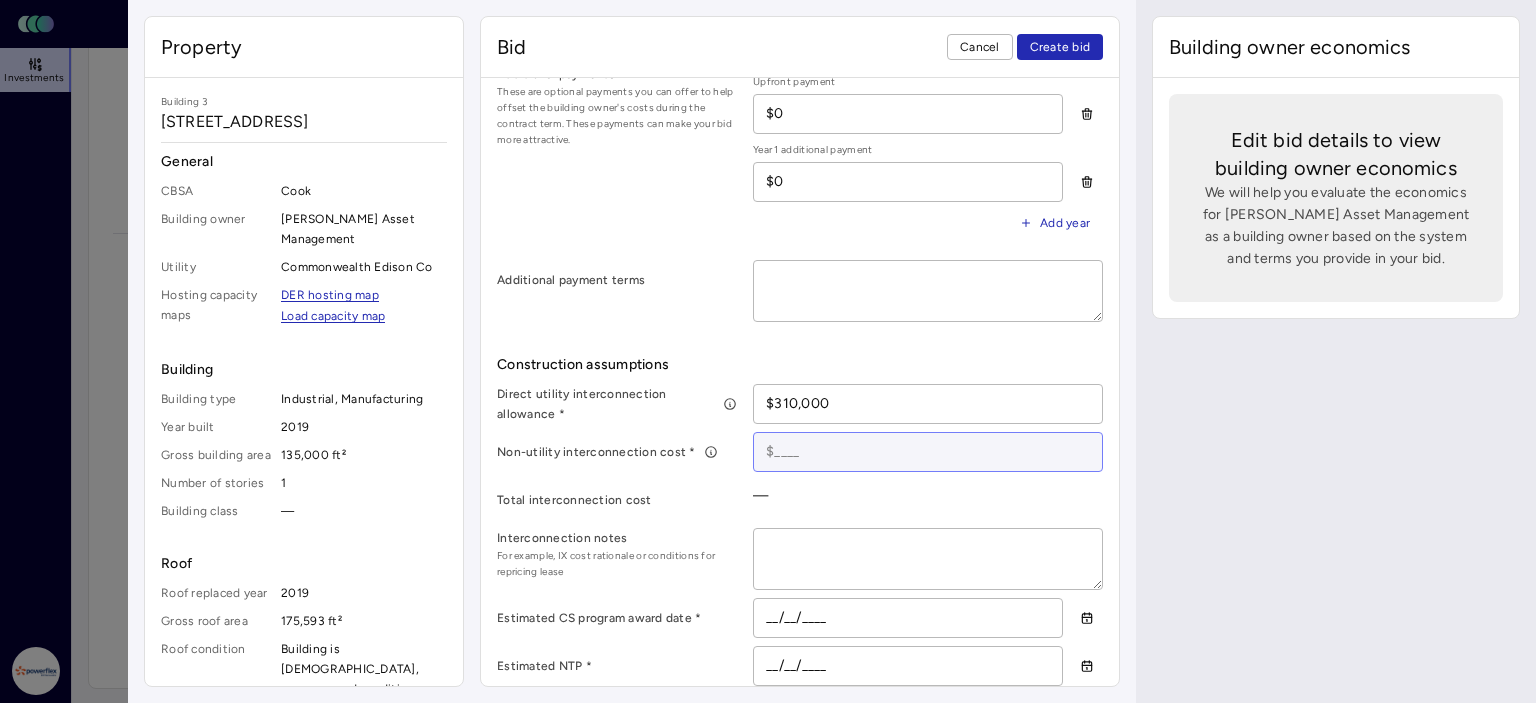 click at bounding box center (928, 452) 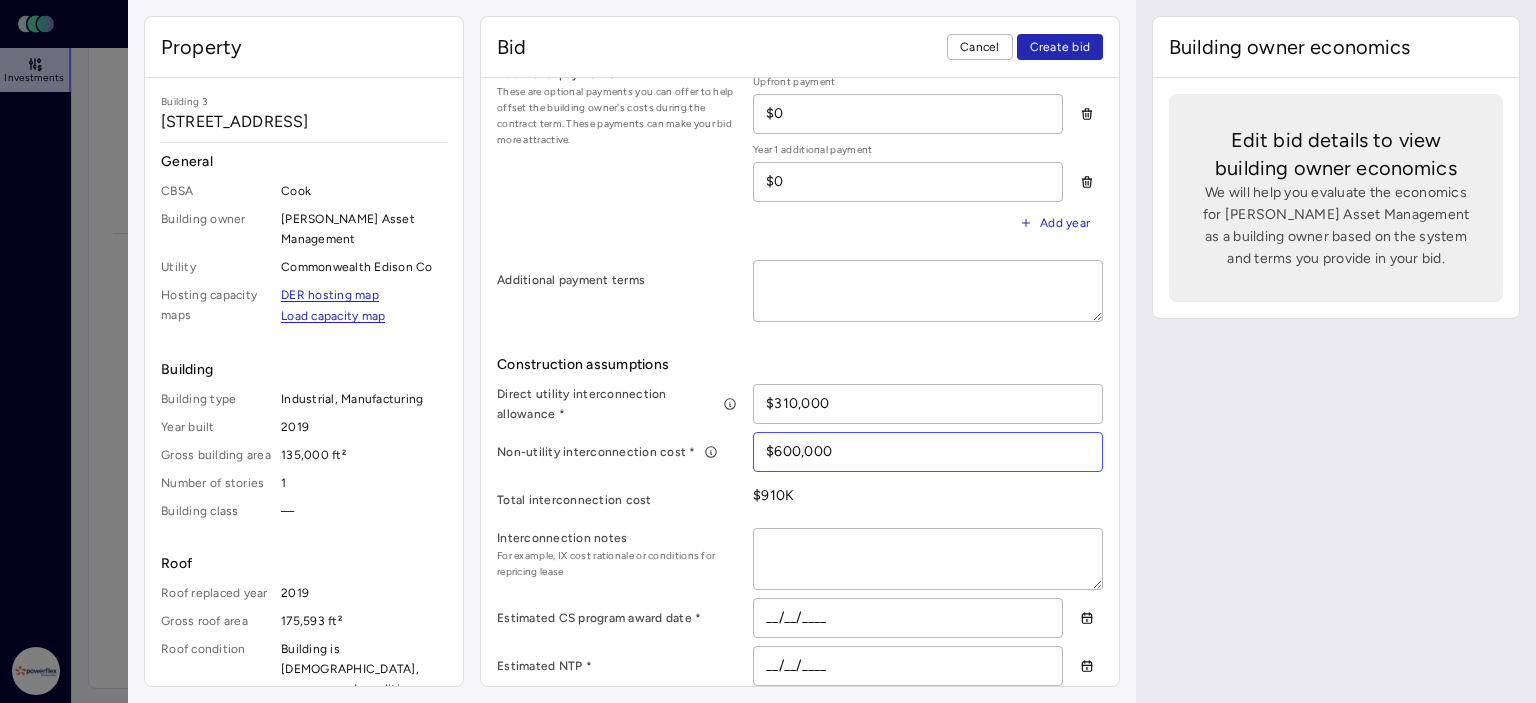 scroll, scrollTop: 800, scrollLeft: 0, axis: vertical 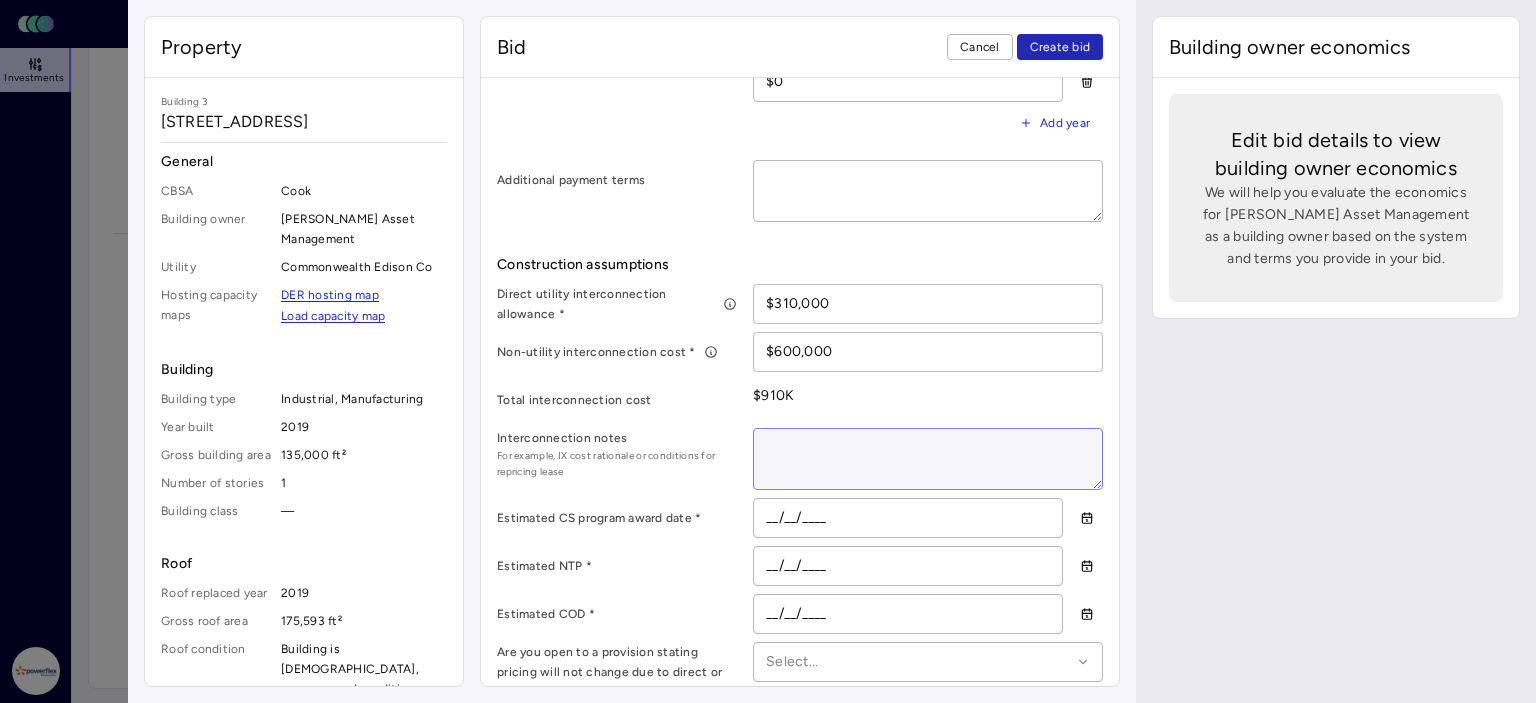 click at bounding box center (928, 459) 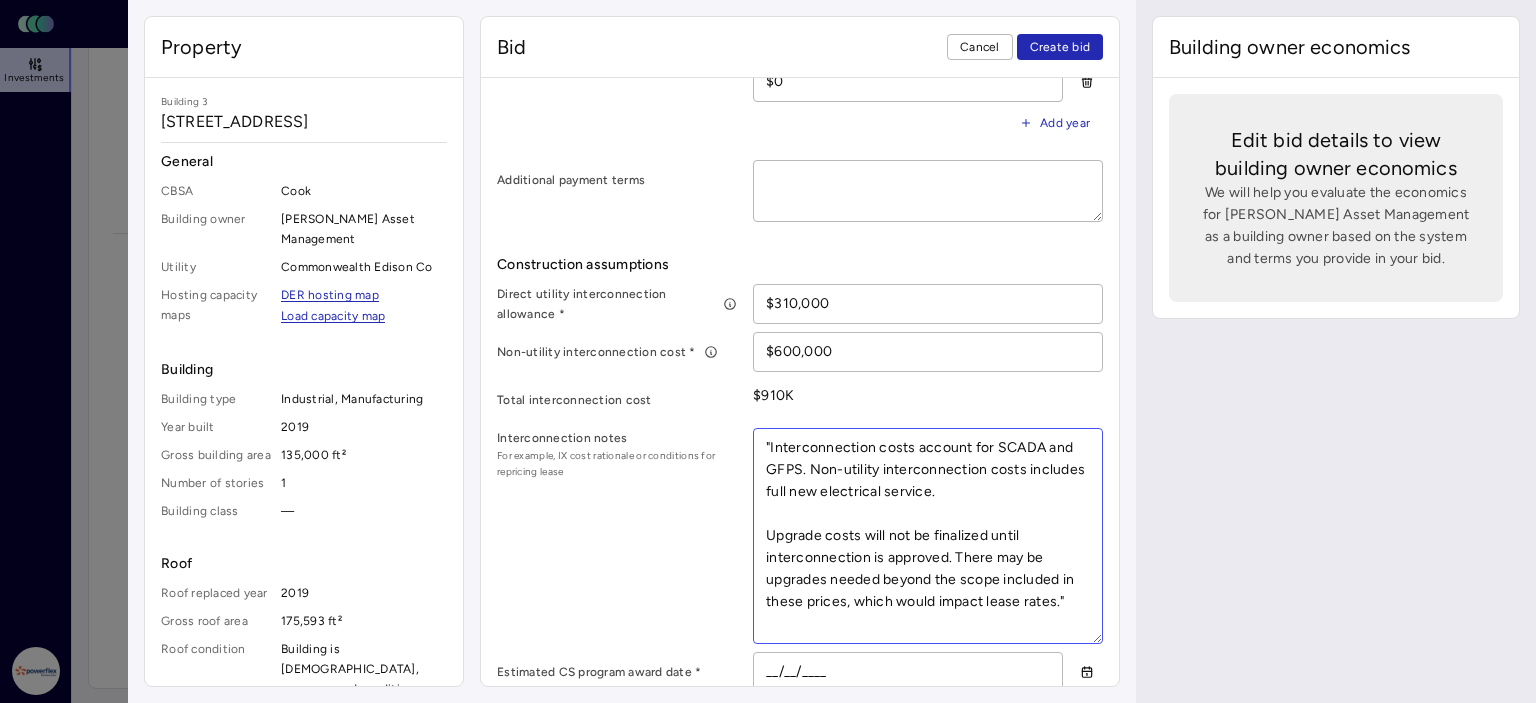 scroll, scrollTop: 22, scrollLeft: 0, axis: vertical 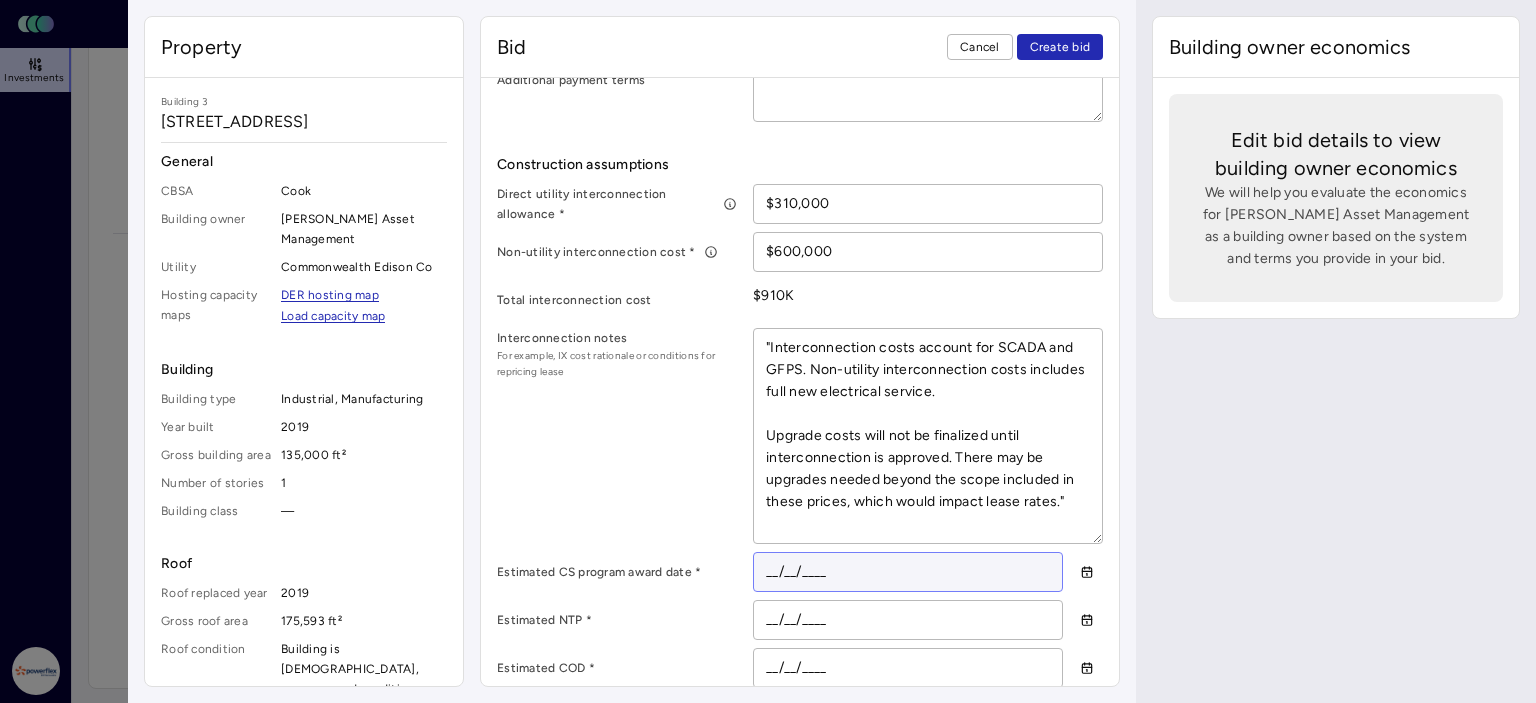 click on "__/__/____" at bounding box center (908, 572) 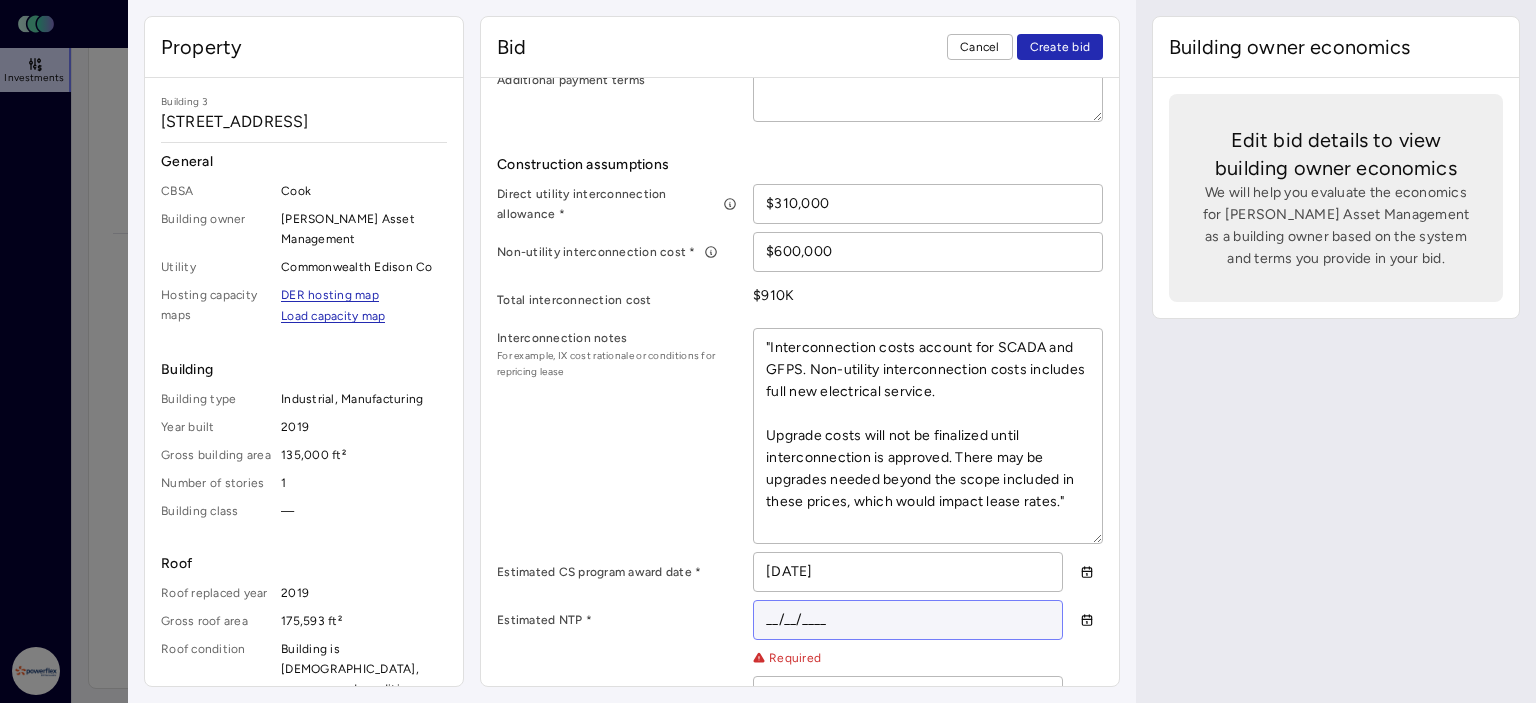 click on "__/__/____" at bounding box center (908, 620) 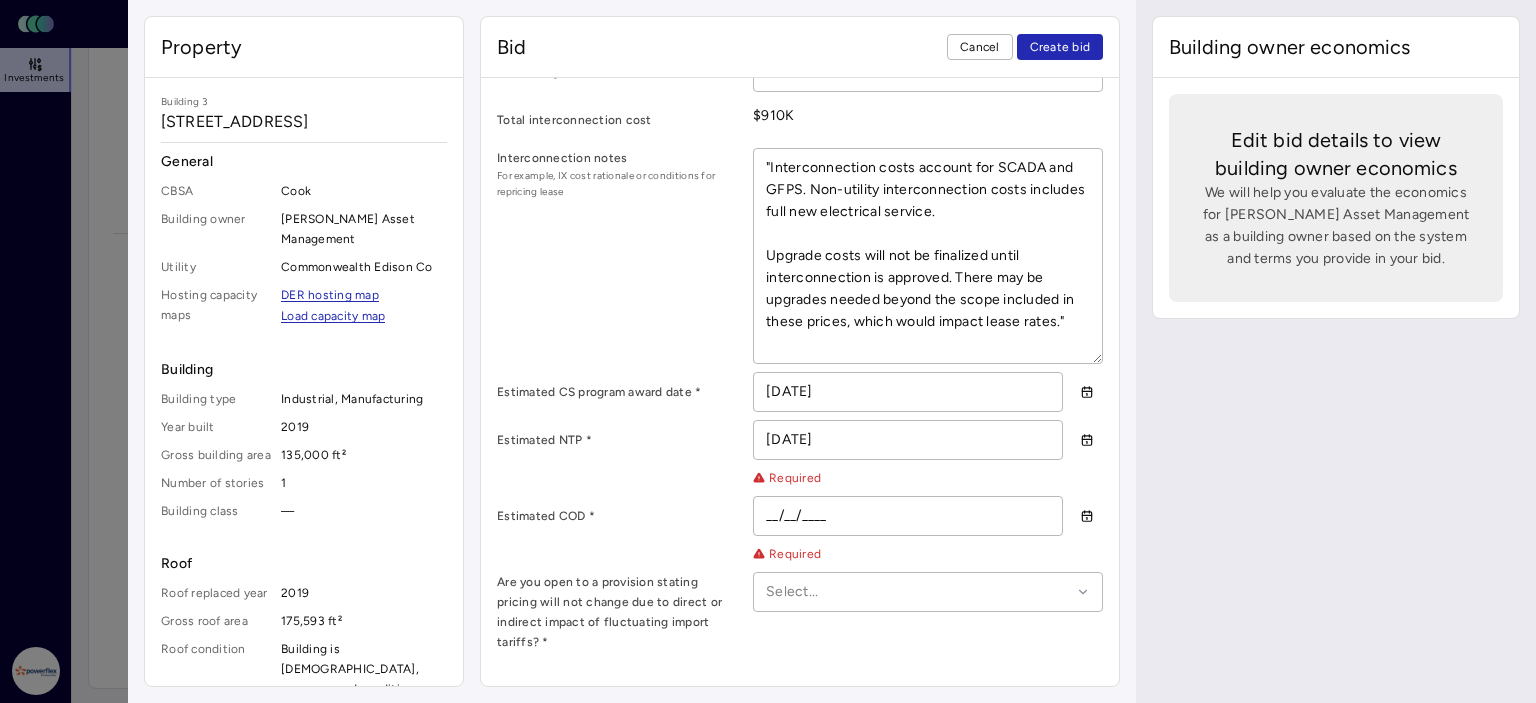 scroll, scrollTop: 1140, scrollLeft: 0, axis: vertical 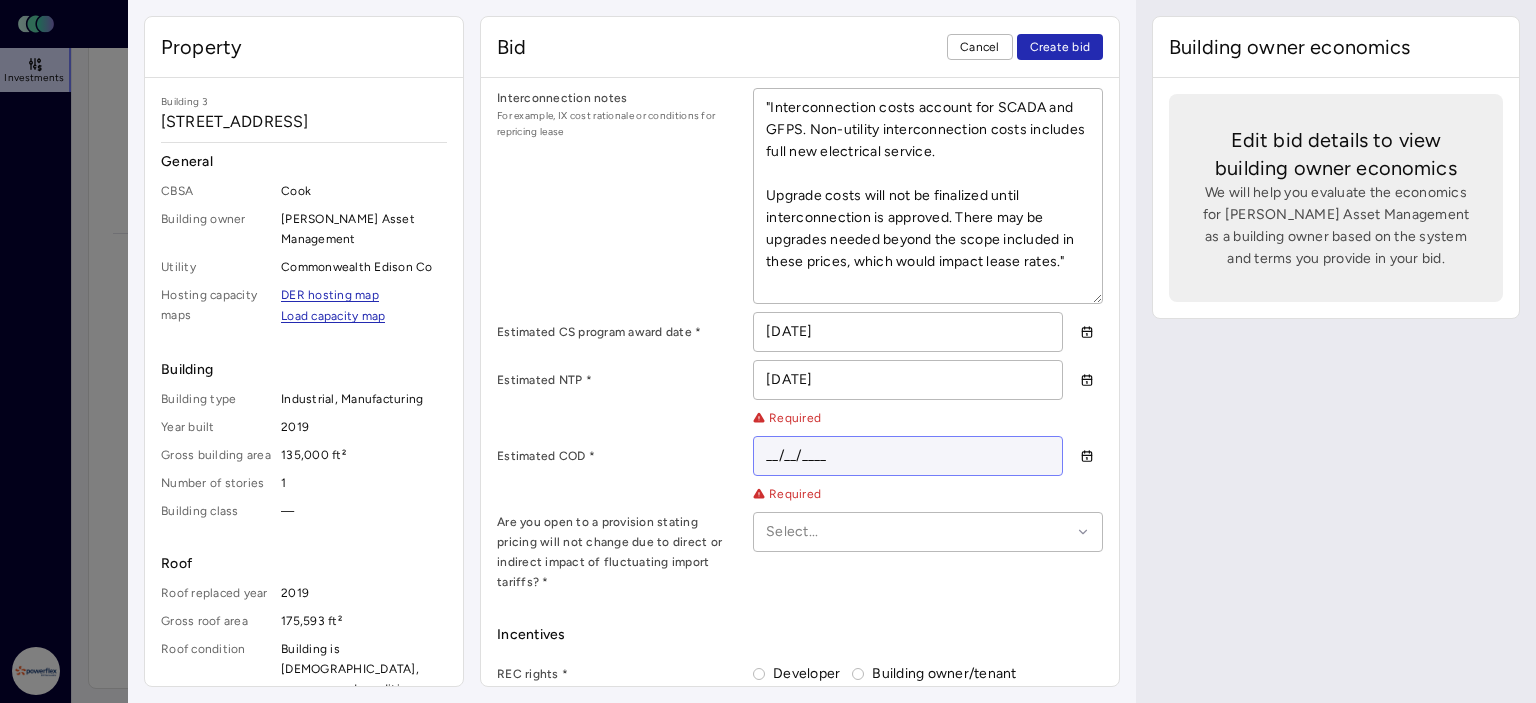 click on "__/__/____" at bounding box center [908, 456] 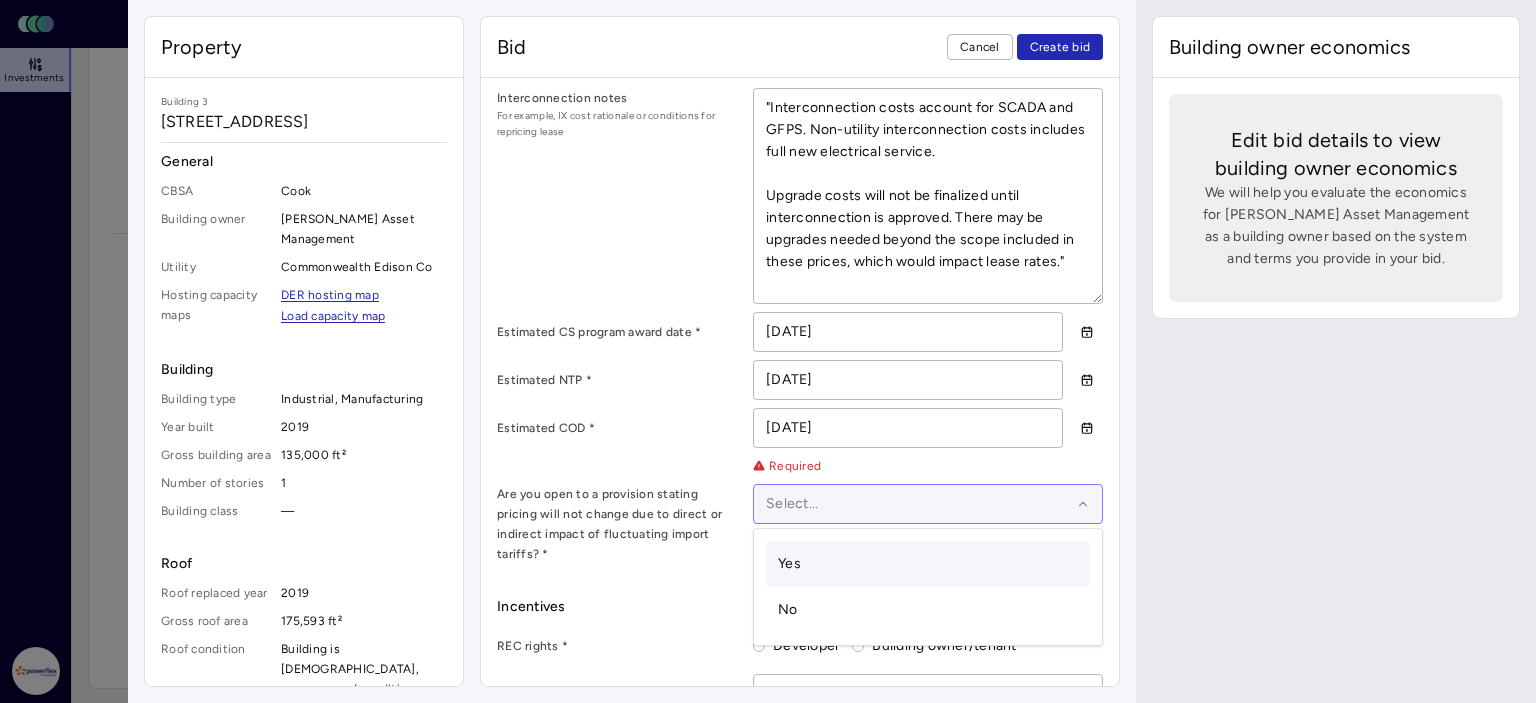 click at bounding box center (918, 504) 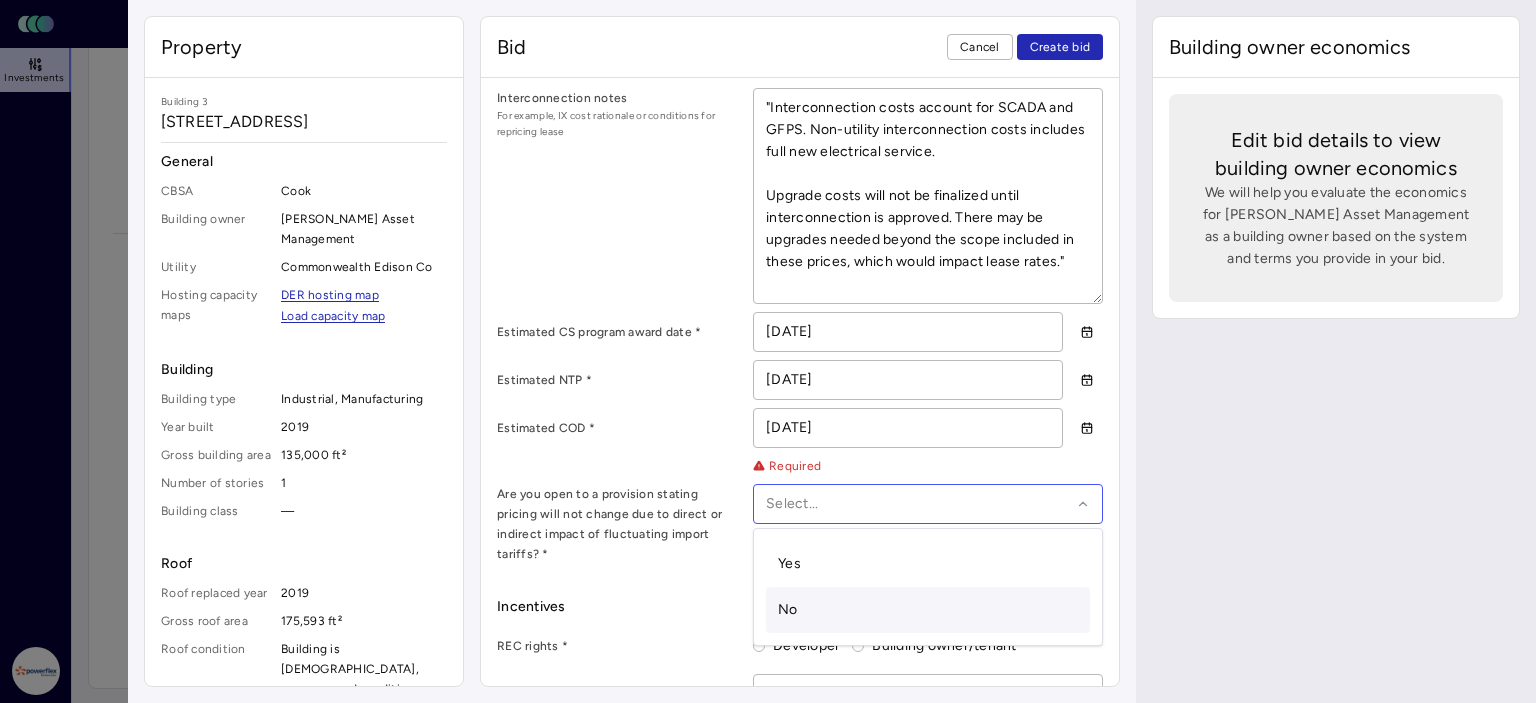 click on "No" at bounding box center [788, 609] 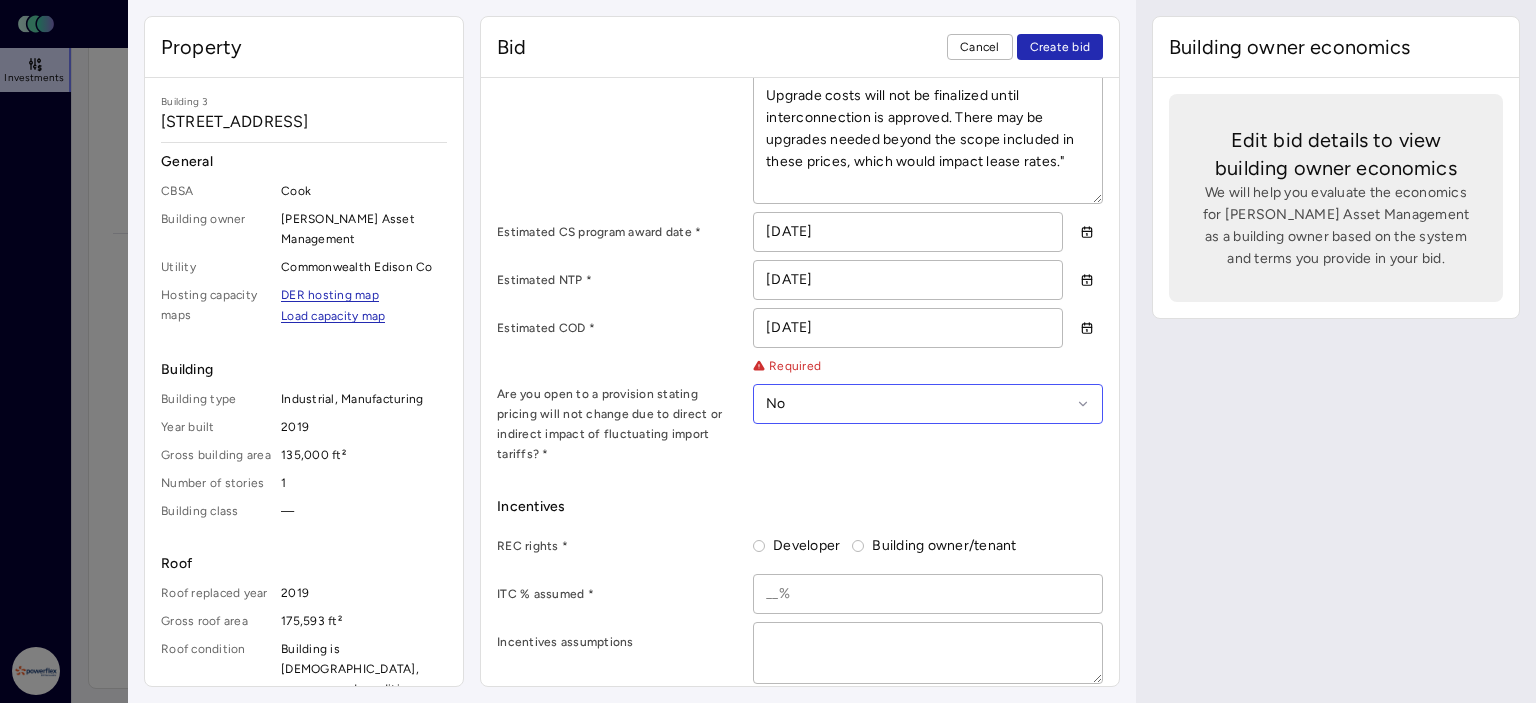 scroll, scrollTop: 1340, scrollLeft: 0, axis: vertical 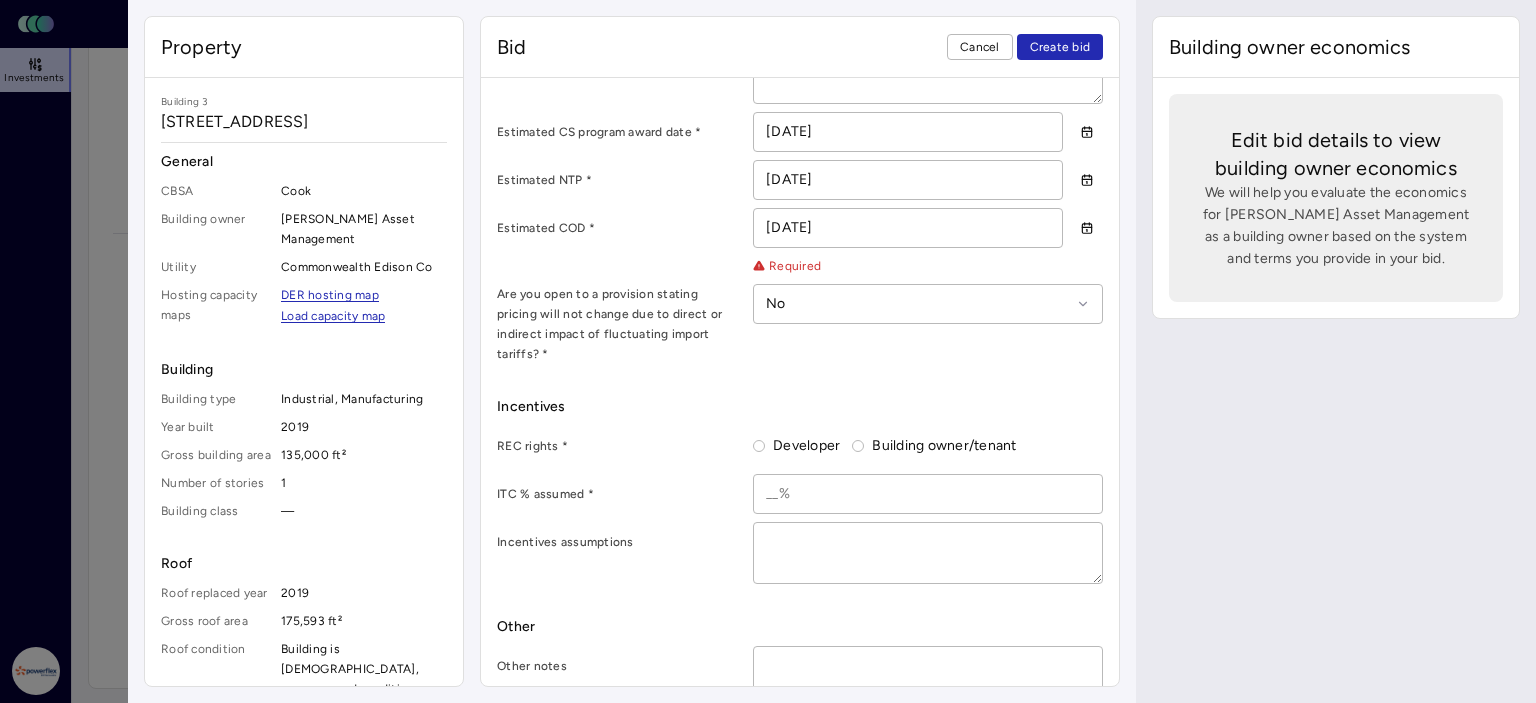 click on "Developer" at bounding box center (759, 446) 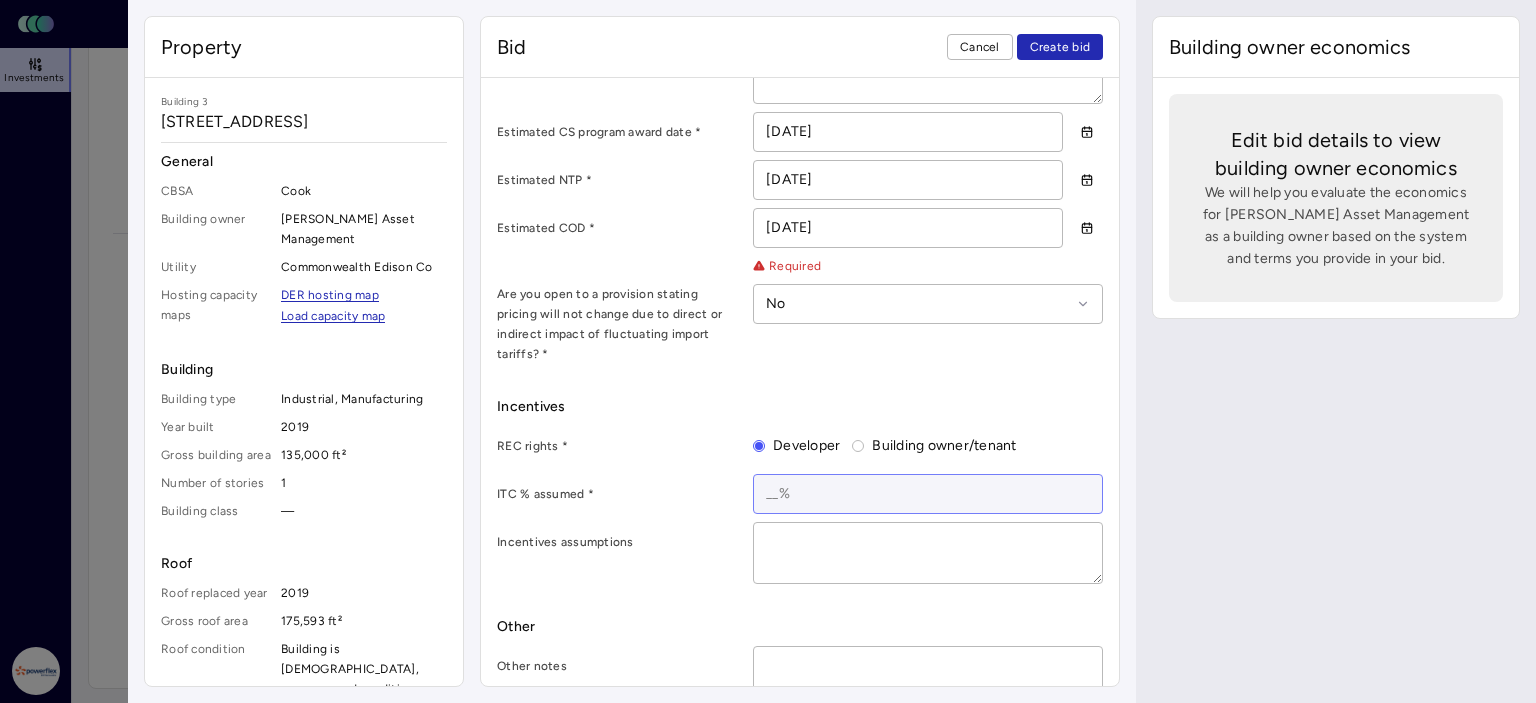 click at bounding box center [928, 494] 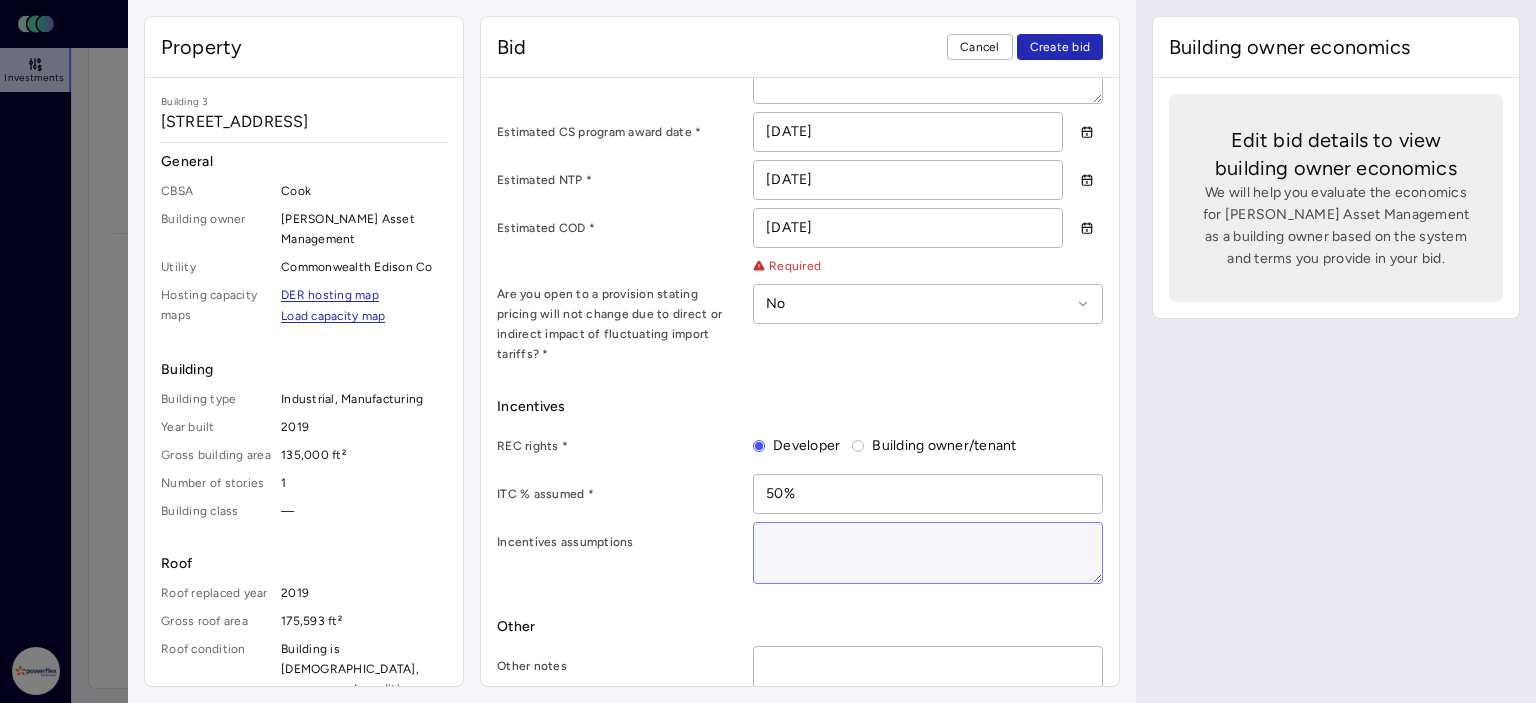 click at bounding box center (928, 553) 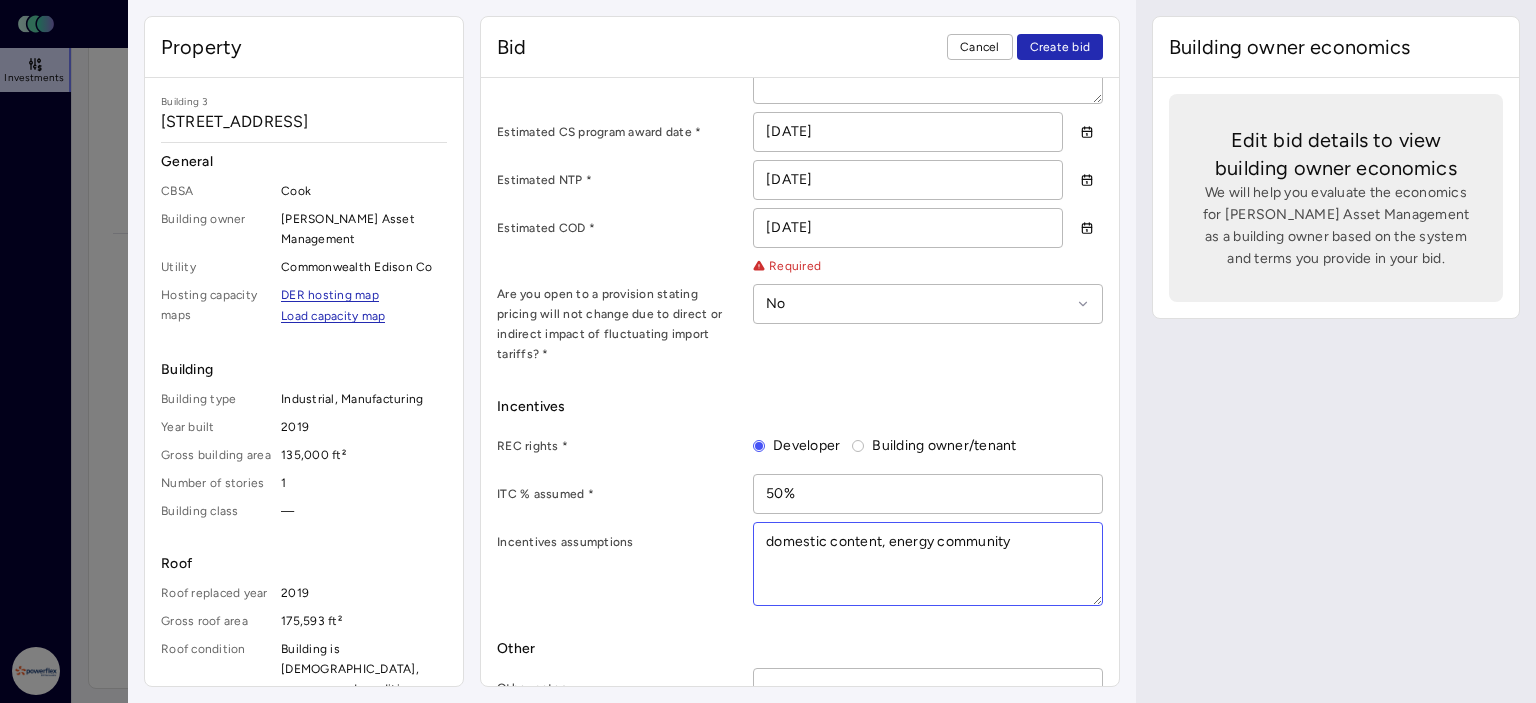 paste on "This bid assumes no ABP REC contracts. PowerFlex can participate in community solar without an ABP contract and sell RECs through brokered contracts available to solar systems in the PJM ISO." 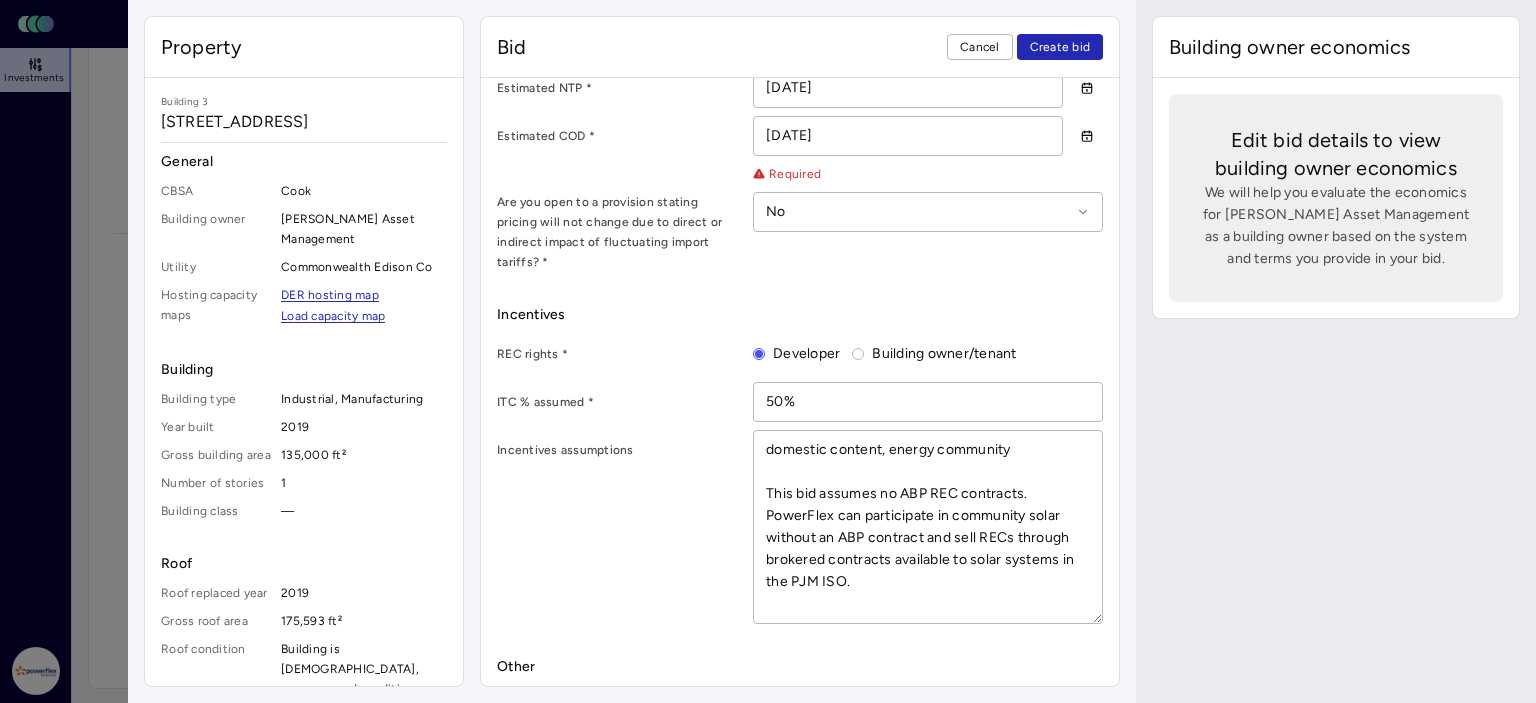 scroll, scrollTop: 1485, scrollLeft: 0, axis: vertical 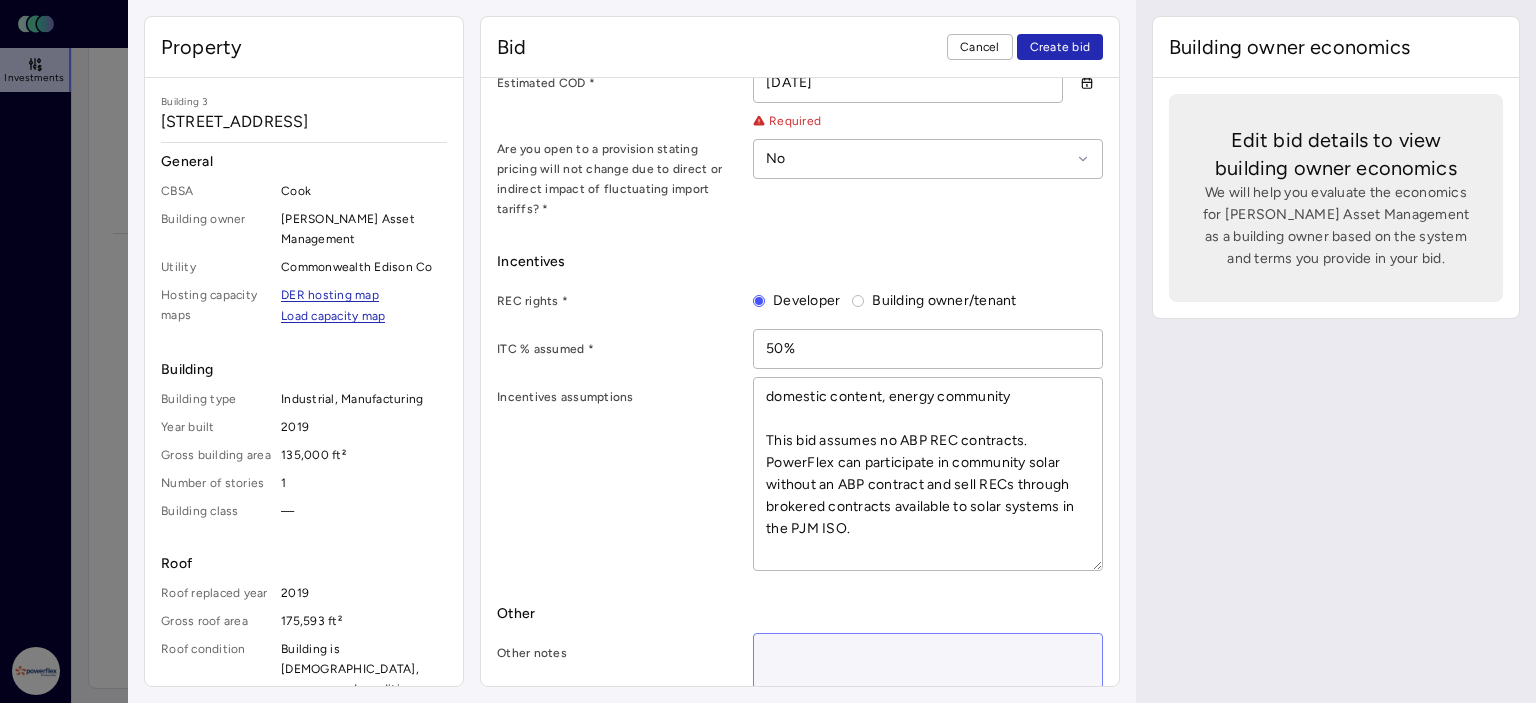 click at bounding box center (928, 664) 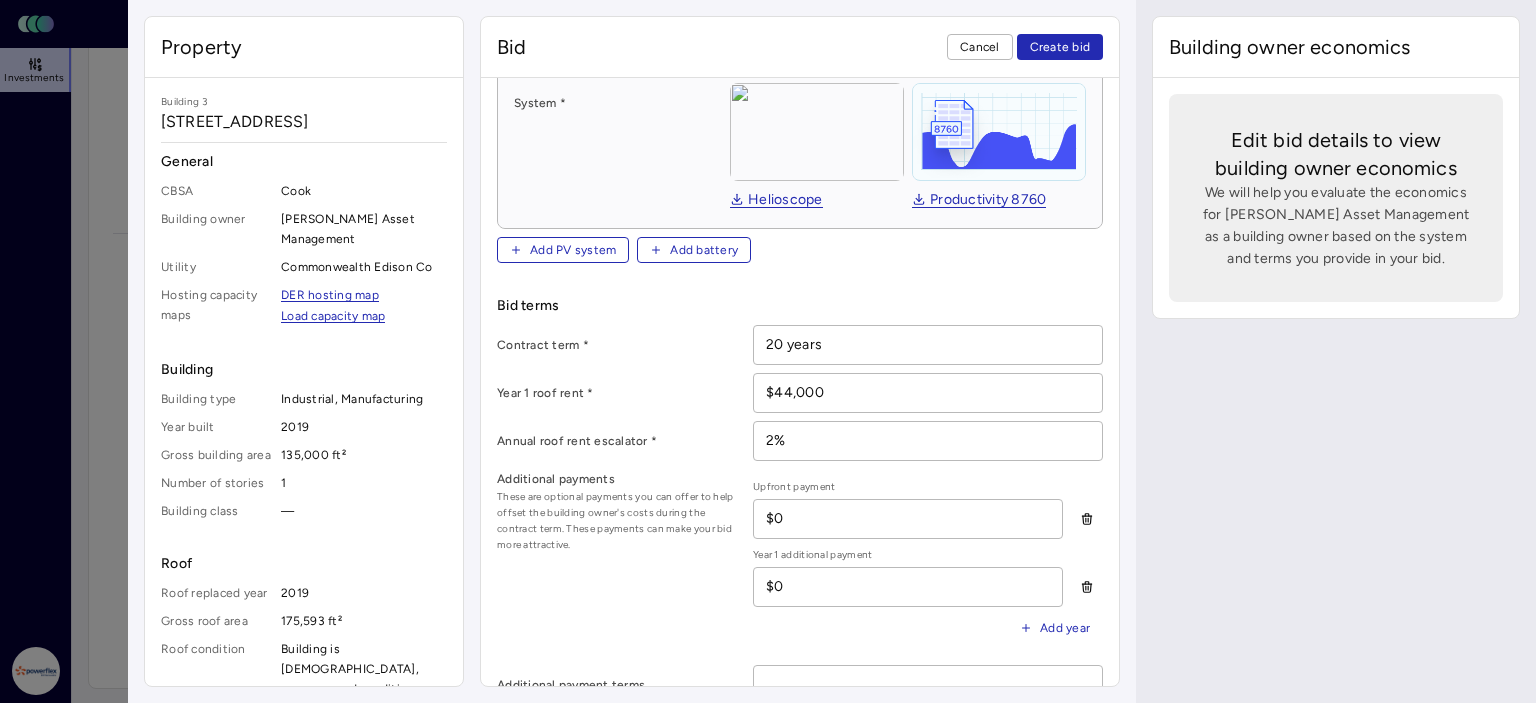 scroll, scrollTop: 0, scrollLeft: 0, axis: both 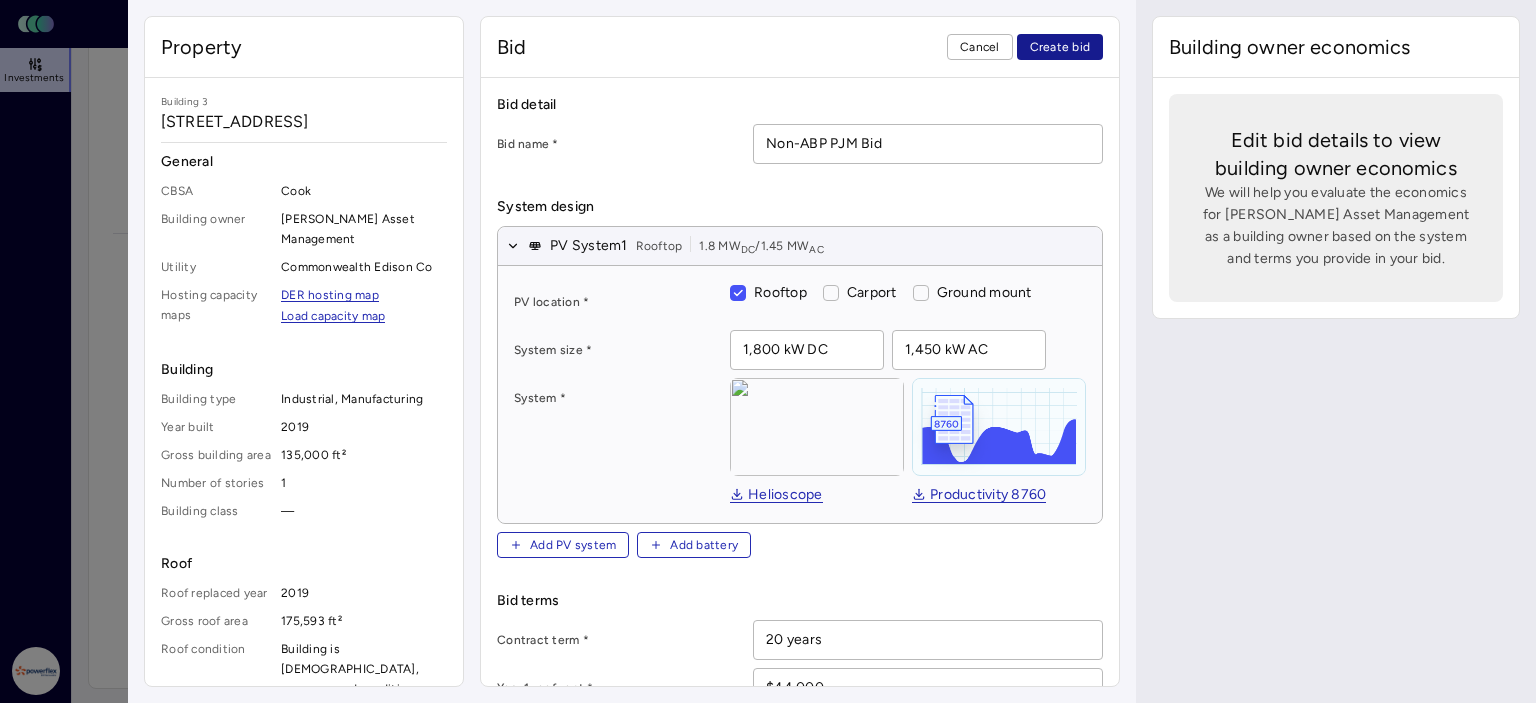 click on "Create bid" at bounding box center [1060, 47] 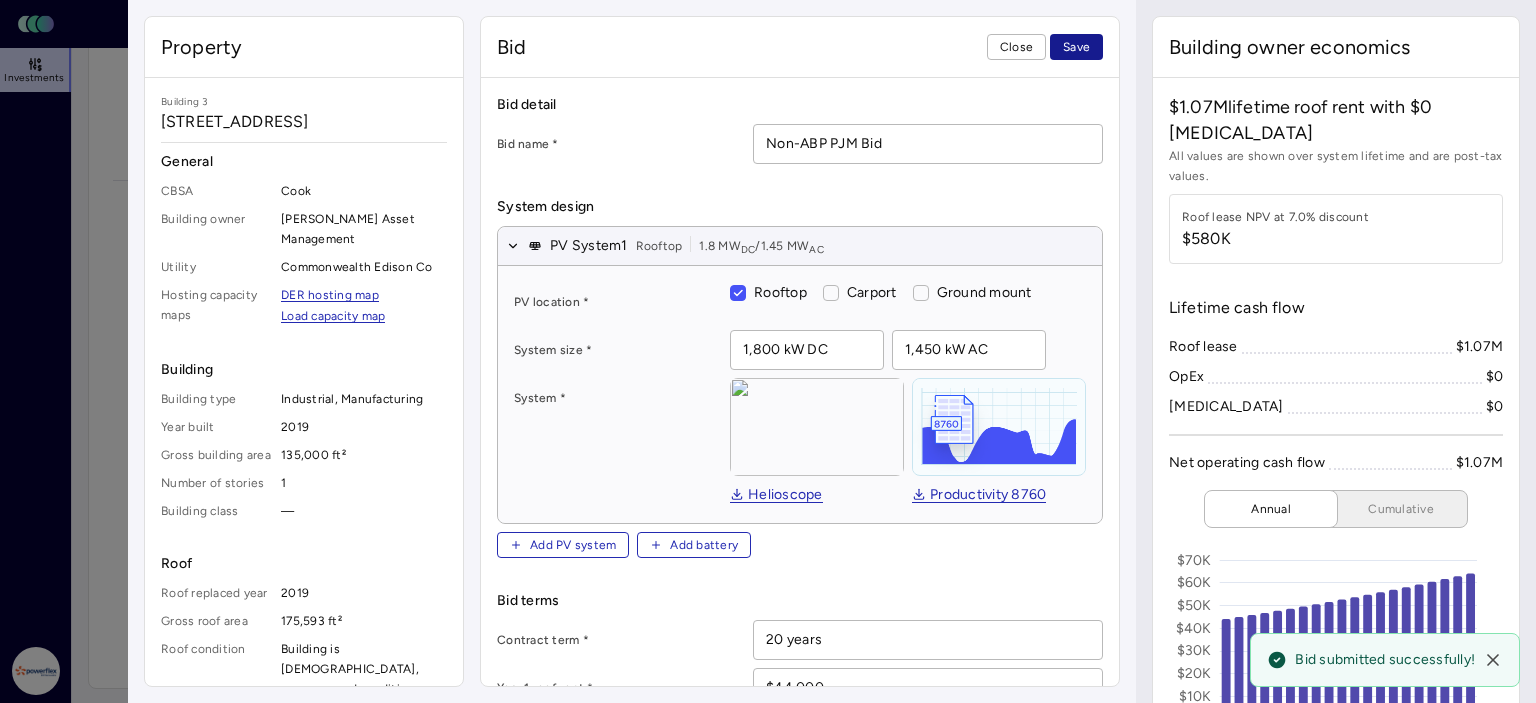 click on "Save" at bounding box center (1076, 47) 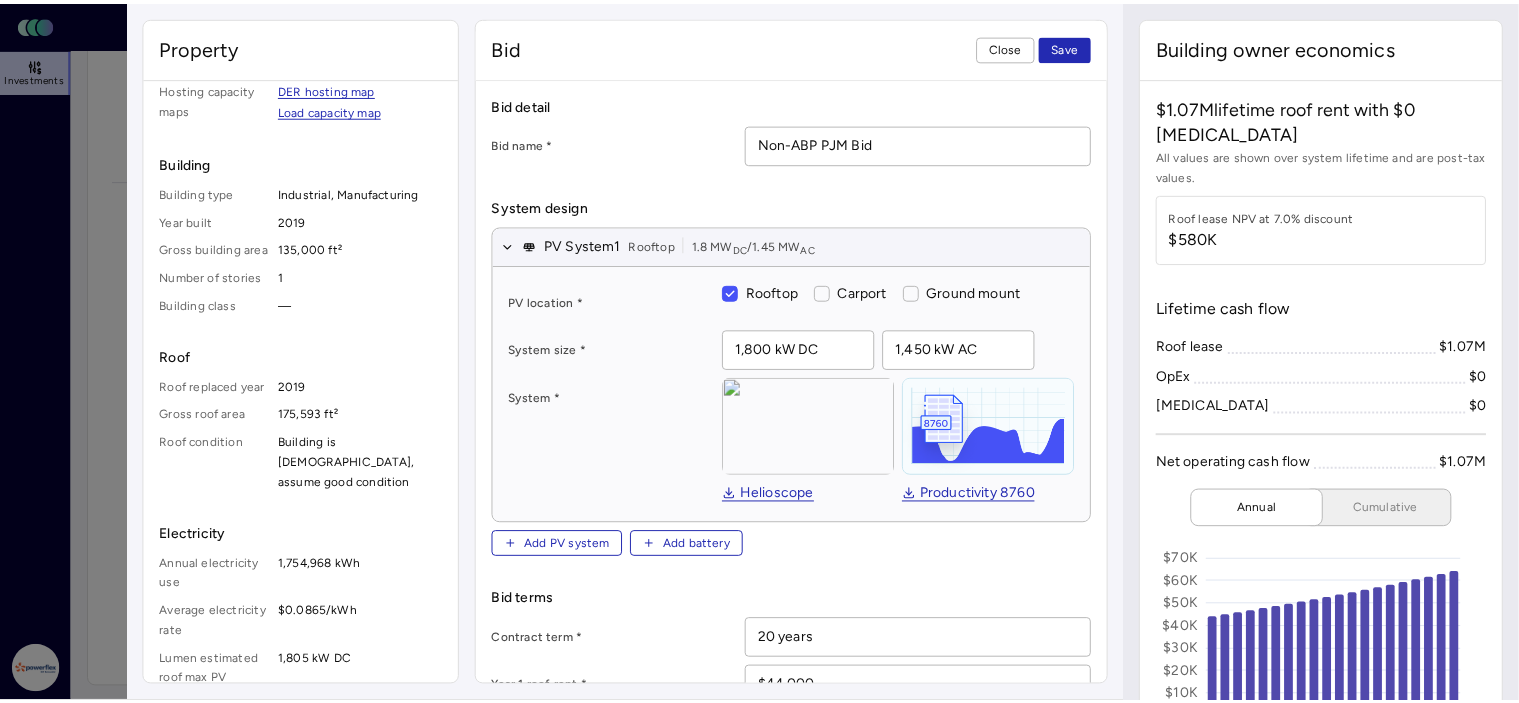 scroll, scrollTop: 106, scrollLeft: 0, axis: vertical 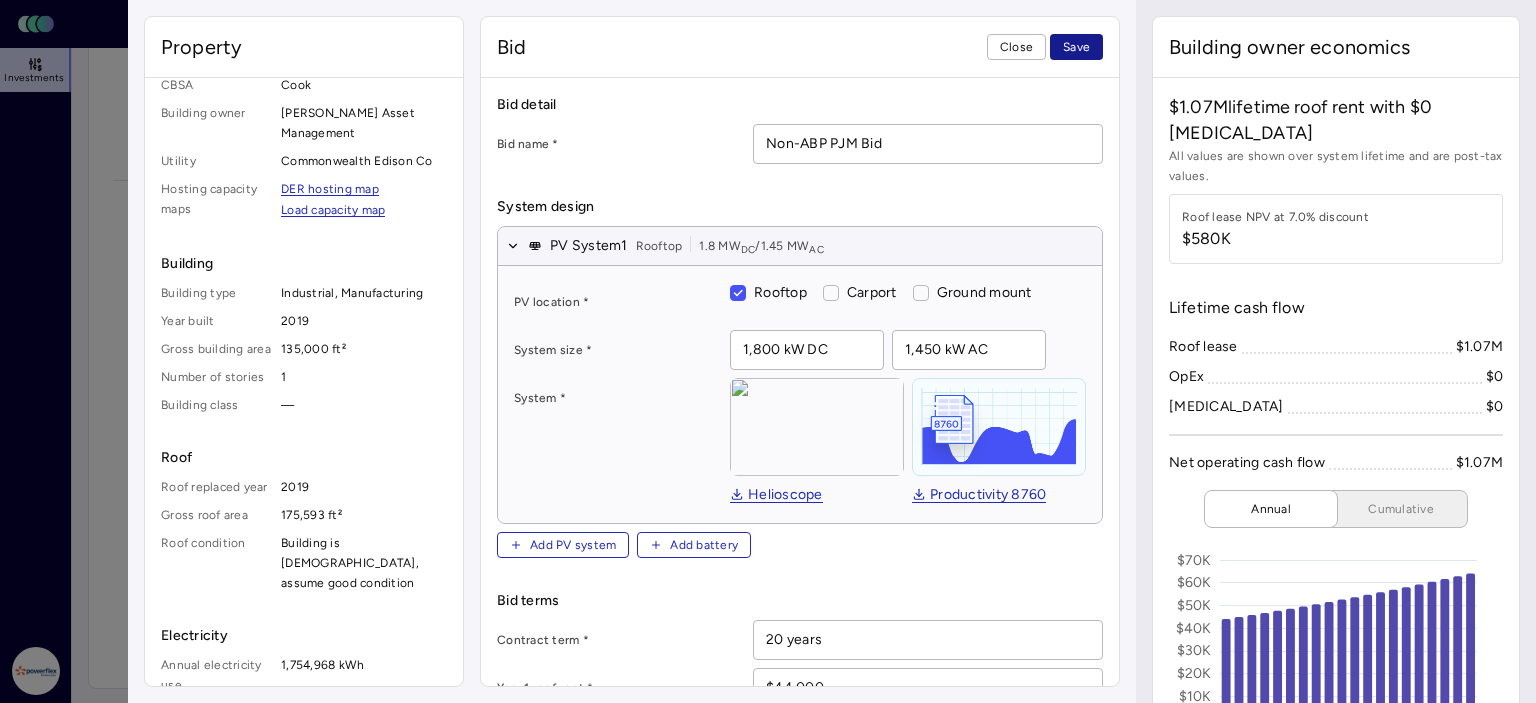 click on "Save" at bounding box center (1076, 47) 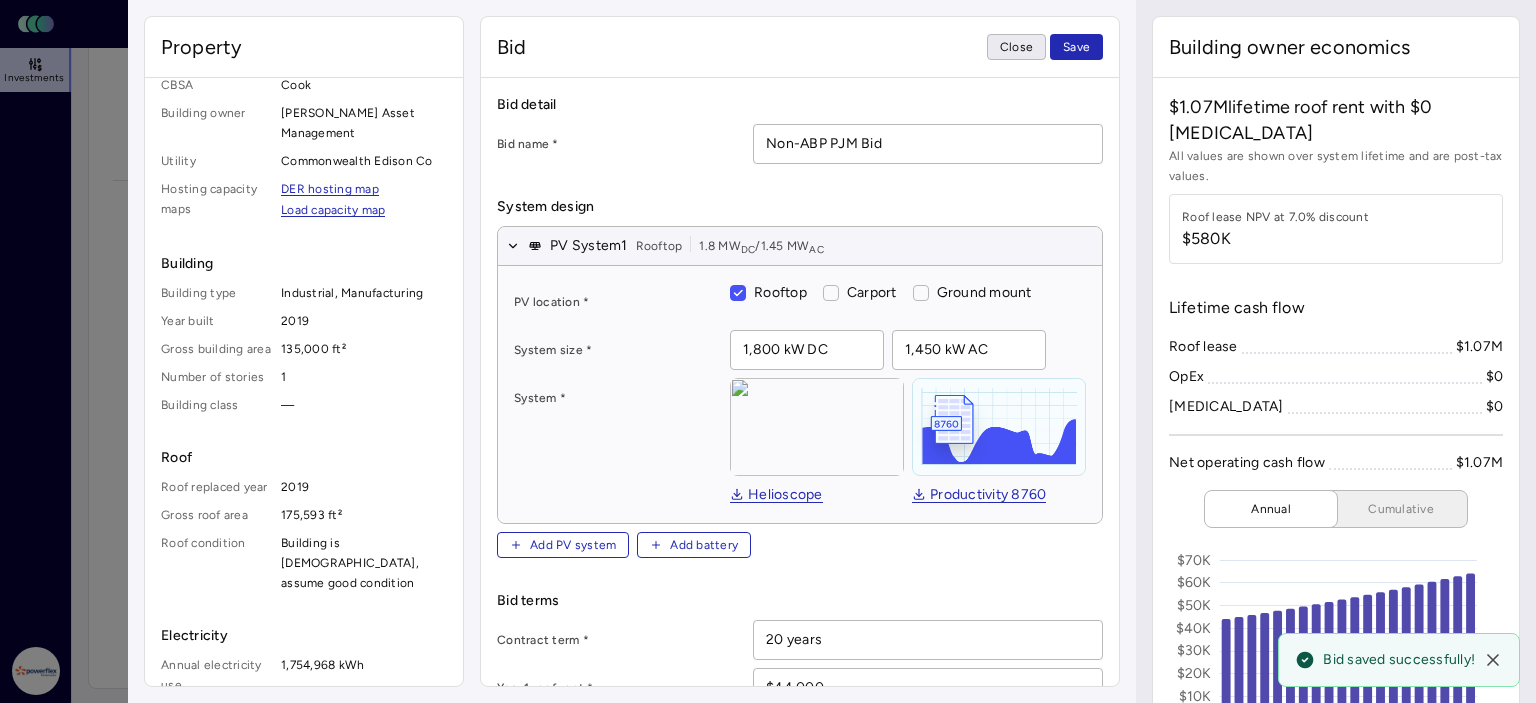 click on "Close" at bounding box center [1016, 47] 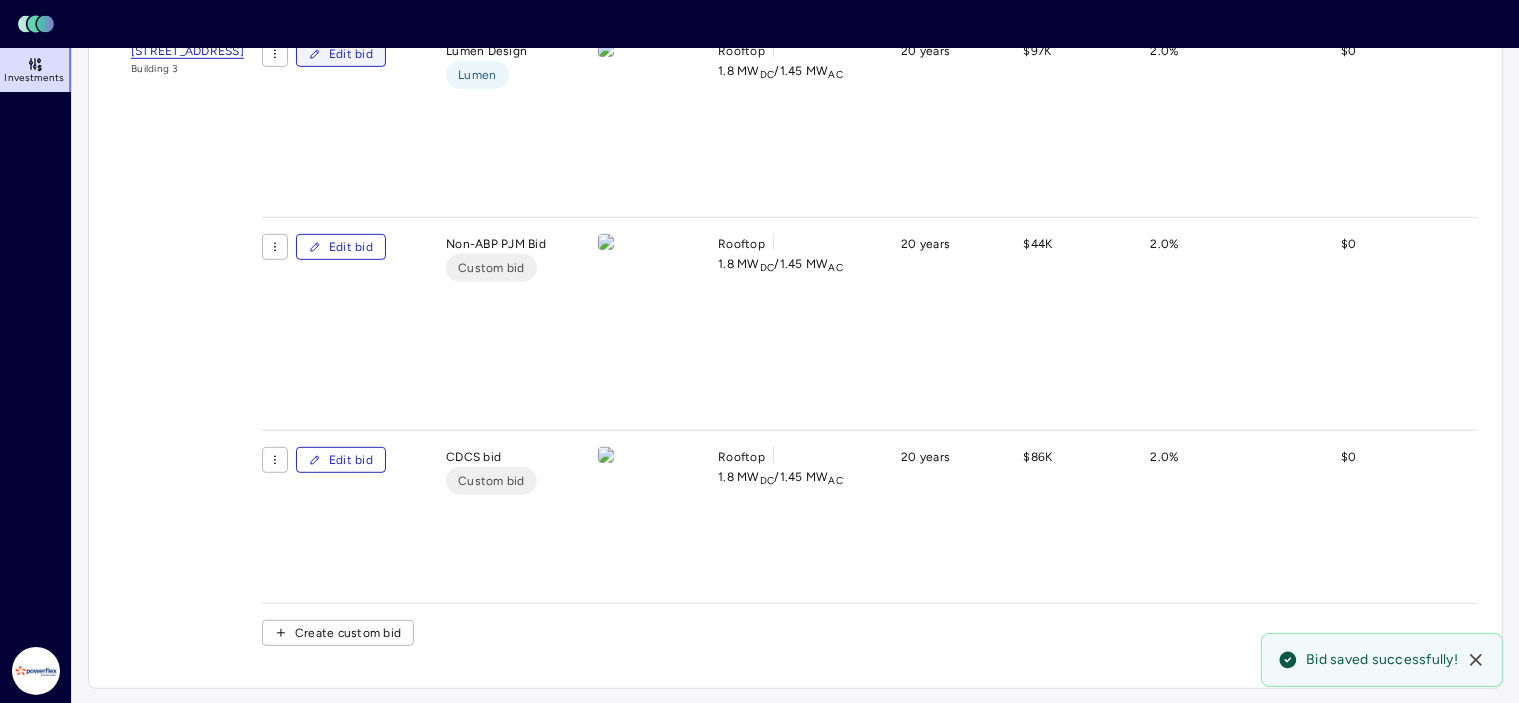 scroll, scrollTop: 1298, scrollLeft: 0, axis: vertical 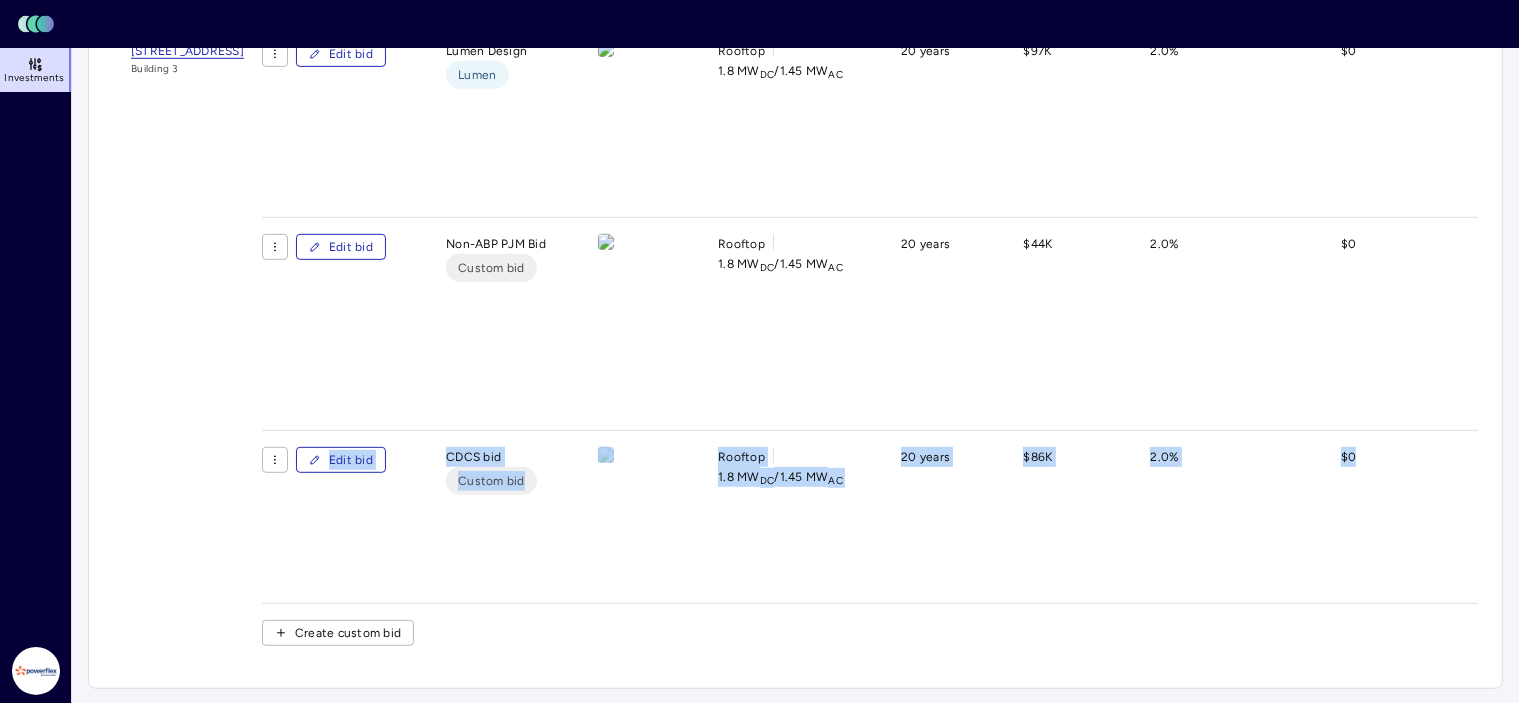 drag, startPoint x: 1459, startPoint y: 464, endPoint x: 1446, endPoint y: 304, distance: 160.52725 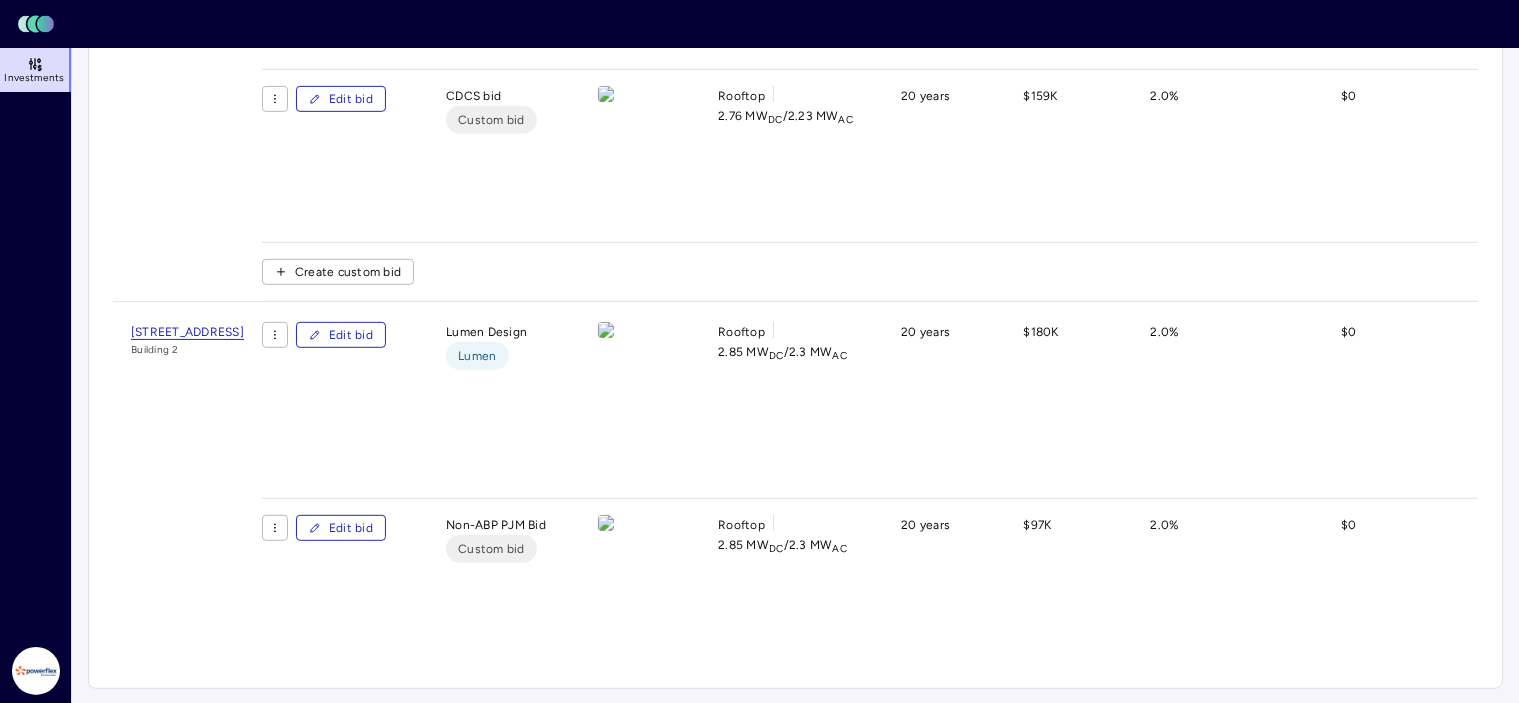 scroll, scrollTop: 276, scrollLeft: 0, axis: vertical 